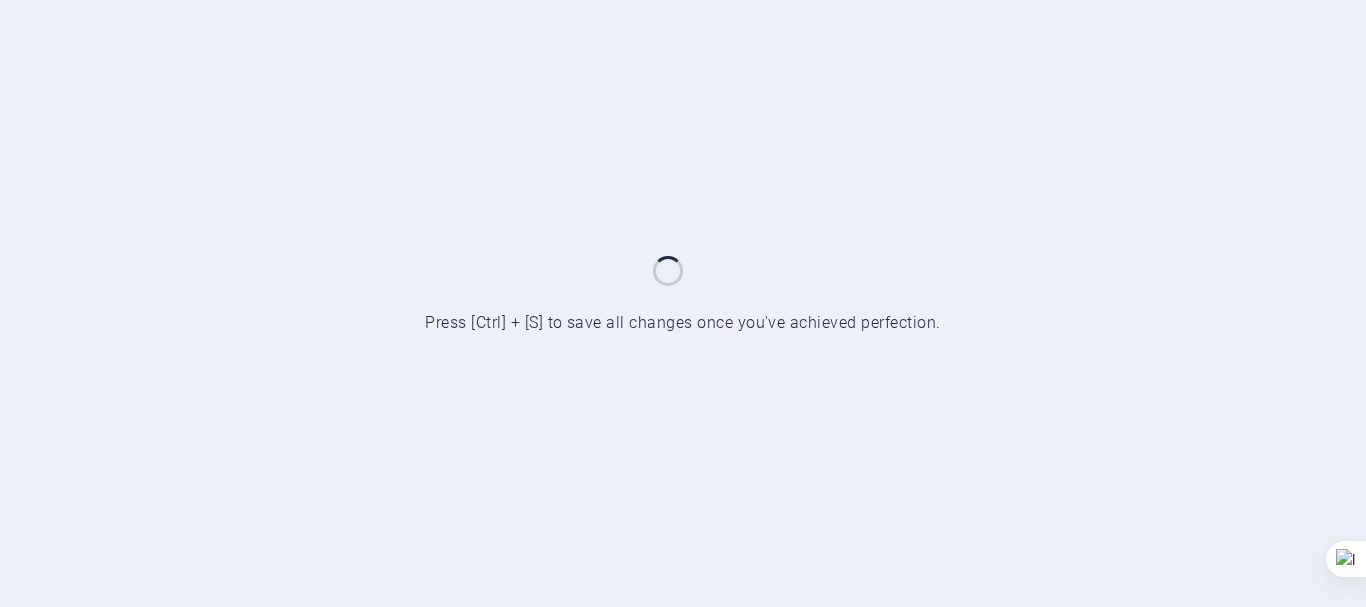 scroll, scrollTop: 0, scrollLeft: 0, axis: both 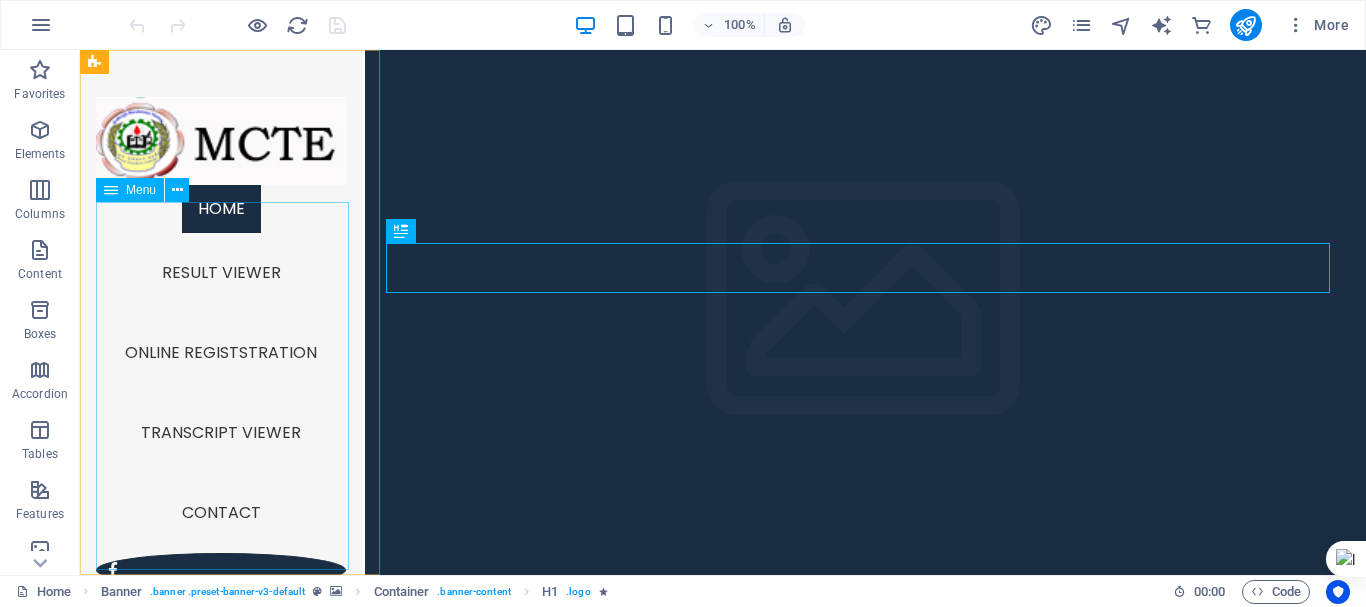 click on "Home Result Viewer Online Registstration Transcript Viewer Contact" at bounding box center [221, 369] 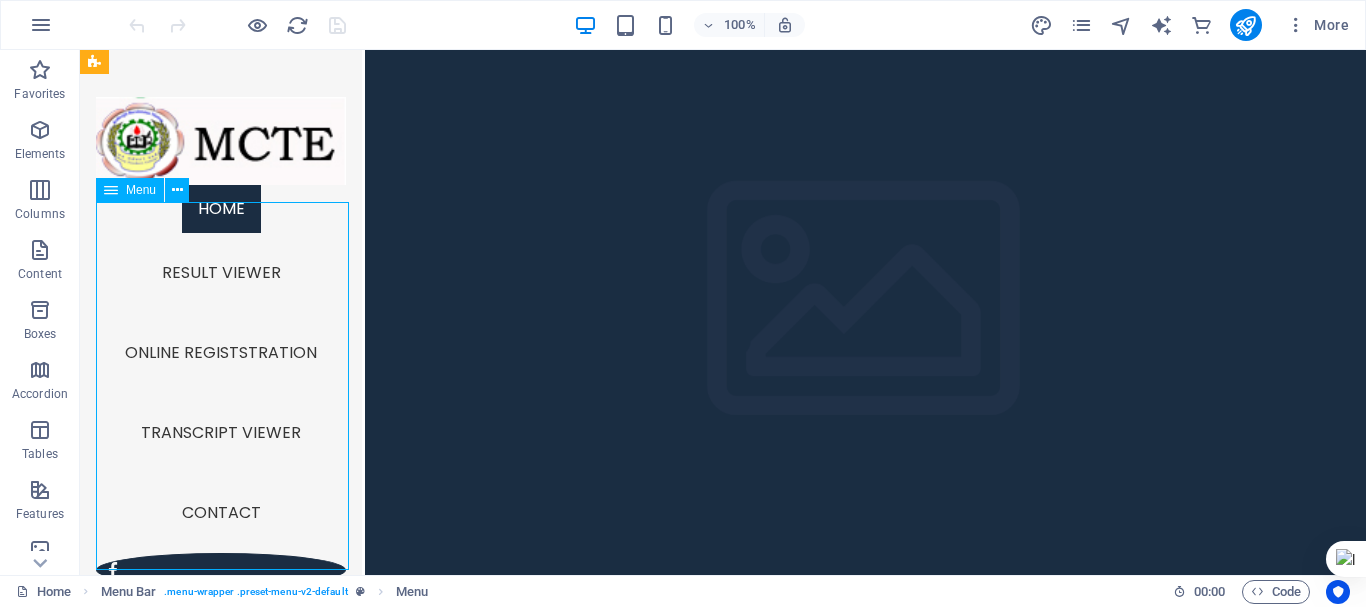 click on "Home Result Viewer Online Registstration Transcript Viewer Contact" at bounding box center (221, 369) 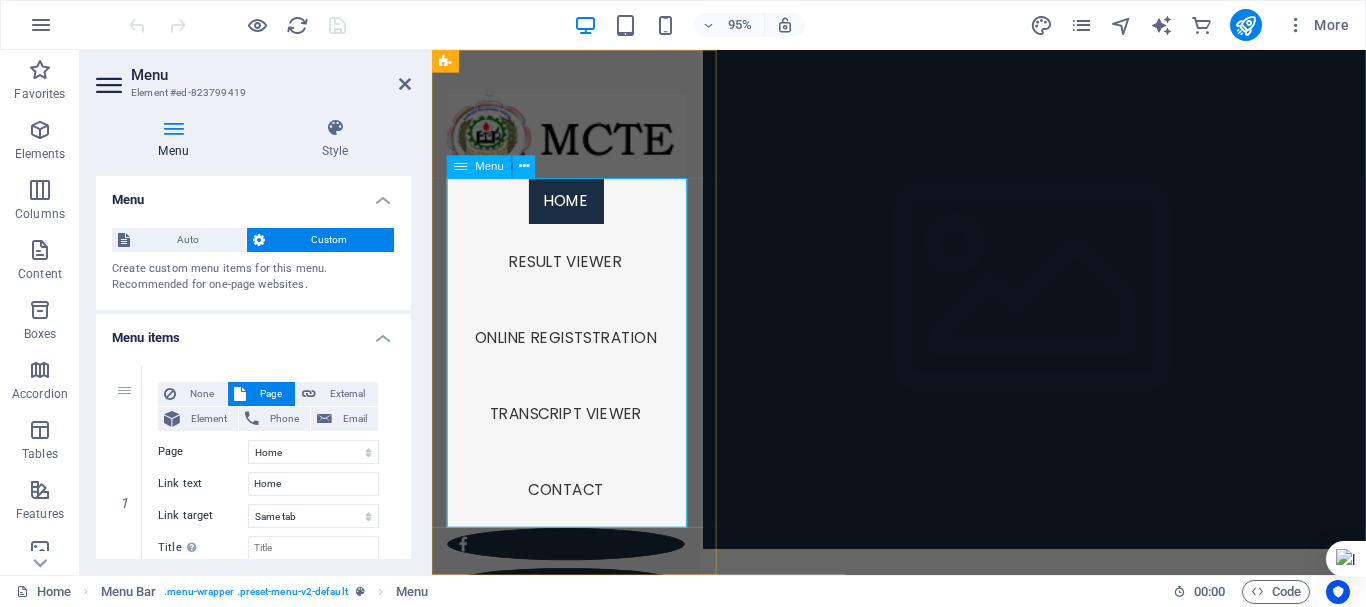 click on "Home Result Viewer Online Registstration Transcript Viewer Contact" at bounding box center (573, 369) 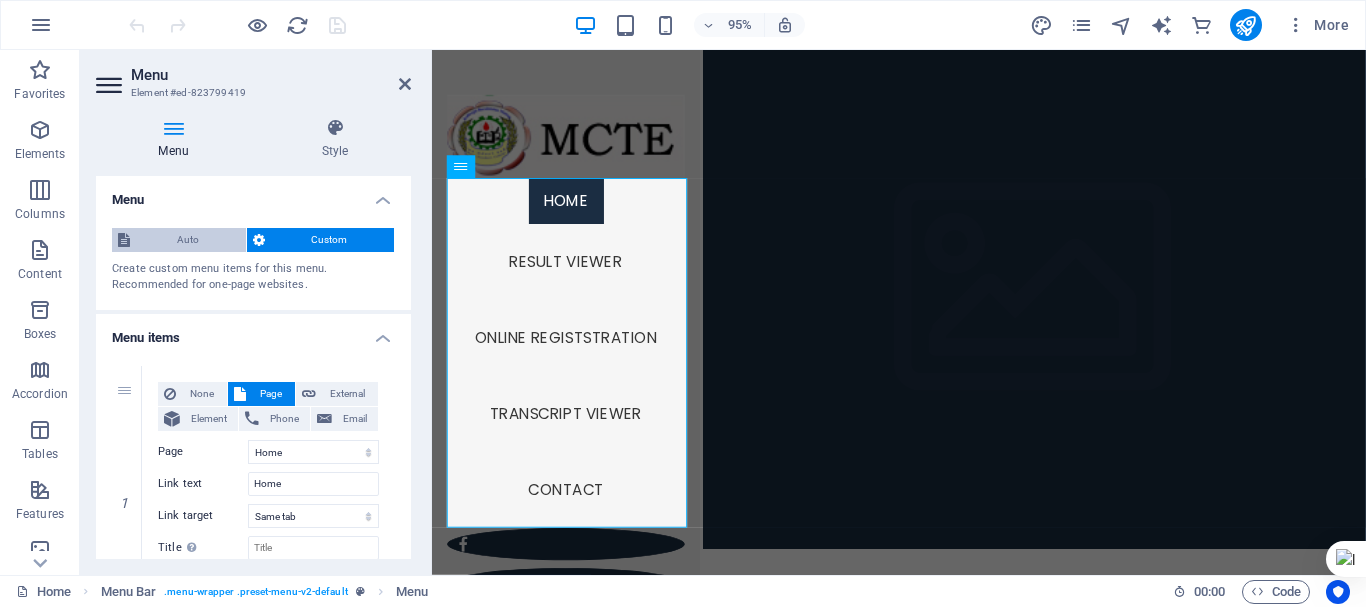 click on "Auto" at bounding box center (188, 240) 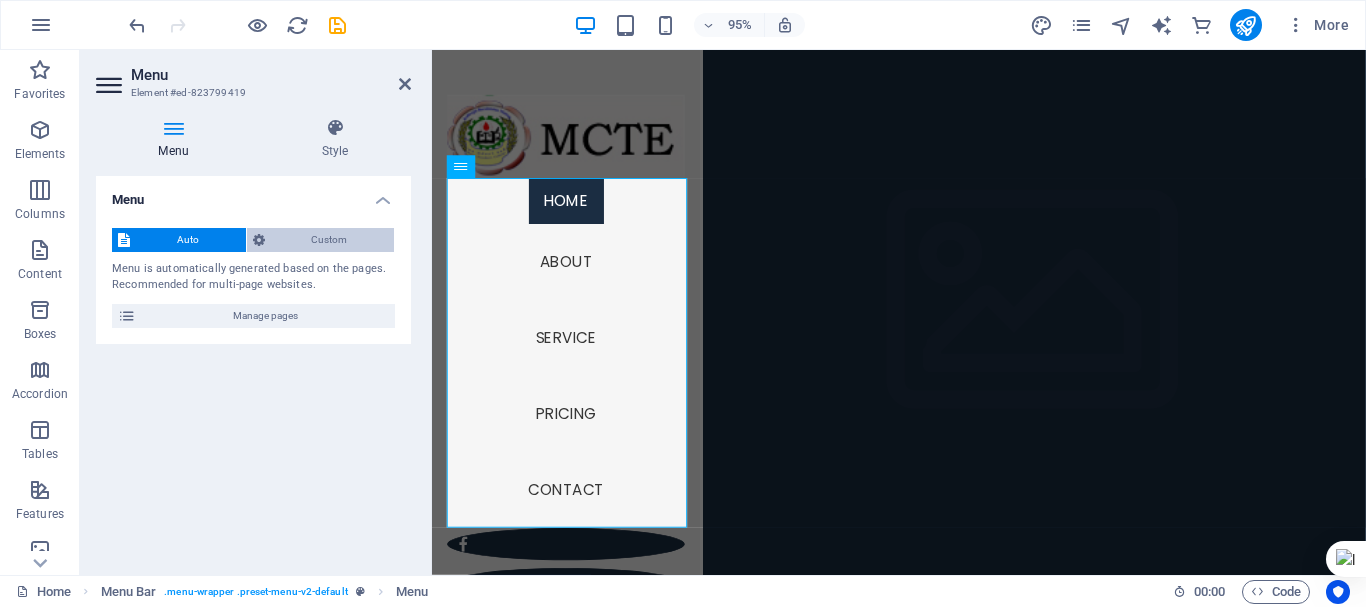 click on "Custom" at bounding box center [330, 240] 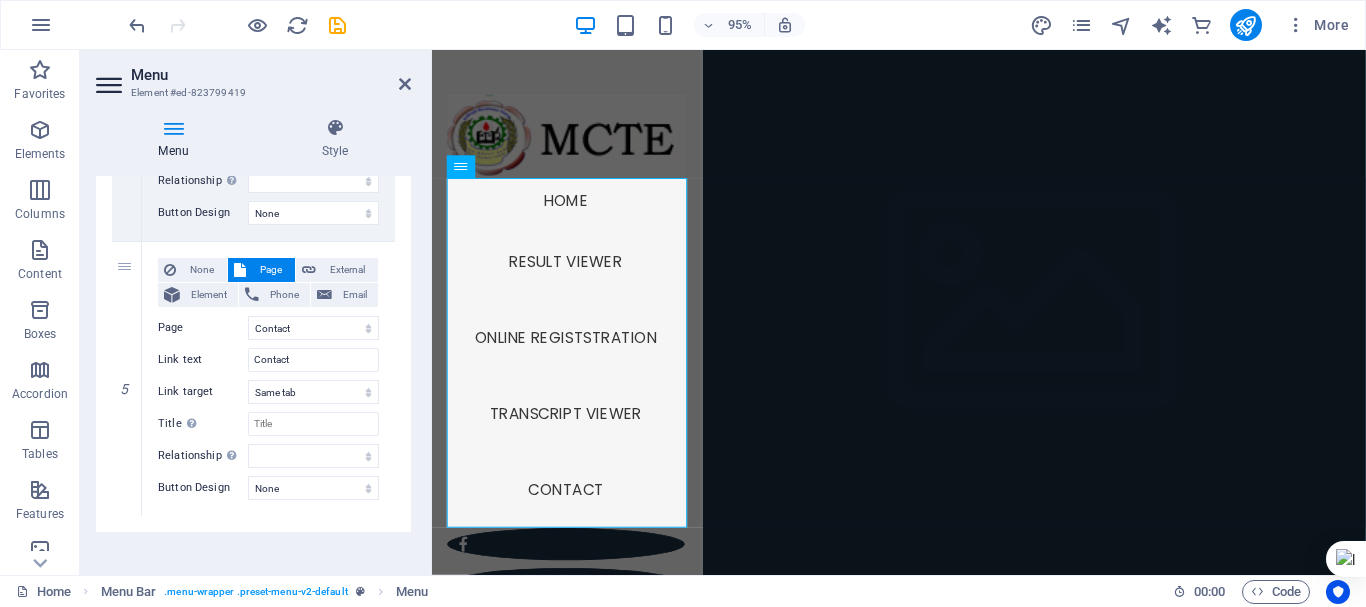 scroll, scrollTop: 1237, scrollLeft: 0, axis: vertical 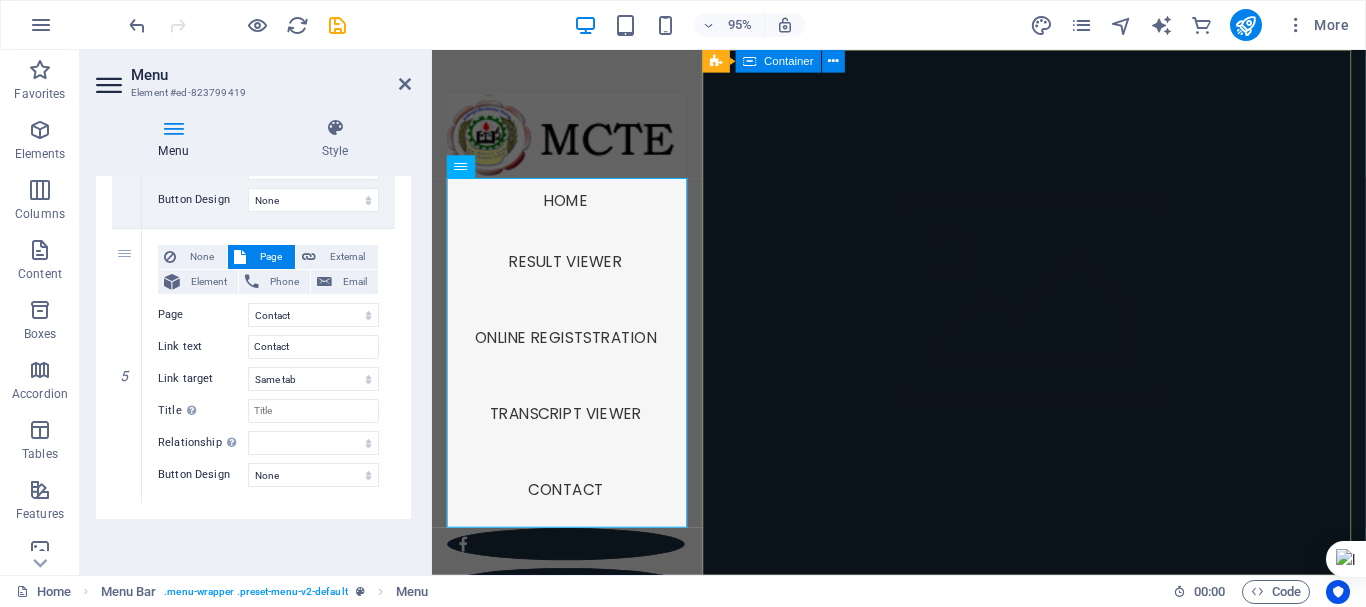 click on "Wireframe Sidebar Template Hello, it's a lot of pain. Learn more" at bounding box center [1066, 752] 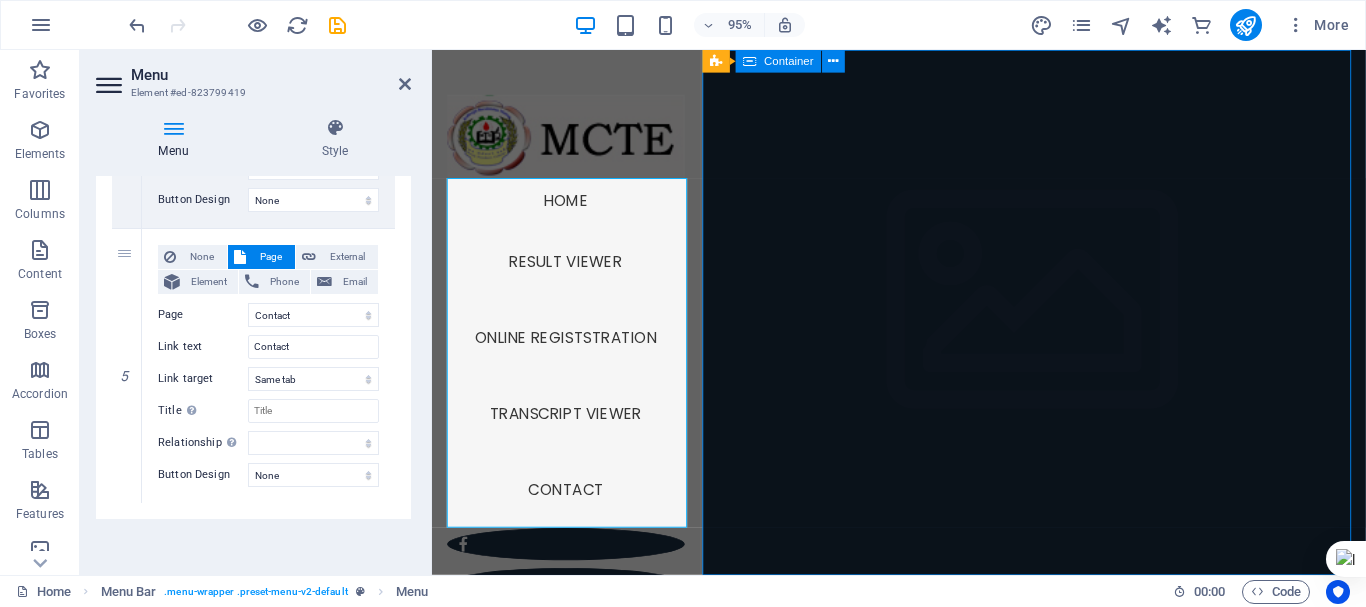 click on "Wireframe Sidebar Template Hello, it's a lot of pain. Learn more" at bounding box center (1066, 752) 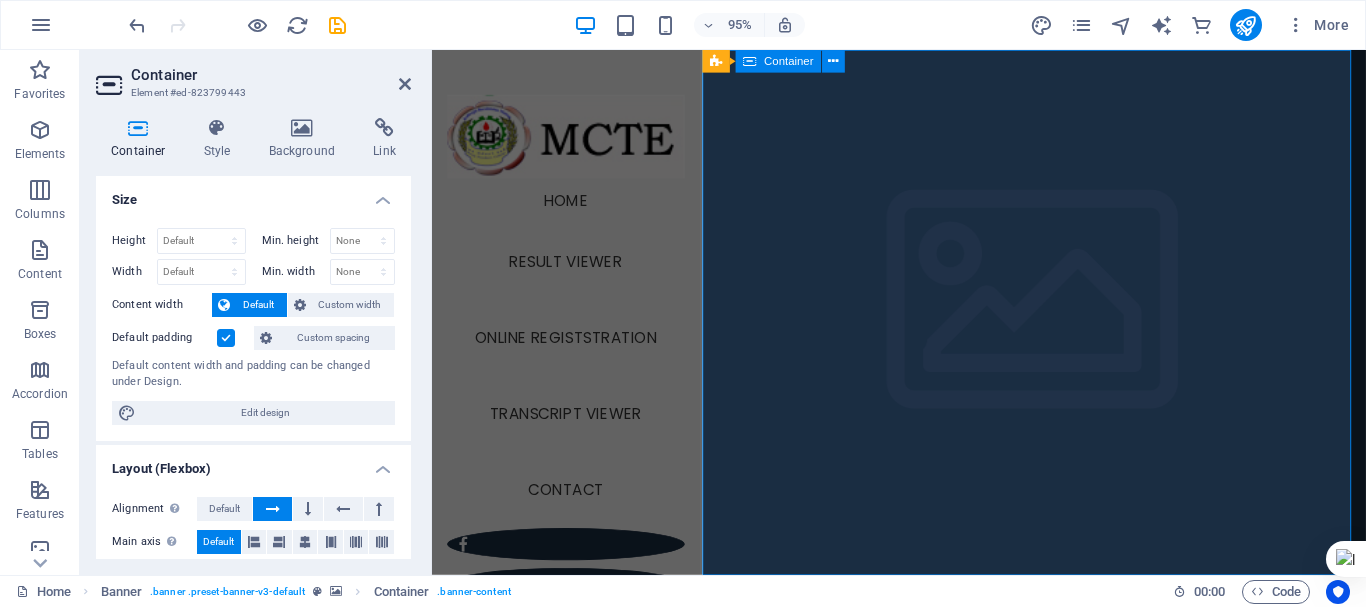 click on "Wireframe Sidebar Template Hello, it's a lot of pain. Learn more" at bounding box center [1066, 752] 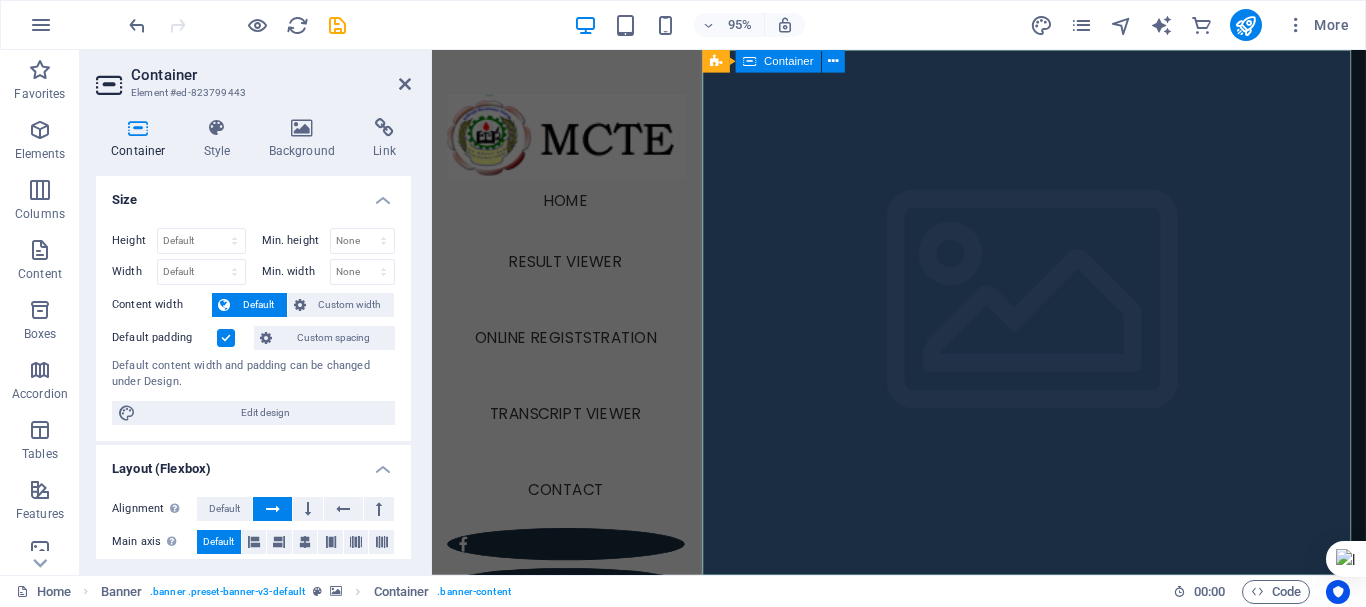 click on "Wireframe Sidebar Template Hello, it's a lot of pain. Learn more" at bounding box center [1066, 752] 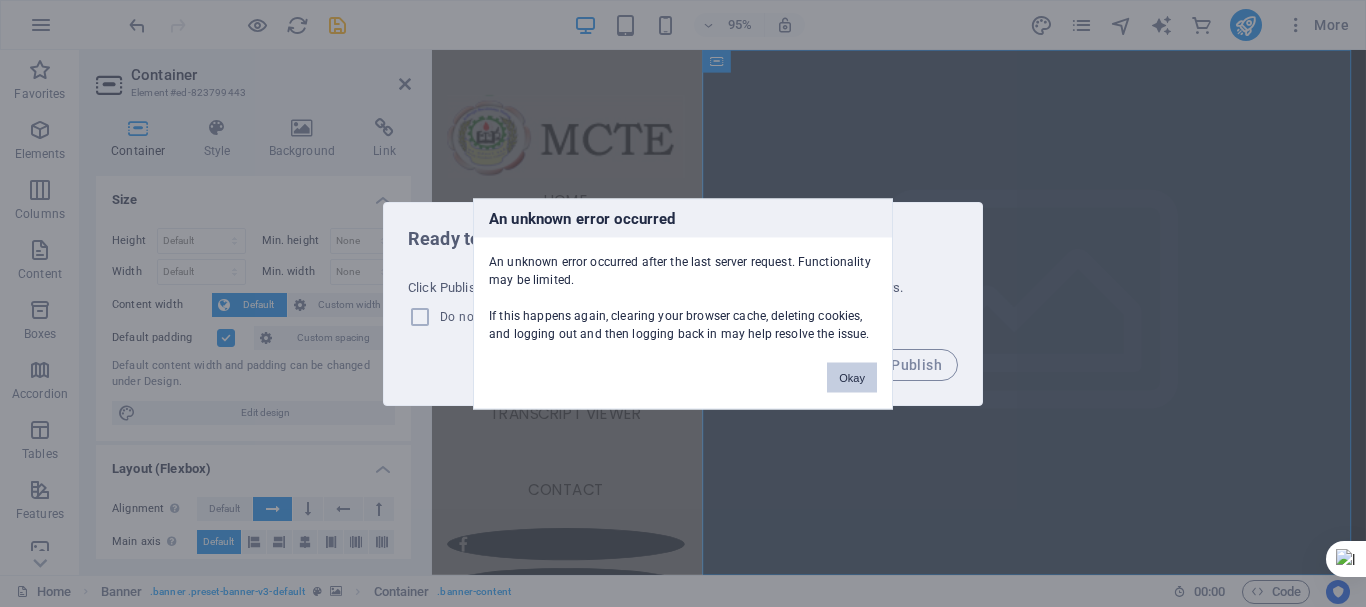click on "Okay" at bounding box center (852, 377) 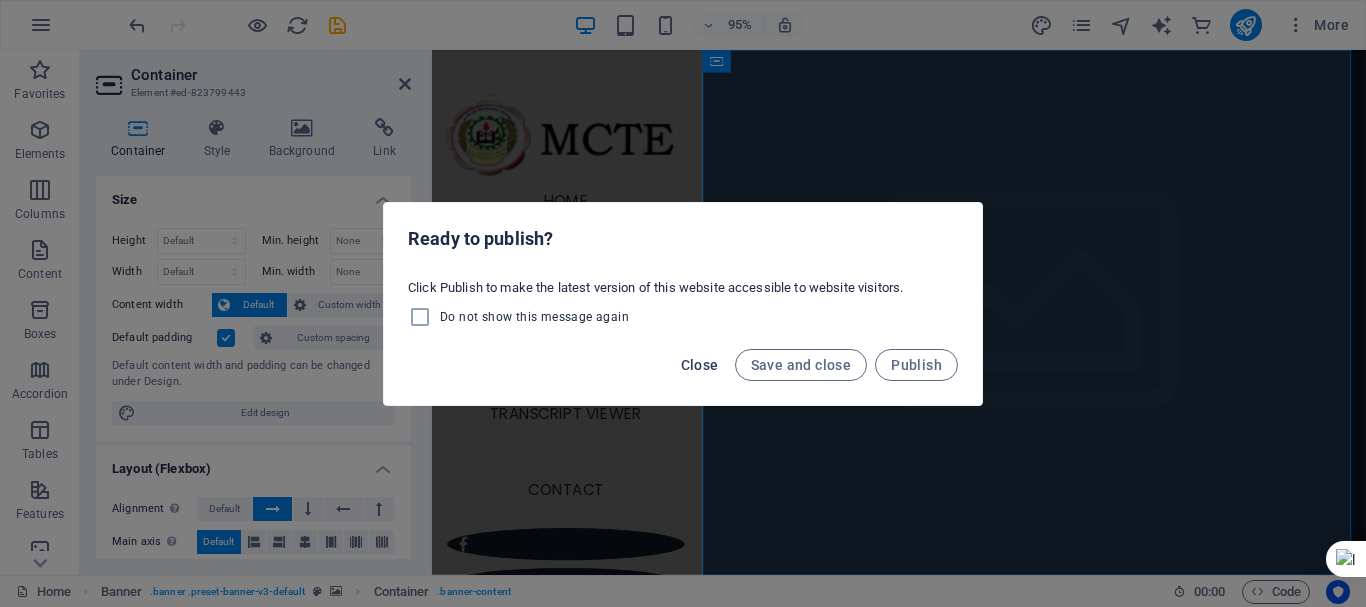 click on "Close" at bounding box center [700, 365] 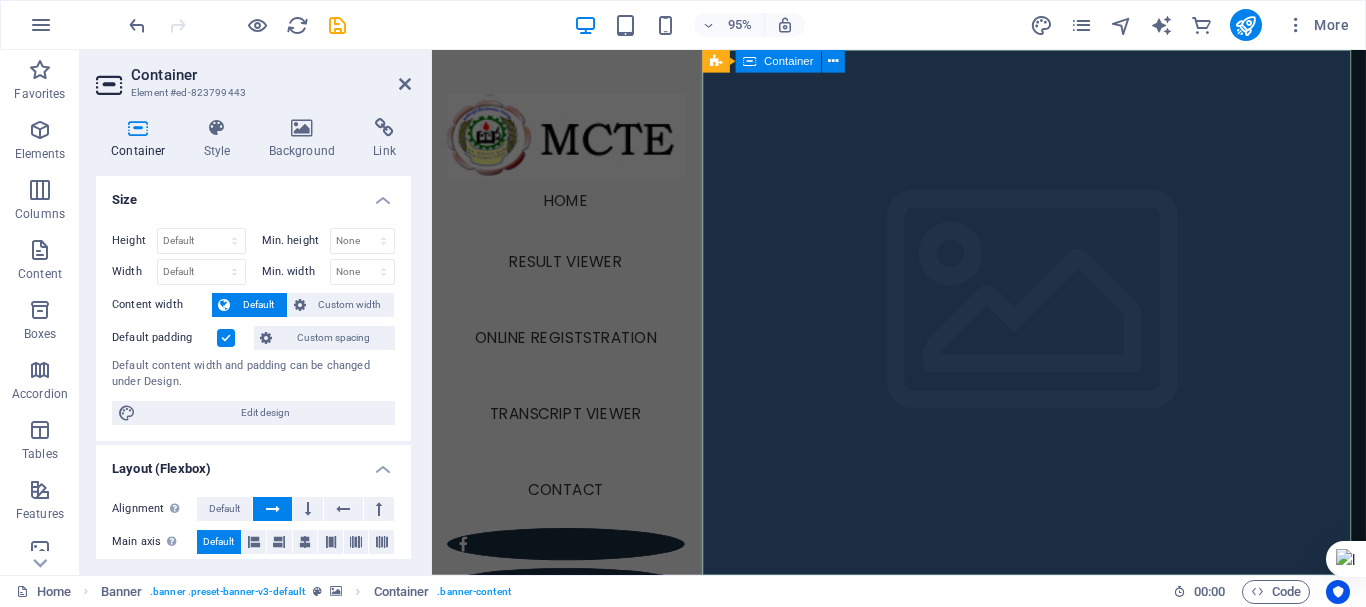 click on "Wireframe Sidebar Template Hello, it's a lot of pain. Learn more" at bounding box center (1066, 752) 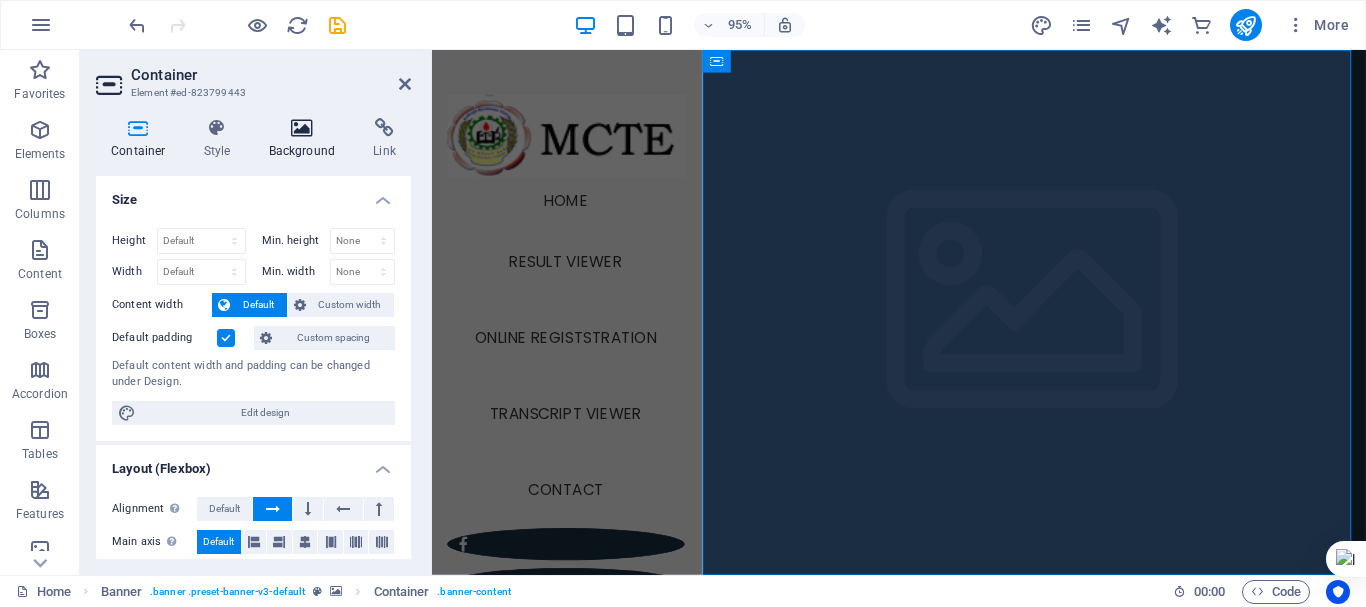 click on "Background" at bounding box center [306, 139] 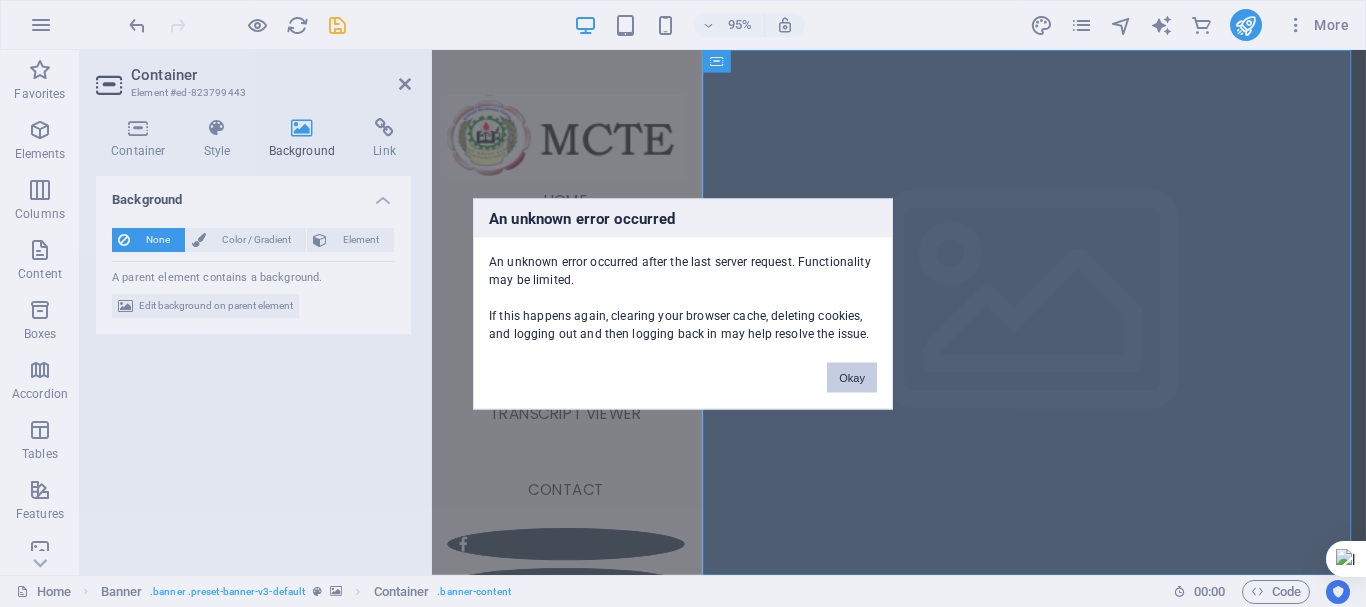 click on "Okay" at bounding box center (852, 377) 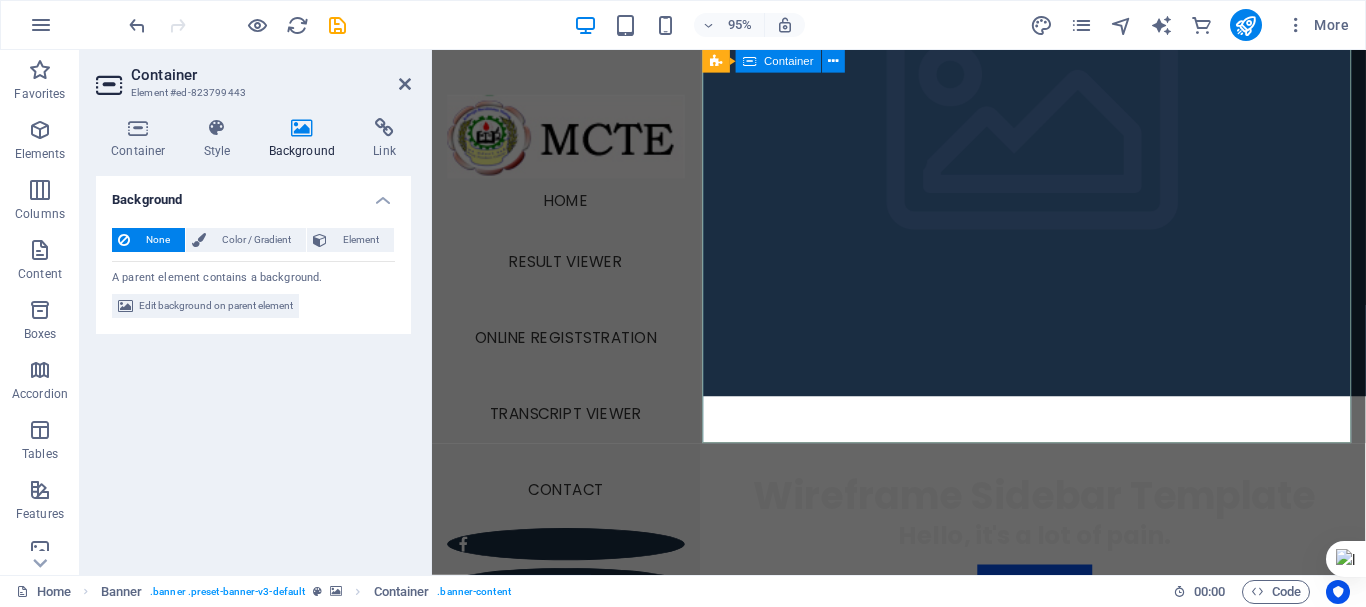 scroll, scrollTop: 100, scrollLeft: 0, axis: vertical 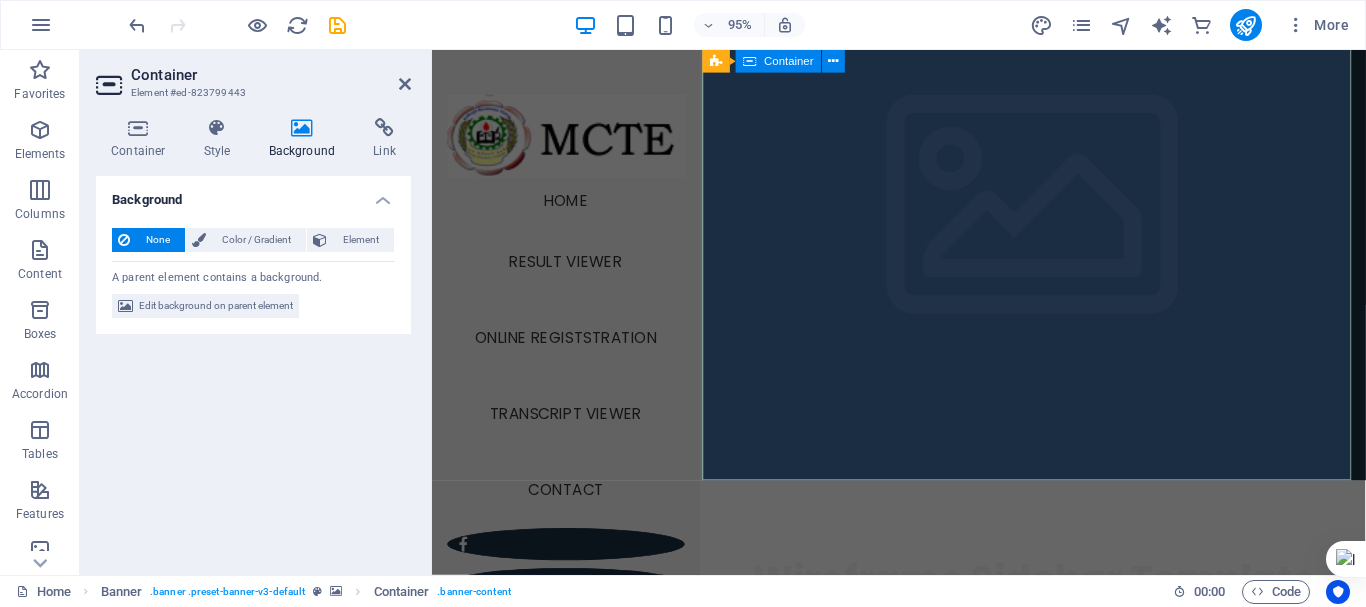 click on "Wireframe Sidebar Template Hello, it's a lot of pain. Learn more" at bounding box center [1066, 652] 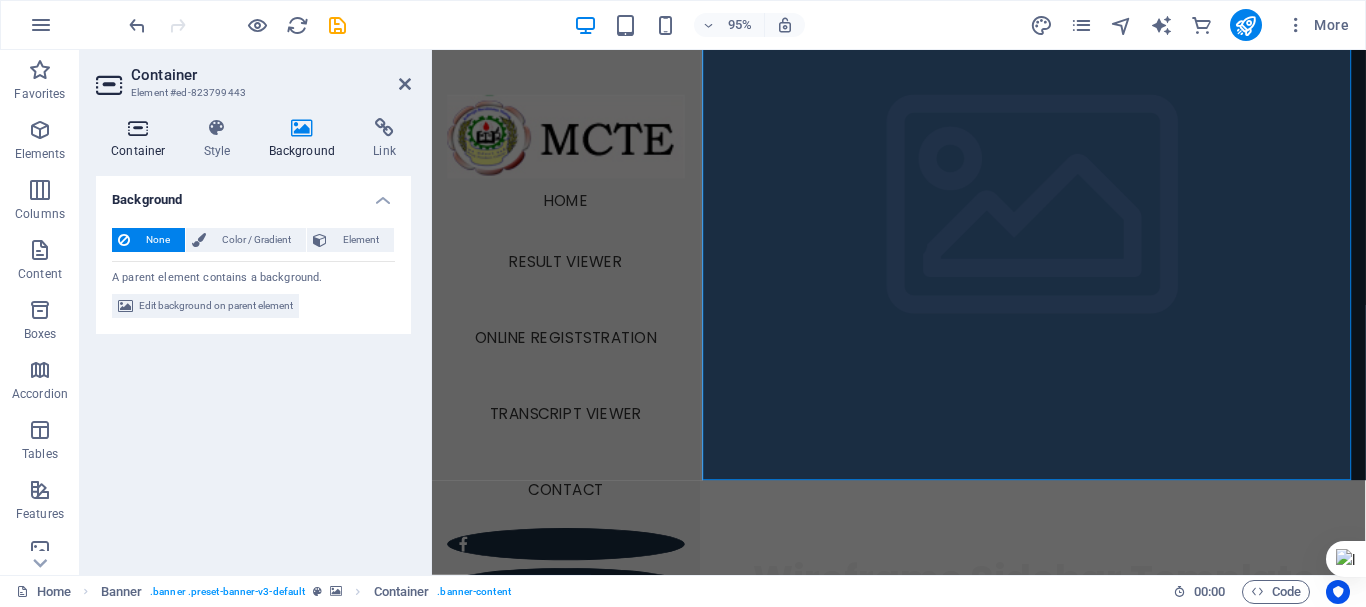click on "Container" at bounding box center [142, 139] 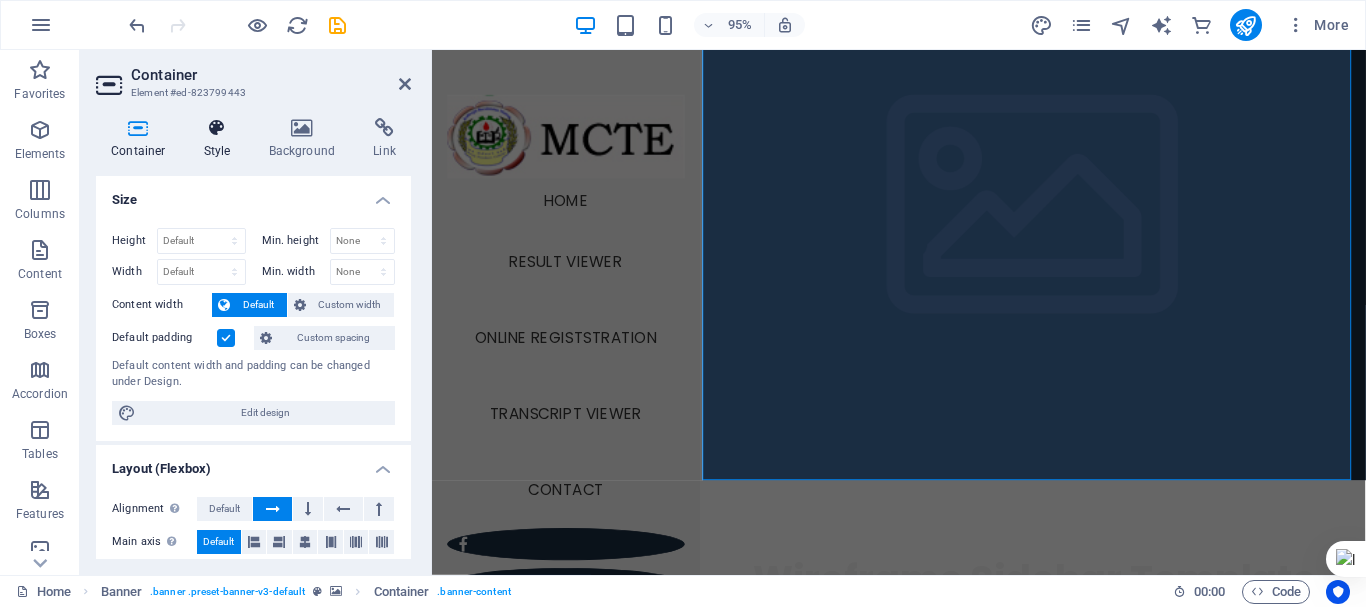 click at bounding box center [217, 128] 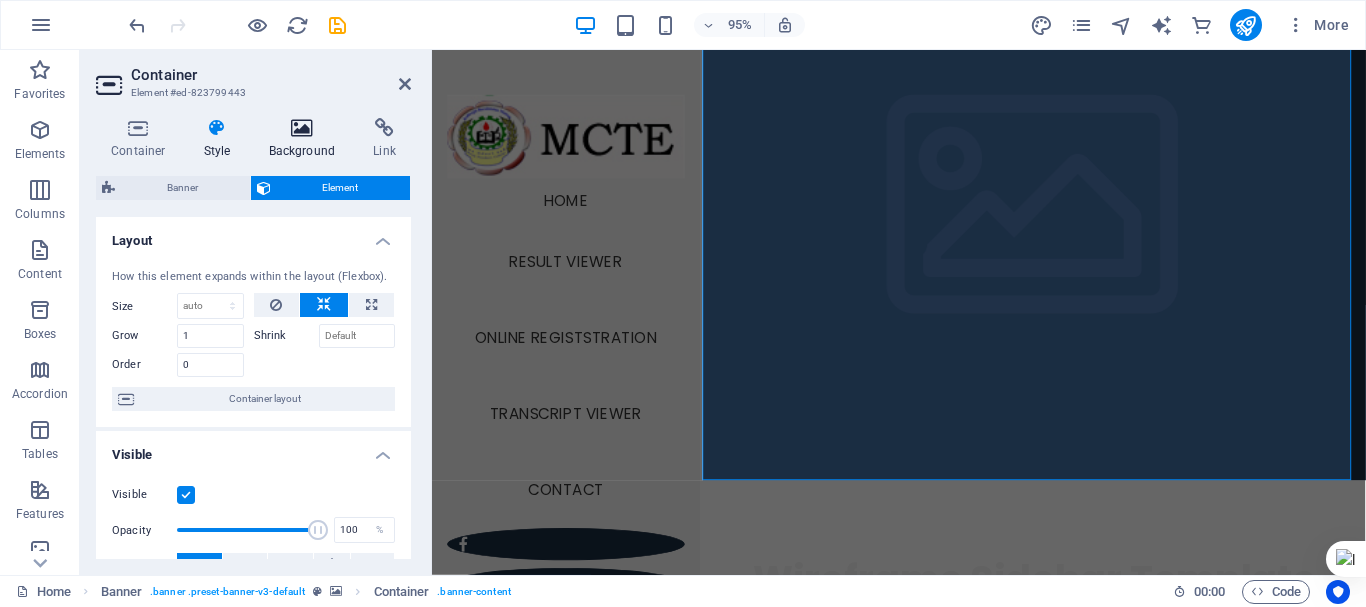 click at bounding box center [302, 128] 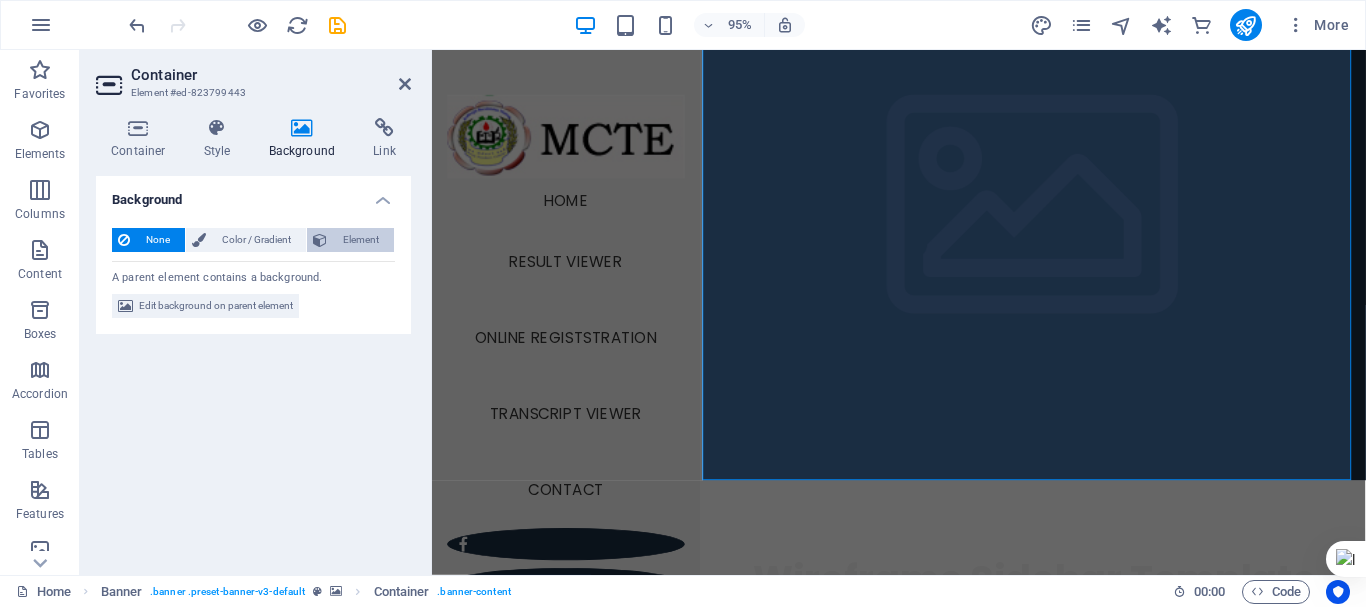 click on "Element" at bounding box center (360, 240) 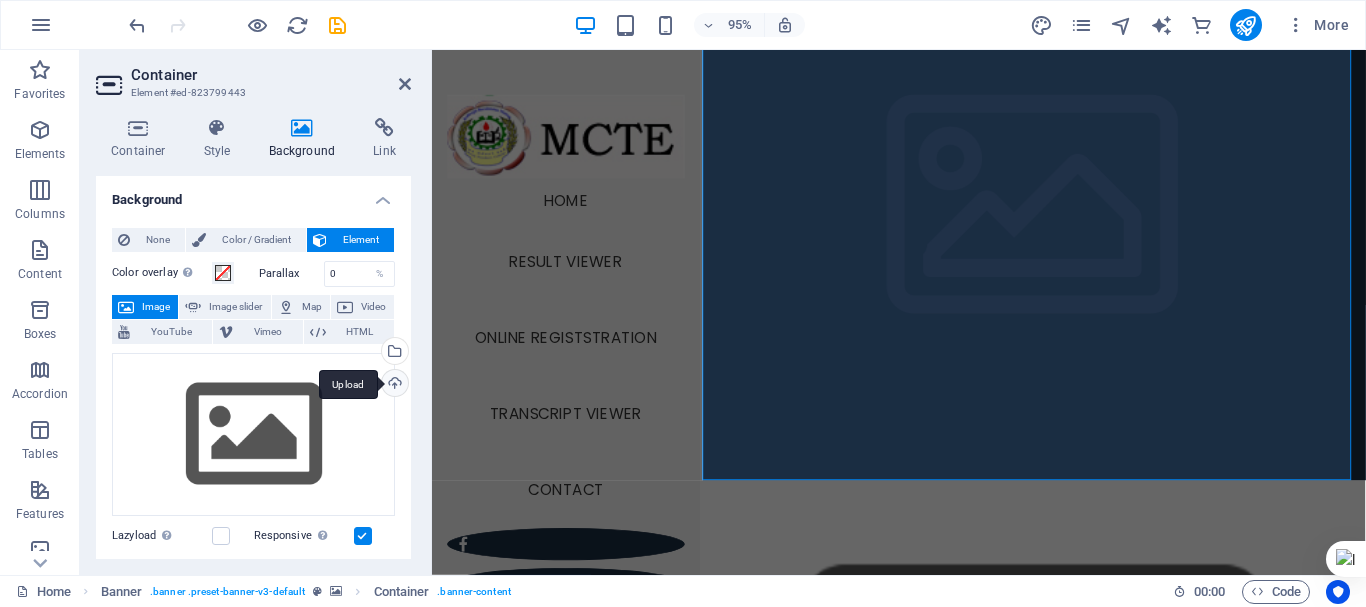 click on "Upload" at bounding box center (393, 385) 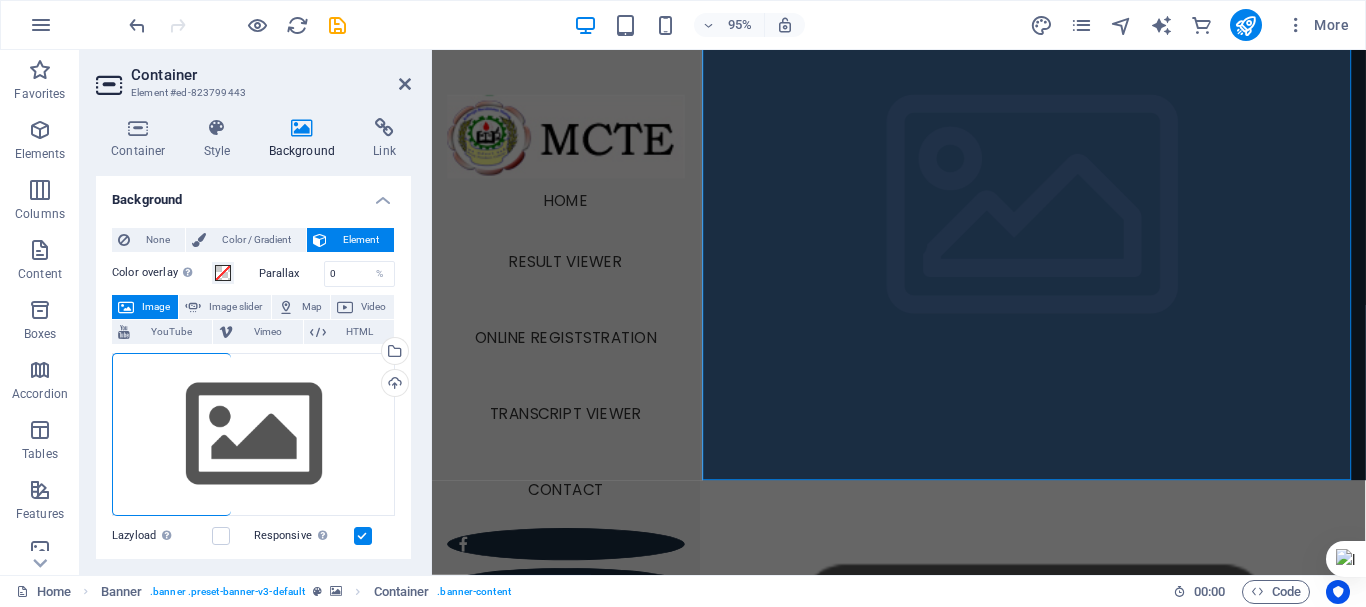 scroll, scrollTop: 400, scrollLeft: 0, axis: vertical 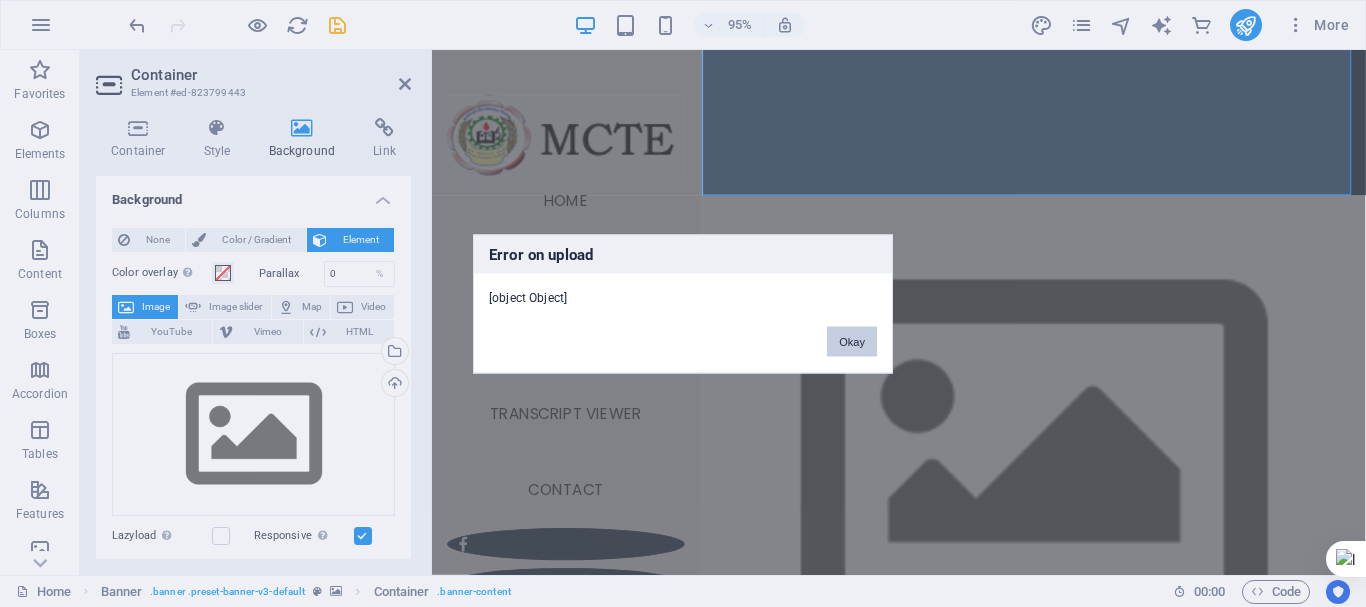 click on "Okay" at bounding box center (852, 341) 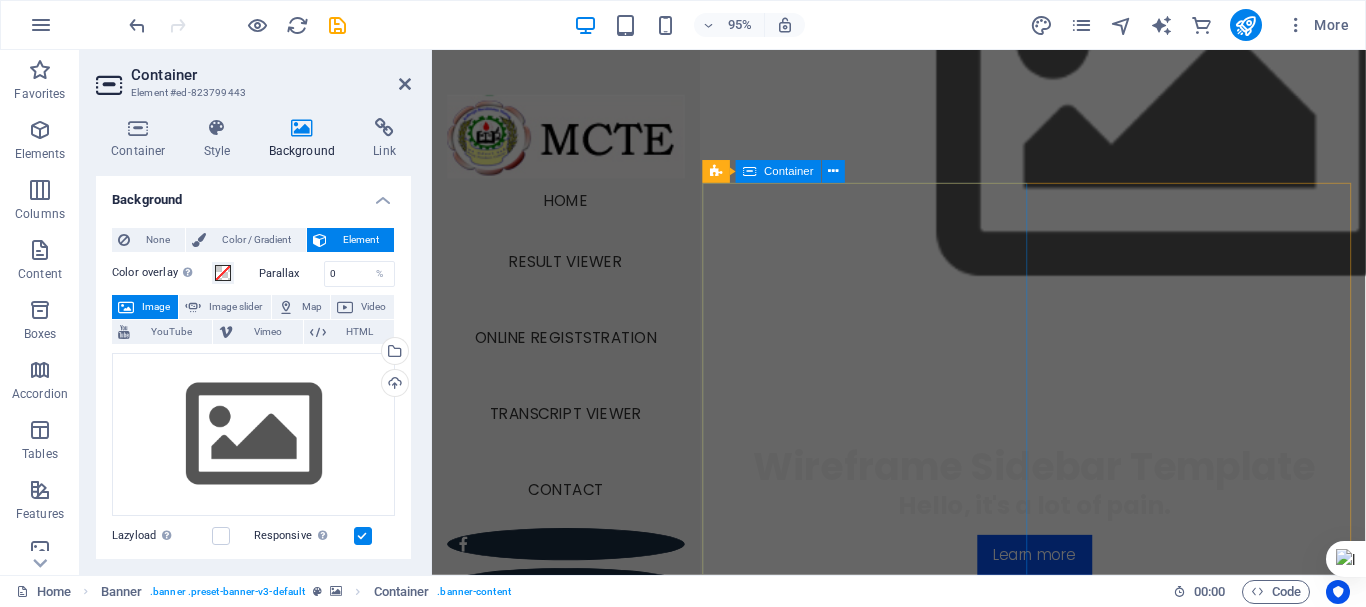 scroll, scrollTop: 600, scrollLeft: 0, axis: vertical 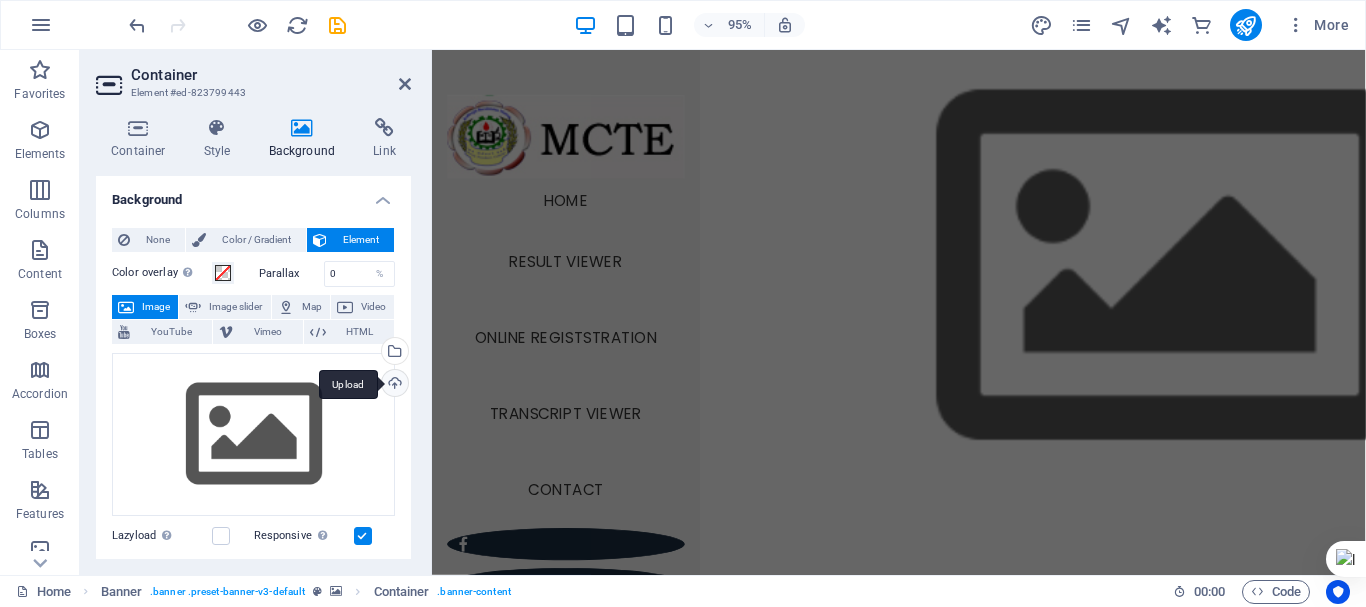 click on "Upload" at bounding box center [393, 385] 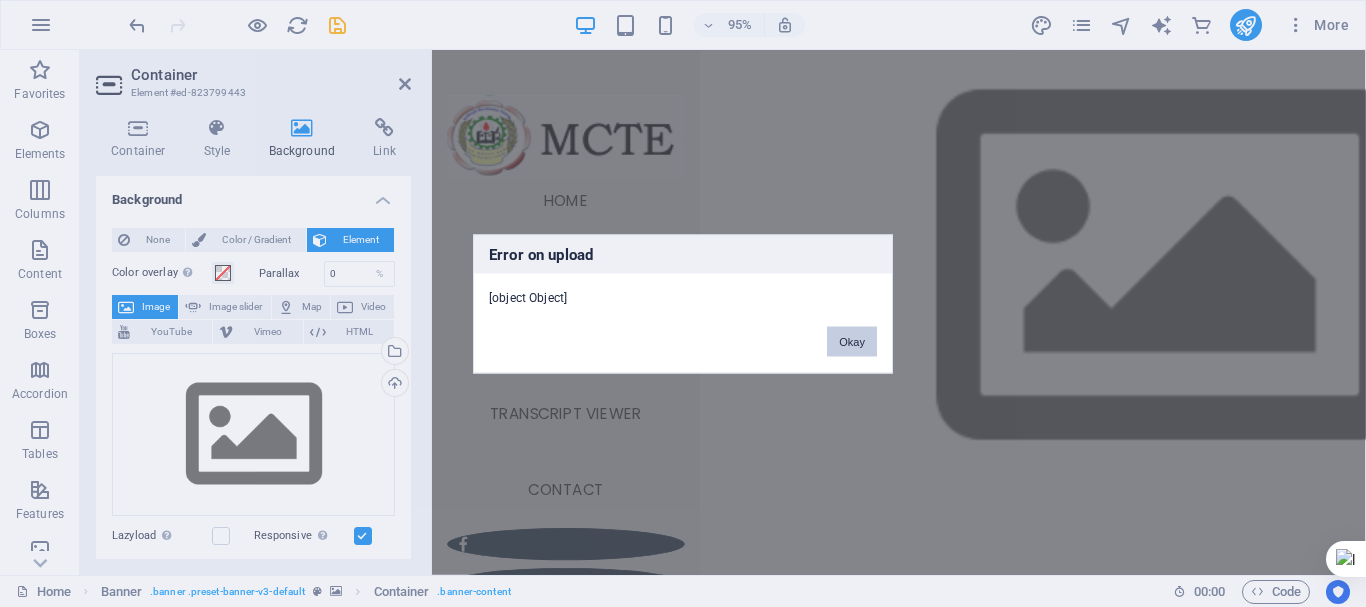 click on "Okay" at bounding box center (852, 341) 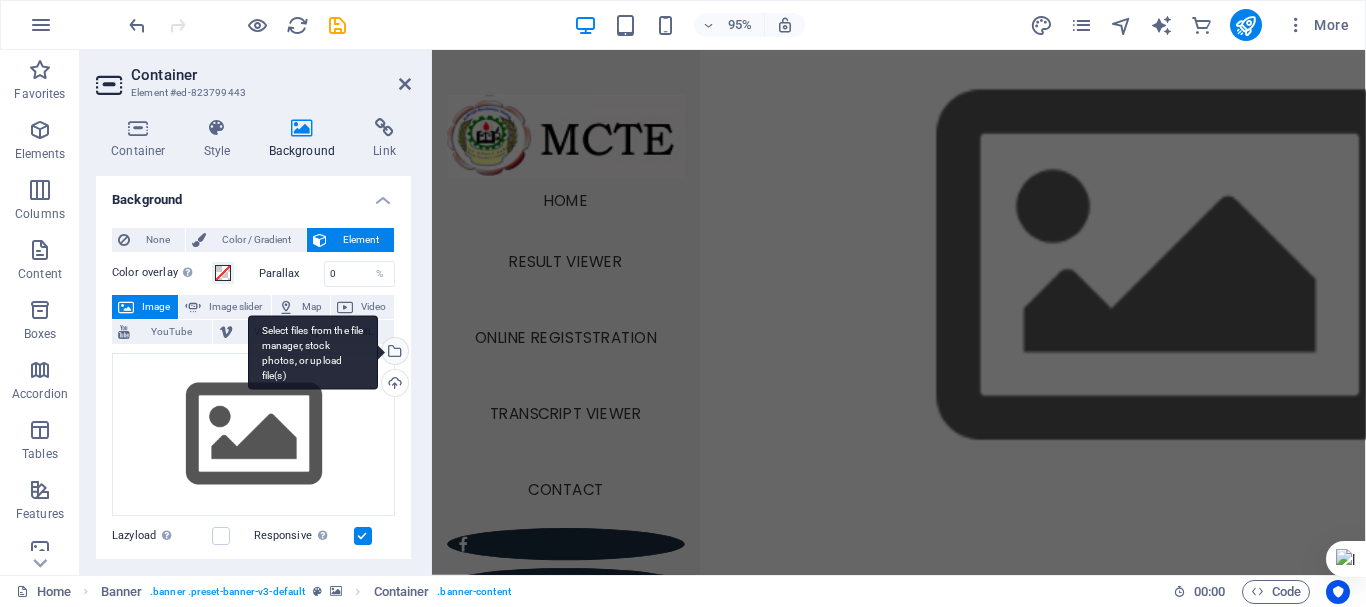 click on "Select files from the file manager, stock photos, or upload file(s)" at bounding box center (393, 353) 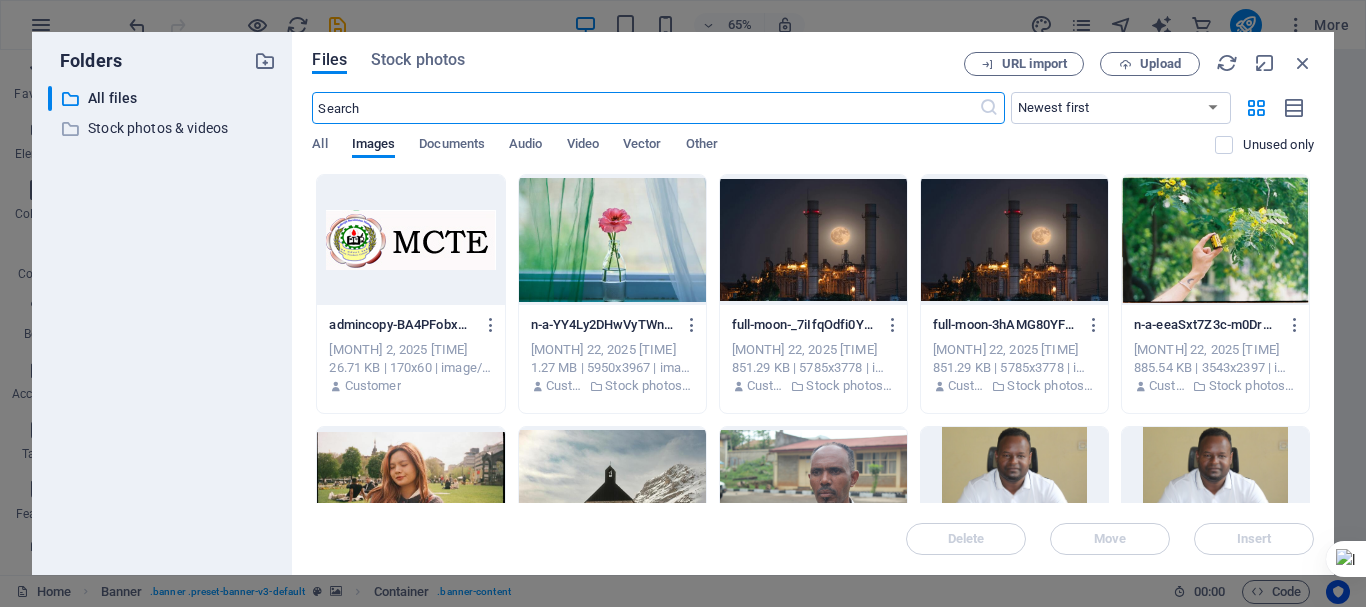 scroll, scrollTop: 0, scrollLeft: 0, axis: both 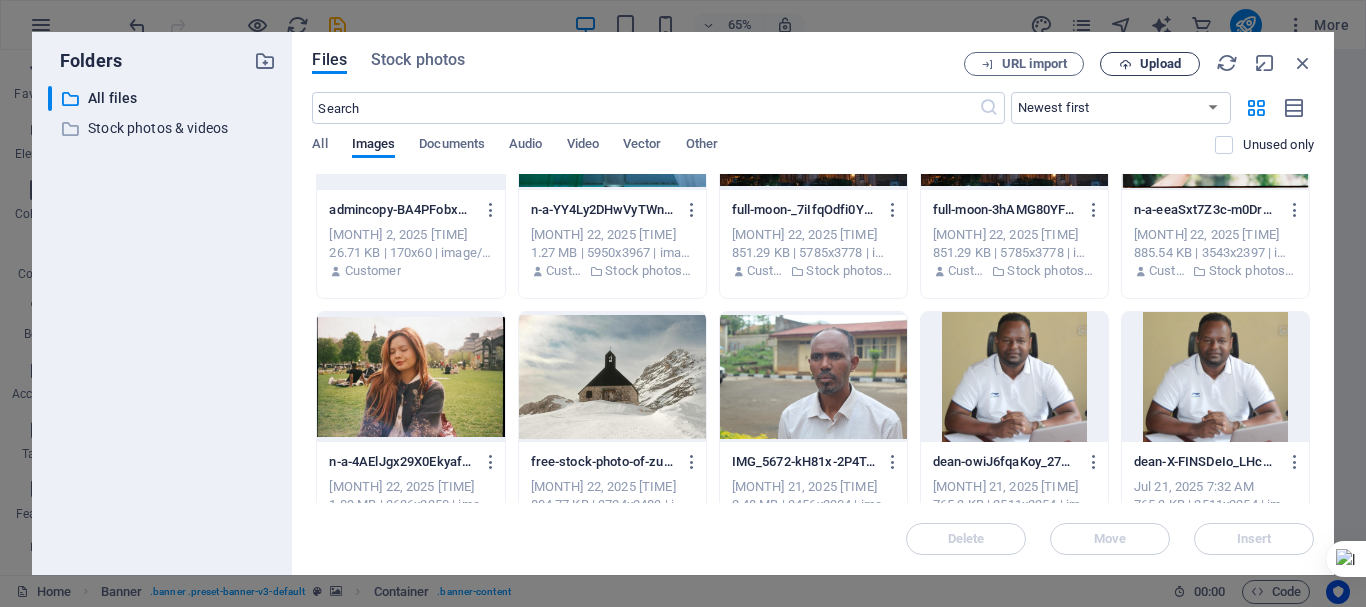 click on "Upload" at bounding box center [1160, 64] 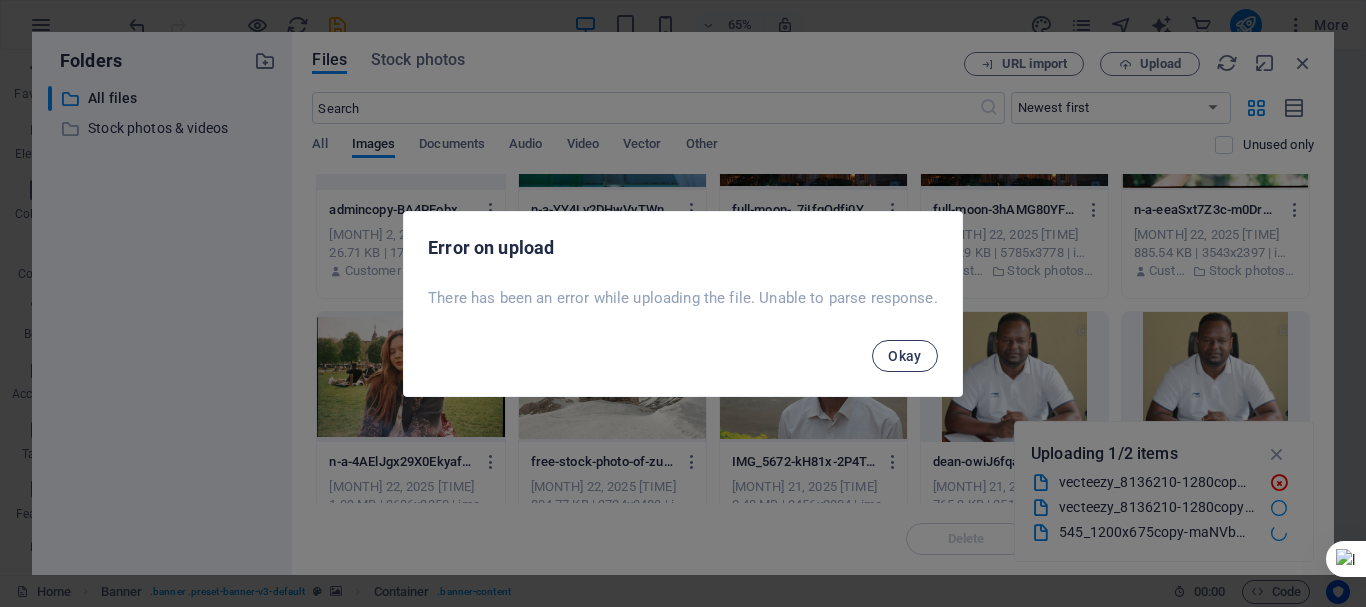 click on "Okay" at bounding box center (905, 356) 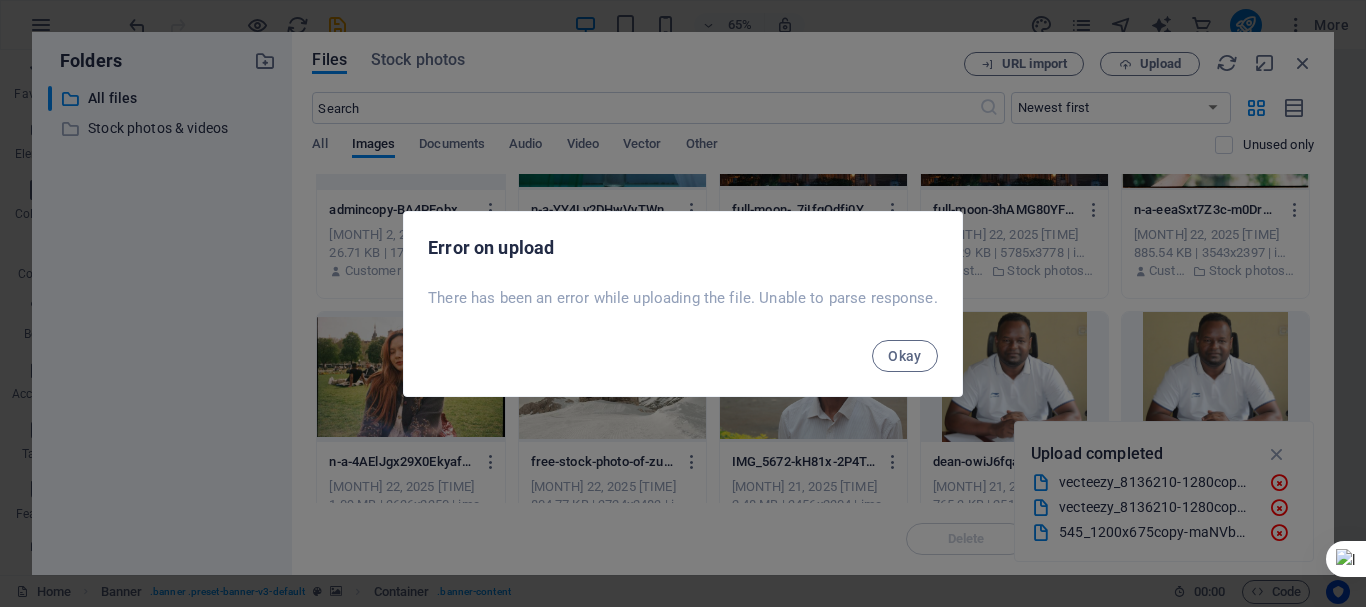 click on "Okay" at bounding box center [905, 356] 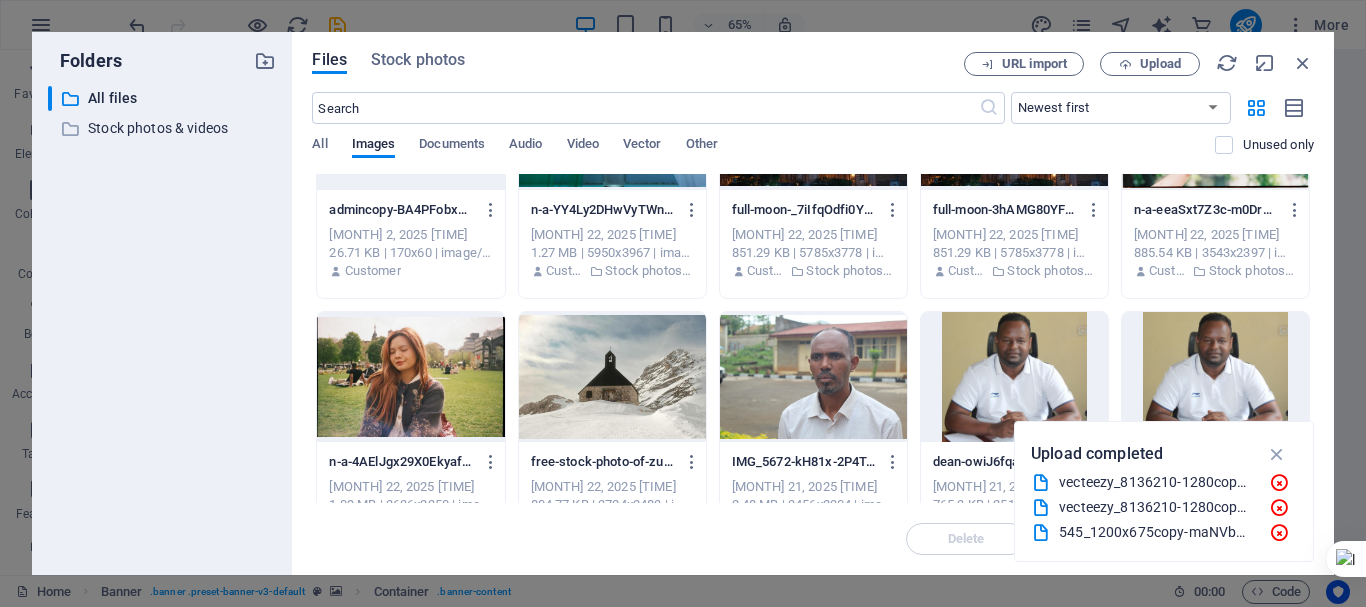 click on "​ All files All files ​ Stock photos & videos Stock photos & videos" at bounding box center [162, 322] 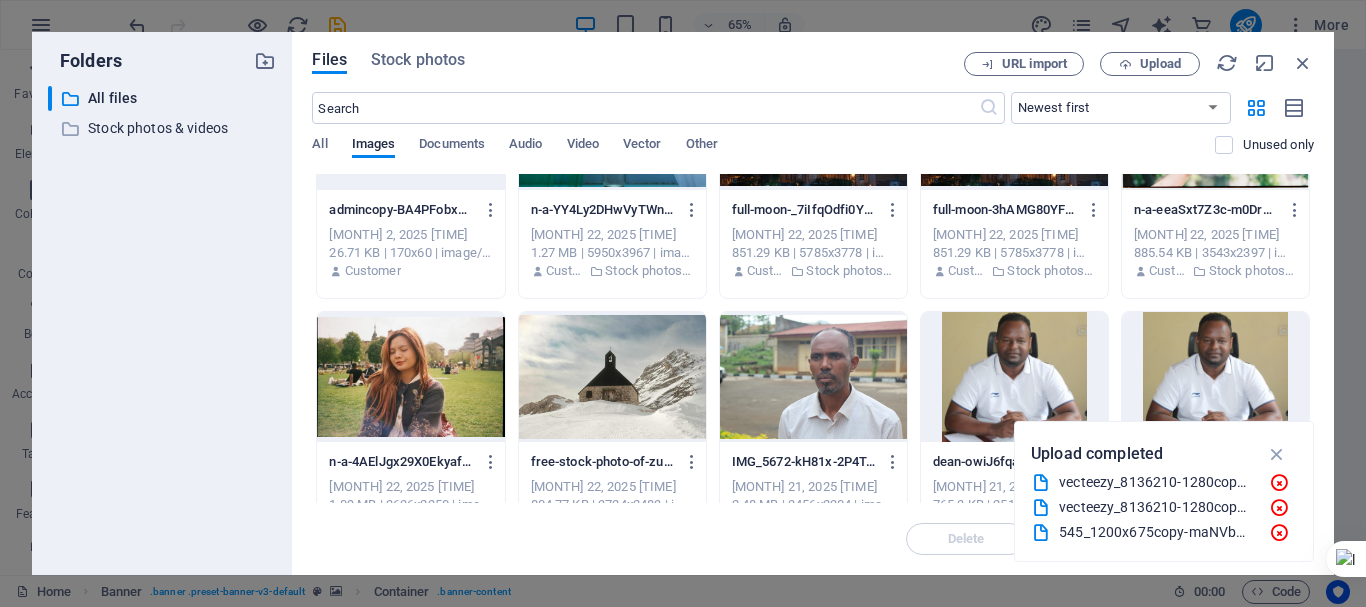 drag, startPoint x: 289, startPoint y: 312, endPoint x: 913, endPoint y: 53, distance: 675.616 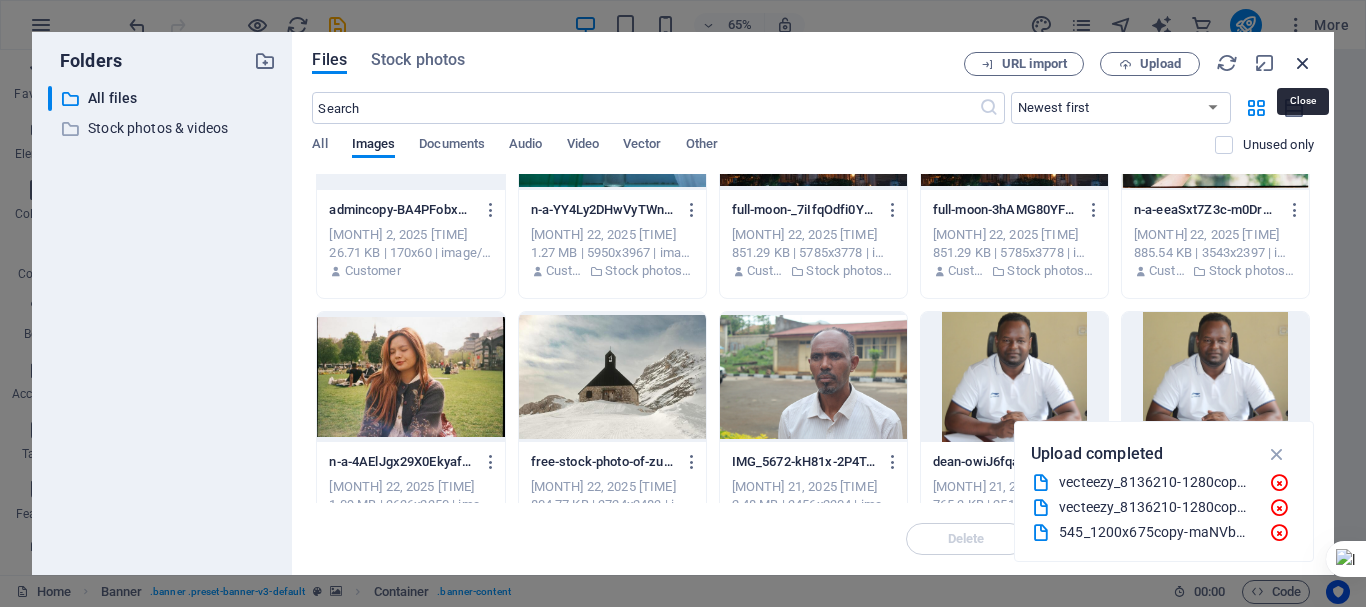 click at bounding box center (1303, 63) 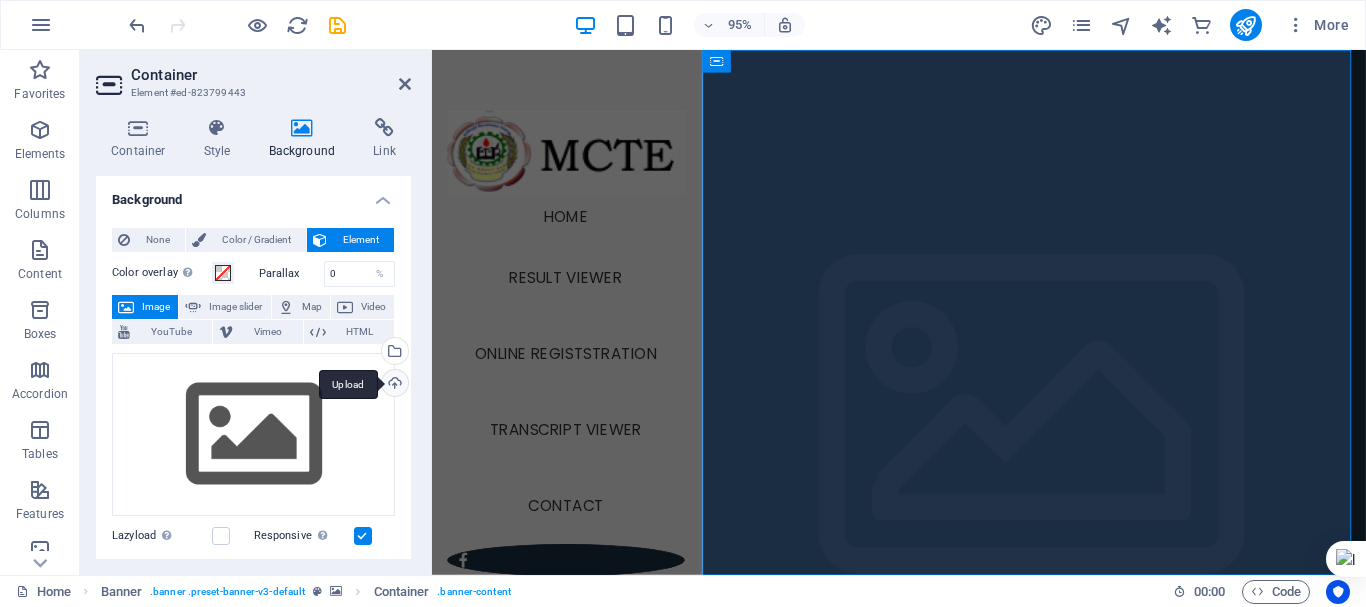 click on "Upload" at bounding box center (393, 385) 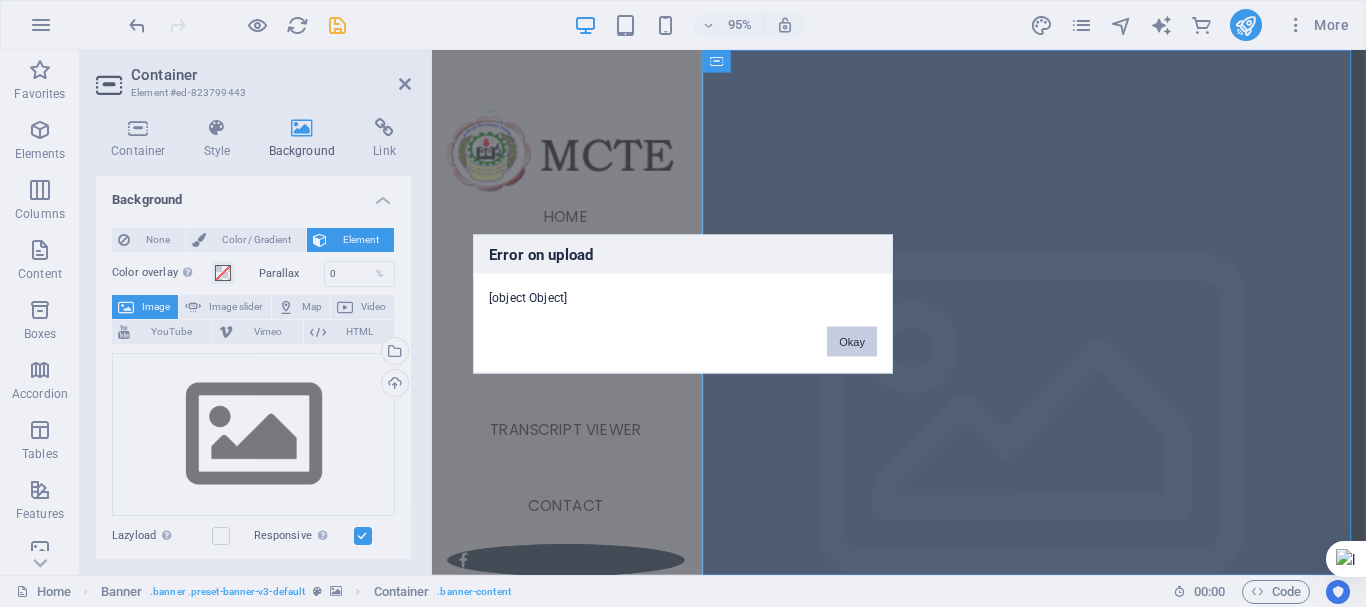 click on "Okay" at bounding box center (852, 341) 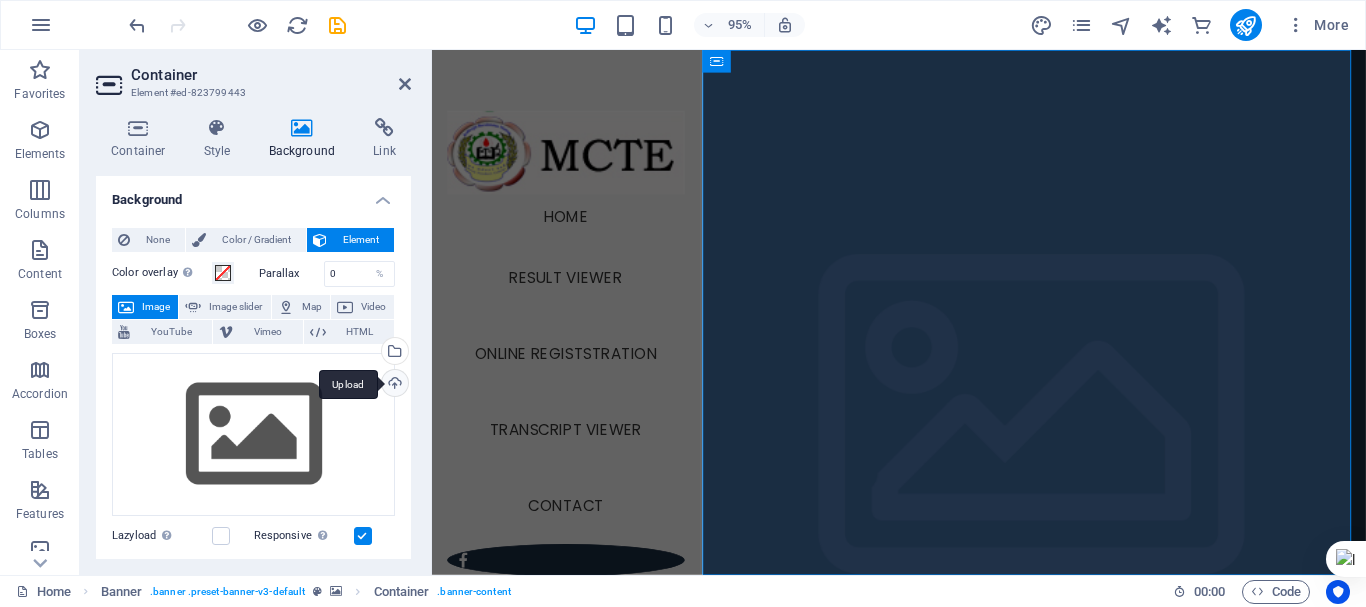click on "Upload" at bounding box center (393, 385) 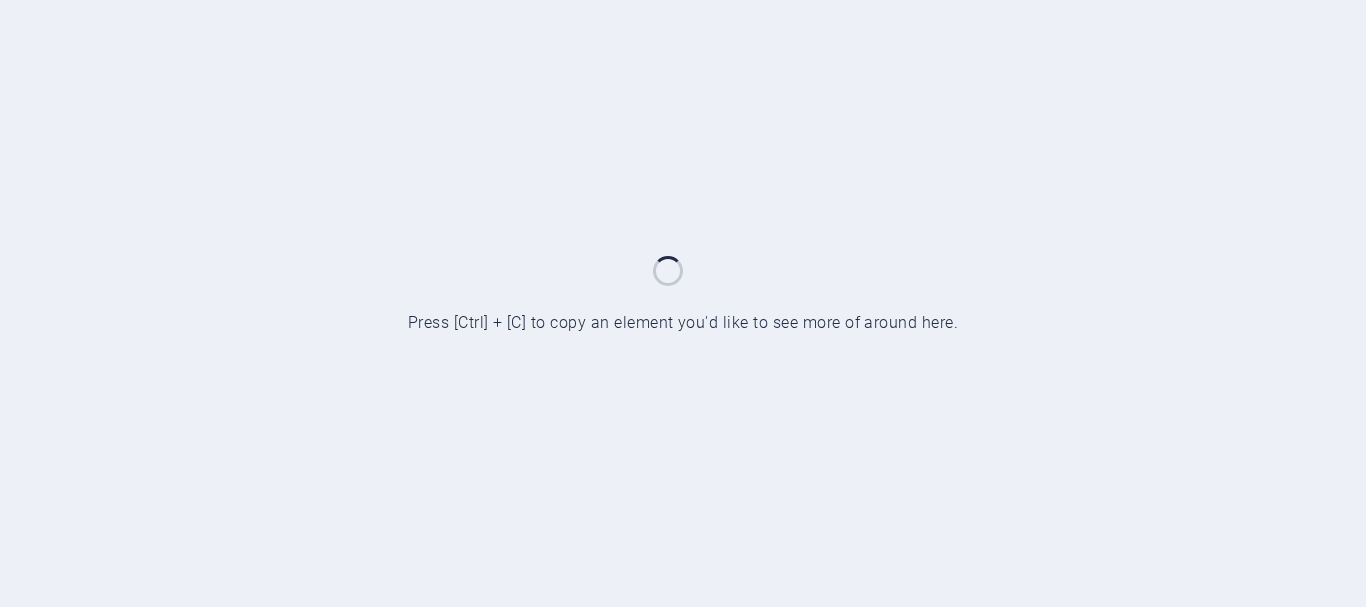 scroll, scrollTop: 0, scrollLeft: 0, axis: both 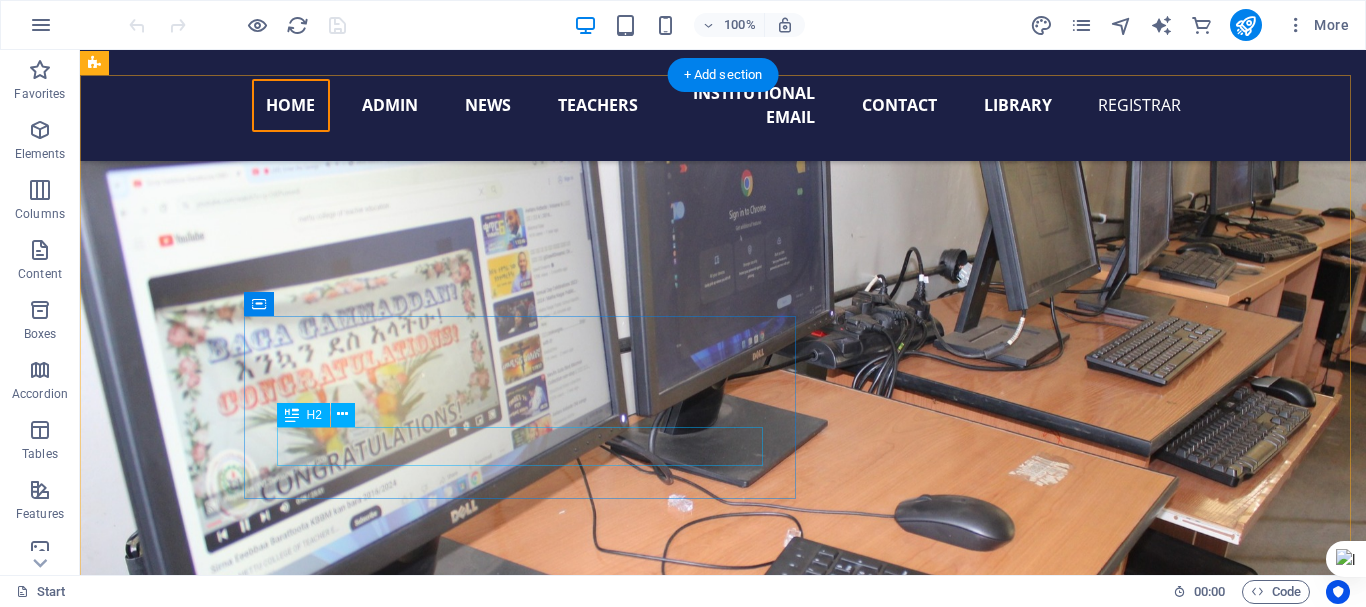 click on "student portal" at bounding box center [763, 1127] 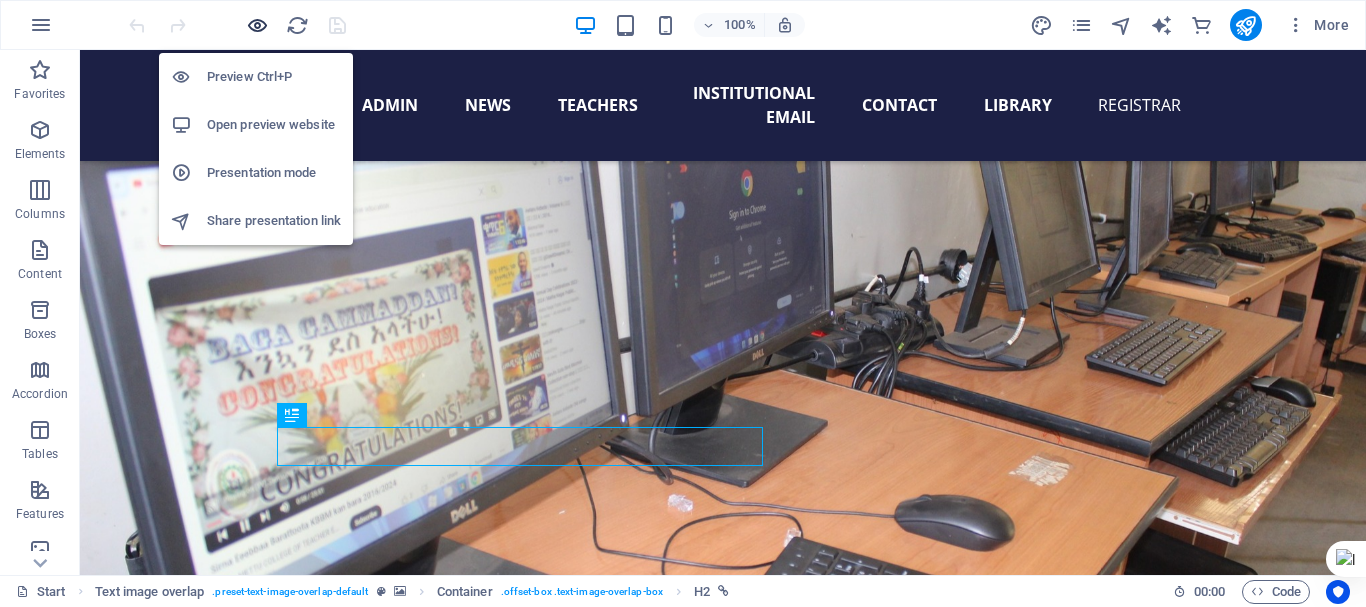click at bounding box center (257, 25) 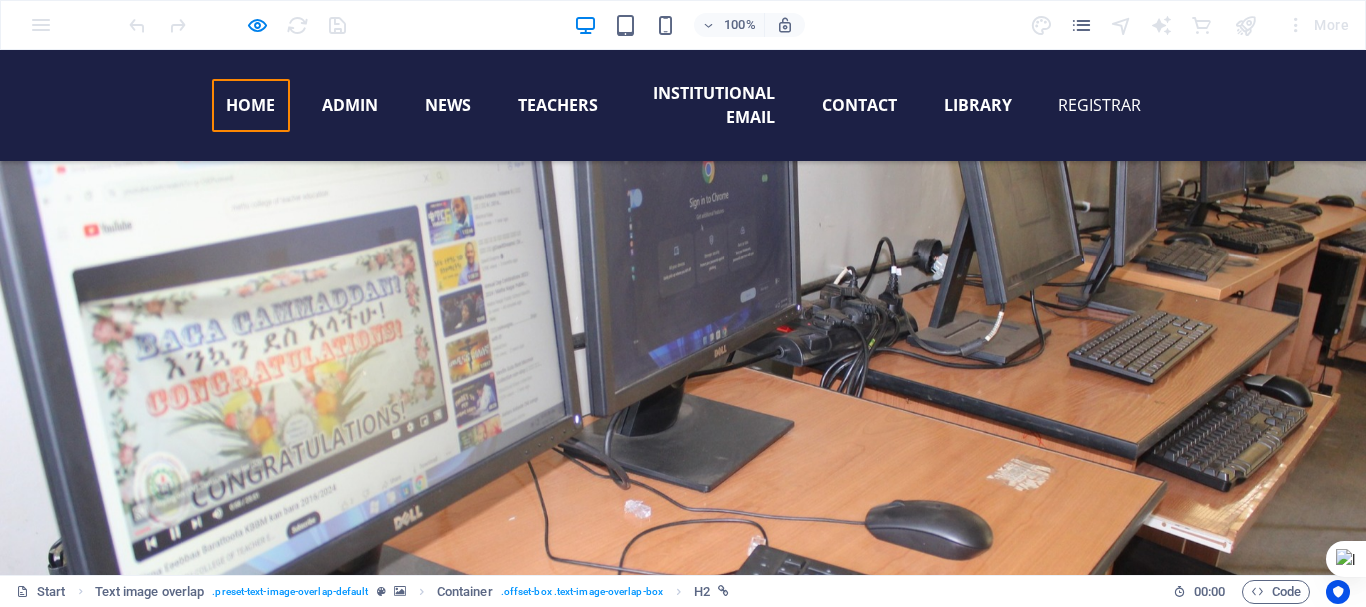 click on "student portal" at bounding box center [370, 1136] 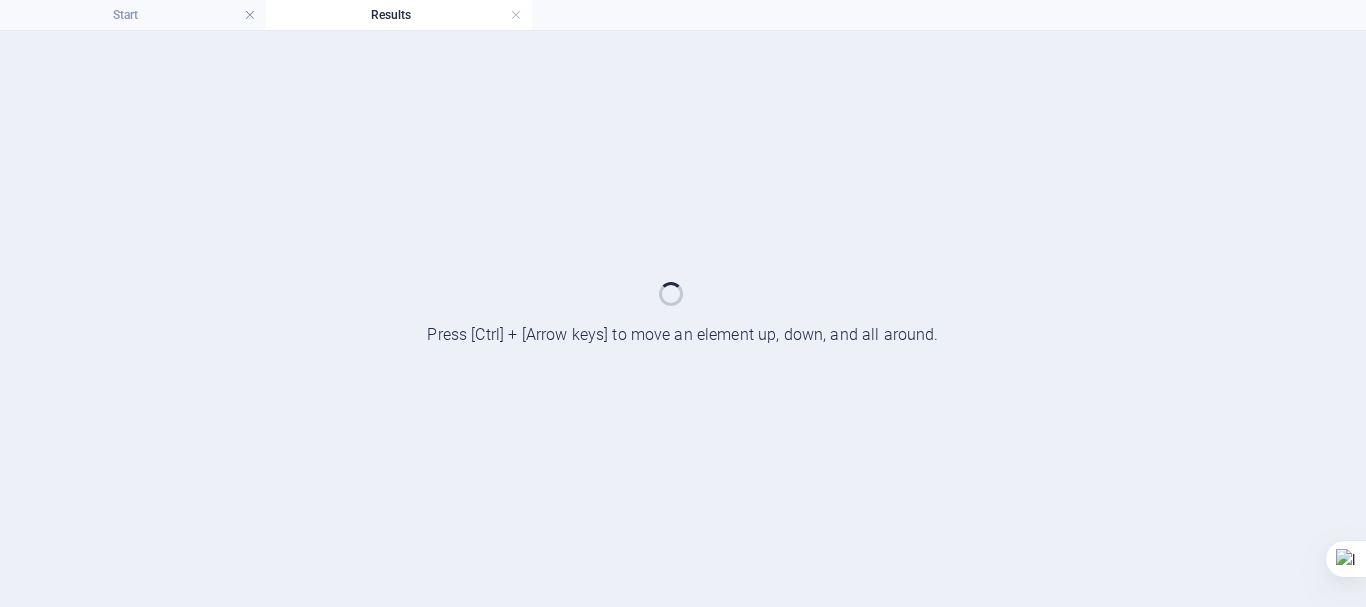 scroll, scrollTop: 0, scrollLeft: 0, axis: both 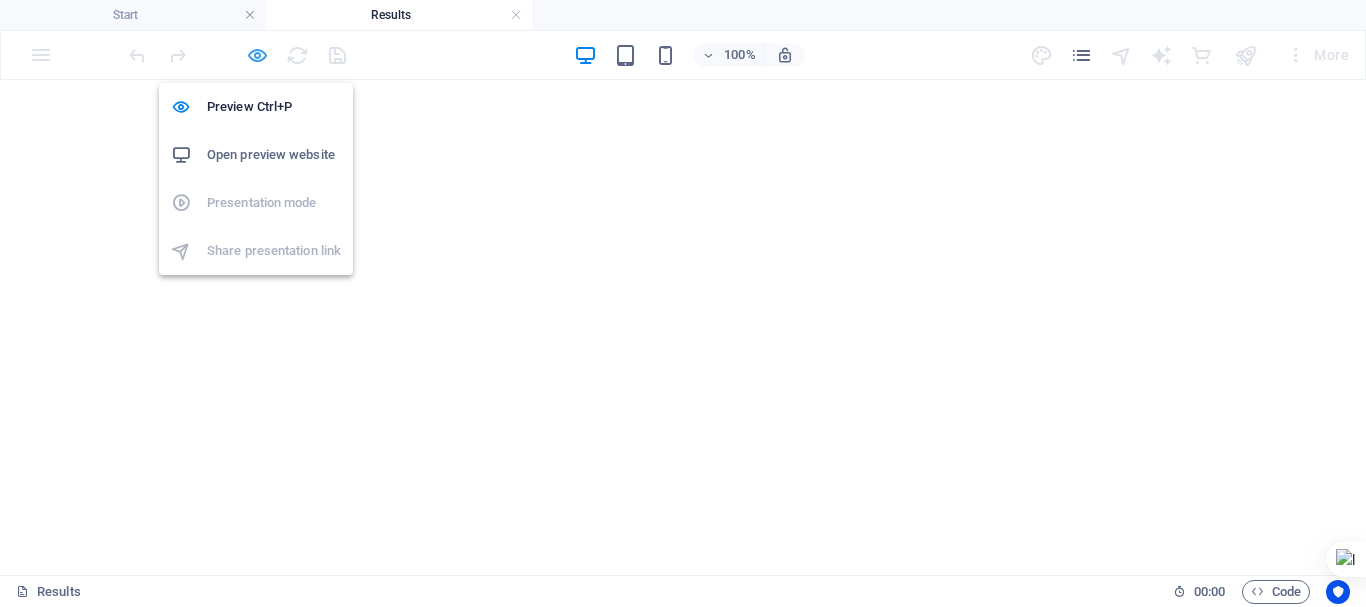 click at bounding box center [257, 55] 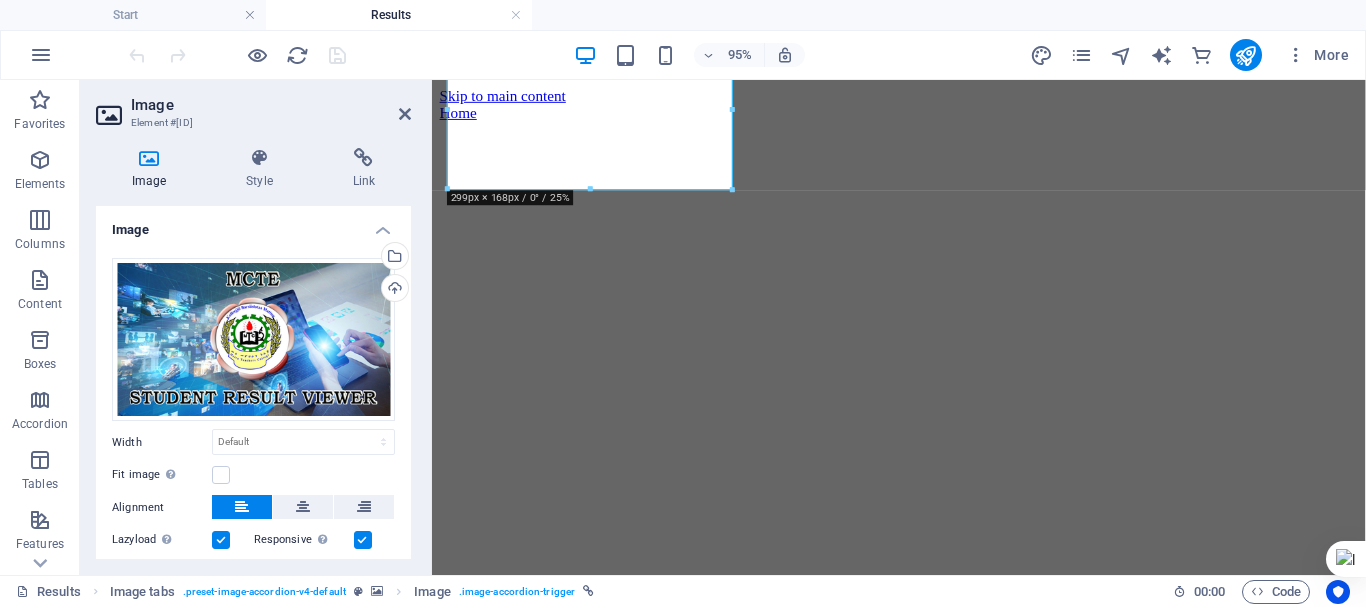 scroll, scrollTop: 200, scrollLeft: 0, axis: vertical 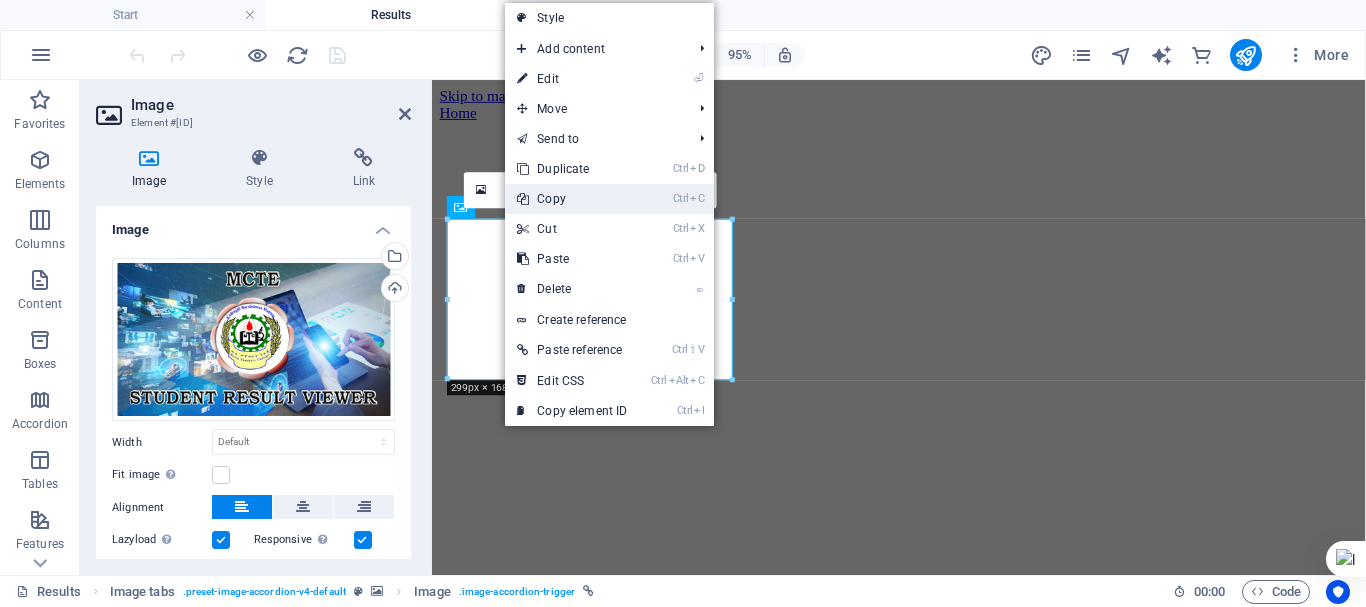click on "Ctrl C  Copy" at bounding box center [572, 199] 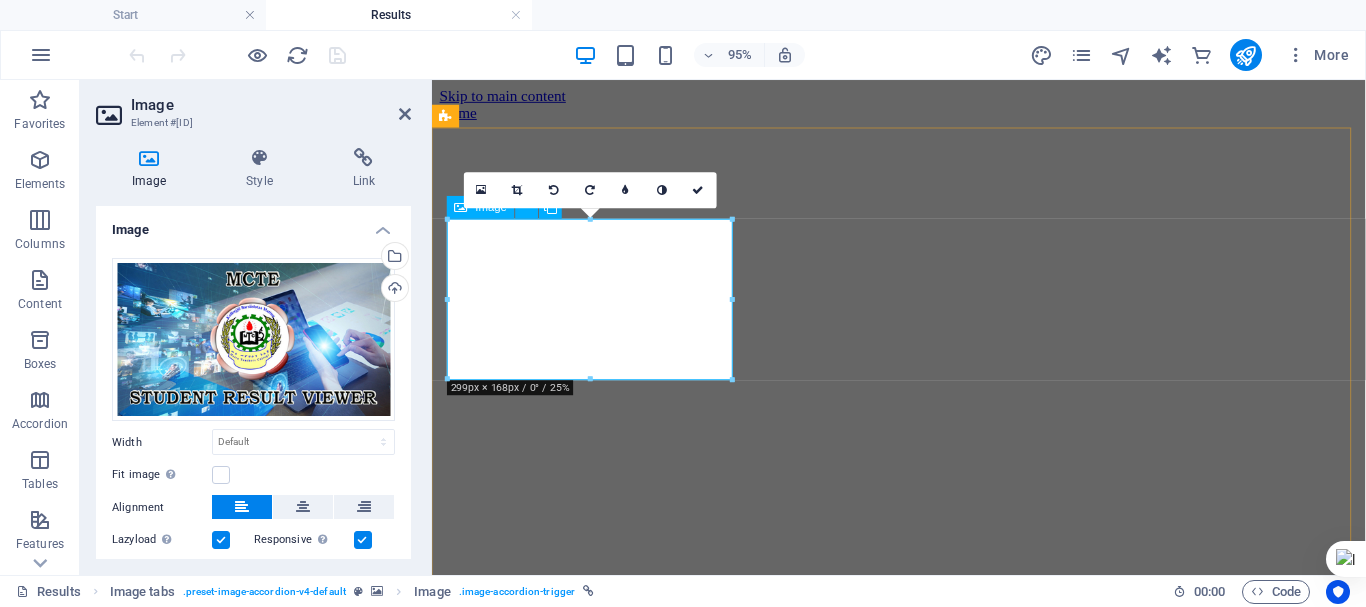 click on "Student Result Viewer" at bounding box center [923, 1908] 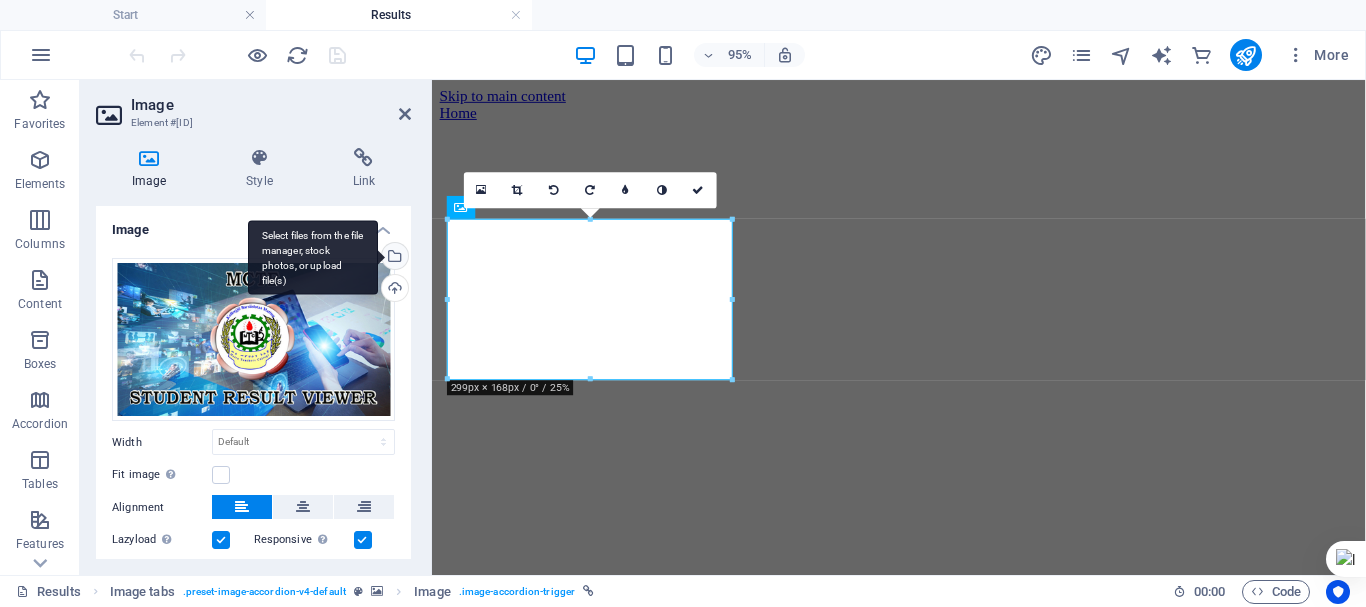 click on "Select files from the file manager, stock photos, or upload file(s)" at bounding box center (393, 258) 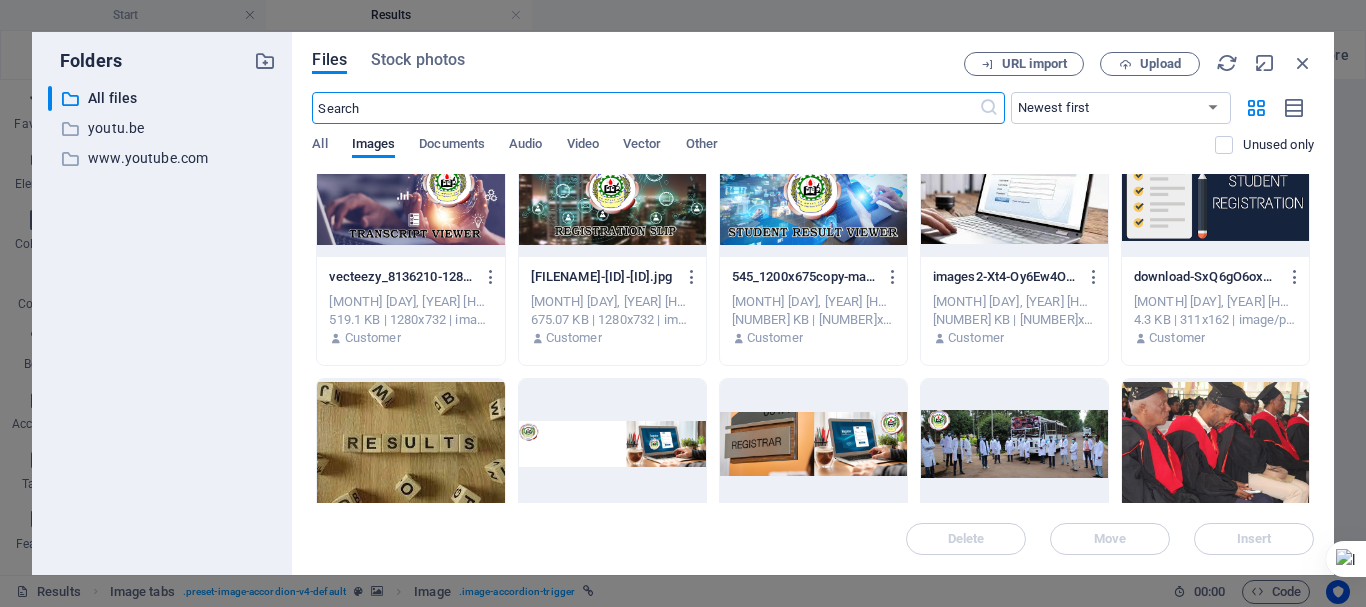 scroll, scrollTop: 200, scrollLeft: 0, axis: vertical 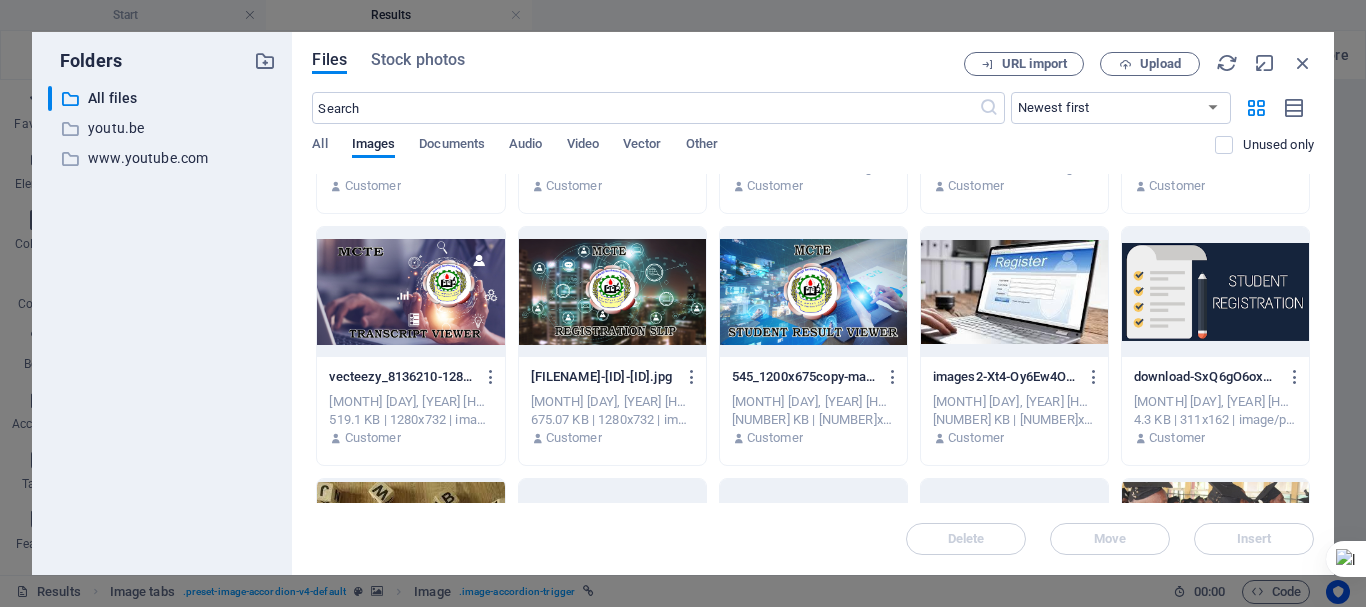 click at bounding box center [410, 292] 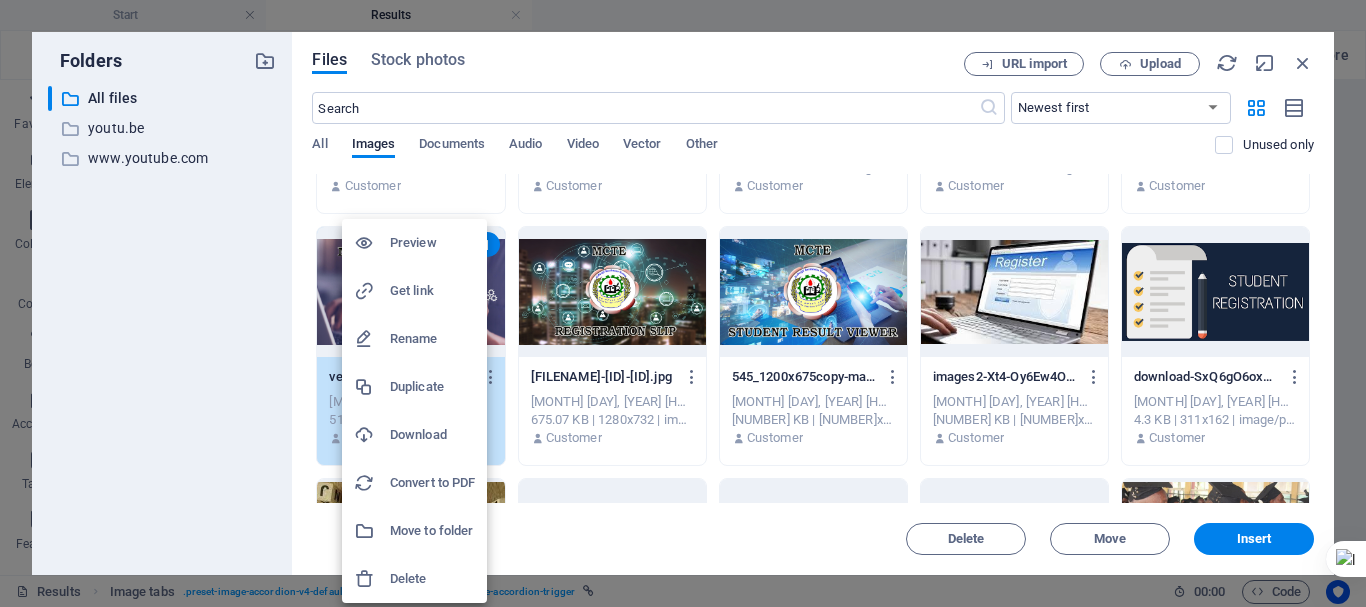 click on "Download" at bounding box center [432, 435] 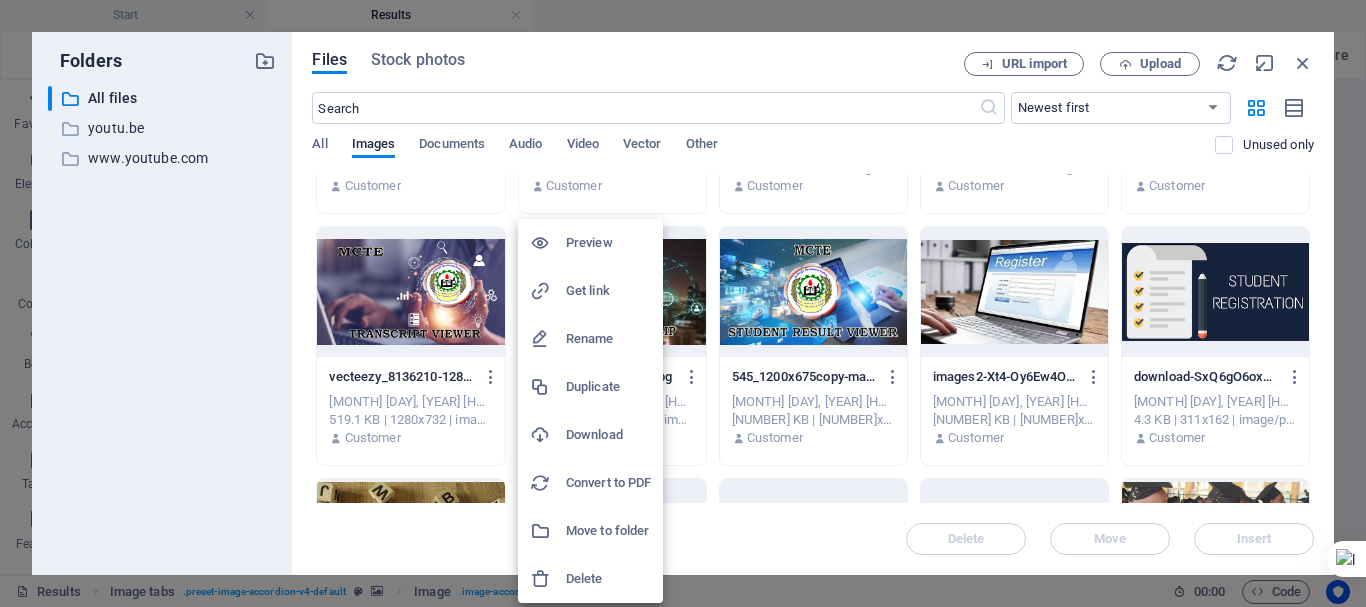 click on "Download" at bounding box center [608, 435] 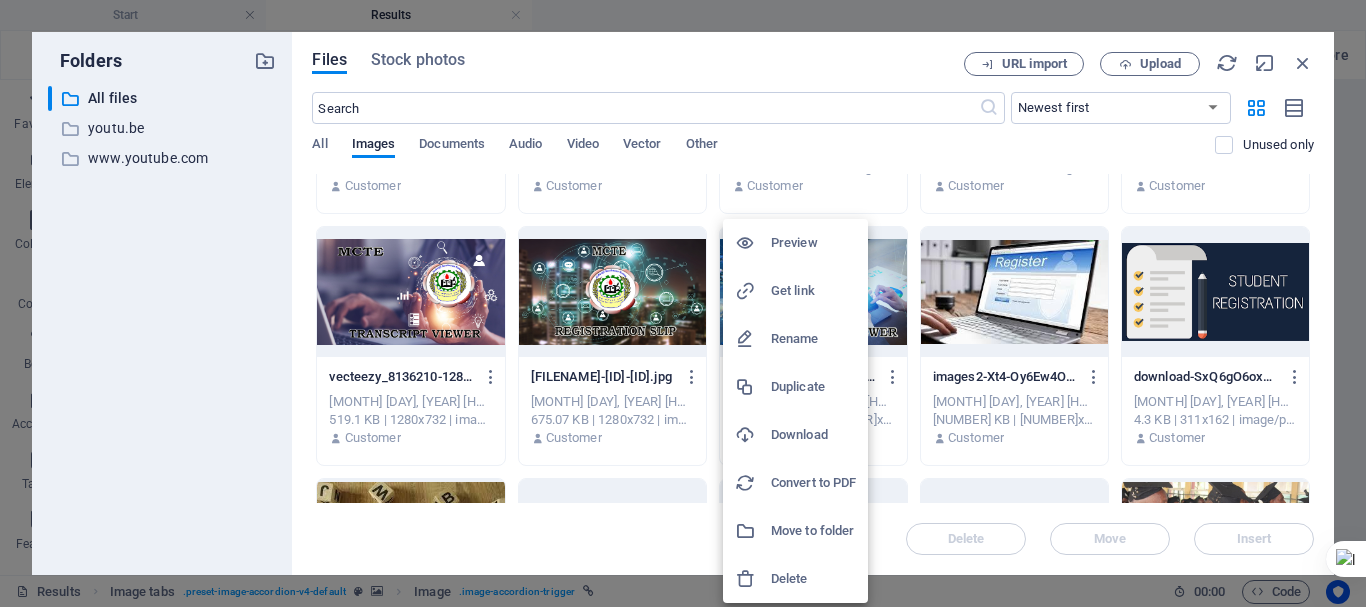 click on "Download" at bounding box center (813, 435) 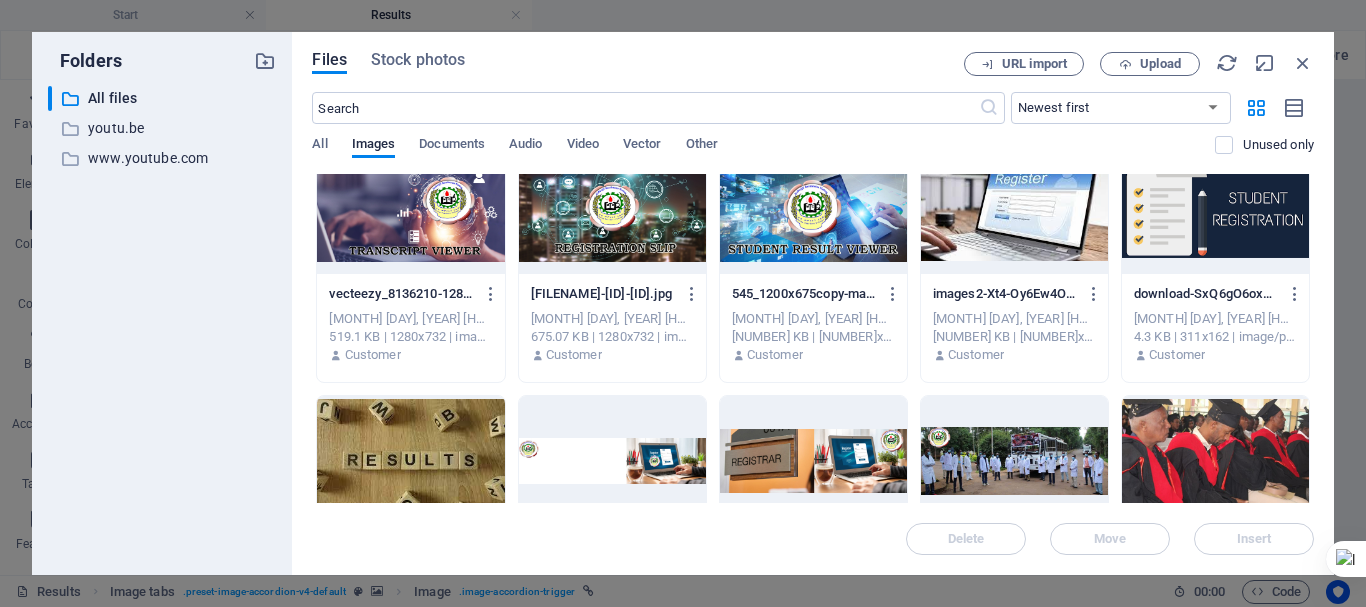scroll, scrollTop: 400, scrollLeft: 0, axis: vertical 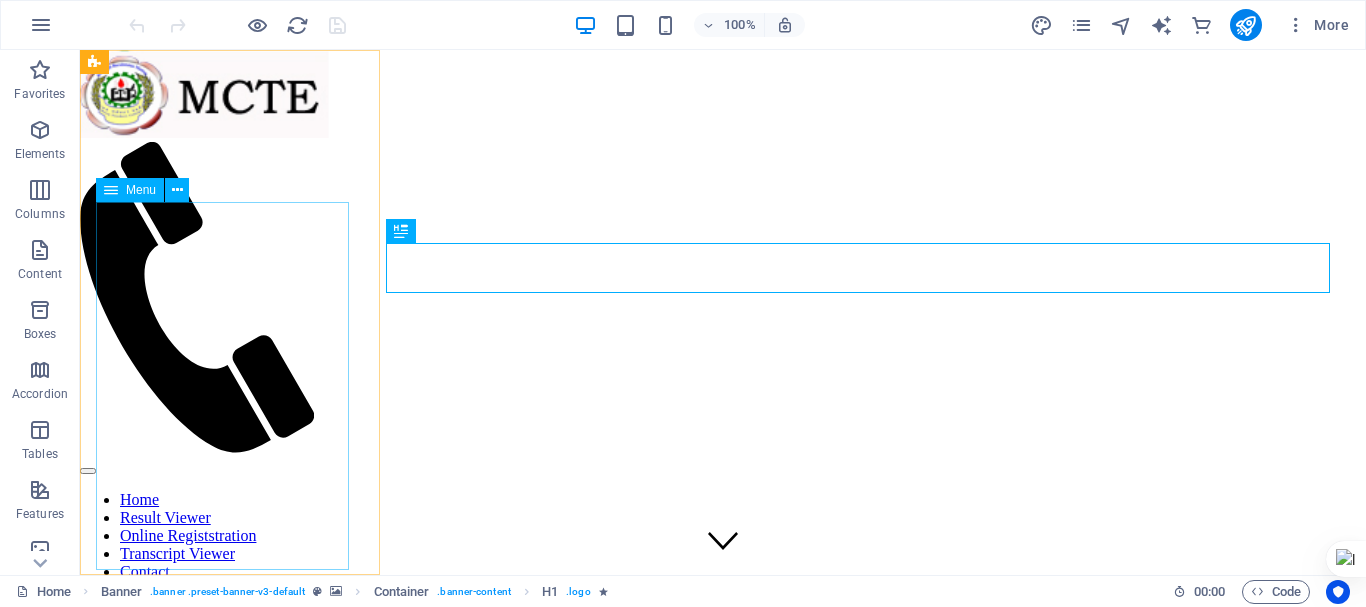 click on "Home Result Viewer Online Registstration Transcript Viewer Contact" at bounding box center [205, 536] 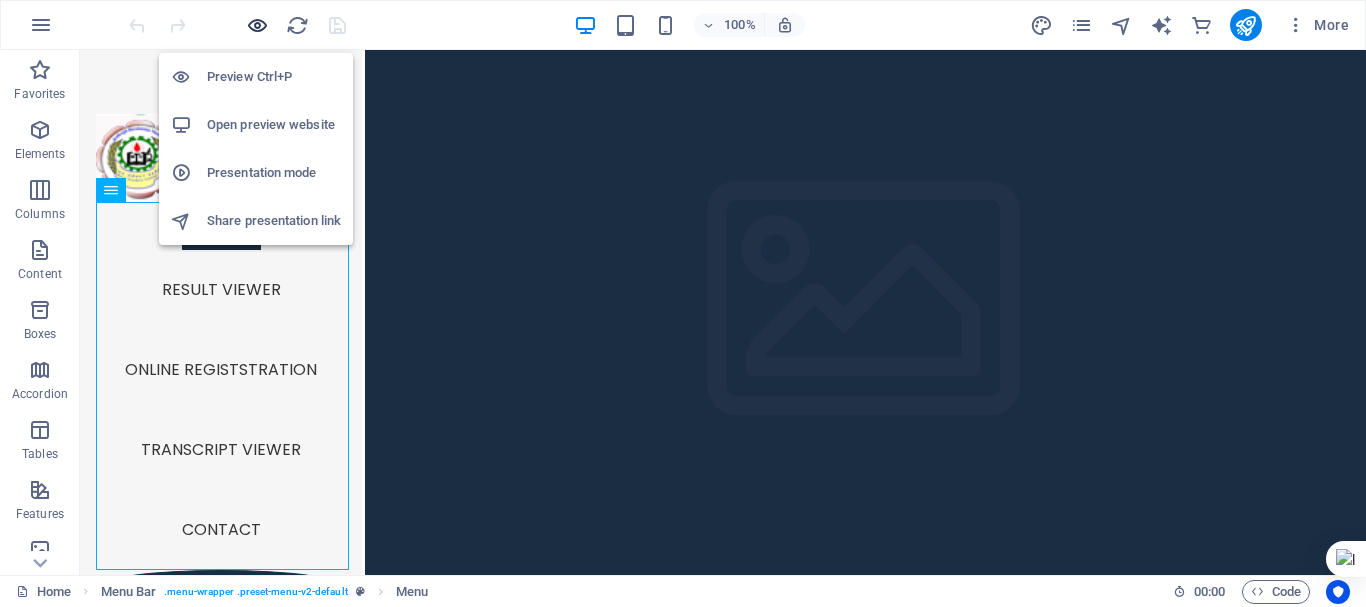 click at bounding box center [257, 25] 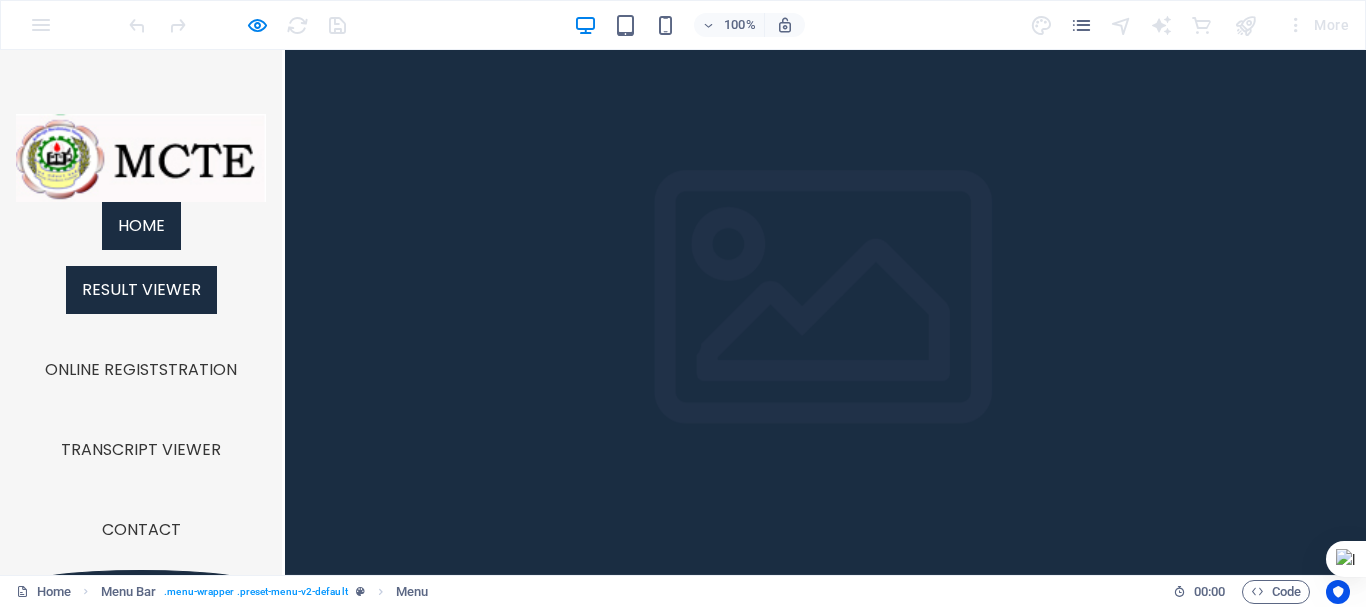 click on "Result Viewer" at bounding box center [141, 290] 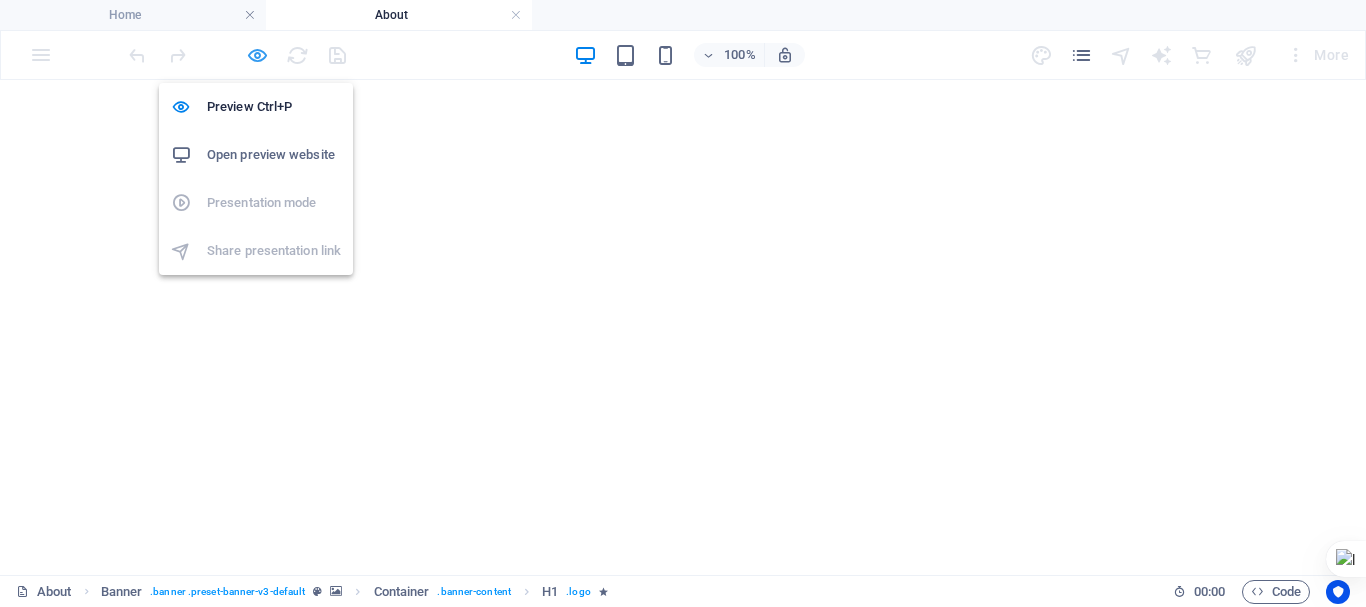 click at bounding box center [257, 55] 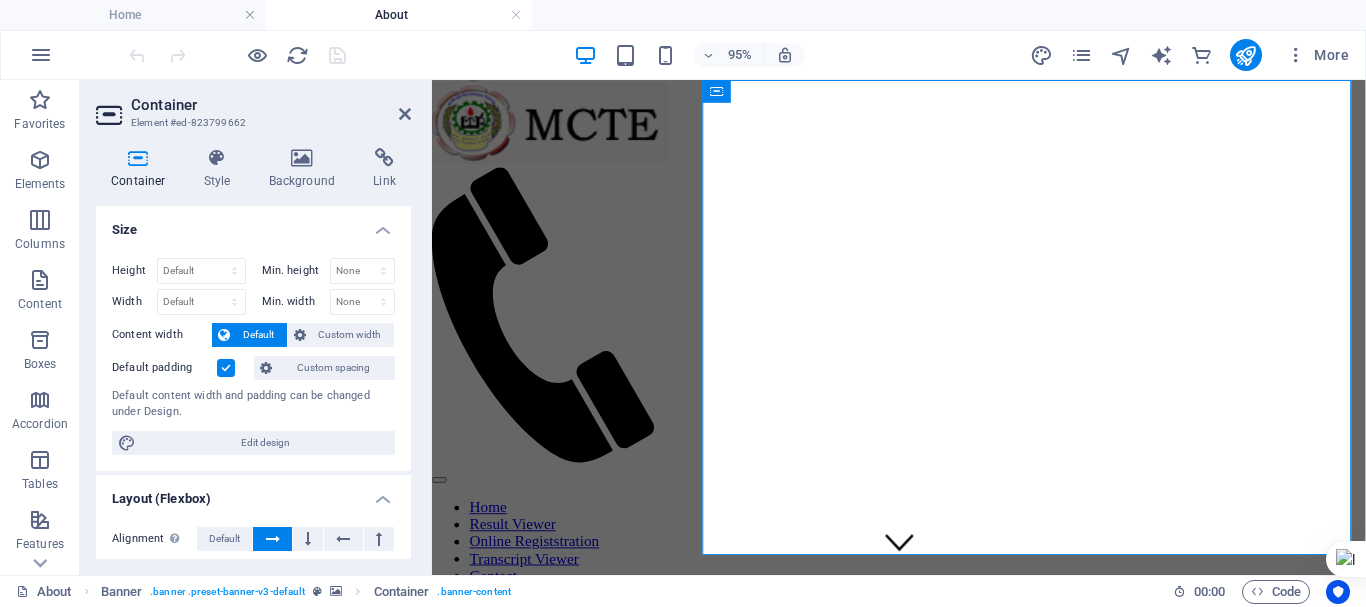 scroll, scrollTop: 0, scrollLeft: 0, axis: both 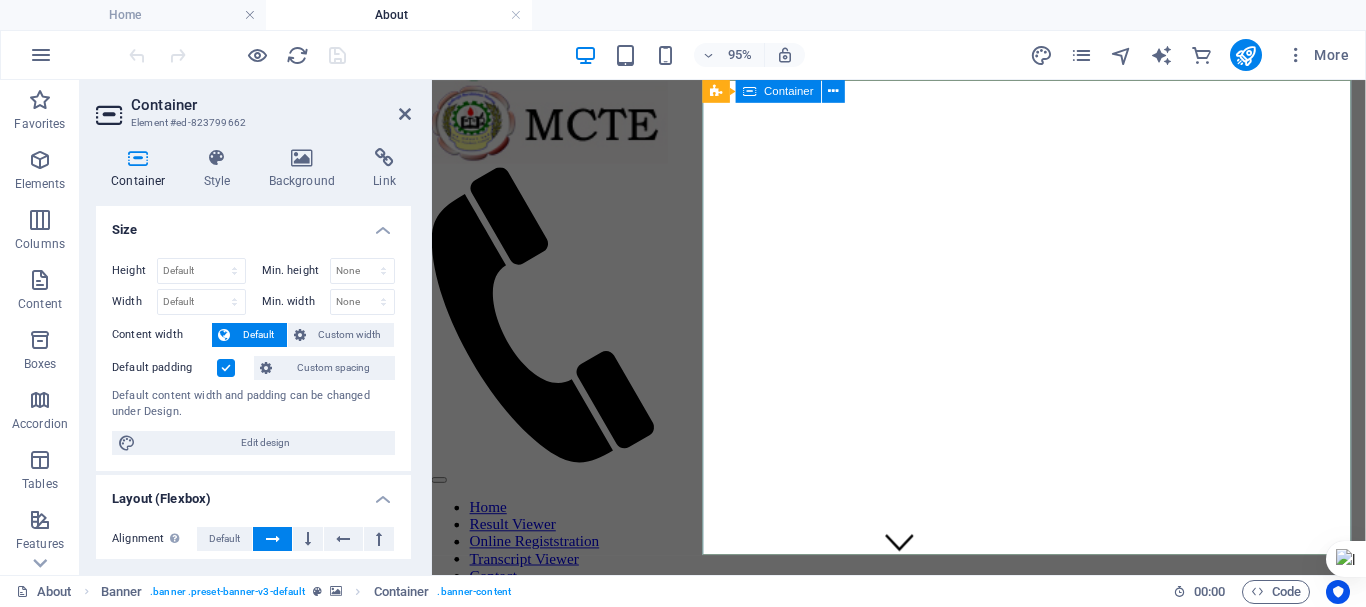 click on "About Lorem ipsum dolor sit amet" at bounding box center (923, 666) 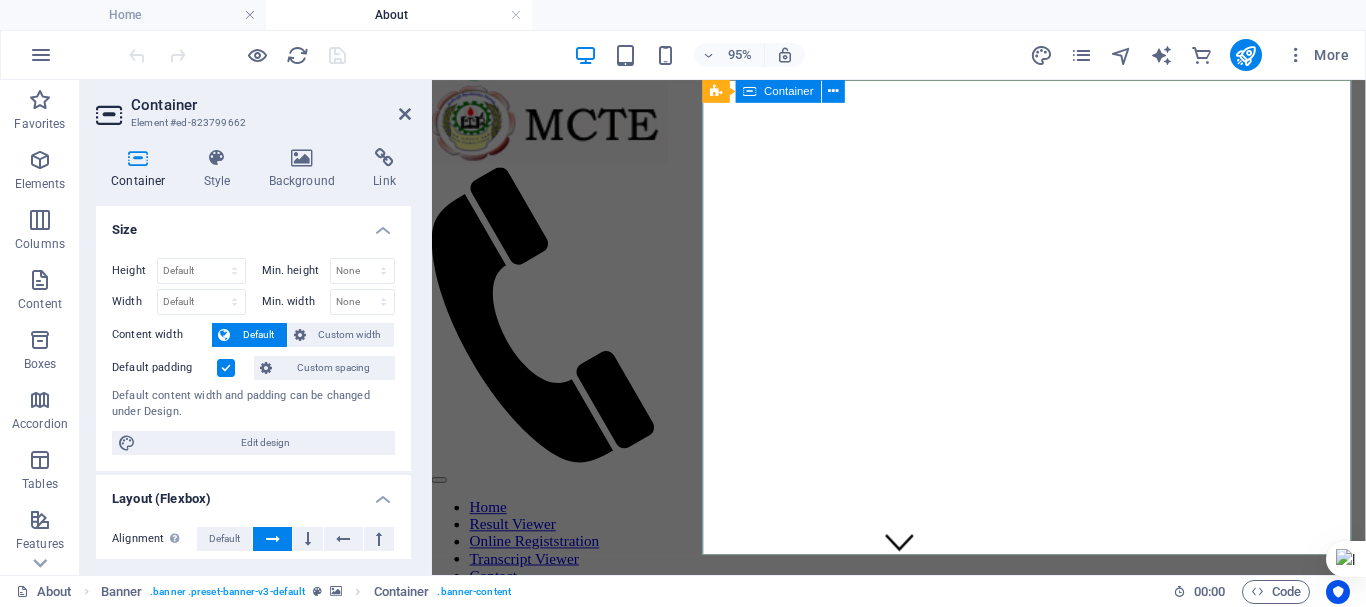 click on "About Lorem ipsum dolor sit amet" at bounding box center (923, 666) 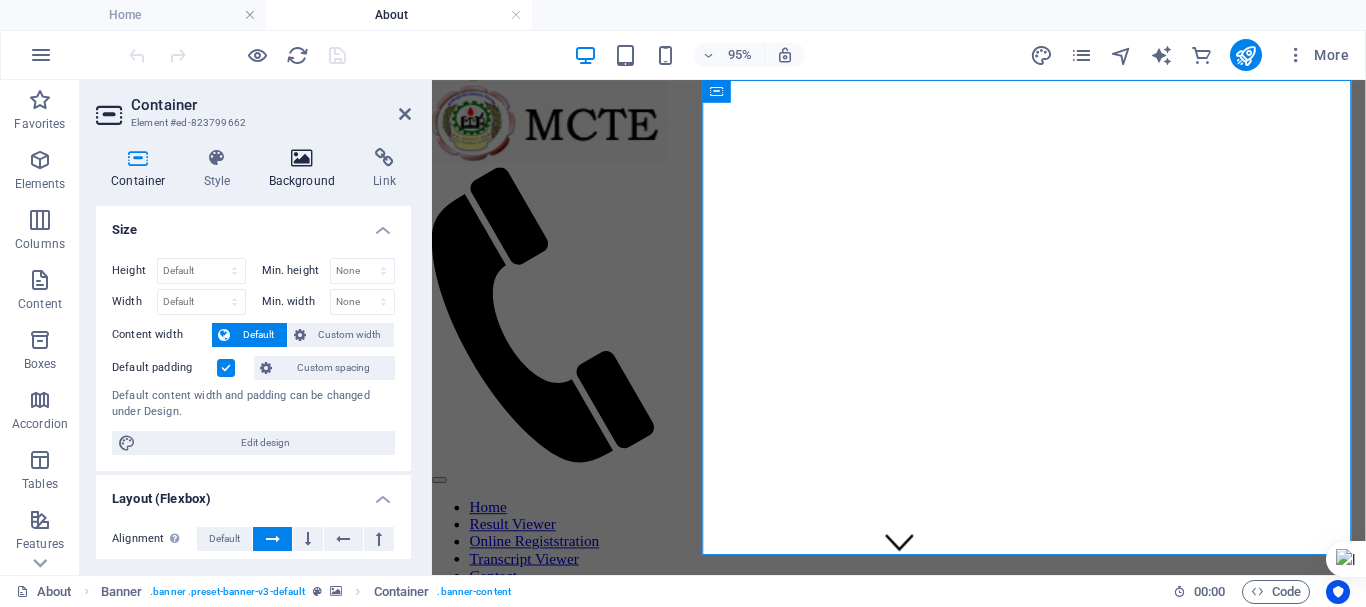 click at bounding box center (302, 158) 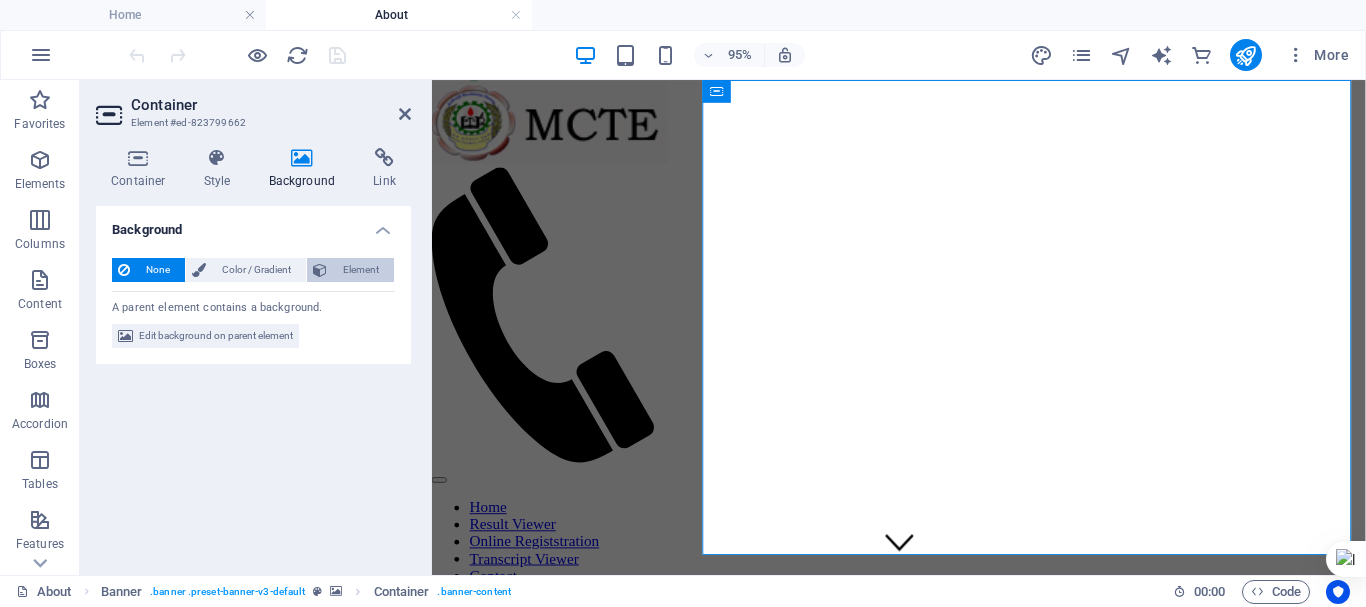 click on "Element" at bounding box center [360, 270] 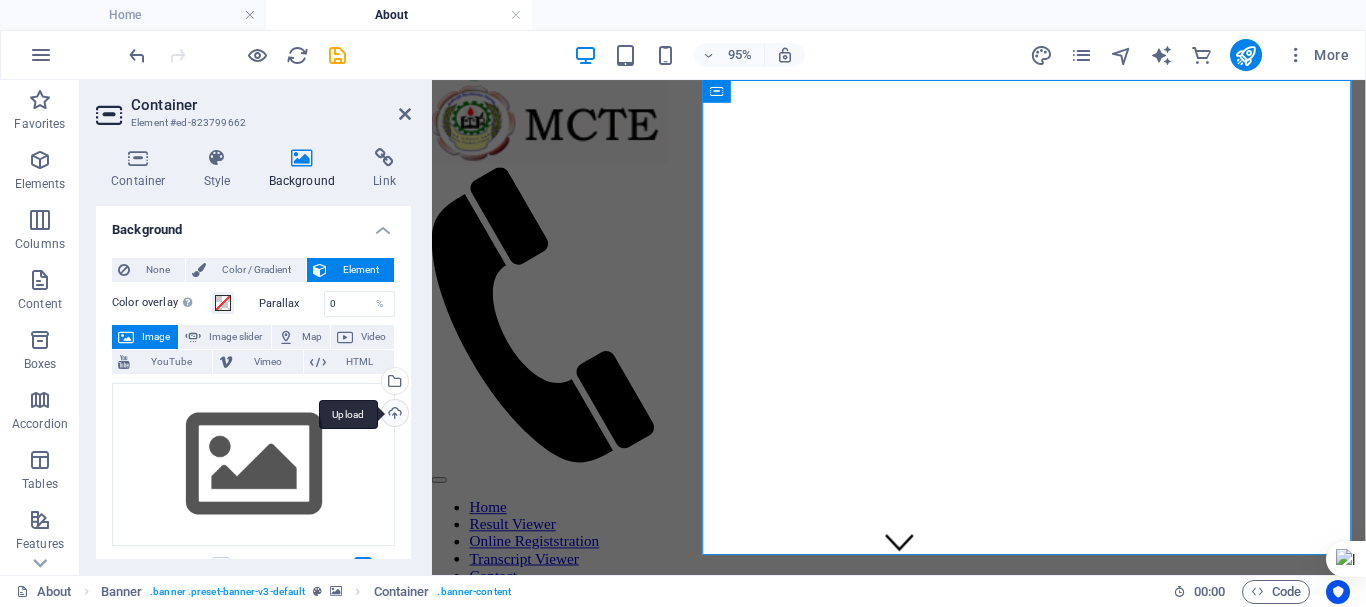 click on "Upload" at bounding box center (393, 415) 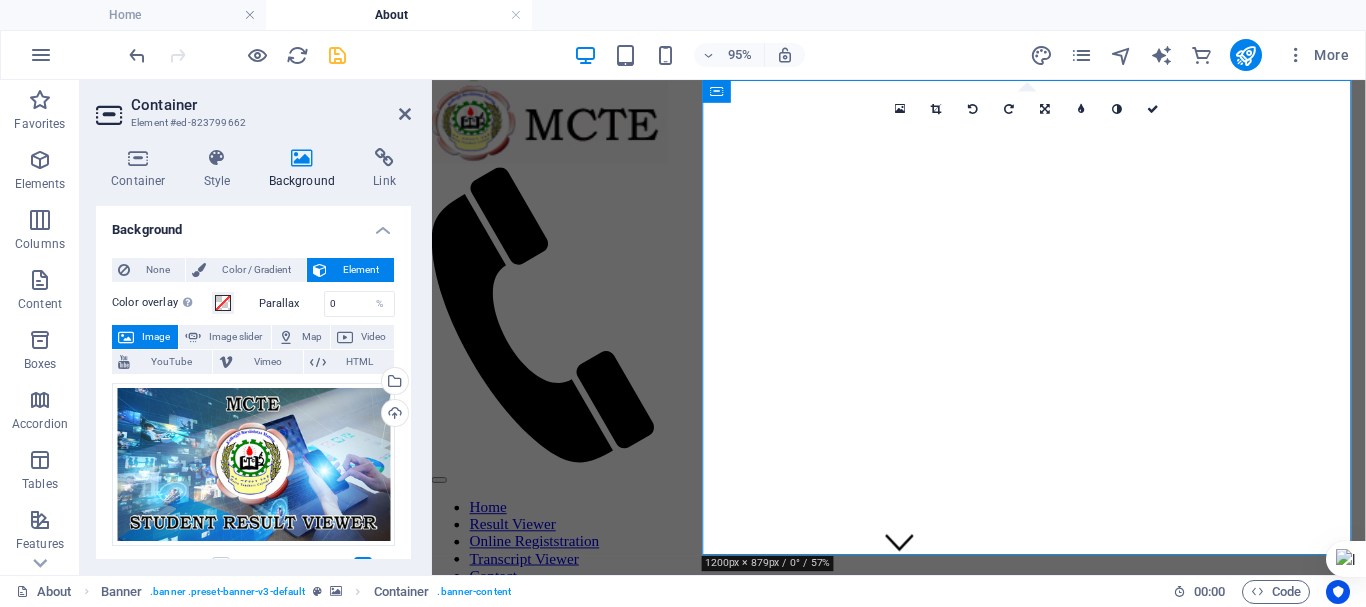 click at bounding box center [337, 55] 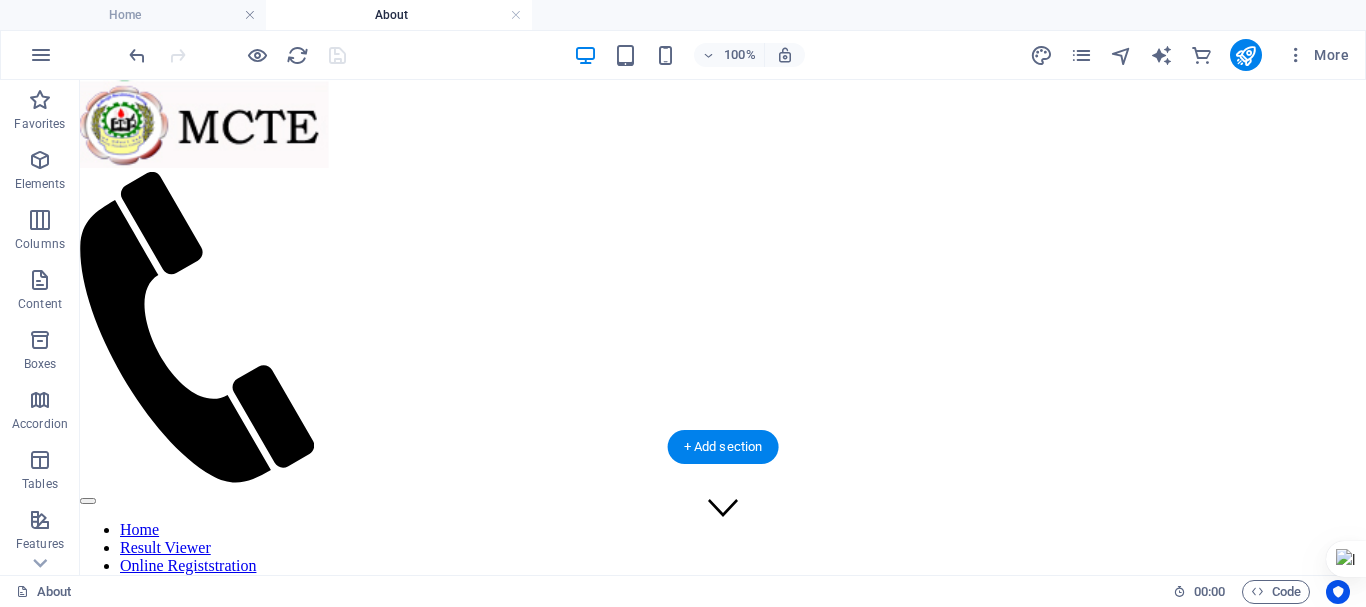 scroll, scrollTop: 0, scrollLeft: 0, axis: both 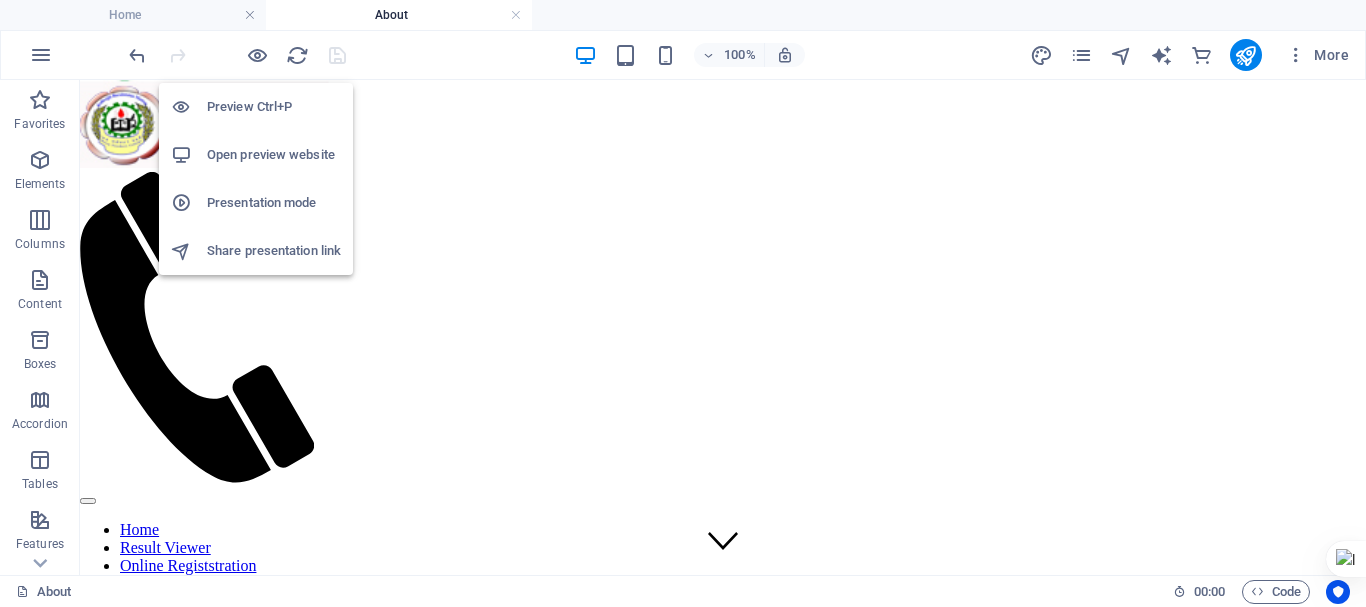 drag, startPoint x: 253, startPoint y: 52, endPoint x: 255, endPoint y: 69, distance: 17.117243 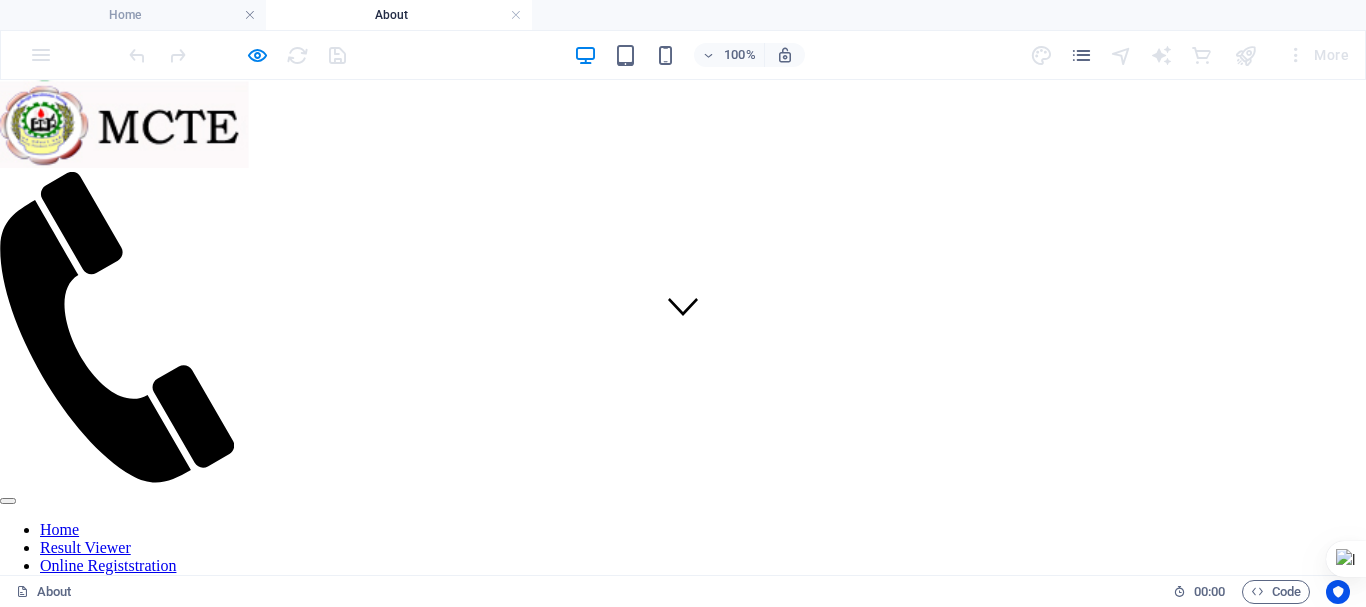 scroll, scrollTop: 200, scrollLeft: 0, axis: vertical 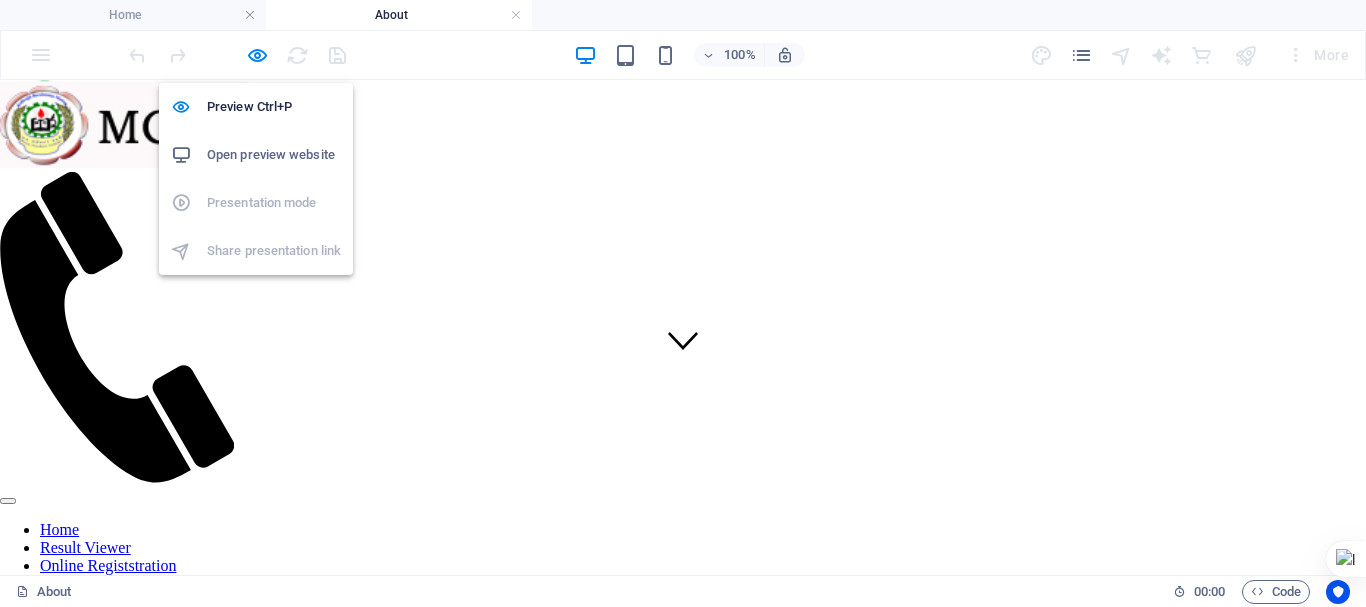 drag, startPoint x: 252, startPoint y: 60, endPoint x: 254, endPoint y: 80, distance: 20.09975 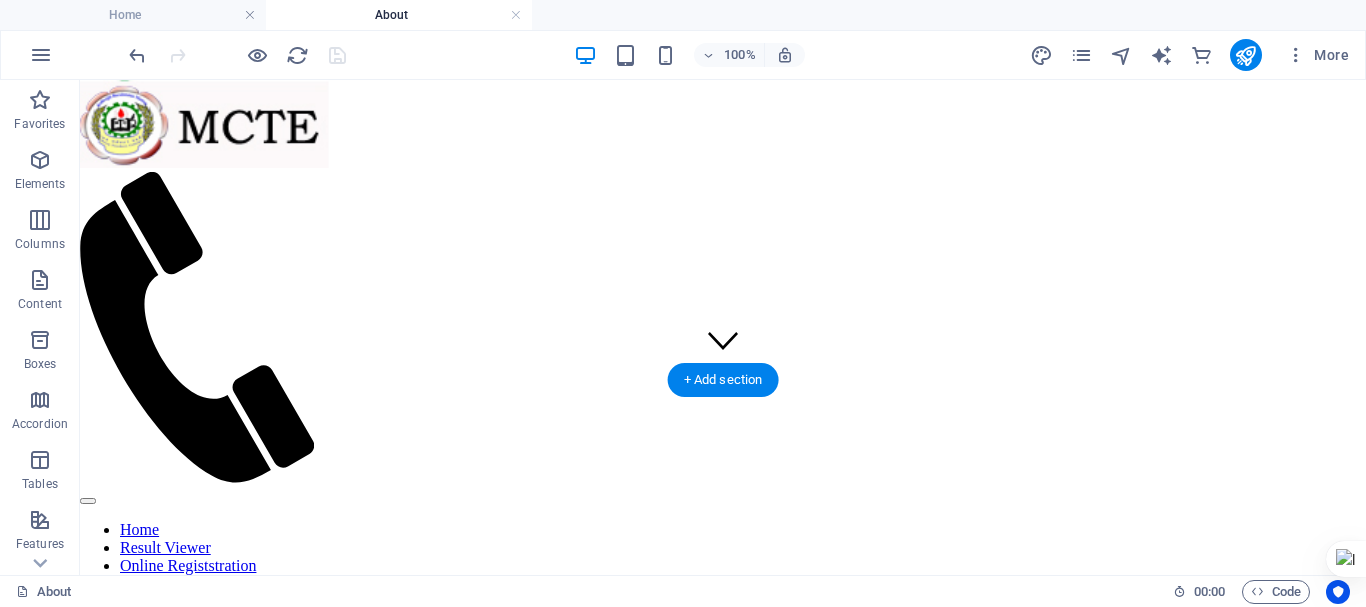 click at bounding box center [723, 406] 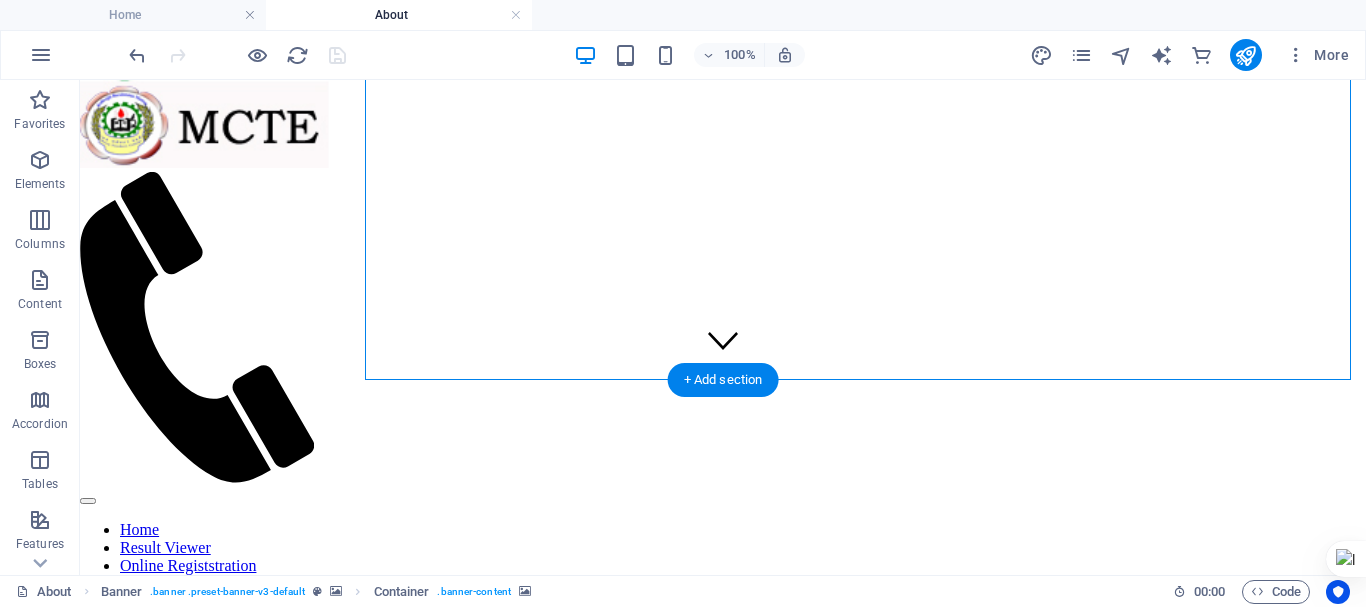 click at bounding box center [723, 406] 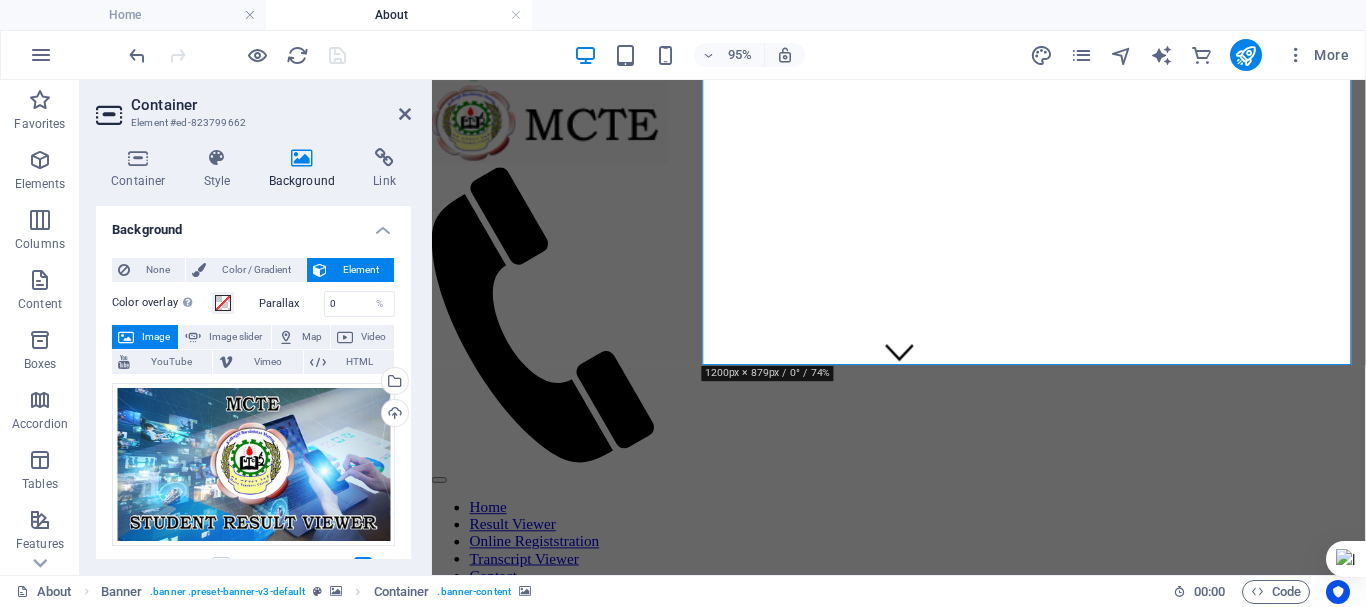 click at bounding box center (923, 406) 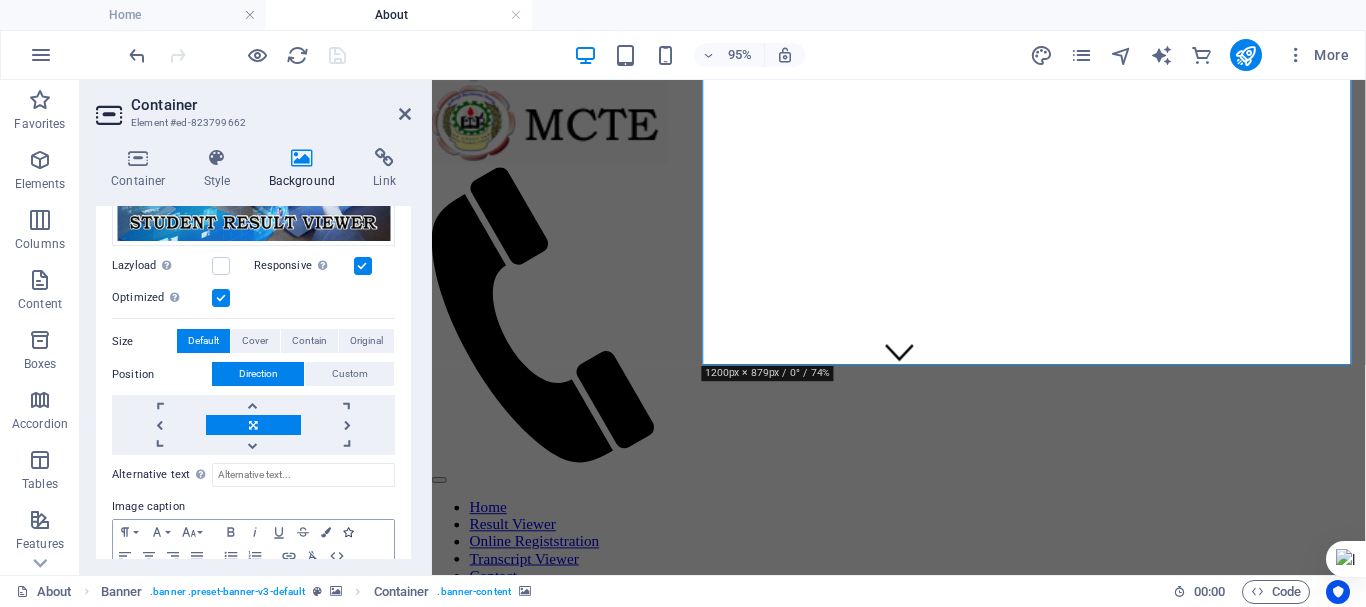 scroll, scrollTop: 200, scrollLeft: 0, axis: vertical 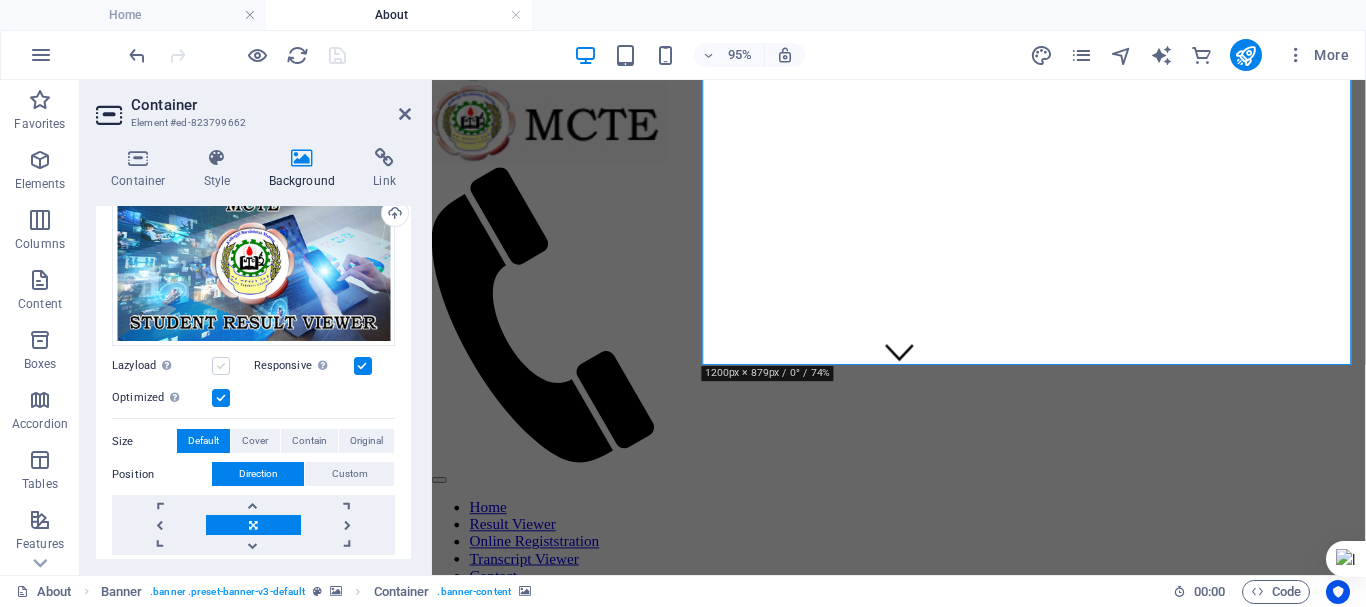 click at bounding box center (221, 366) 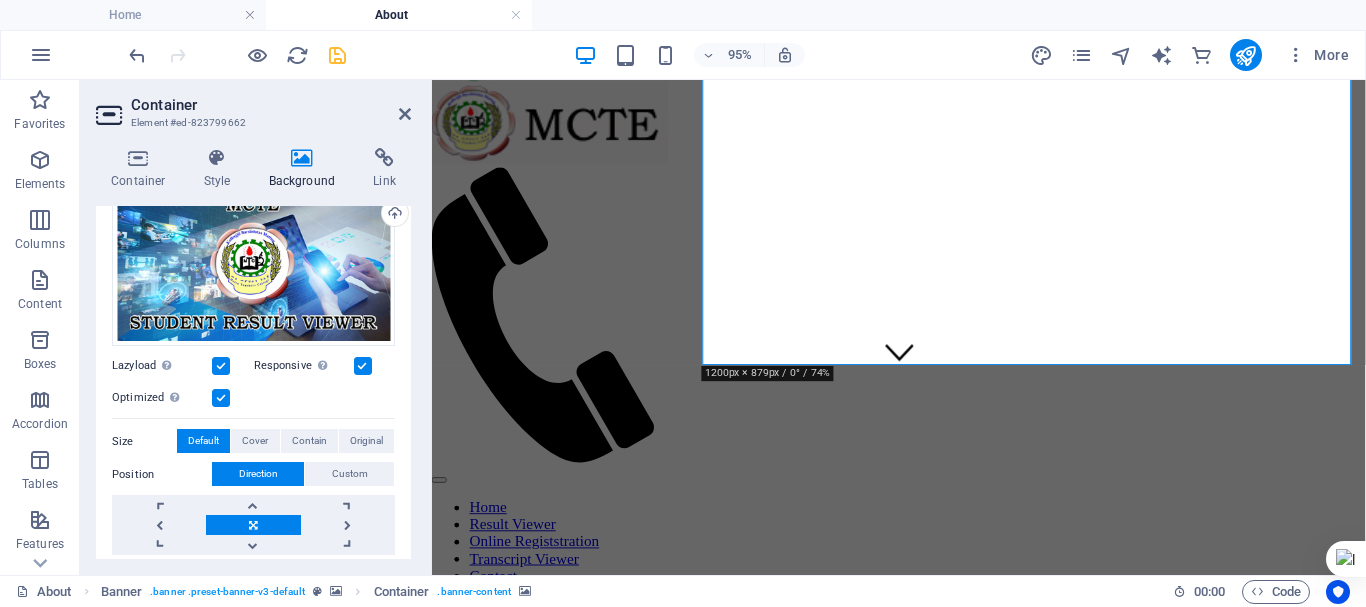 click at bounding box center (221, 366) 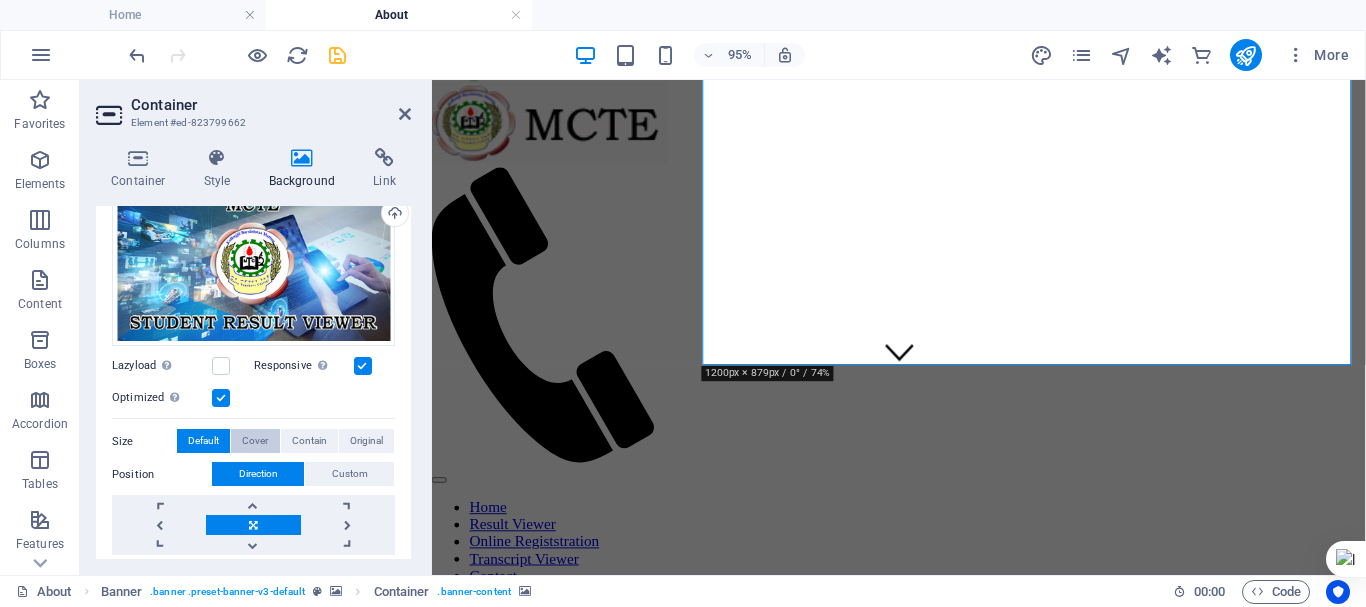 click on "Cover" at bounding box center (255, 441) 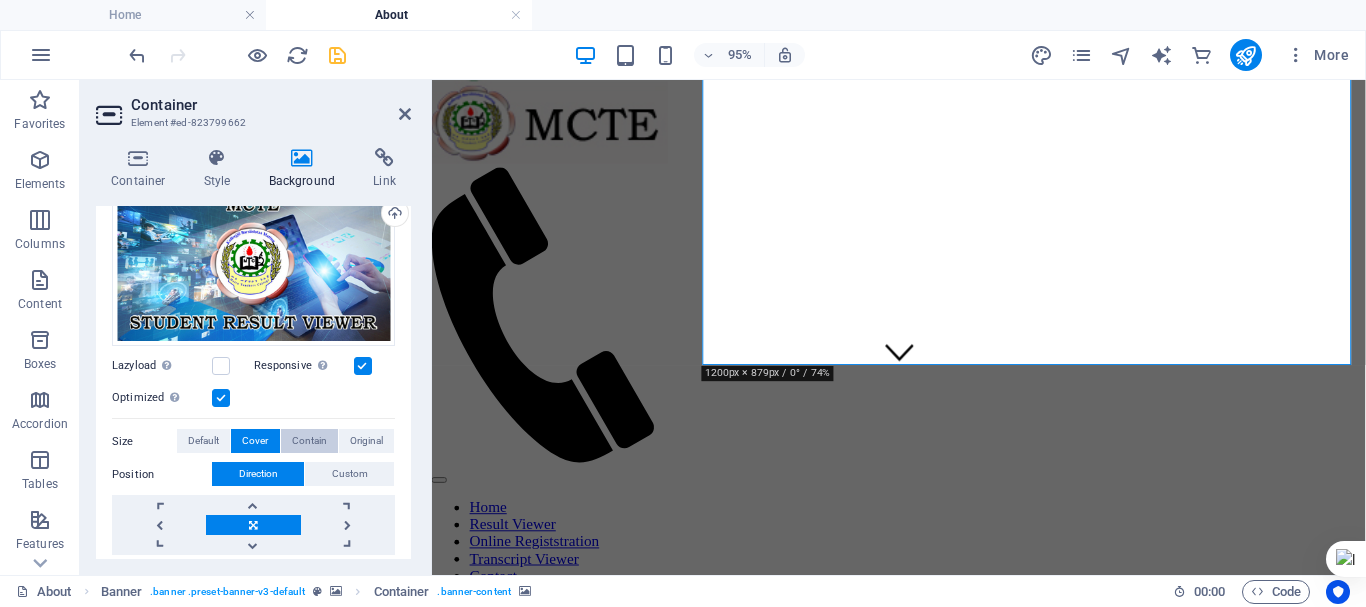 click on "Contain" at bounding box center [309, 441] 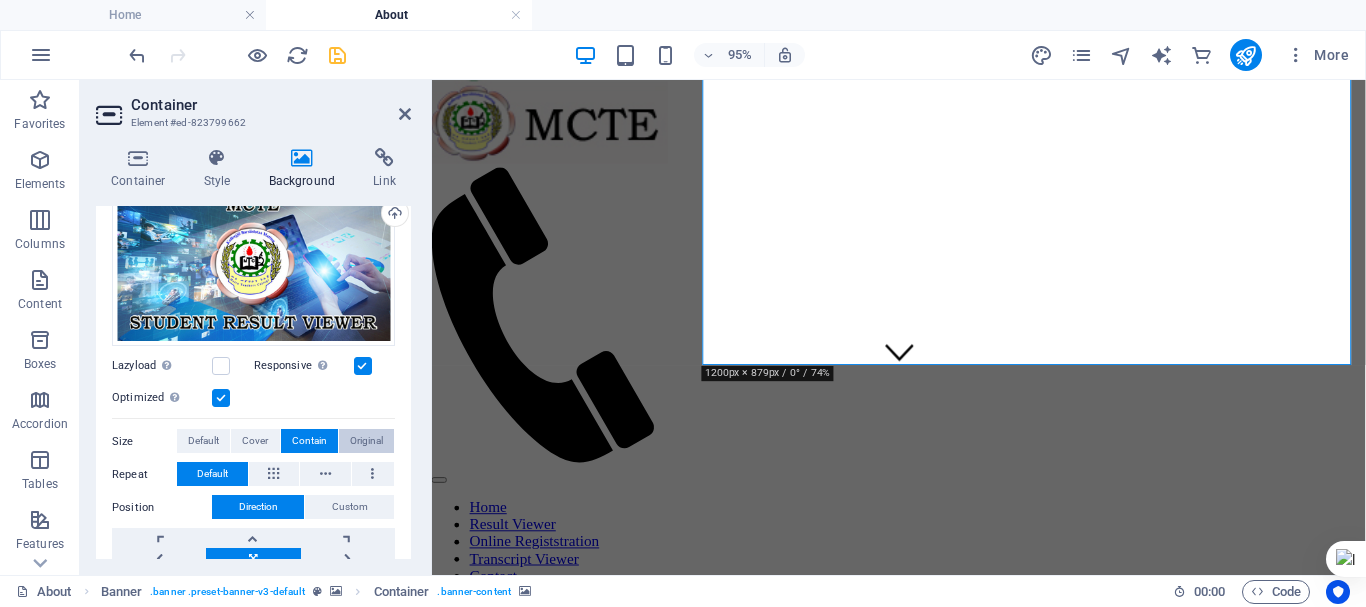 click on "Original" at bounding box center (366, 441) 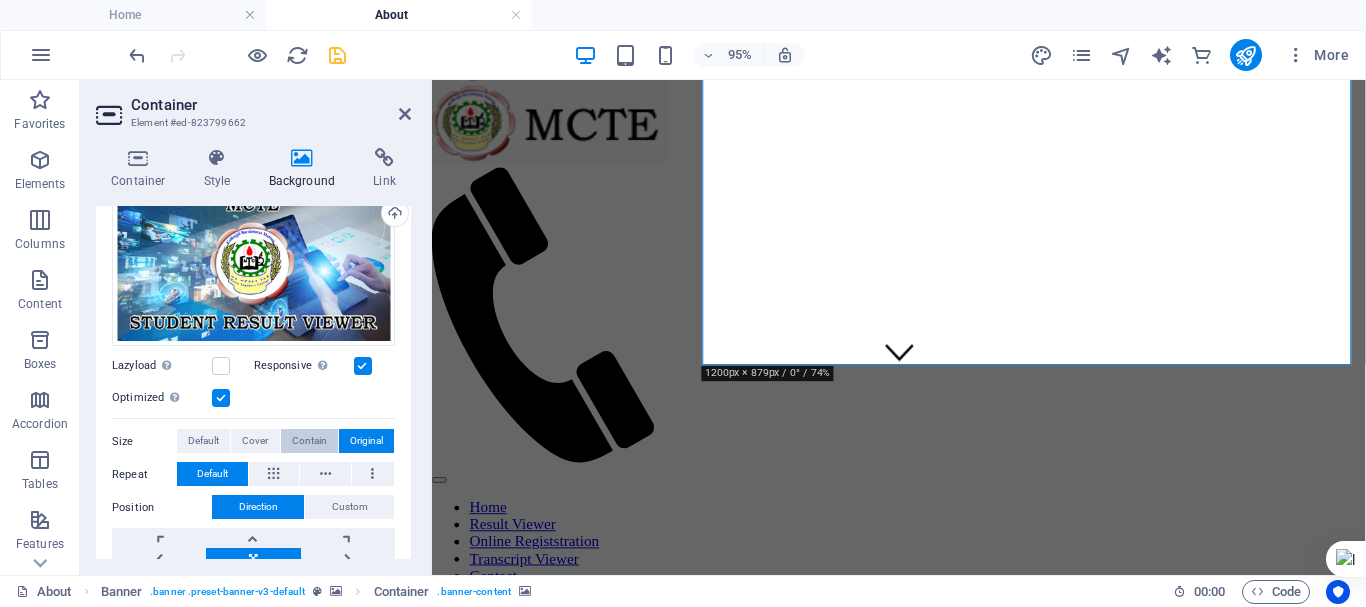 click on "Contain" at bounding box center (309, 441) 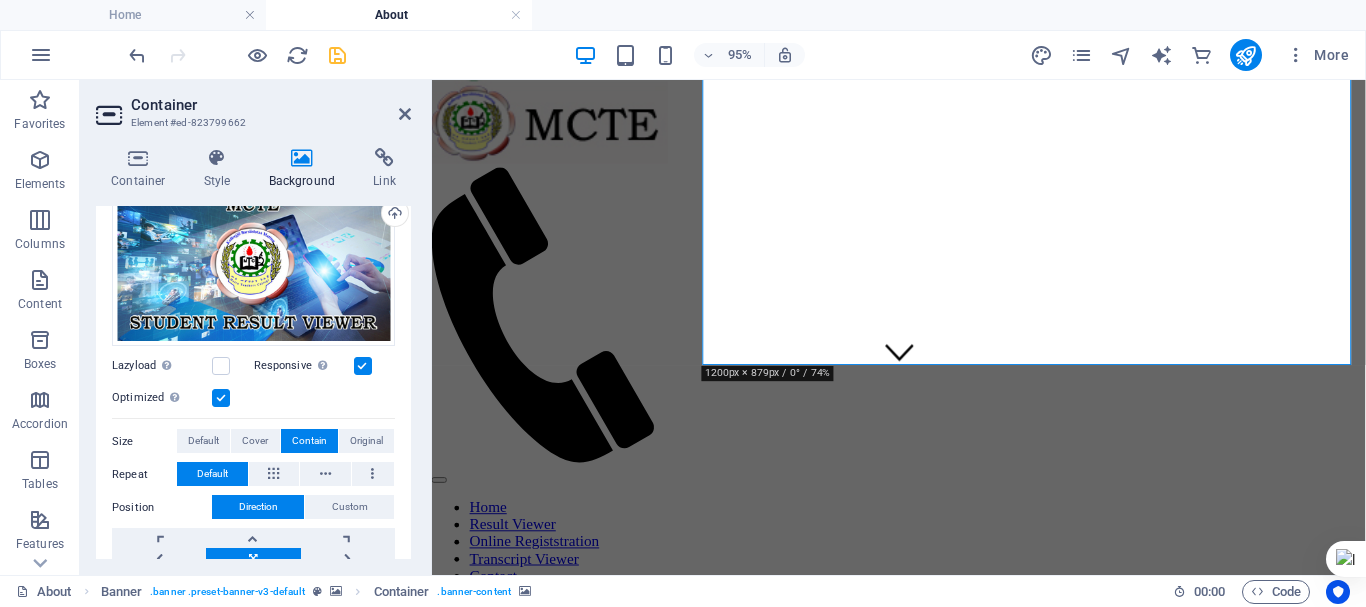 click at bounding box center (337, 55) 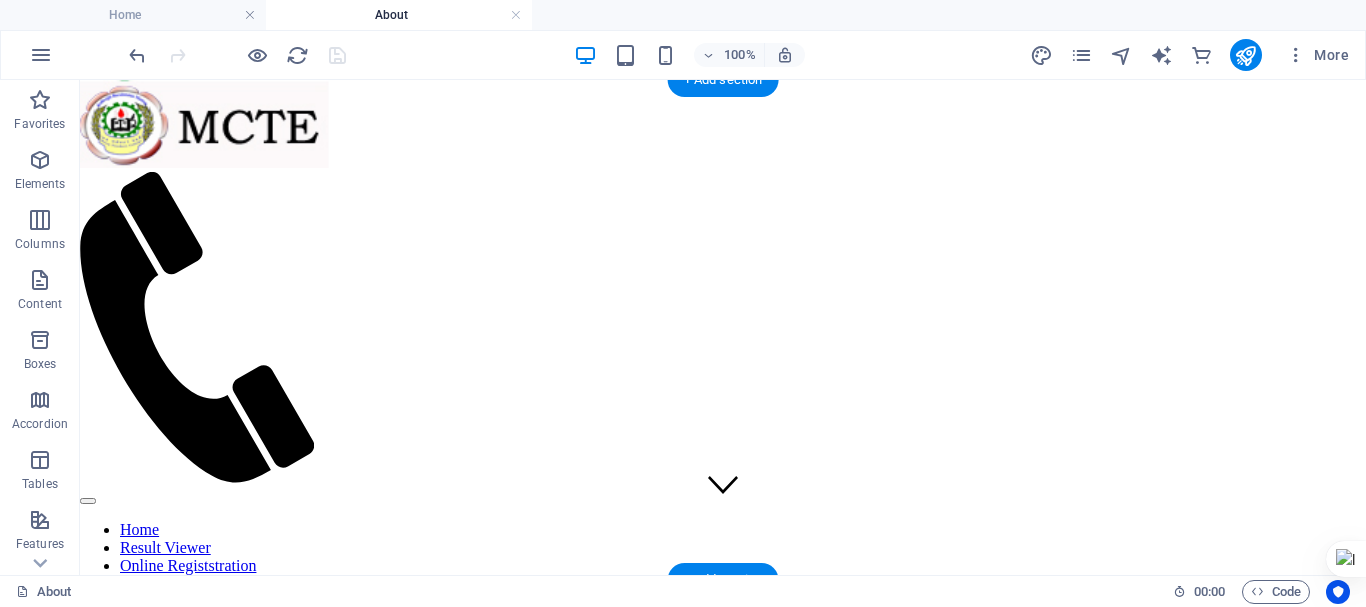 scroll, scrollTop: 100, scrollLeft: 0, axis: vertical 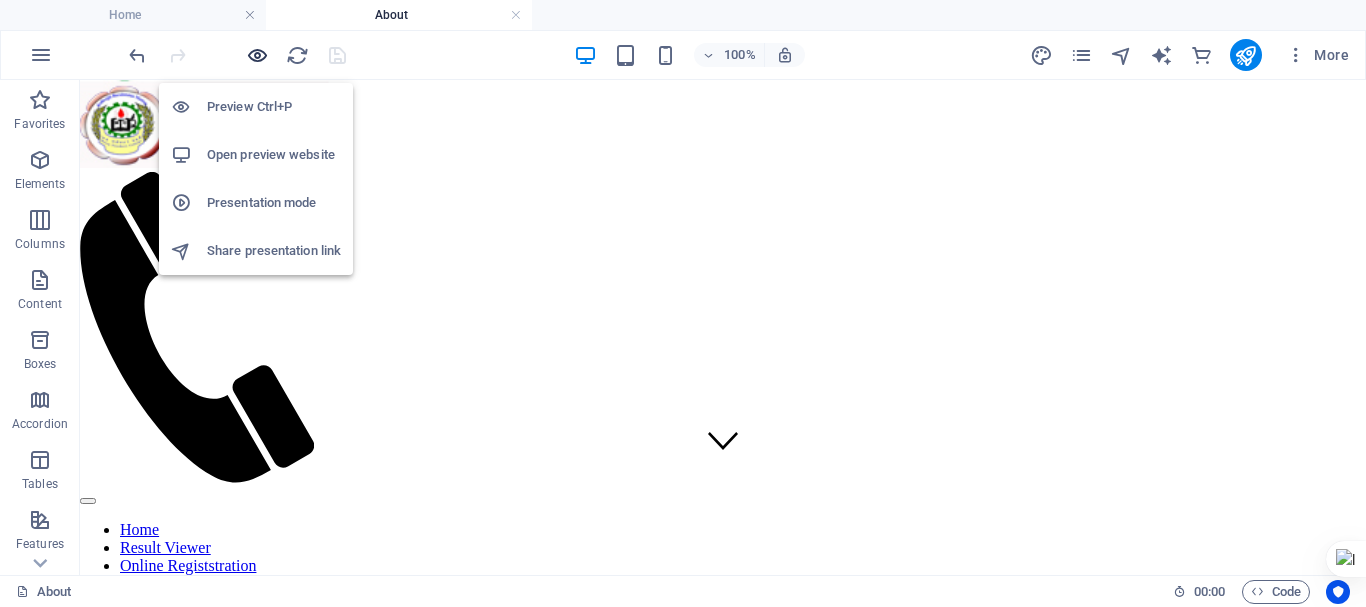click at bounding box center [257, 55] 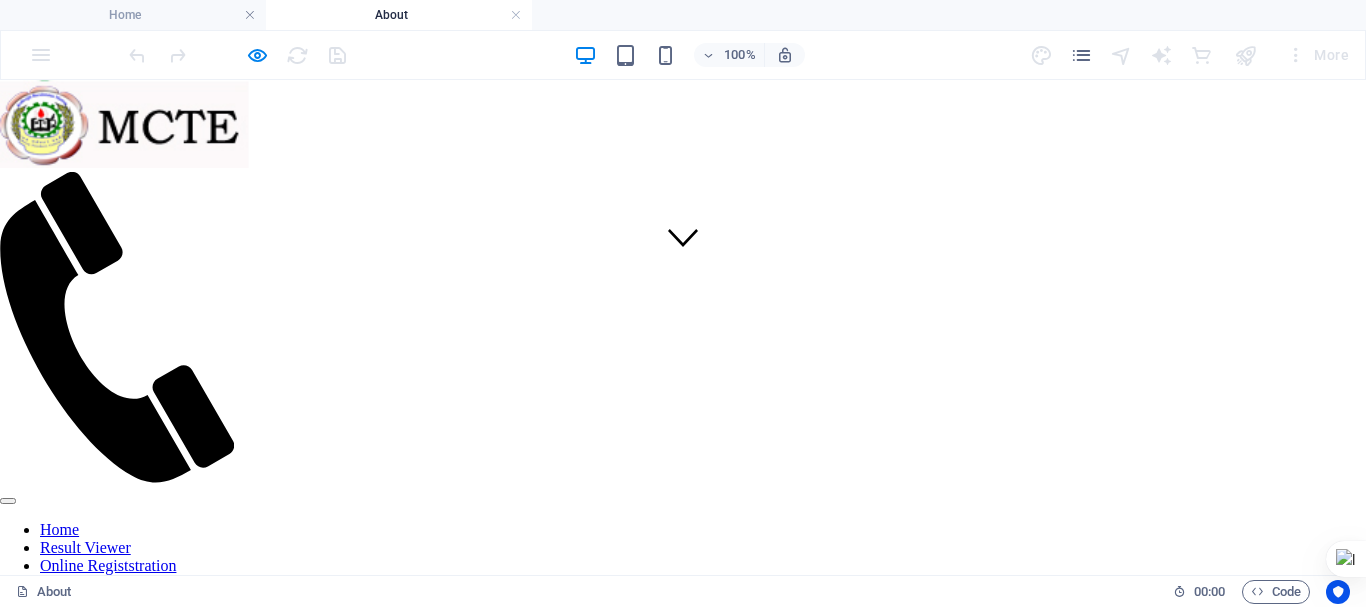 scroll, scrollTop: 300, scrollLeft: 0, axis: vertical 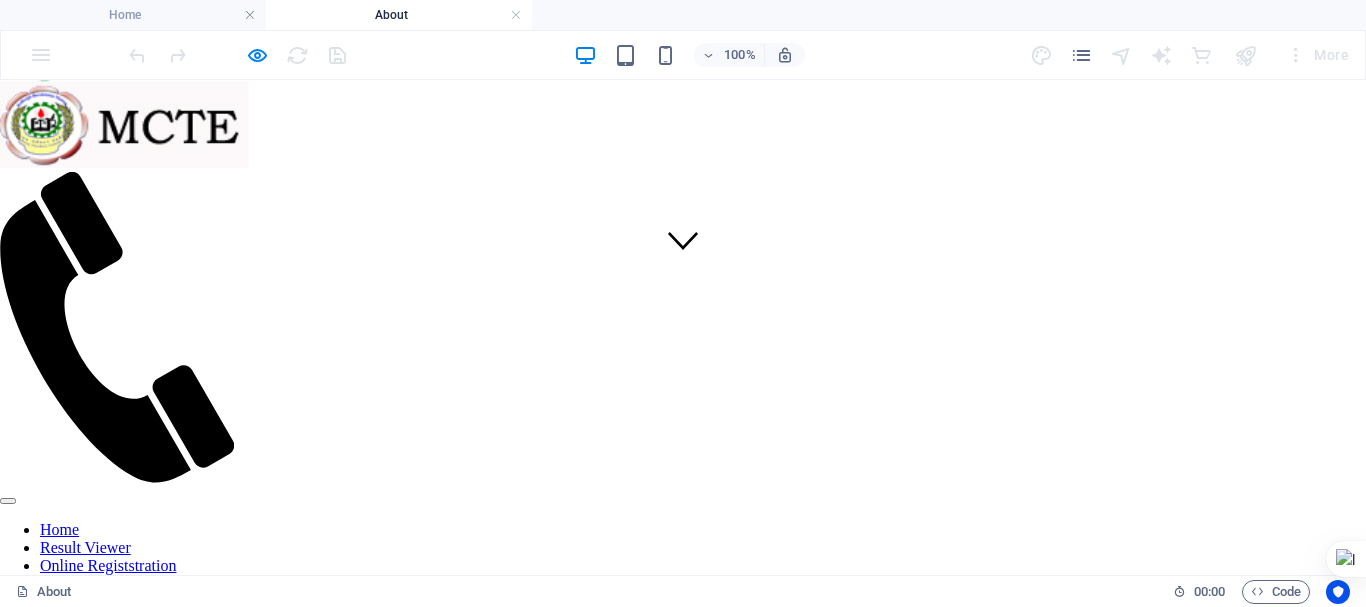 click on "Online Registstration" at bounding box center (108, 565) 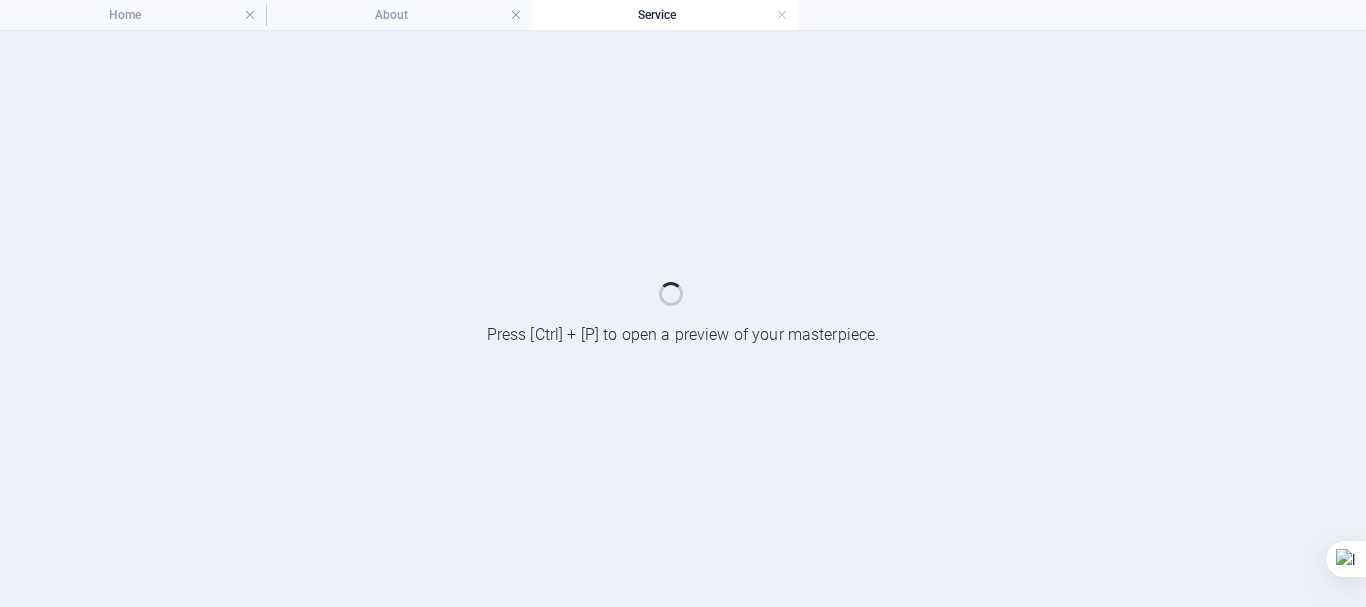 scroll, scrollTop: 0, scrollLeft: 0, axis: both 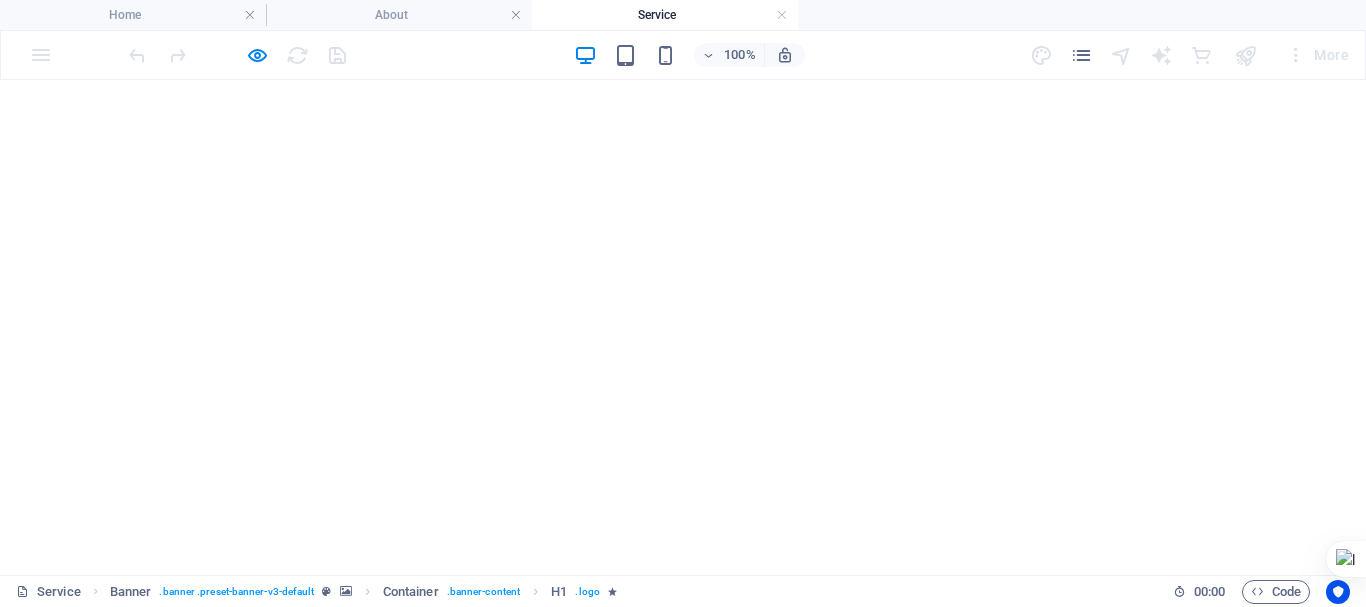 click at bounding box center (237, 55) 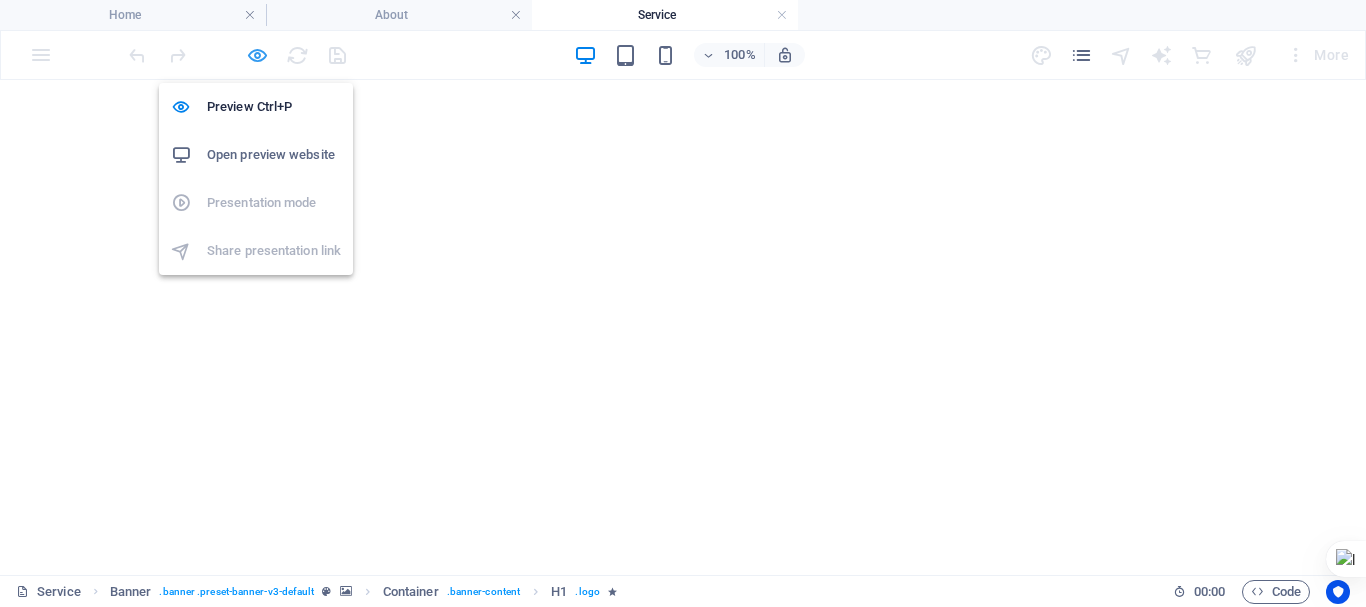 click at bounding box center (257, 55) 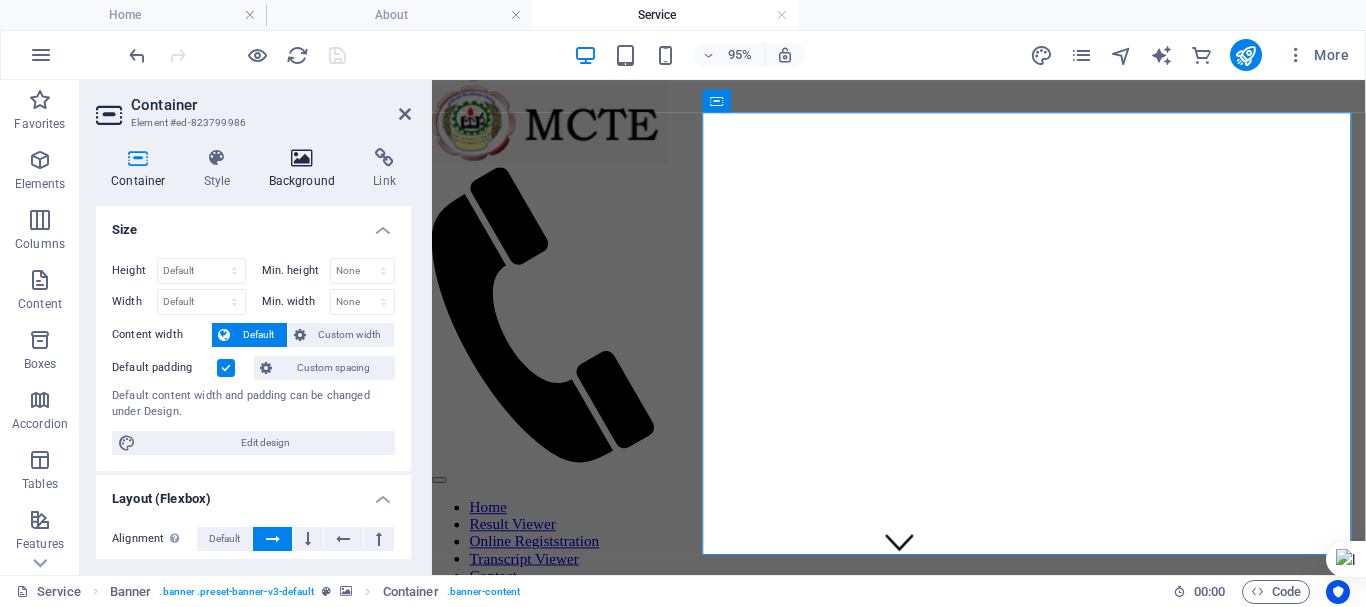 click at bounding box center [302, 158] 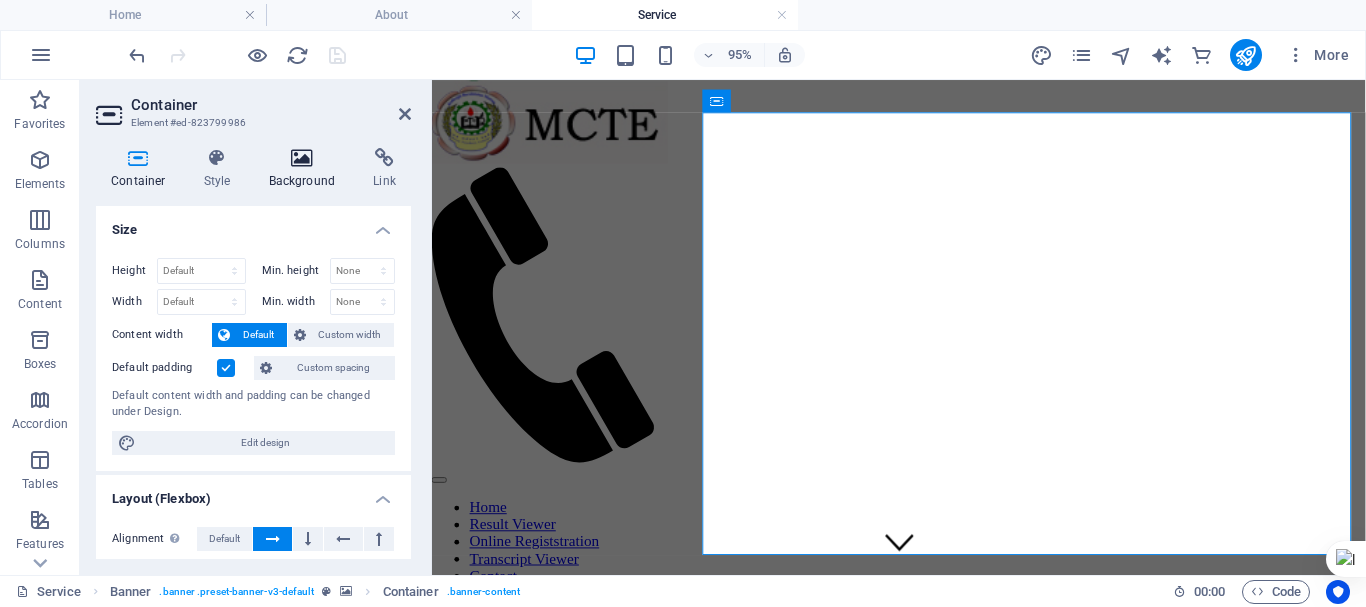 scroll, scrollTop: 0, scrollLeft: 0, axis: both 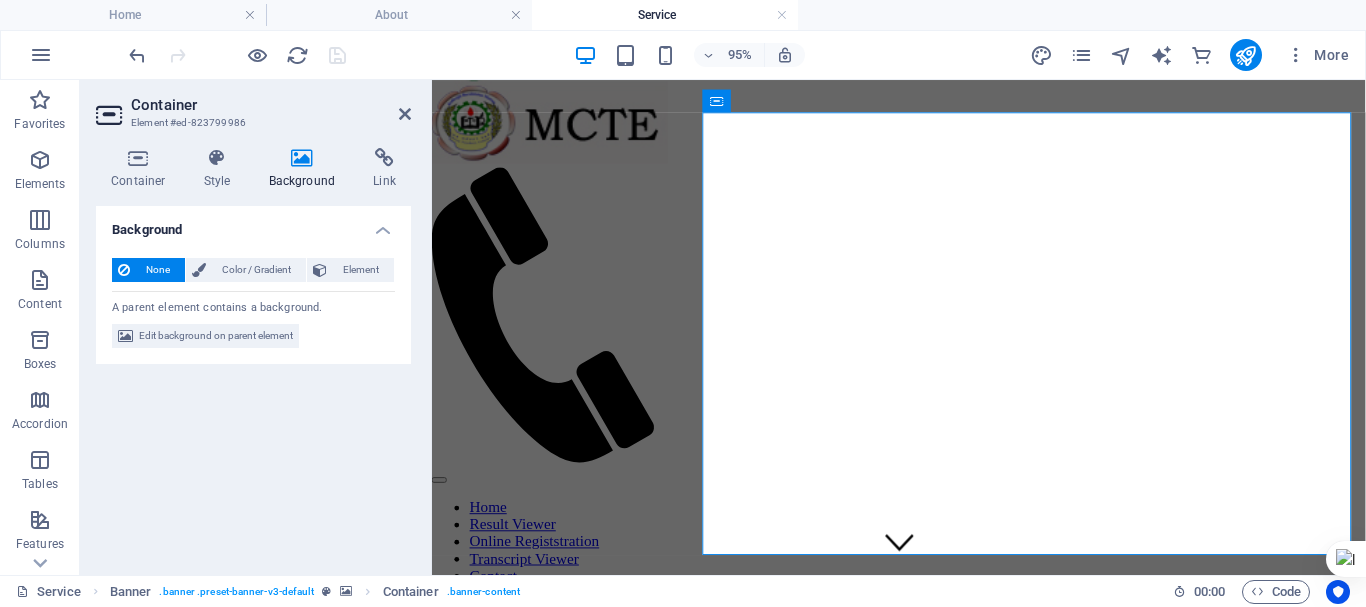click on "Element" at bounding box center [360, 270] 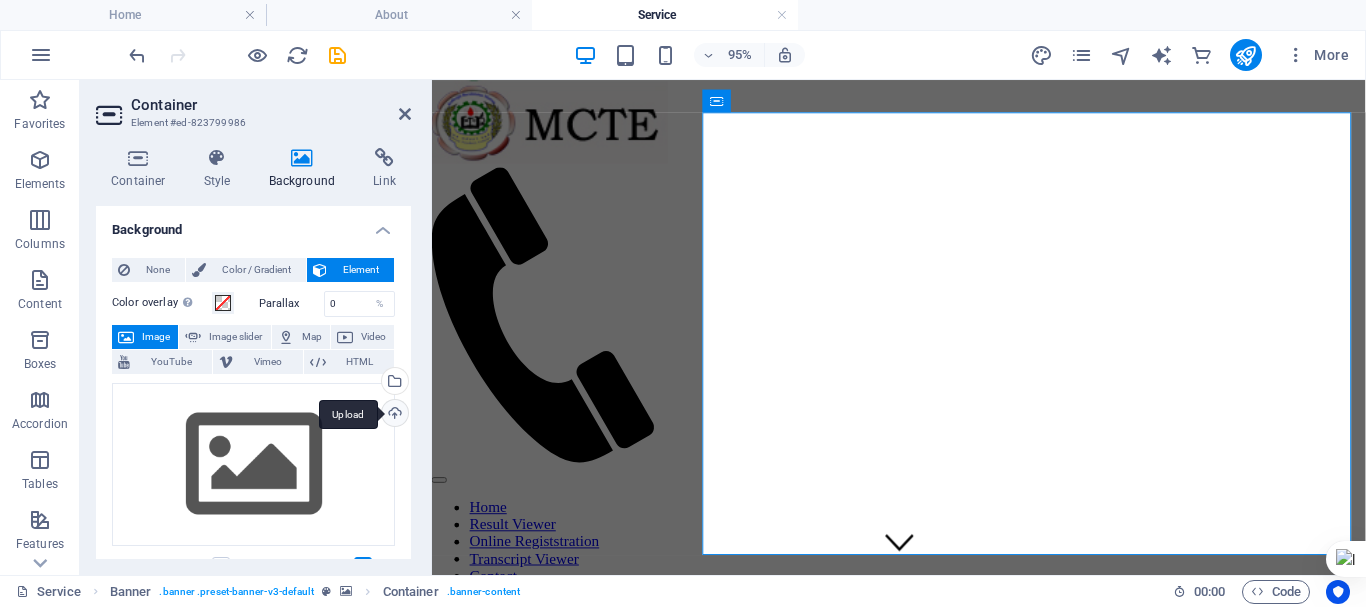 click on "Upload" at bounding box center (393, 415) 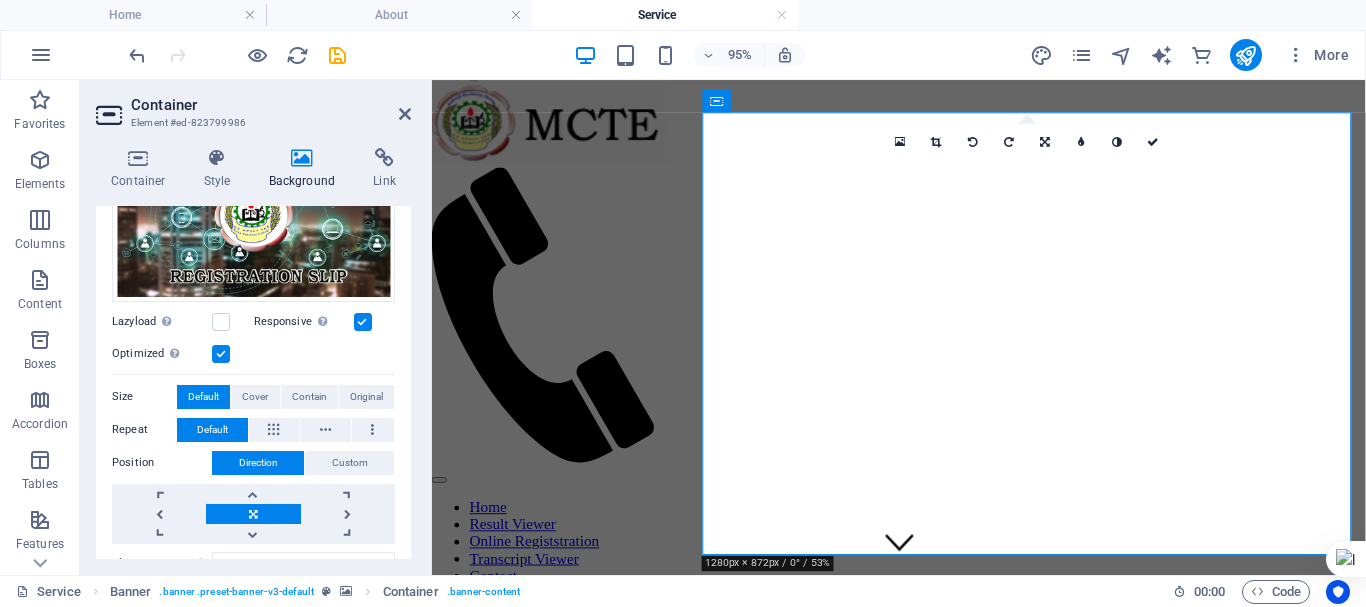 scroll, scrollTop: 200, scrollLeft: 0, axis: vertical 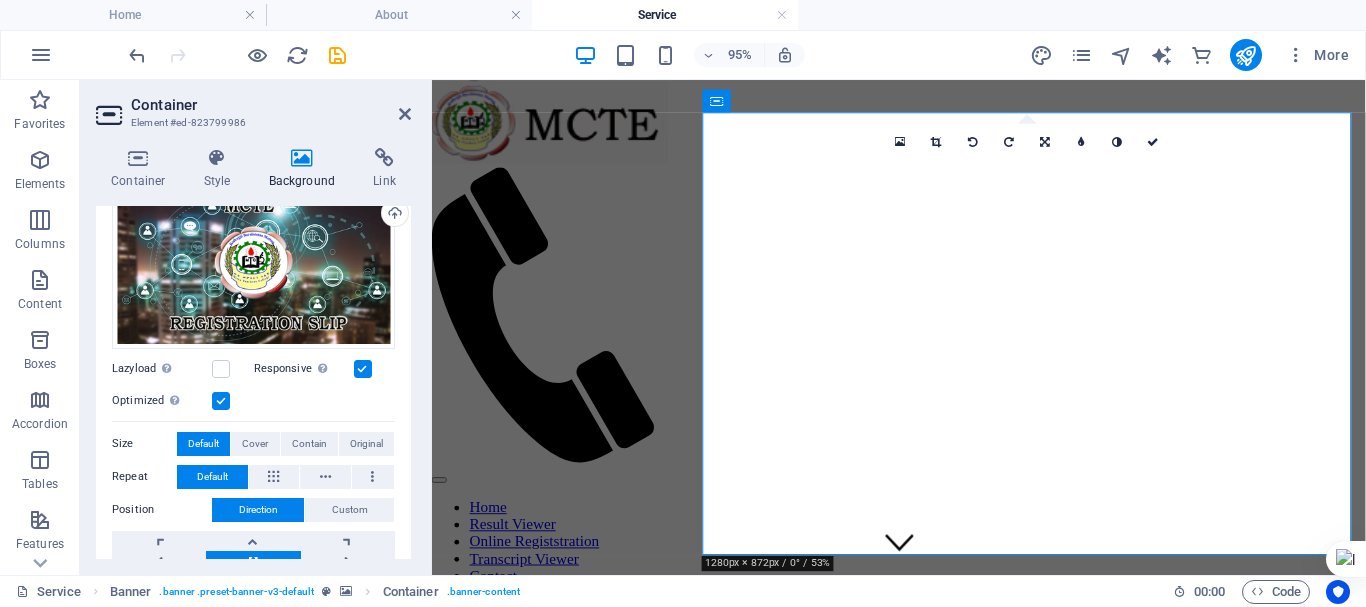 click at bounding box center (923, 640) 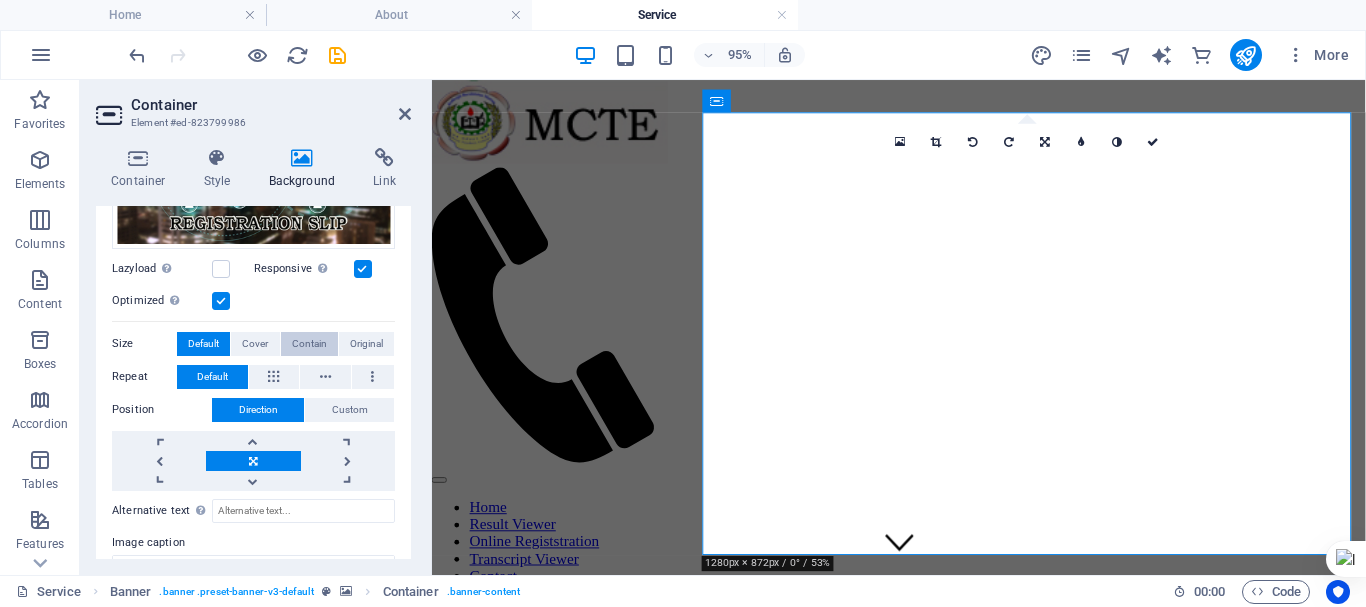 click on "Contain" at bounding box center (309, 344) 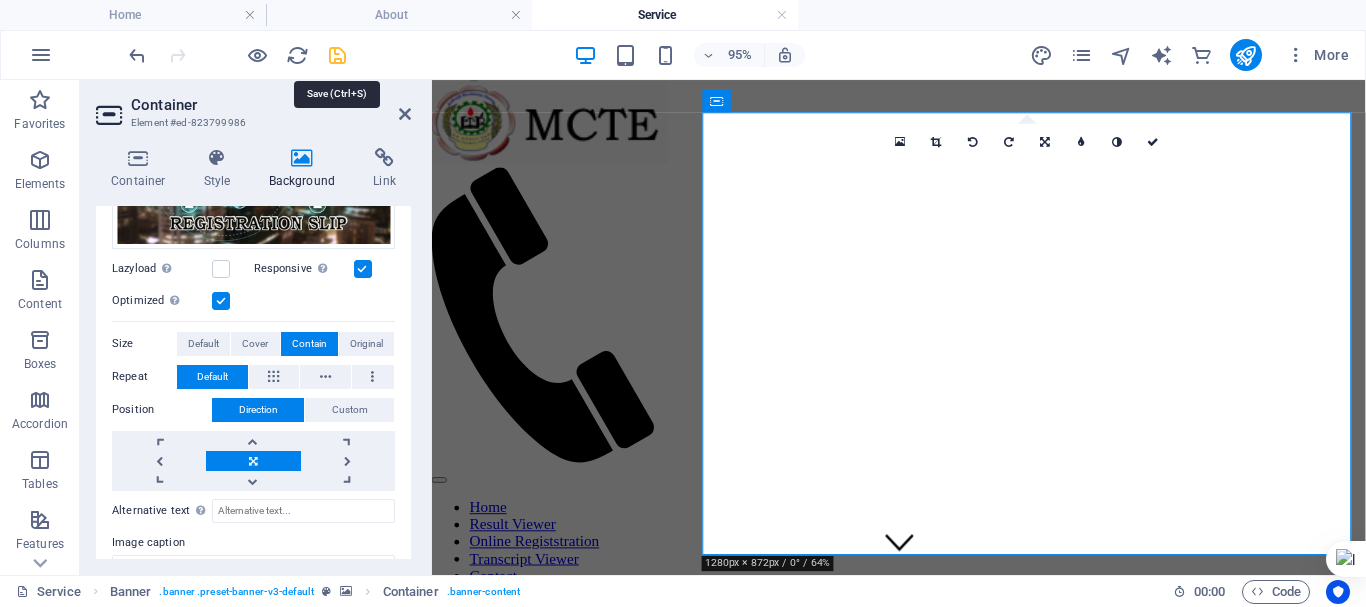 click at bounding box center (337, 55) 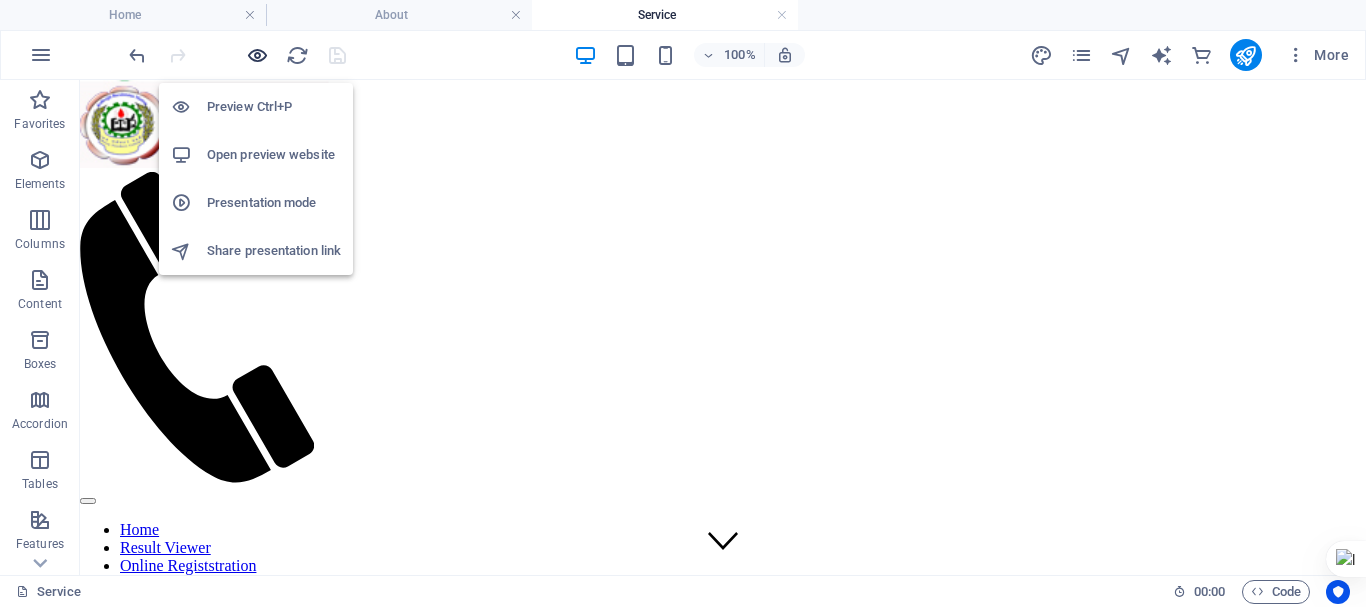 click at bounding box center [257, 55] 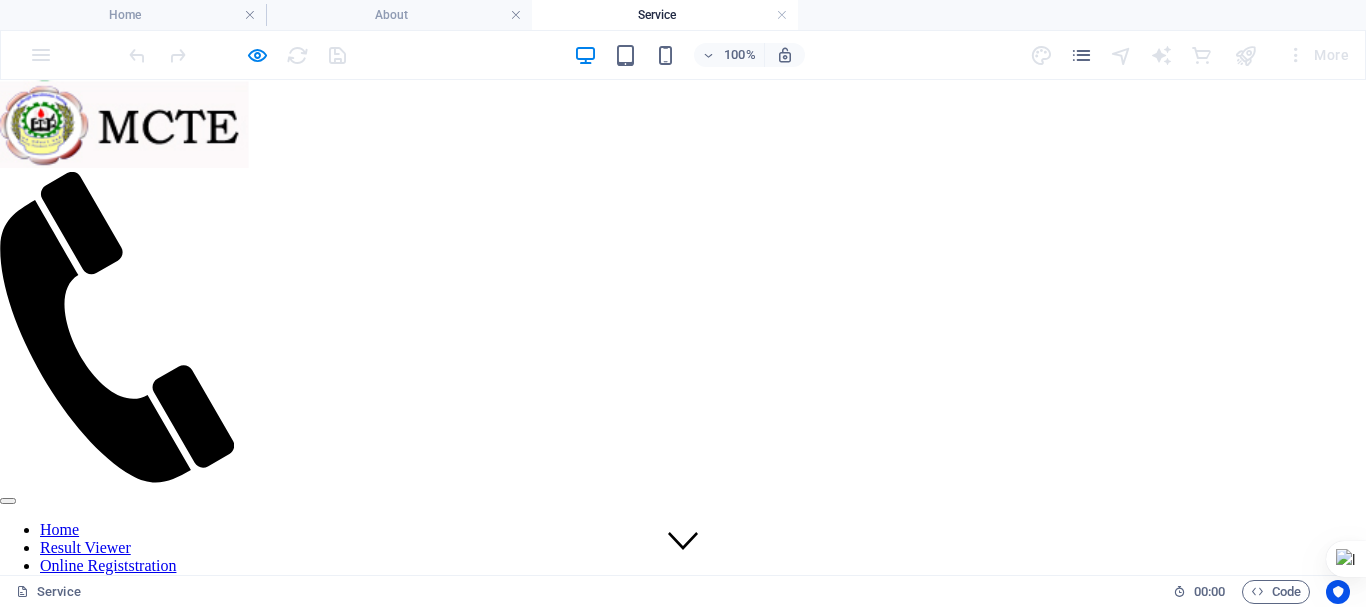 click on "Transcript Viewer" at bounding box center [97, 583] 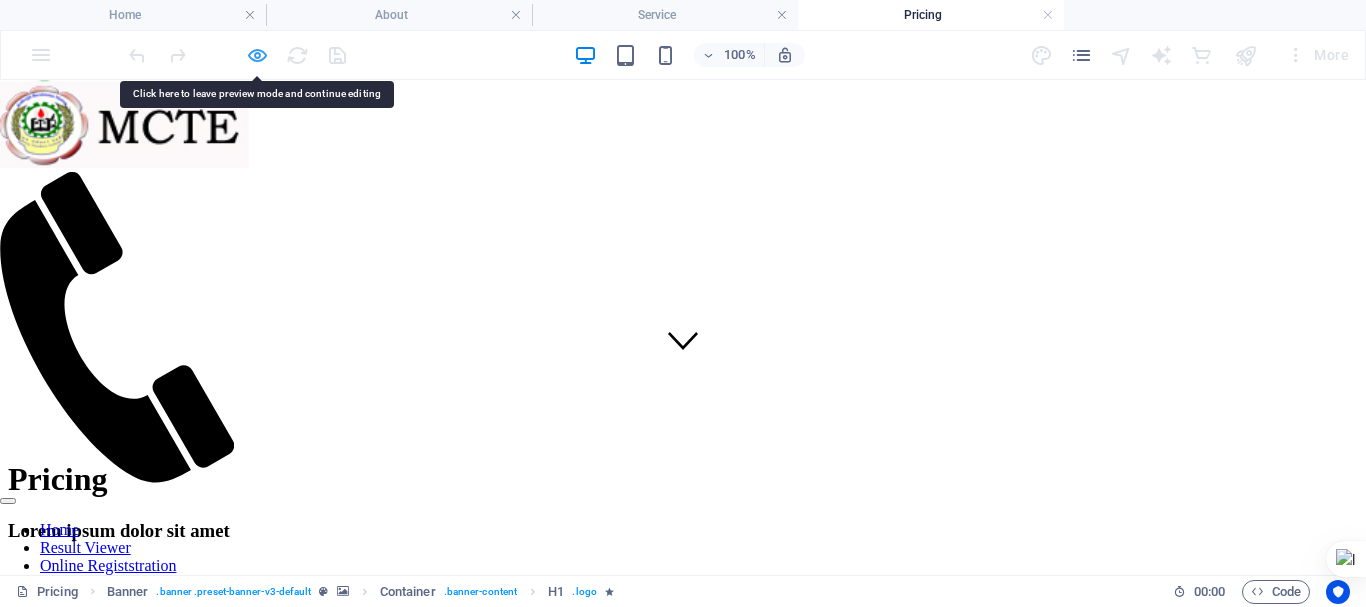 scroll, scrollTop: 200, scrollLeft: 0, axis: vertical 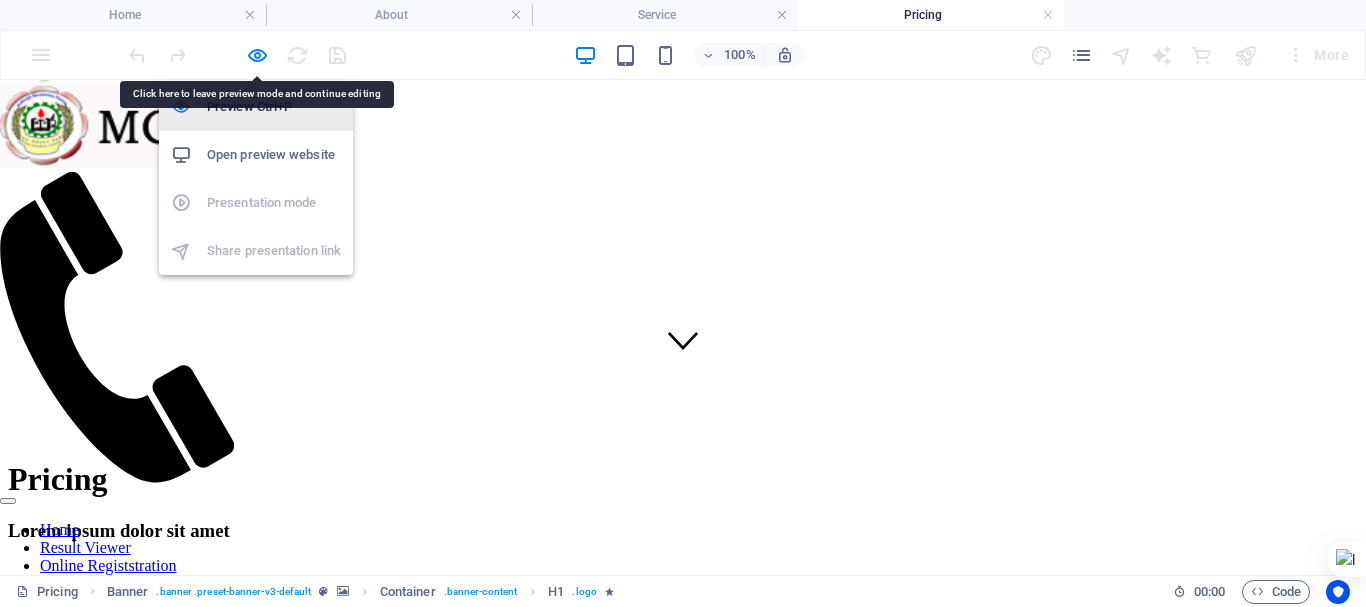 click at bounding box center (257, 55) 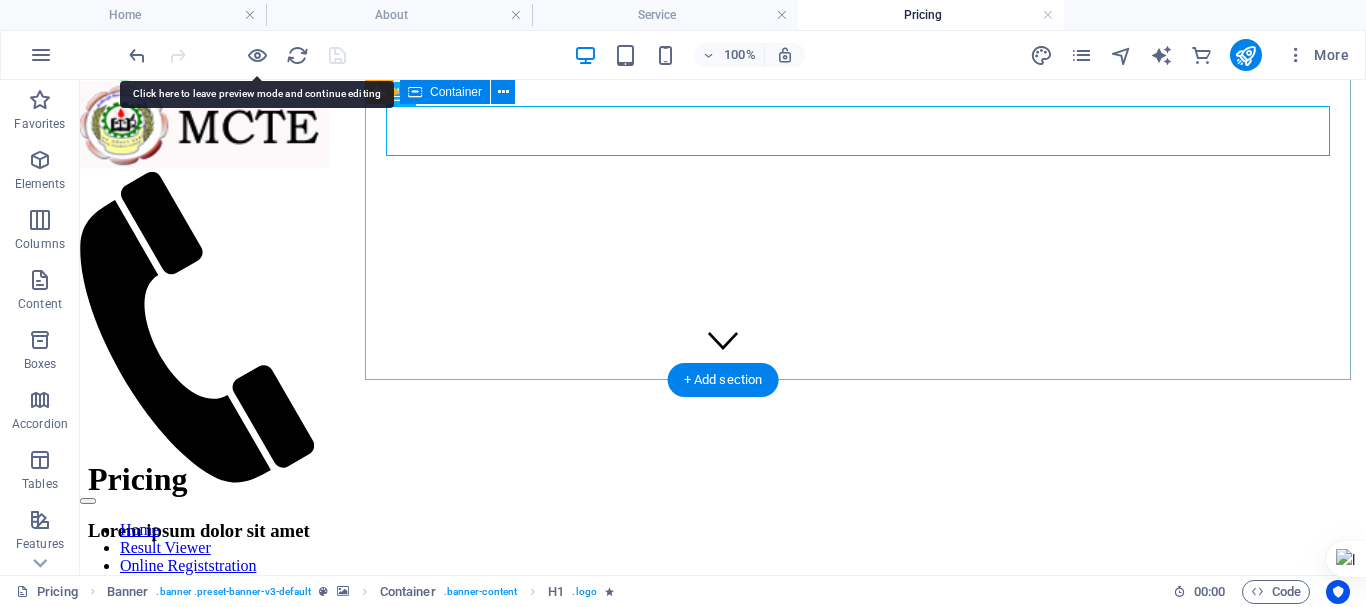 click on "Pricing Lorem ipsum dolor sit amet" at bounding box center [723, 500] 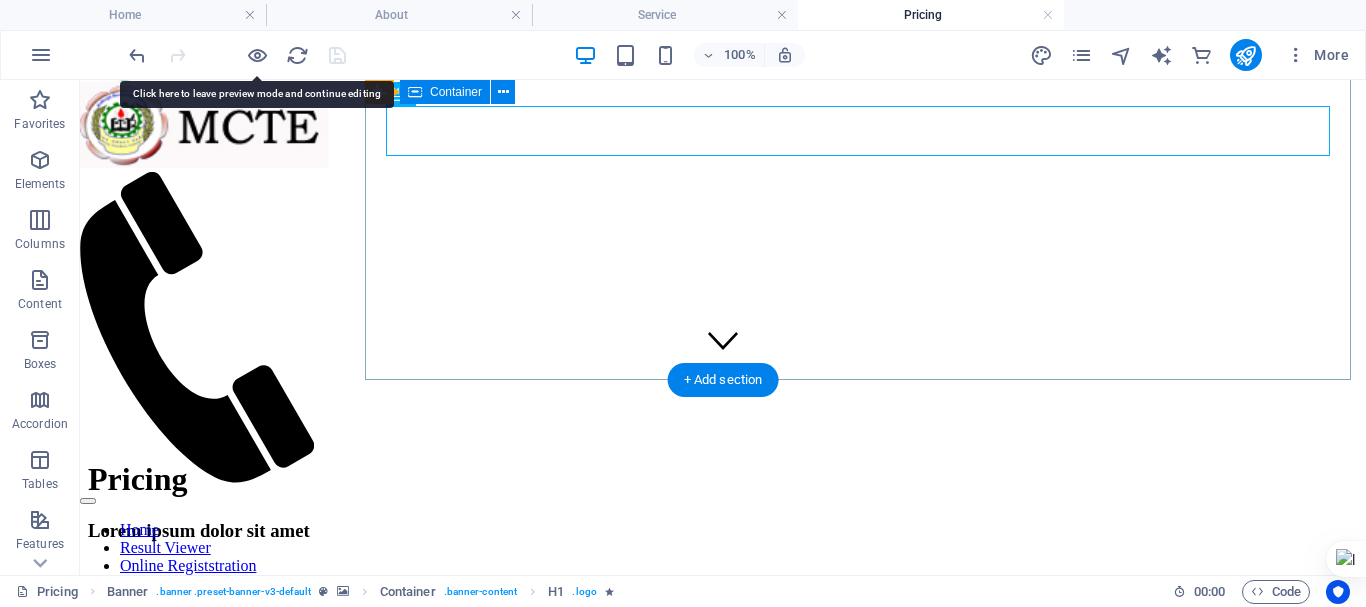 click on "Pricing Lorem ipsum dolor sit amet" at bounding box center (723, 500) 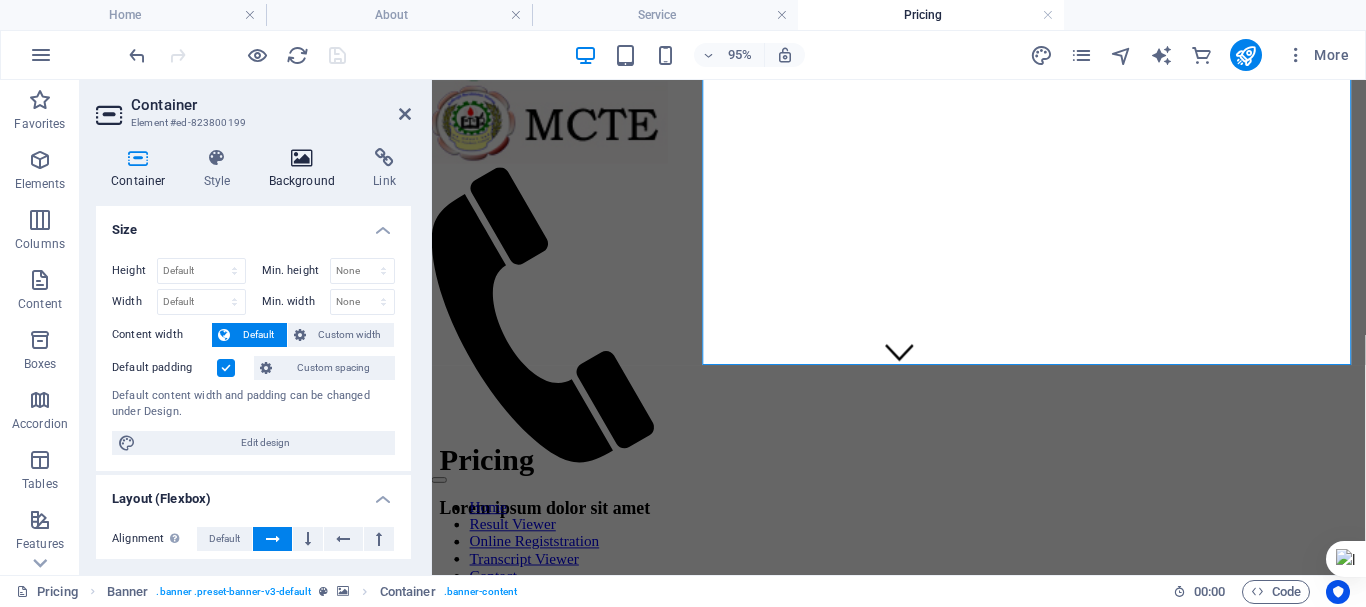 click at bounding box center [302, 158] 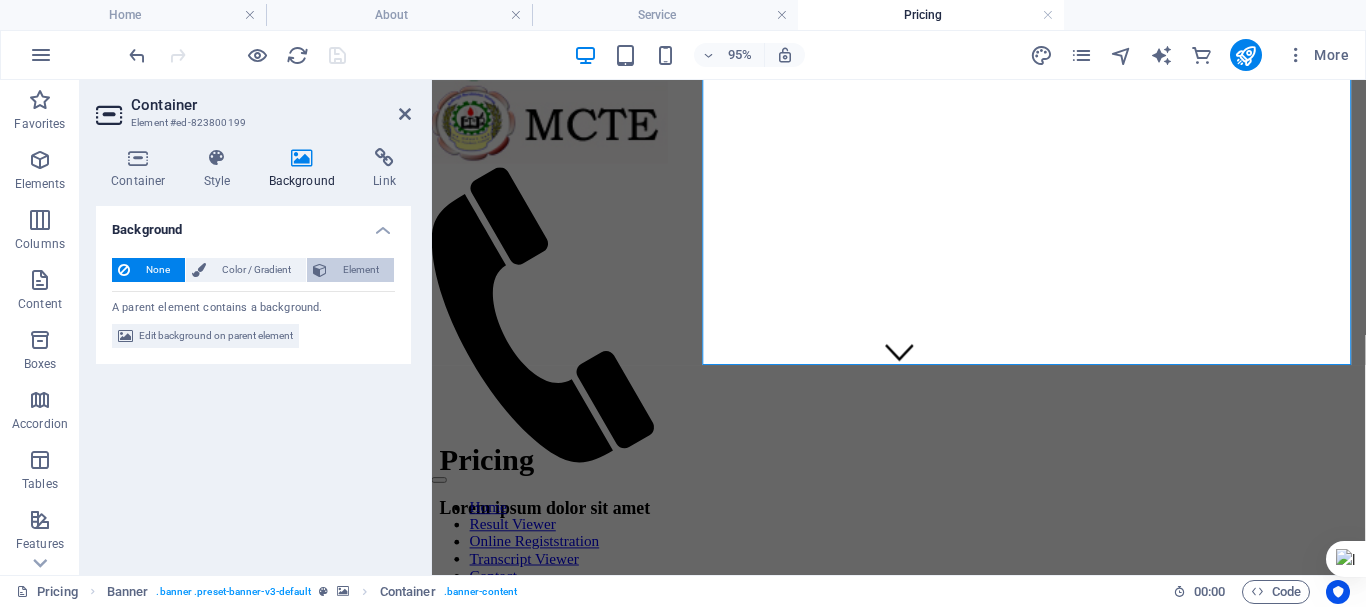 click on "Element" at bounding box center [360, 270] 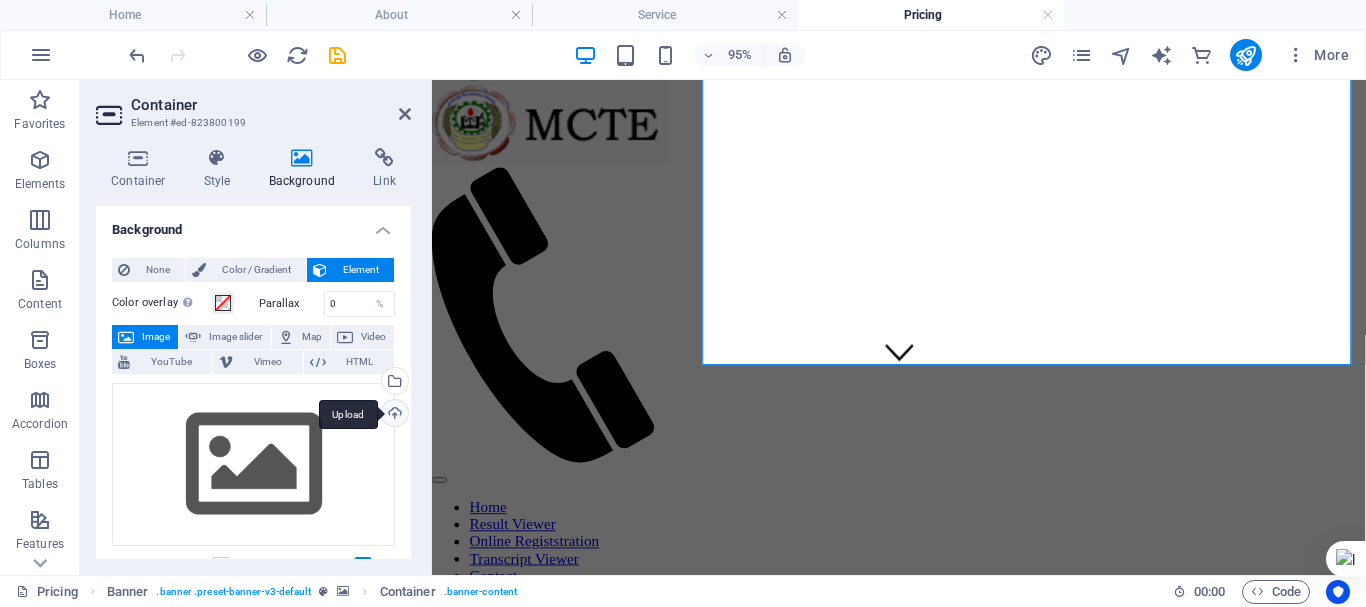 click on "Upload" at bounding box center (393, 415) 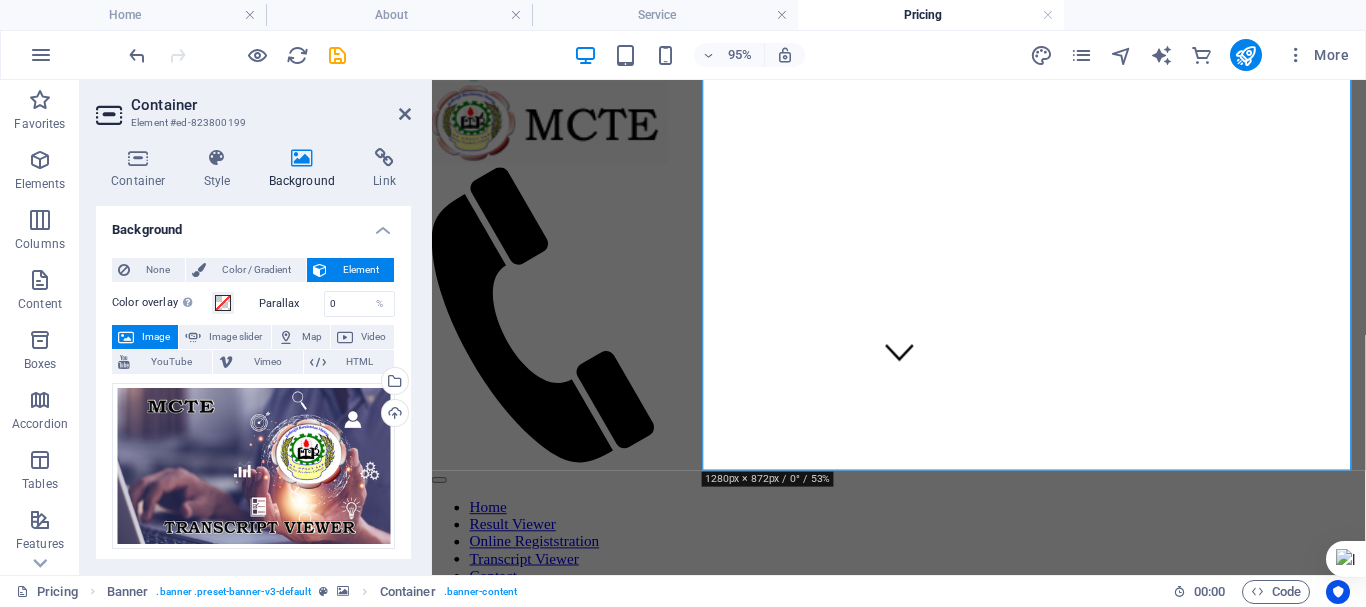 scroll, scrollTop: 0, scrollLeft: 0, axis: both 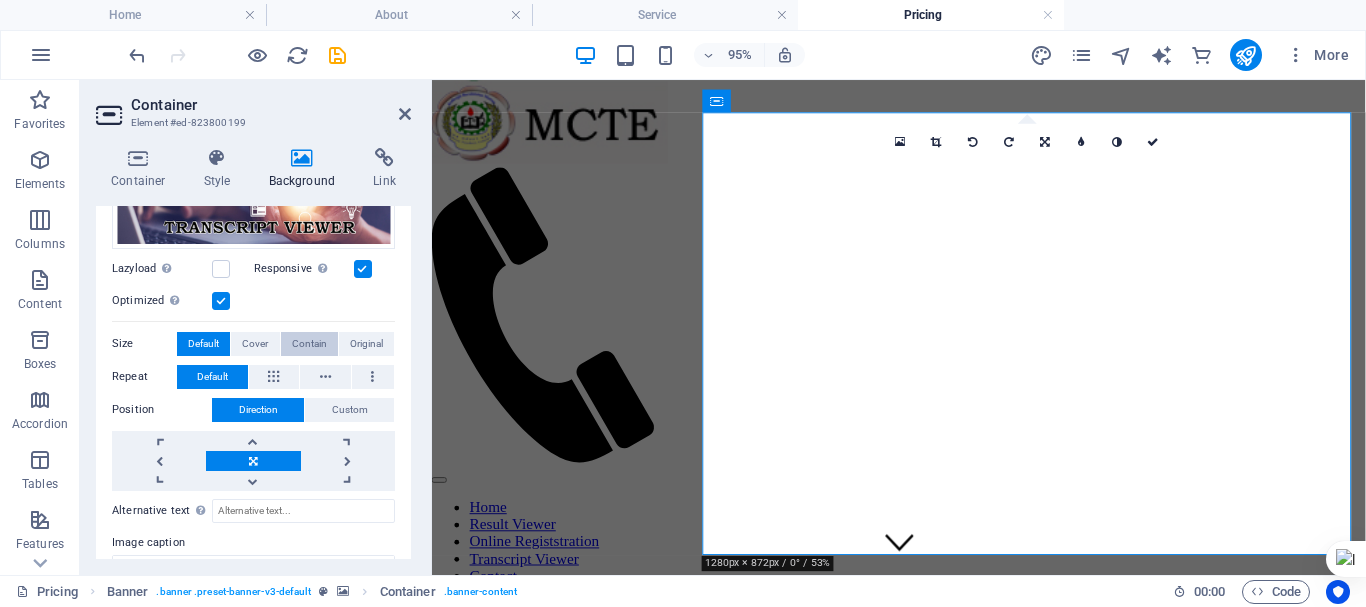 click on "Contain" at bounding box center (309, 344) 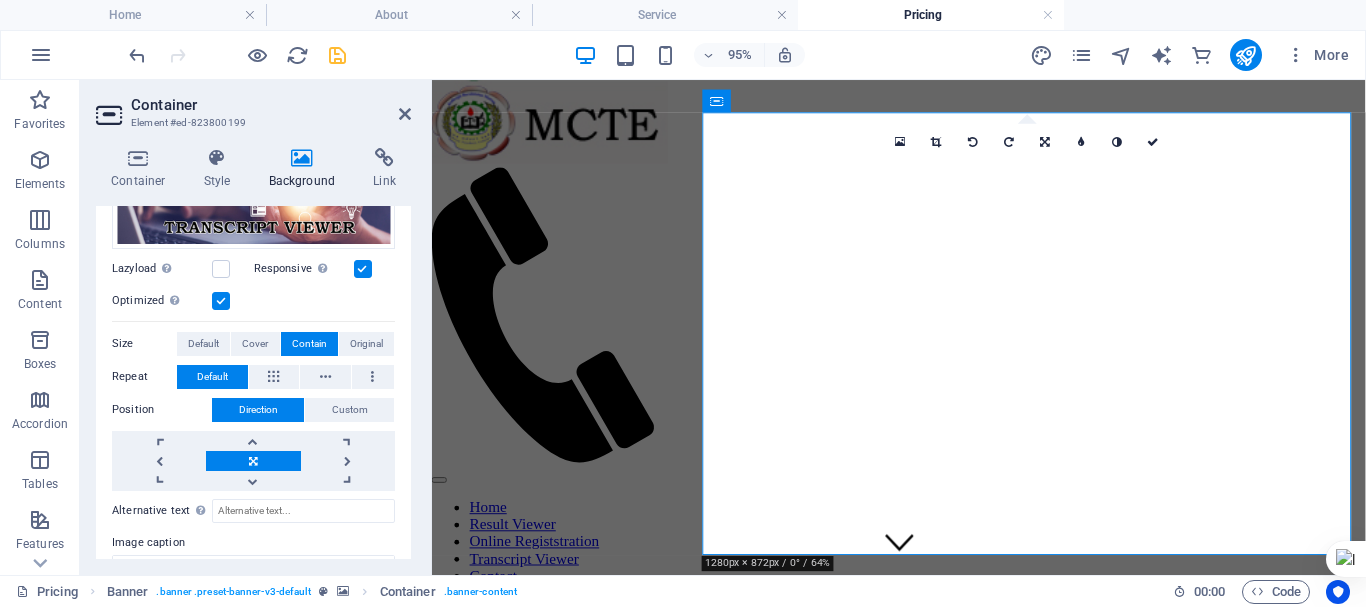 drag, startPoint x: 333, startPoint y: 54, endPoint x: 381, endPoint y: 157, distance: 113.63538 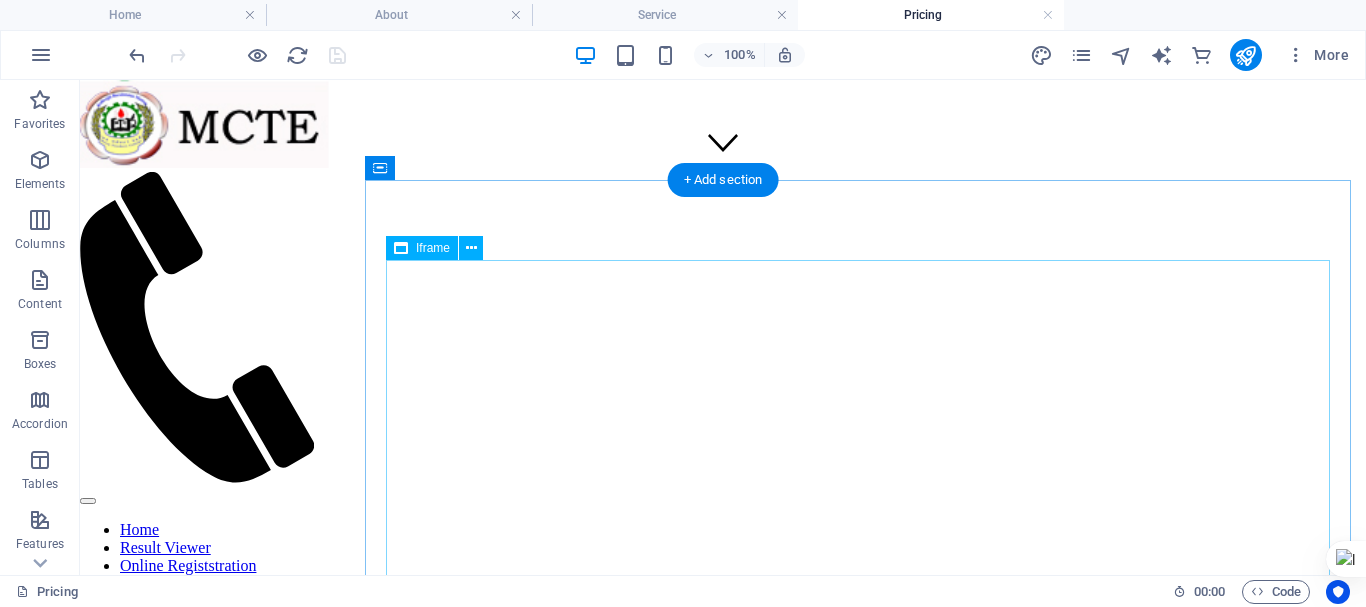 scroll, scrollTop: 400, scrollLeft: 0, axis: vertical 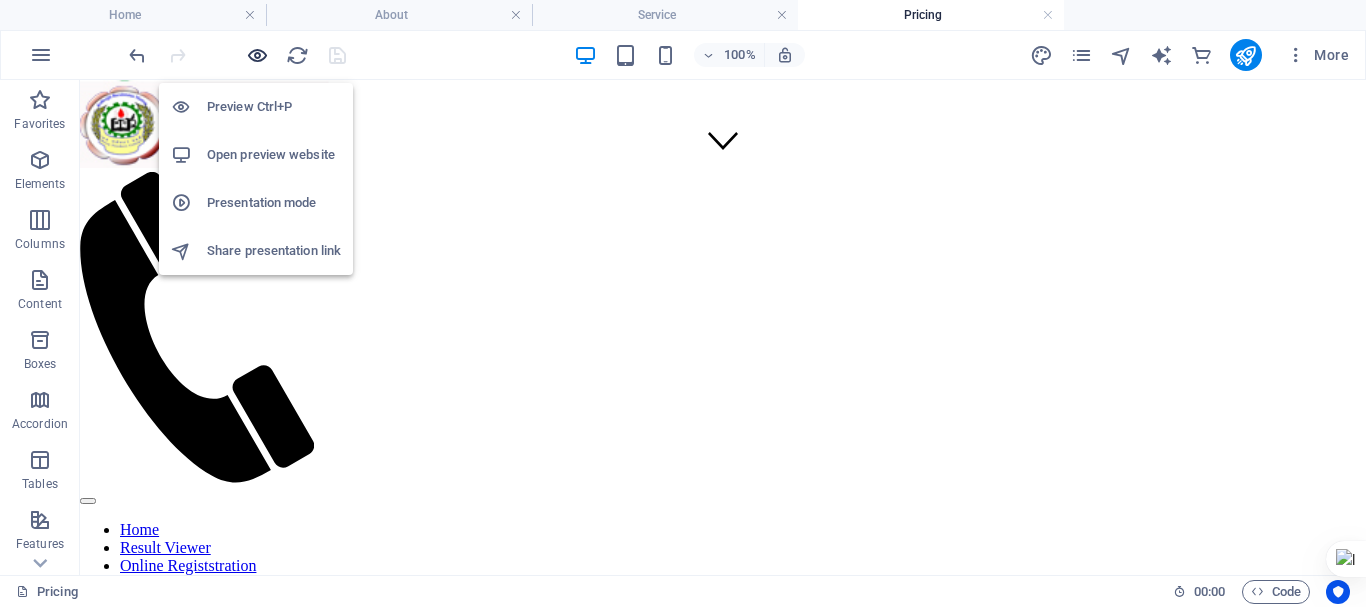 click at bounding box center (257, 55) 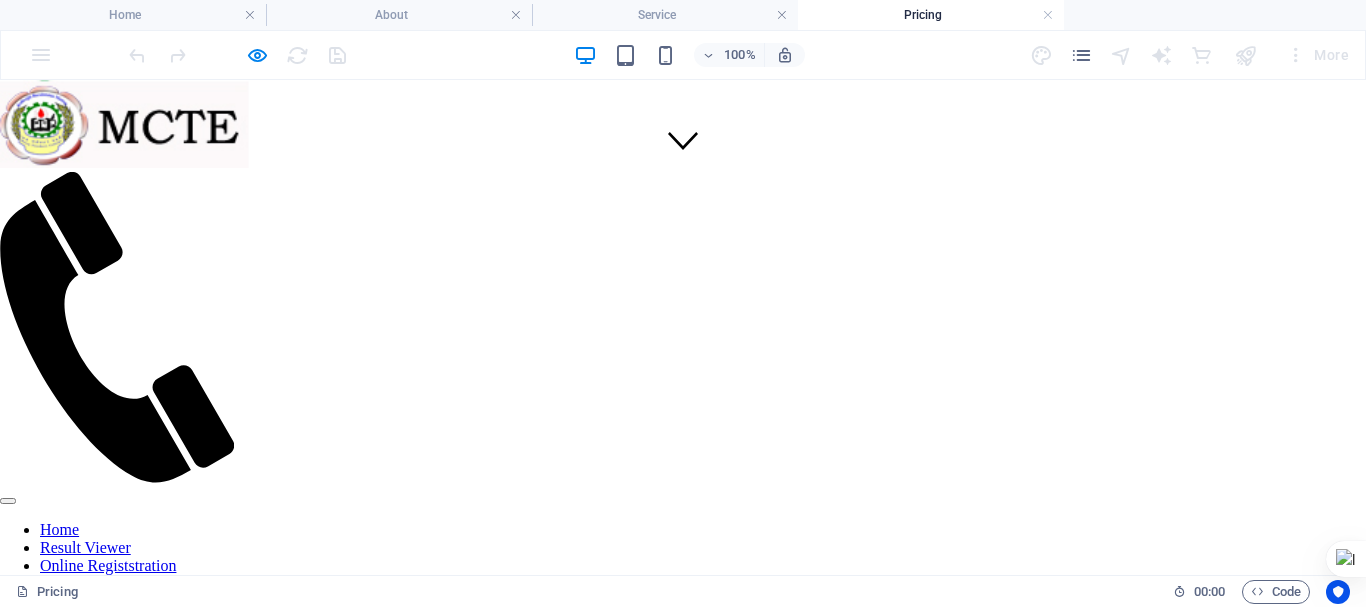 scroll, scrollTop: 0, scrollLeft: 0, axis: both 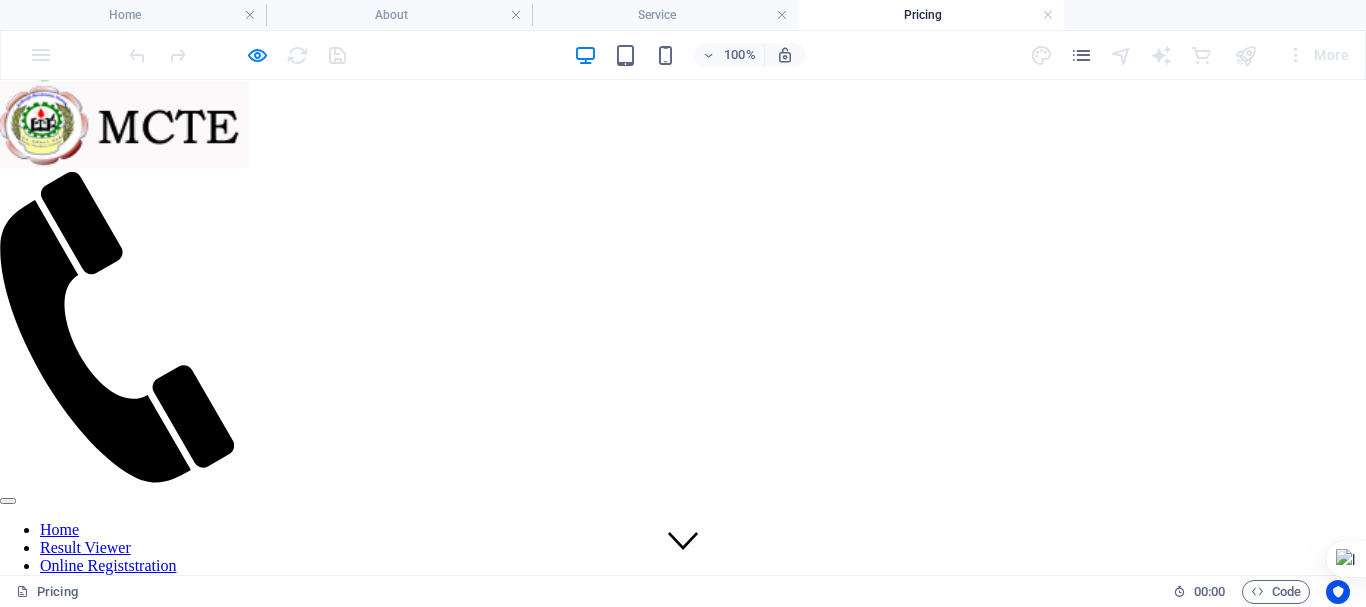 click on "Home" at bounding box center (59, 529) 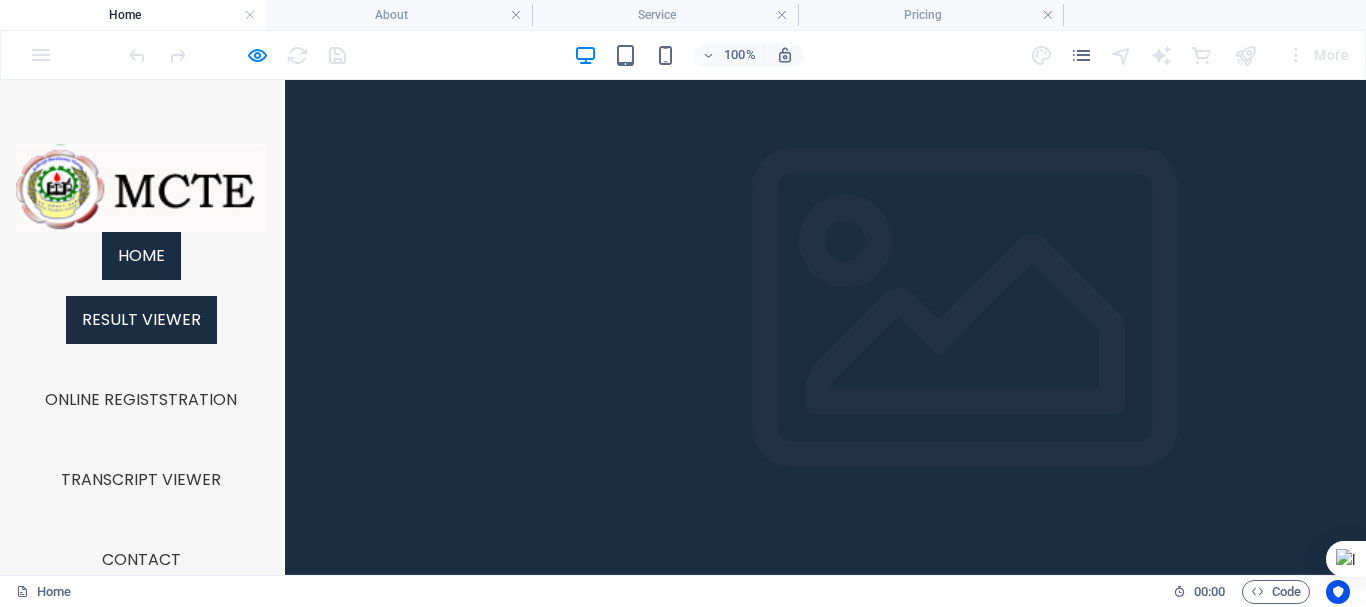 click on "Result Viewer" at bounding box center [141, 320] 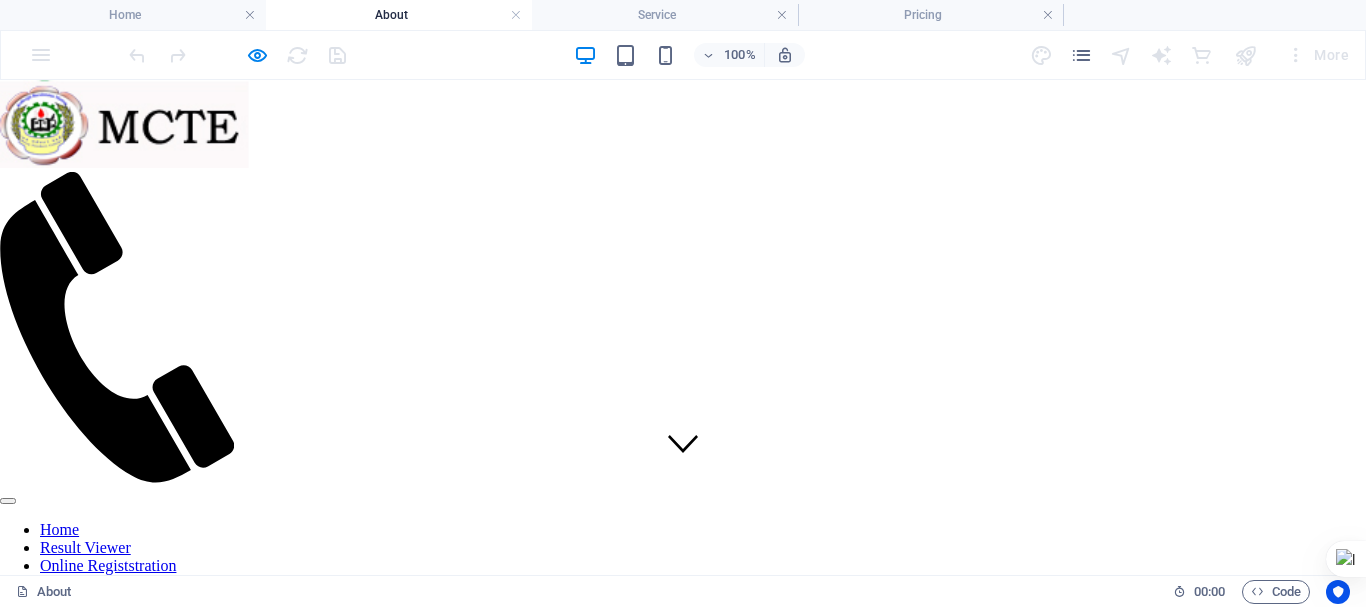 scroll, scrollTop: 0, scrollLeft: 0, axis: both 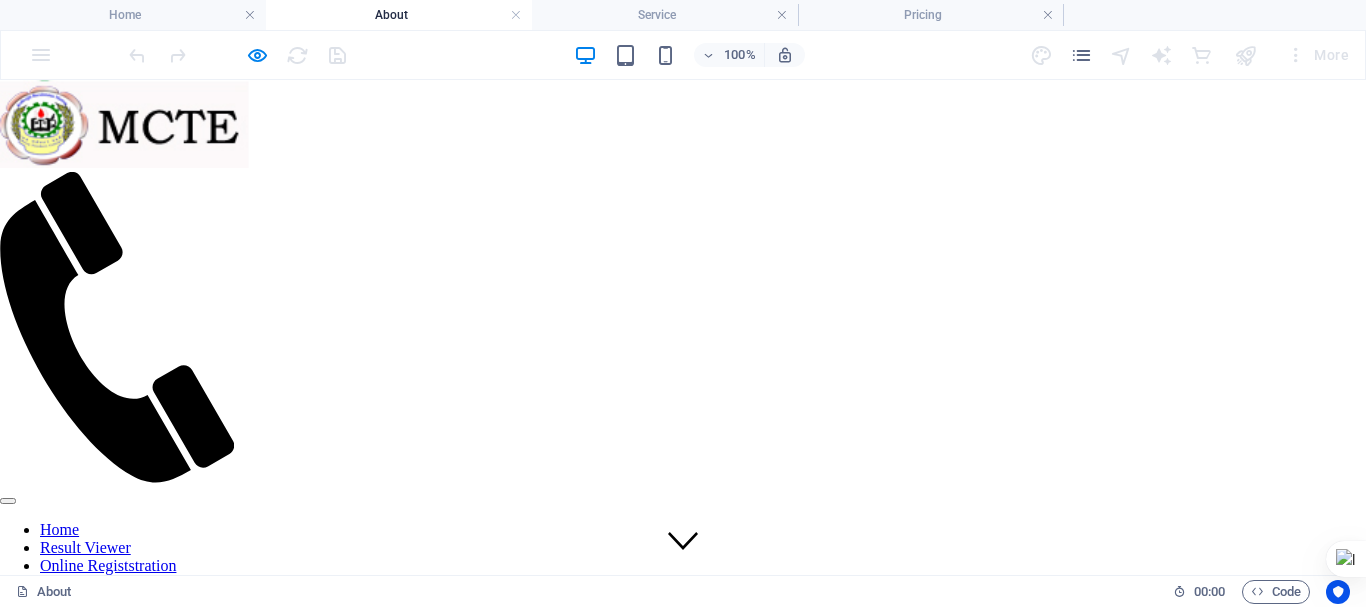 click on "Online Registstration" at bounding box center (108, 565) 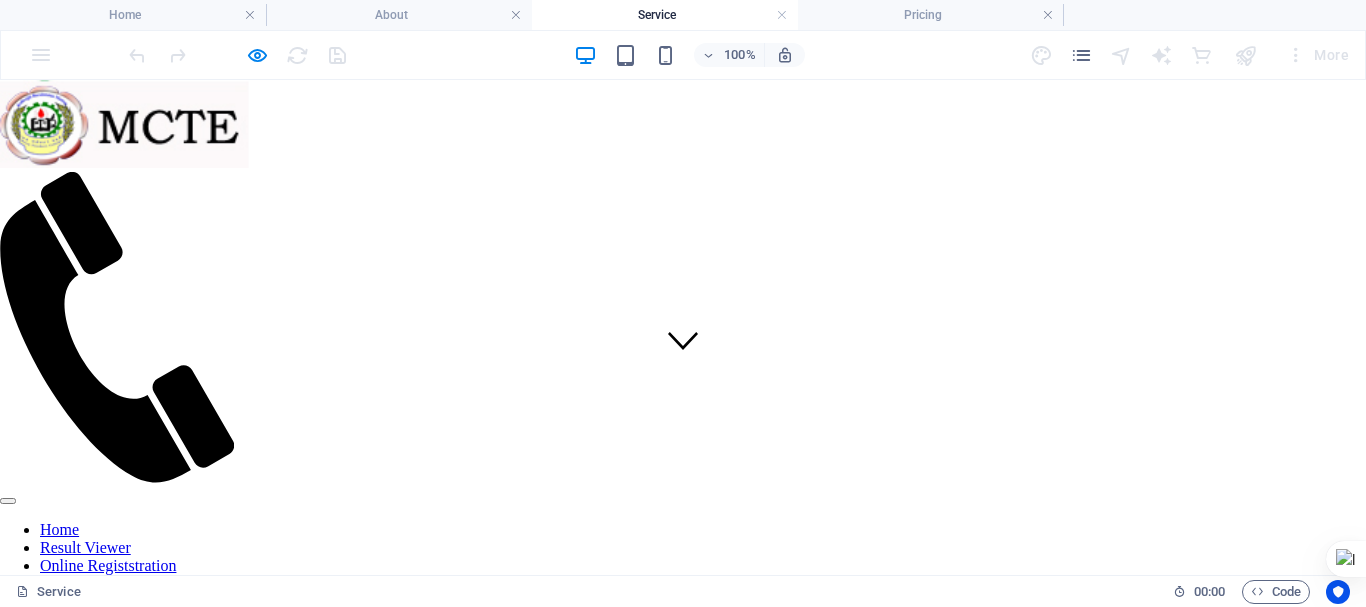 scroll, scrollTop: 0, scrollLeft: 0, axis: both 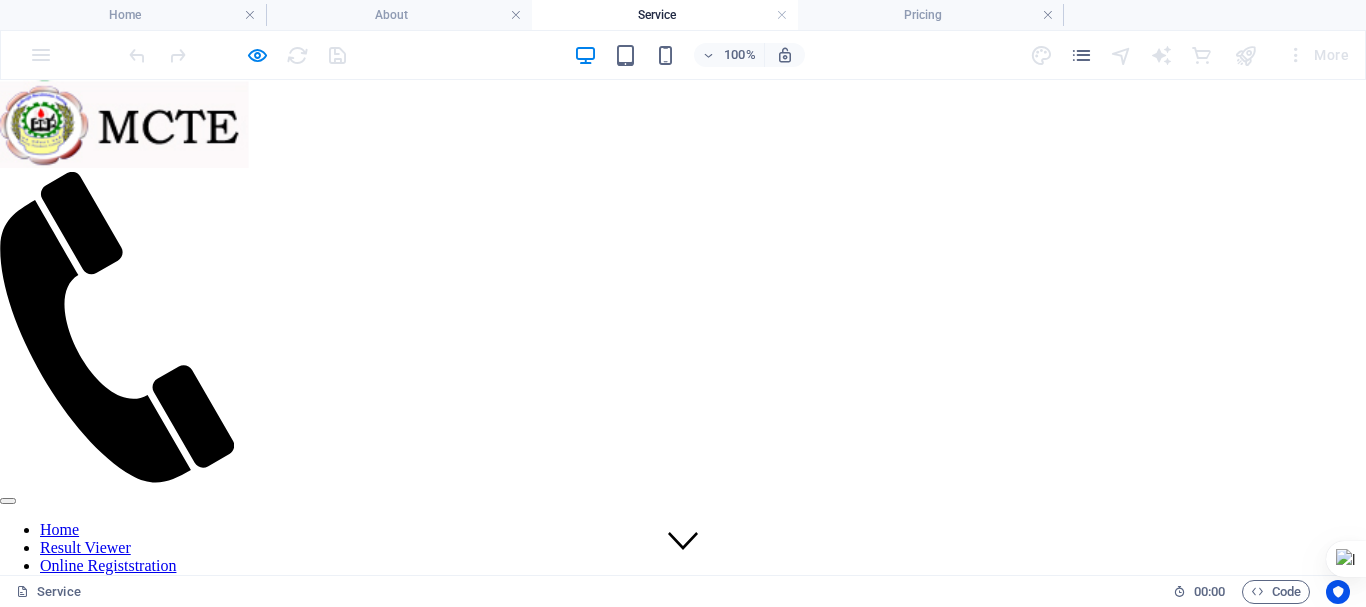 click on "Result Viewer" at bounding box center (85, 547) 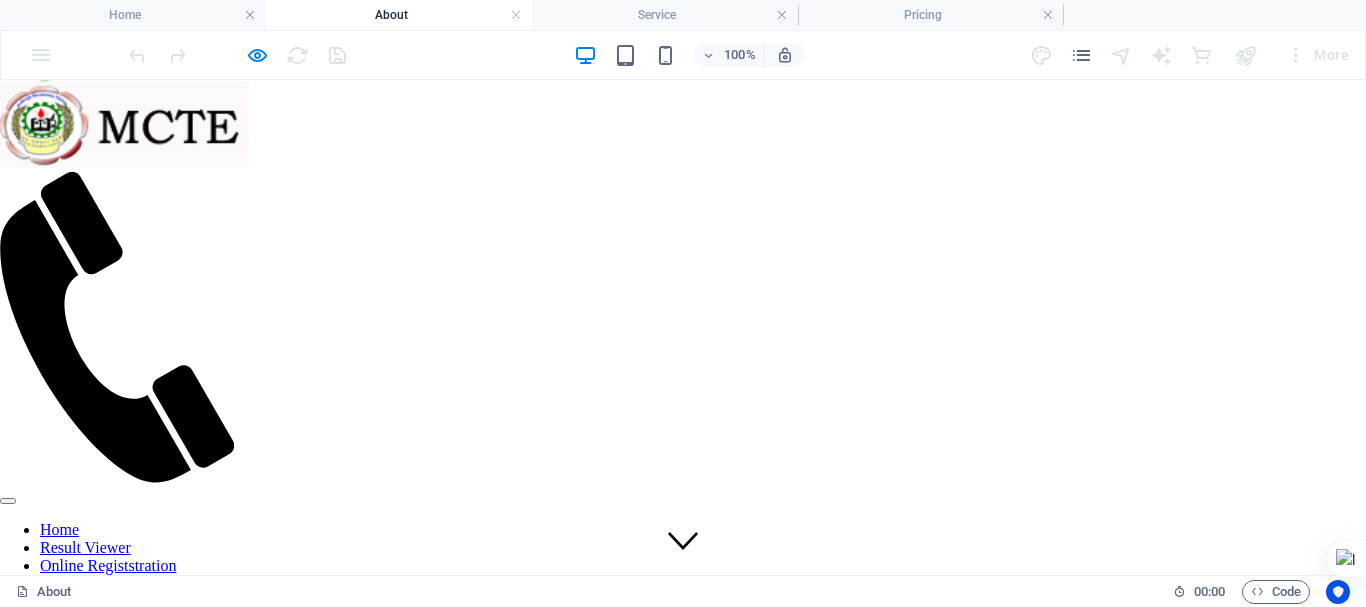 click on "Result Viewer" at bounding box center [85, 547] 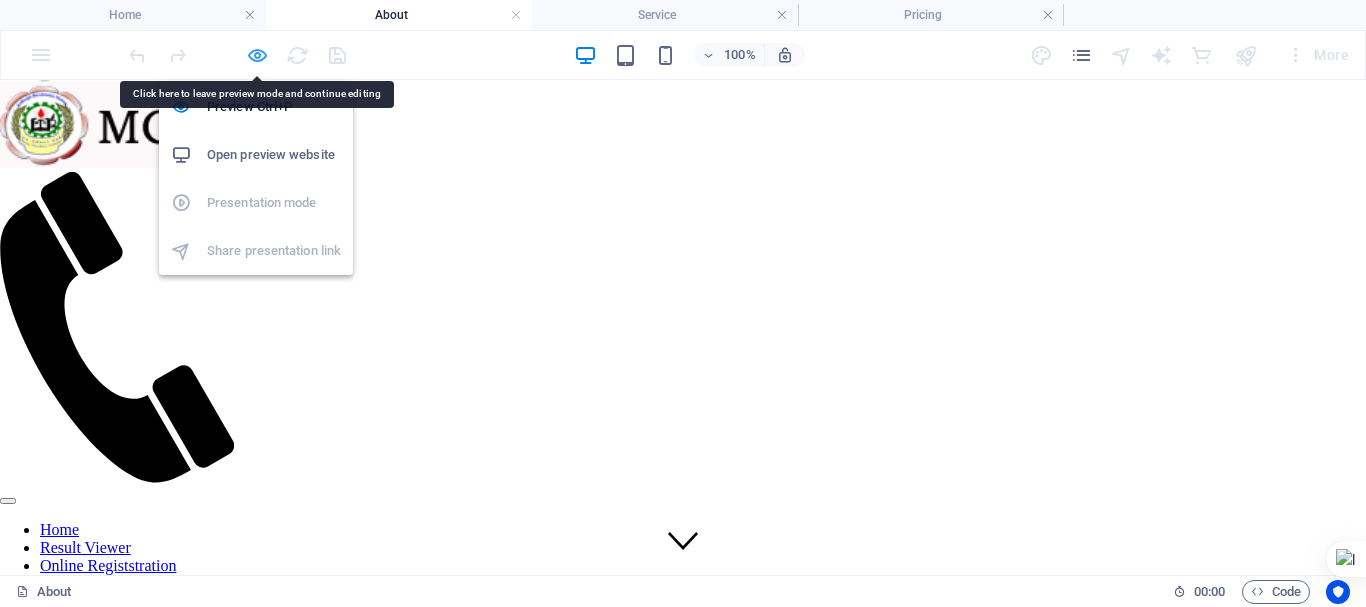 click at bounding box center (257, 55) 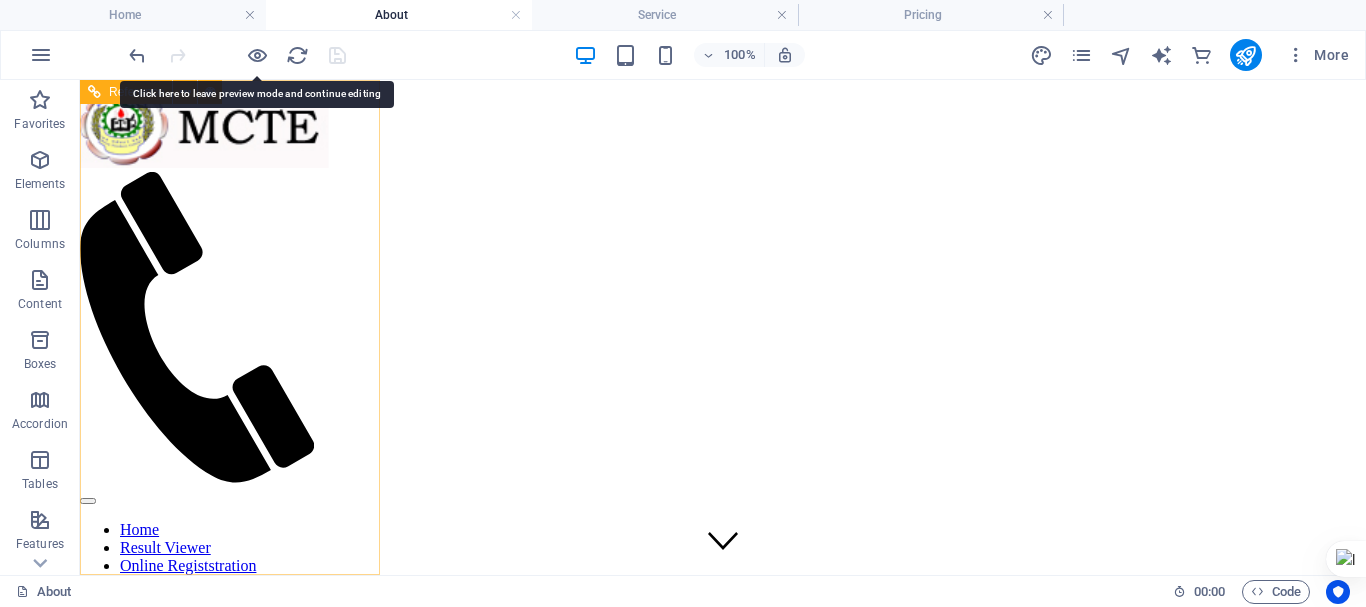 click on "Home Result Viewer Online Registstration Transcript Viewer Contact" at bounding box center (205, 566) 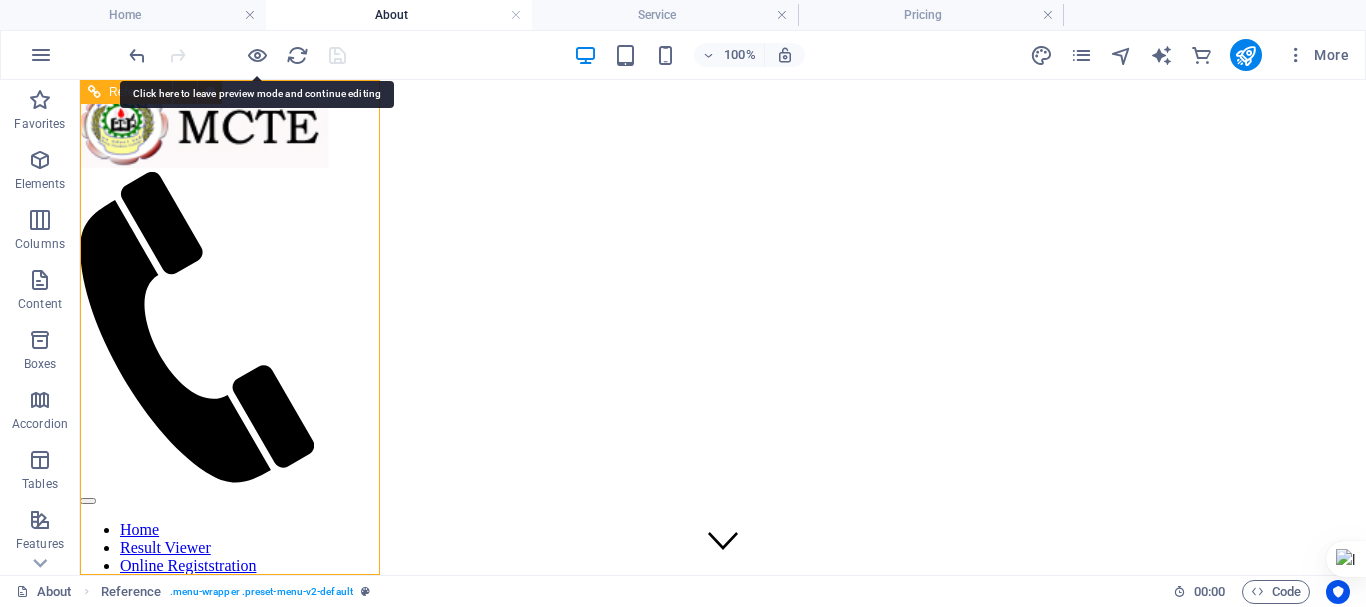 click on "Home Result Viewer Online Registstration Transcript Viewer Contact" at bounding box center (205, 566) 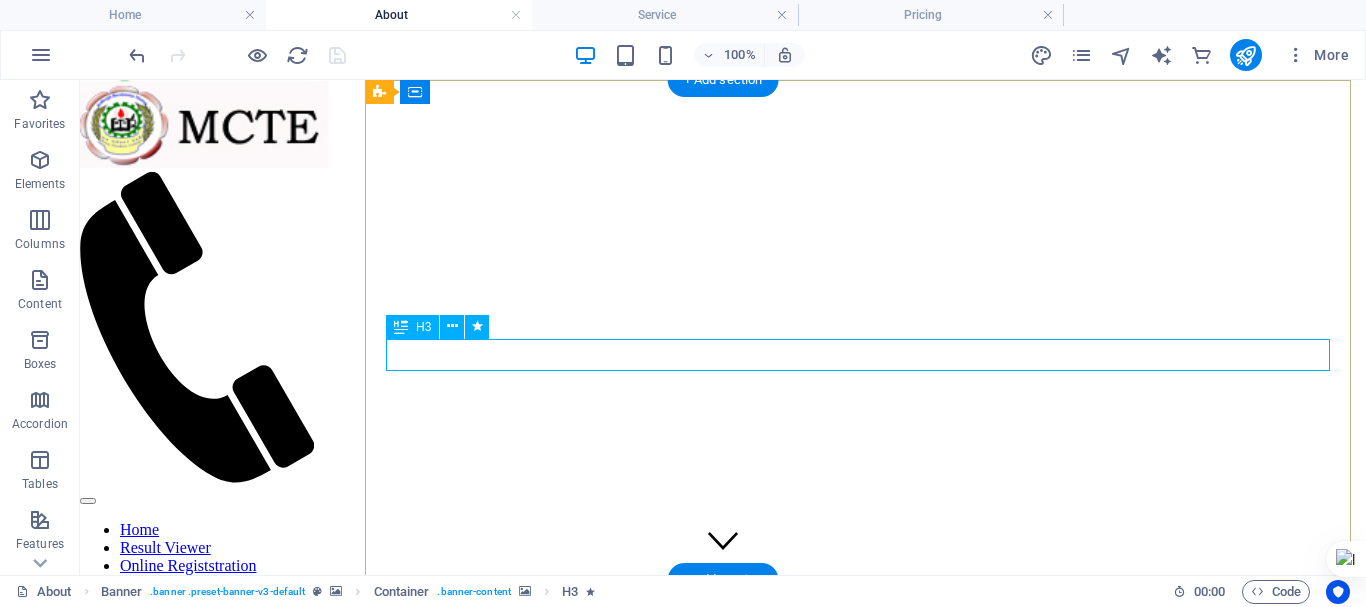 click on "Lorem ipsum dolor sit amet" at bounding box center [723, 1197] 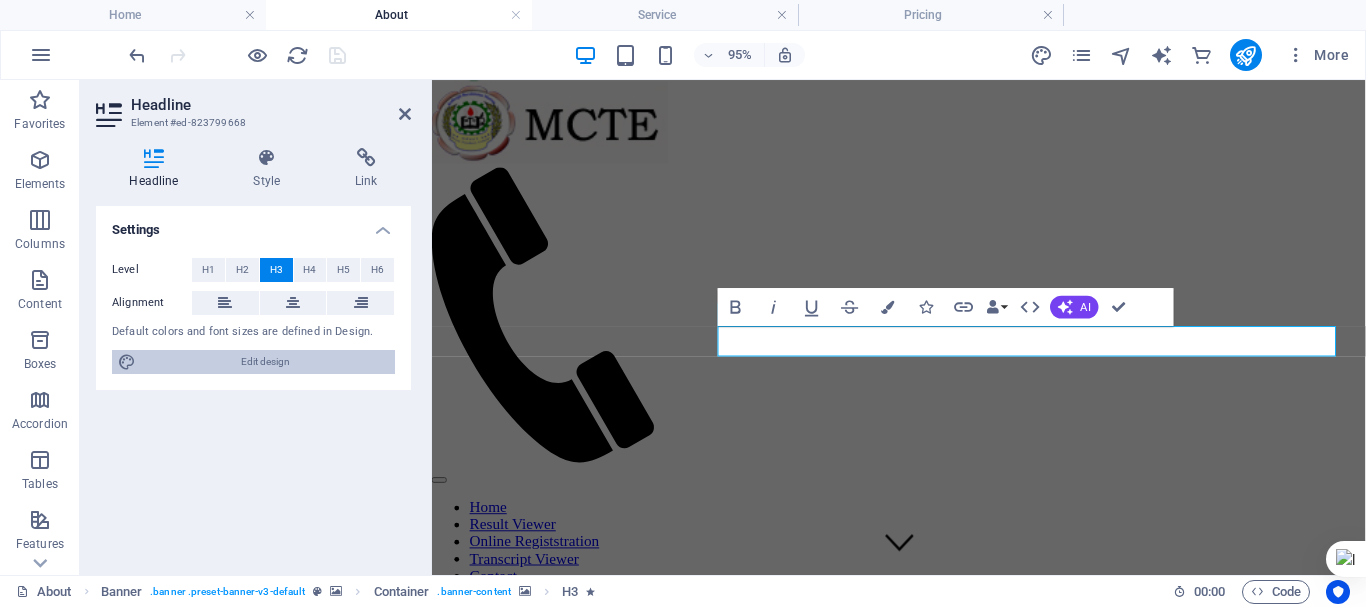 click on "Edit design" at bounding box center [265, 362] 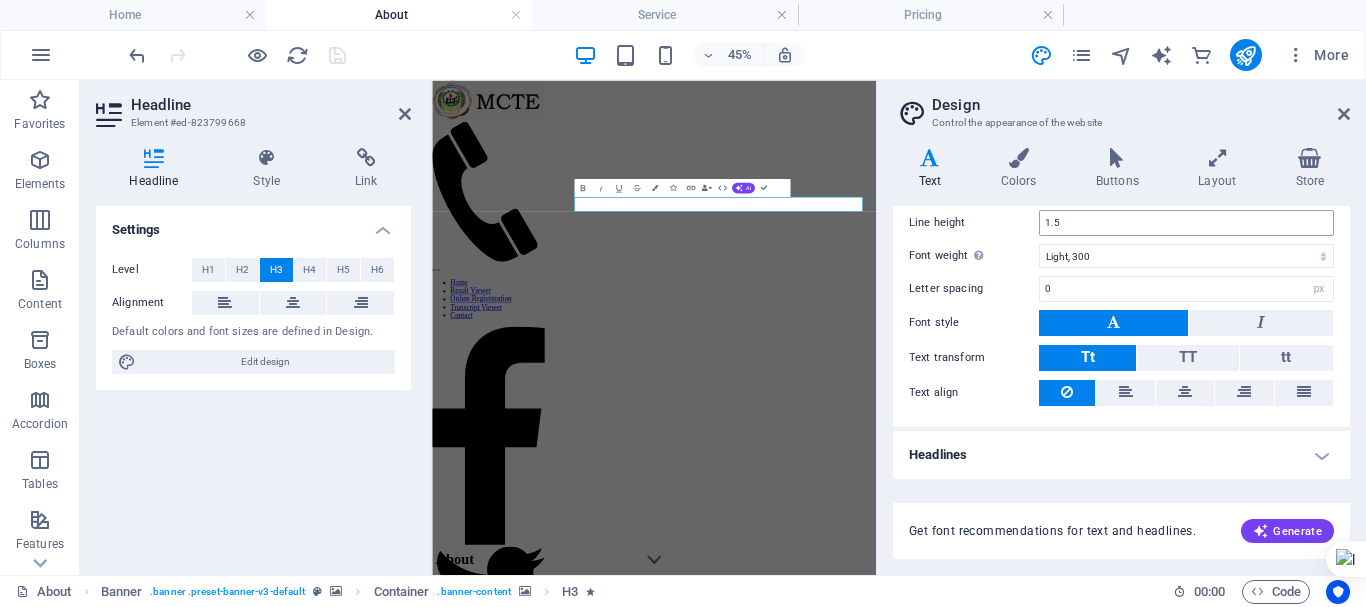 scroll, scrollTop: 0, scrollLeft: 0, axis: both 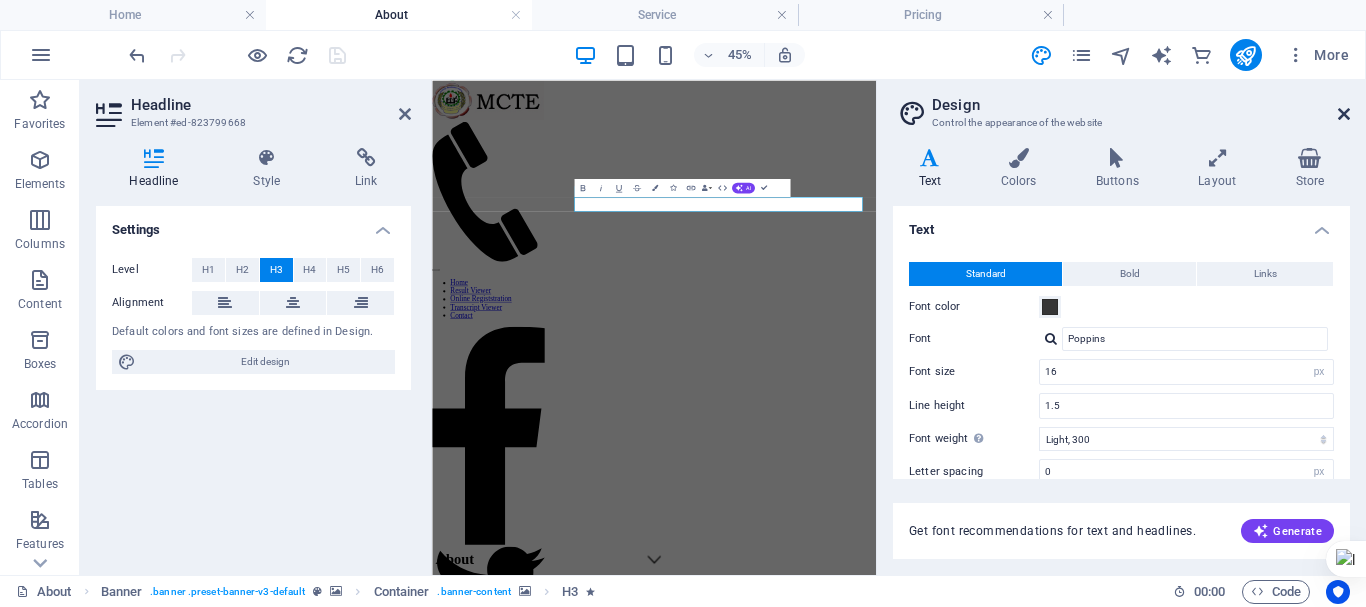 drag, startPoint x: 1349, startPoint y: 110, endPoint x: 872, endPoint y: 42, distance: 481.82257 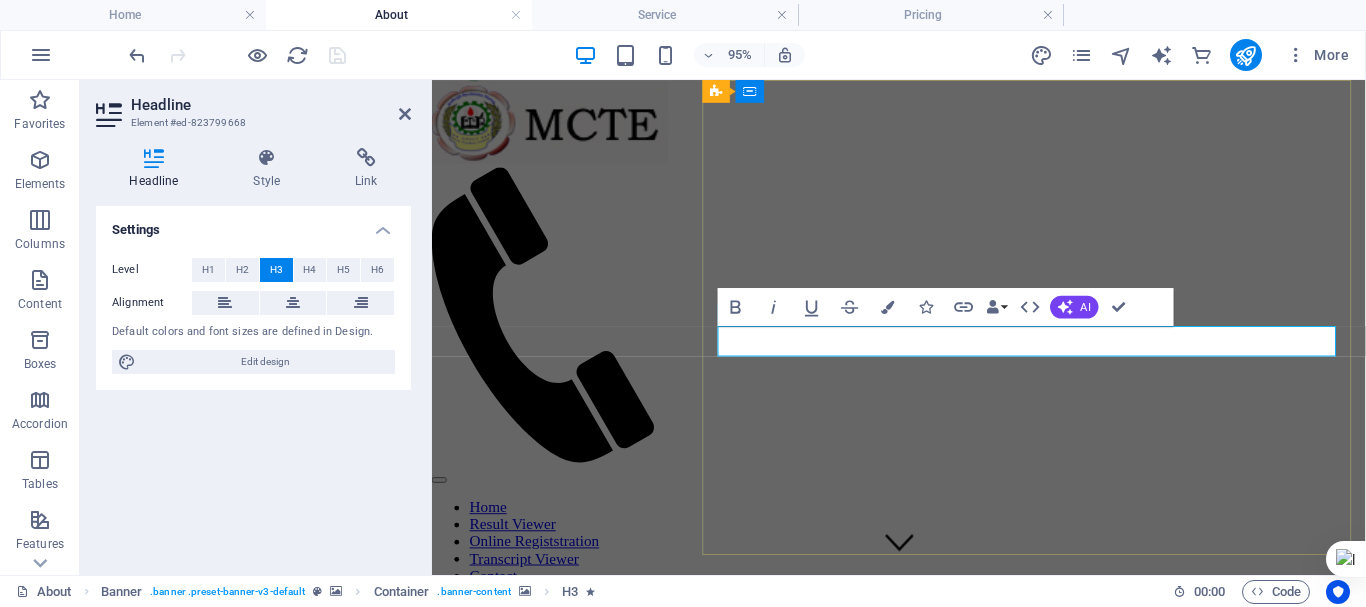 click on "Lorem ipsum dolor sit amet" at bounding box center [551, 1196] 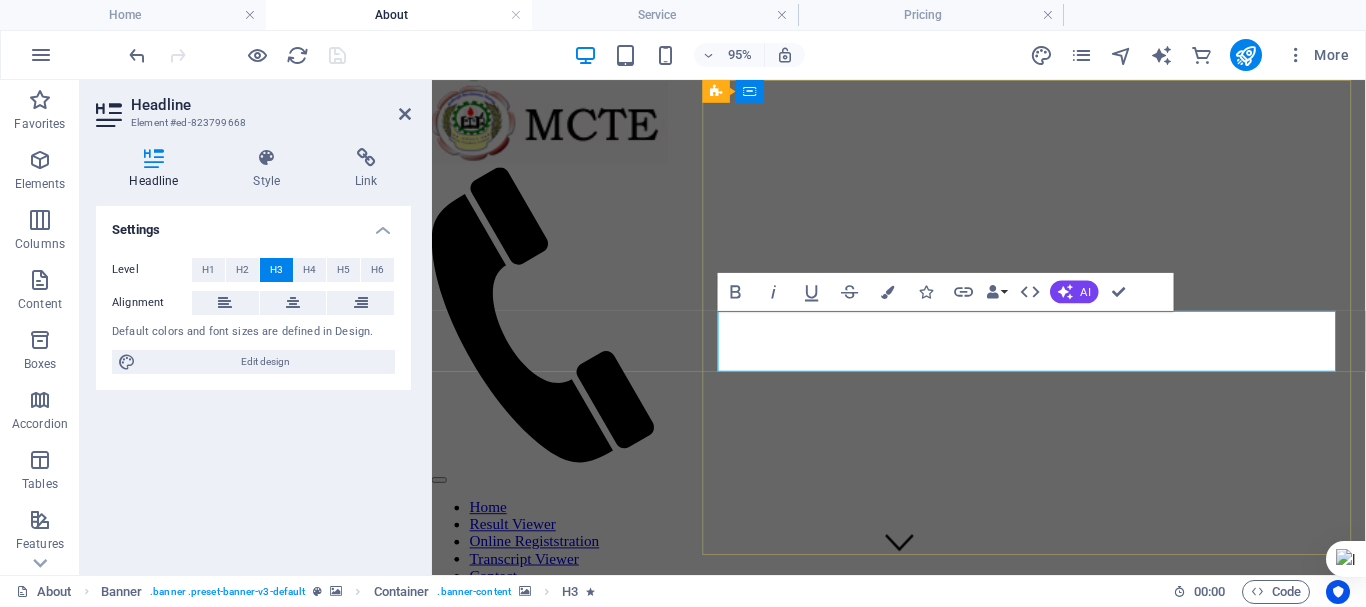 drag, startPoint x: 1177, startPoint y: 367, endPoint x: 754, endPoint y: 337, distance: 424.0625 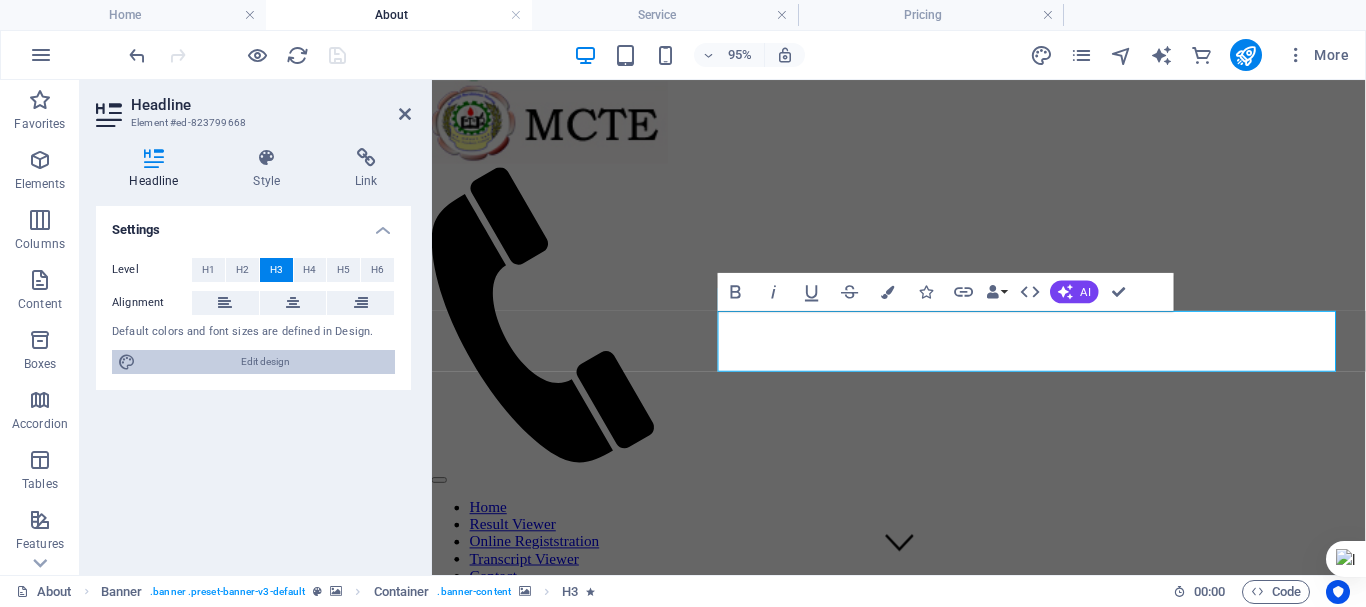 click on "Edit design" at bounding box center (265, 362) 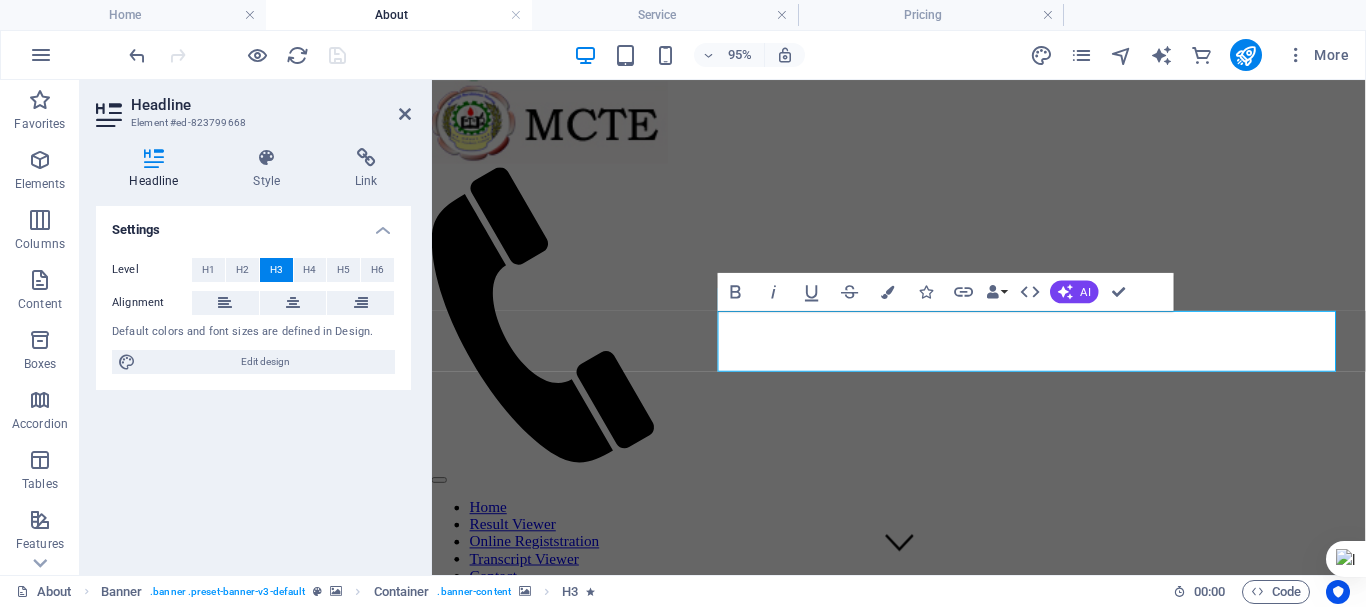 select on "px" 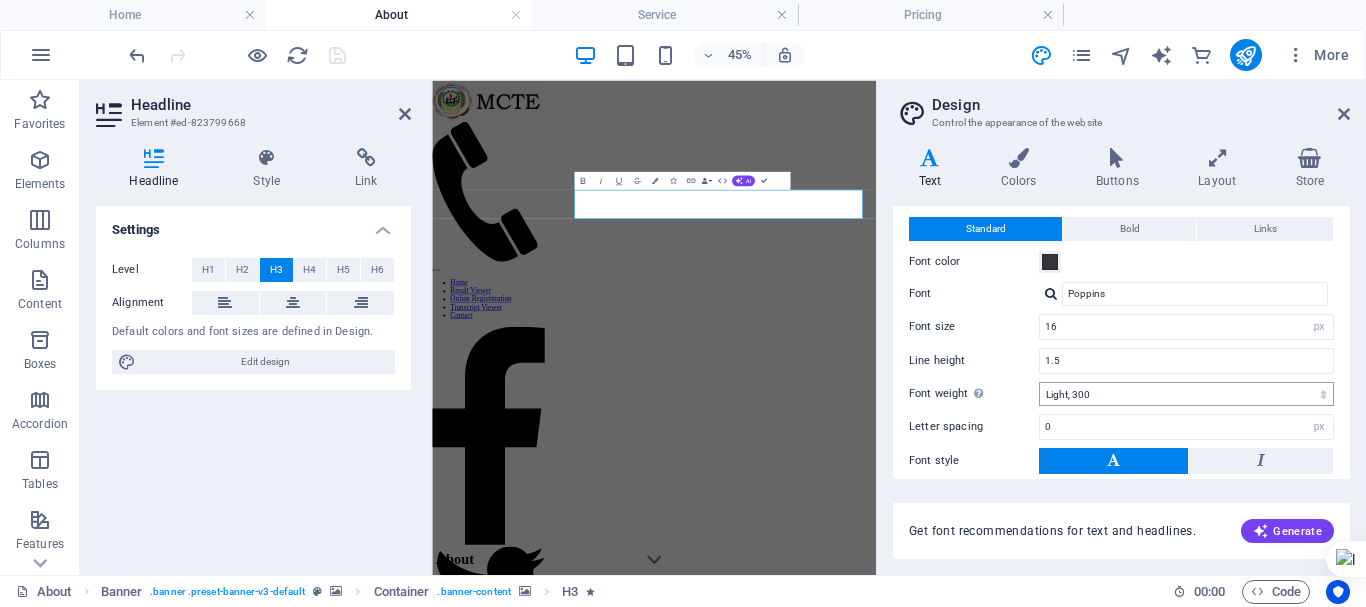 scroll, scrollTop: 0, scrollLeft: 0, axis: both 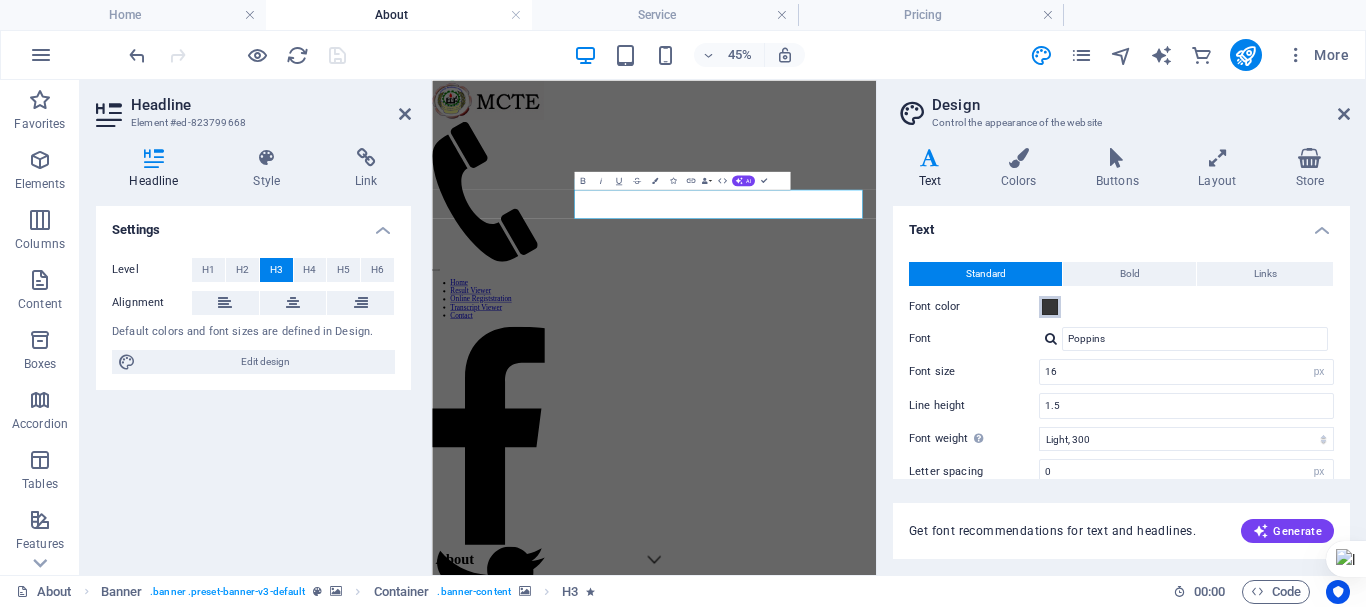 click at bounding box center [1050, 307] 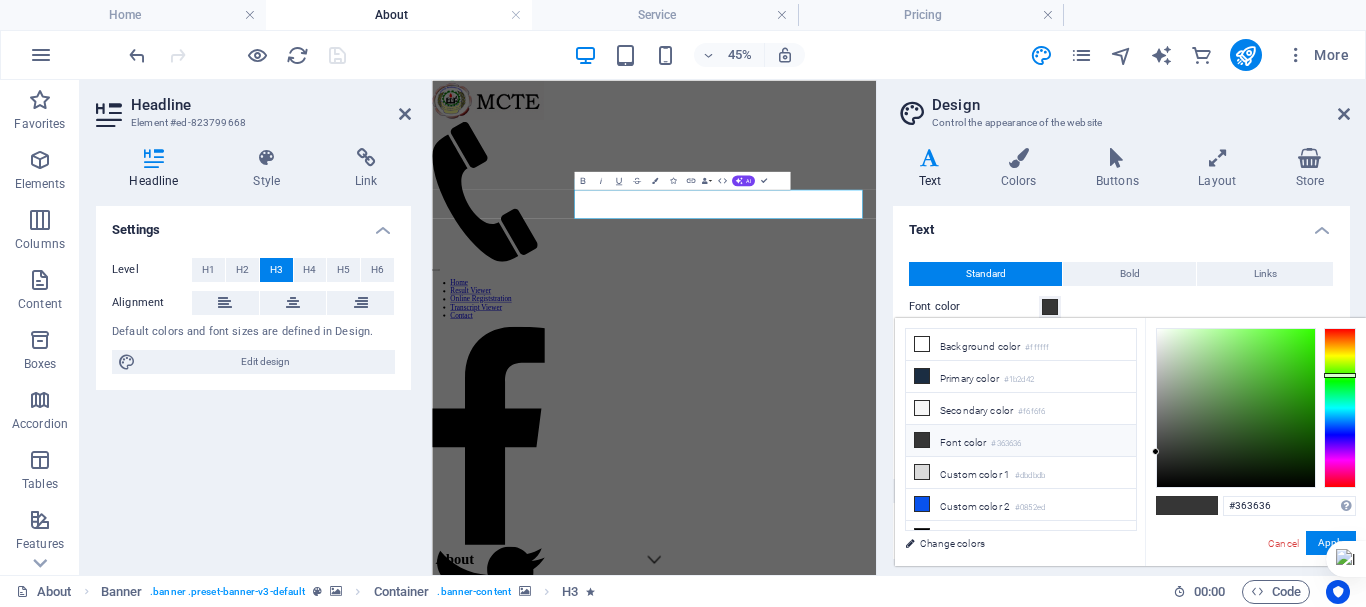 click at bounding box center (1340, 408) 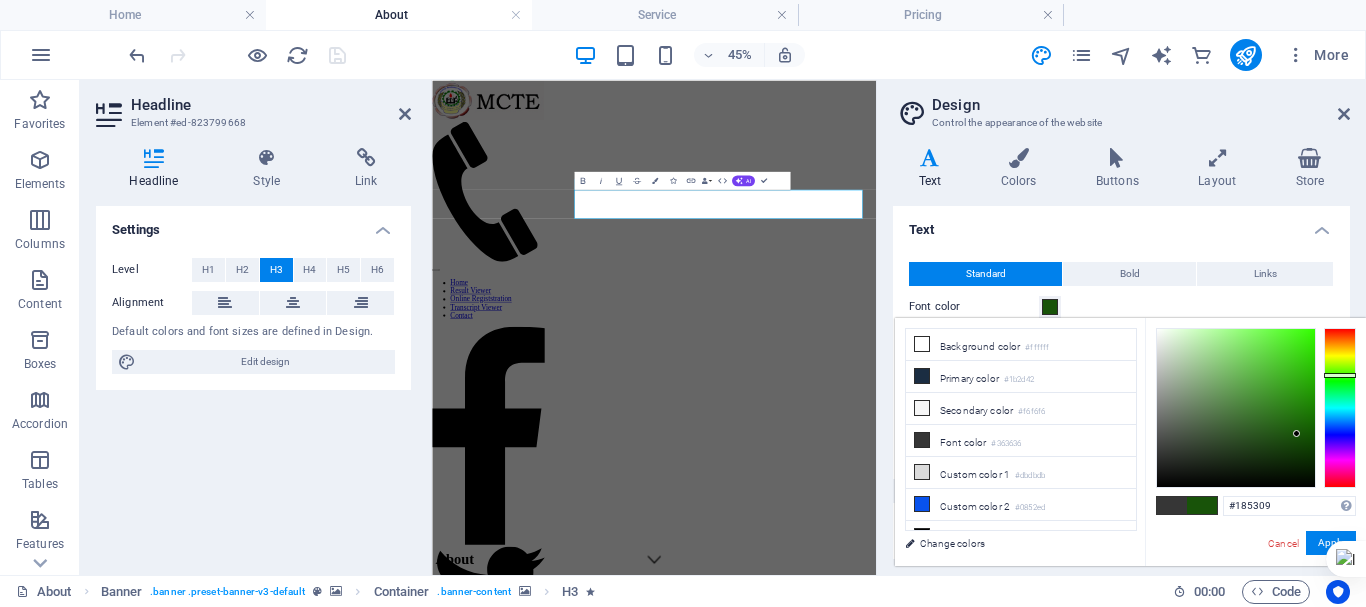 click at bounding box center (1236, 408) 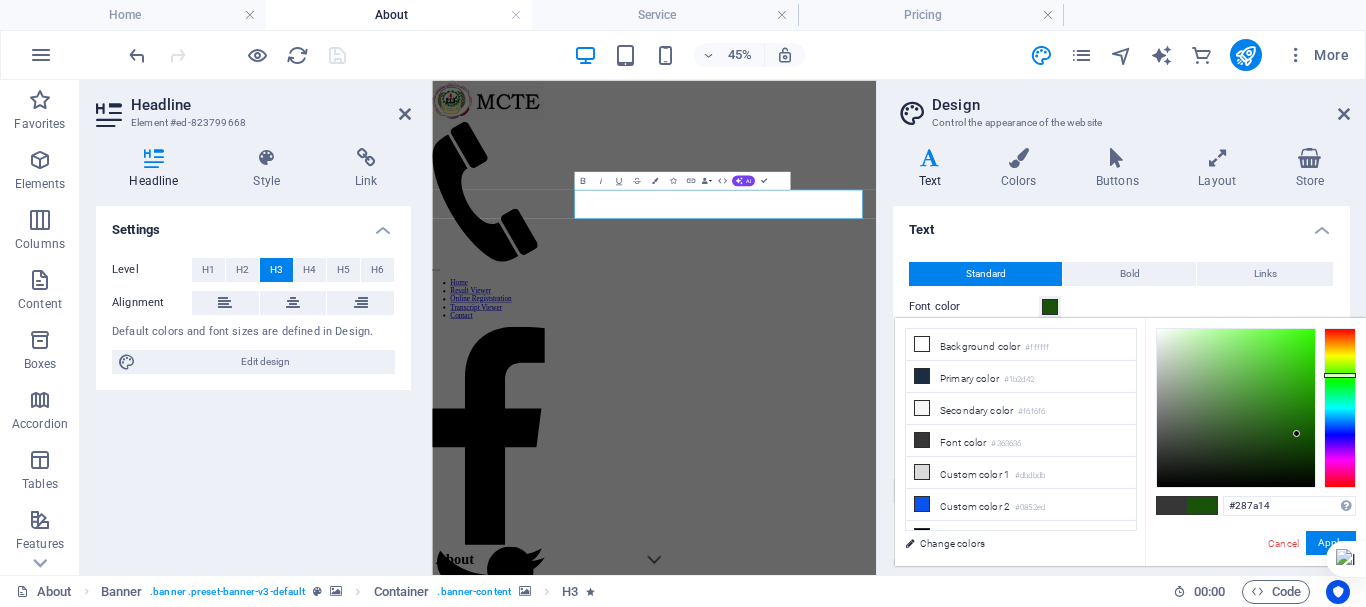 click at bounding box center [1236, 408] 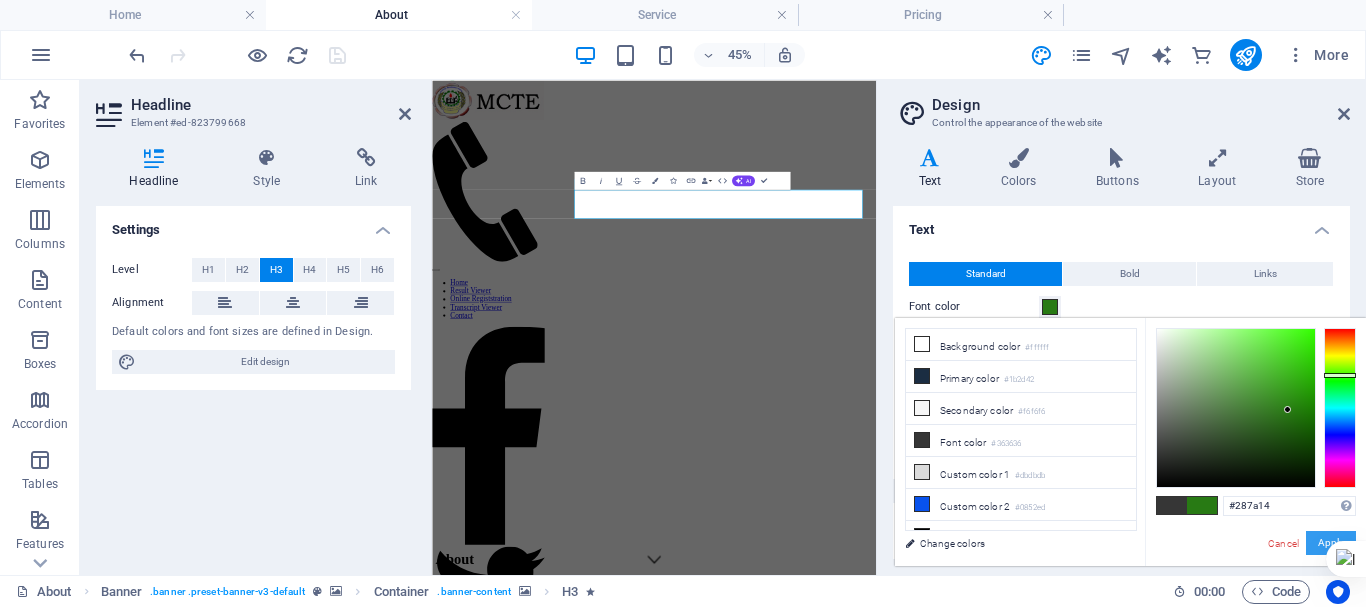 click on "Apply" at bounding box center [1331, 543] 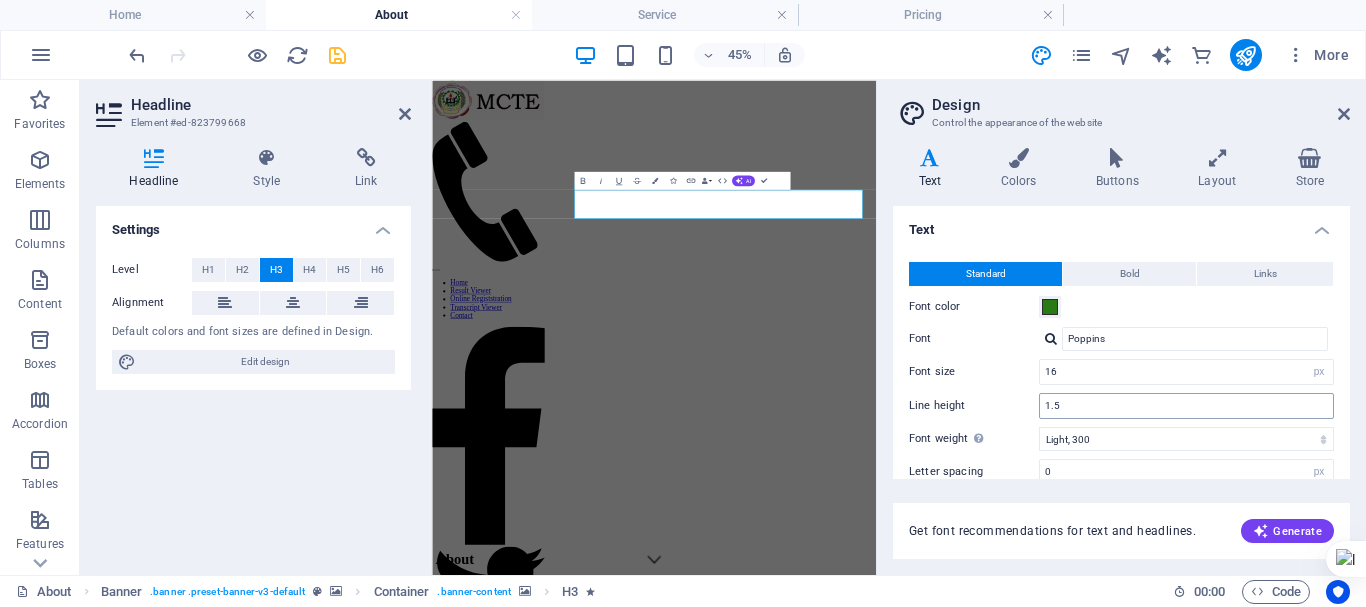 scroll, scrollTop: 183, scrollLeft: 0, axis: vertical 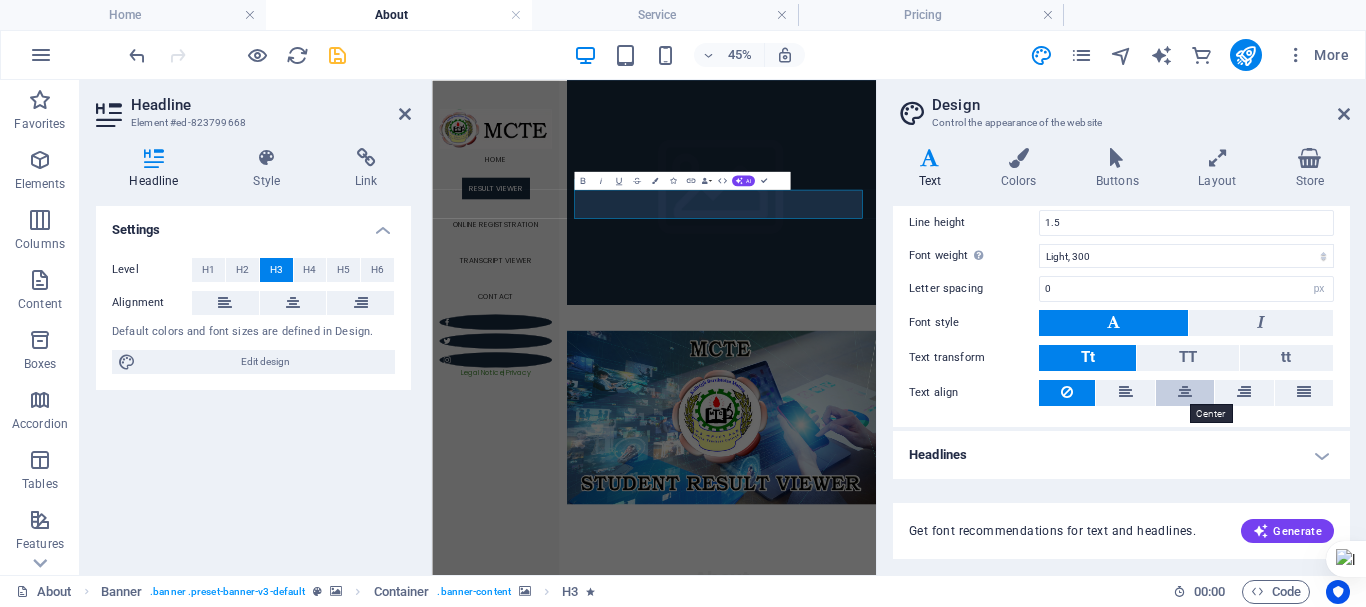 click at bounding box center [1185, 392] 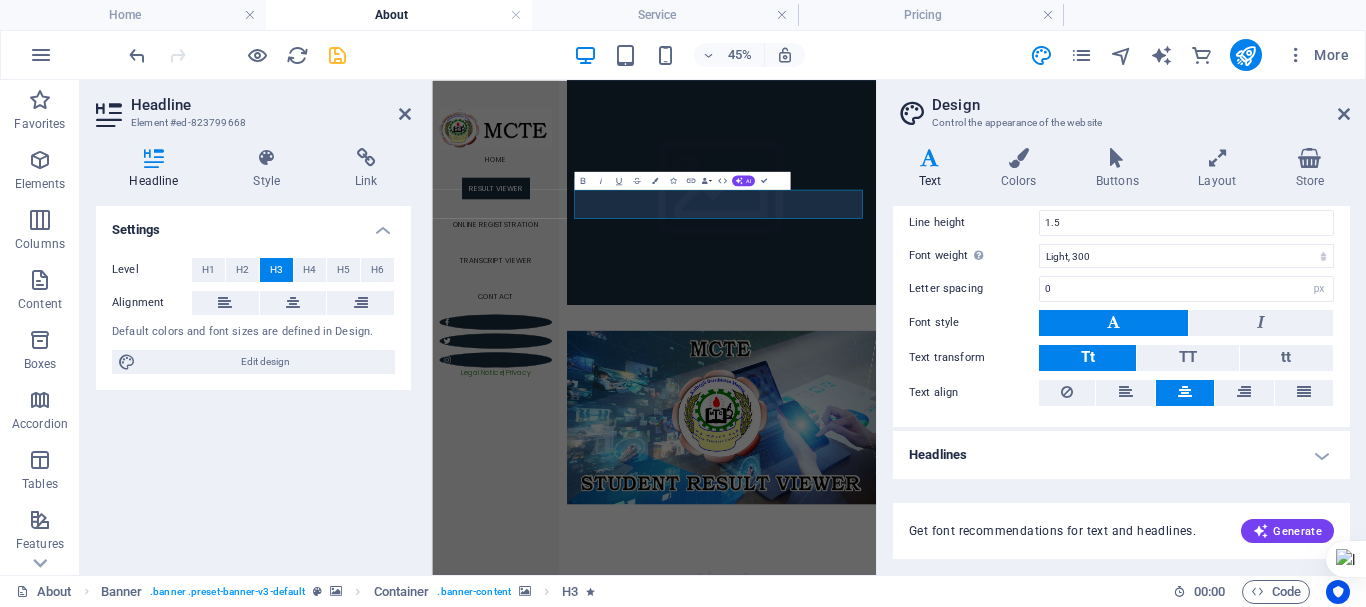 scroll, scrollTop: 0, scrollLeft: 0, axis: both 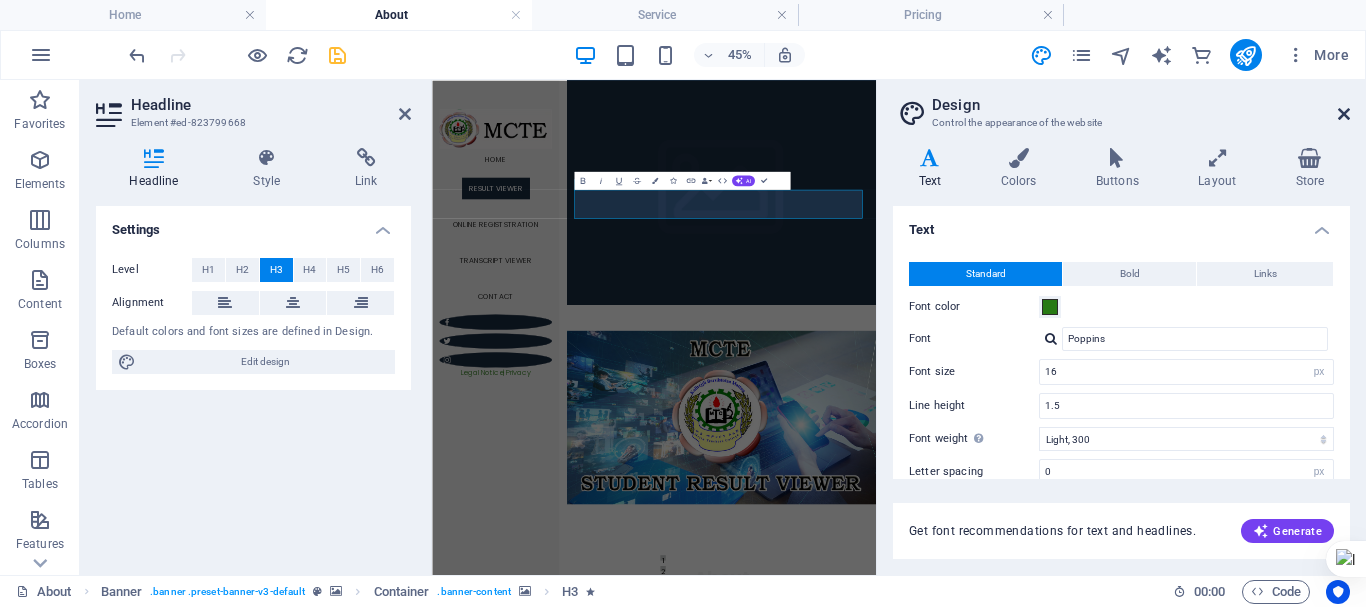 drag, startPoint x: 1338, startPoint y: 115, endPoint x: 838, endPoint y: 62, distance: 502.80115 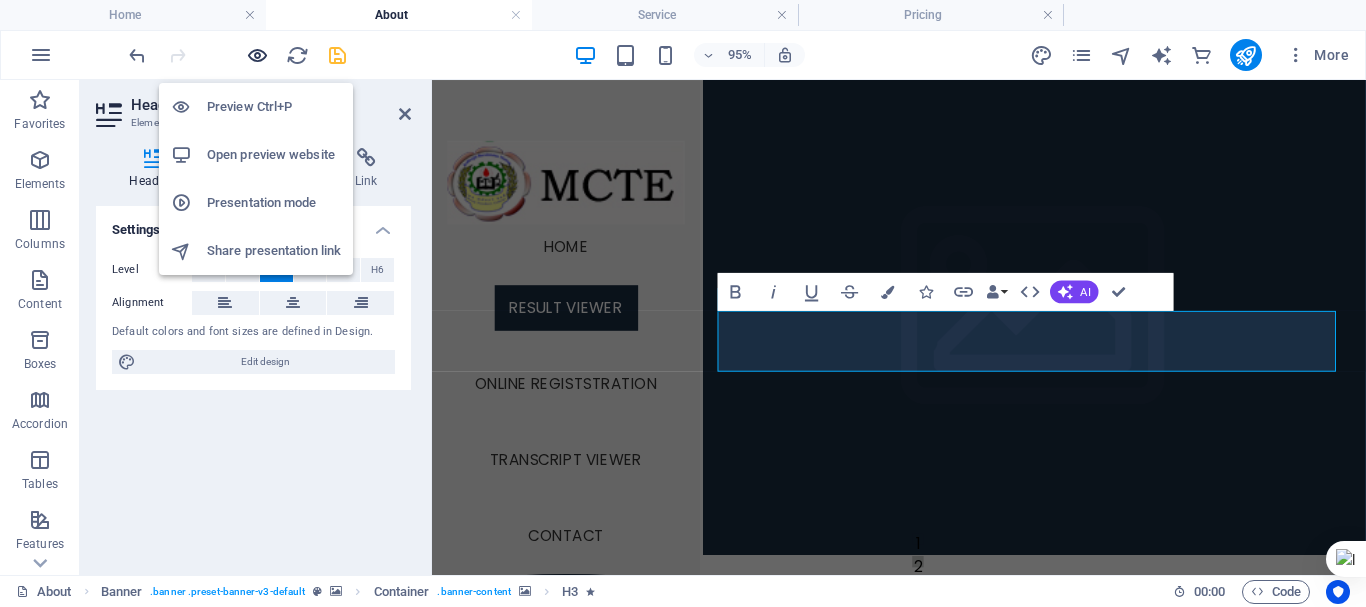 click at bounding box center (257, 55) 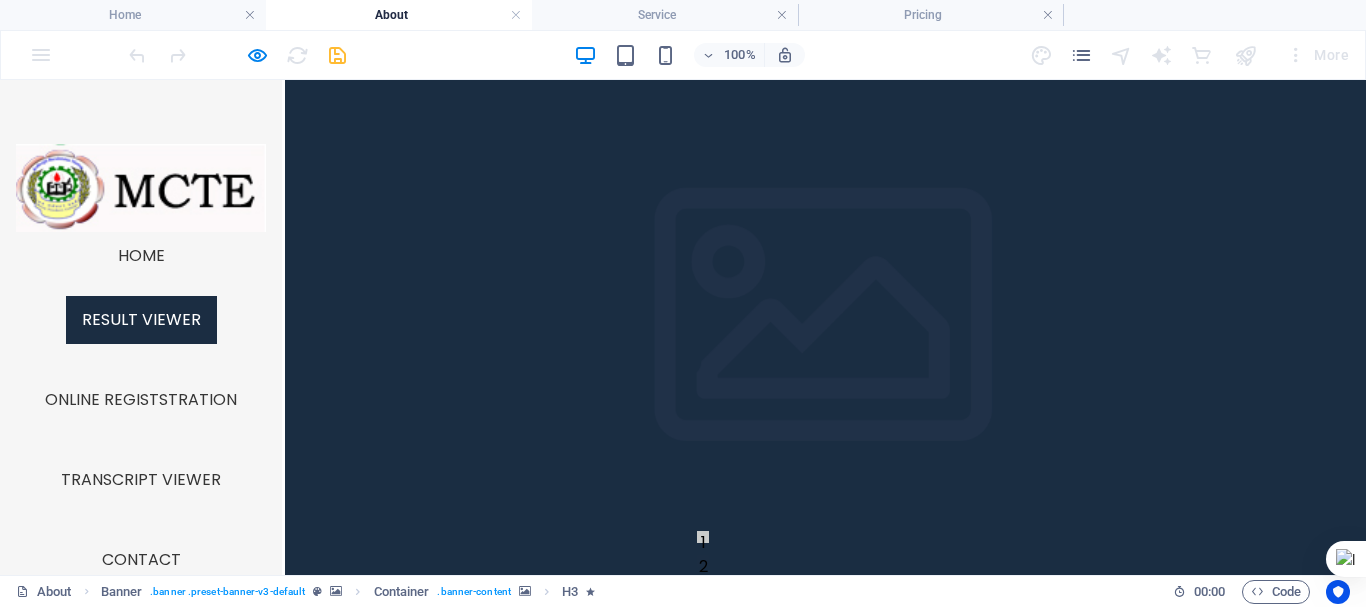 click on "Notice: The Student Result Viewer is located below this section." at bounding box center [825, 1226] 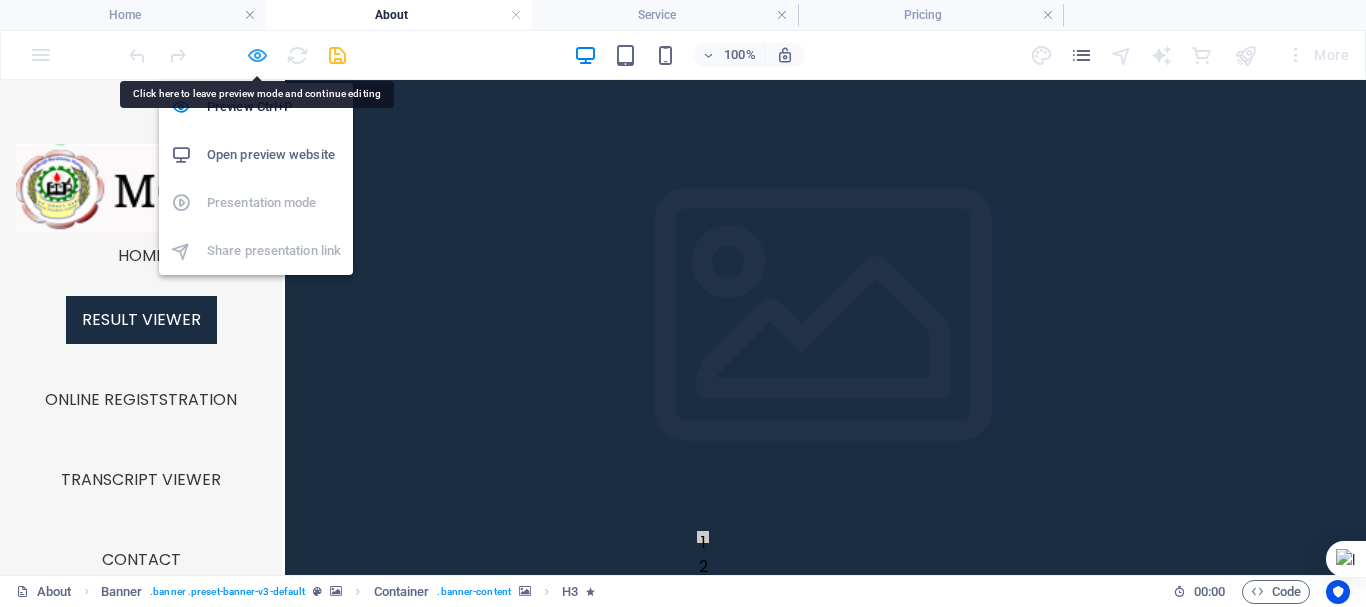 click at bounding box center (257, 55) 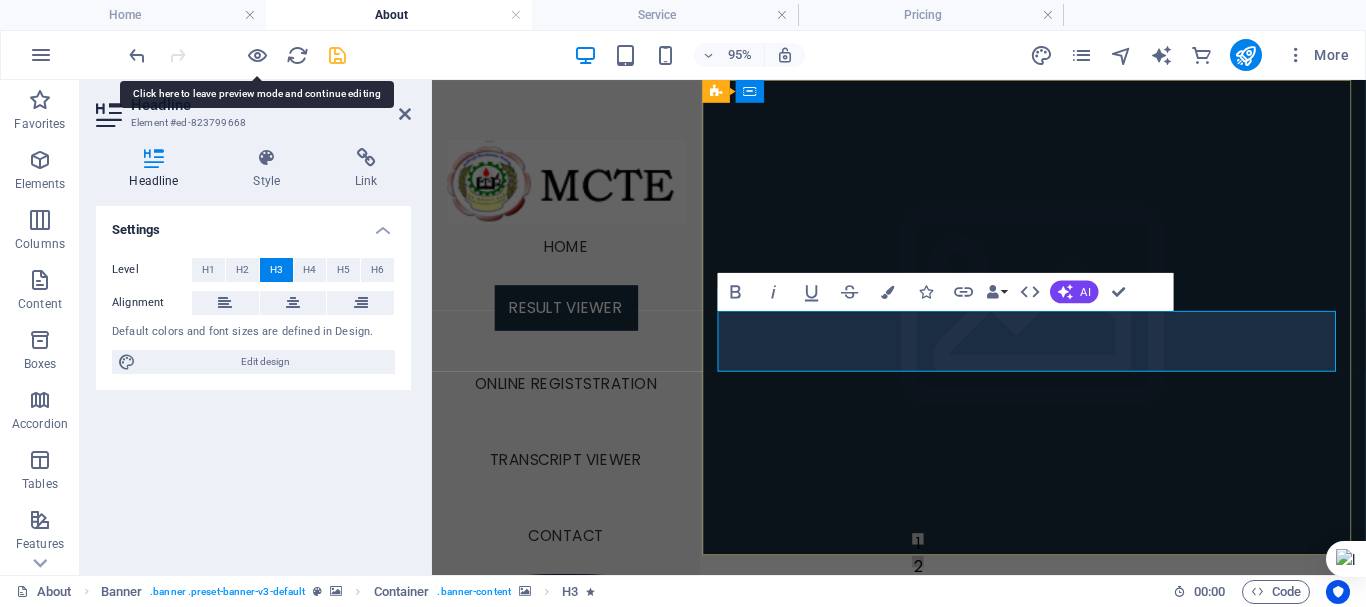 click on "Notice: The Student Result Viewer is located below this section." at bounding box center [1066, 1242] 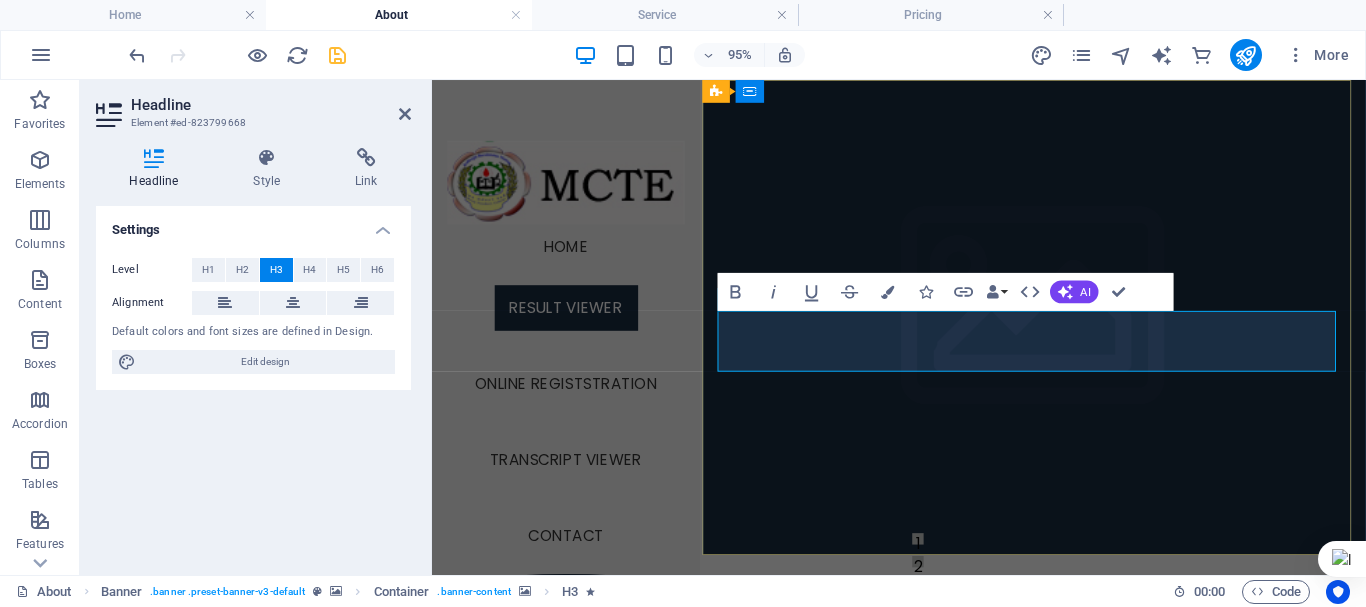 click on "Notice: The Student Result Viewer is located below this section." at bounding box center [1066, 1242] 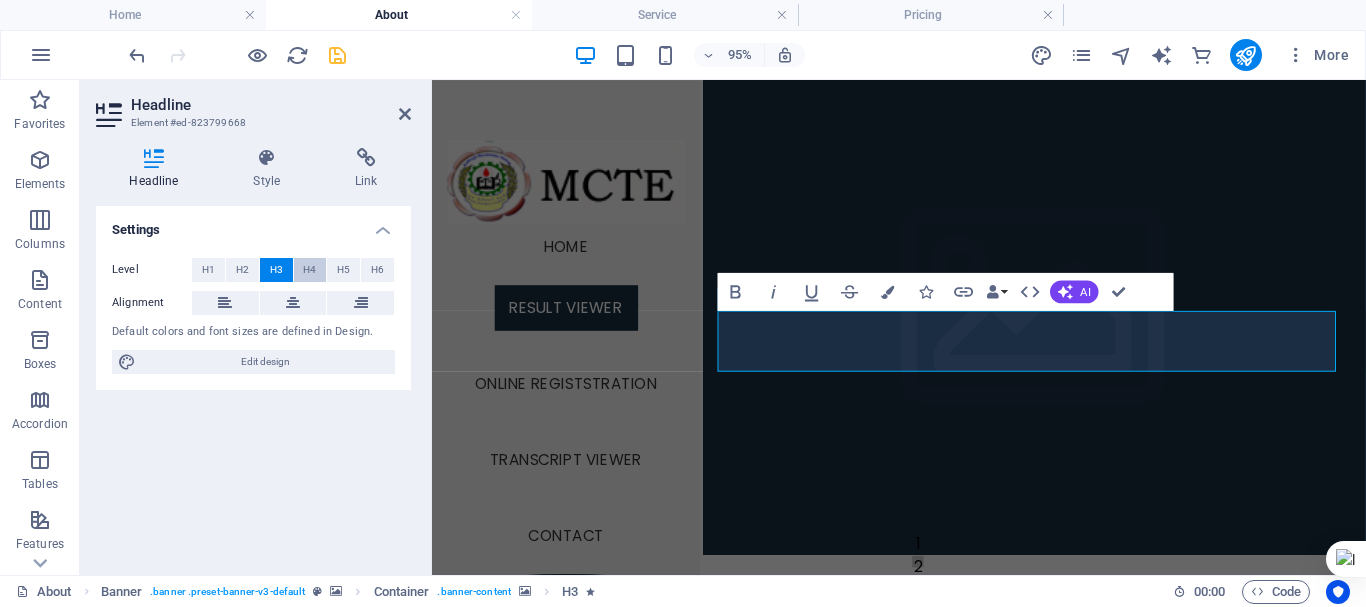 click on "H4" at bounding box center (309, 270) 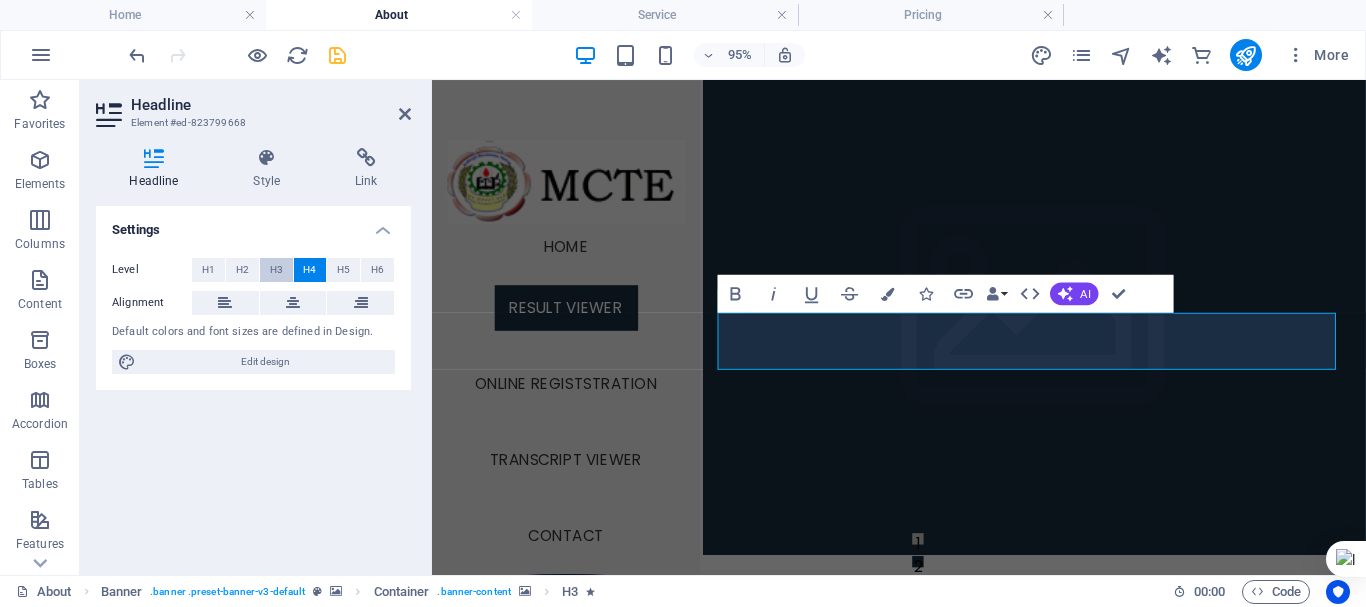 click on "H3" at bounding box center [276, 270] 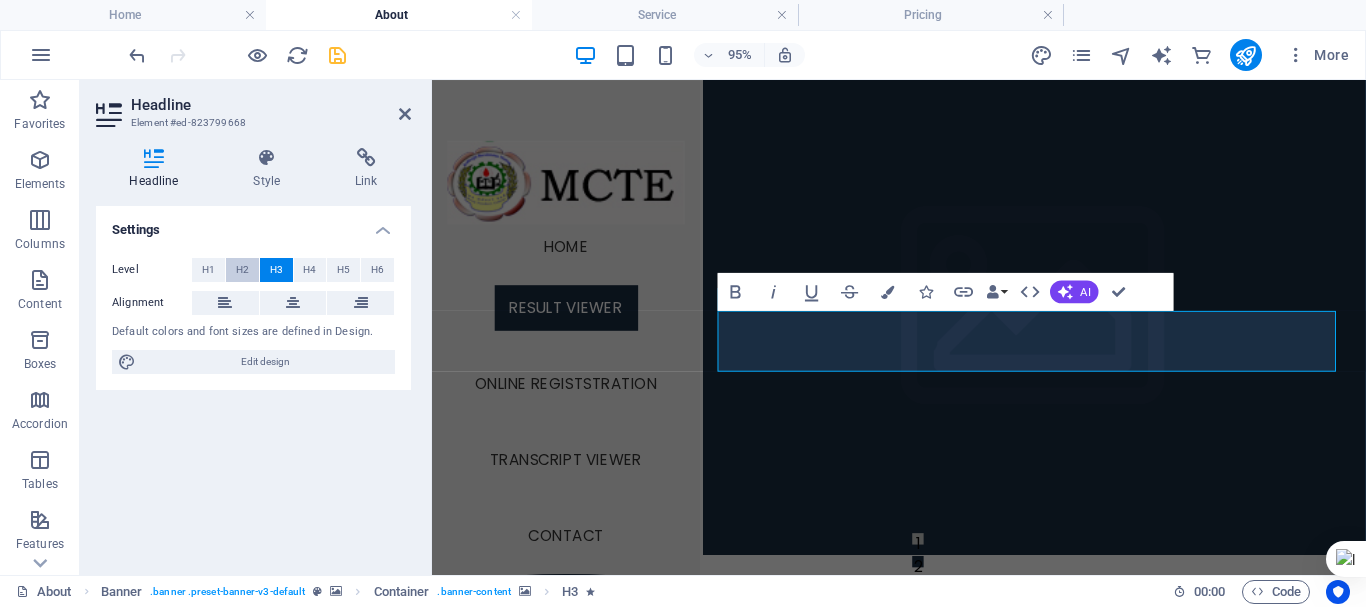 click on "H2" at bounding box center (242, 270) 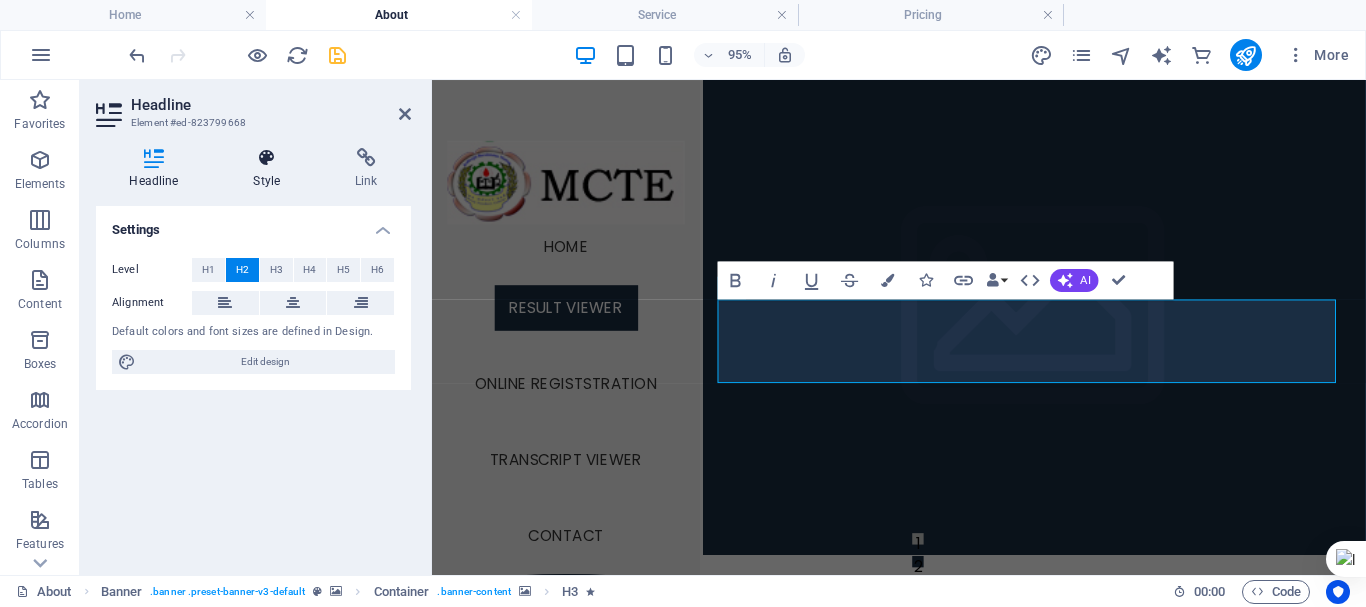 click at bounding box center [267, 158] 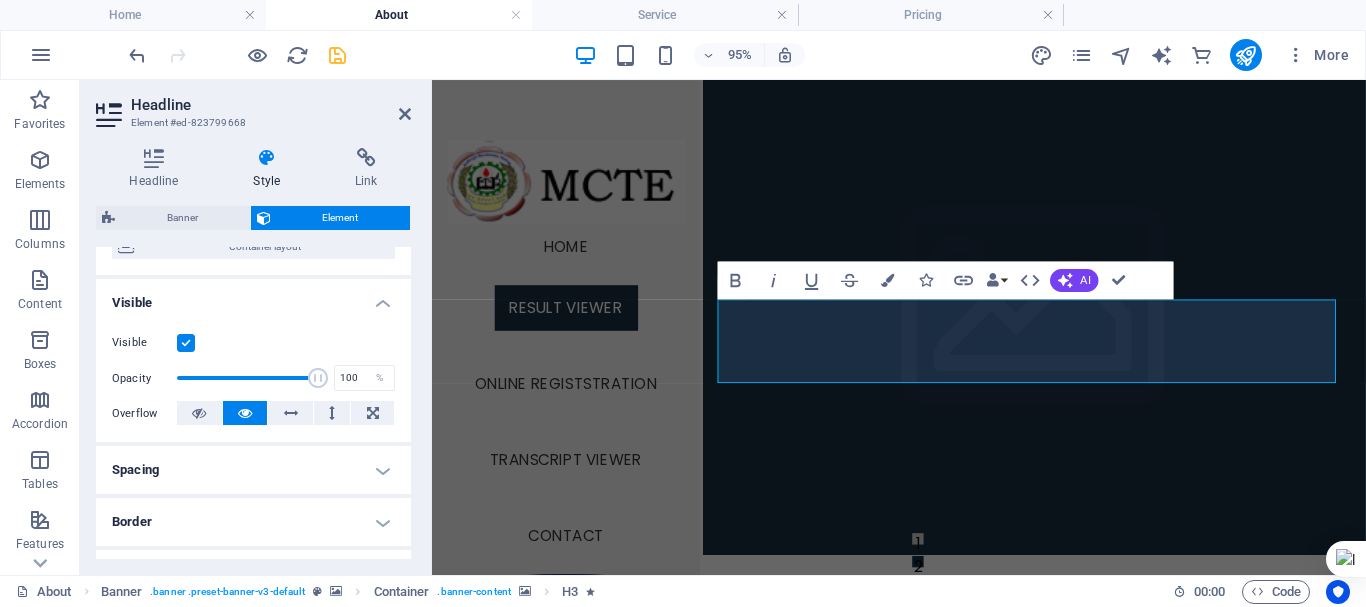 scroll, scrollTop: 200, scrollLeft: 0, axis: vertical 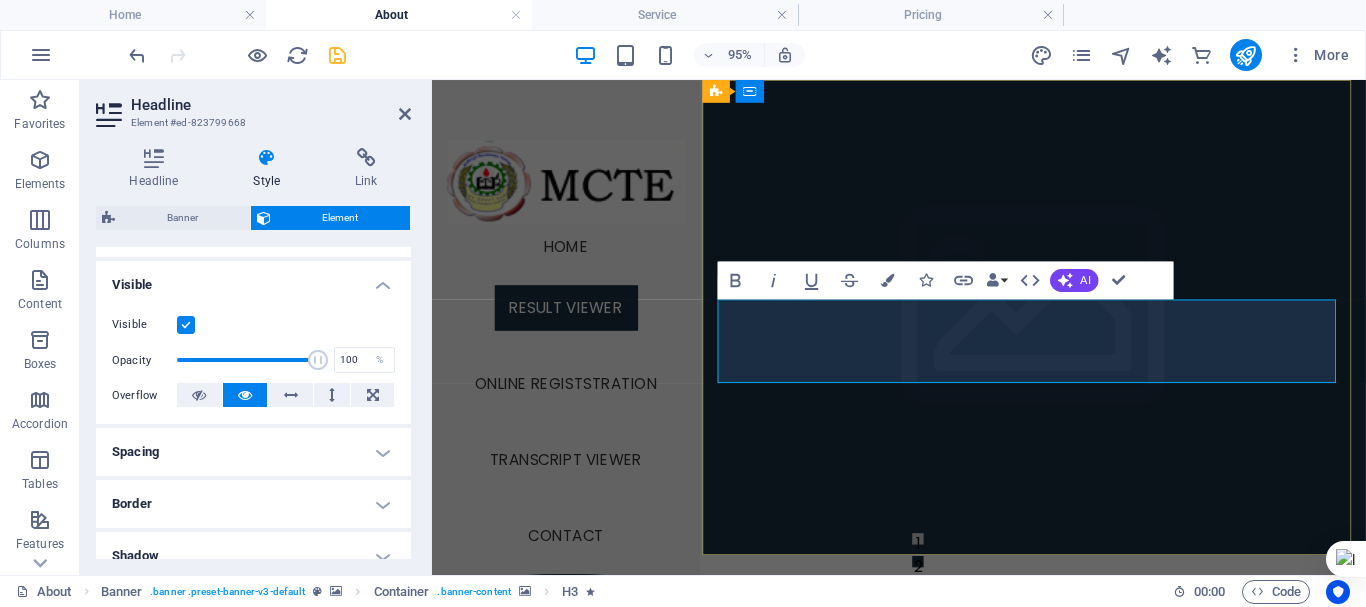 click on "Notice: The Student Result Viewer is located below this section." at bounding box center [1066, 1253] 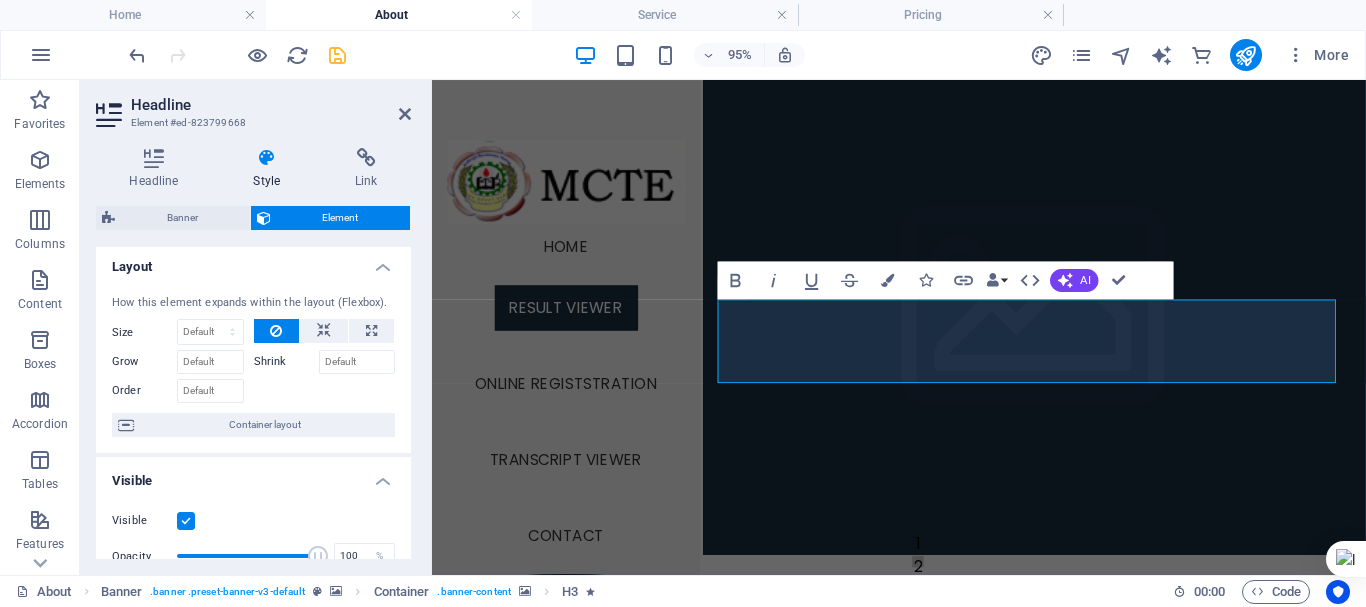 scroll, scrollTop: 0, scrollLeft: 0, axis: both 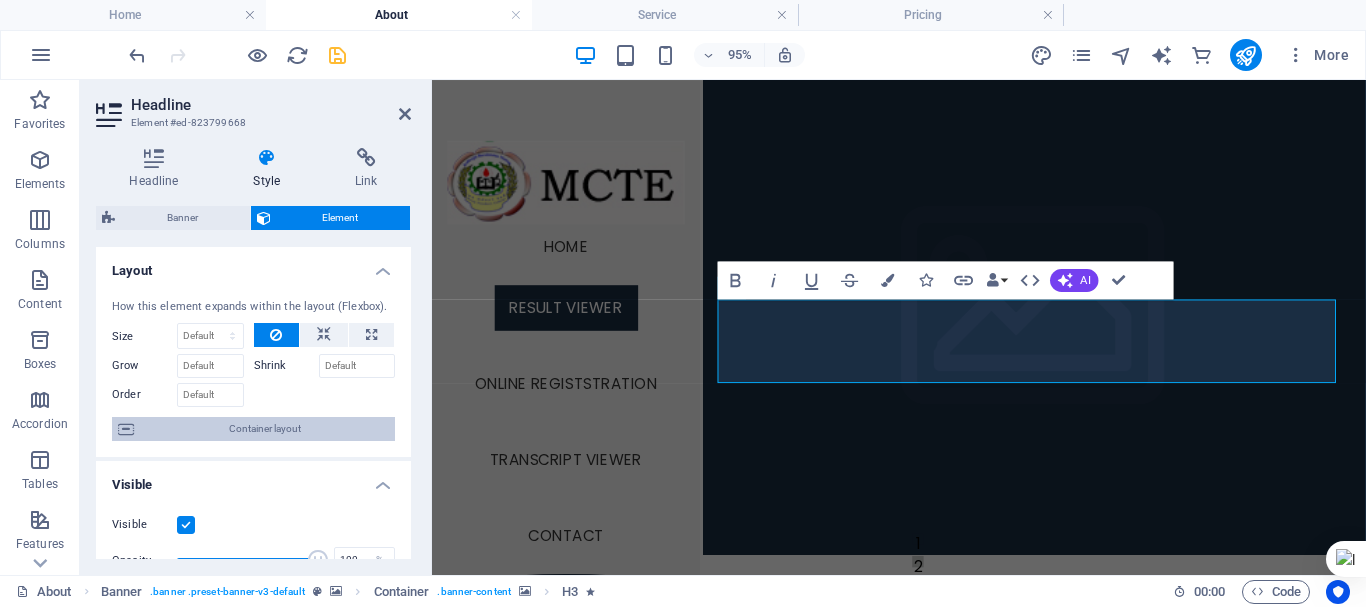 click on "Container layout" at bounding box center (264, 429) 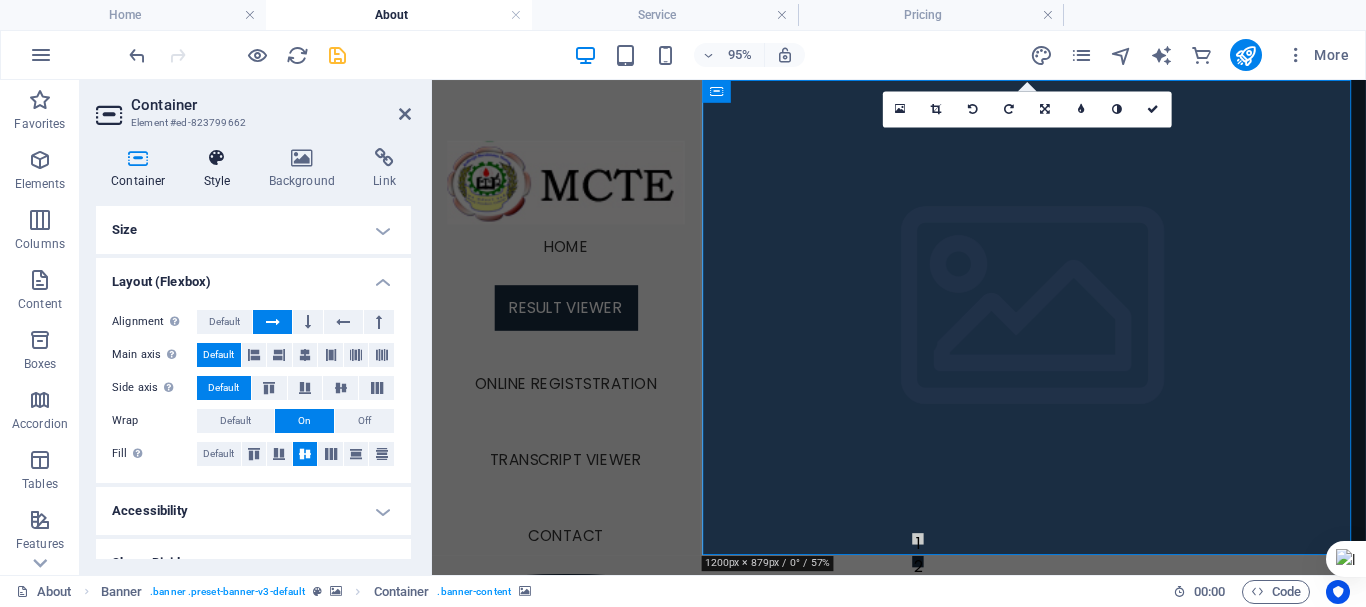 click at bounding box center (217, 158) 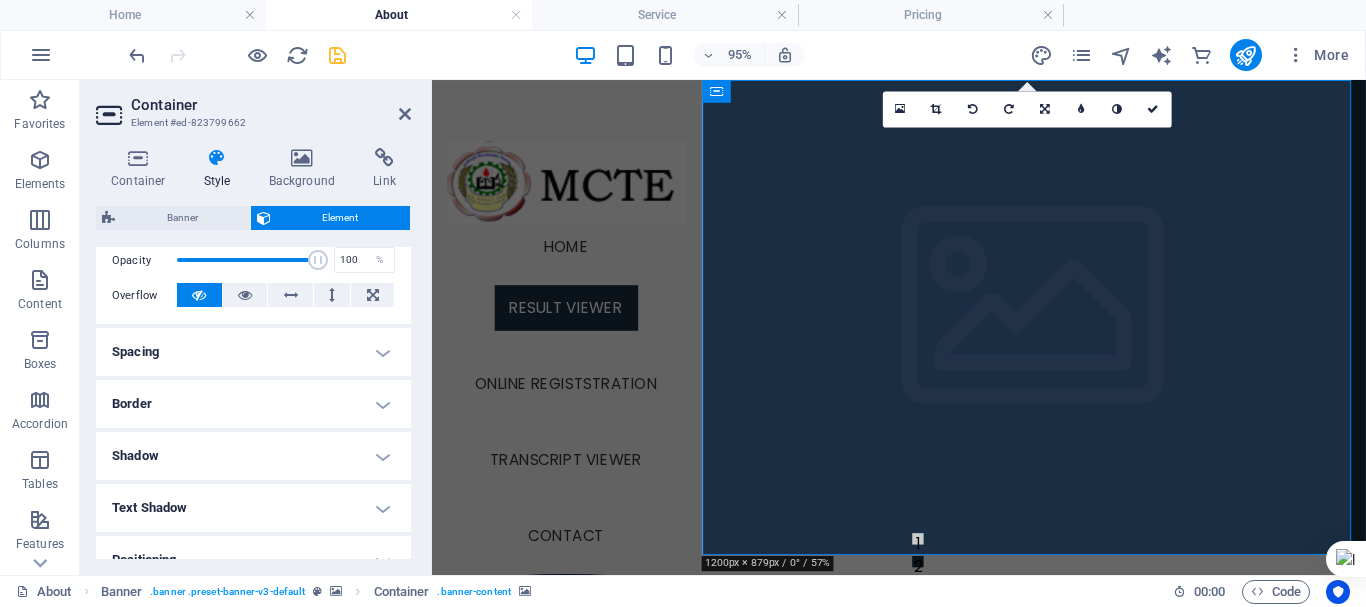scroll, scrollTop: 0, scrollLeft: 0, axis: both 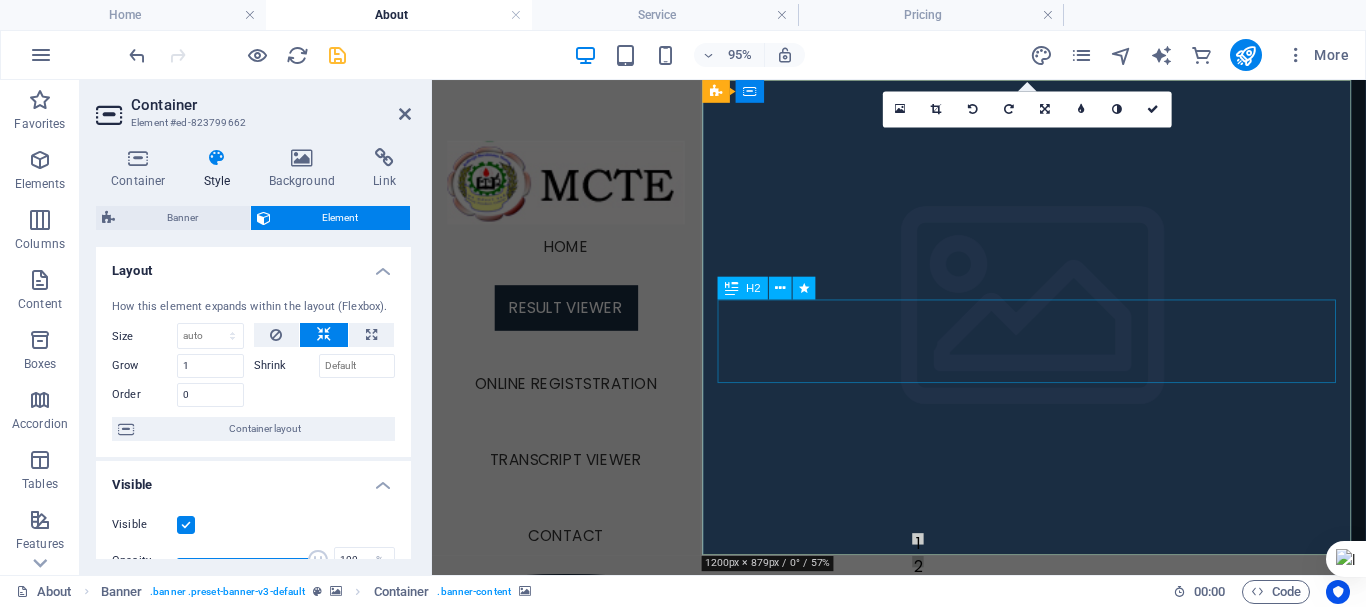 click on "Notice: The Student Result Viewer is located below this section." at bounding box center (1066, 1254) 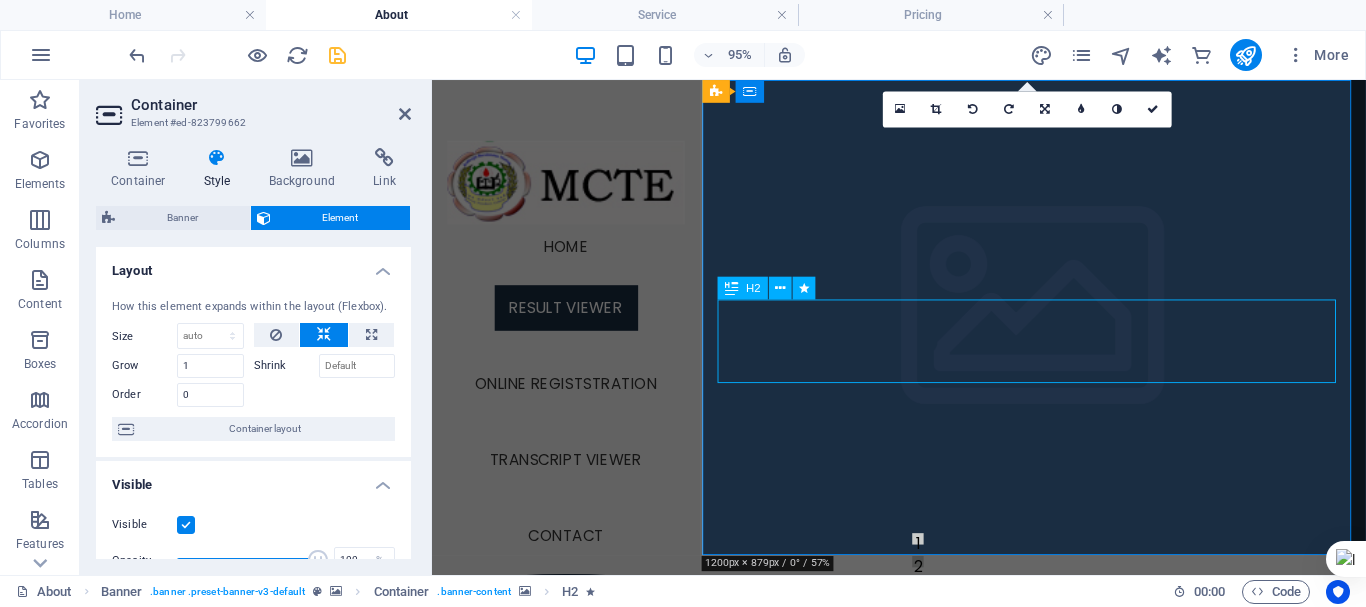 click on "Notice: The Student Result Viewer is located below this section." at bounding box center [1066, 1254] 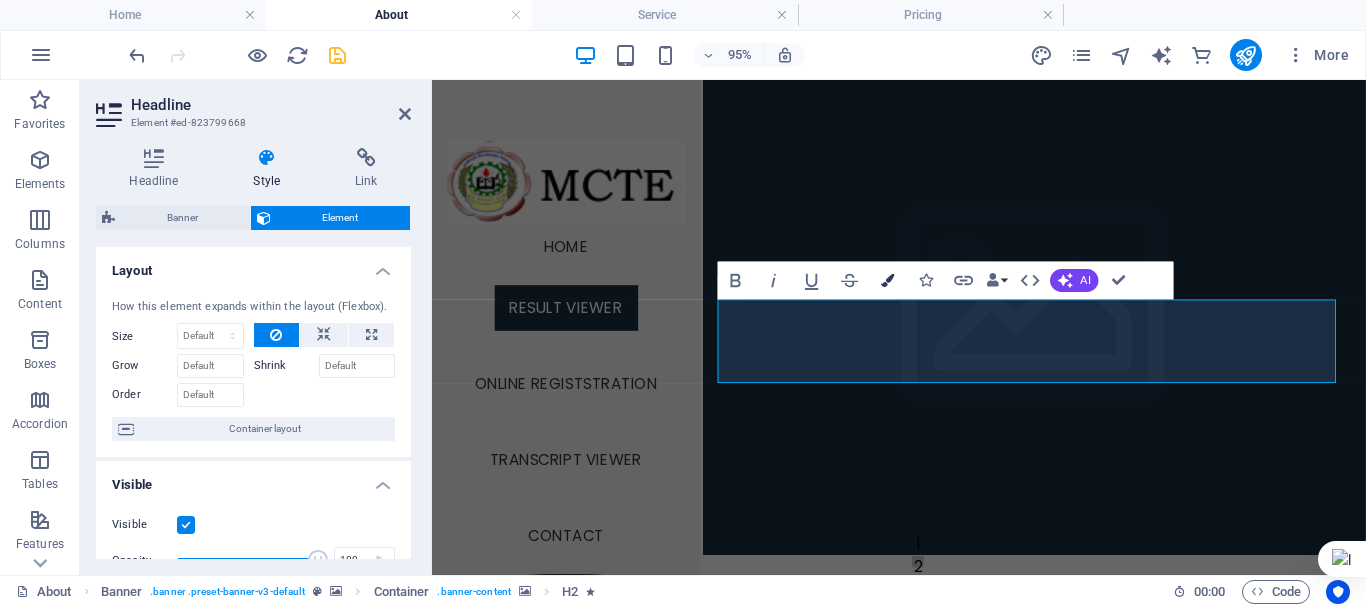 click at bounding box center (887, 280) 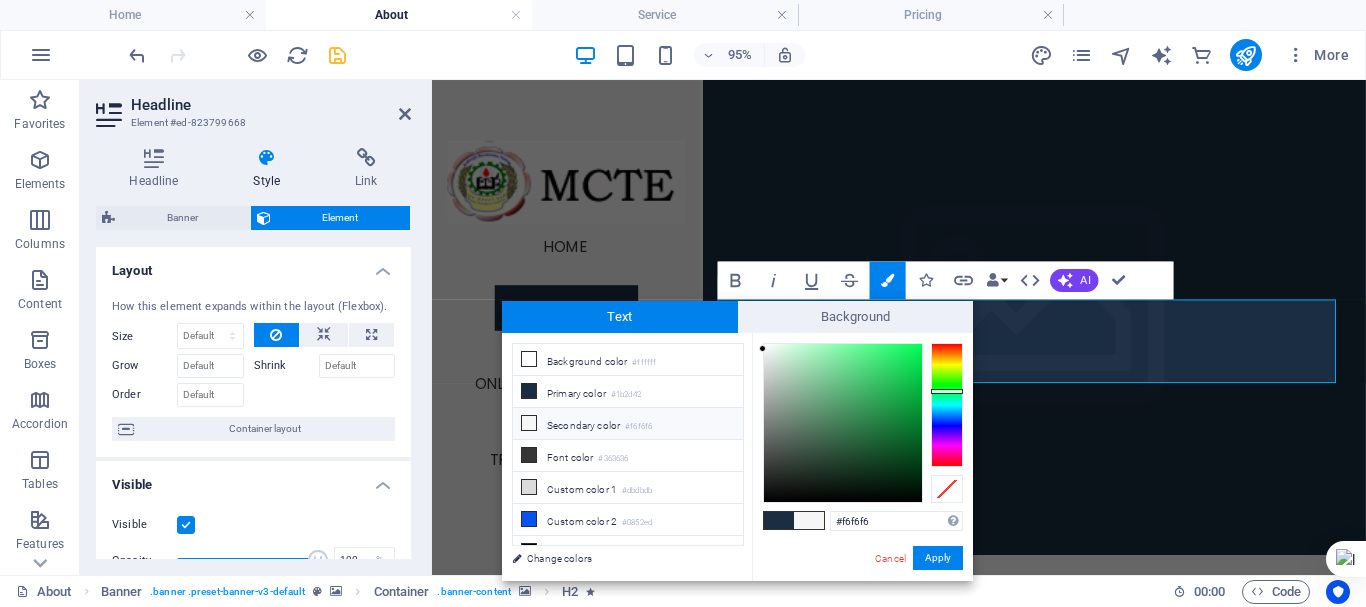 click at bounding box center (947, 405) 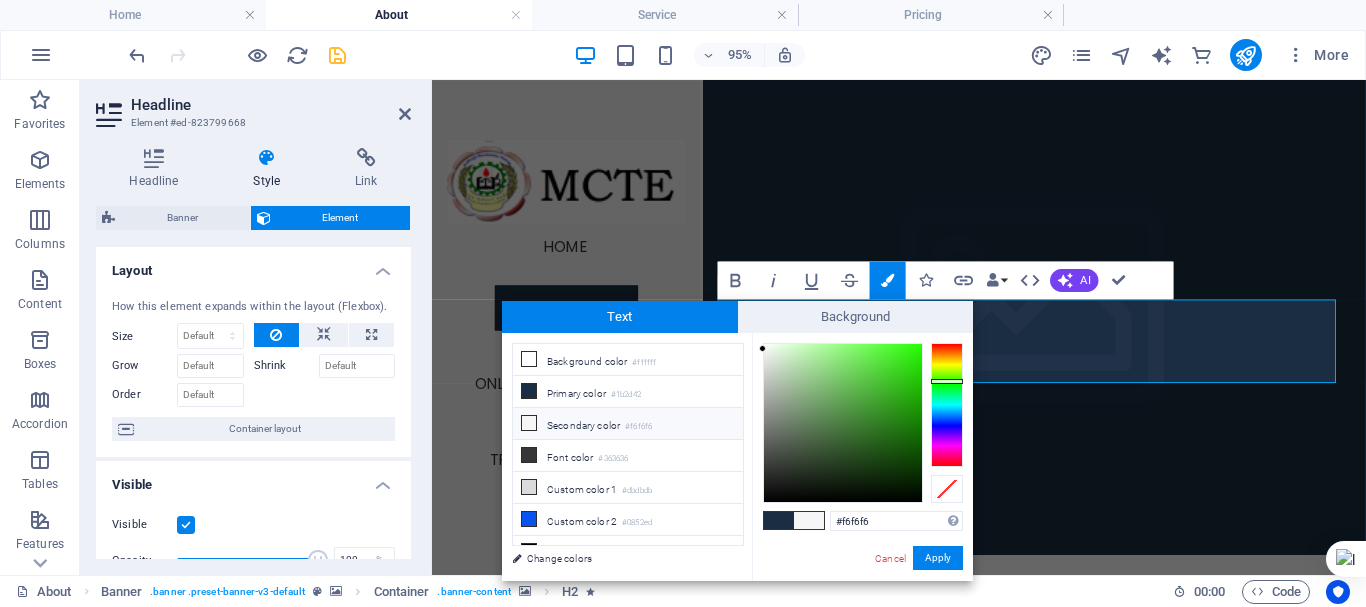 click at bounding box center (947, 405) 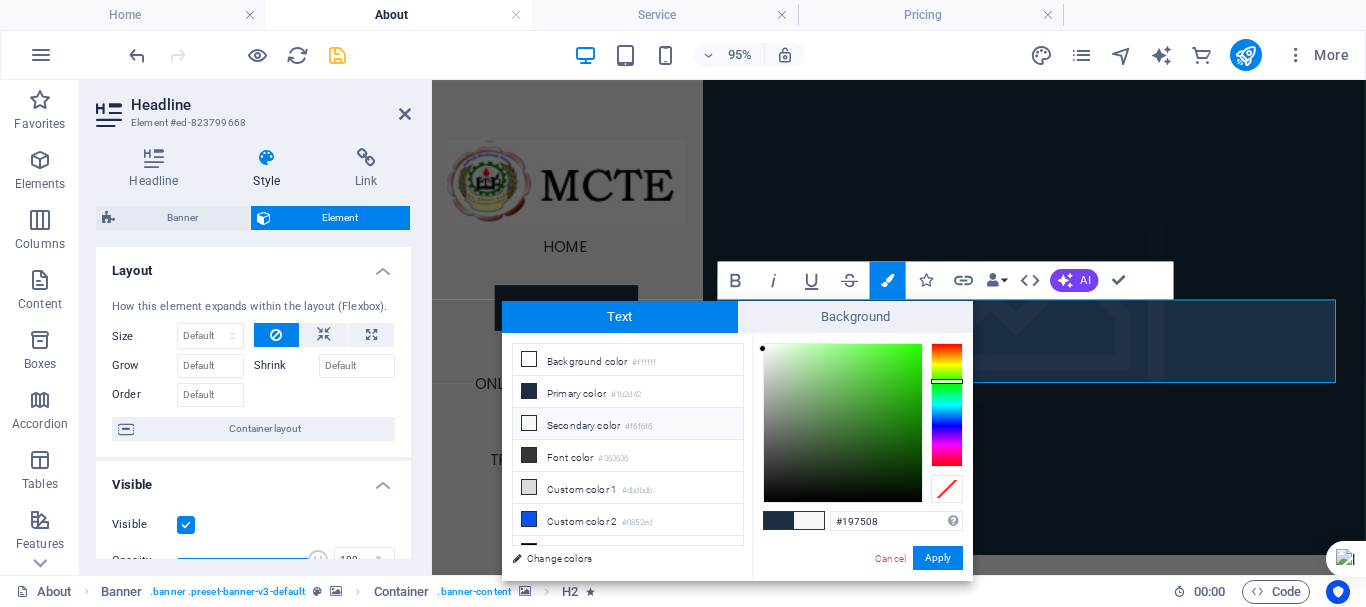 click at bounding box center [843, 423] 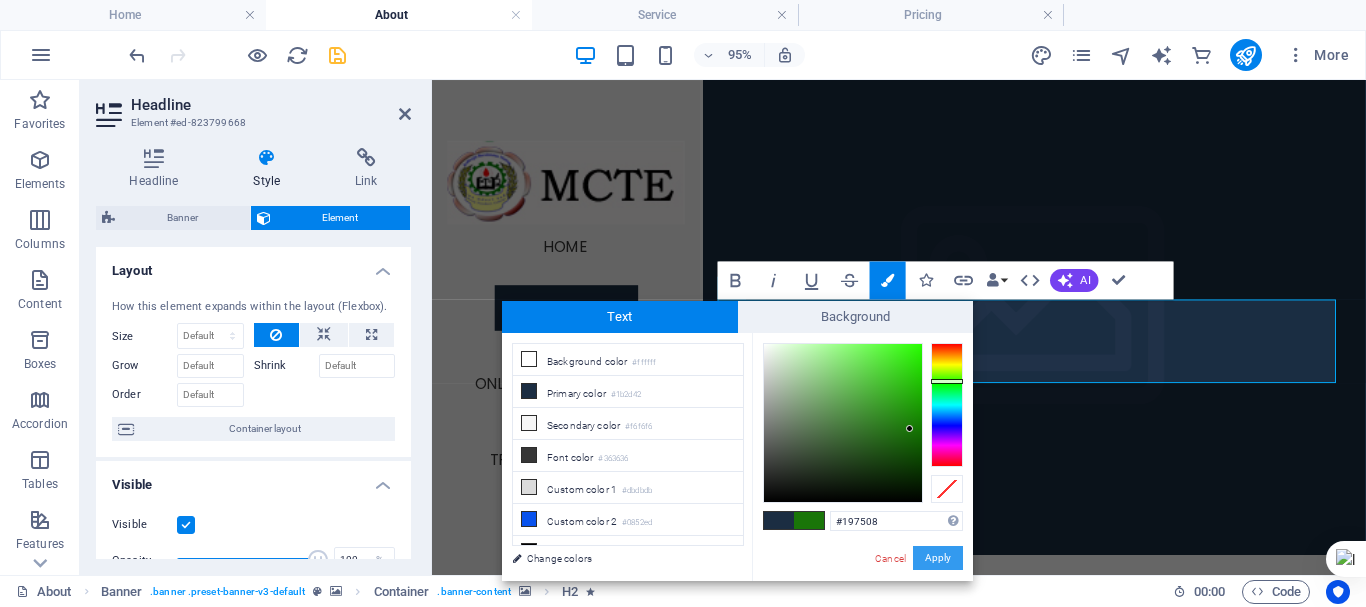 click on "Apply" at bounding box center (938, 558) 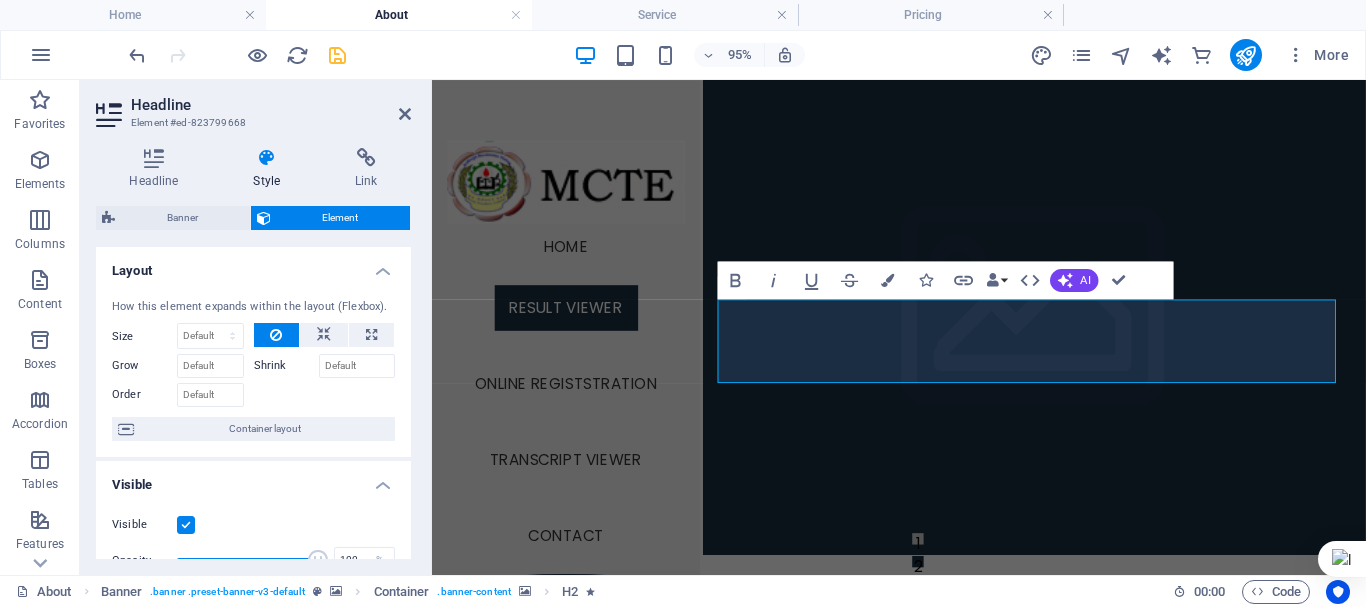 click at bounding box center [337, 55] 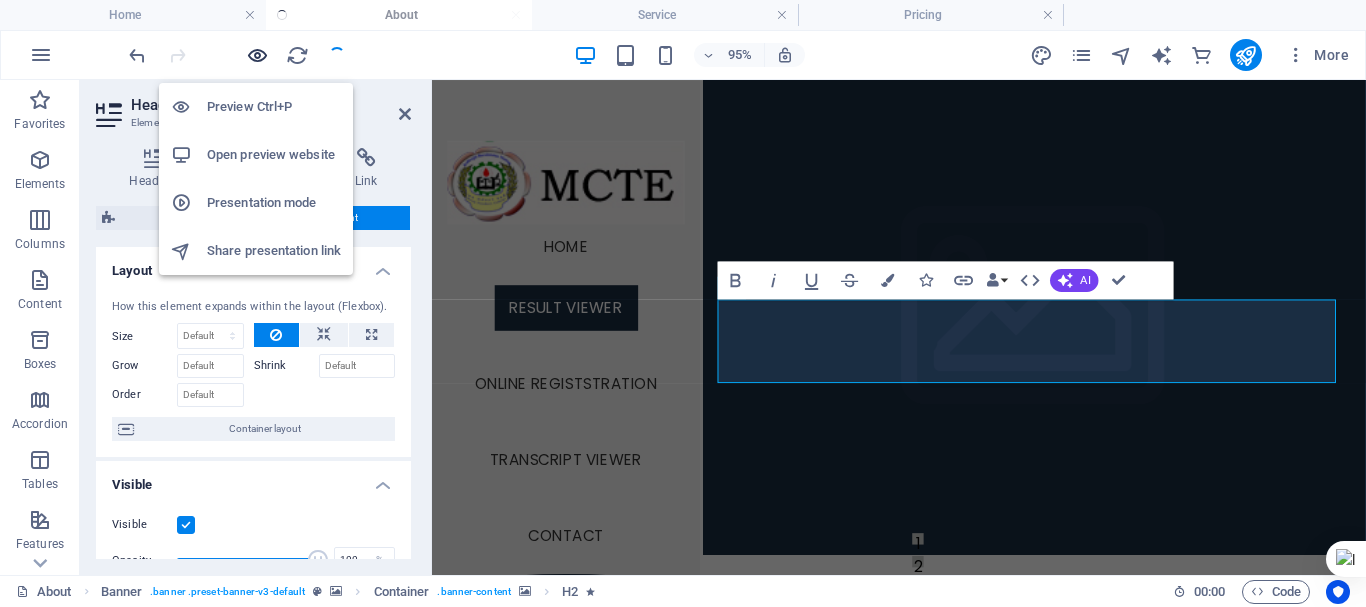 drag, startPoint x: 255, startPoint y: 57, endPoint x: 858, endPoint y: 342, distance: 666.95874 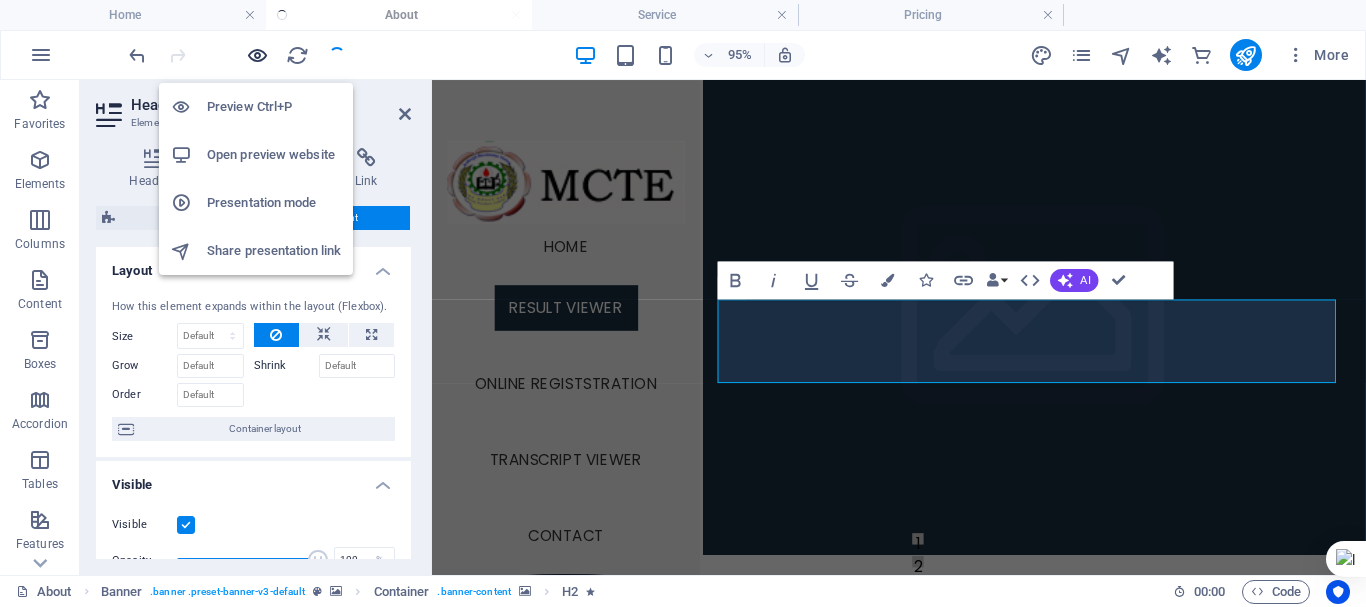 click at bounding box center (257, 55) 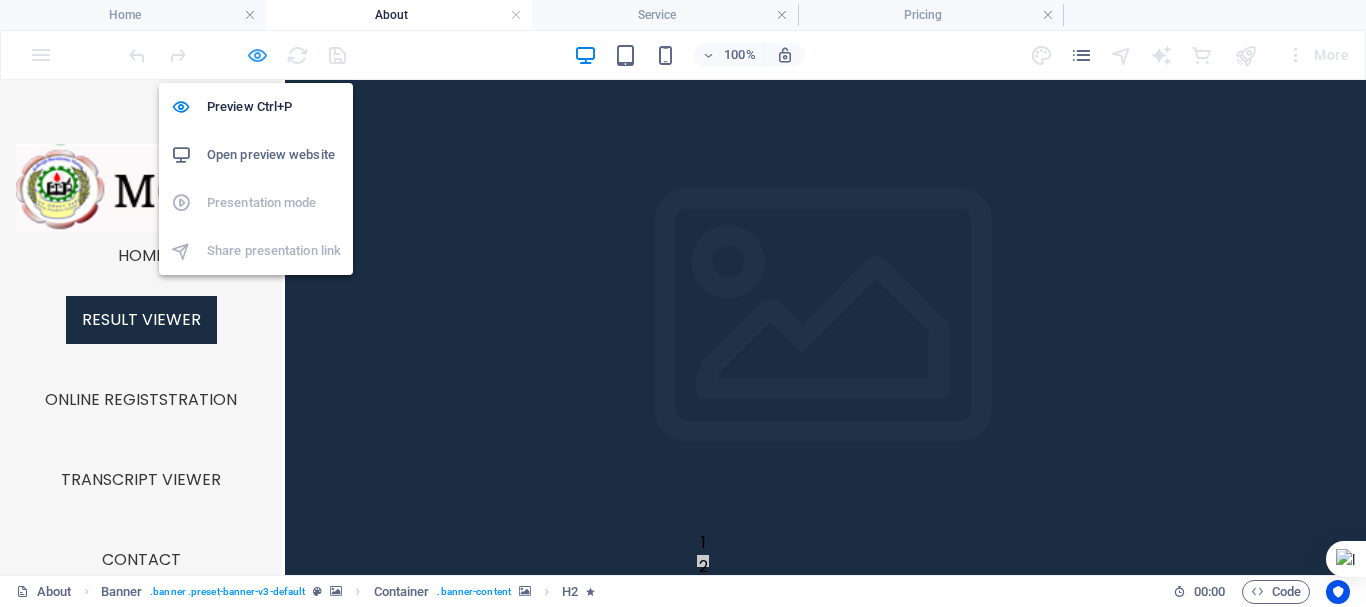 drag, startPoint x: 254, startPoint y: 53, endPoint x: 119, endPoint y: 372, distance: 346.38995 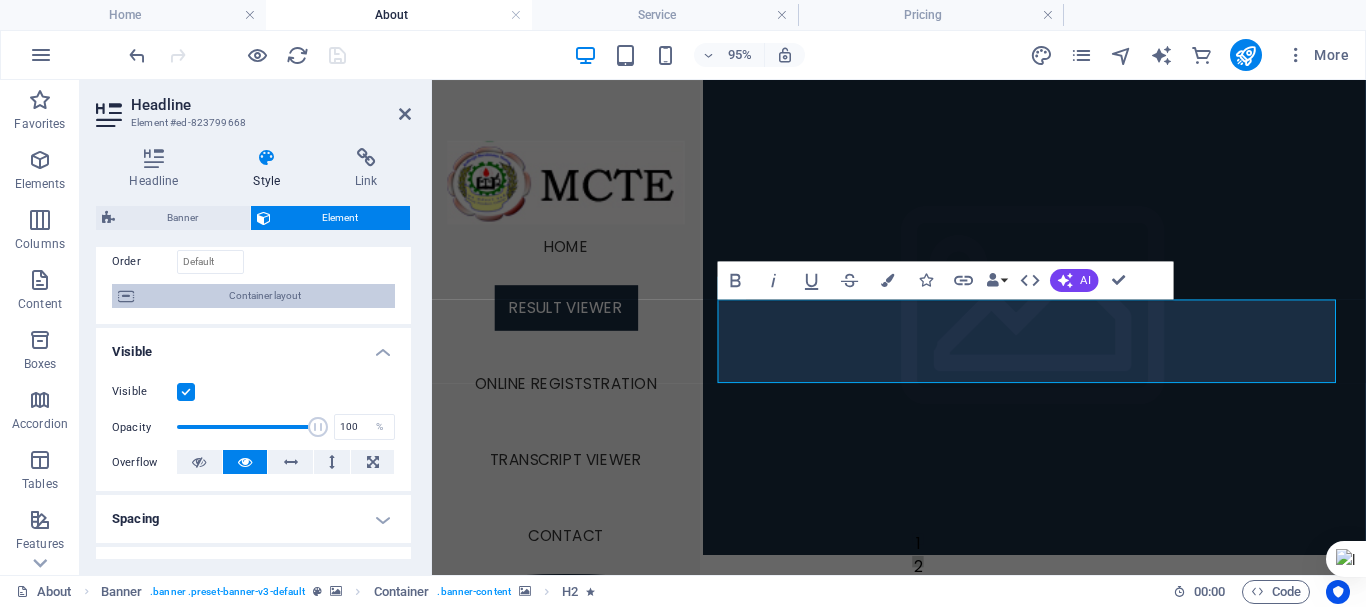 scroll, scrollTop: 0, scrollLeft: 0, axis: both 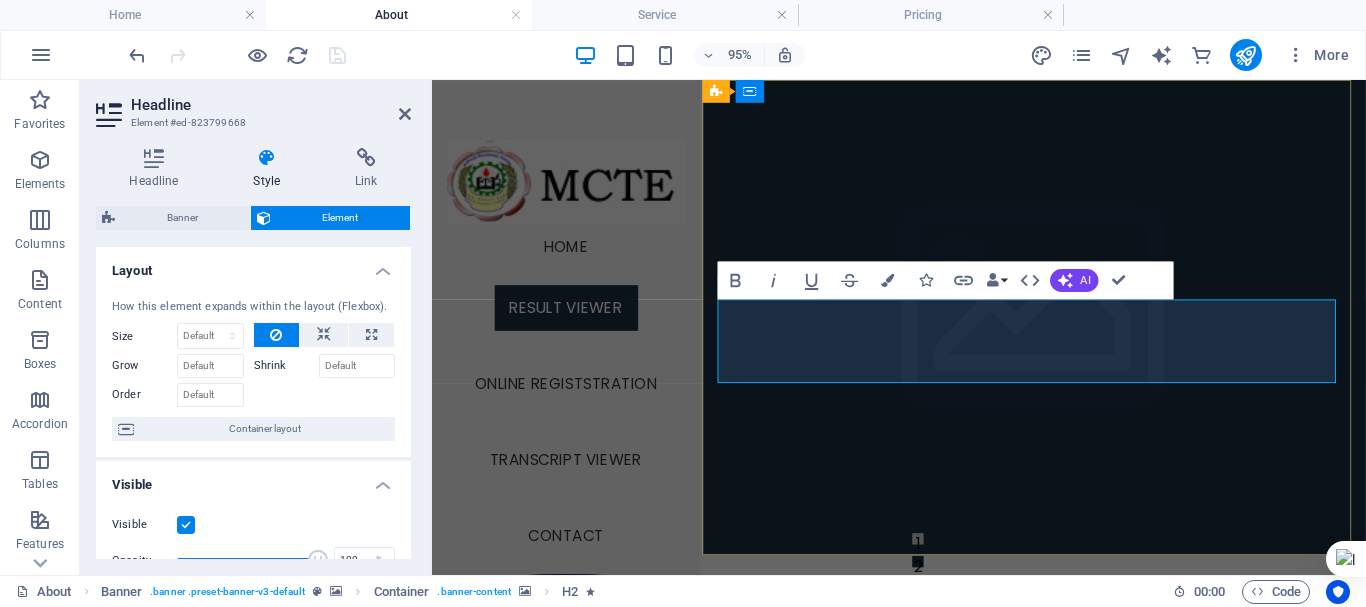 click on "Notice: The Student Result Viewer is located below this section." at bounding box center (1066, 1253) 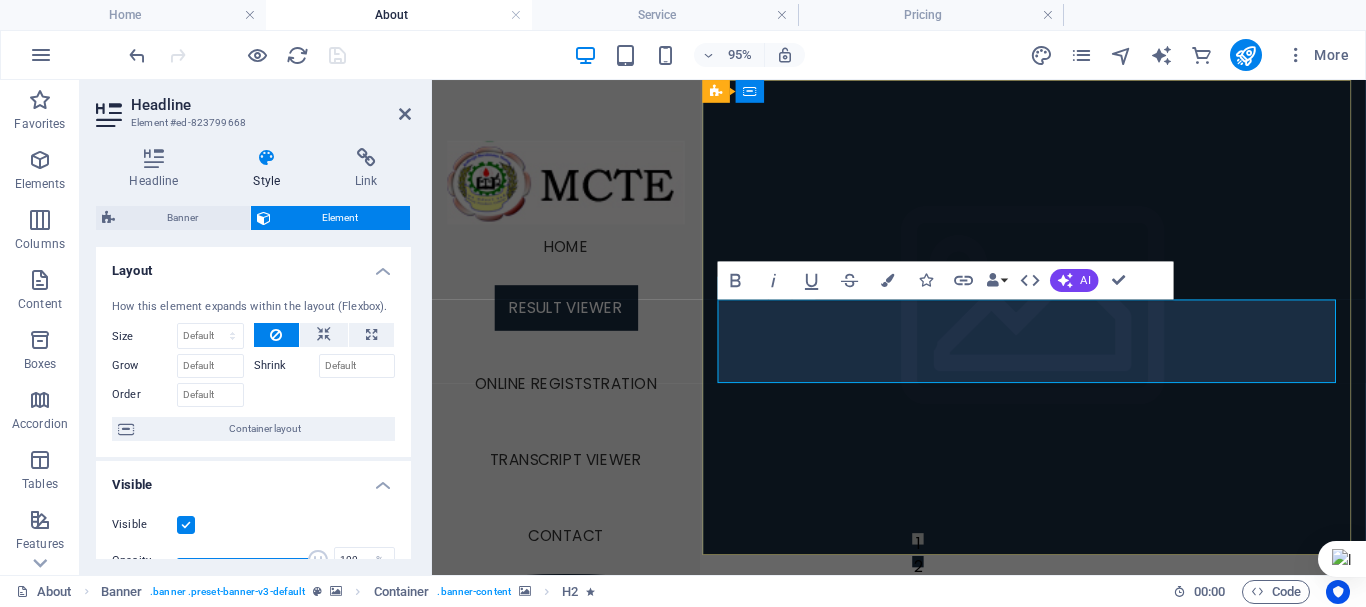 click on "Notice: The Student Result Viewer is located below this section." at bounding box center [1066, 1253] 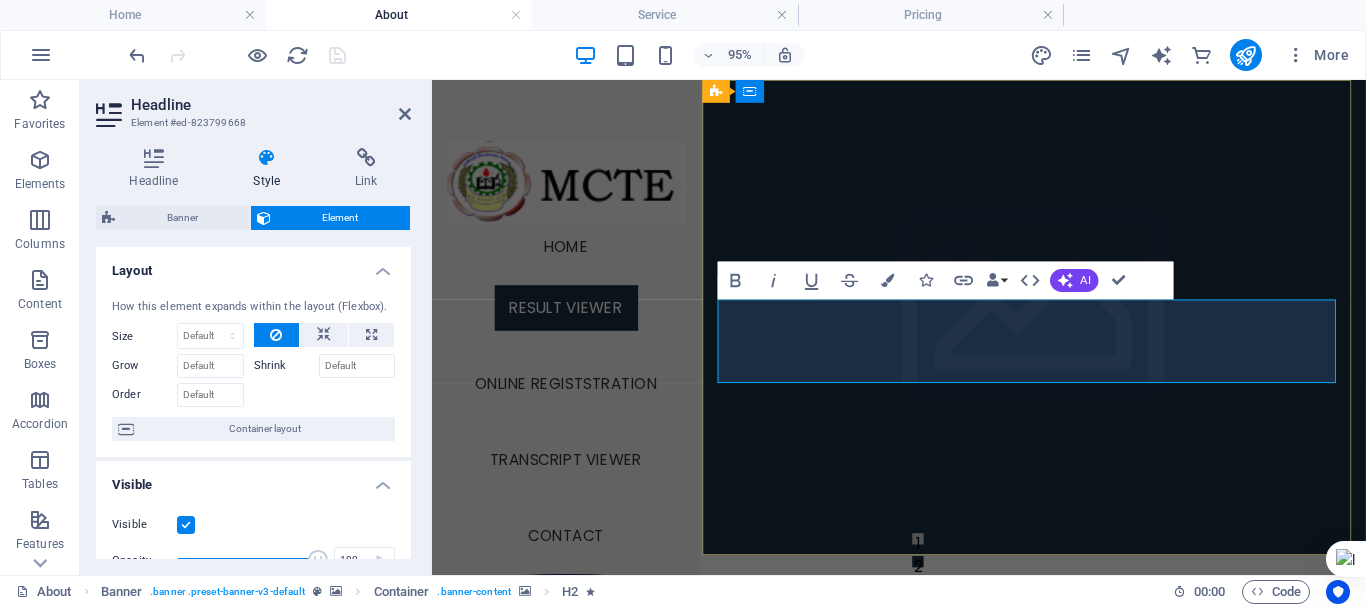 click on "Notice: The Student Result Viewer is located below this section." at bounding box center (1066, 1253) 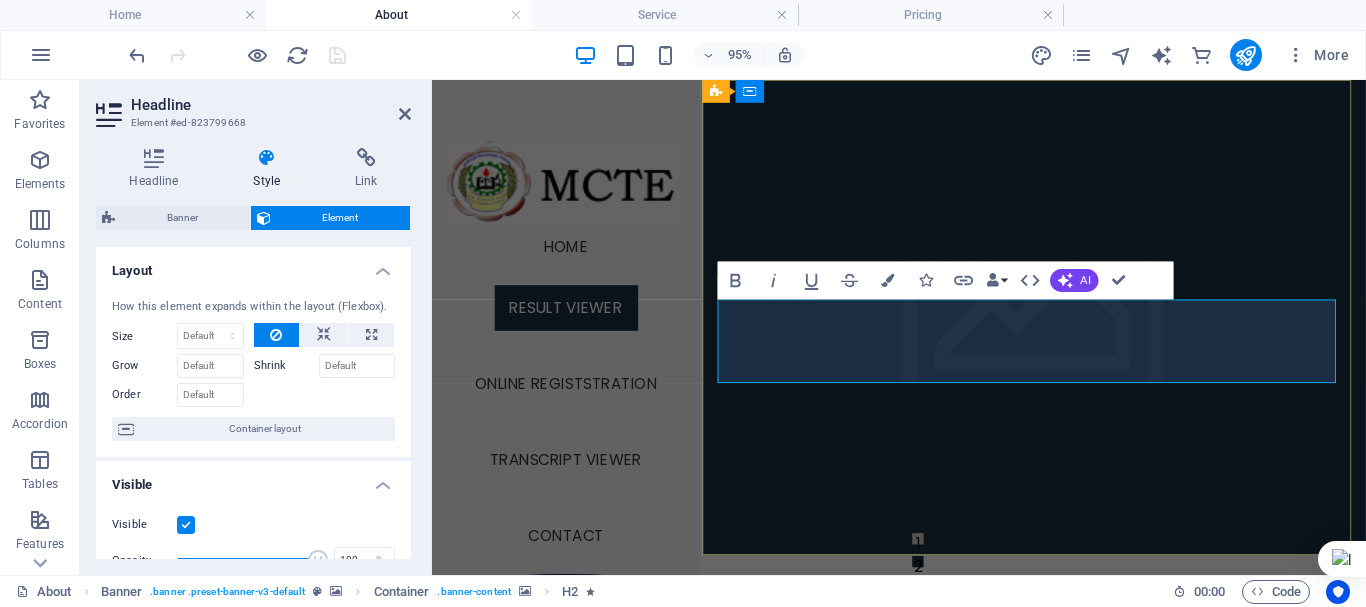 click on "Notice: The Student Result Viewer is located below this section." at bounding box center (1066, 1253) 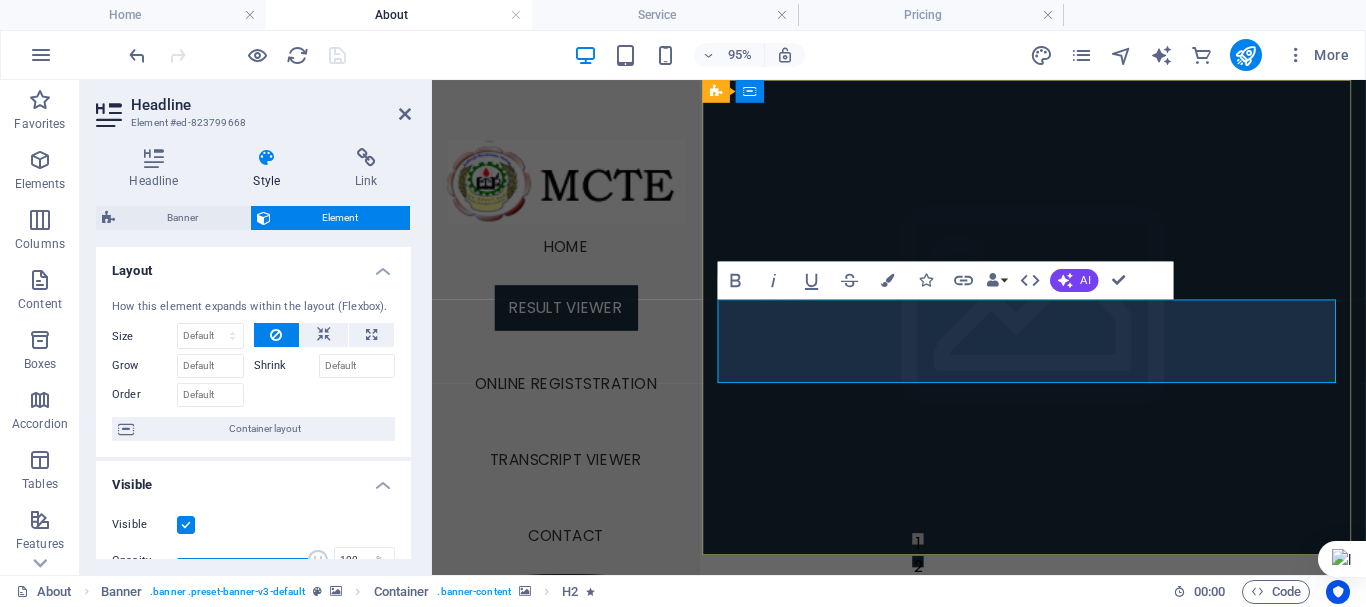 click on "Notice: The Student Result Viewer is located below this section." at bounding box center (1066, 1253) 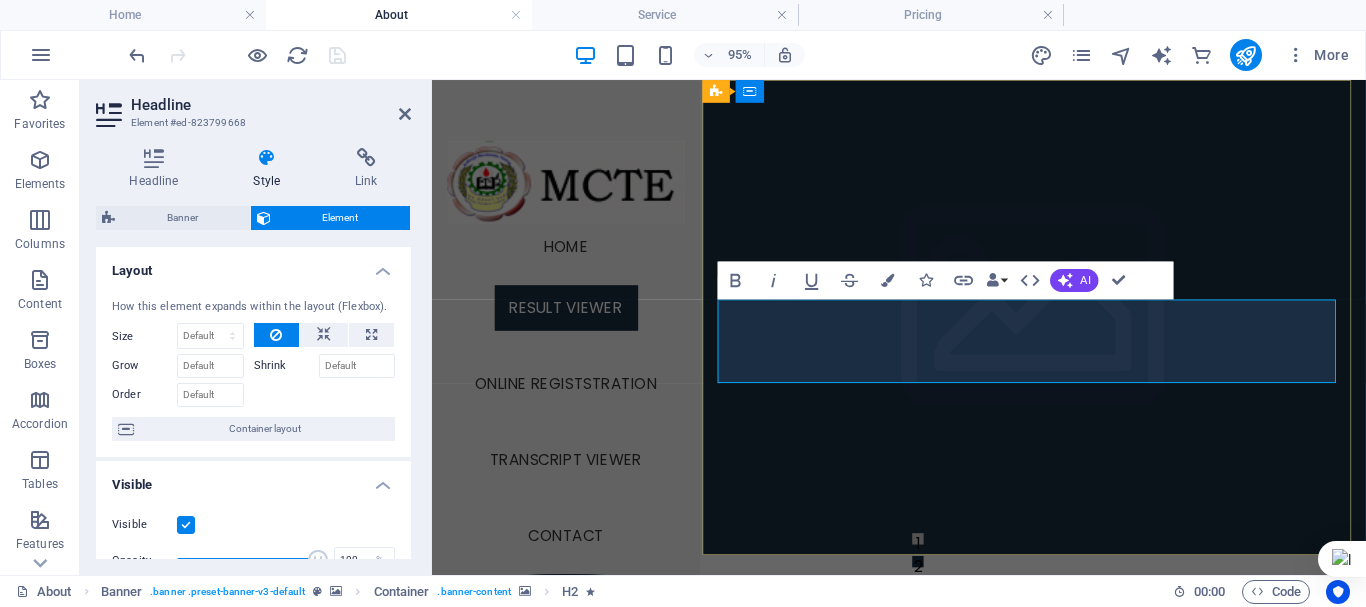 click on "Notice: The Student Result Viewer is located below this section." at bounding box center [1066, 1253] 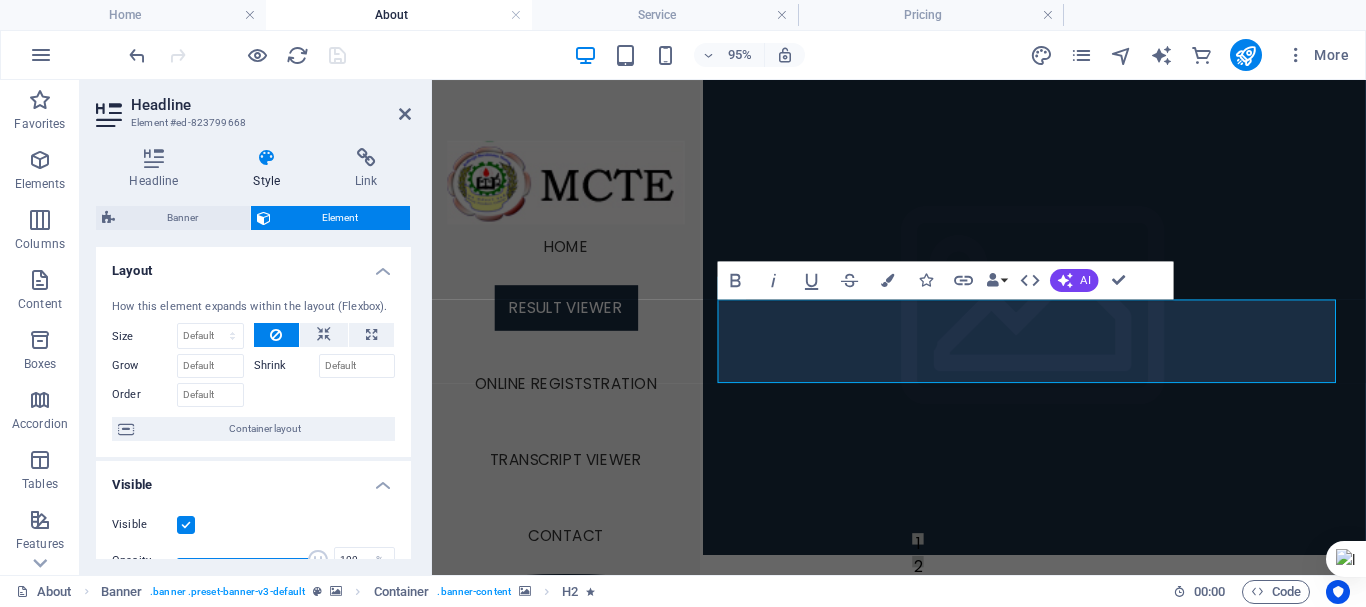 click at bounding box center [267, 158] 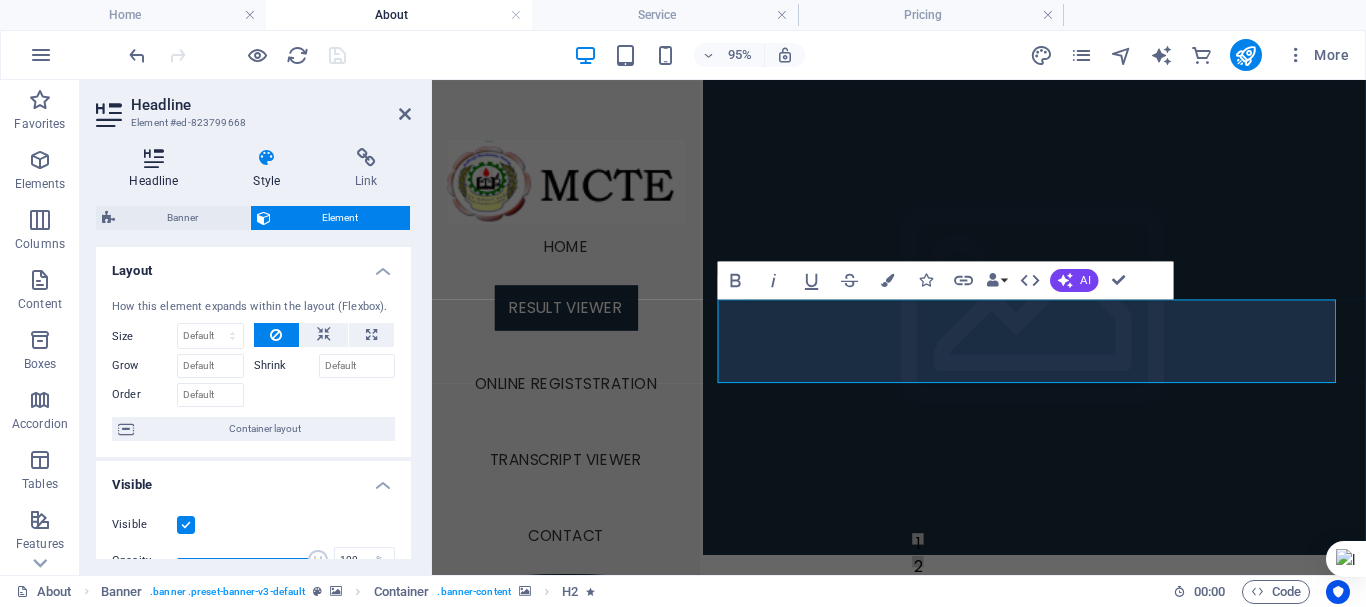 click on "Headline" at bounding box center (158, 169) 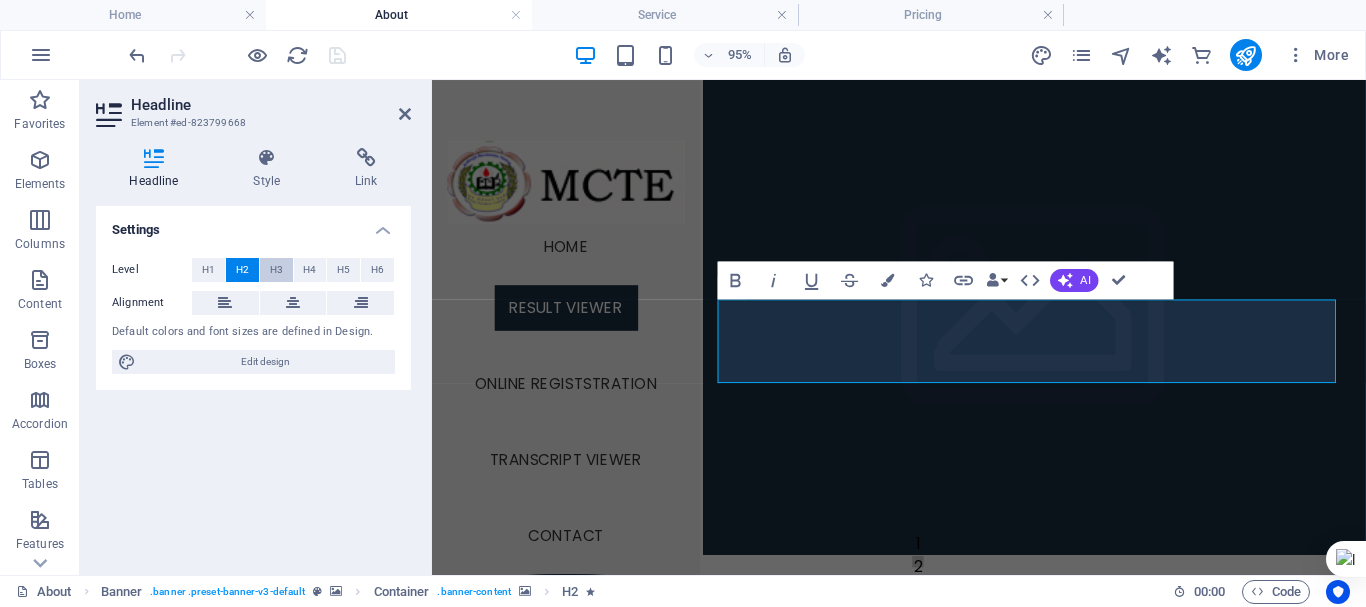 click on "H3" at bounding box center (276, 270) 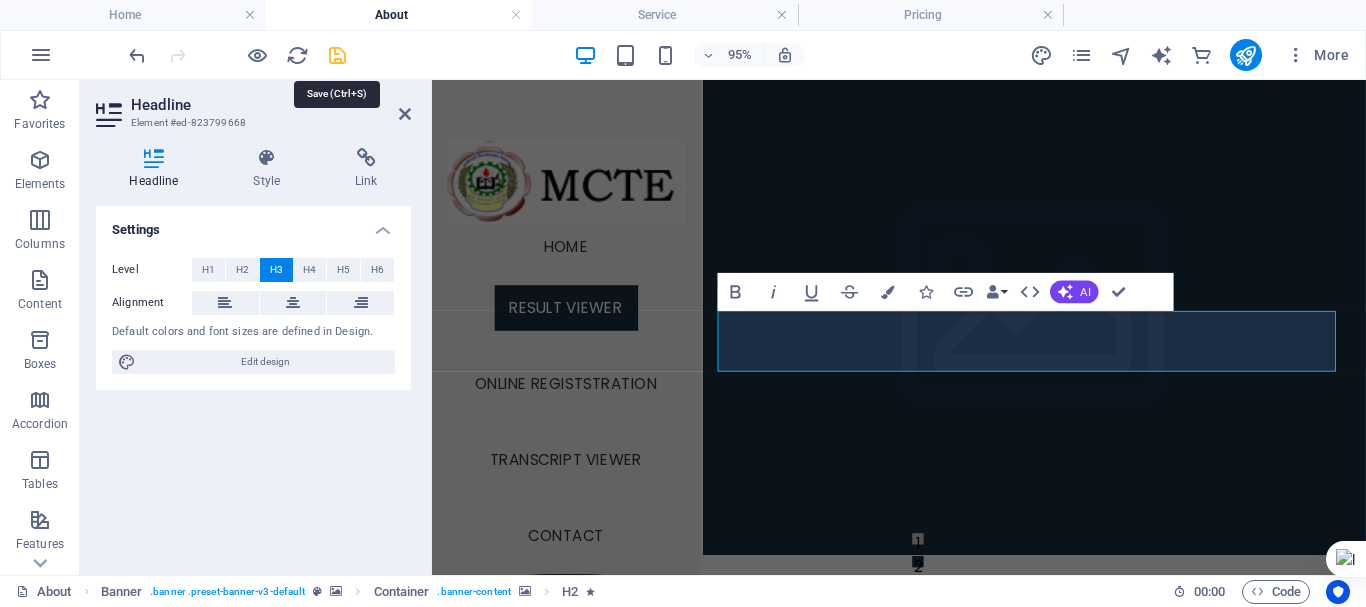 drag, startPoint x: 336, startPoint y: 57, endPoint x: 293, endPoint y: 84, distance: 50.77401 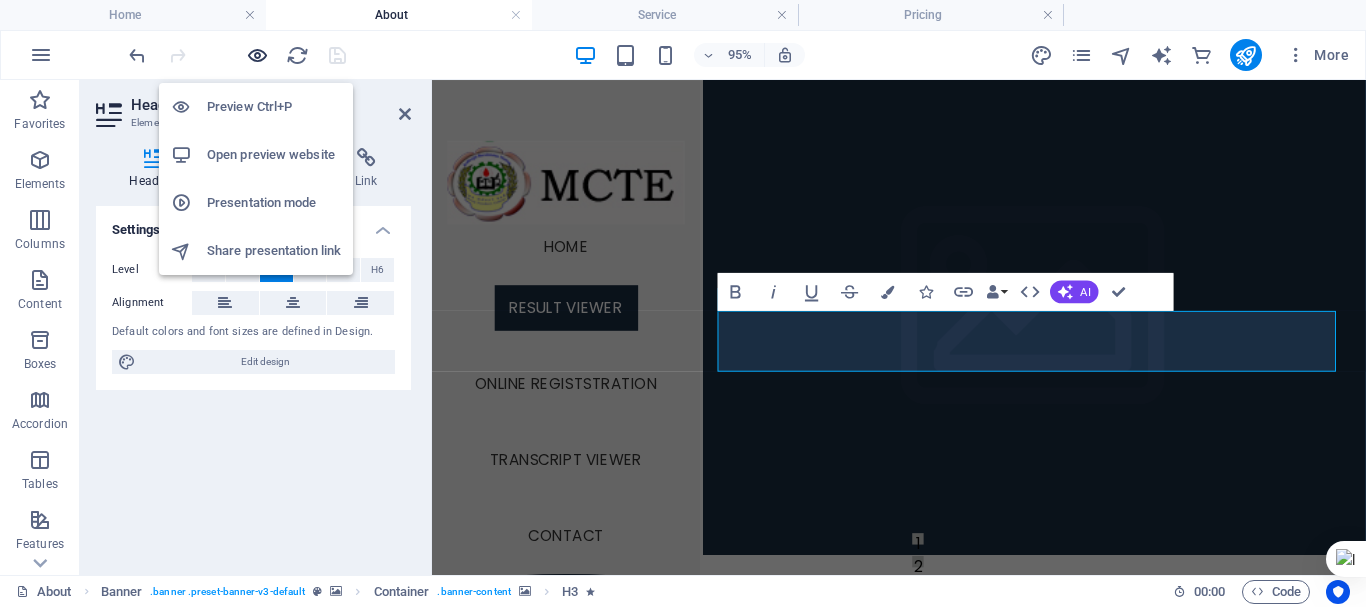 click at bounding box center [257, 55] 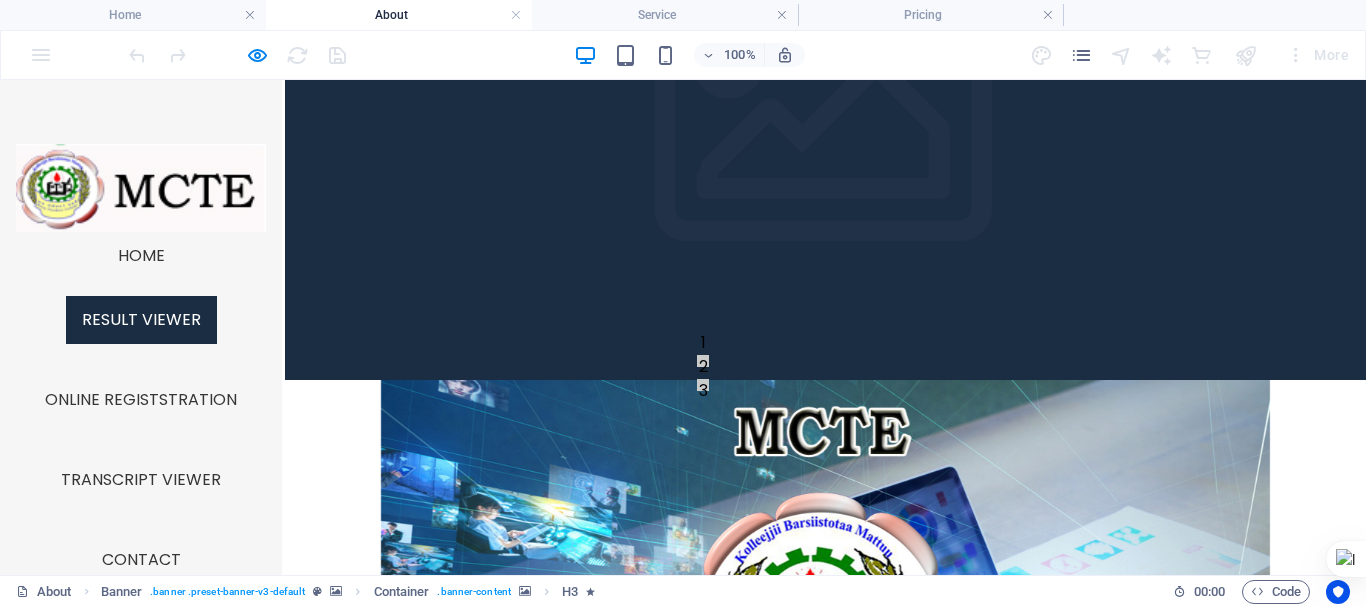 scroll, scrollTop: 100, scrollLeft: 0, axis: vertical 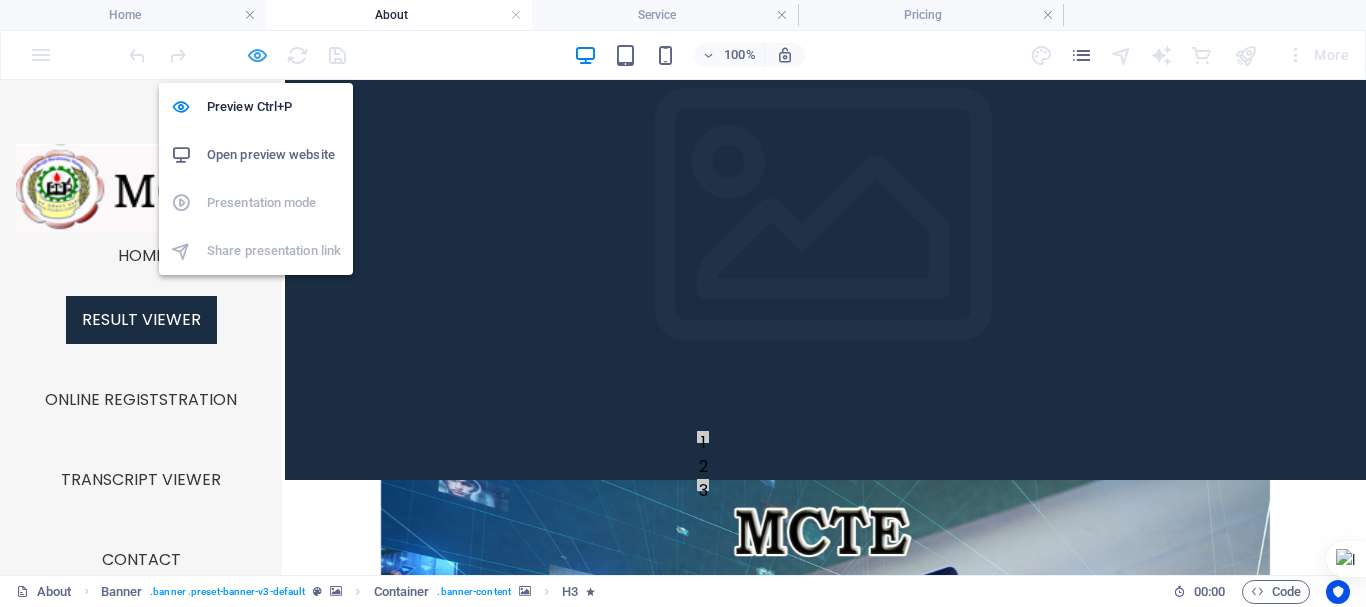 click at bounding box center [257, 55] 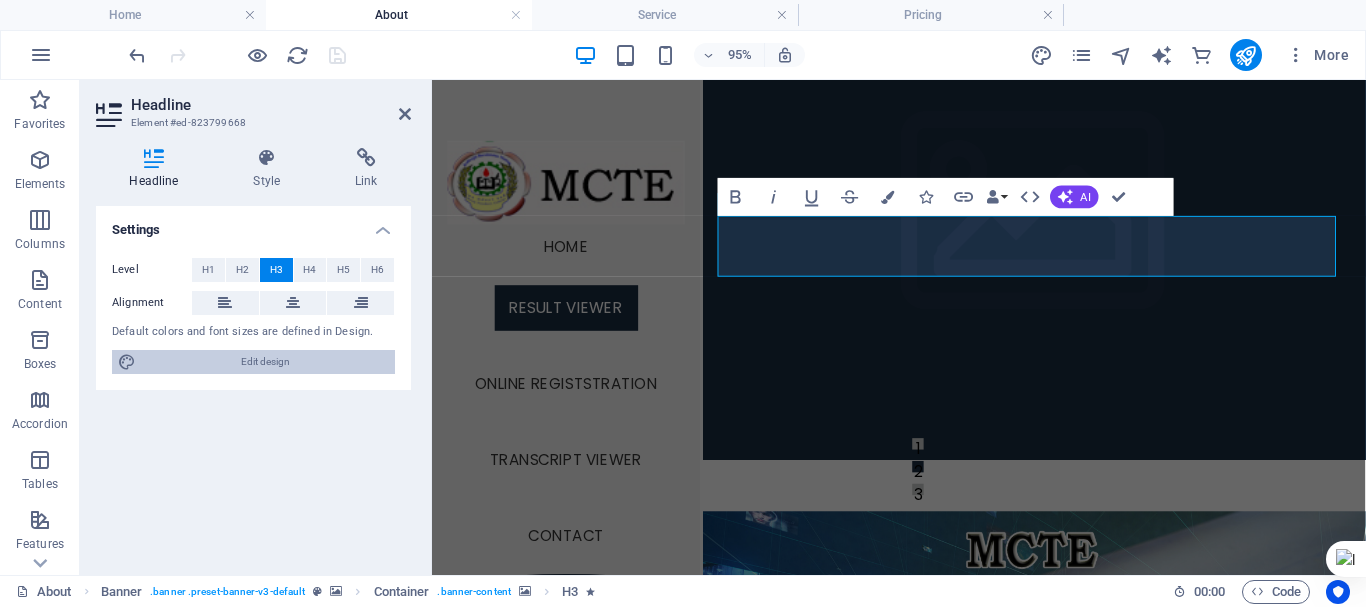 click on "Edit design" at bounding box center [265, 362] 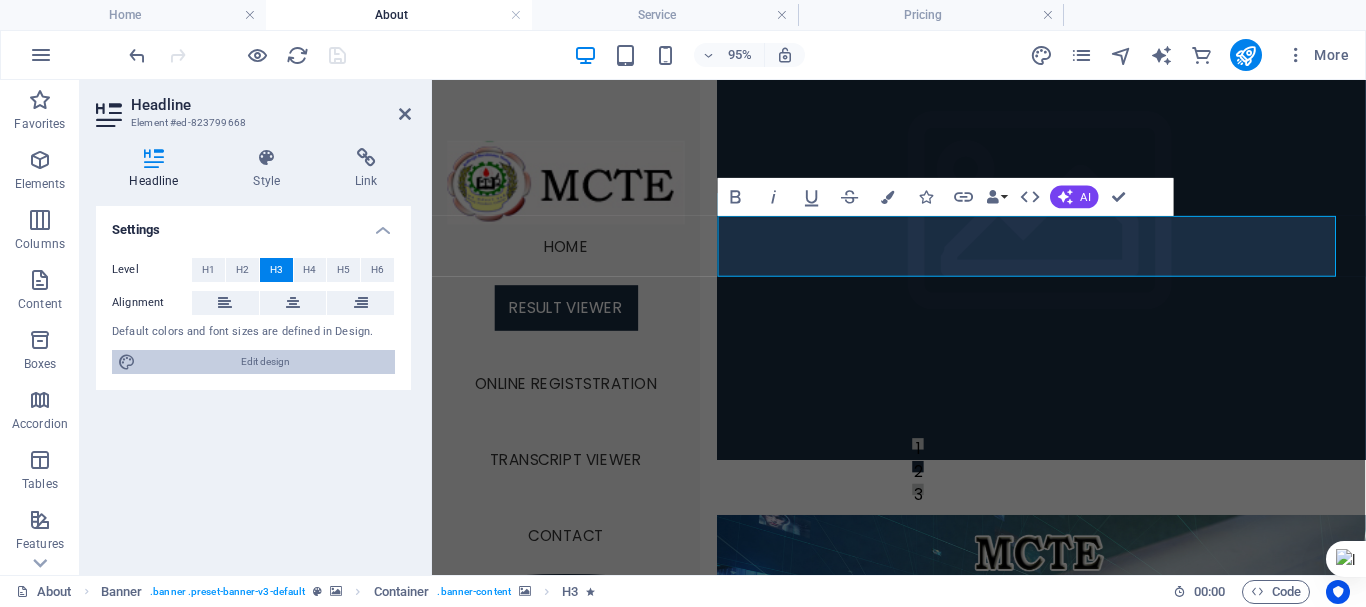 select on "px" 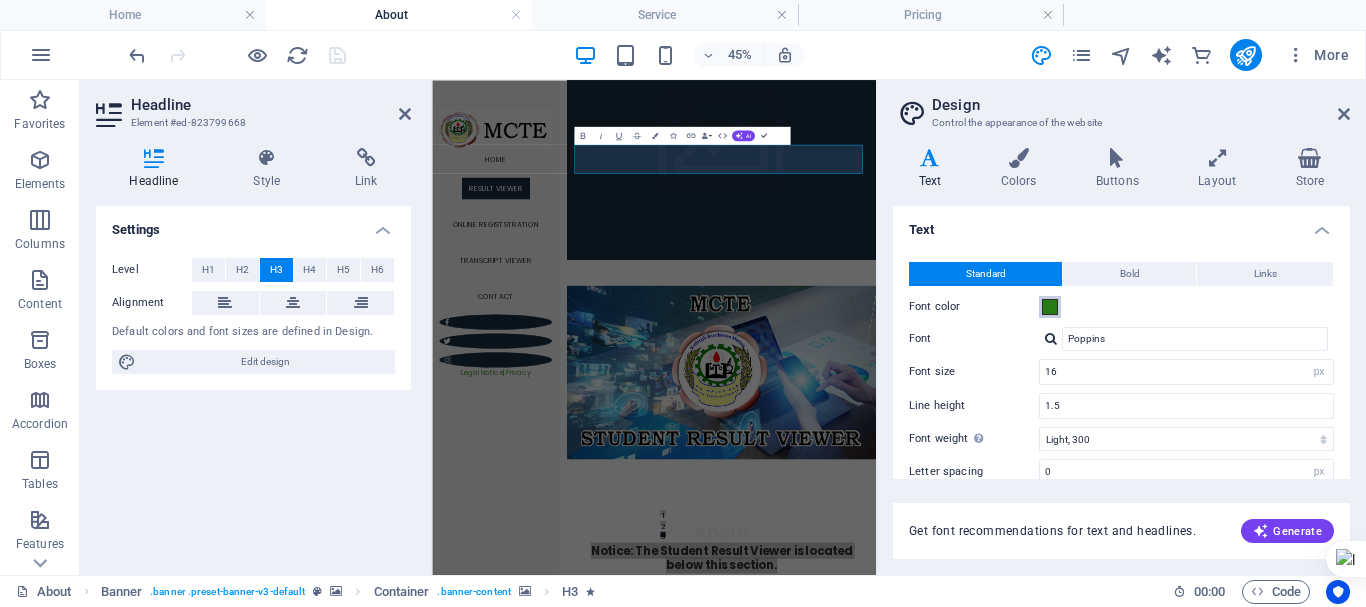 click at bounding box center [1050, 307] 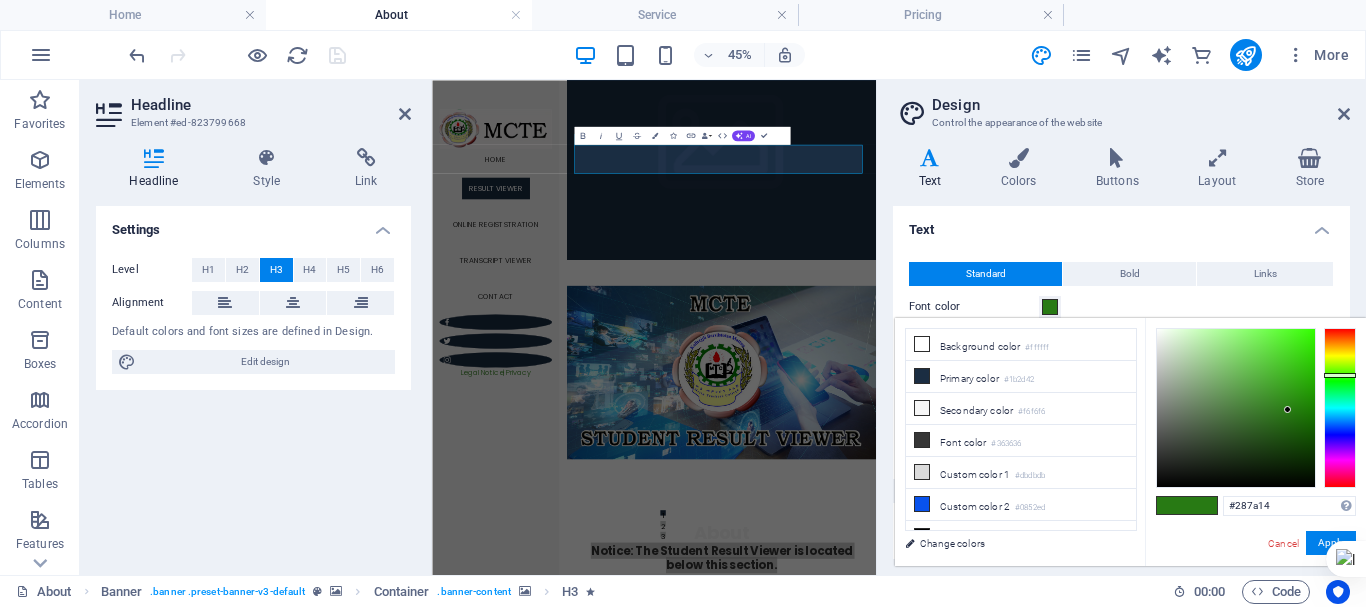type on "#090909" 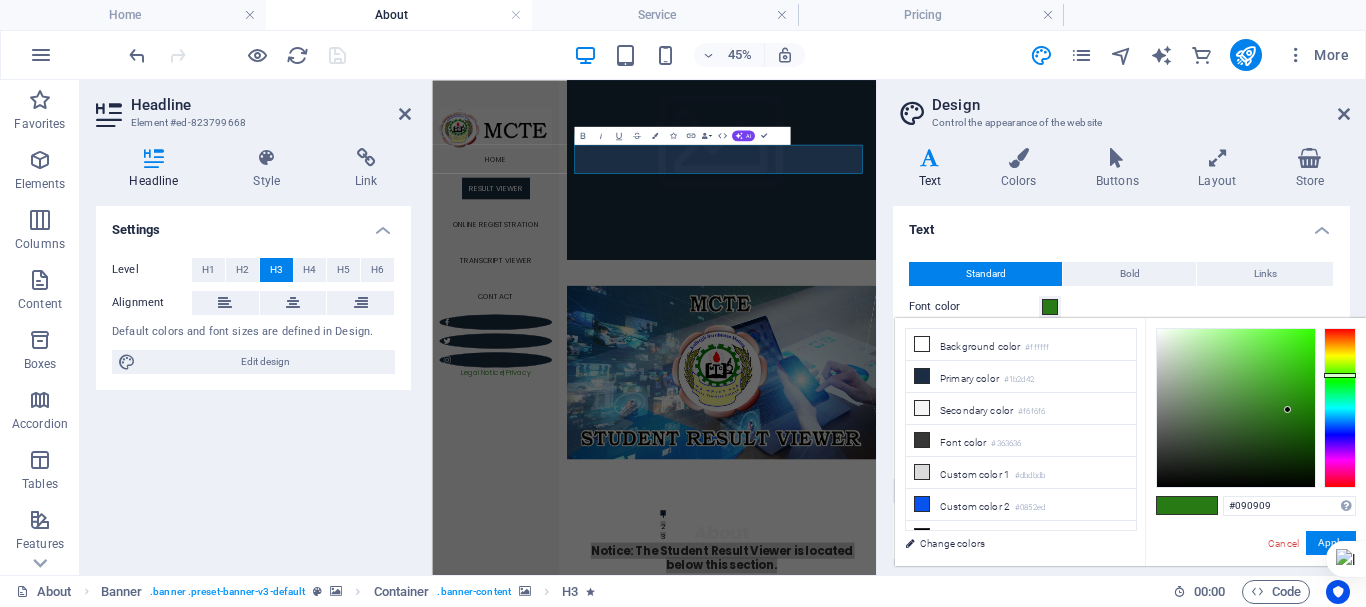 click at bounding box center [1236, 408] 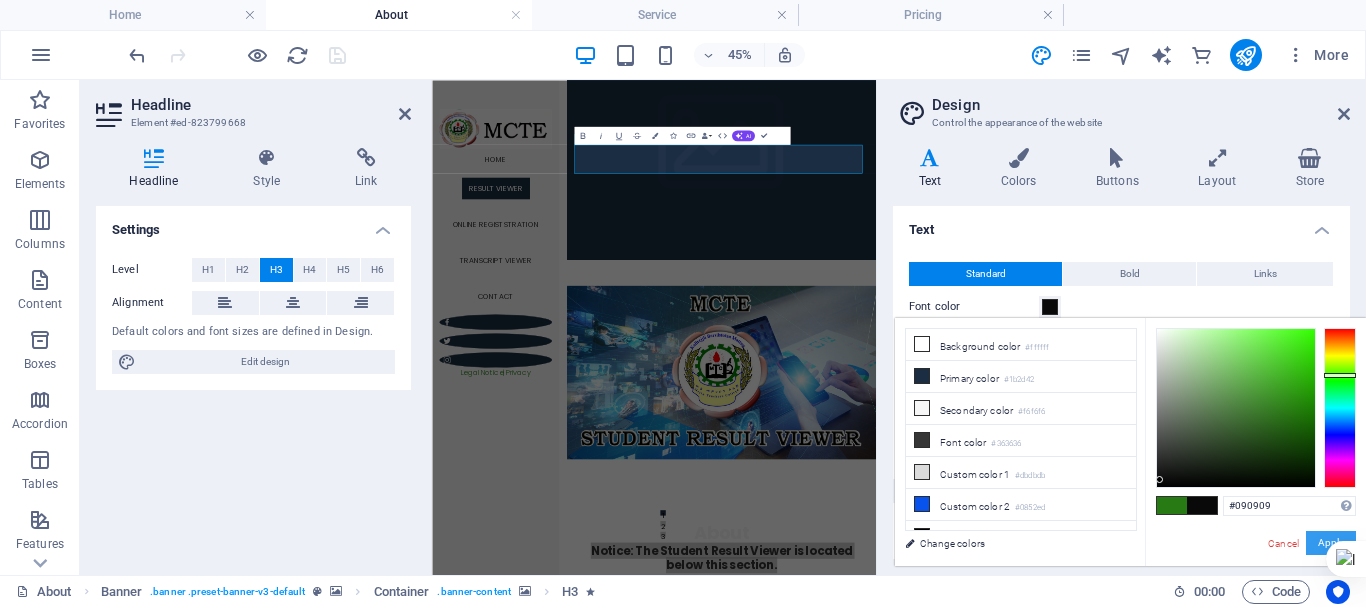 click on "Apply" at bounding box center (1331, 543) 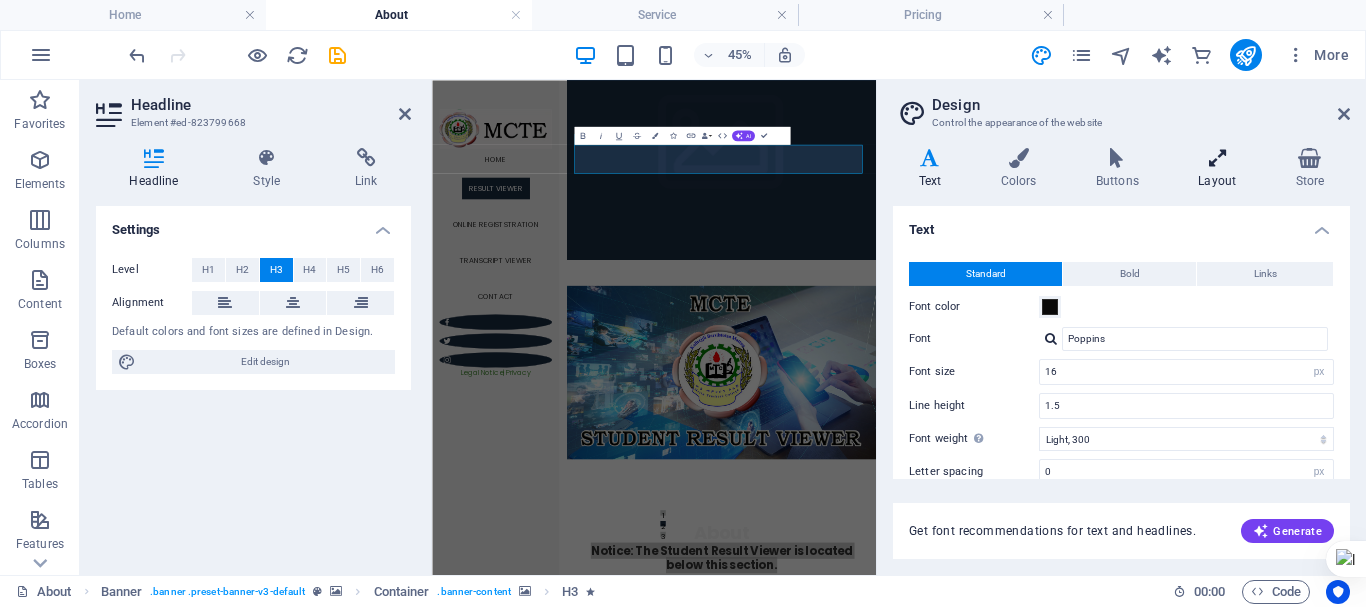click on "Layout" at bounding box center (1221, 169) 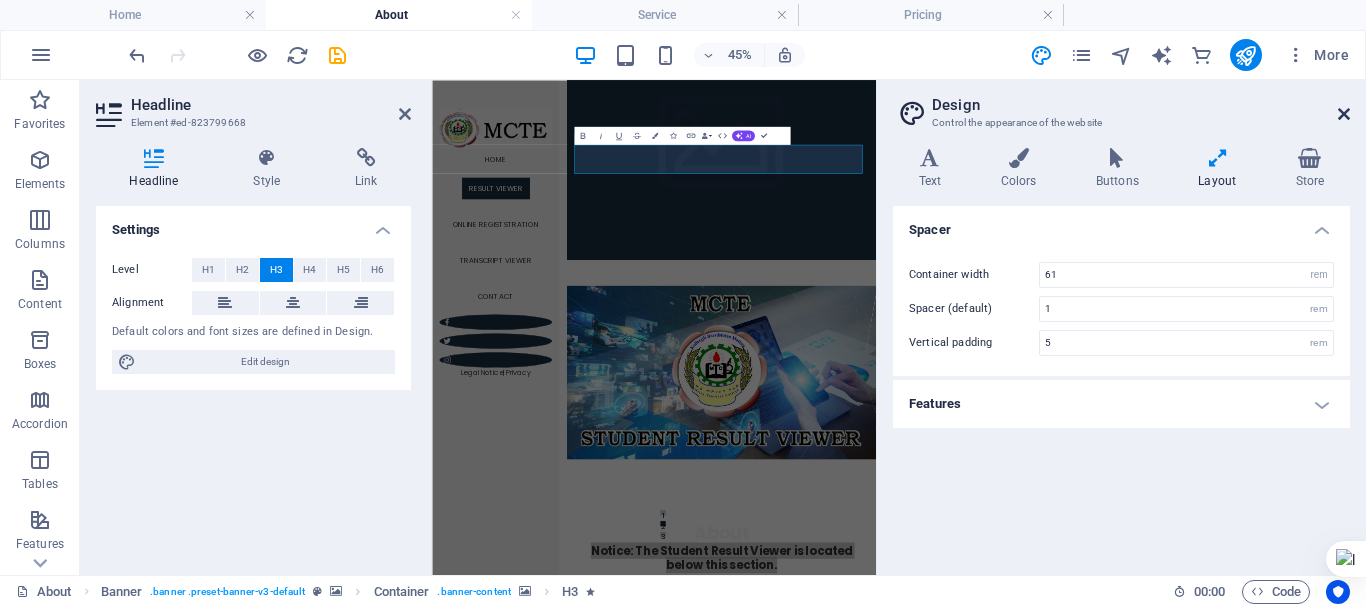 click at bounding box center [1344, 114] 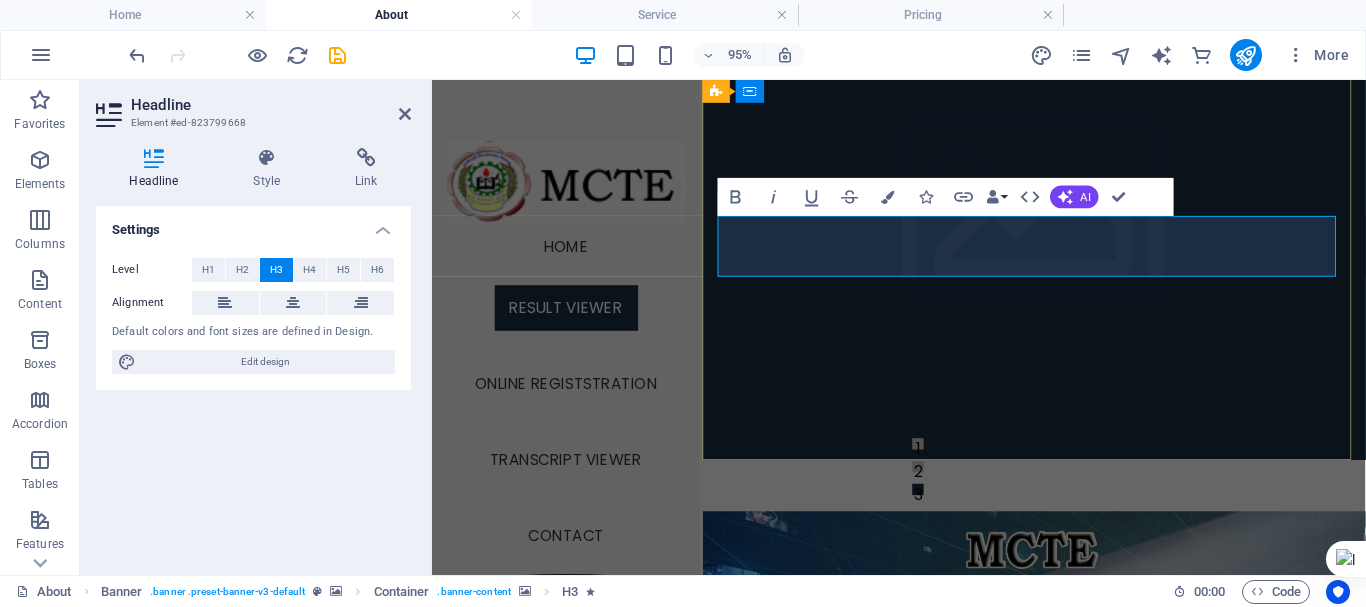 click on "Notice: The Student Result Viewer is located below this section." at bounding box center [1066, 1142] 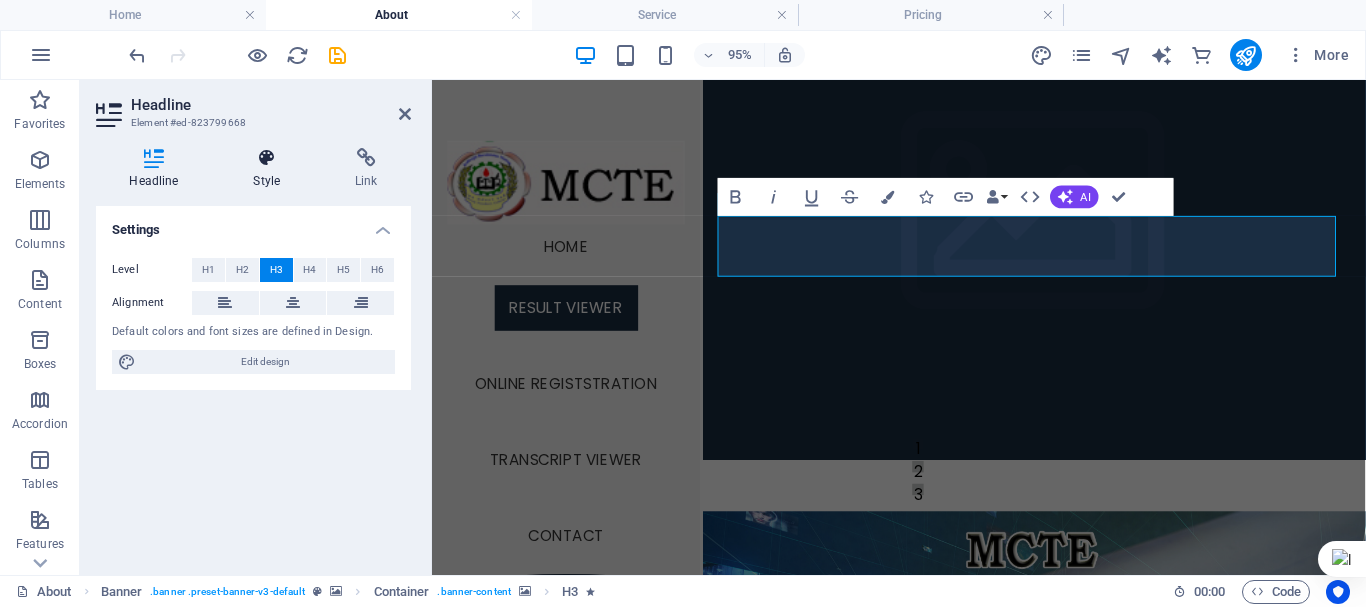 click on "Style" at bounding box center (271, 169) 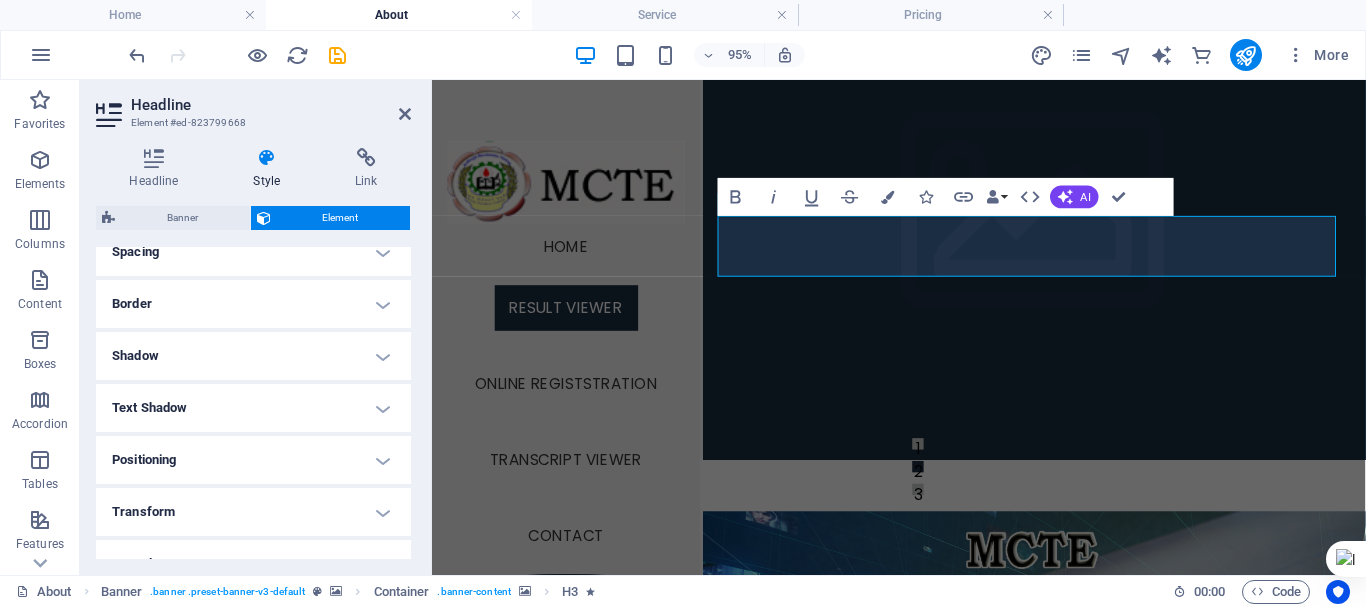 scroll, scrollTop: 500, scrollLeft: 0, axis: vertical 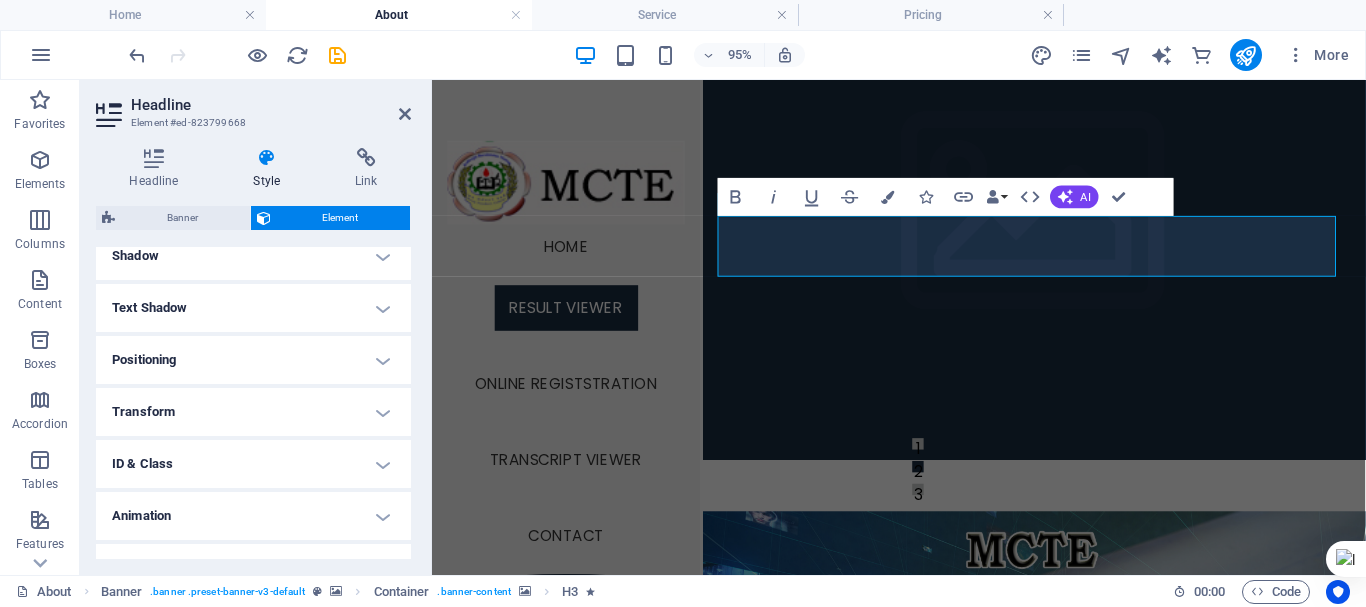 click on "Positioning" at bounding box center (253, 360) 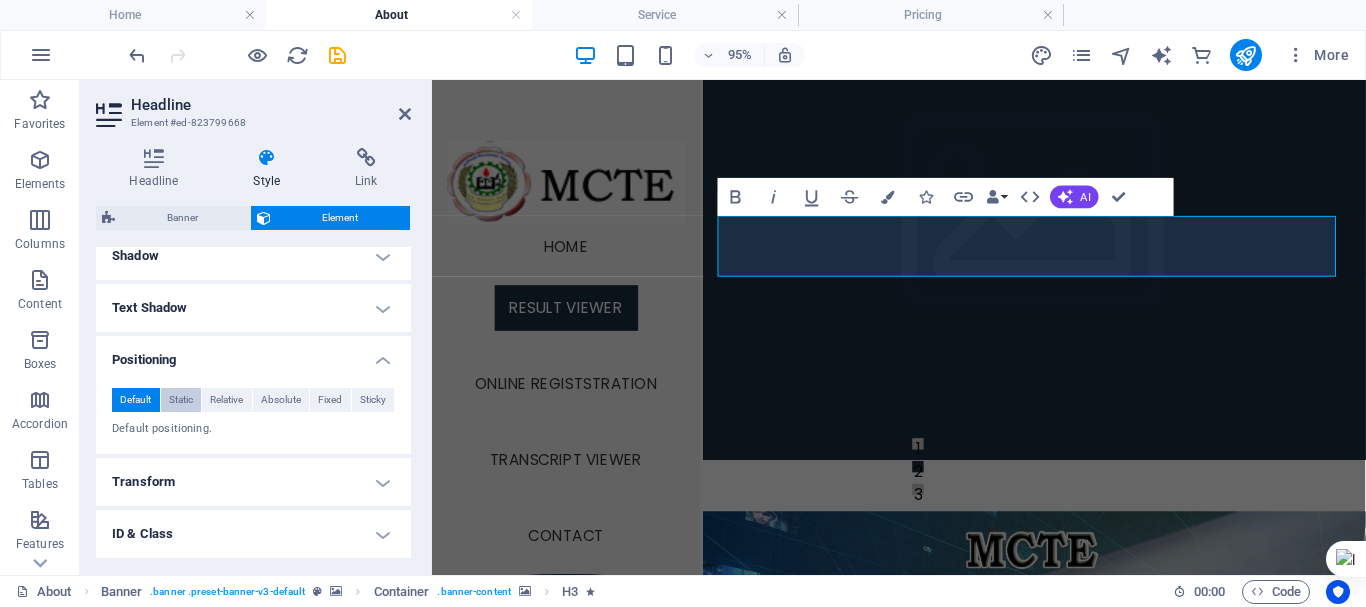 click on "Static" at bounding box center (181, 400) 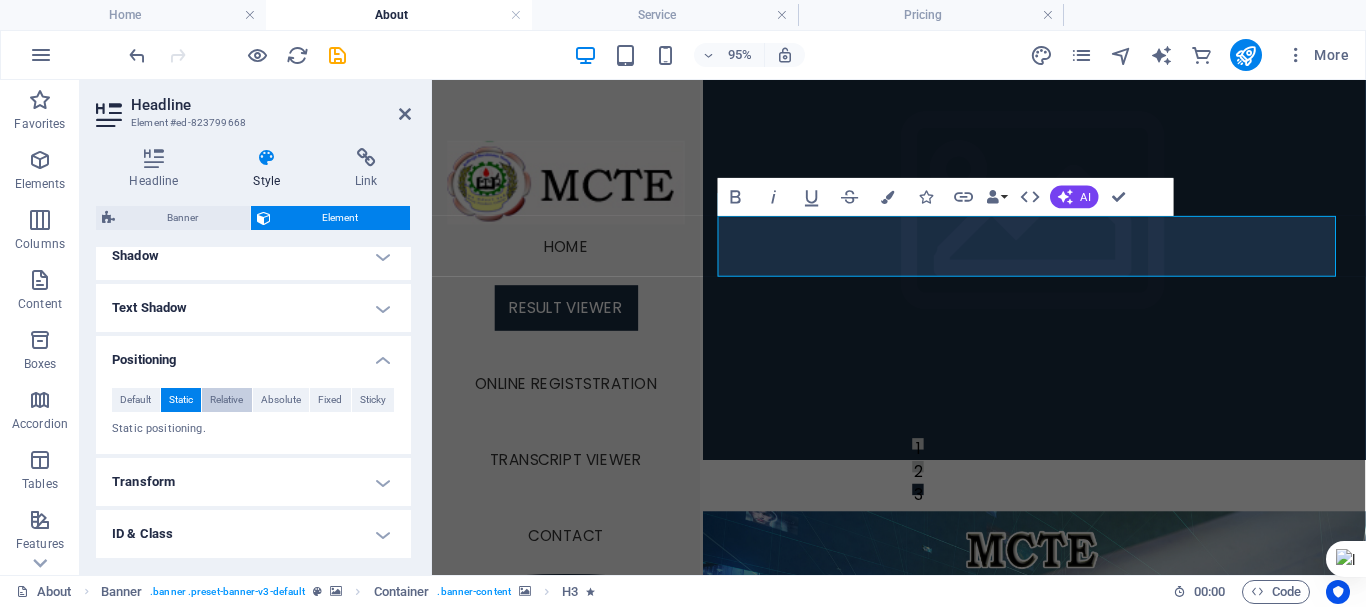 click on "Relative" at bounding box center (226, 400) 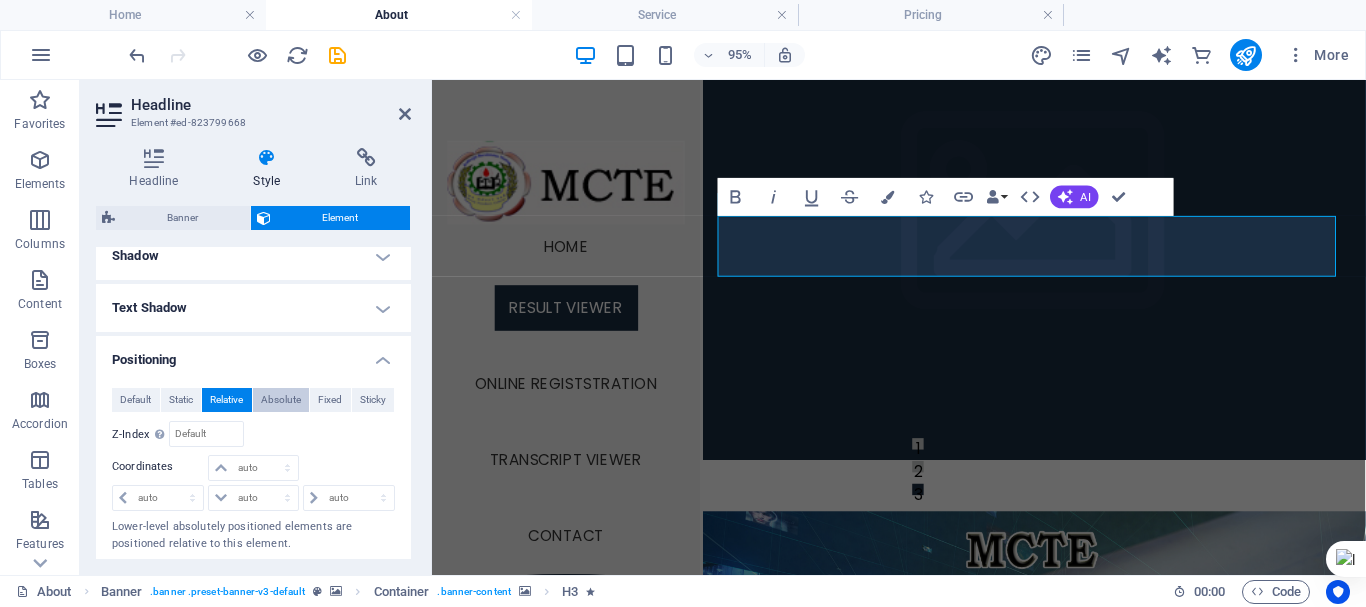 click on "Absolute" at bounding box center (281, 400) 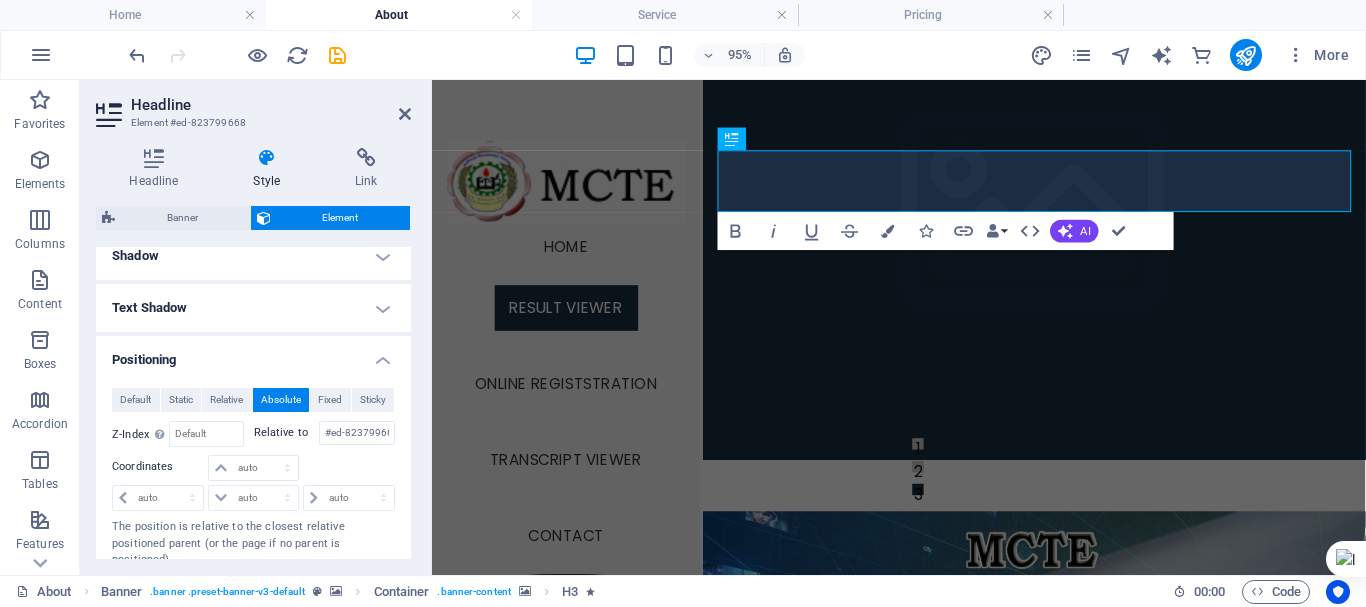scroll, scrollTop: 0, scrollLeft: 0, axis: both 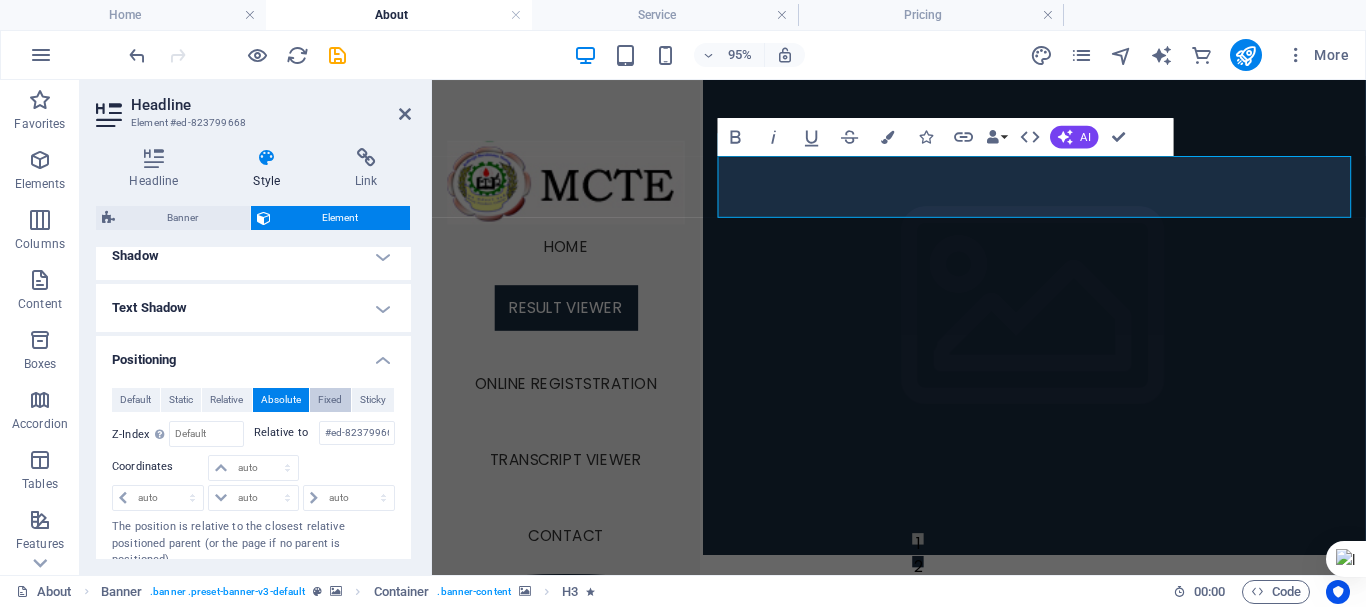 click on "Fixed" at bounding box center (330, 400) 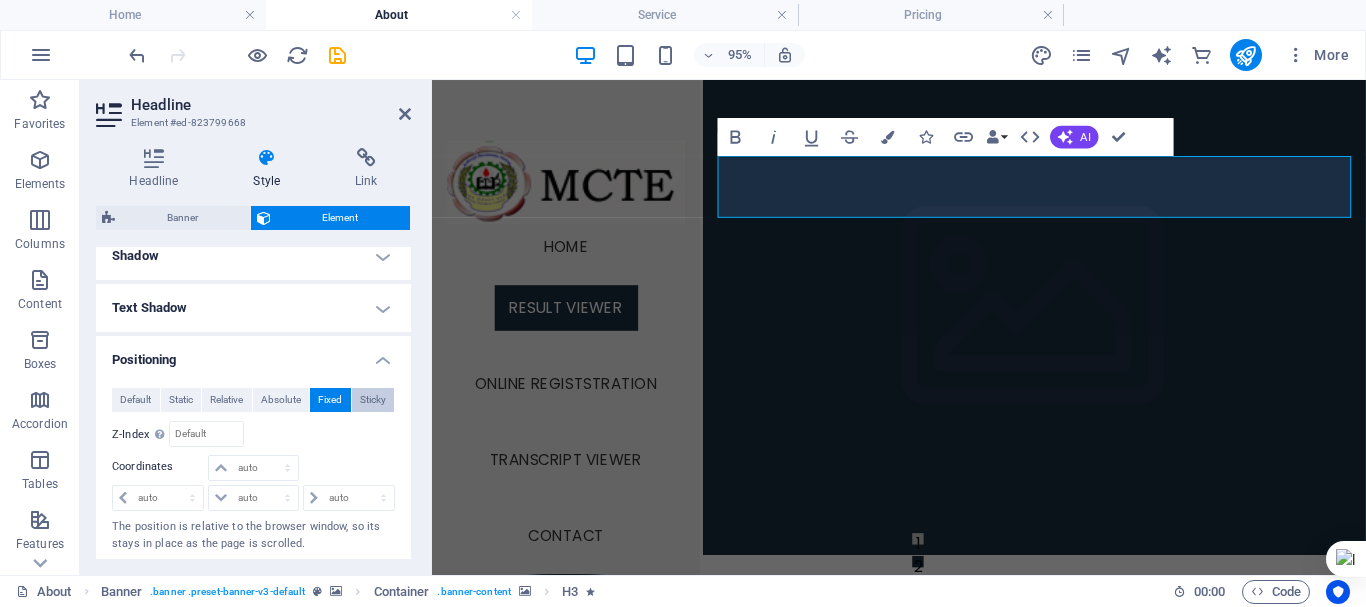 click on "Sticky" at bounding box center [373, 400] 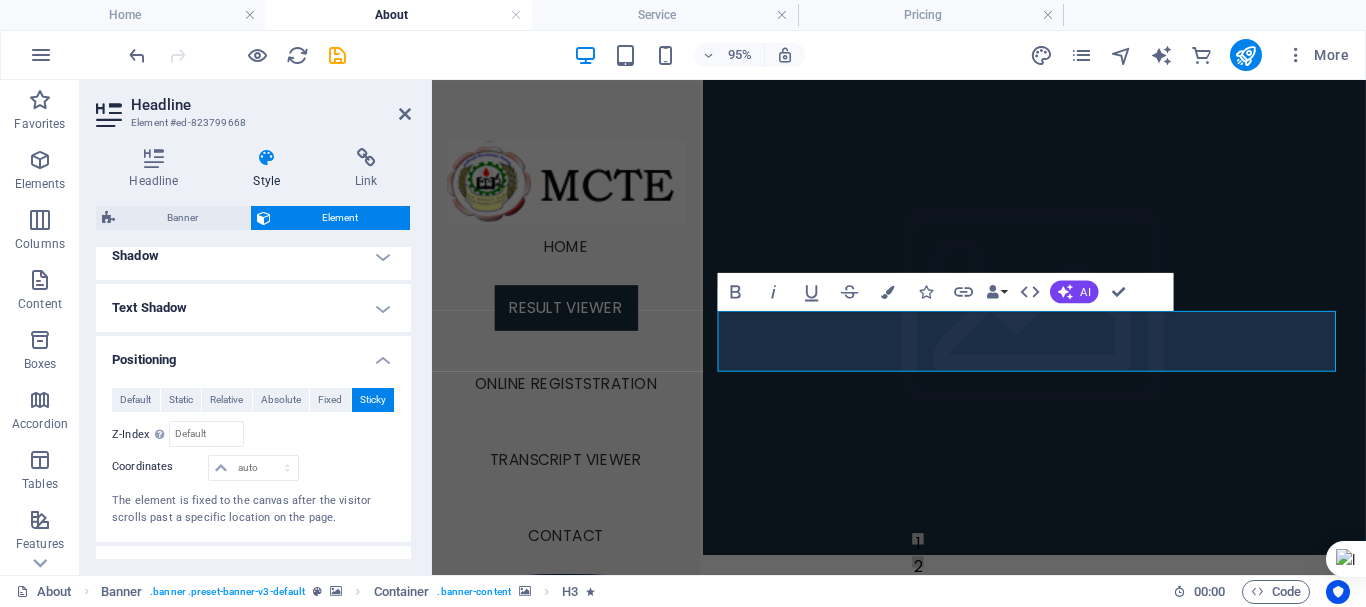 scroll, scrollTop: 600, scrollLeft: 0, axis: vertical 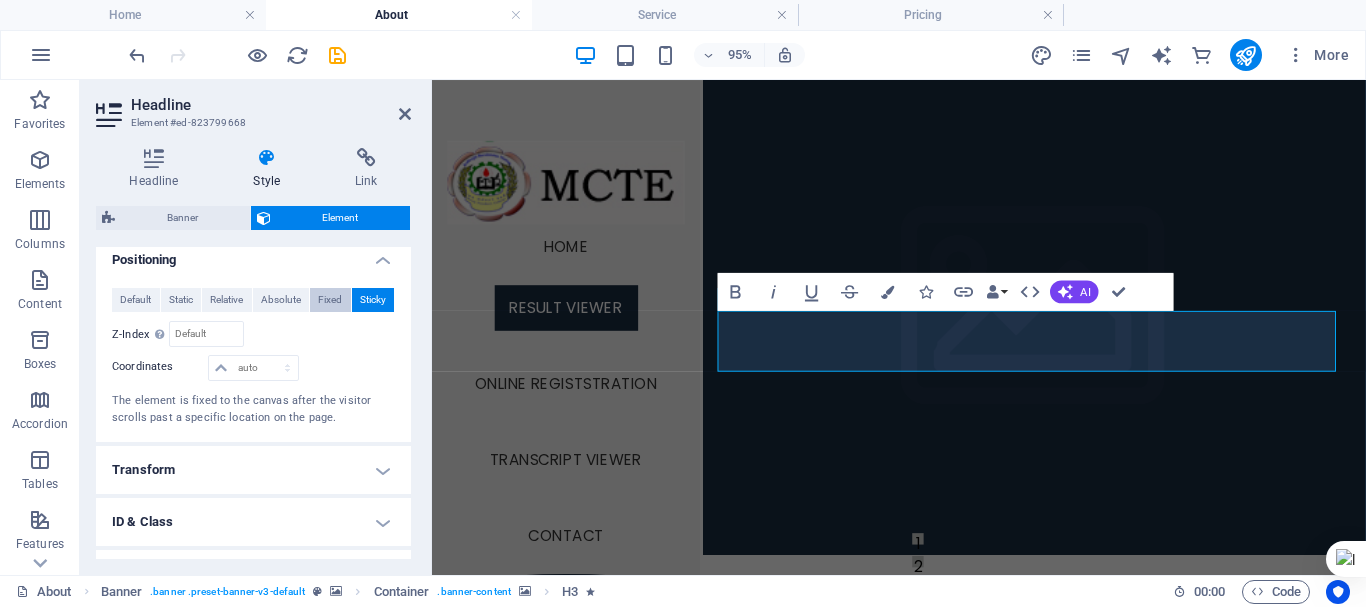 click on "Fixed" at bounding box center [330, 300] 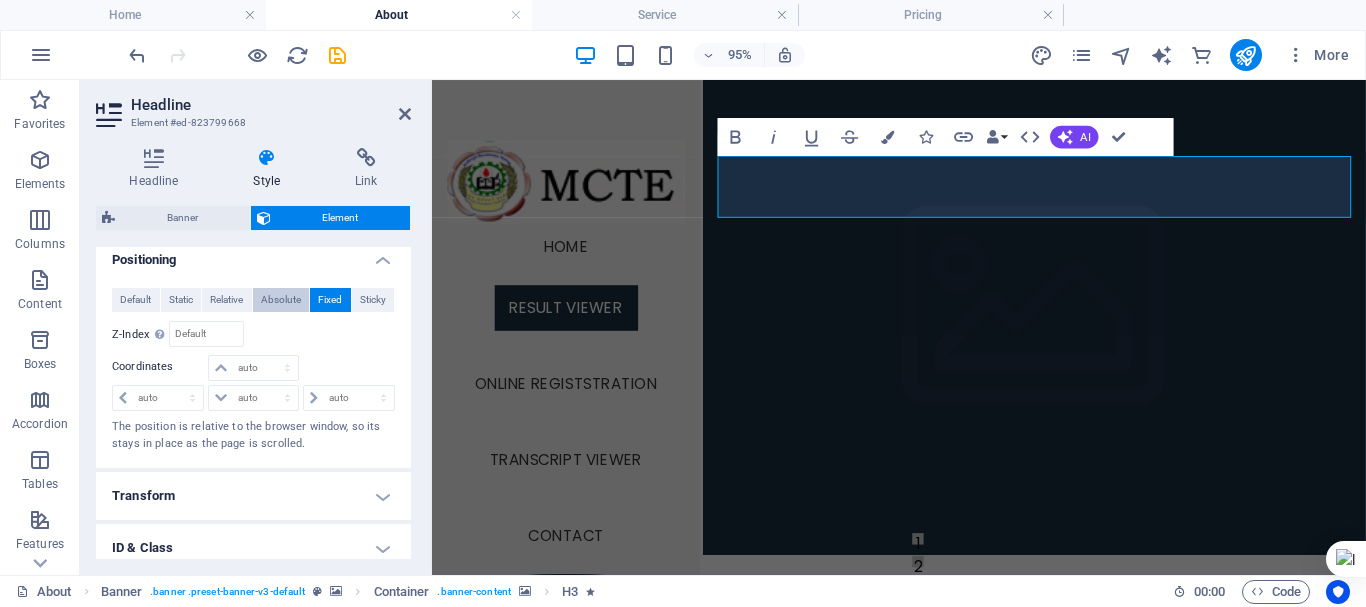 click on "Absolute" at bounding box center [281, 300] 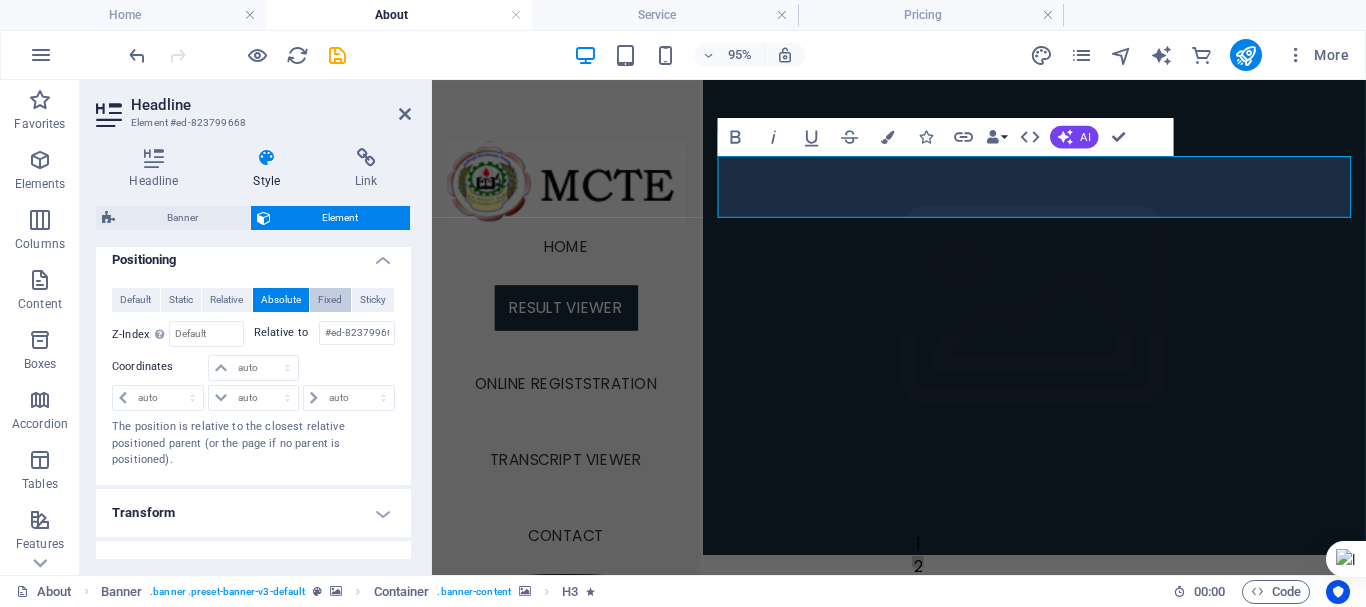 click on "Fixed" at bounding box center (330, 300) 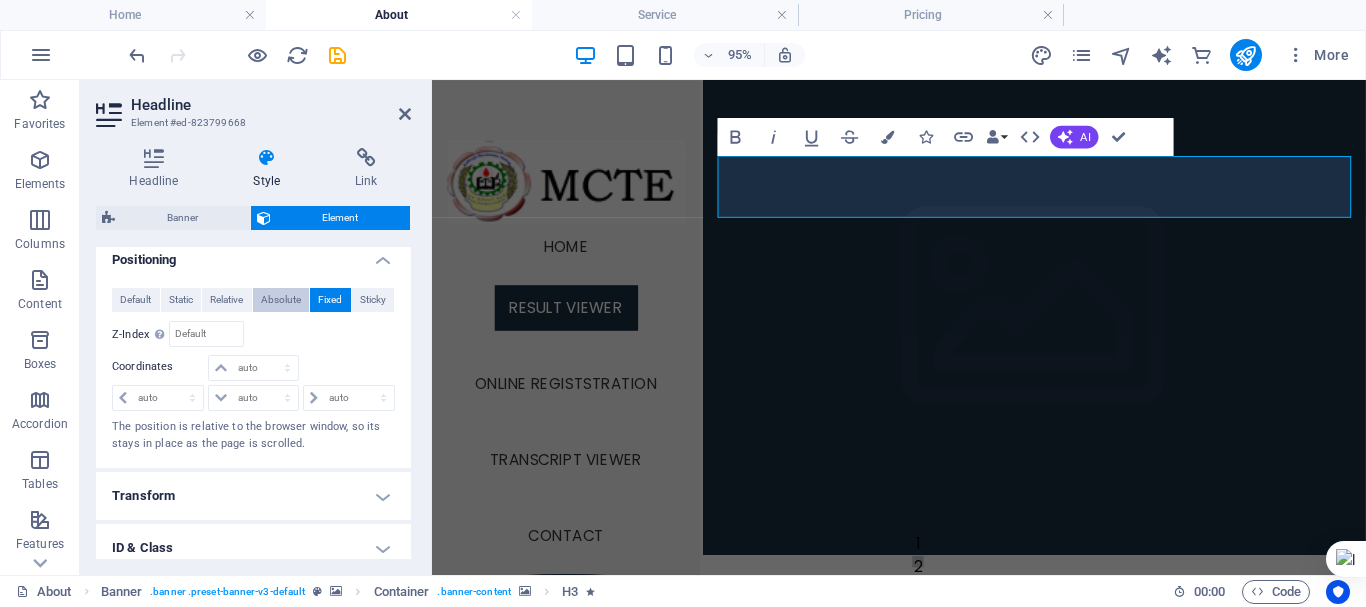 click on "Absolute" at bounding box center [281, 300] 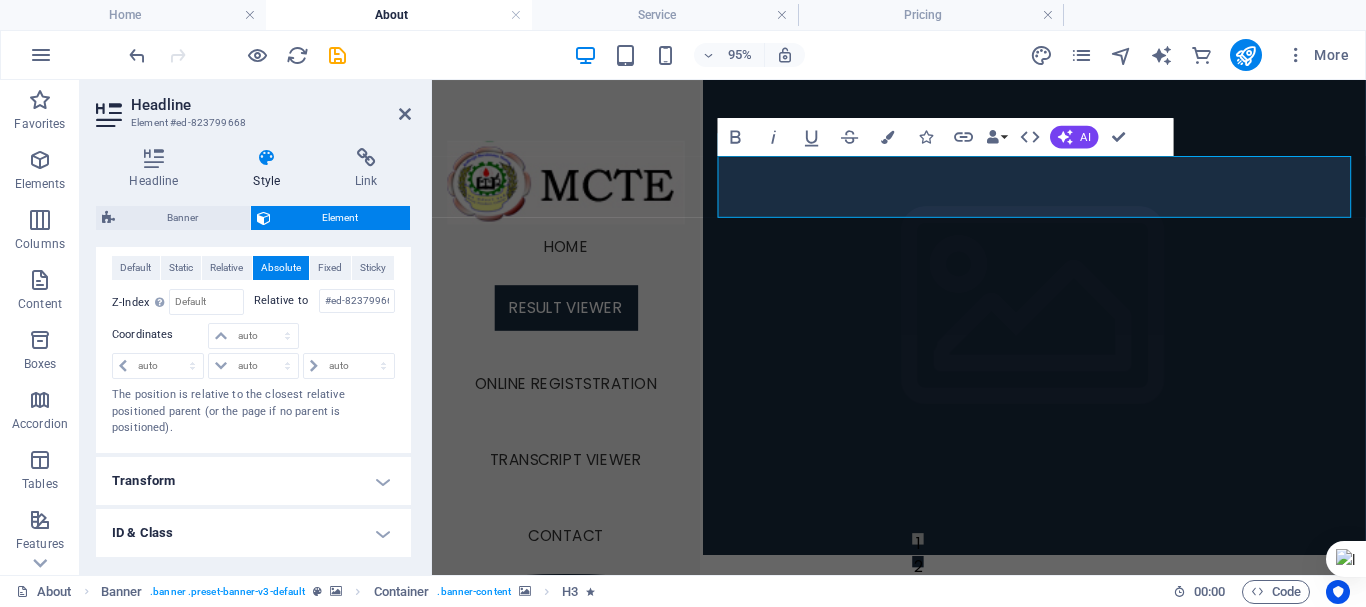 scroll, scrollTop: 534, scrollLeft: 0, axis: vertical 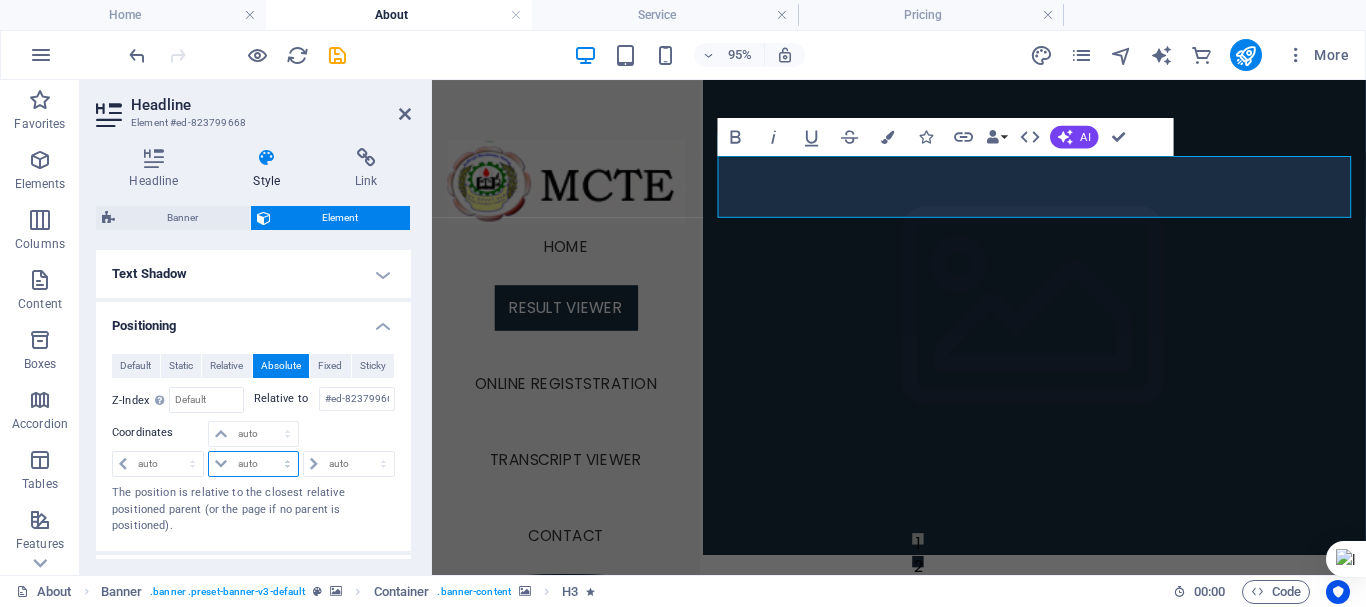 click on "auto px rem % em" at bounding box center (253, 464) 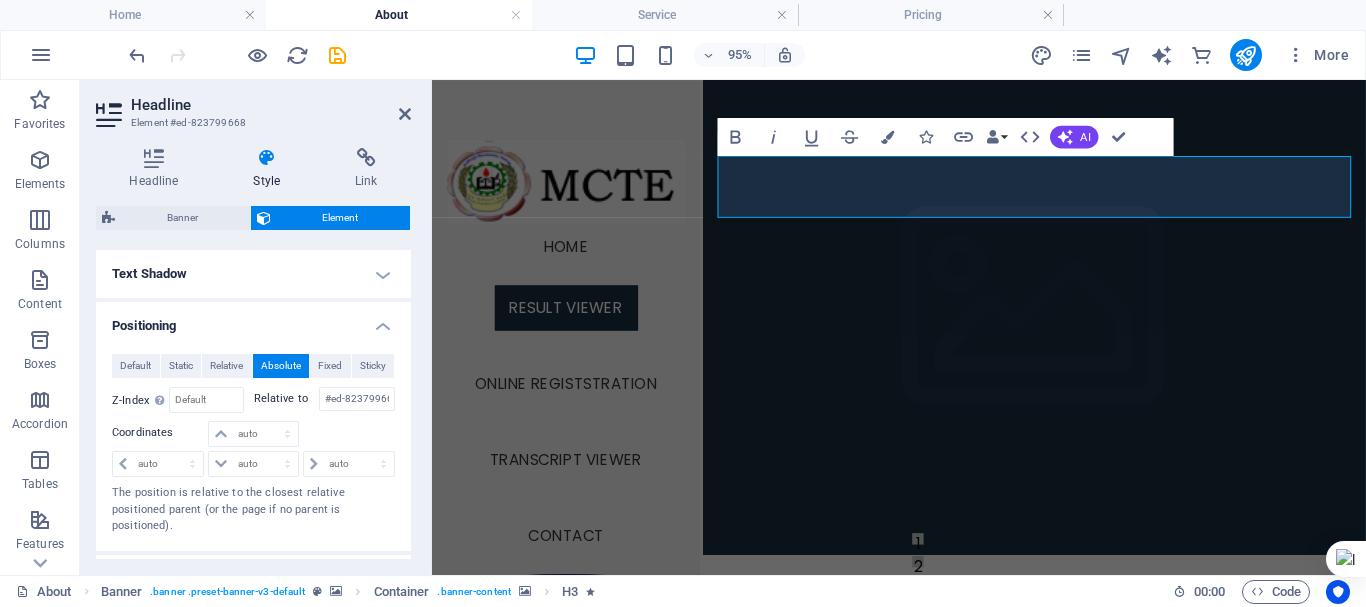 click on "Relative to" at bounding box center (286, 399) 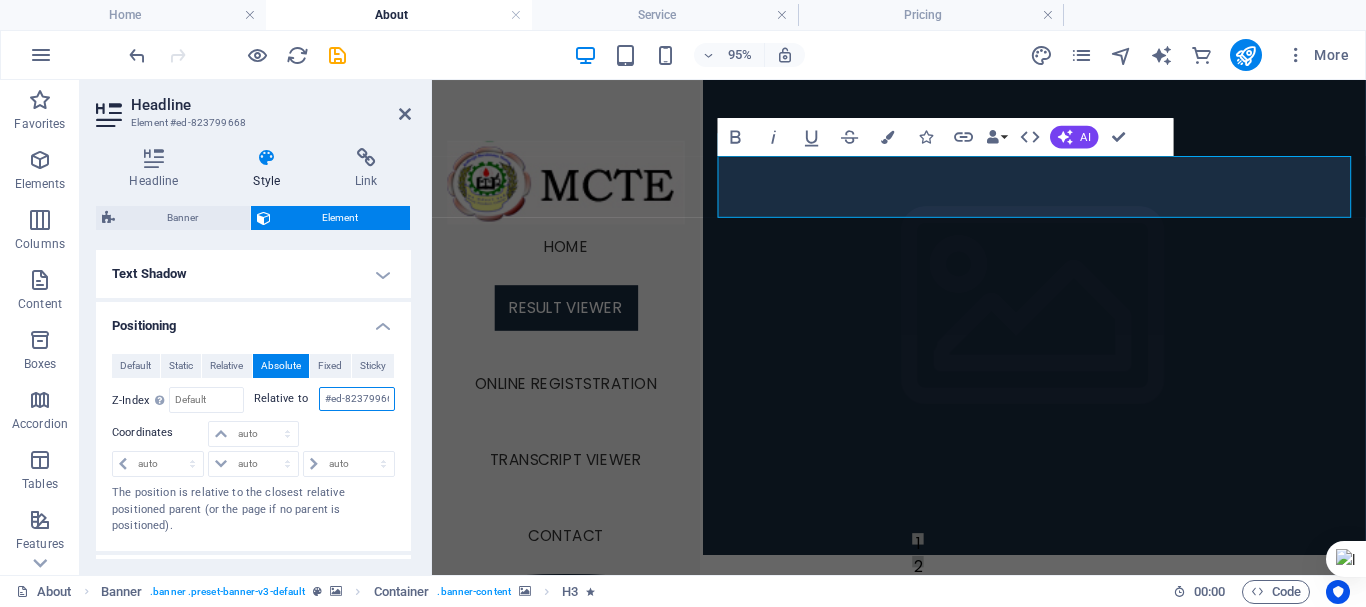 click on "#ed-823799662" at bounding box center [357, 399] 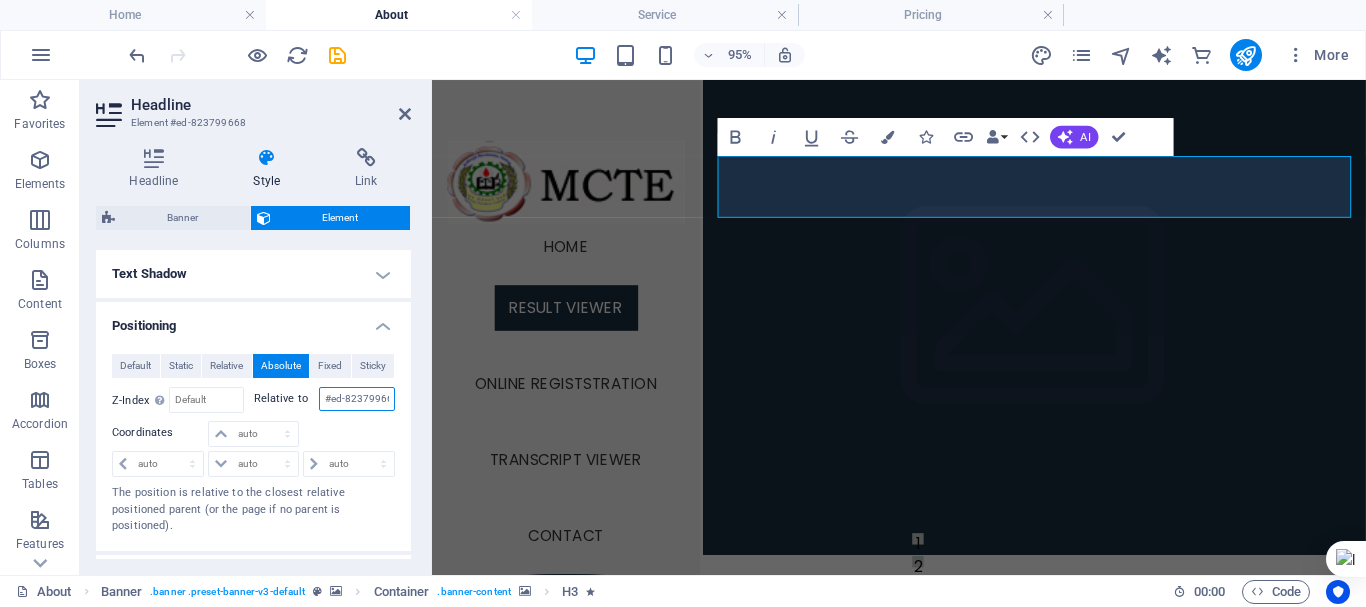 scroll, scrollTop: 0, scrollLeft: 7, axis: horizontal 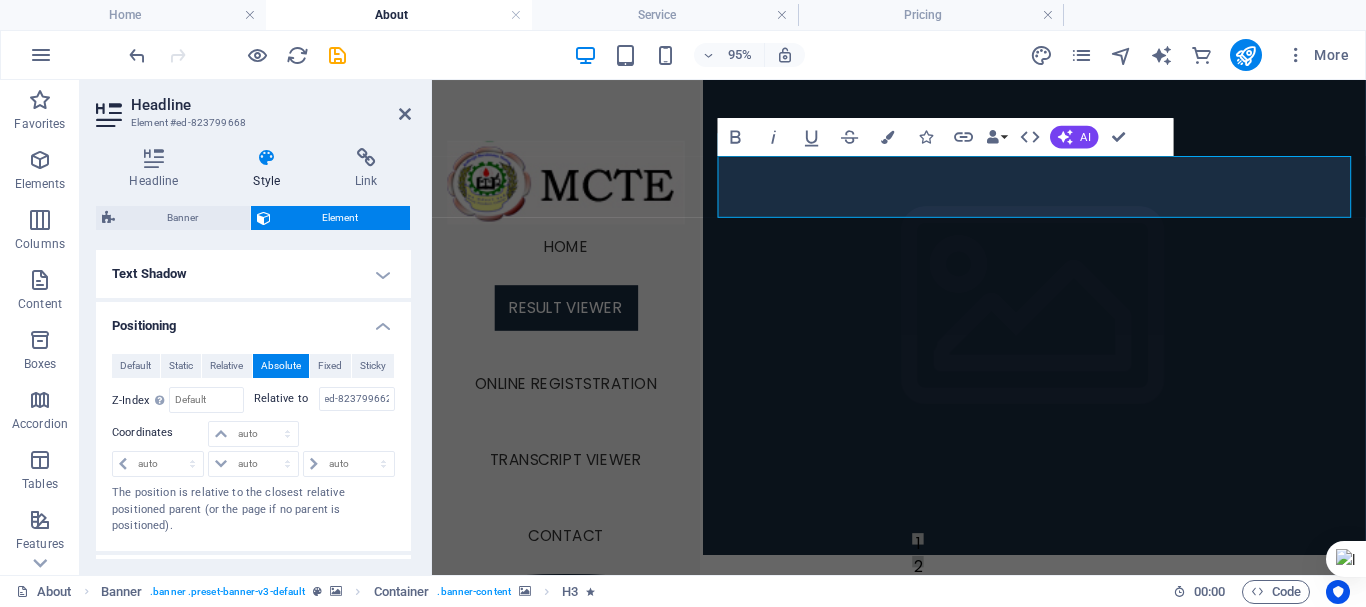 click on "Absolute" at bounding box center [281, 366] 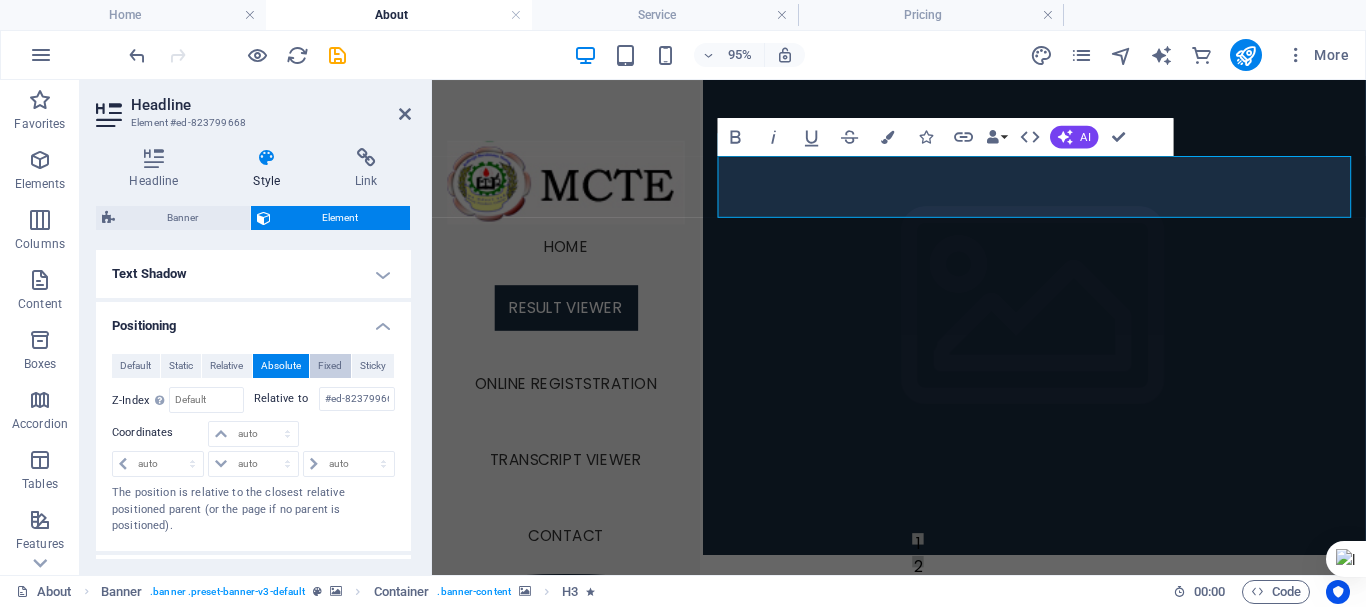 click on "Fixed" at bounding box center (330, 366) 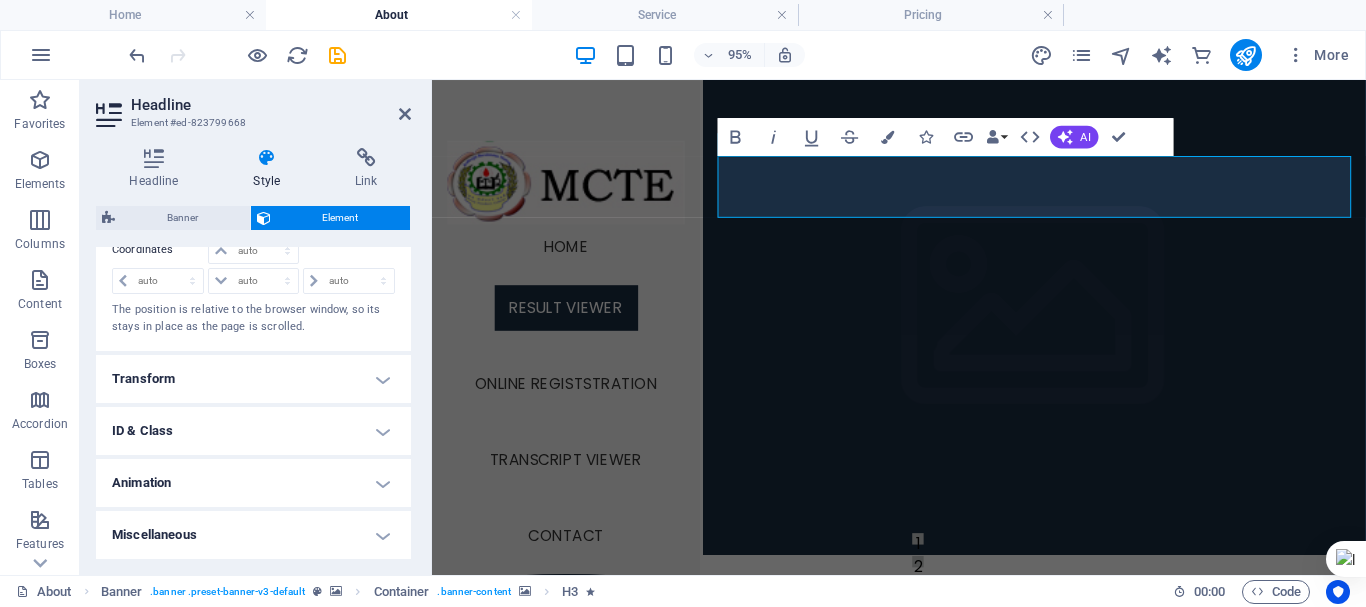 scroll, scrollTop: 617, scrollLeft: 0, axis: vertical 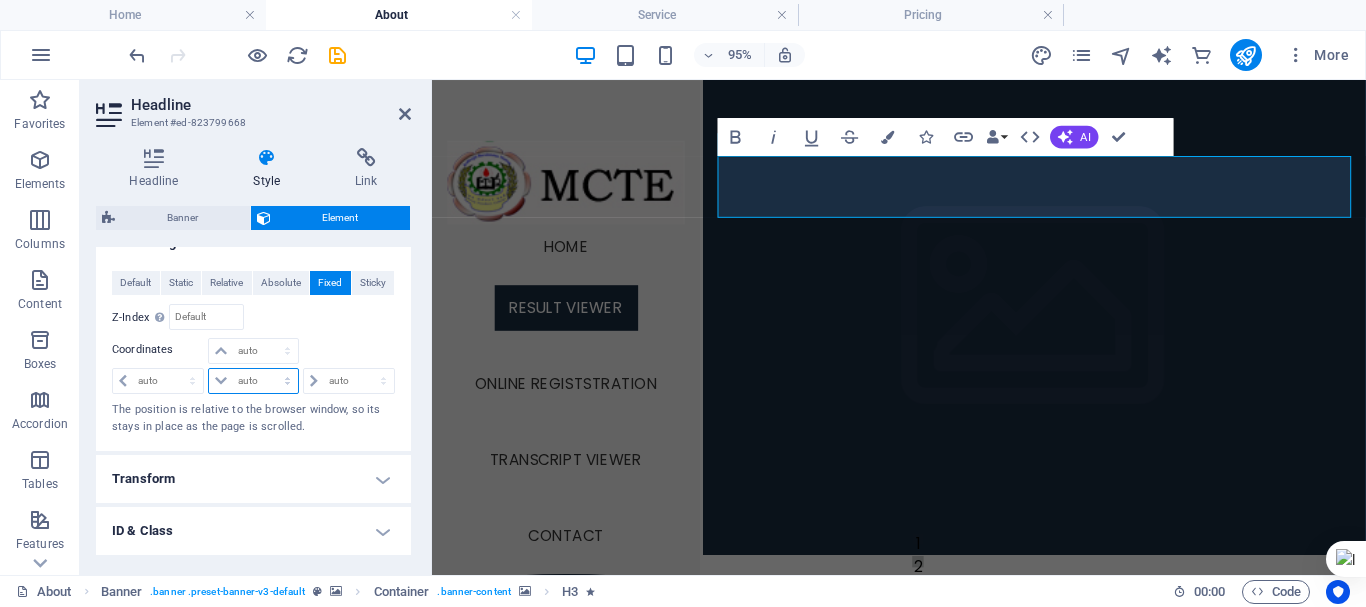 click on "auto px rem % em" at bounding box center (253, 381) 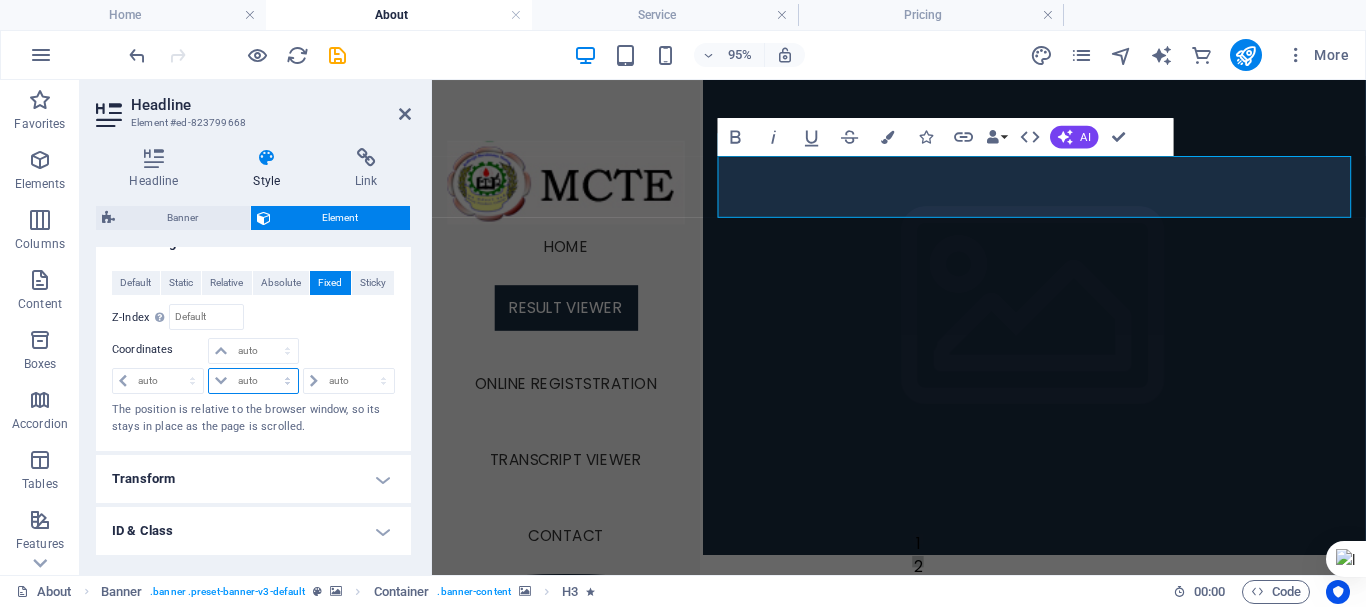 select on "px" 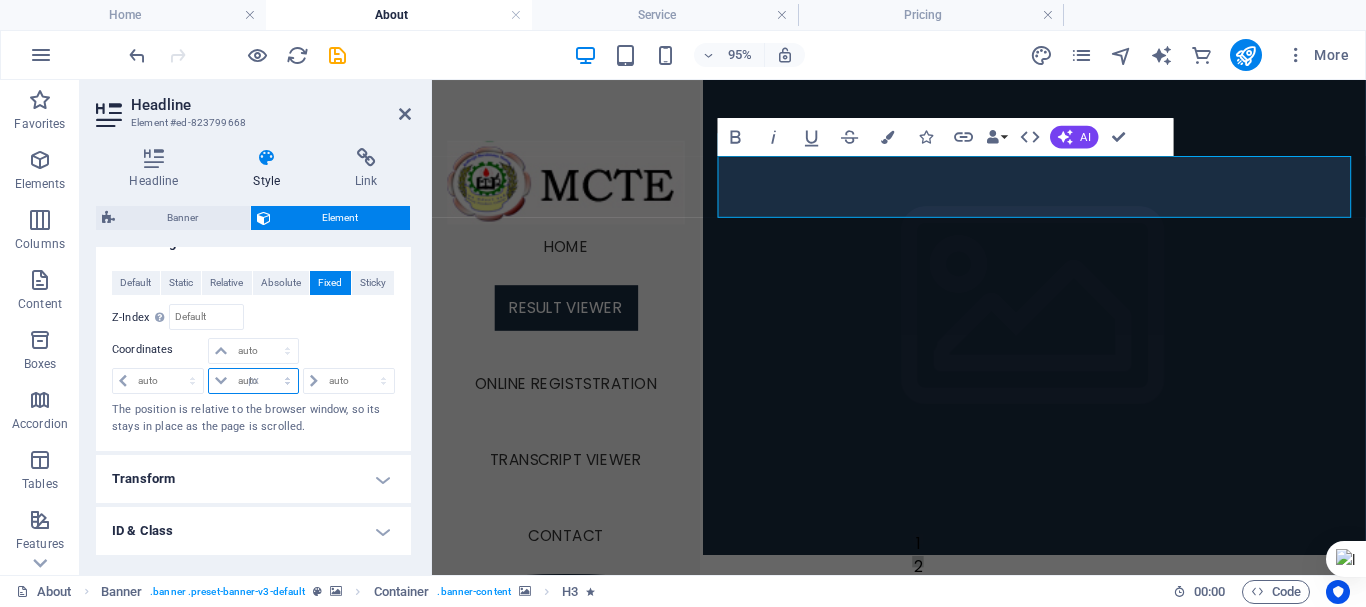 click on "auto px rem % em" at bounding box center (253, 381) 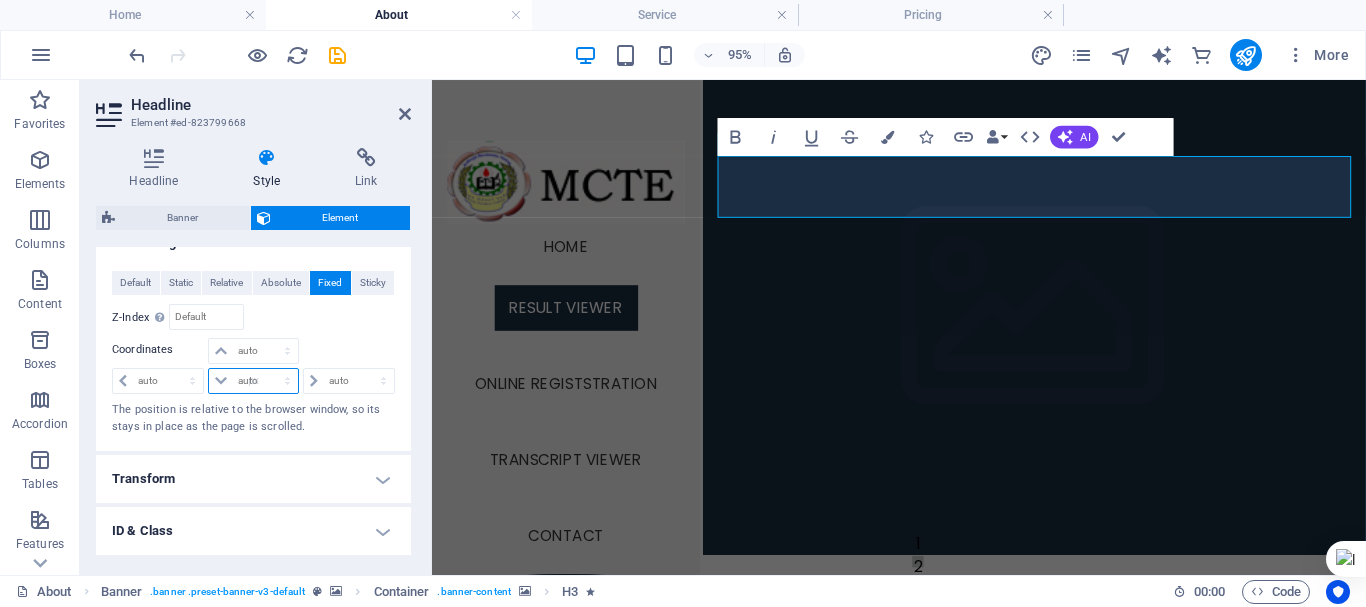 type on "0" 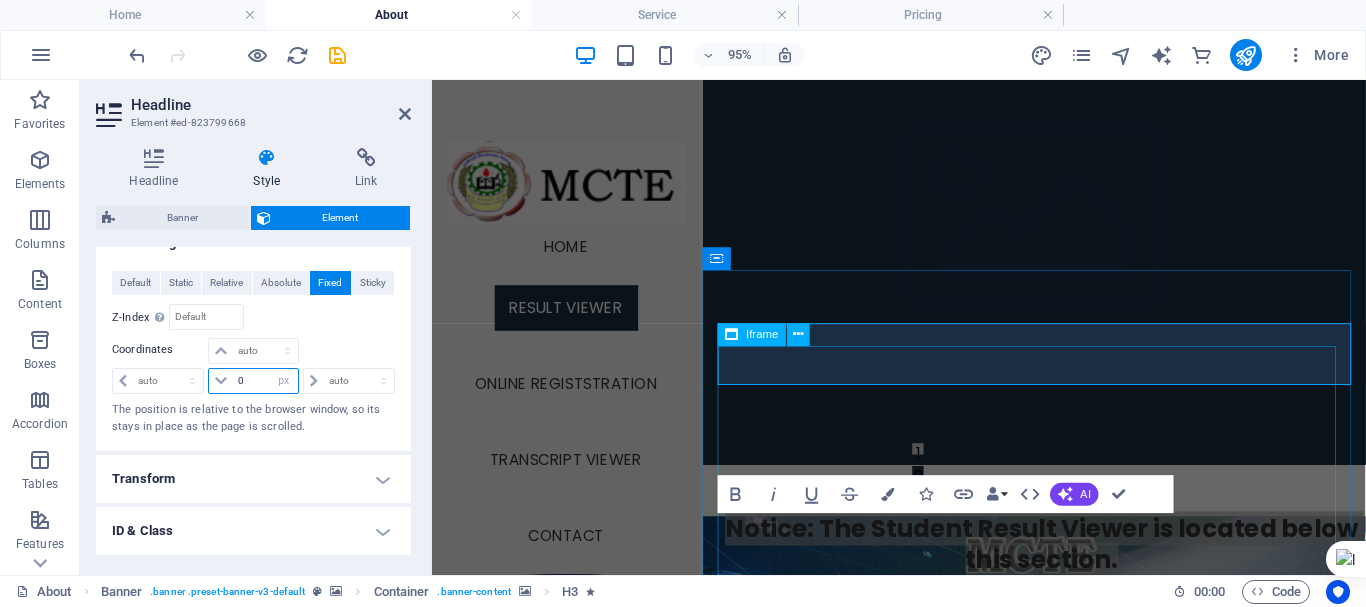 scroll, scrollTop: 0, scrollLeft: 0, axis: both 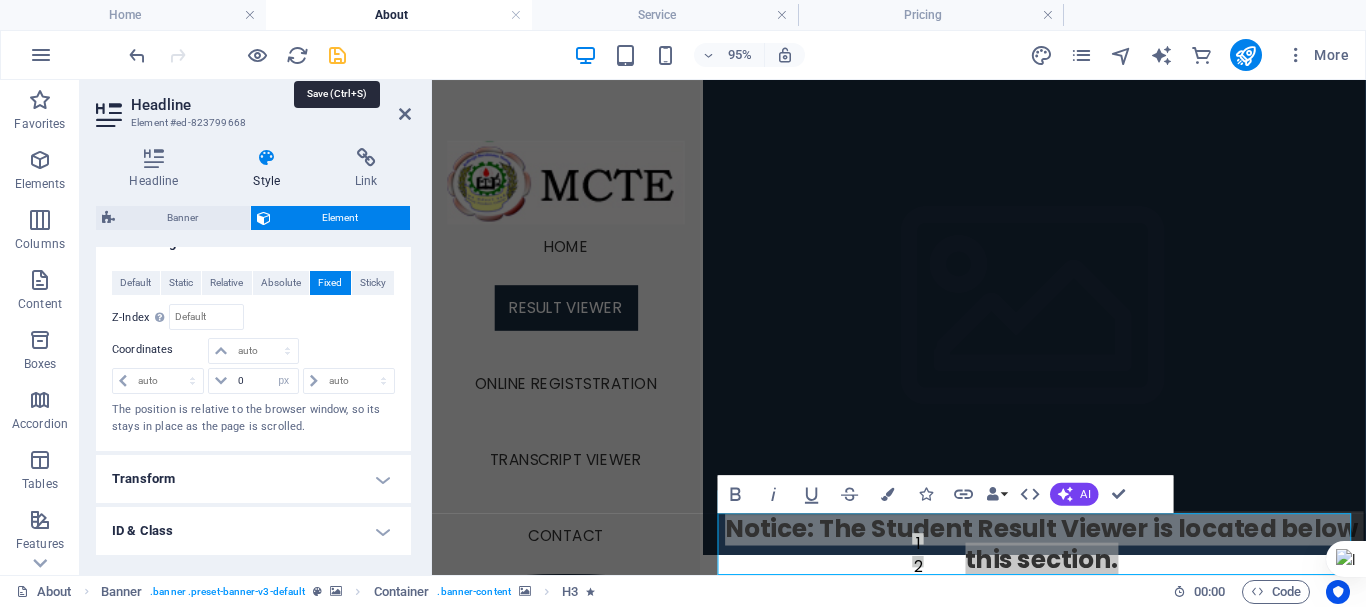 drag, startPoint x: 339, startPoint y: 57, endPoint x: 236, endPoint y: 0, distance: 117.72001 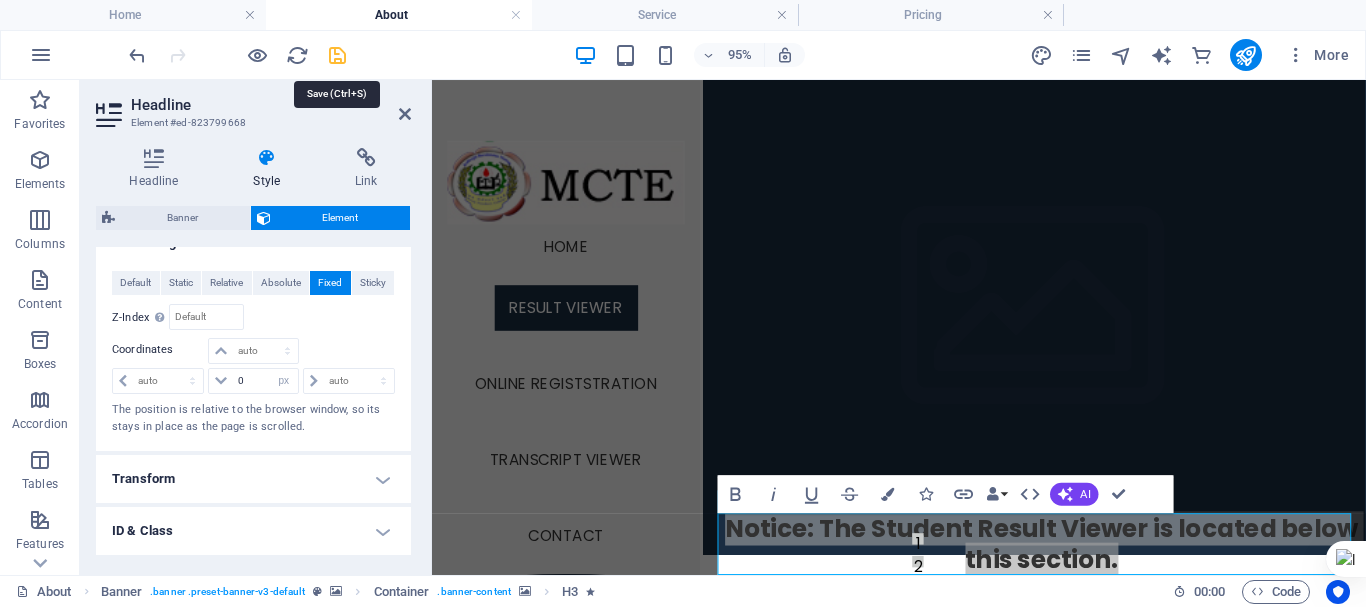 click at bounding box center [337, 55] 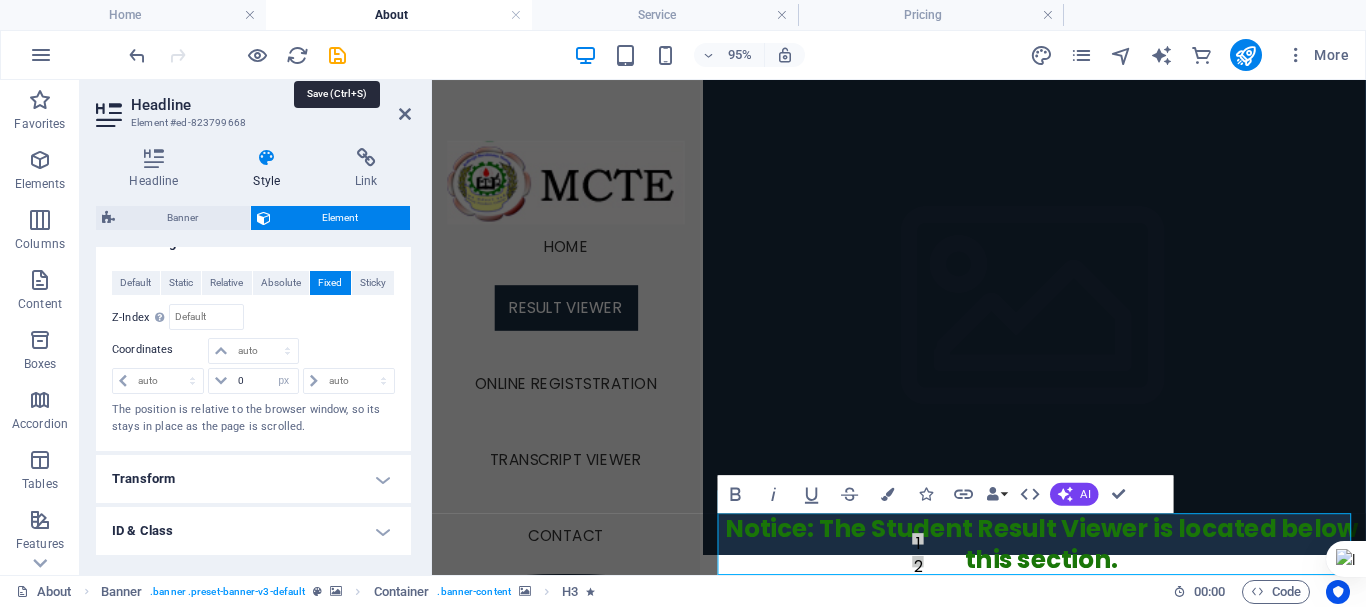 select on "px" 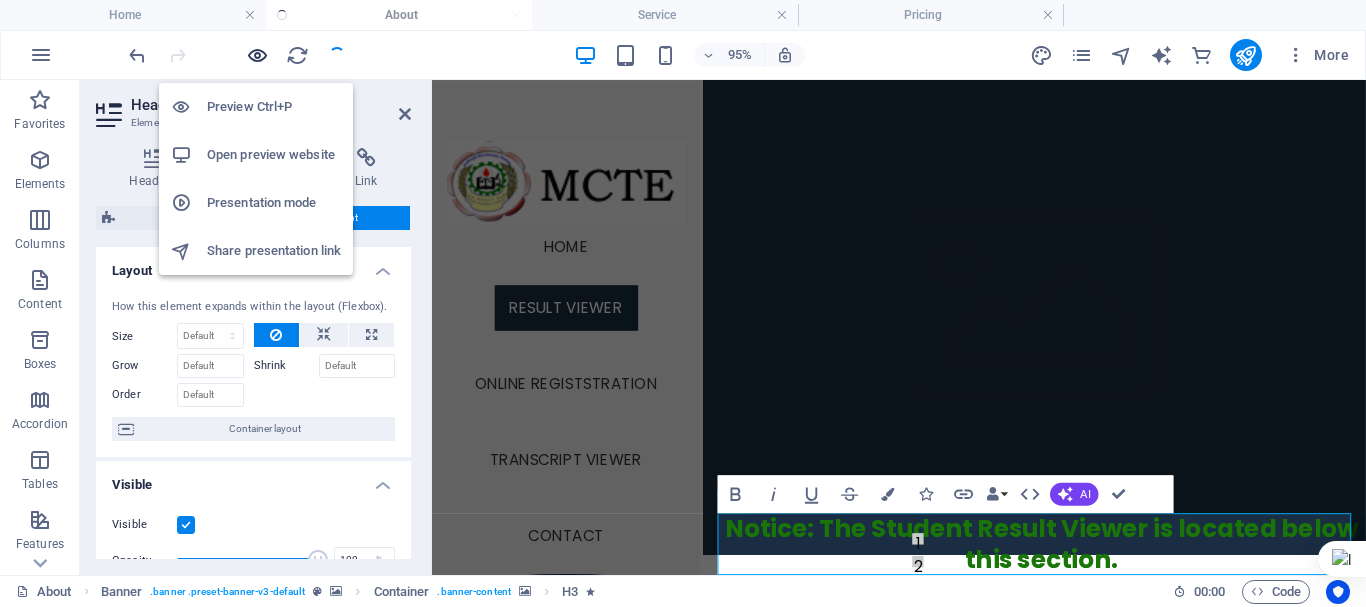 click at bounding box center (257, 55) 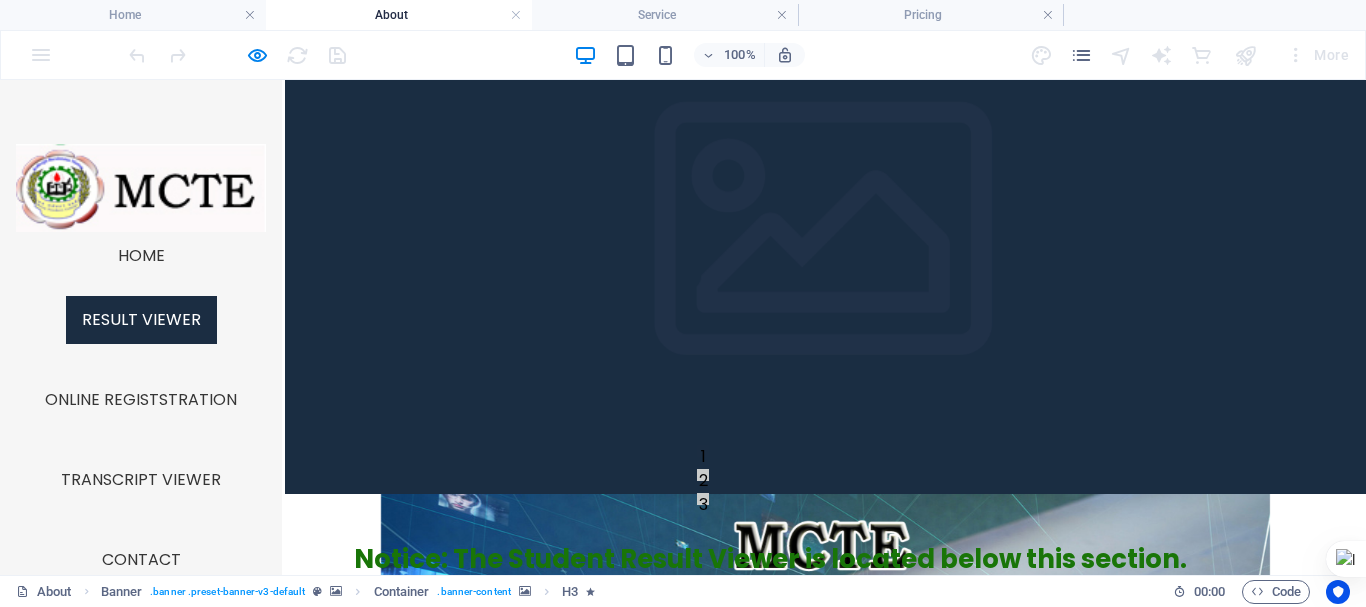 scroll, scrollTop: 0, scrollLeft: 0, axis: both 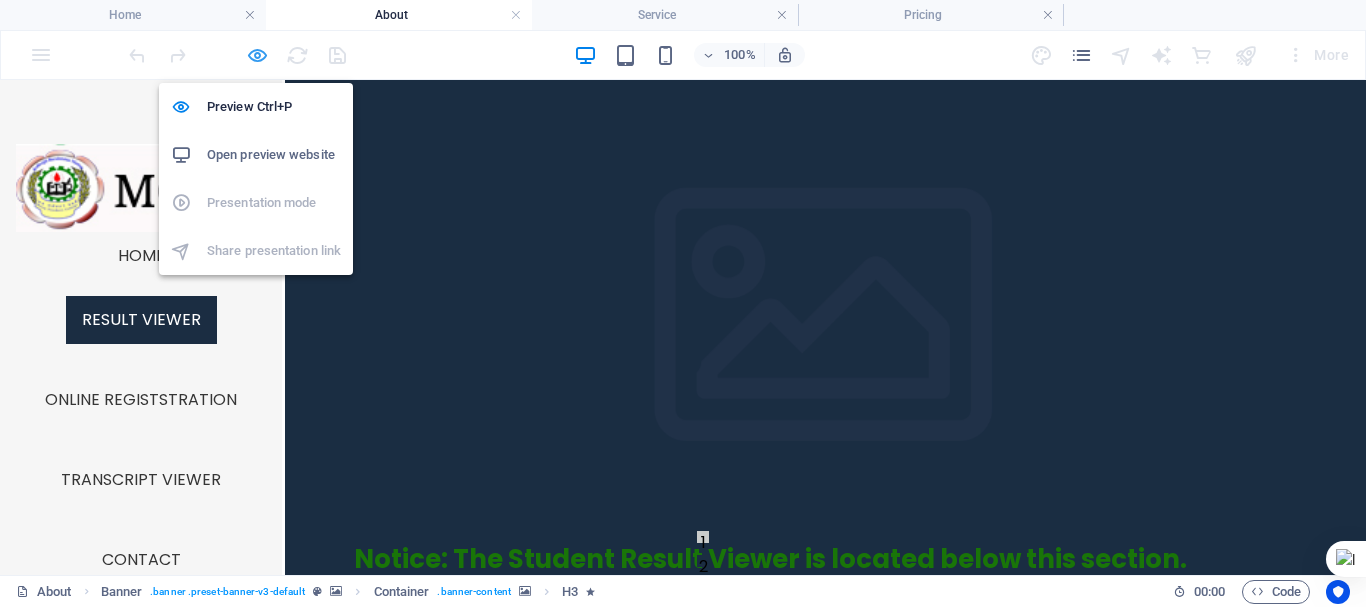 click at bounding box center [257, 55] 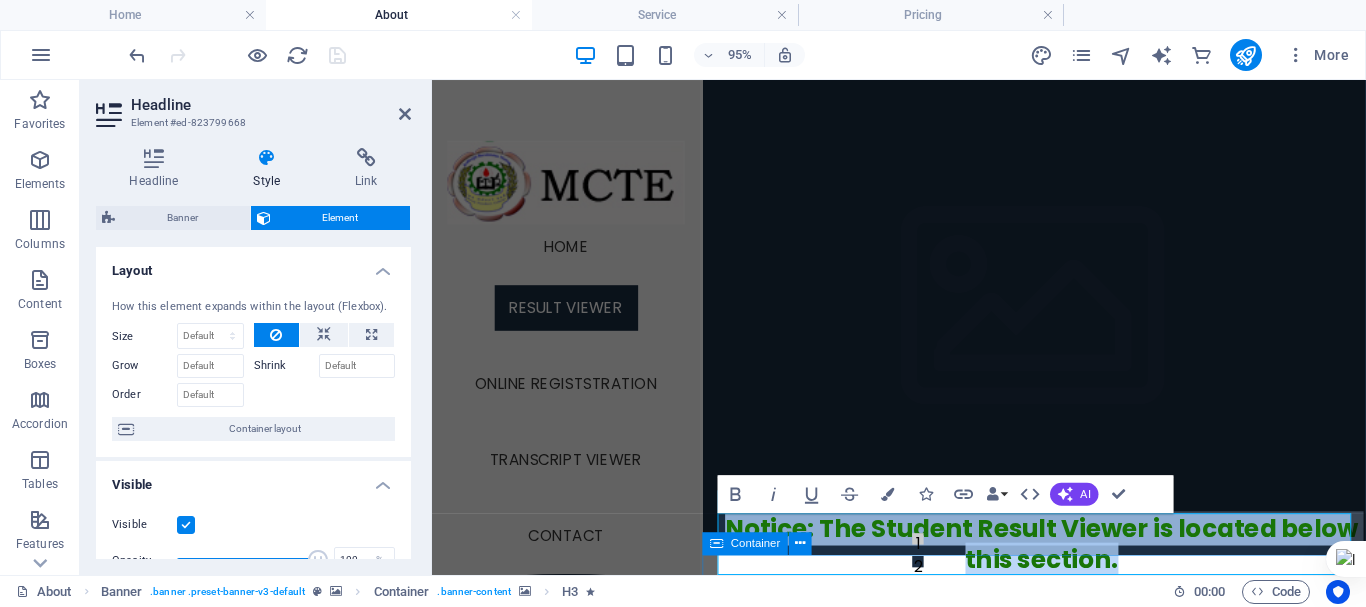 click on "Notice: The Student Result Viewer is located below this section." at bounding box center [1074, 568] 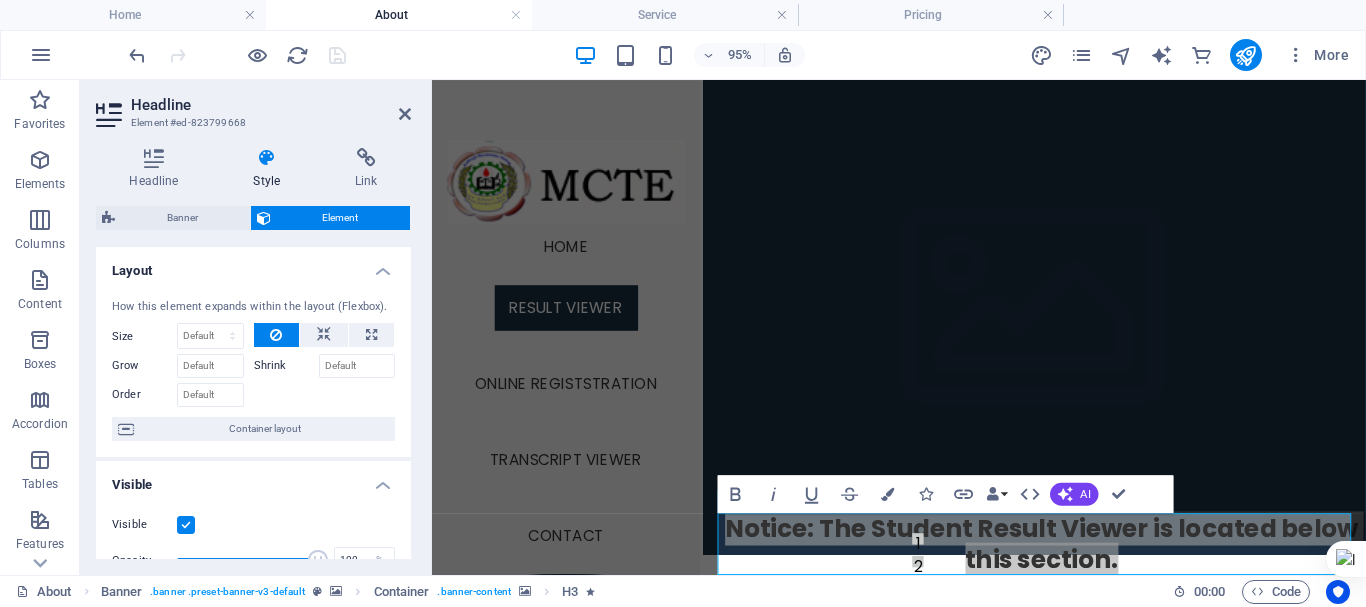 click on "Style" at bounding box center (271, 169) 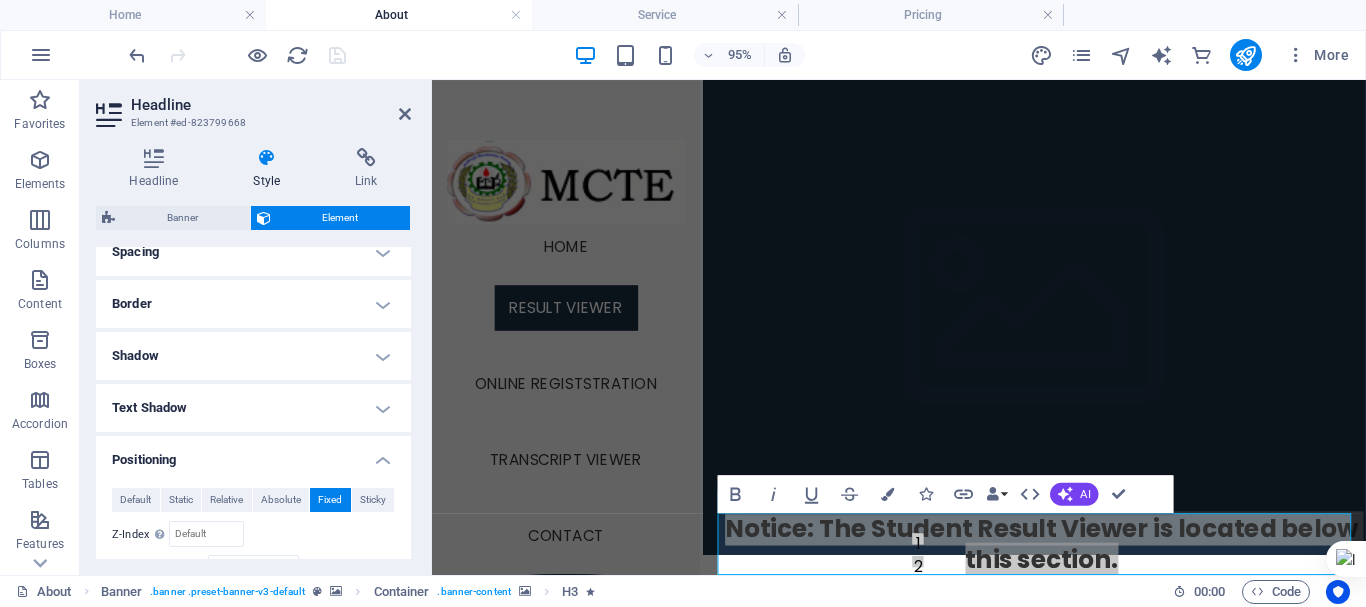 scroll, scrollTop: 500, scrollLeft: 0, axis: vertical 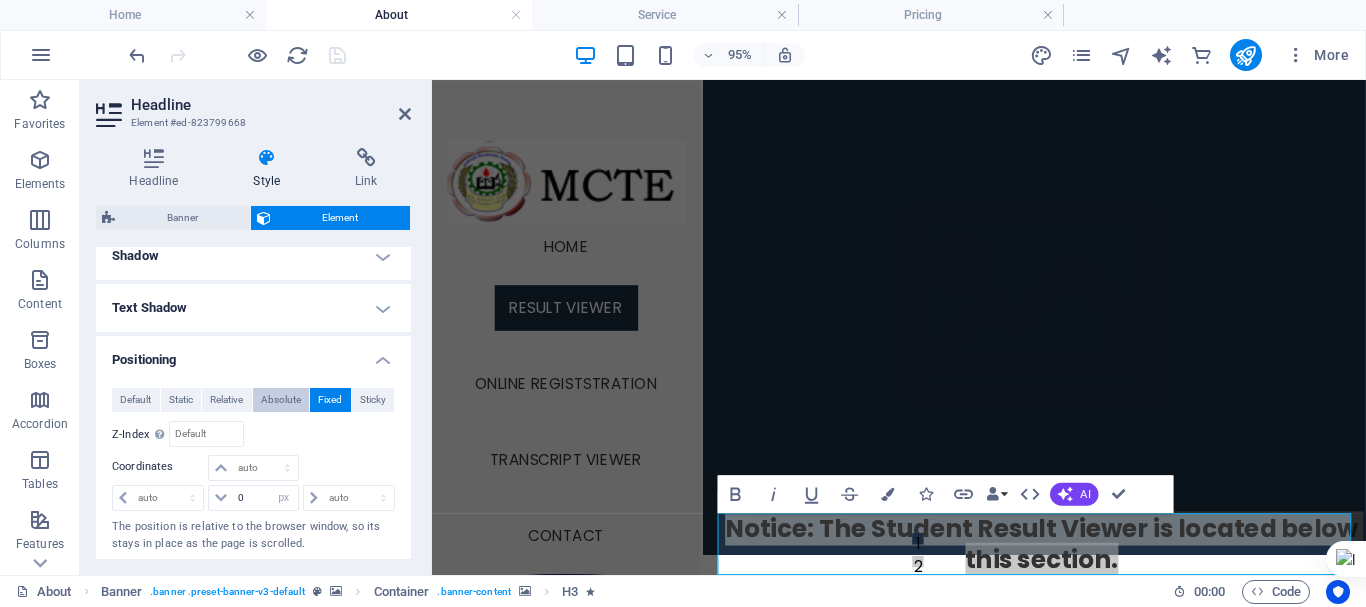 click on "Absolute" at bounding box center [281, 400] 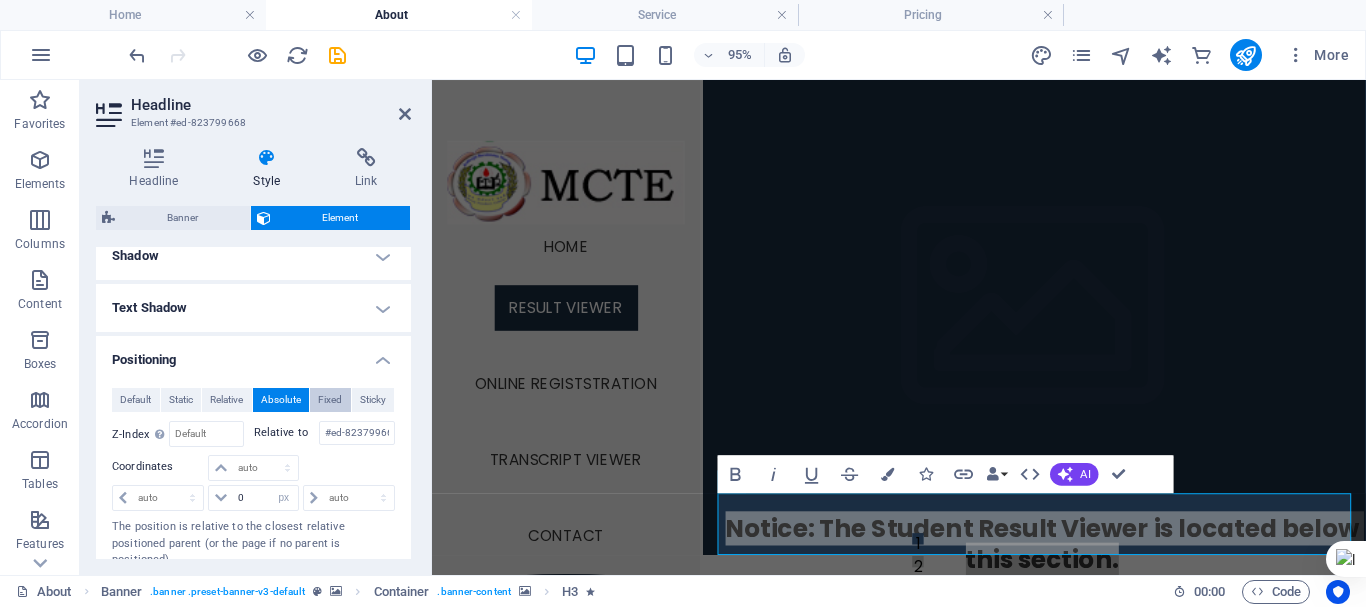 click on "Fixed" at bounding box center (330, 400) 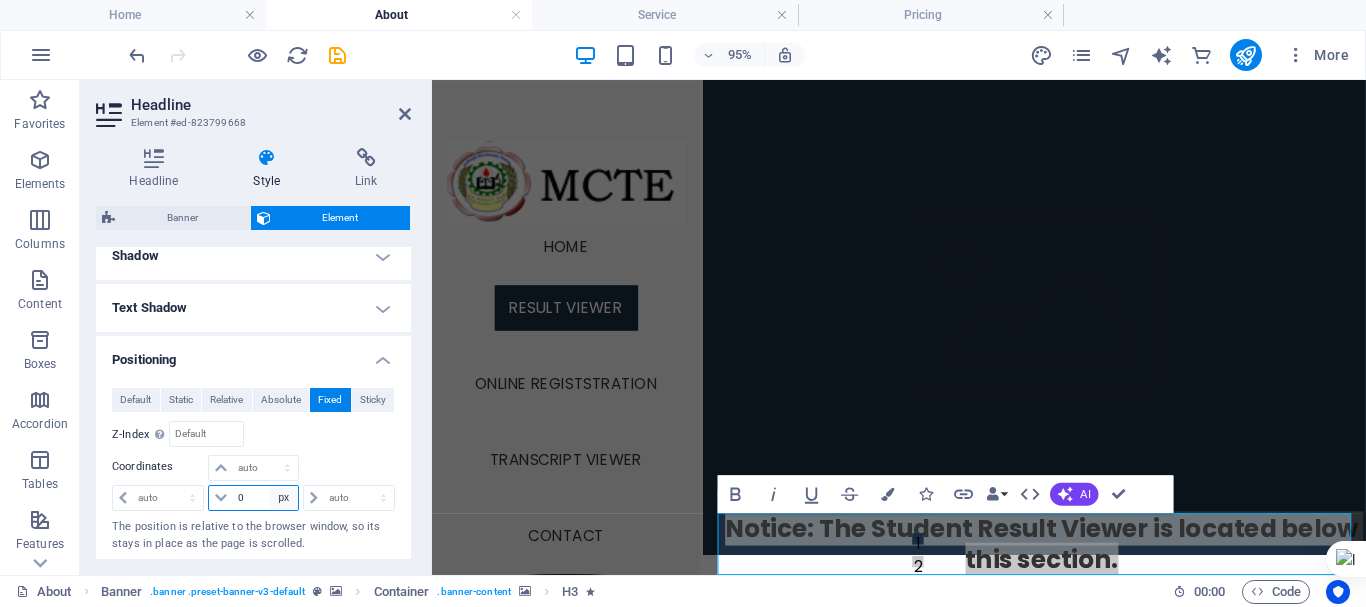 click on "auto px rem % em" at bounding box center [284, 498] 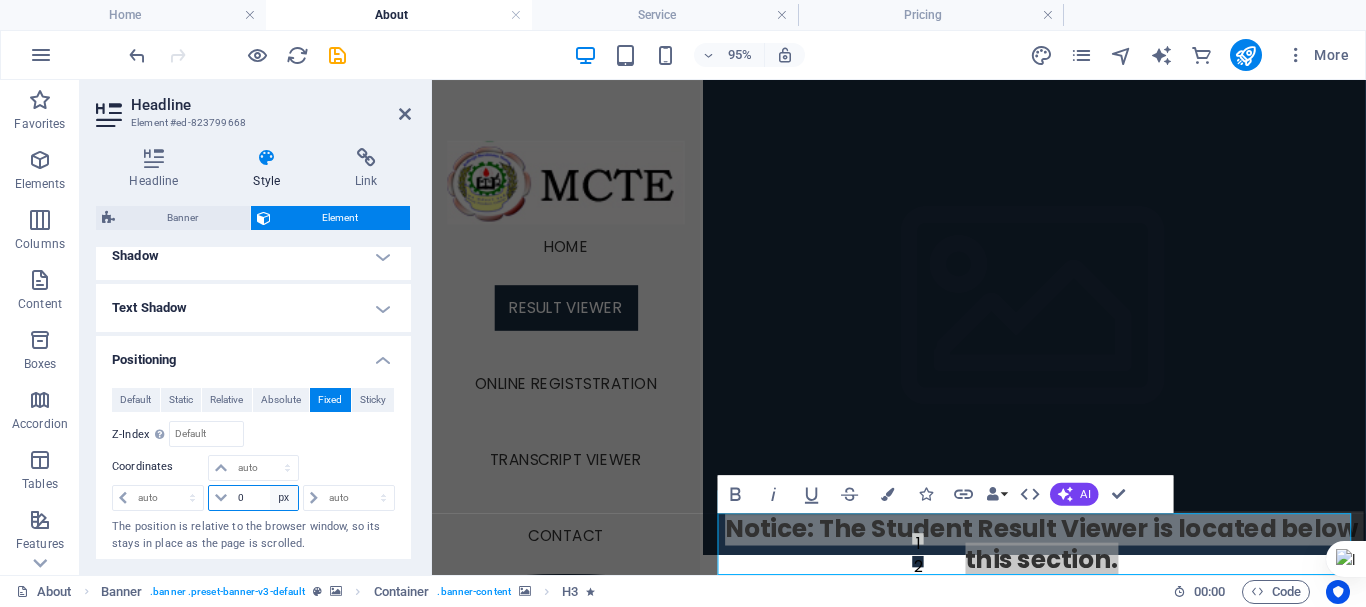 select on "auto" 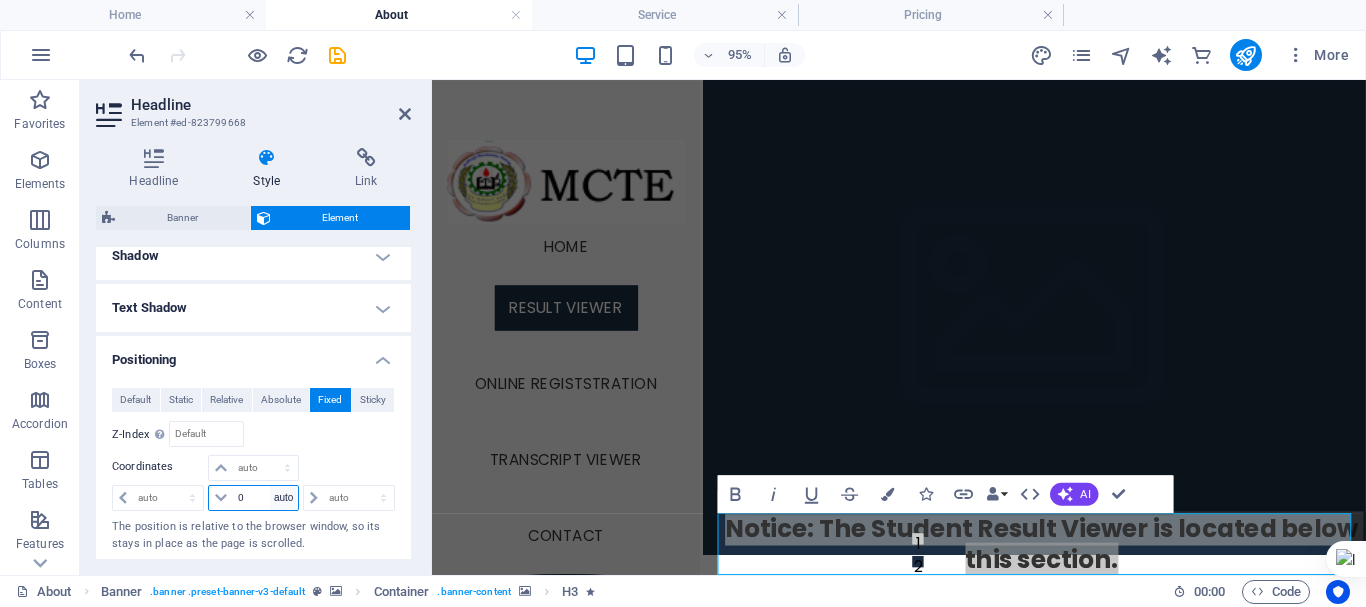 click on "auto px rem % em" at bounding box center (284, 498) 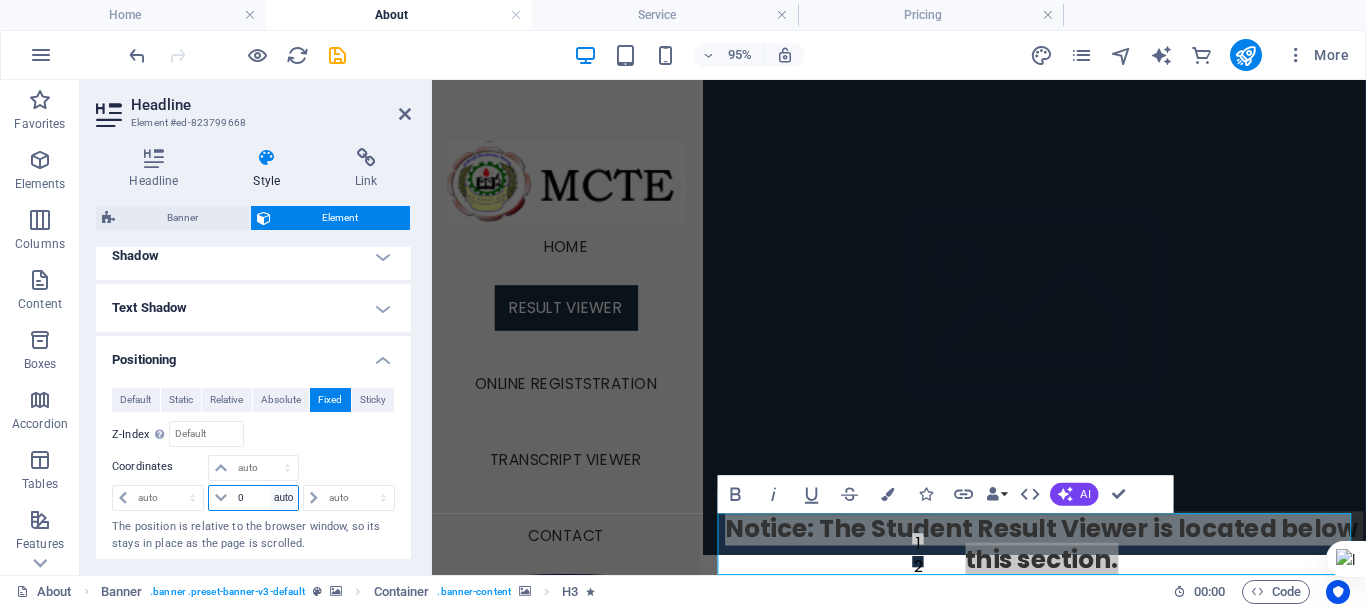 type 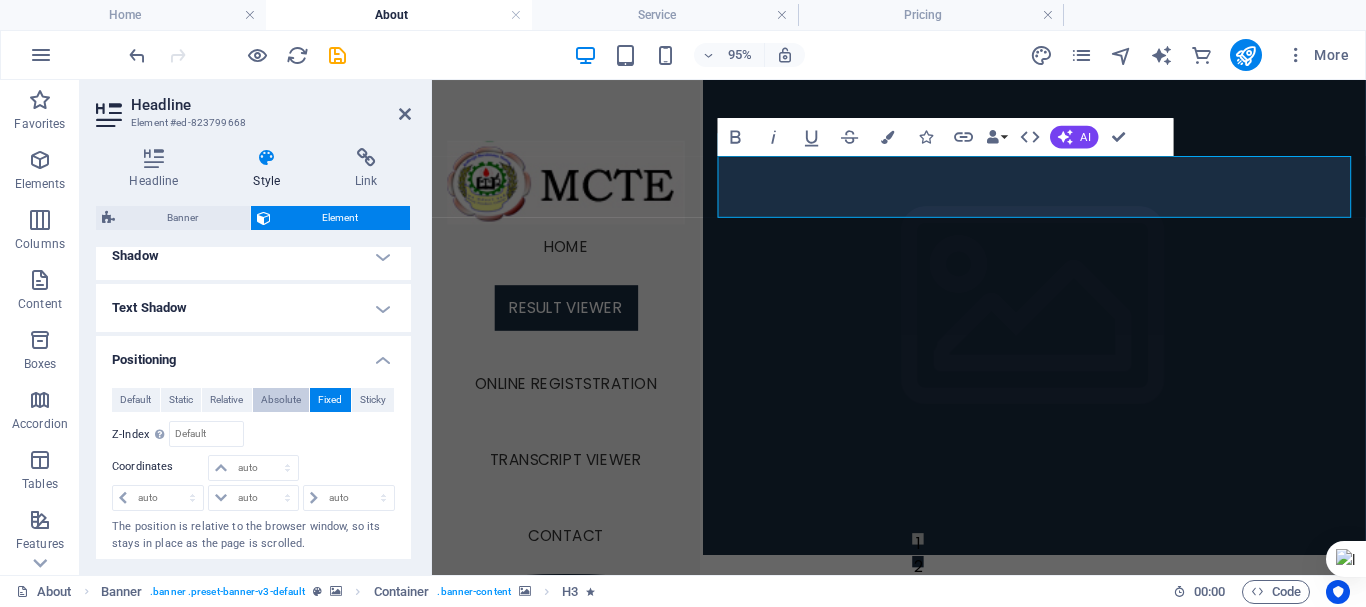 click on "Absolute" at bounding box center [281, 400] 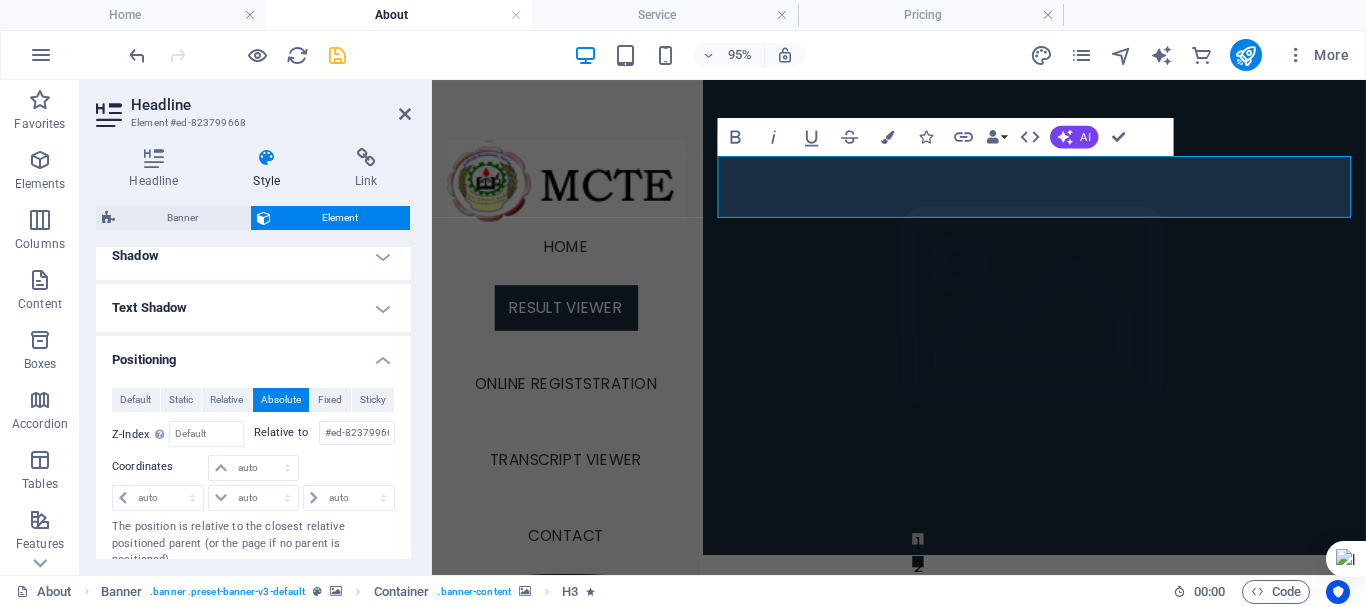 click at bounding box center (337, 55) 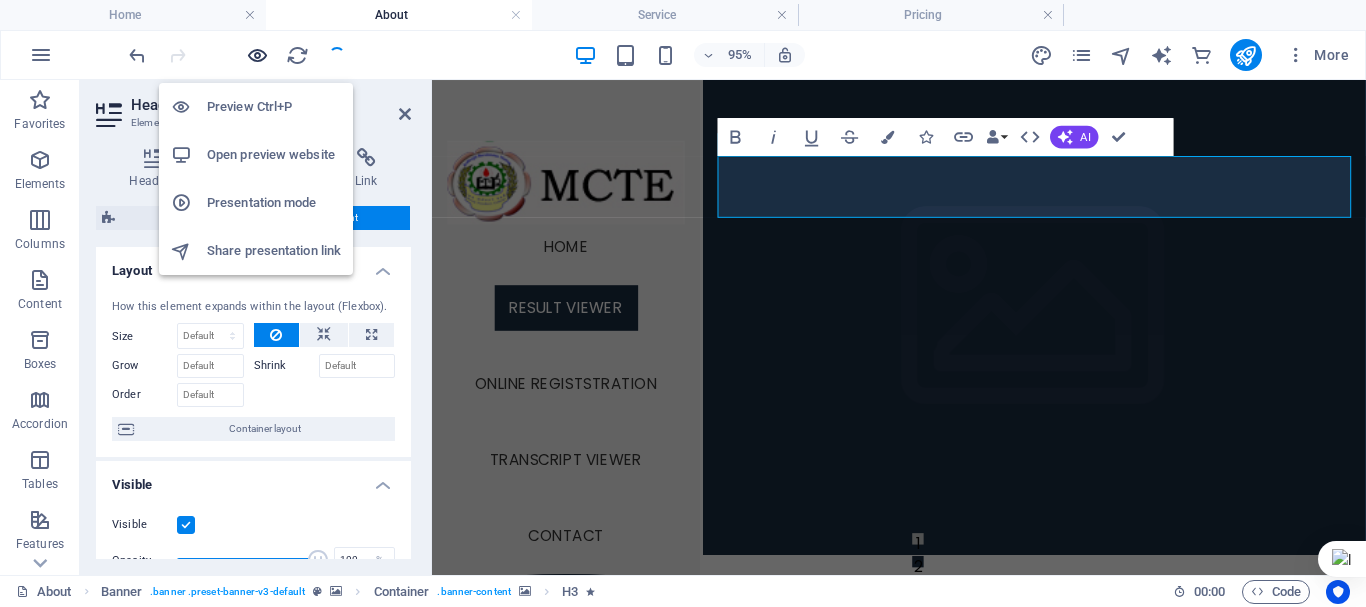 drag, startPoint x: 254, startPoint y: 55, endPoint x: 1052, endPoint y: 313, distance: 838.67035 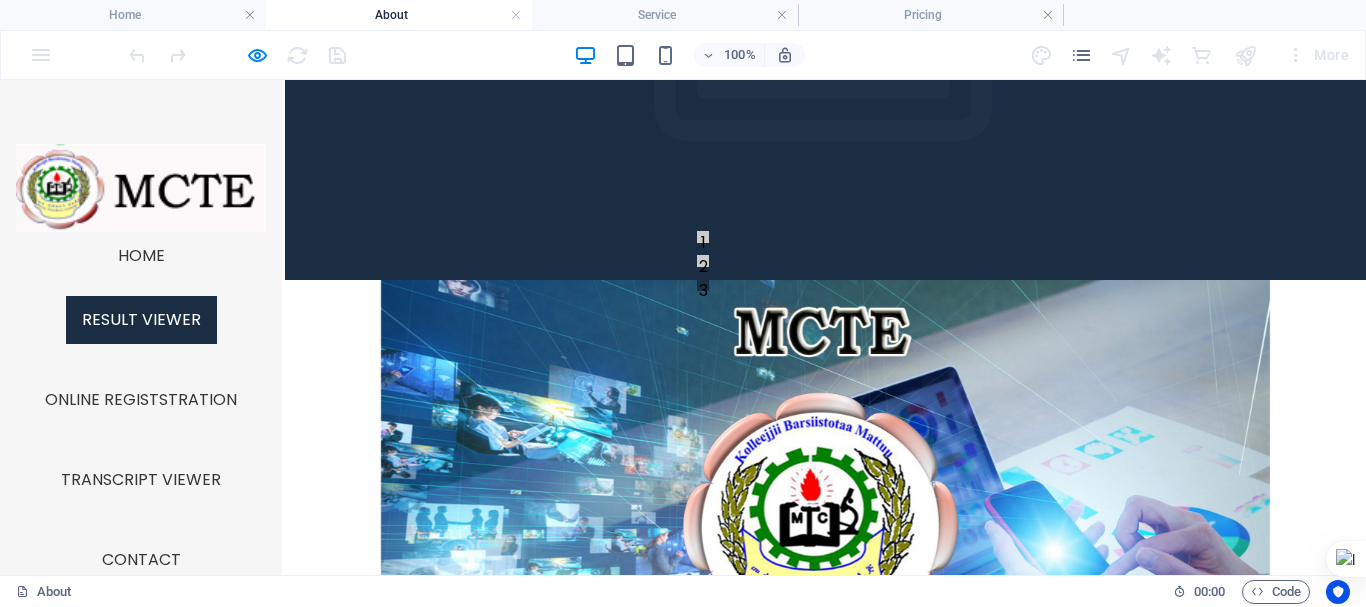 scroll, scrollTop: 0, scrollLeft: 0, axis: both 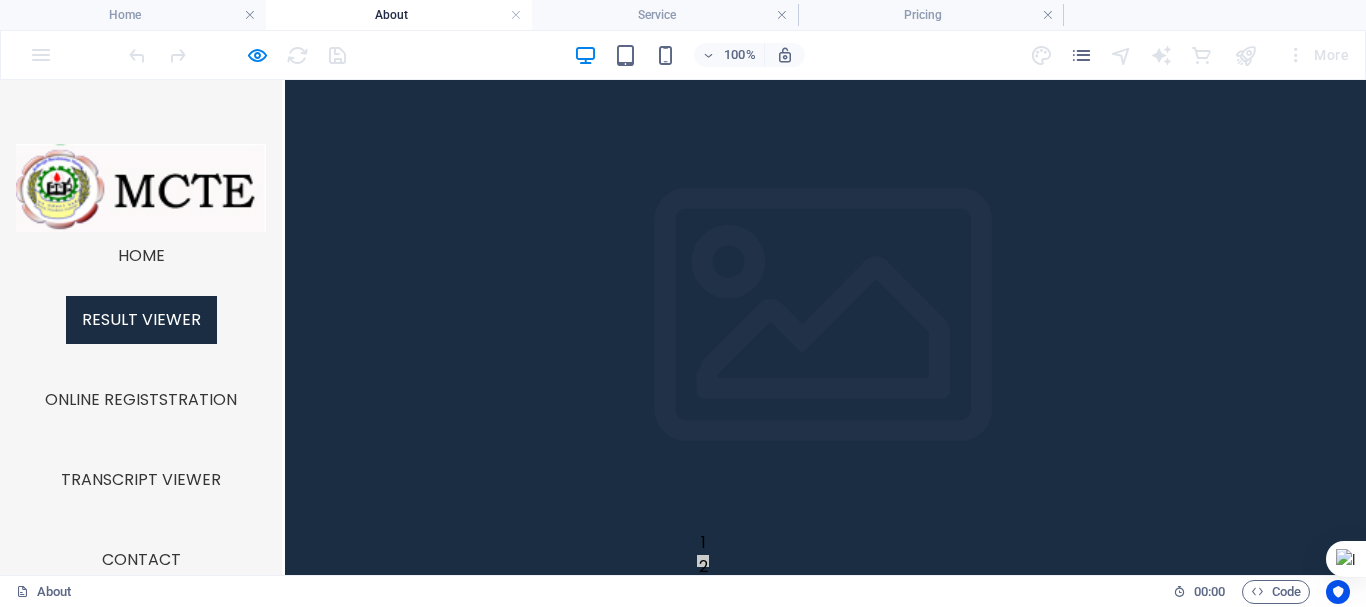 click on "About" at bounding box center (825, 1185) 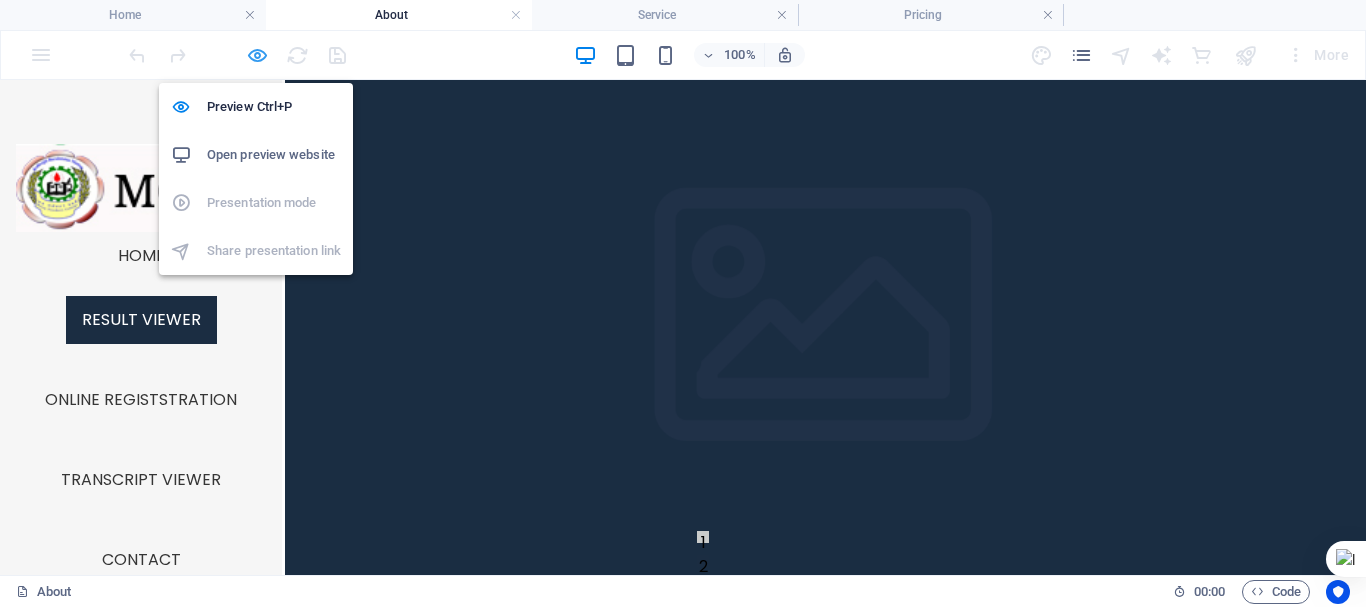 click at bounding box center (257, 55) 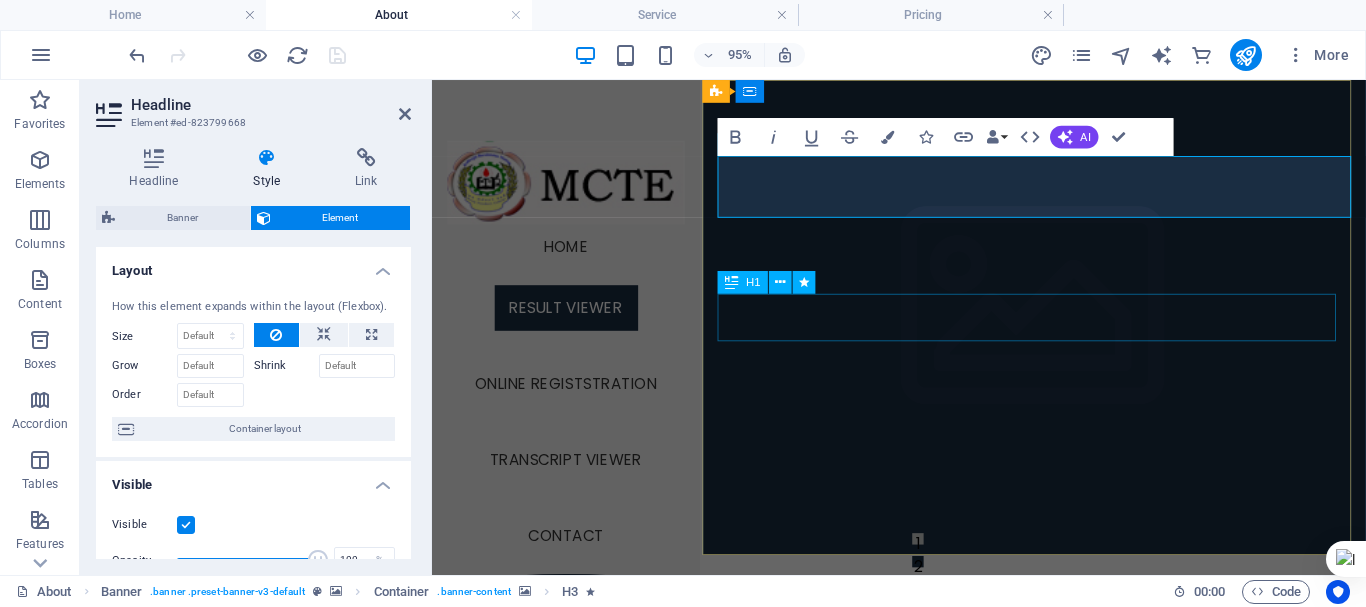 click on "About" at bounding box center (1066, 1185) 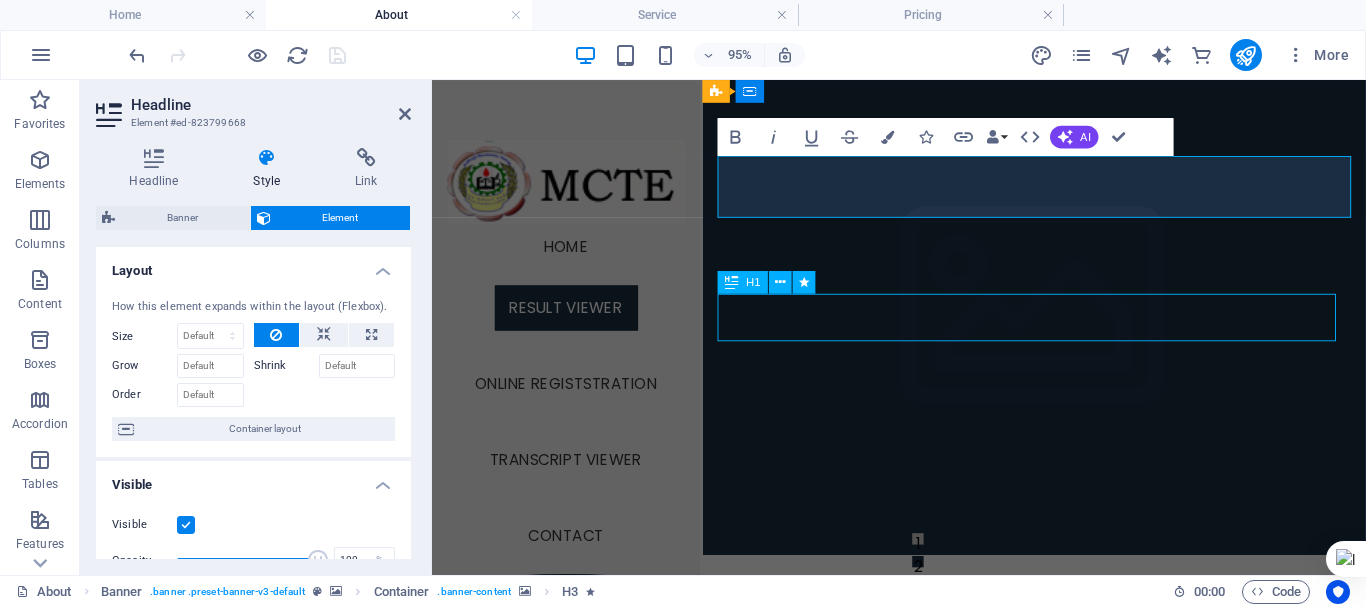 click on "About" at bounding box center [1066, 1185] 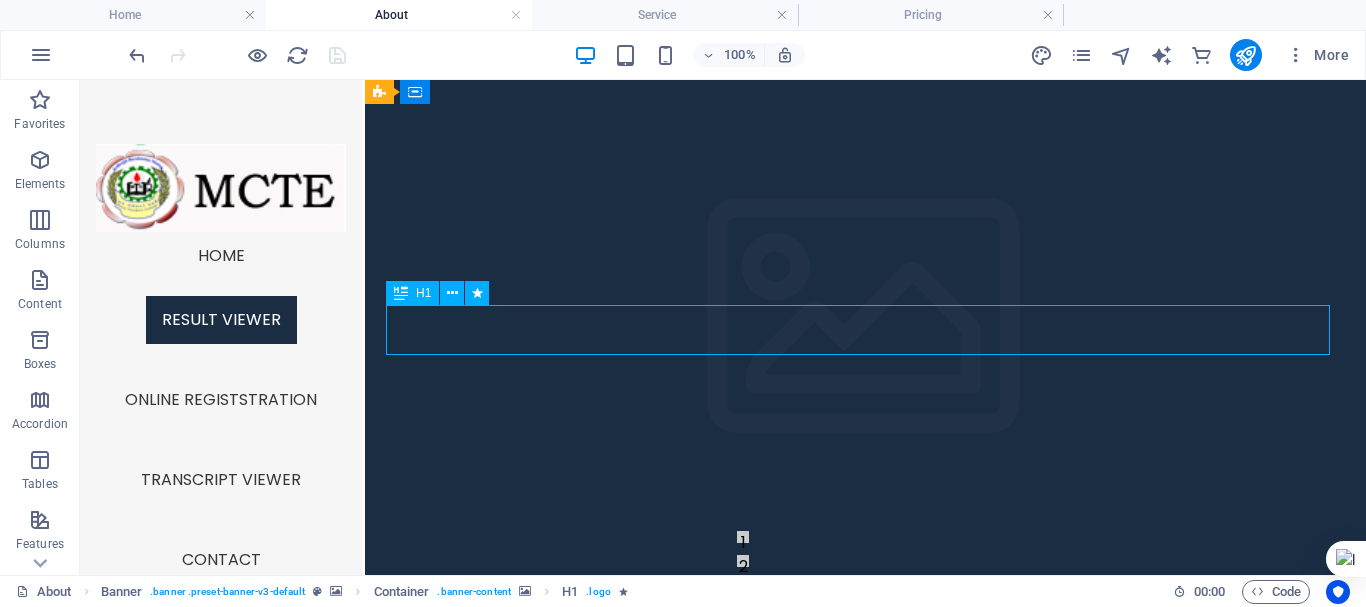 click on "About" at bounding box center (866, 1185) 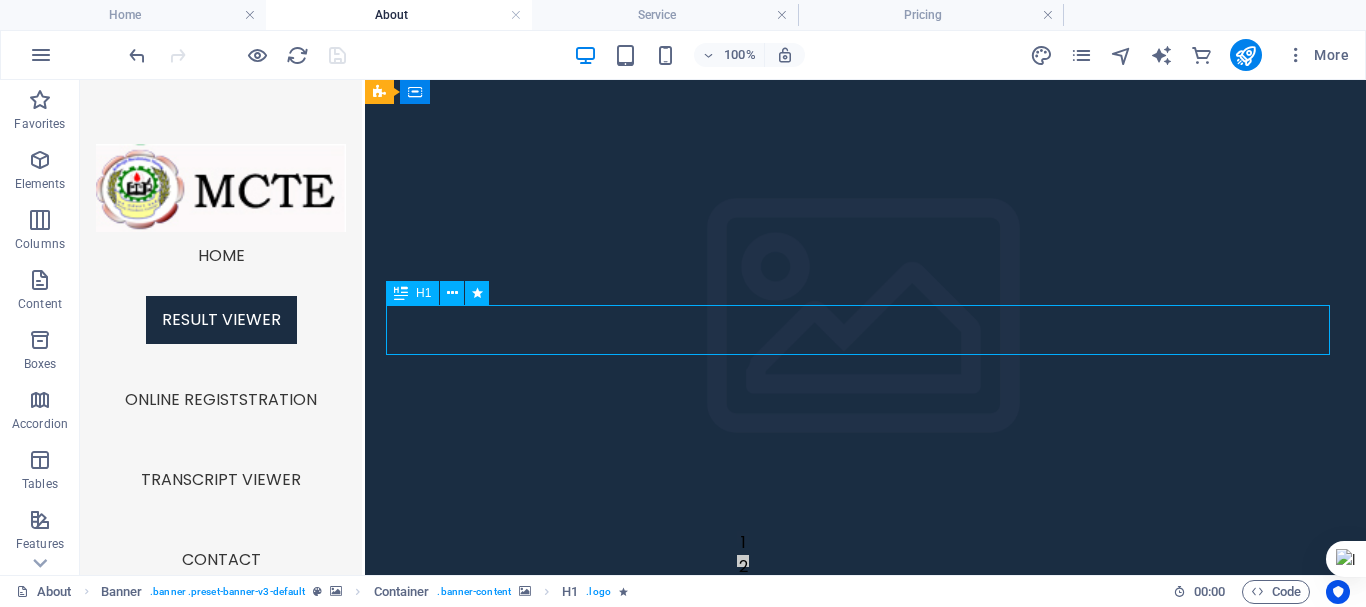click on "About" at bounding box center [866, 1185] 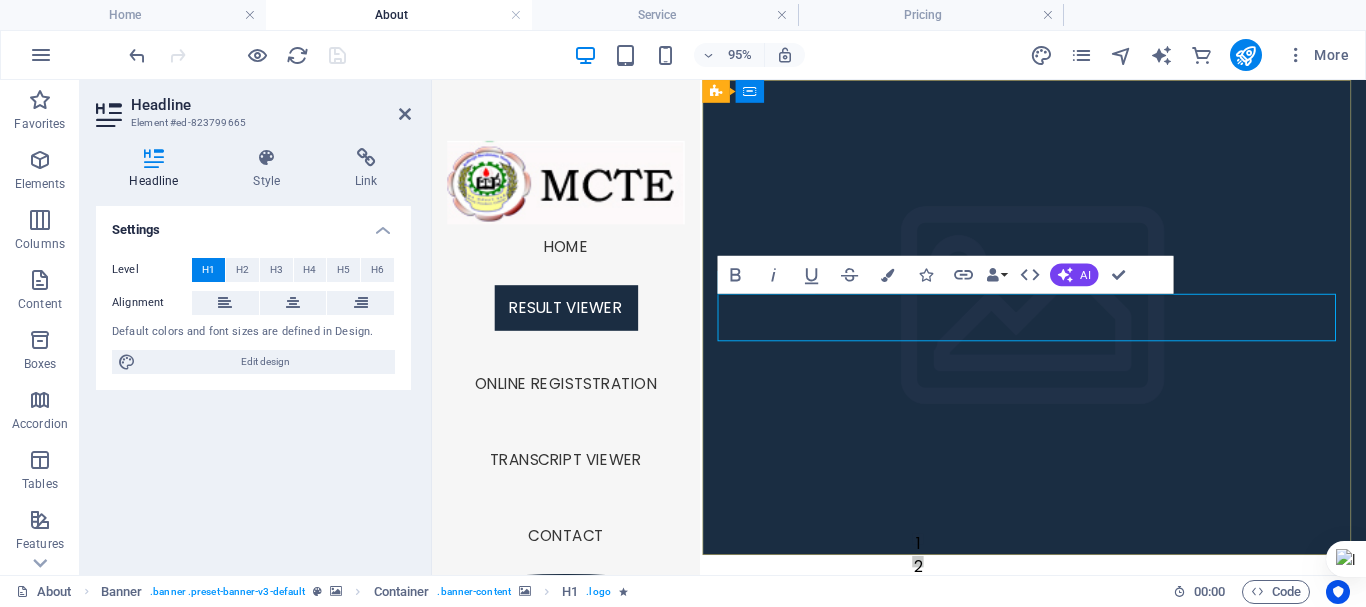 click on "About" at bounding box center [1066, 1185] 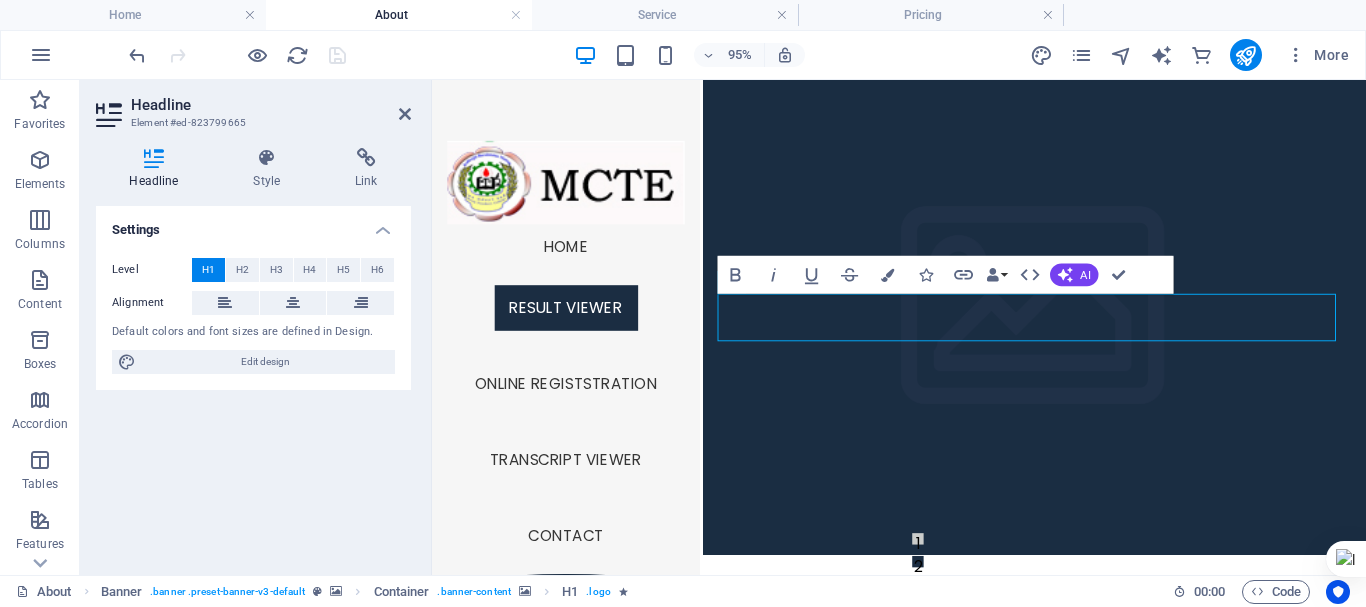 click at bounding box center [1066, 830] 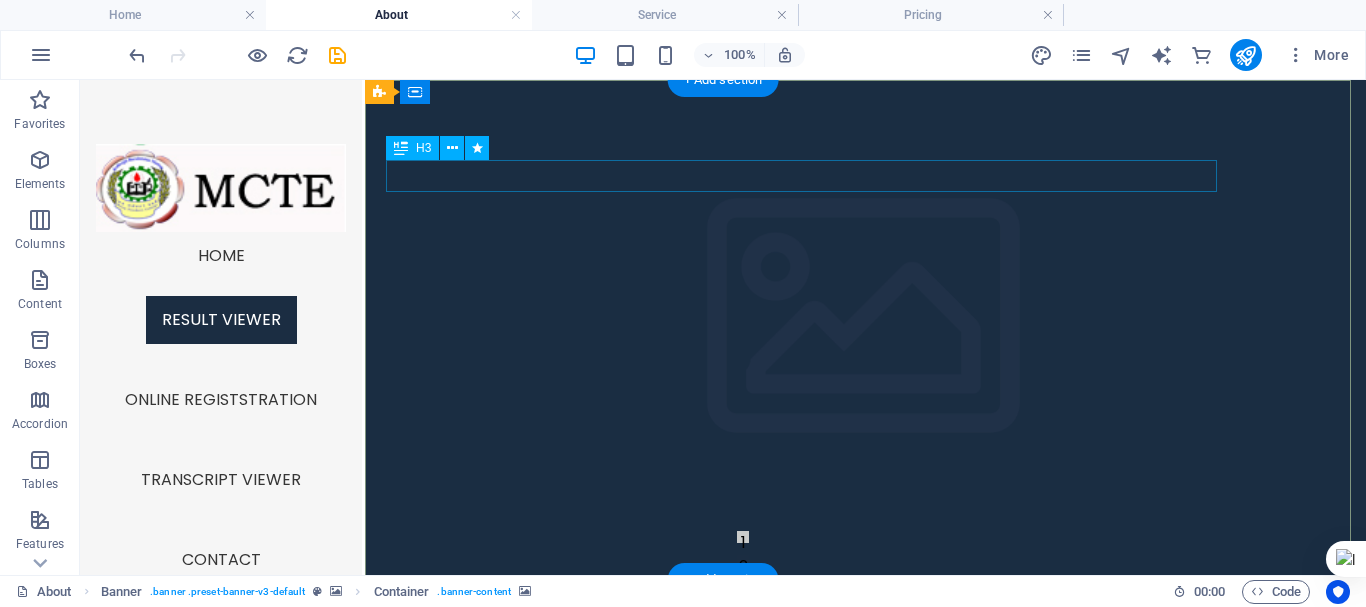click on "Notice: The Student Result Viewer is located below this section." at bounding box center (810, 1176) 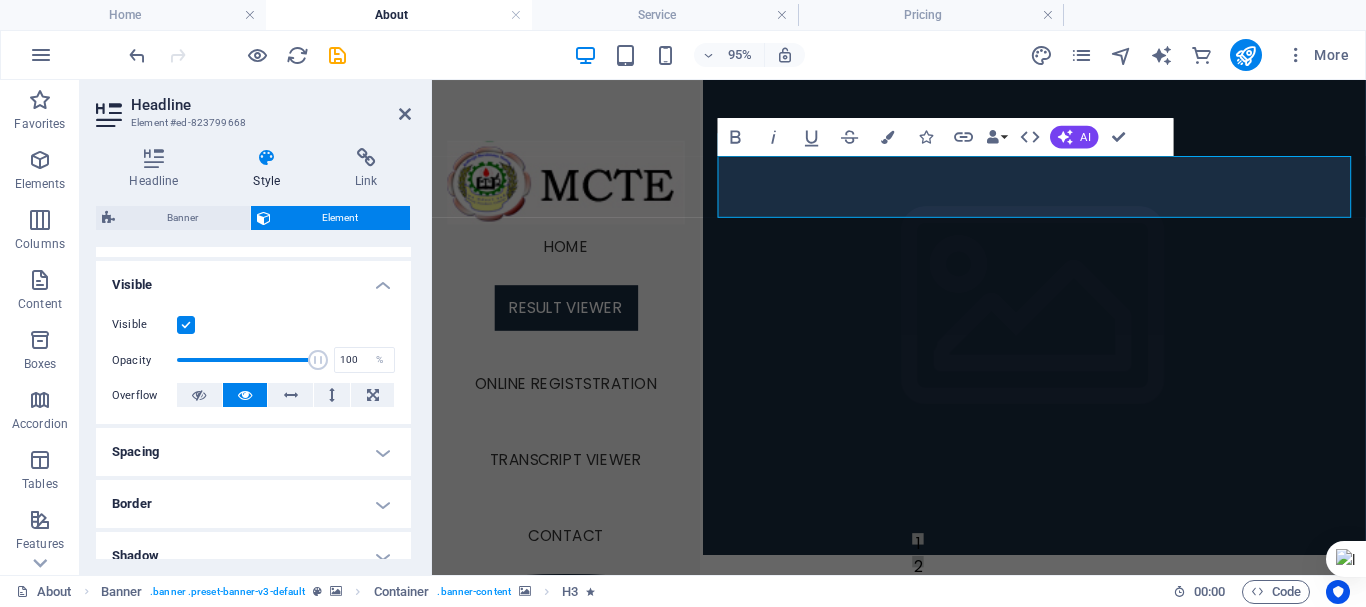 scroll, scrollTop: 0, scrollLeft: 0, axis: both 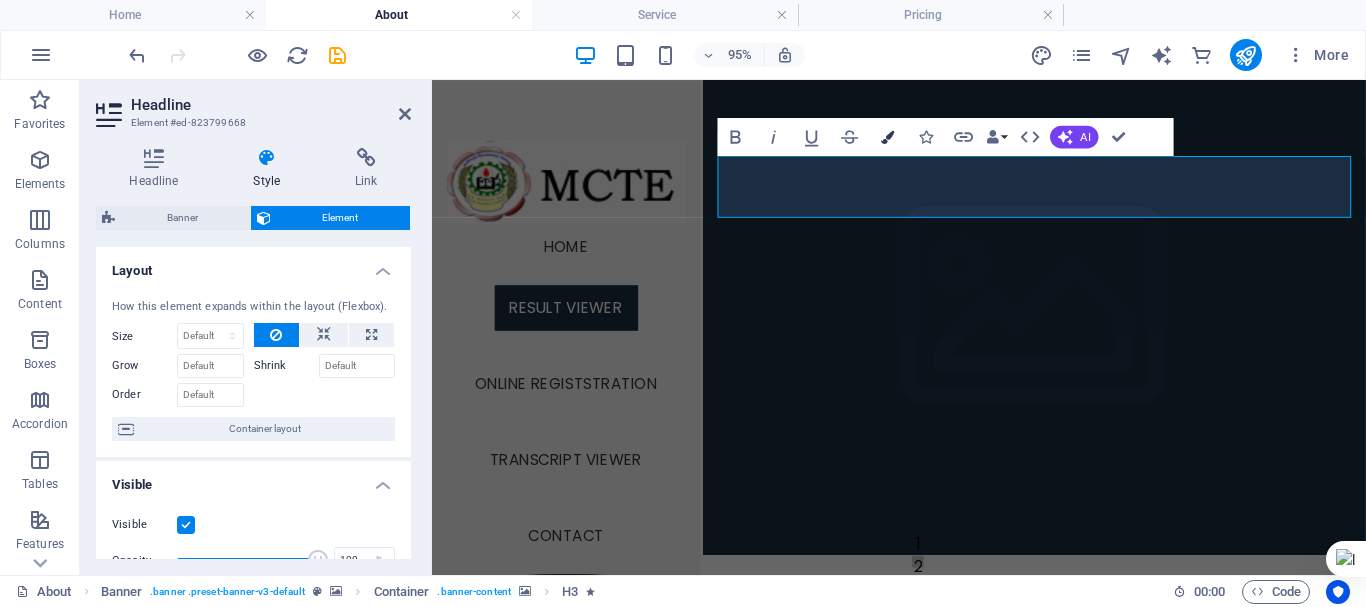 click at bounding box center (887, 136) 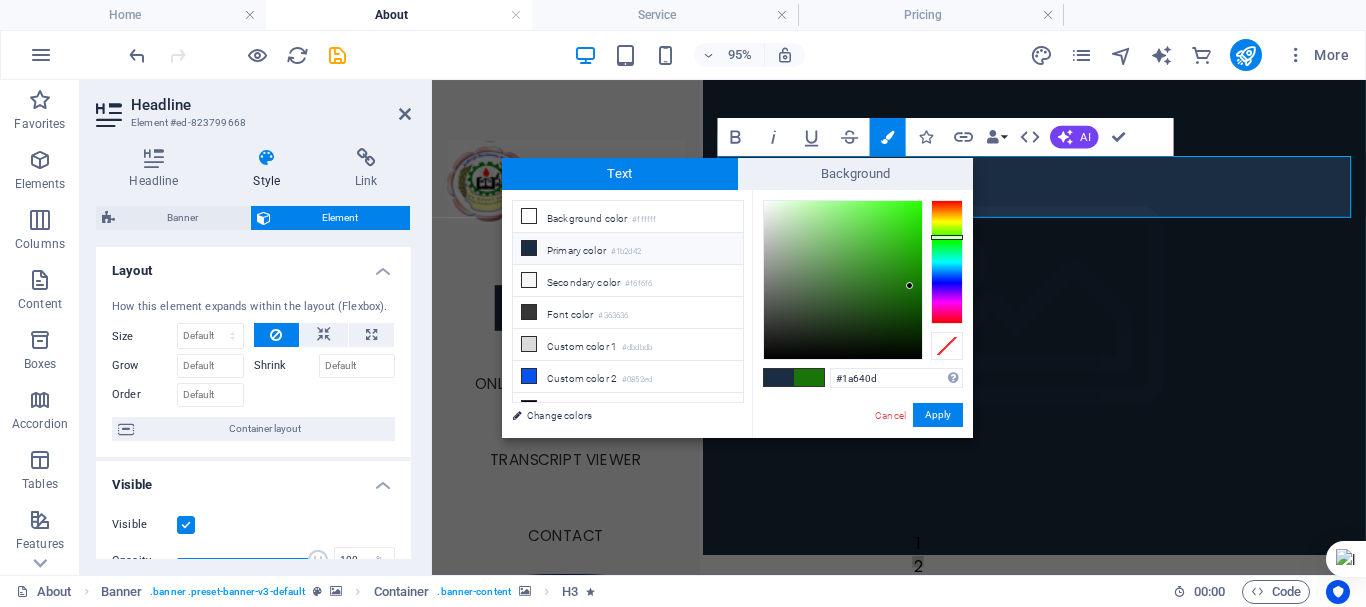 click at bounding box center (843, 280) 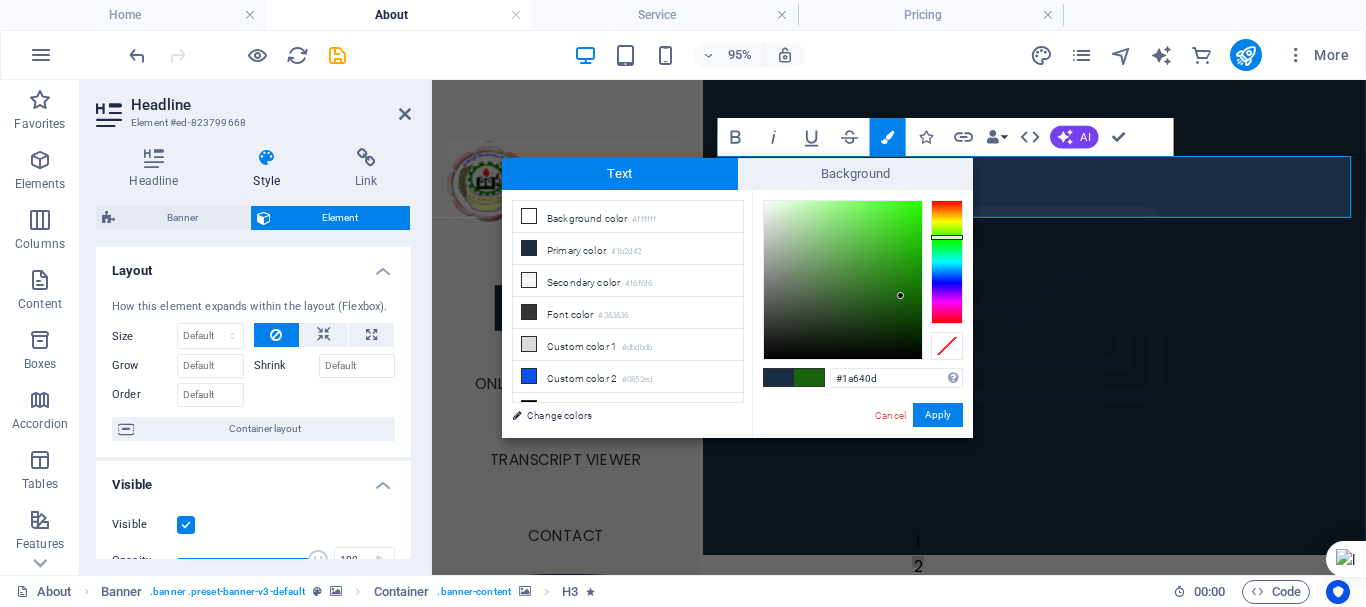 type on "#0e0f0e" 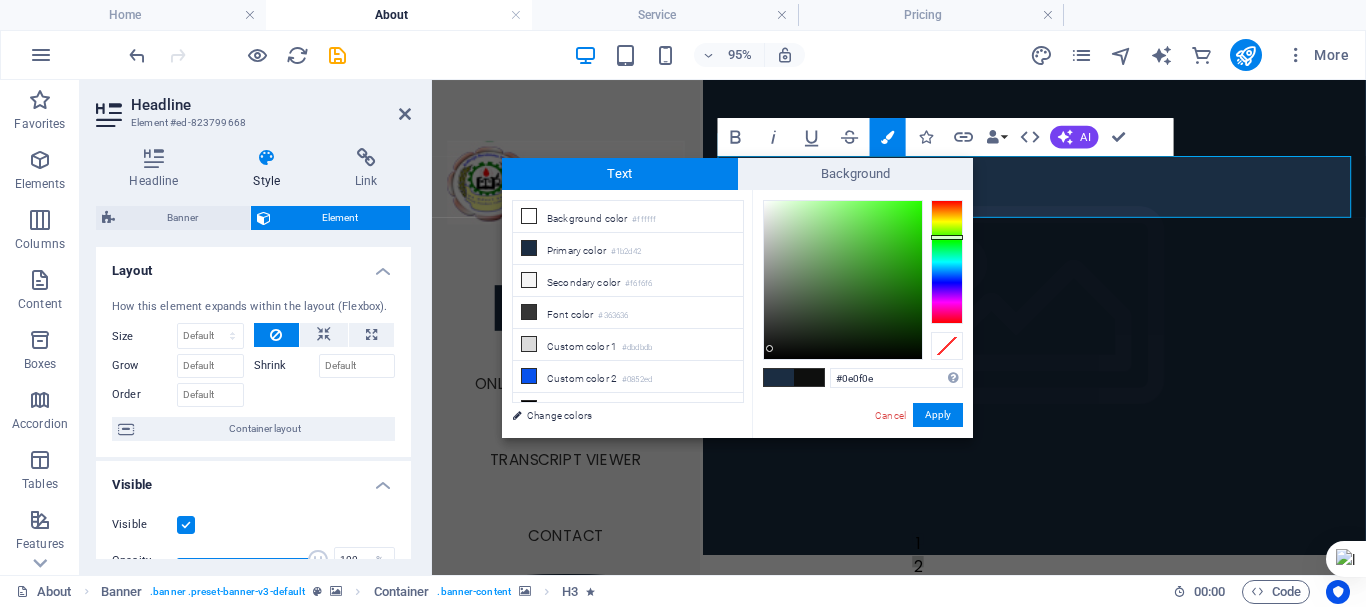 click at bounding box center (843, 280) 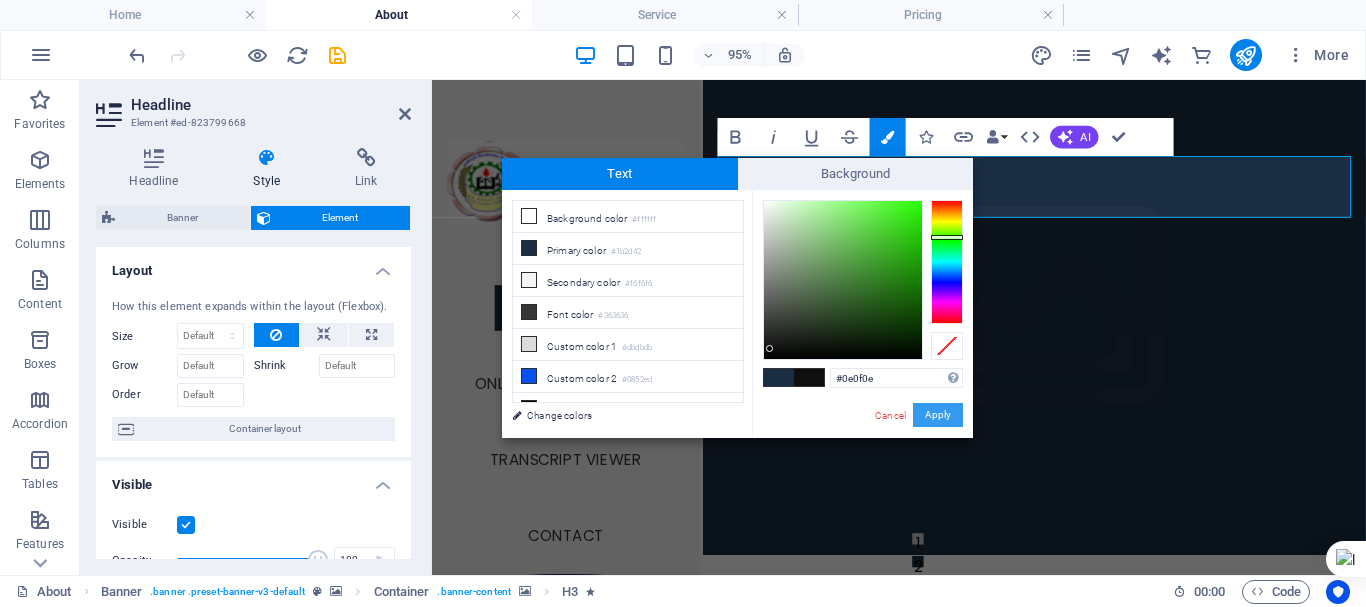 click on "Apply" at bounding box center (938, 415) 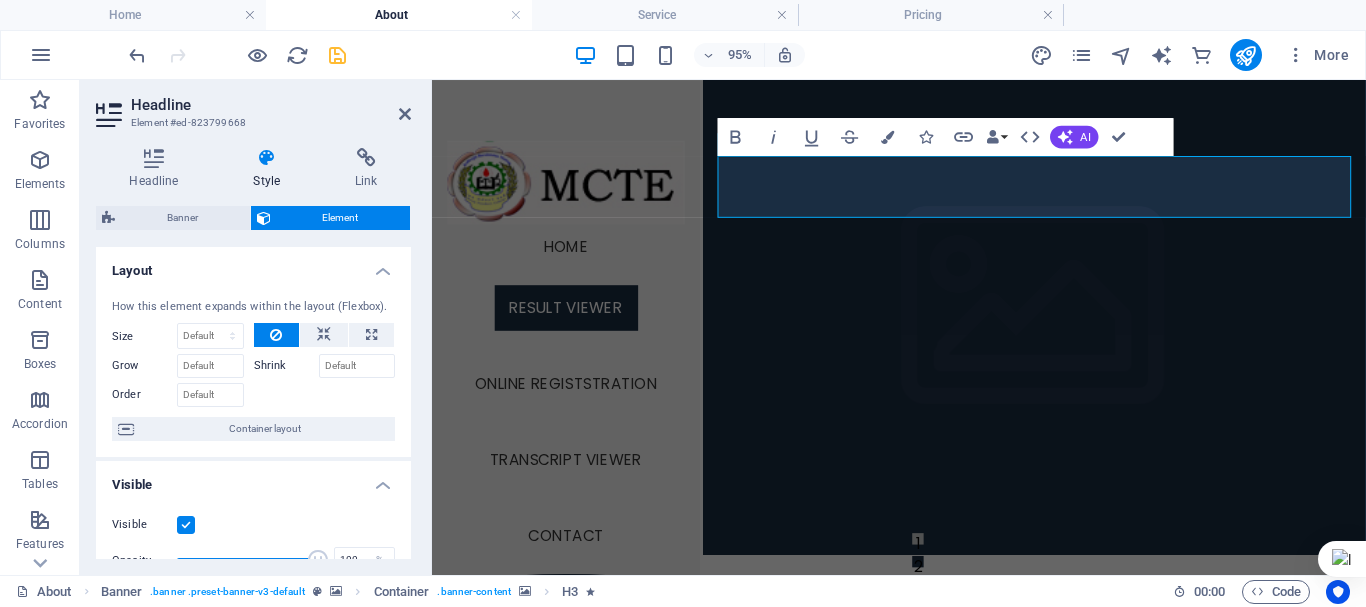 drag, startPoint x: 340, startPoint y: 56, endPoint x: 268, endPoint y: 4, distance: 88.814415 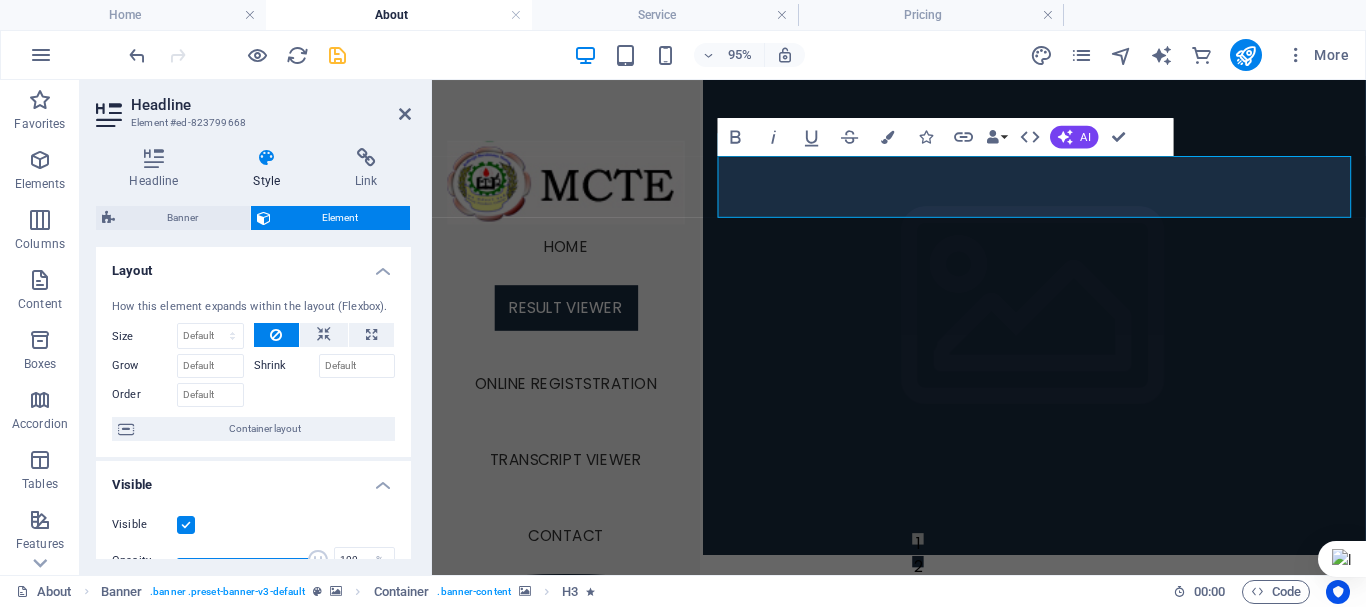 click at bounding box center (337, 55) 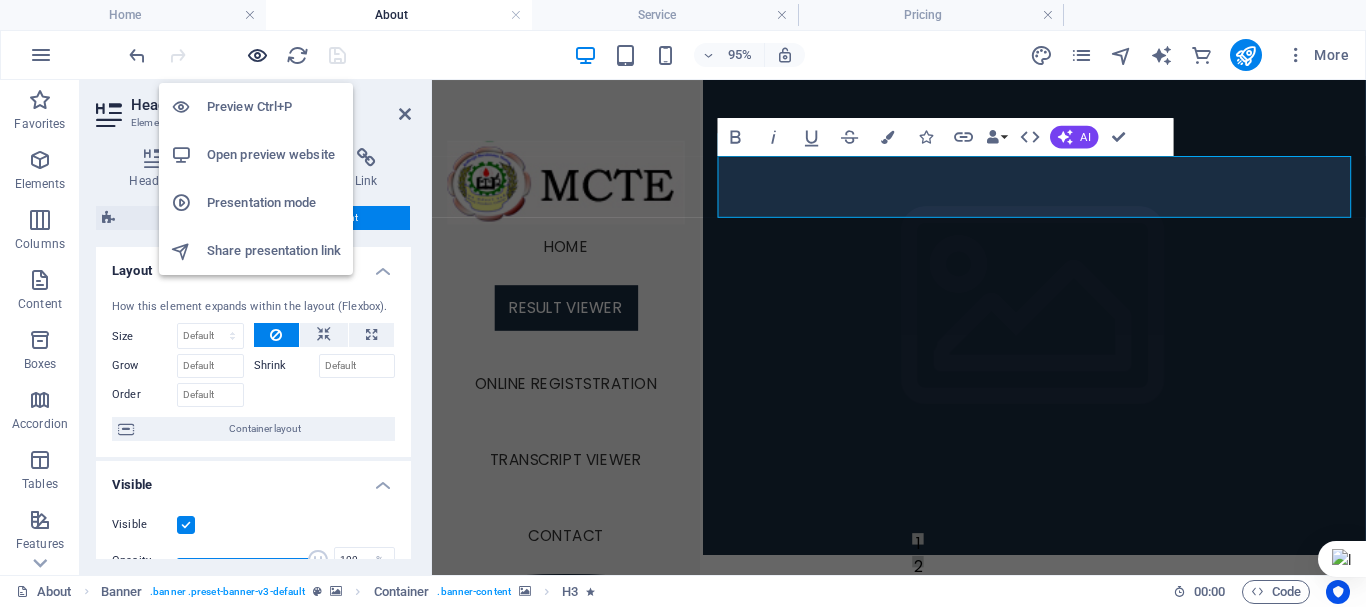 click at bounding box center (257, 55) 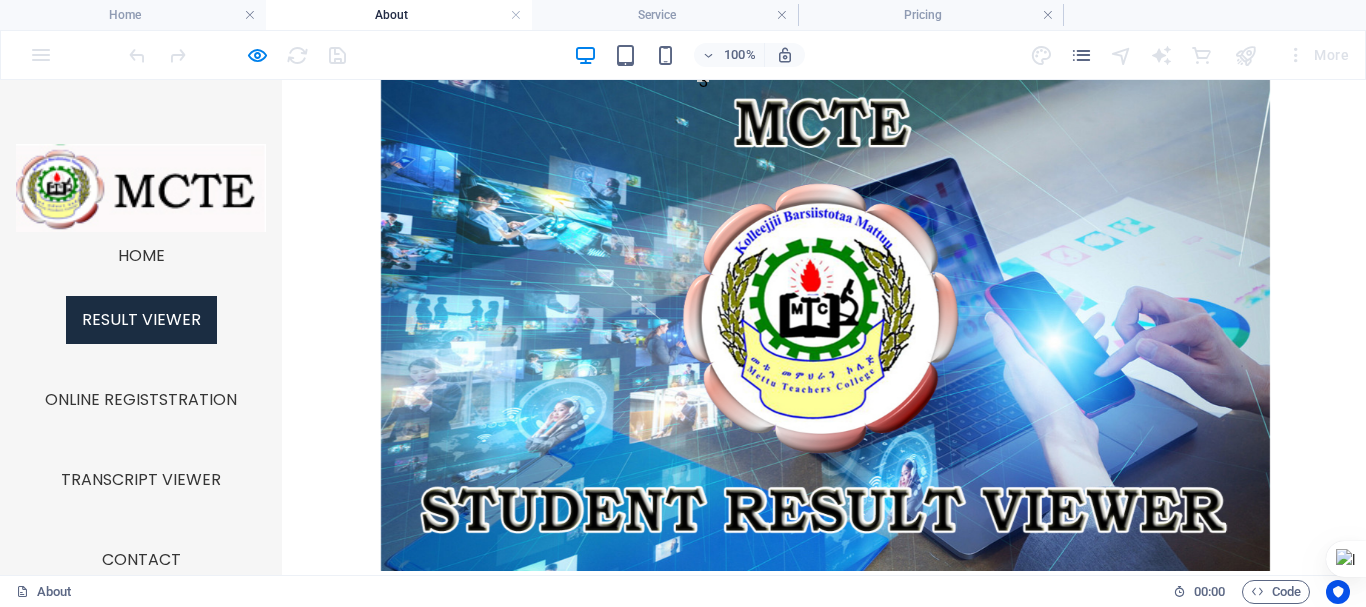 scroll, scrollTop: 200, scrollLeft: 0, axis: vertical 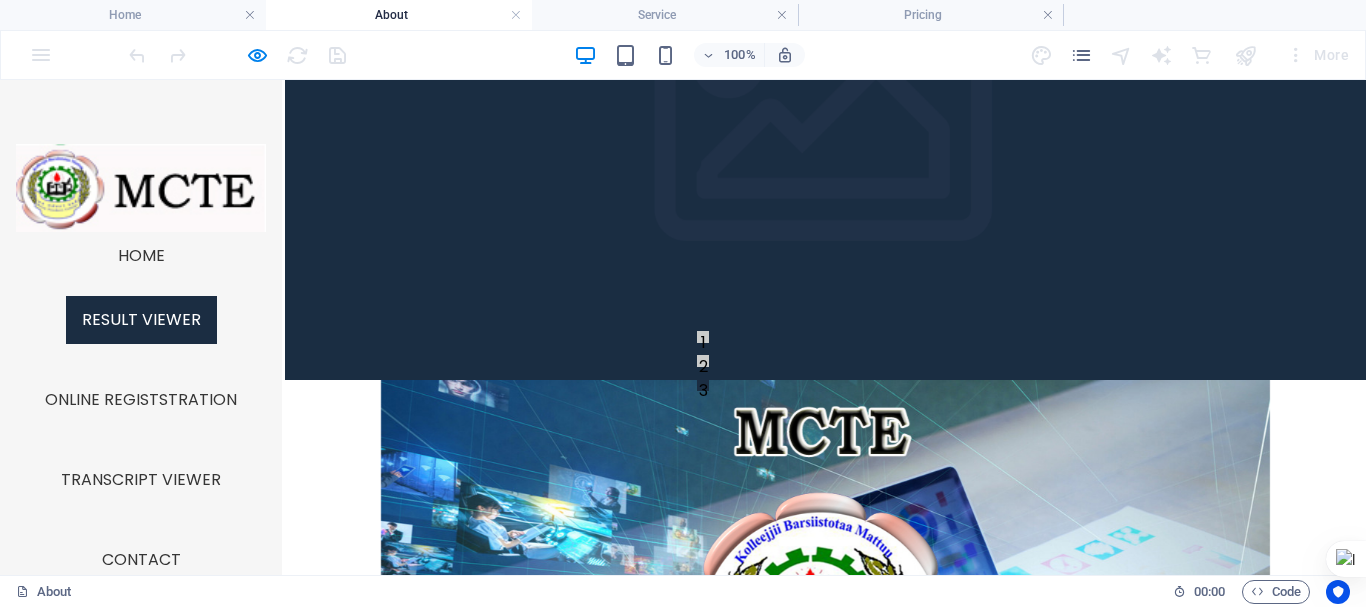 click at bounding box center (141, 188) 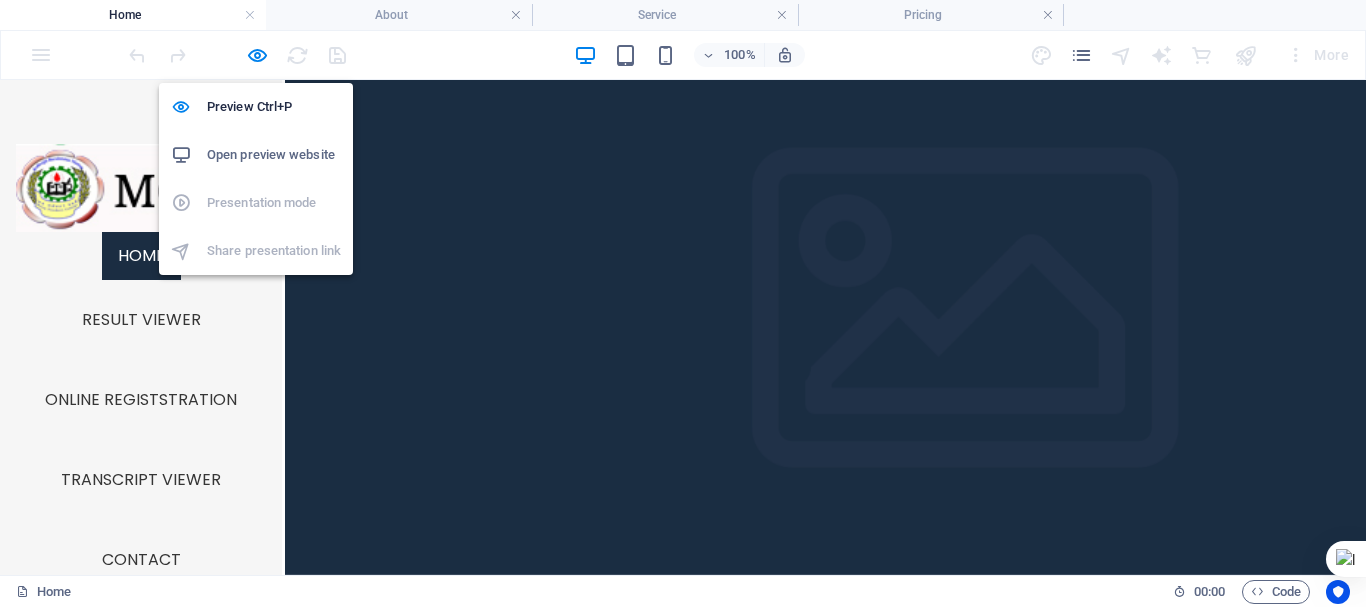 drag, startPoint x: 252, startPoint y: 54, endPoint x: 300, endPoint y: 217, distance: 169.92056 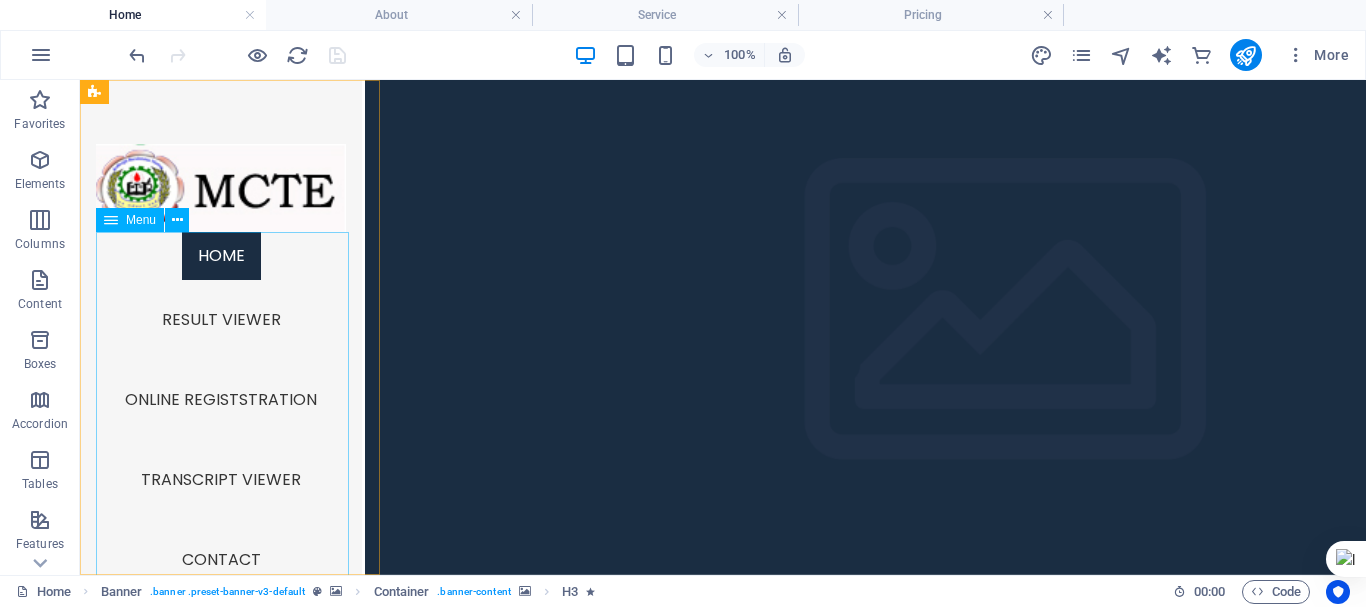 click on "Home Result Viewer Online Registstration Transcript Viewer Contact" at bounding box center (221, 416) 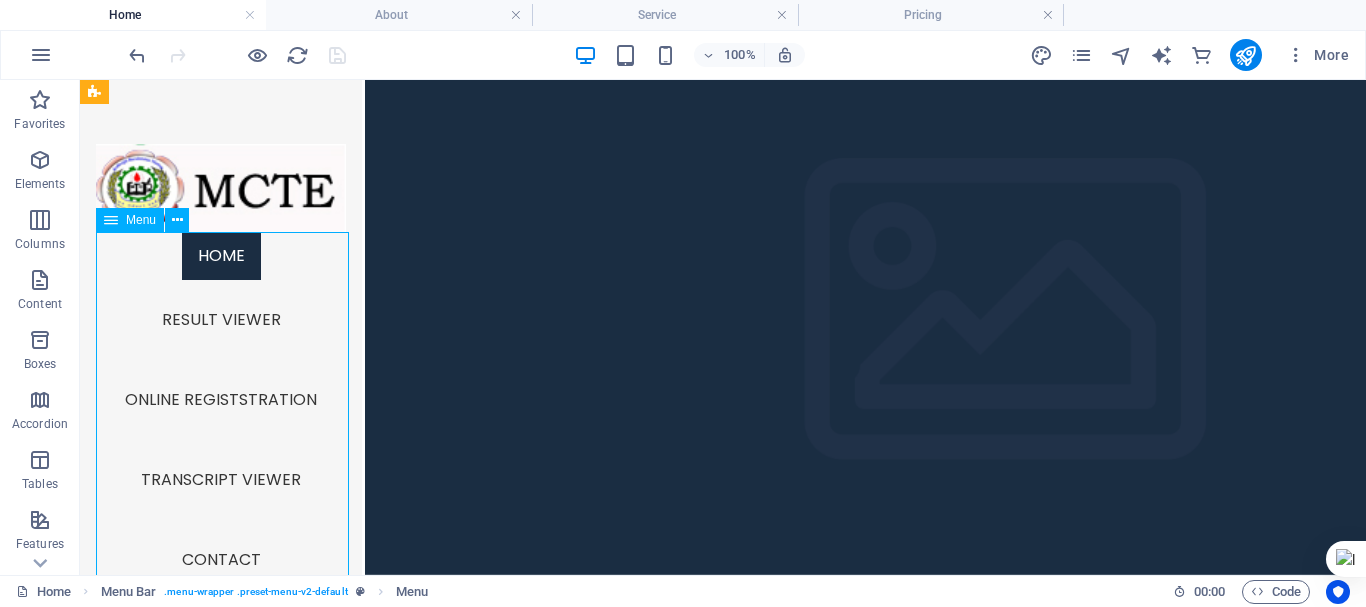 click on "Home Result Viewer Online Registstration Transcript Viewer Contact" at bounding box center (221, 416) 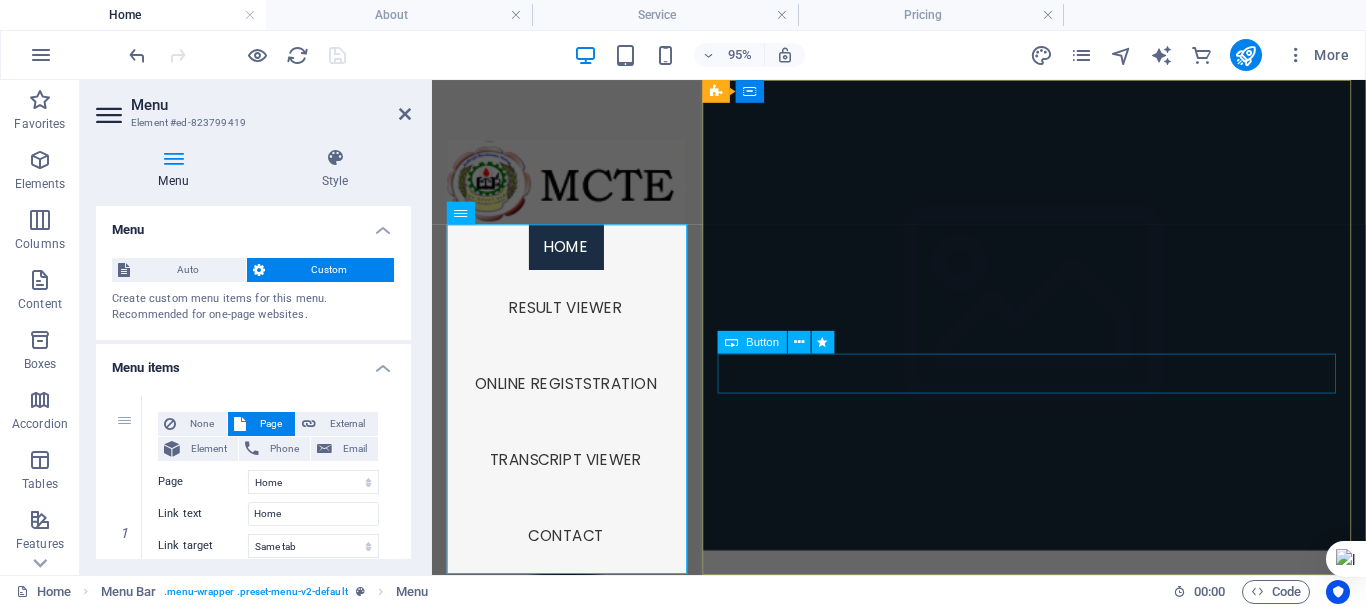 click on "Learn more" at bounding box center [1066, 773] 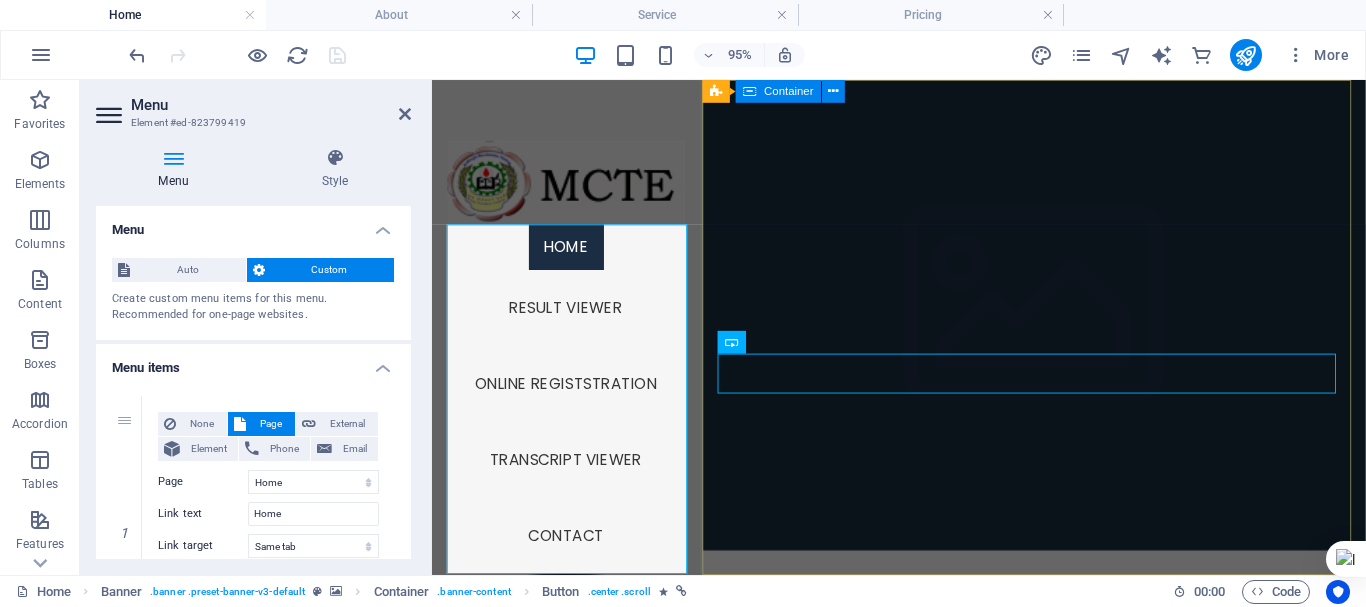 click on "Wireframe Sidebar Template Hello, it's a lot of pain. Learn more" at bounding box center [1066, 724] 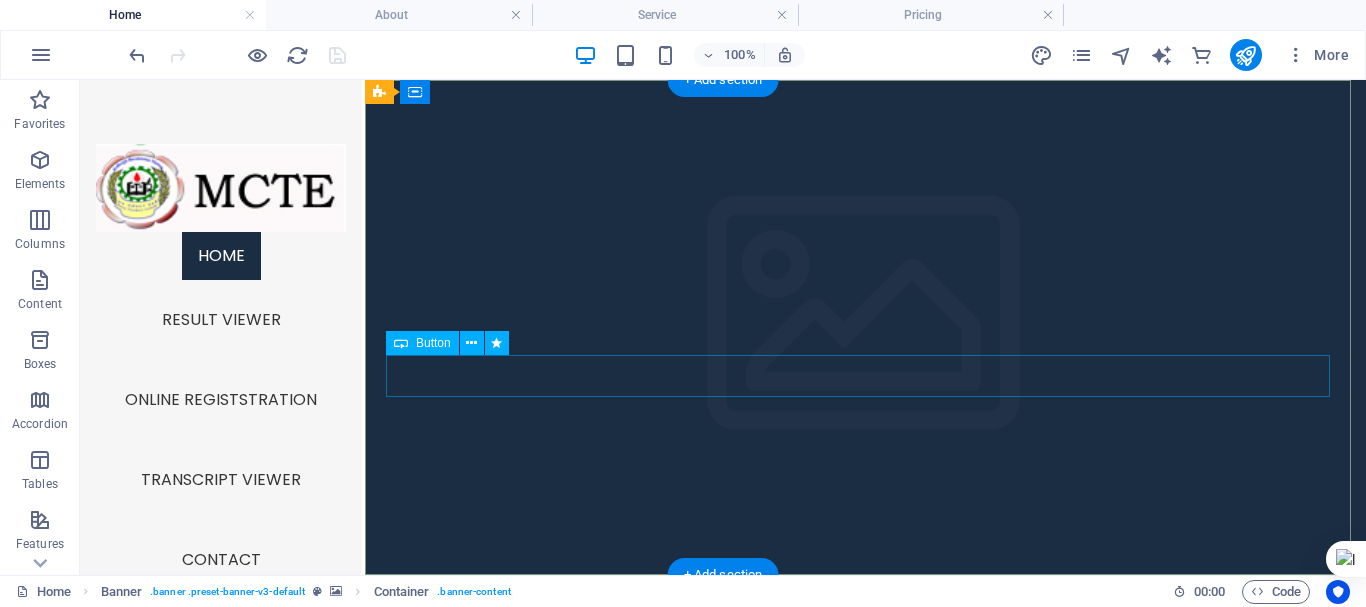 click on "Learn more" at bounding box center (866, 773) 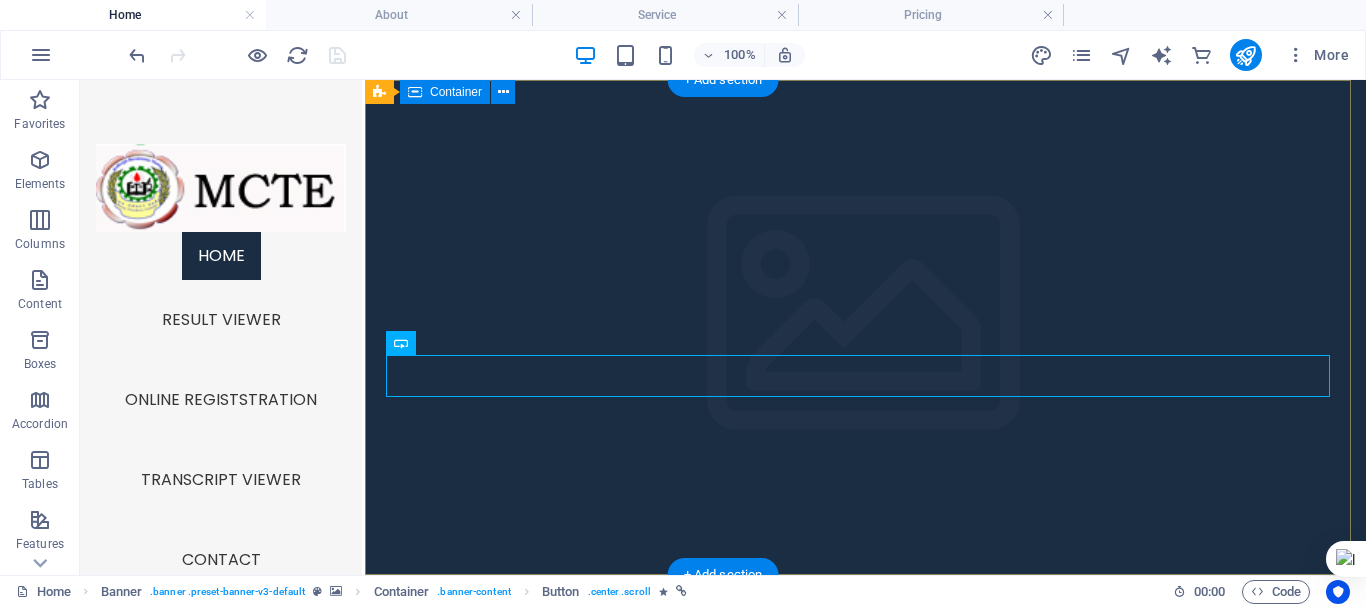click on "Wireframe Sidebar Template Hello, it's a lot of pain. Learn more" at bounding box center (865, 724) 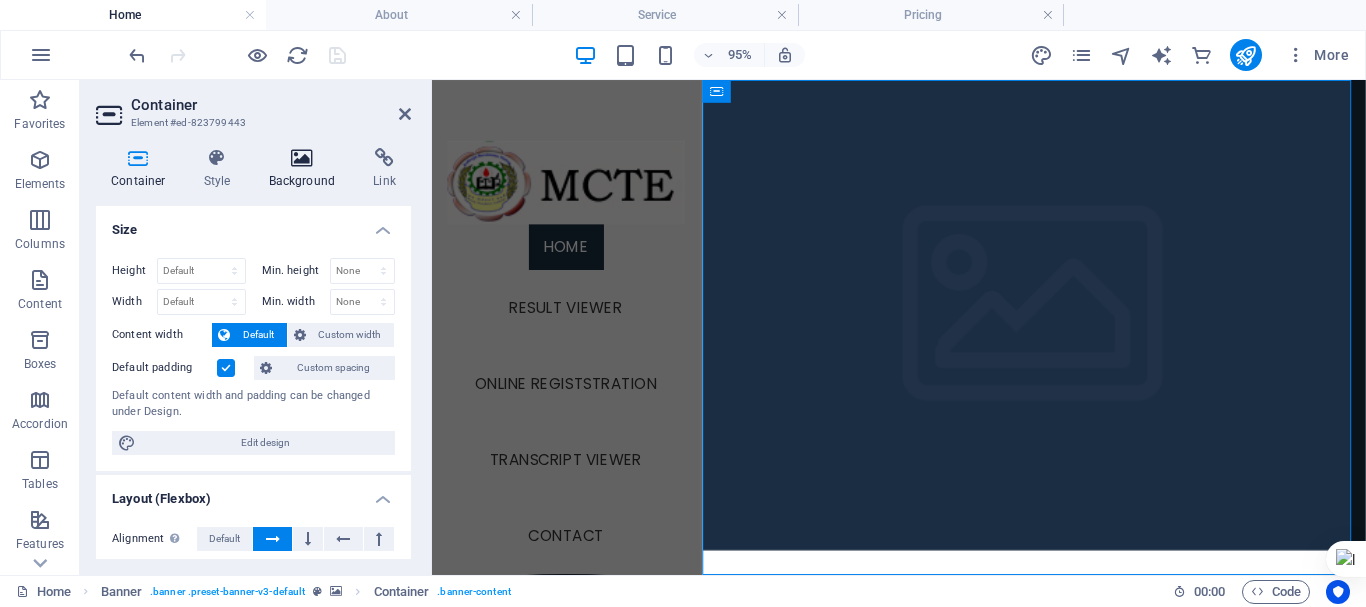 click at bounding box center [302, 158] 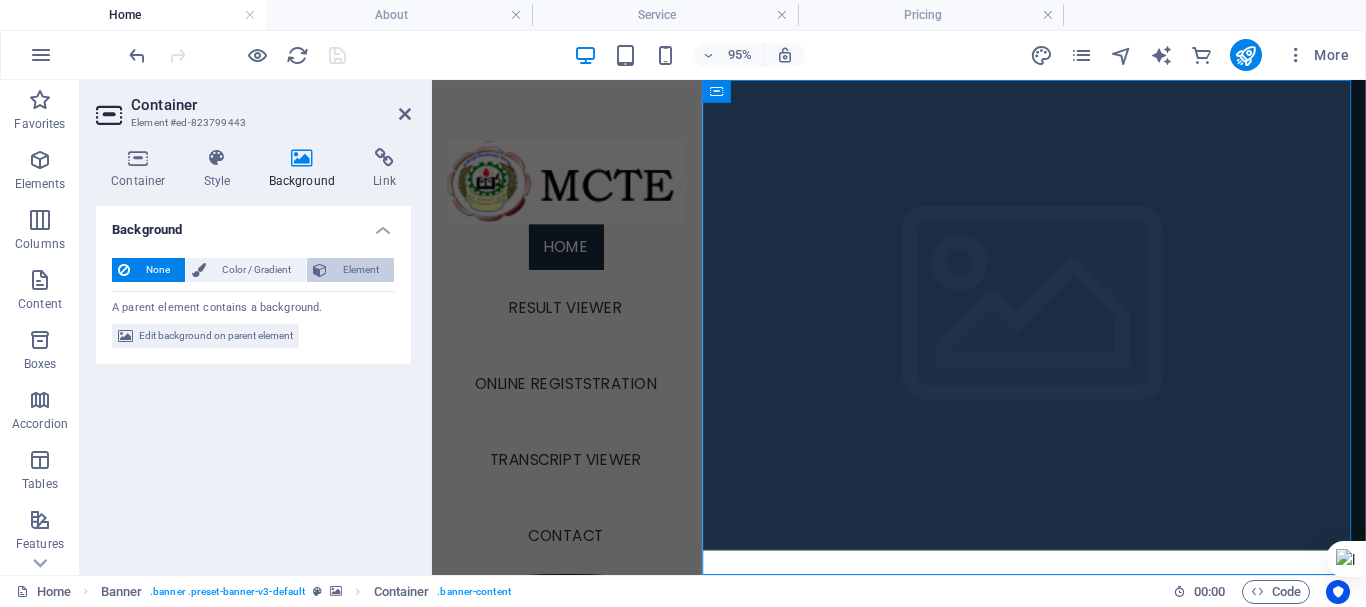 click on "Element" at bounding box center [360, 270] 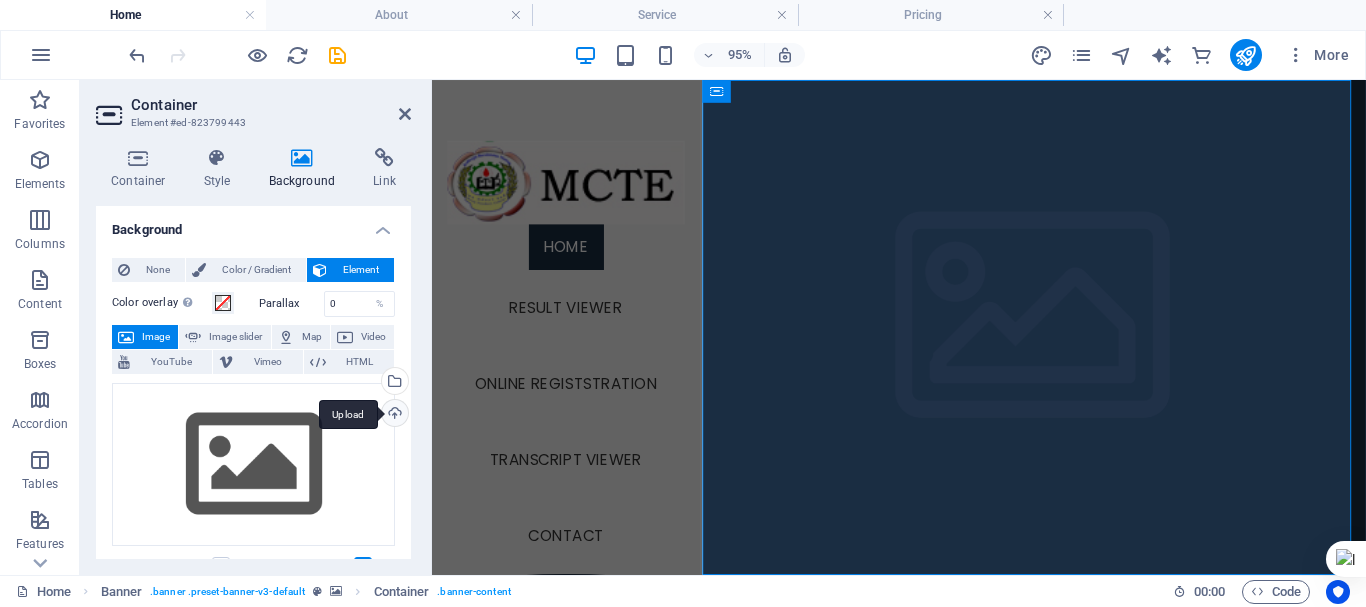 click on "Upload" at bounding box center [393, 415] 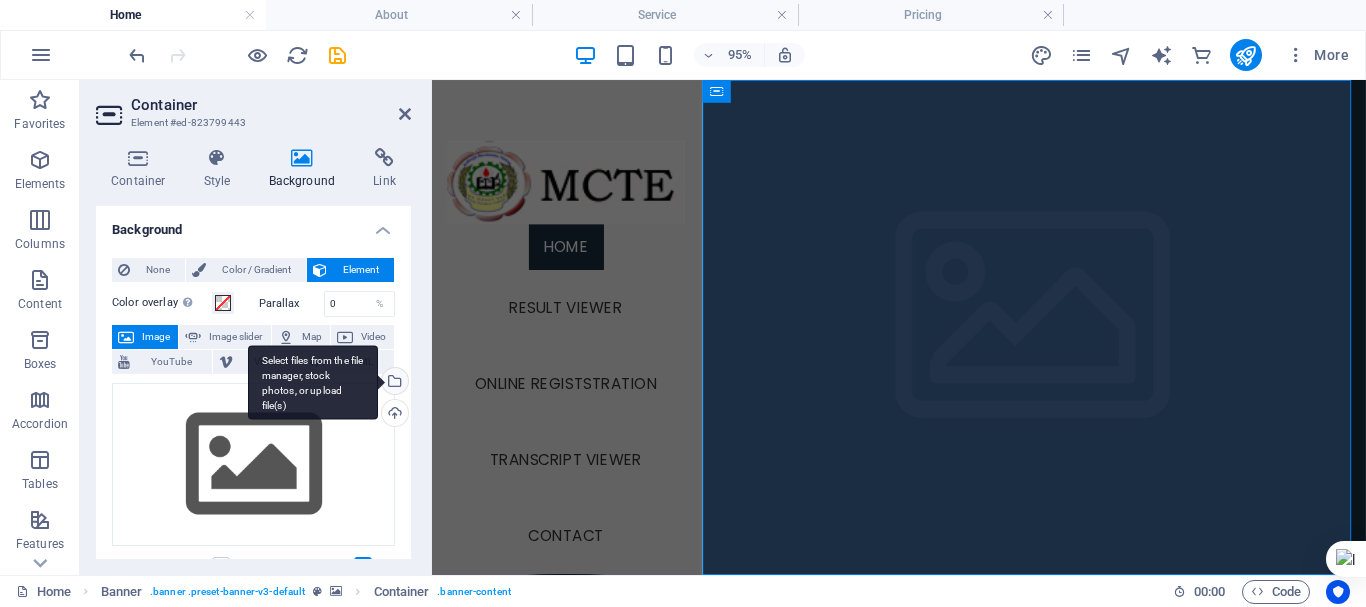 click on "Select files from the file manager, stock photos, or upload file(s)" at bounding box center (393, 383) 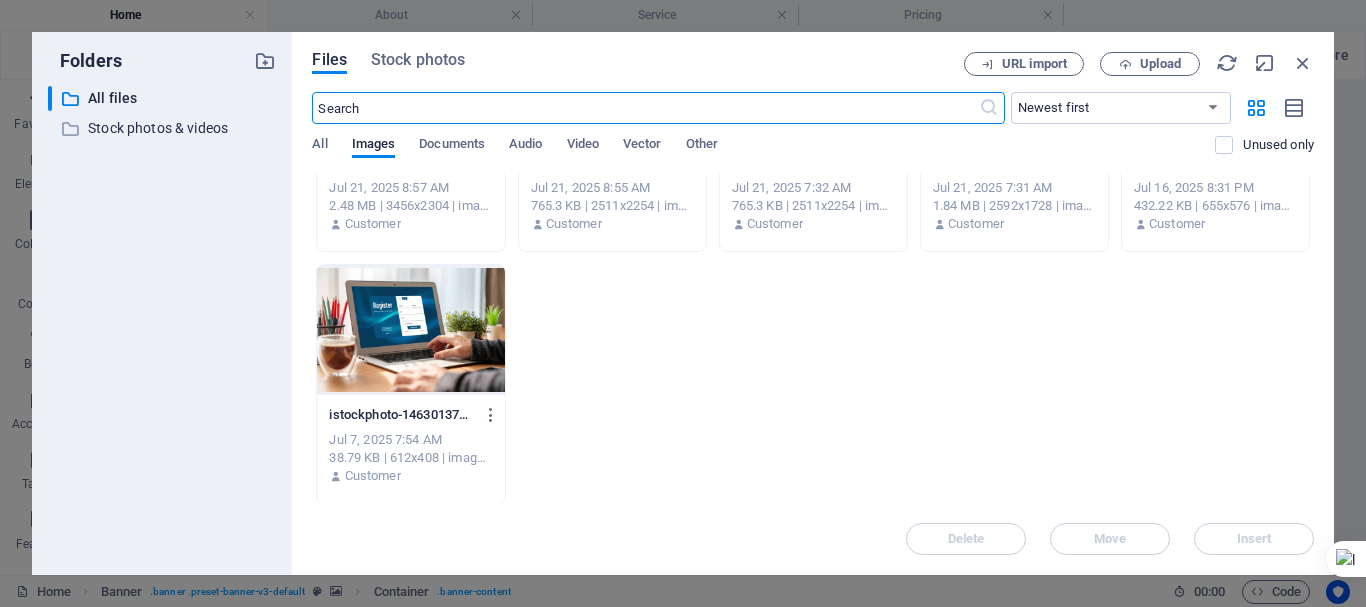 scroll, scrollTop: 667, scrollLeft: 0, axis: vertical 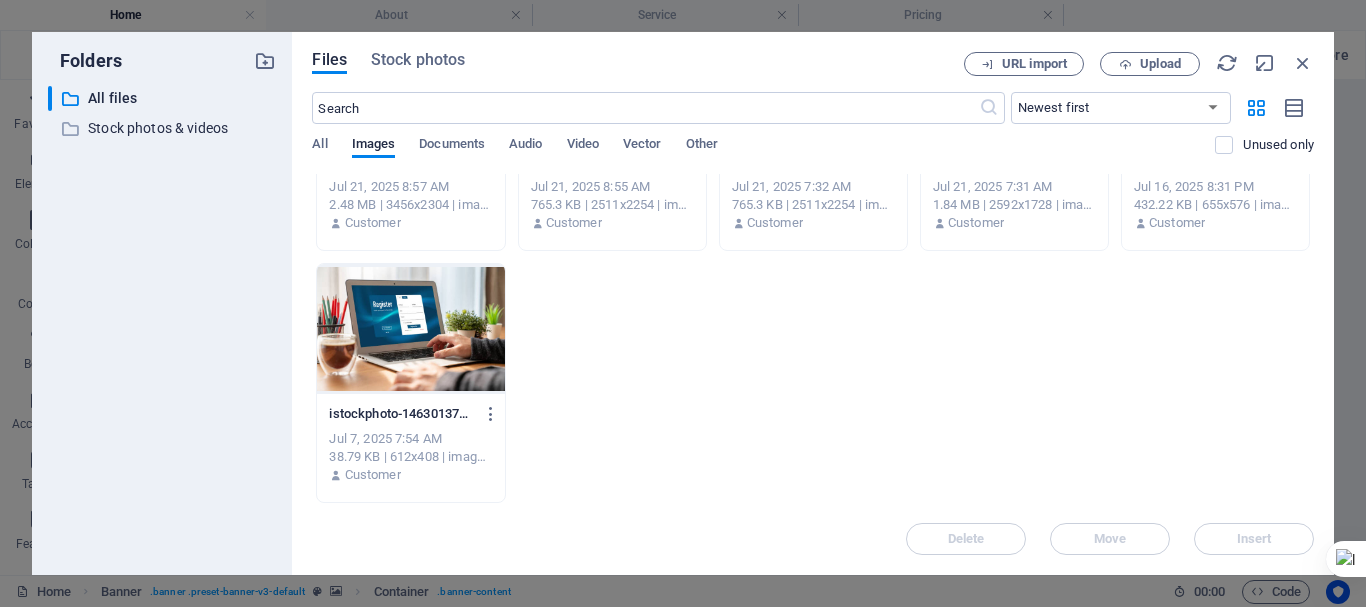 click at bounding box center [410, 329] 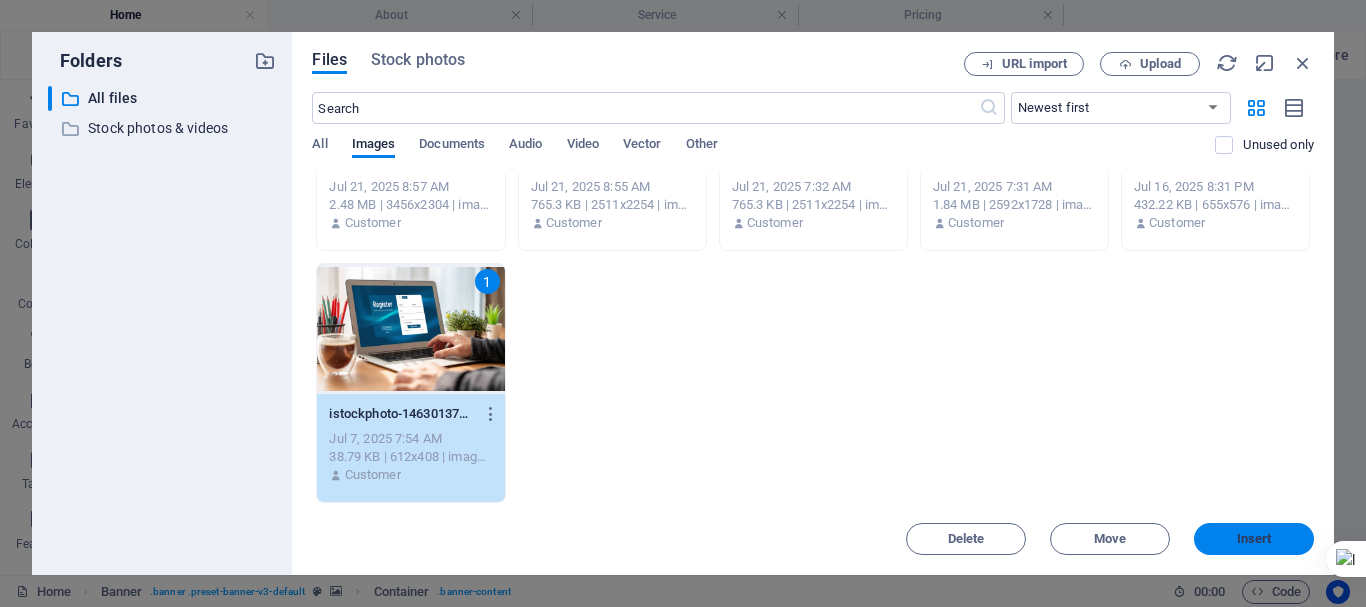 click on "Insert" at bounding box center [1254, 539] 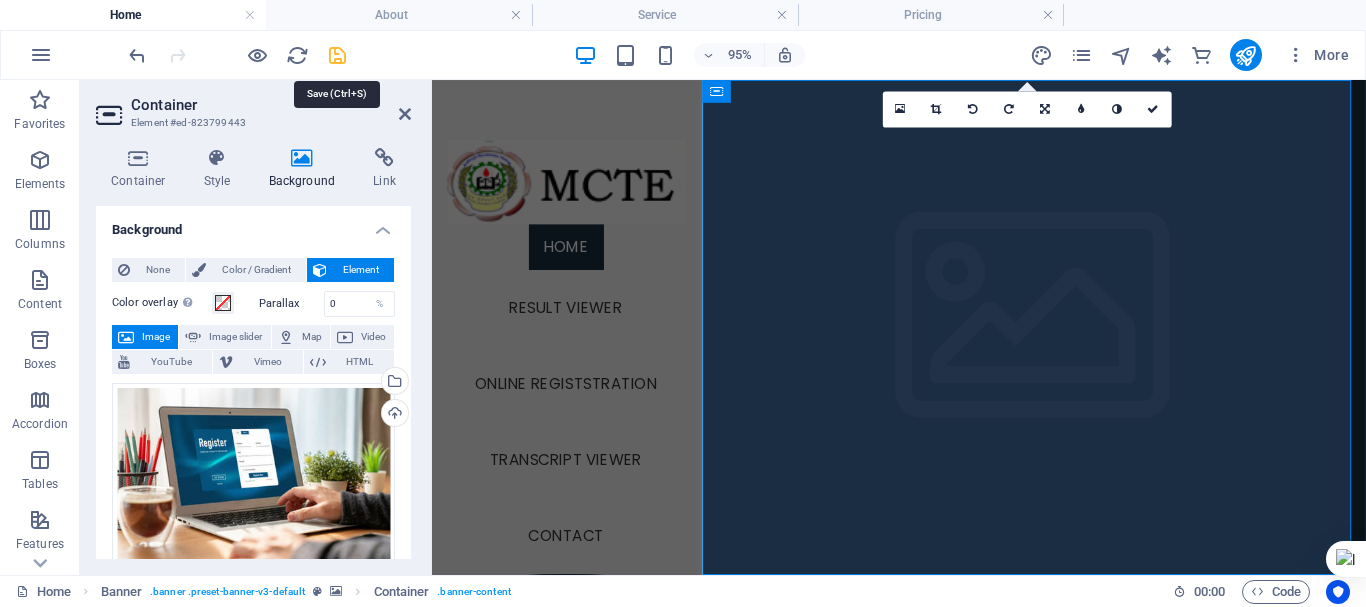 click at bounding box center (337, 55) 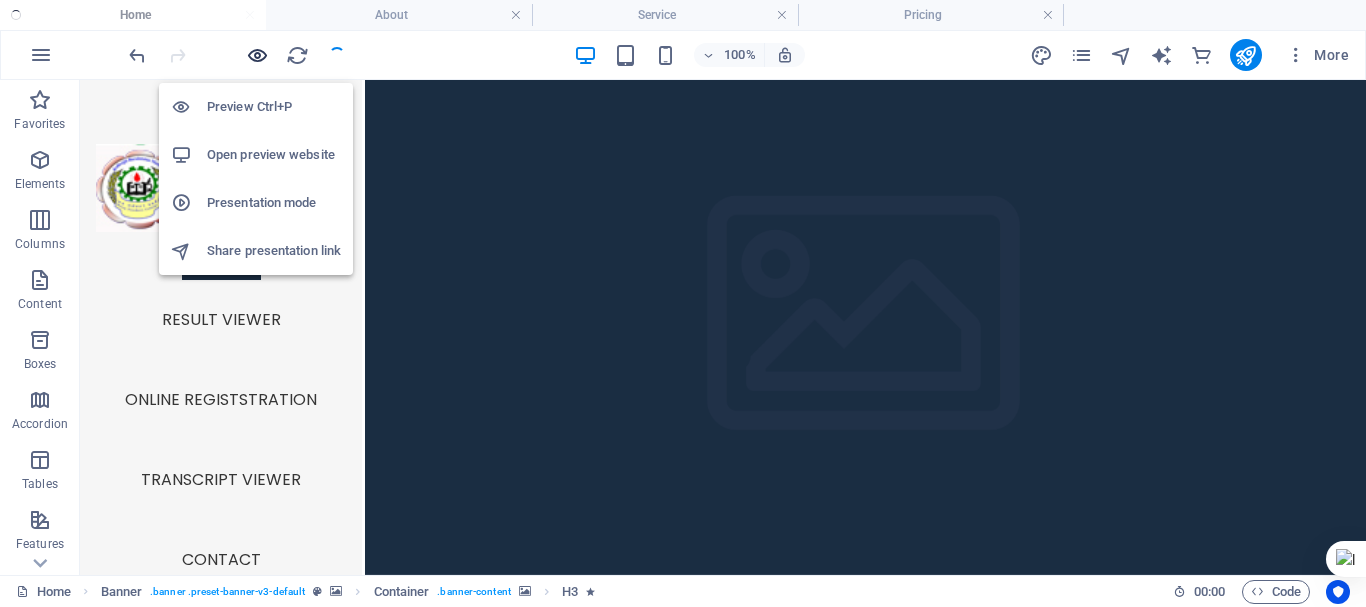 drag, startPoint x: 259, startPoint y: 53, endPoint x: 1110, endPoint y: 220, distance: 867.2312 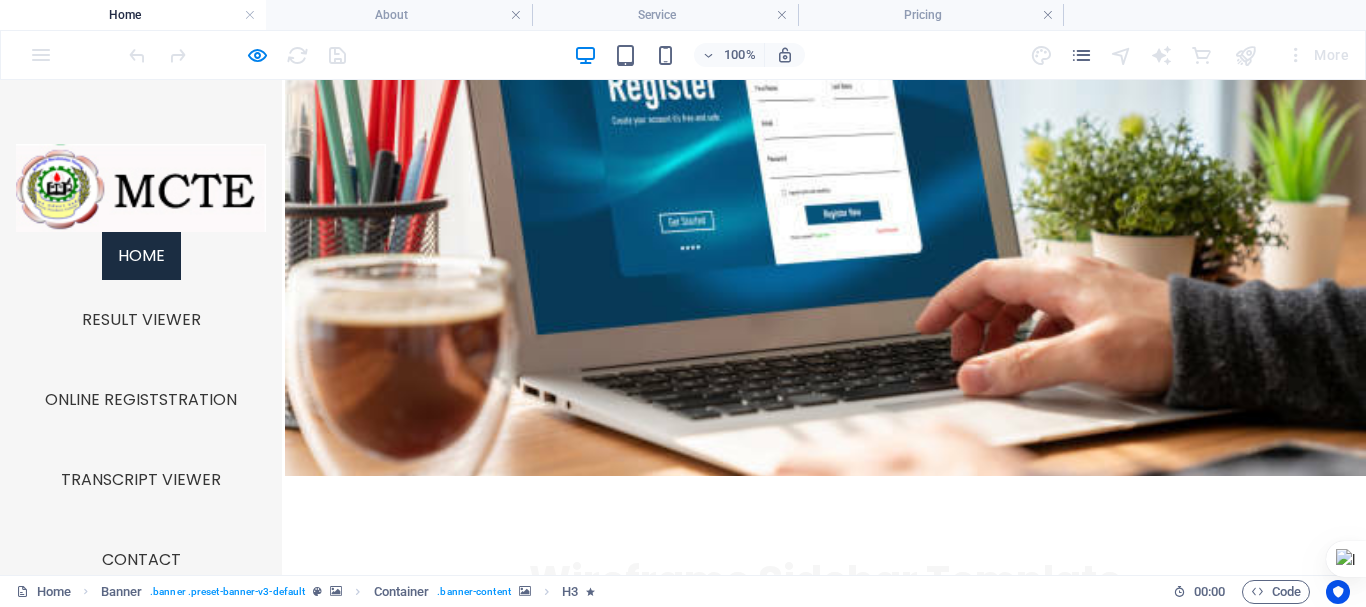 scroll, scrollTop: 300, scrollLeft: 0, axis: vertical 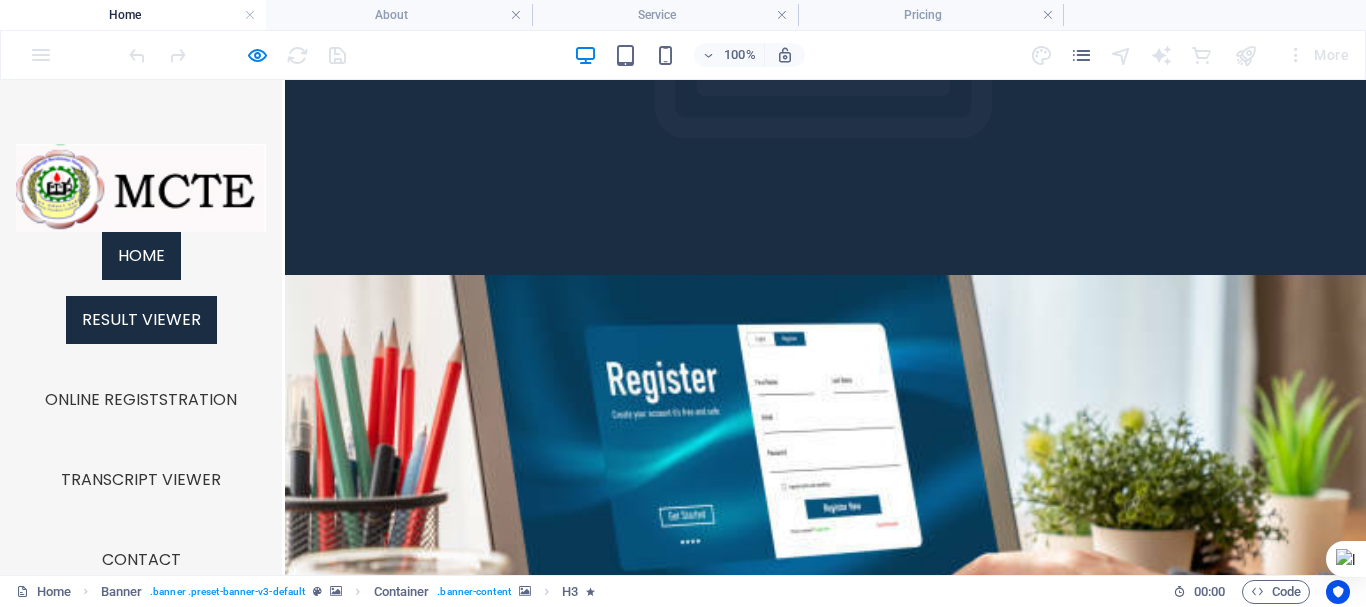 click on "Result Viewer" at bounding box center [141, 320] 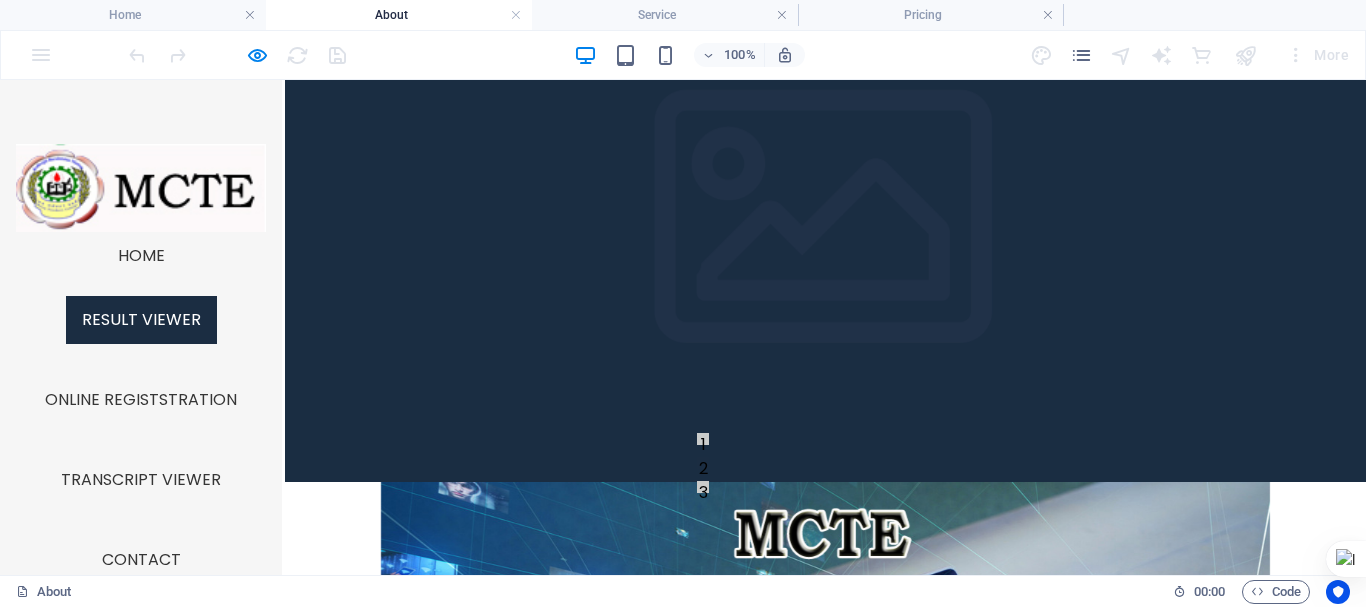 scroll, scrollTop: 200, scrollLeft: 0, axis: vertical 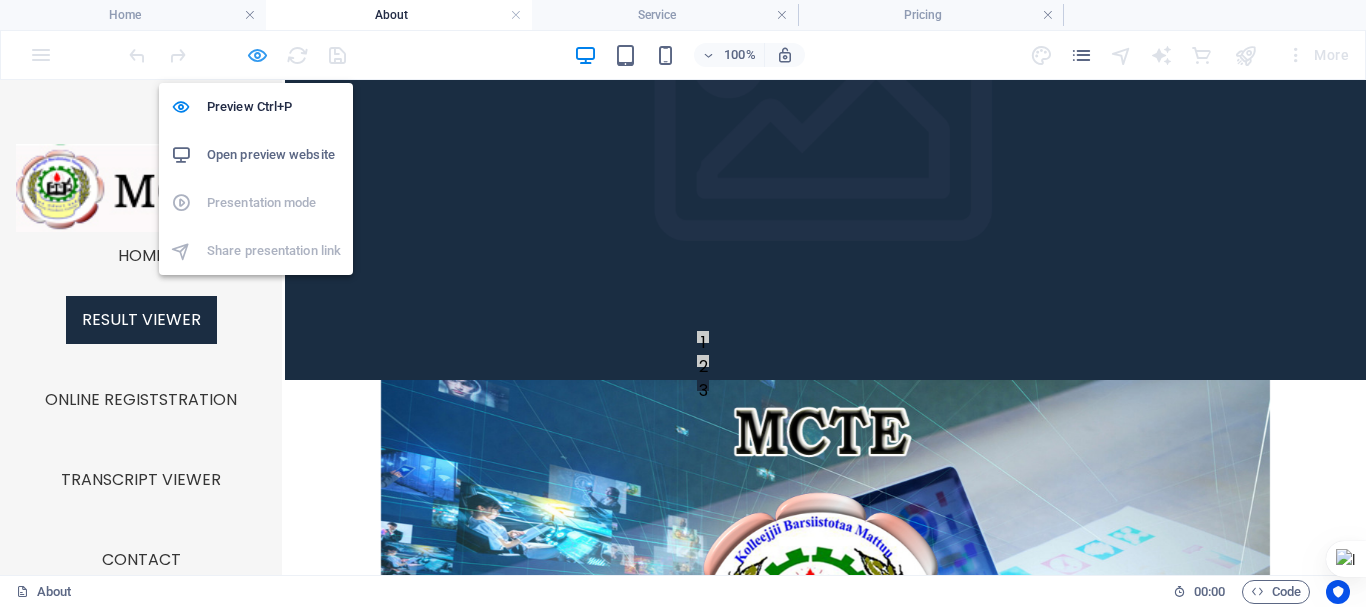 click at bounding box center (257, 55) 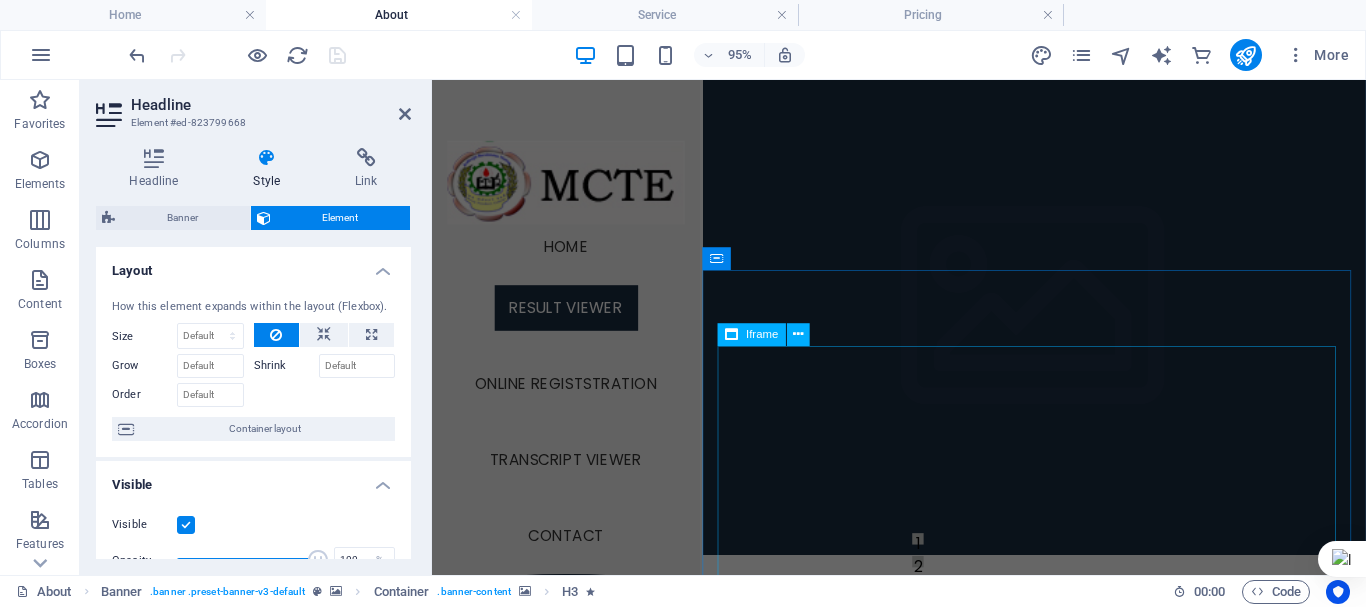 scroll, scrollTop: 300, scrollLeft: 0, axis: vertical 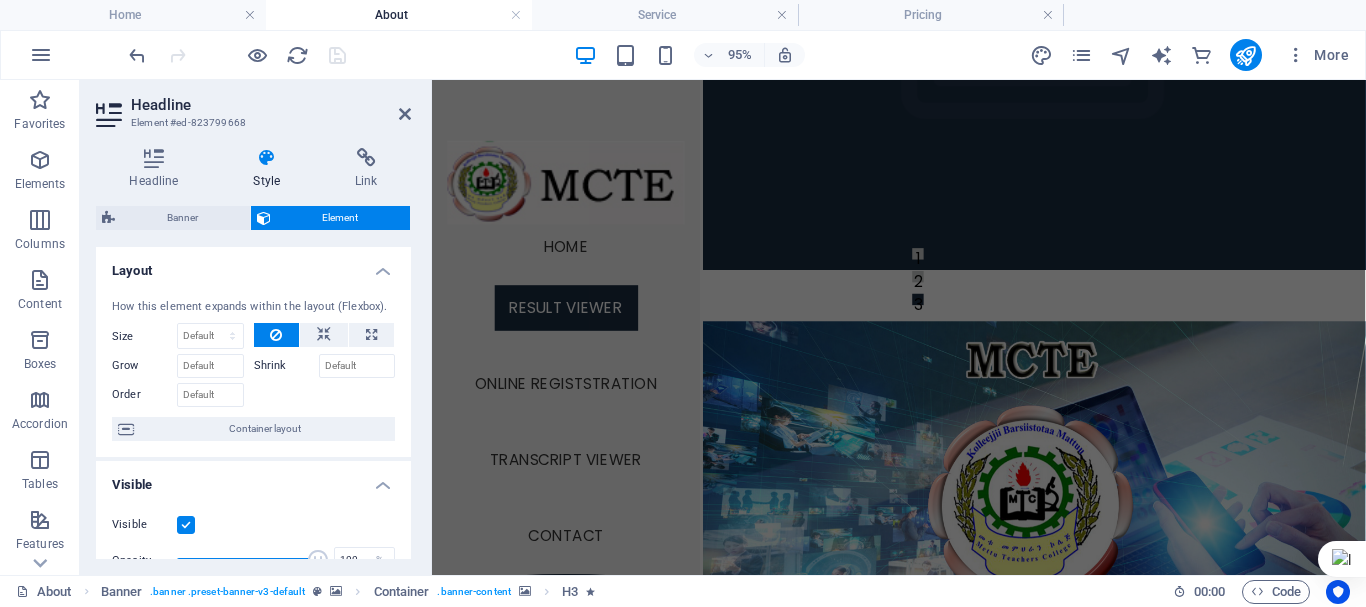 click at bounding box center (1066, 530) 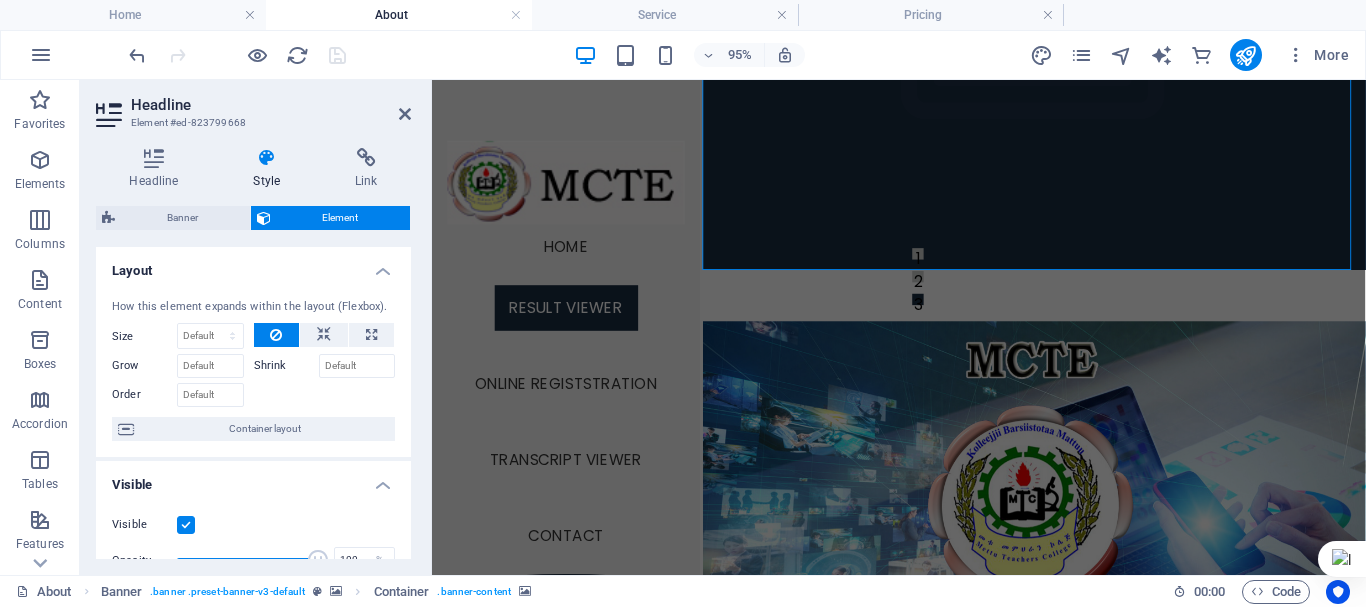 click at bounding box center [1066, 530] 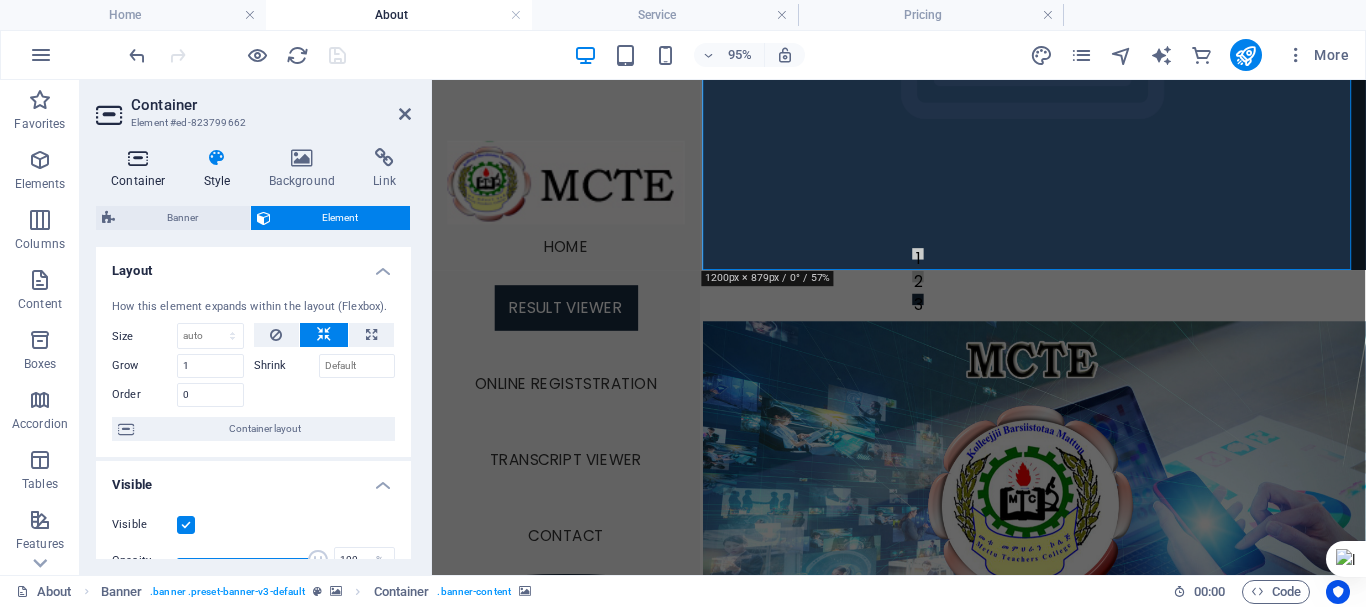 drag, startPoint x: 108, startPoint y: 157, endPoint x: 120, endPoint y: 162, distance: 13 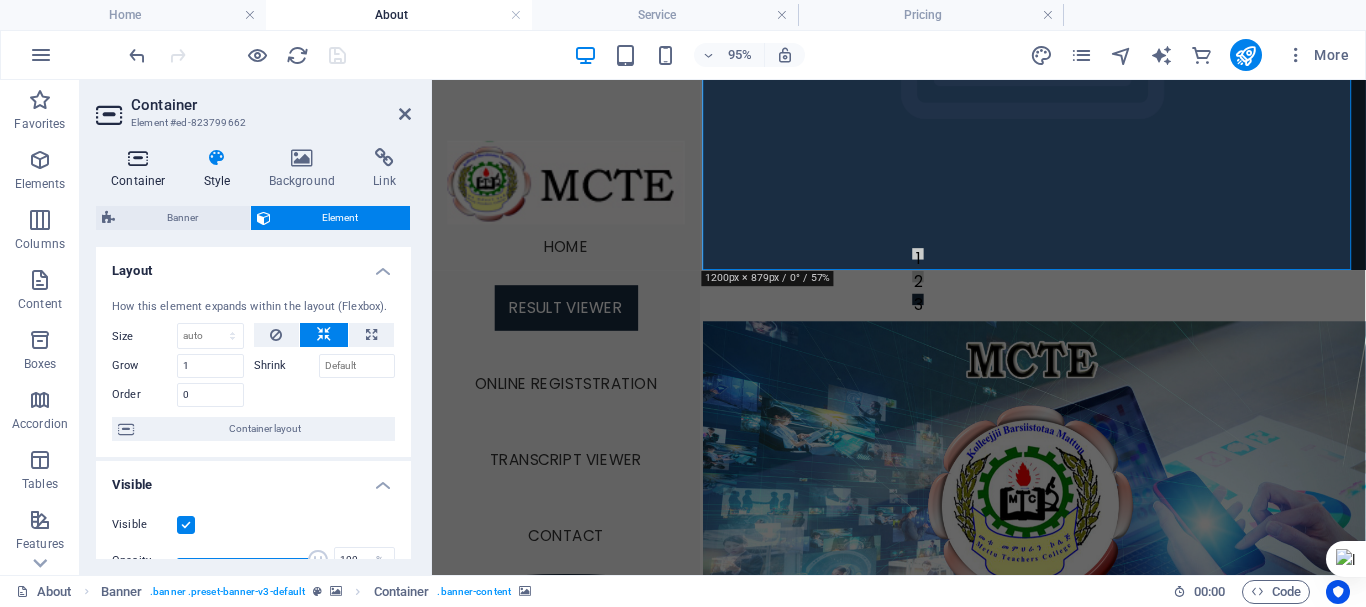 click at bounding box center (138, 158) 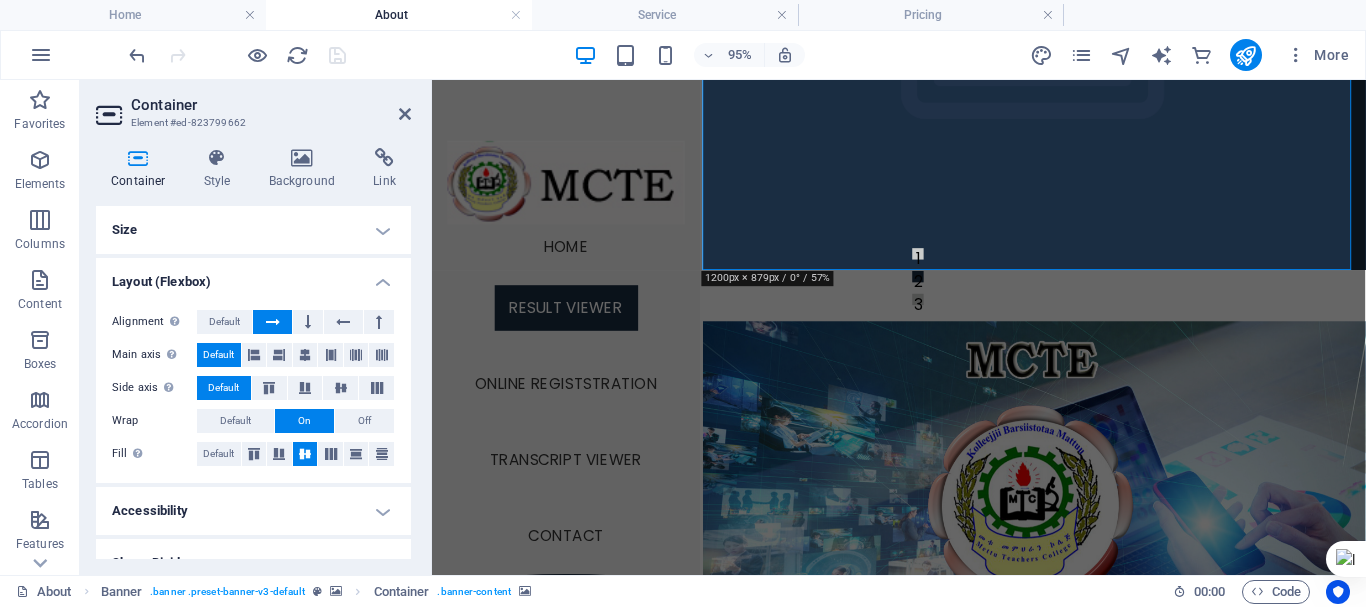scroll, scrollTop: 28, scrollLeft: 0, axis: vertical 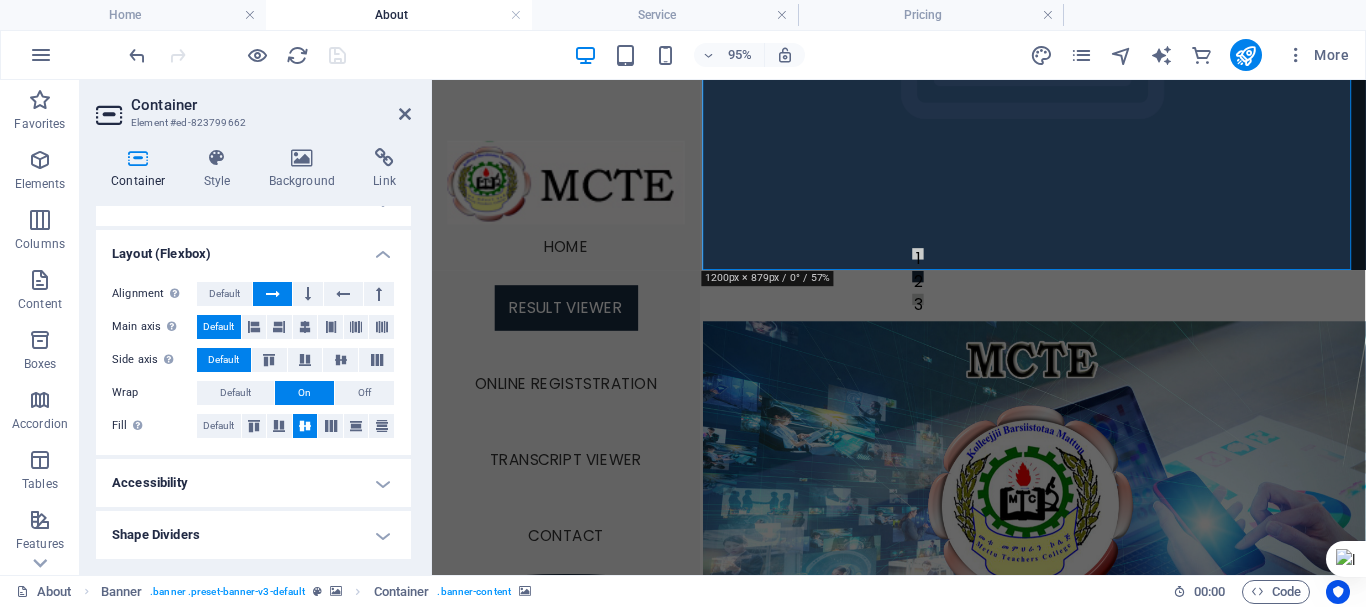 click on "Shape Dividers" at bounding box center [253, 535] 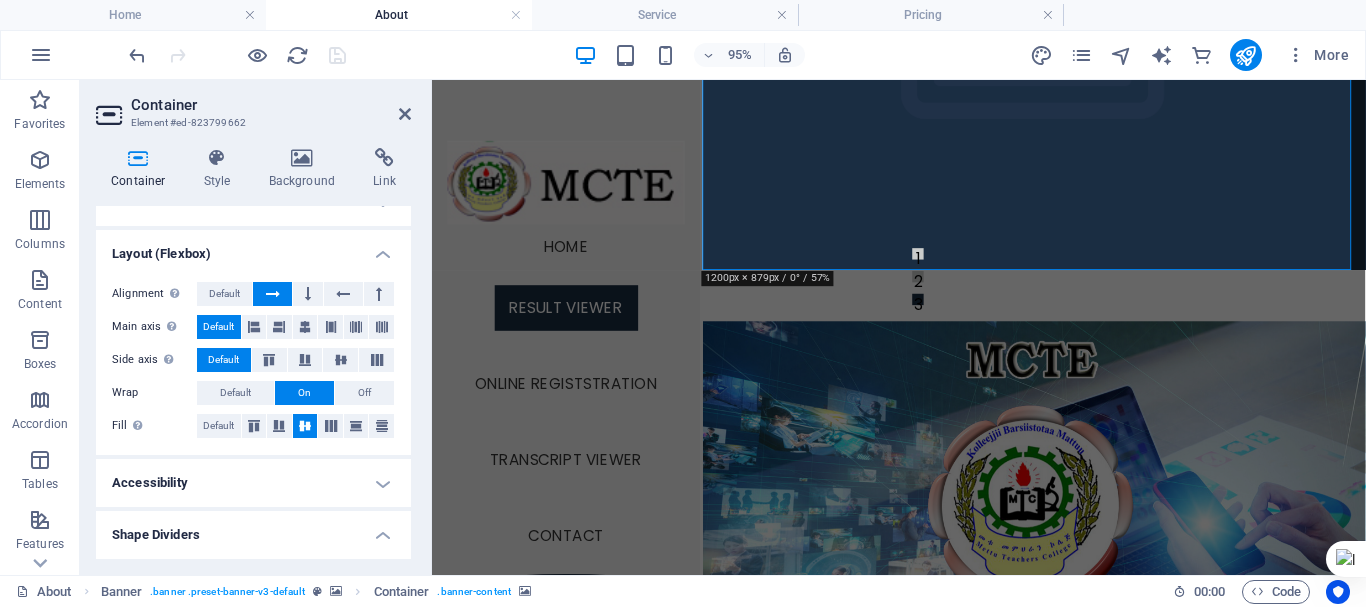 scroll, scrollTop: 72, scrollLeft: 0, axis: vertical 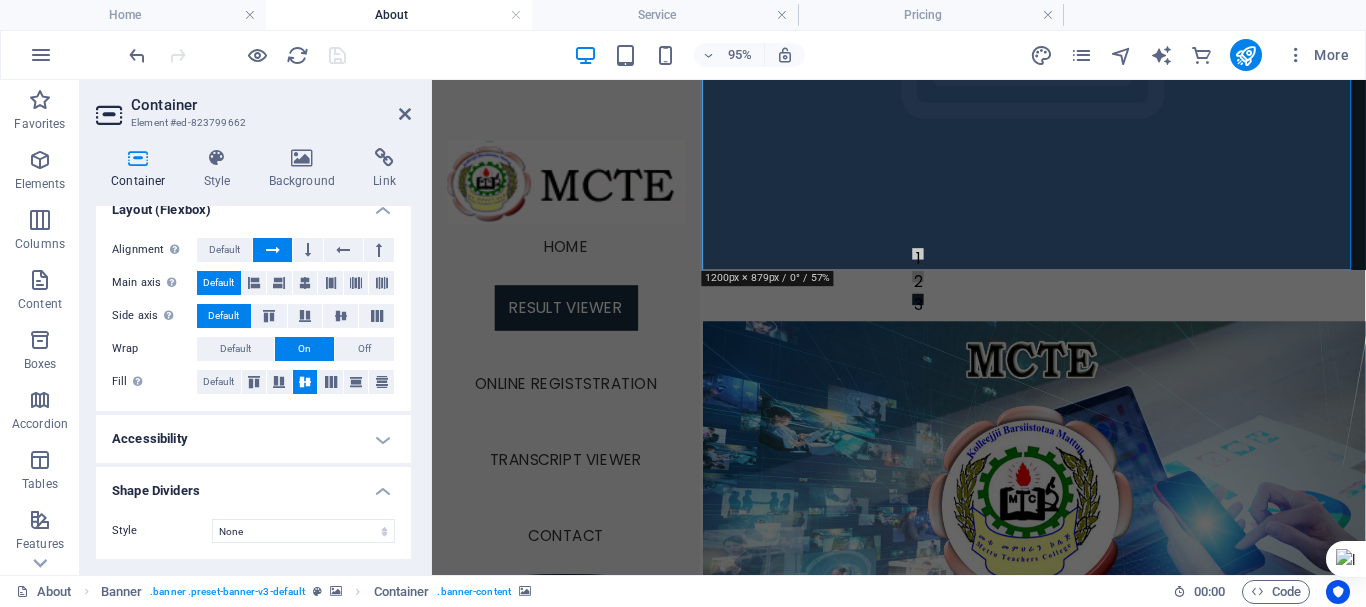 click on "Shape Dividers" at bounding box center (253, 485) 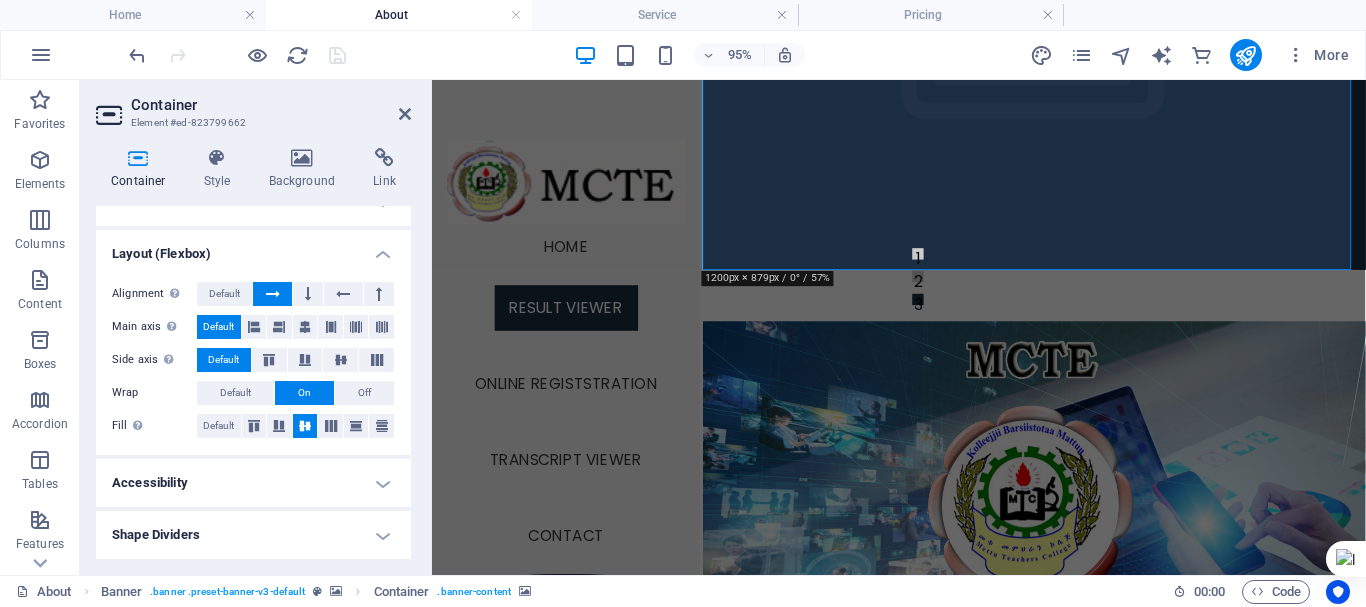 scroll, scrollTop: 28, scrollLeft: 0, axis: vertical 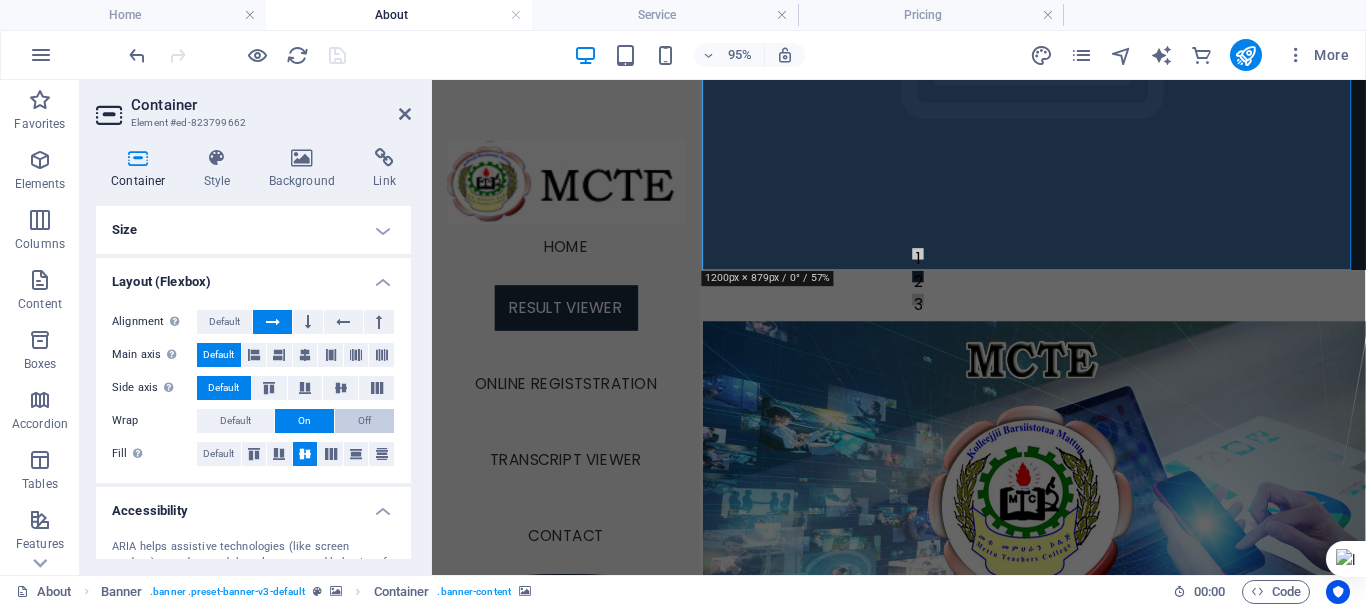click on "Off" at bounding box center (364, 421) 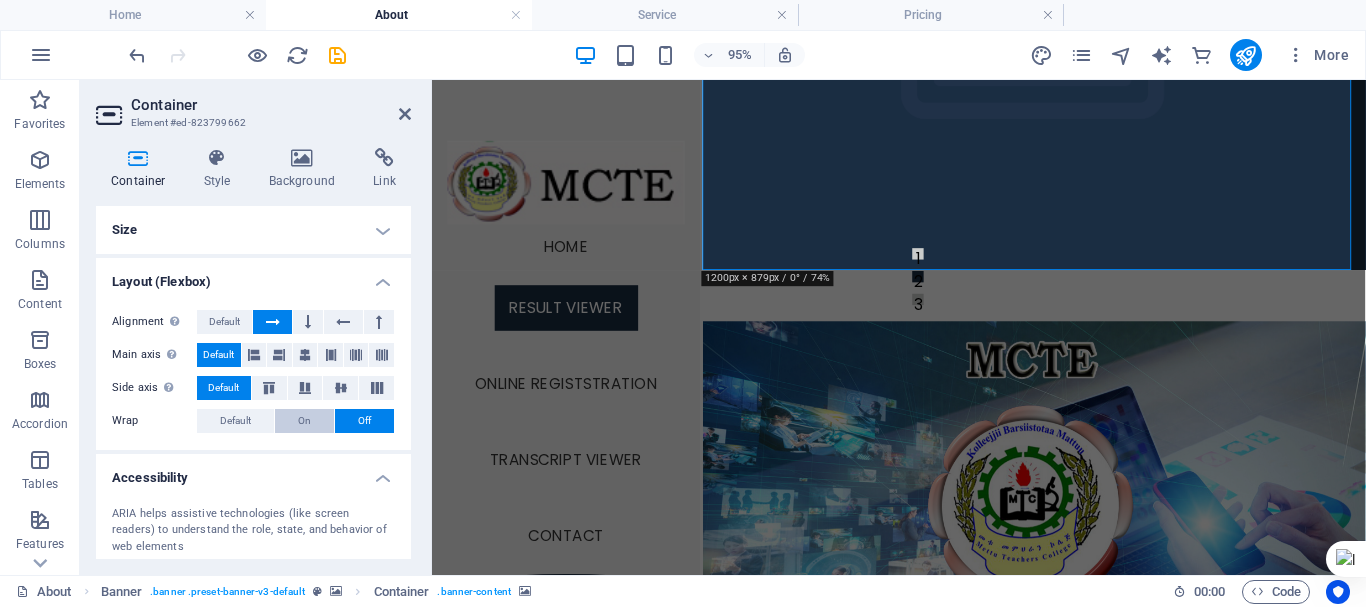 click on "On" at bounding box center [304, 421] 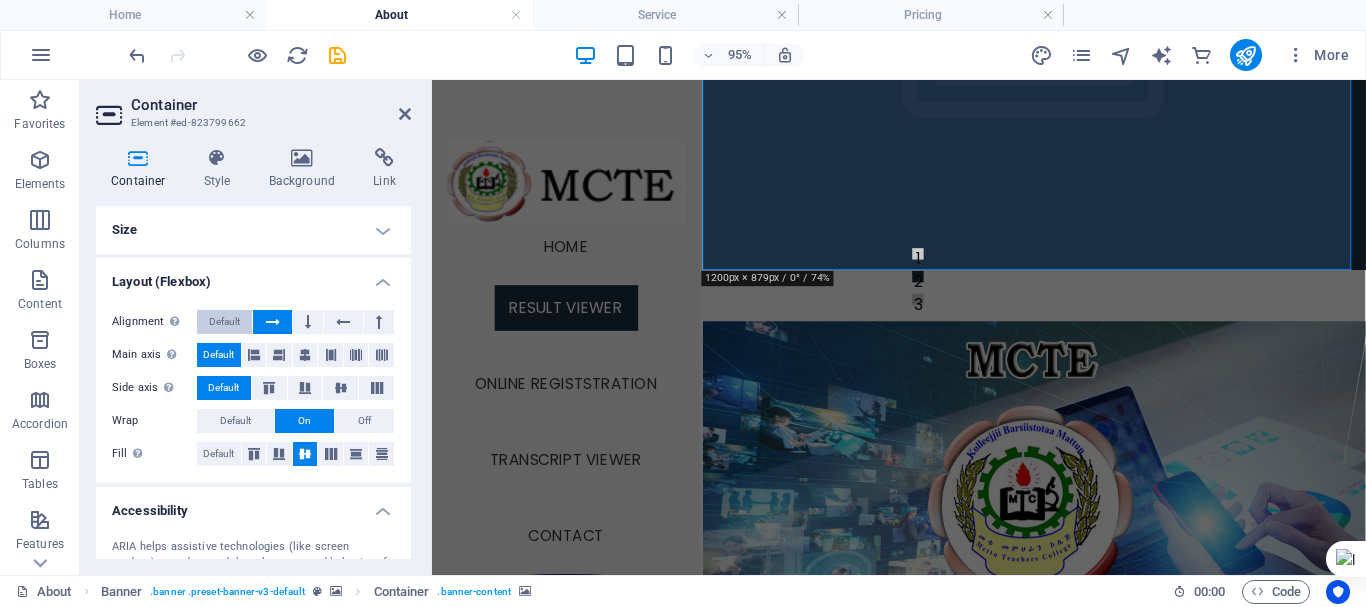 click on "Default" at bounding box center (224, 322) 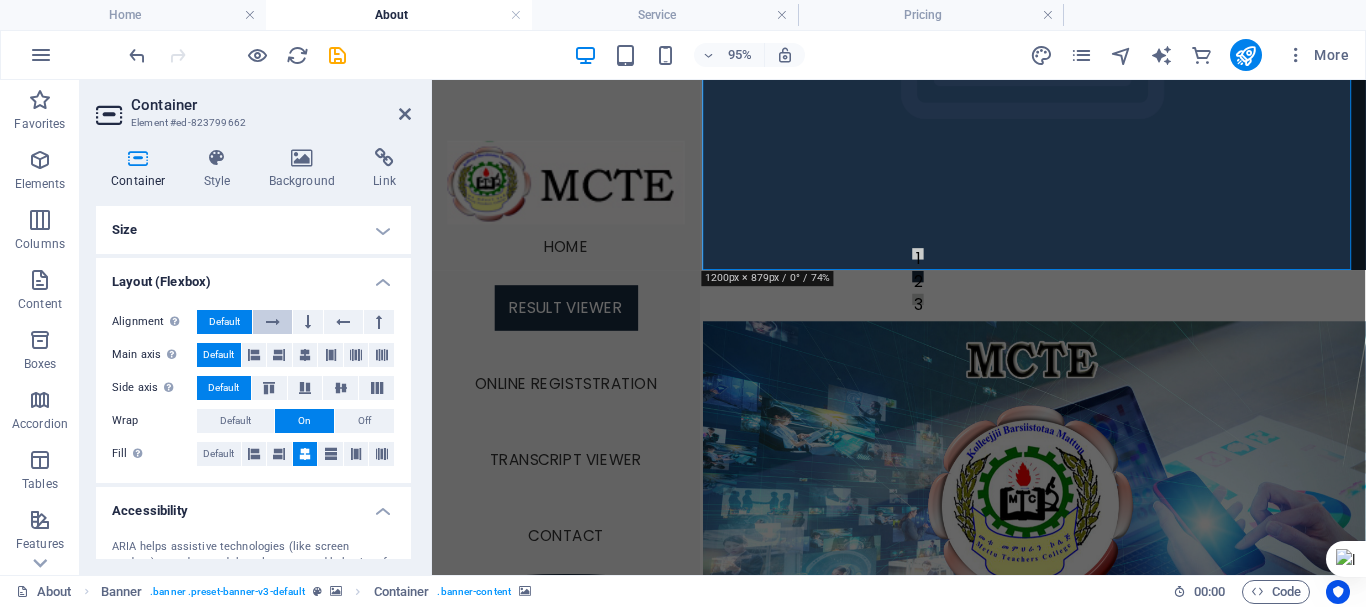 click at bounding box center [273, 322] 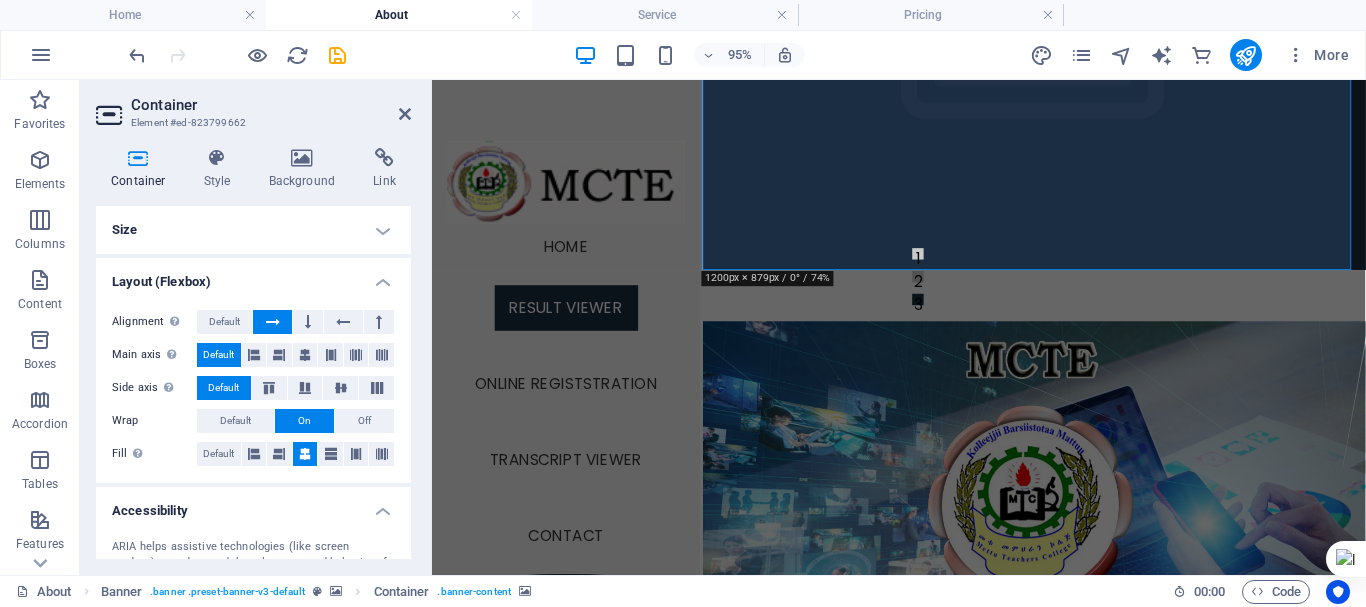 click at bounding box center [1066, 530] 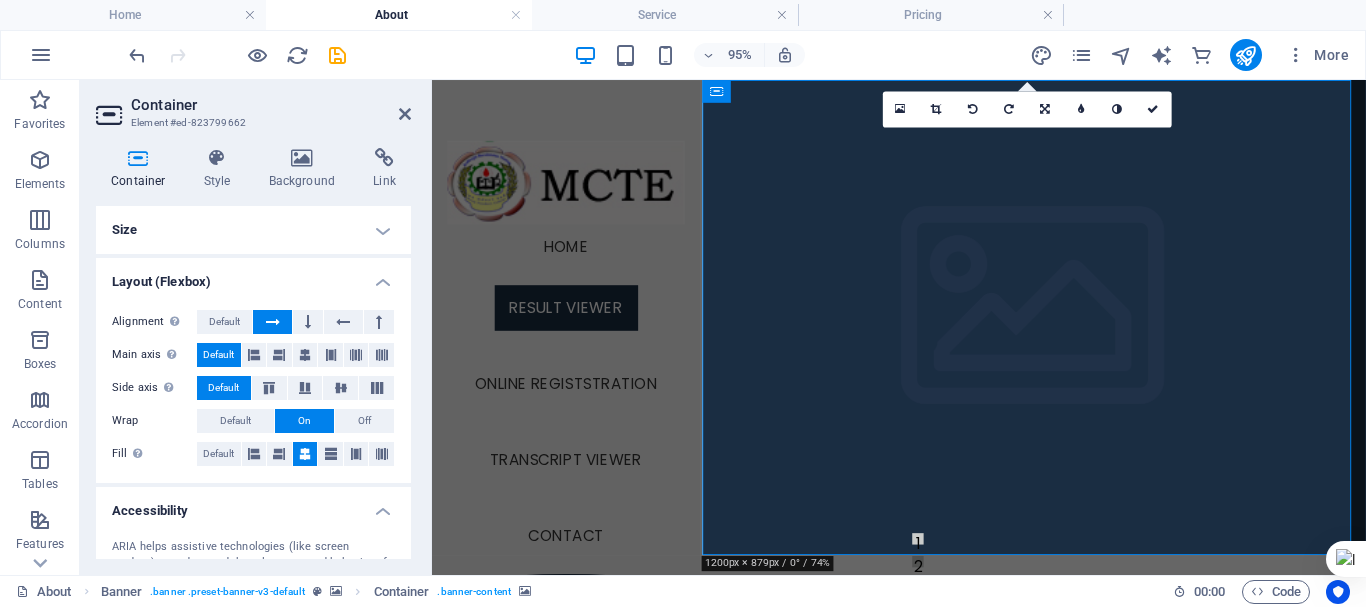 click at bounding box center [1066, 830] 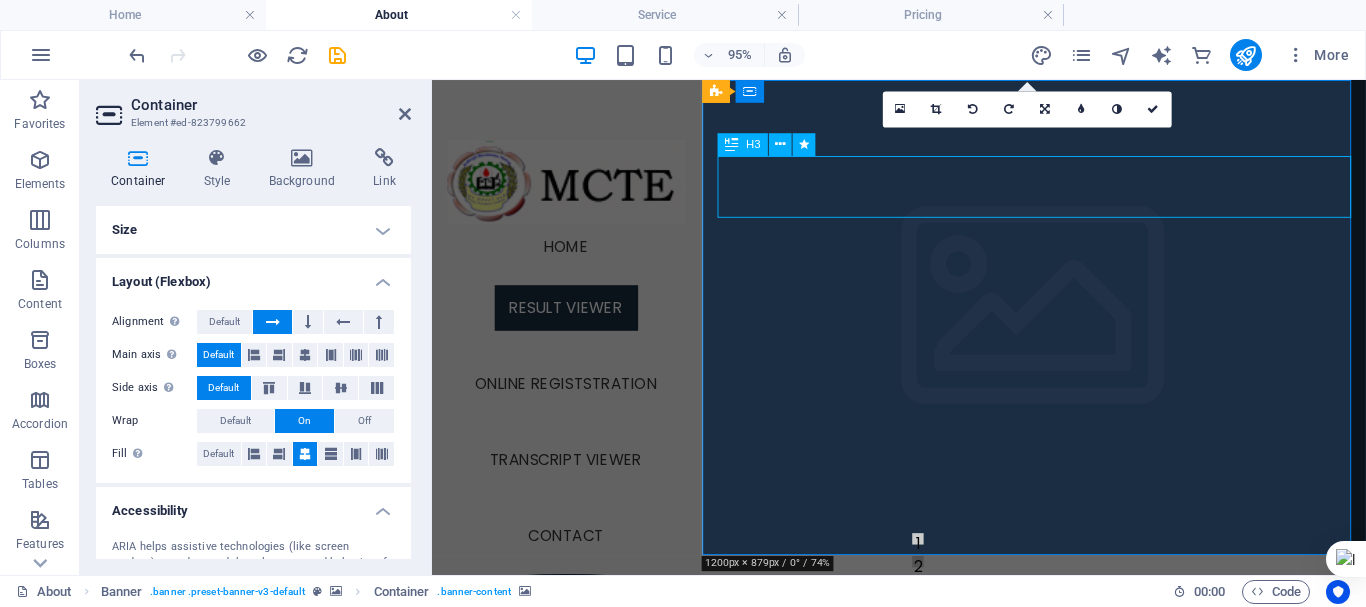 click on "Notice: The Student Result Viewer is located below this section." at bounding box center (1074, 1192) 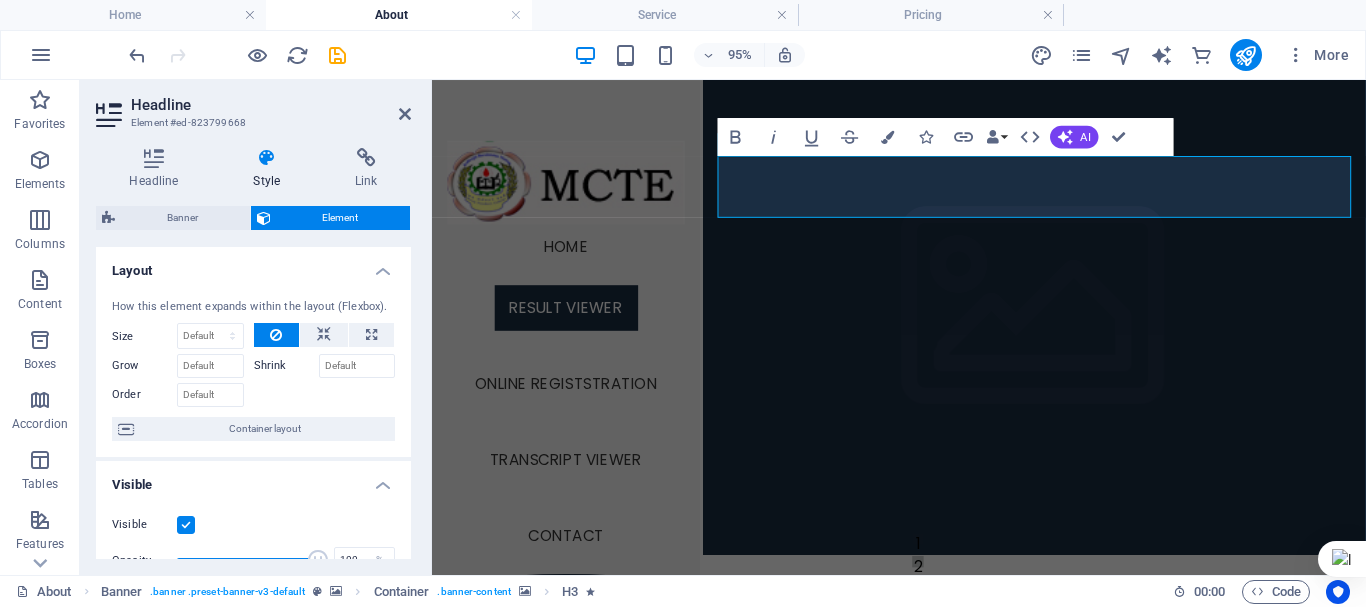 click at bounding box center (1066, 830) 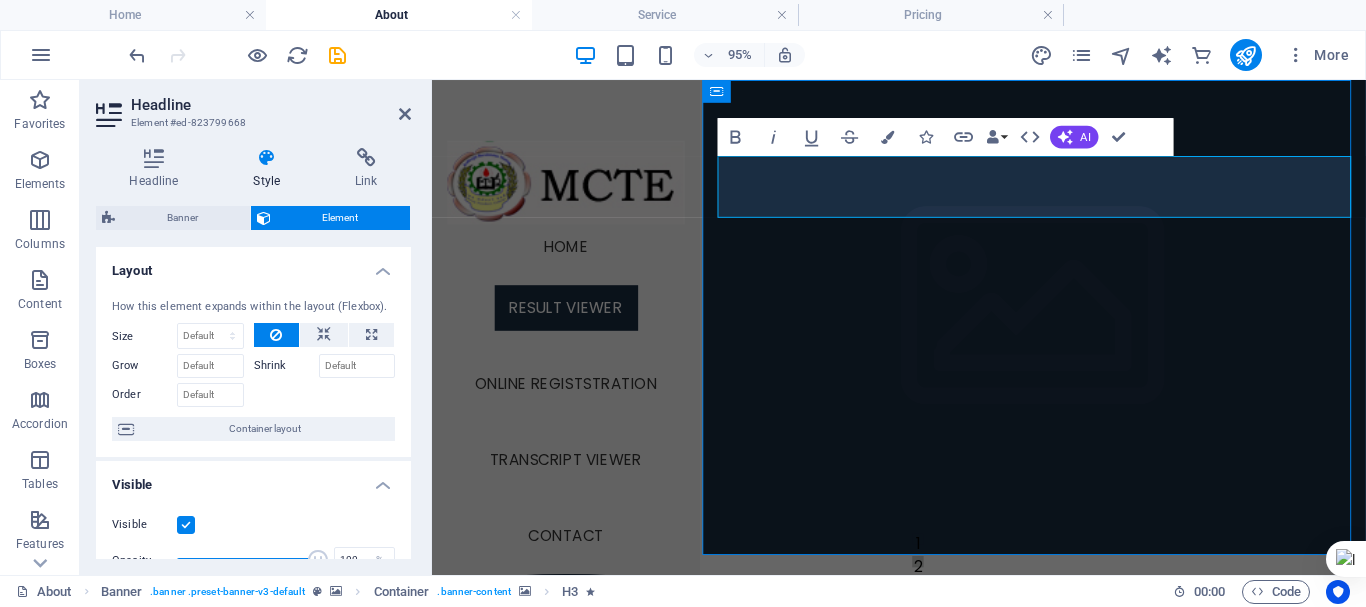 click at bounding box center [1066, 830] 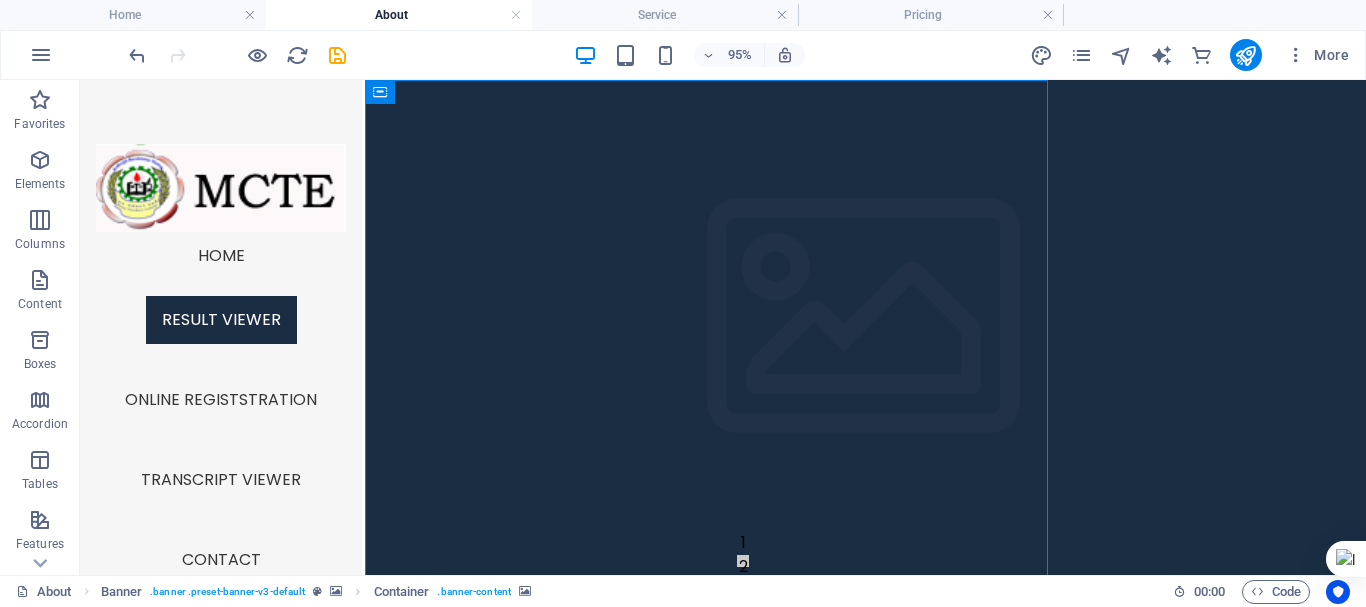 click at bounding box center [865, 830] 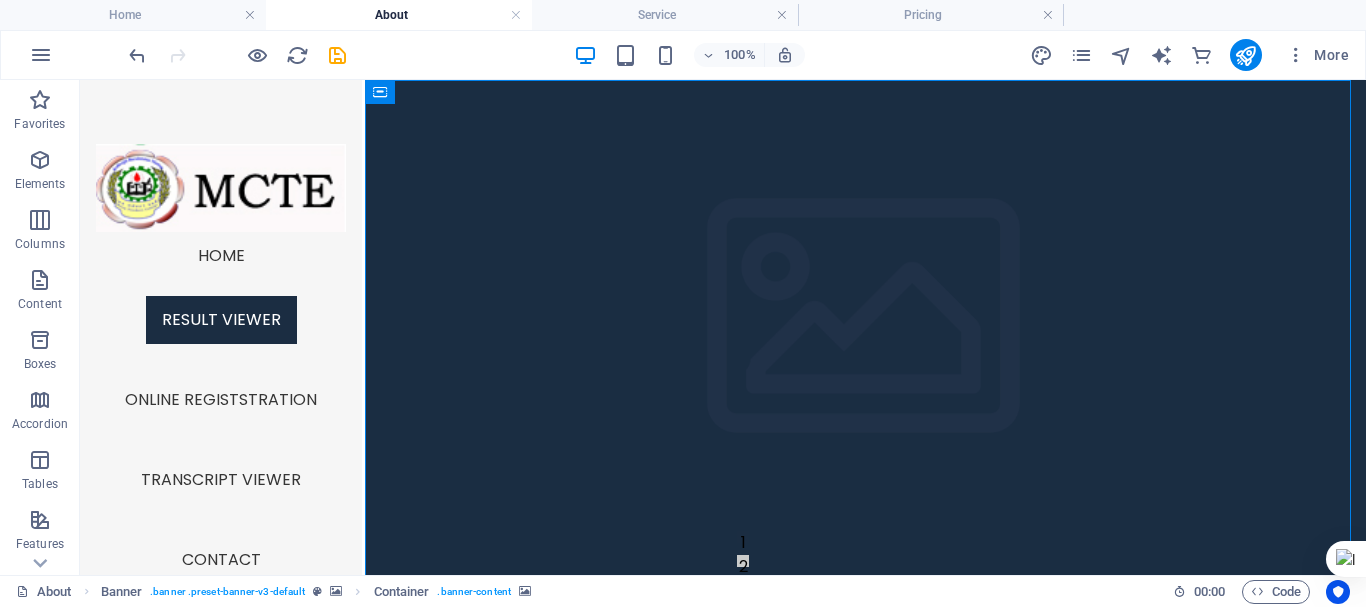 click at bounding box center (865, 830) 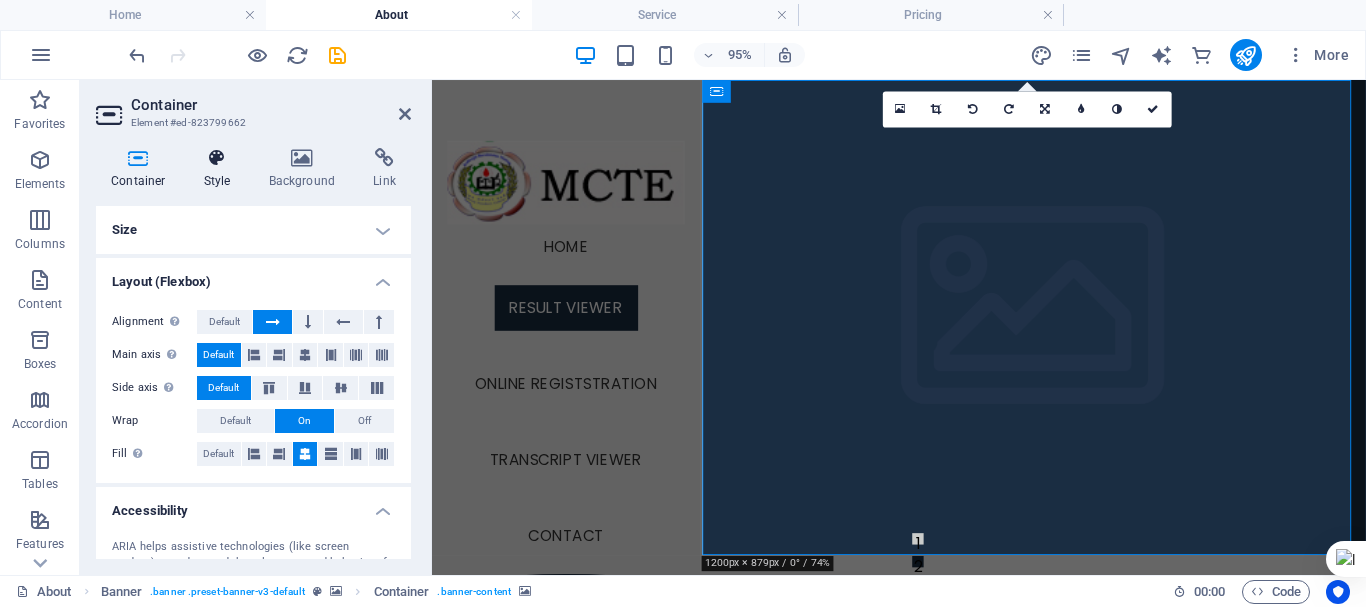 click at bounding box center (217, 158) 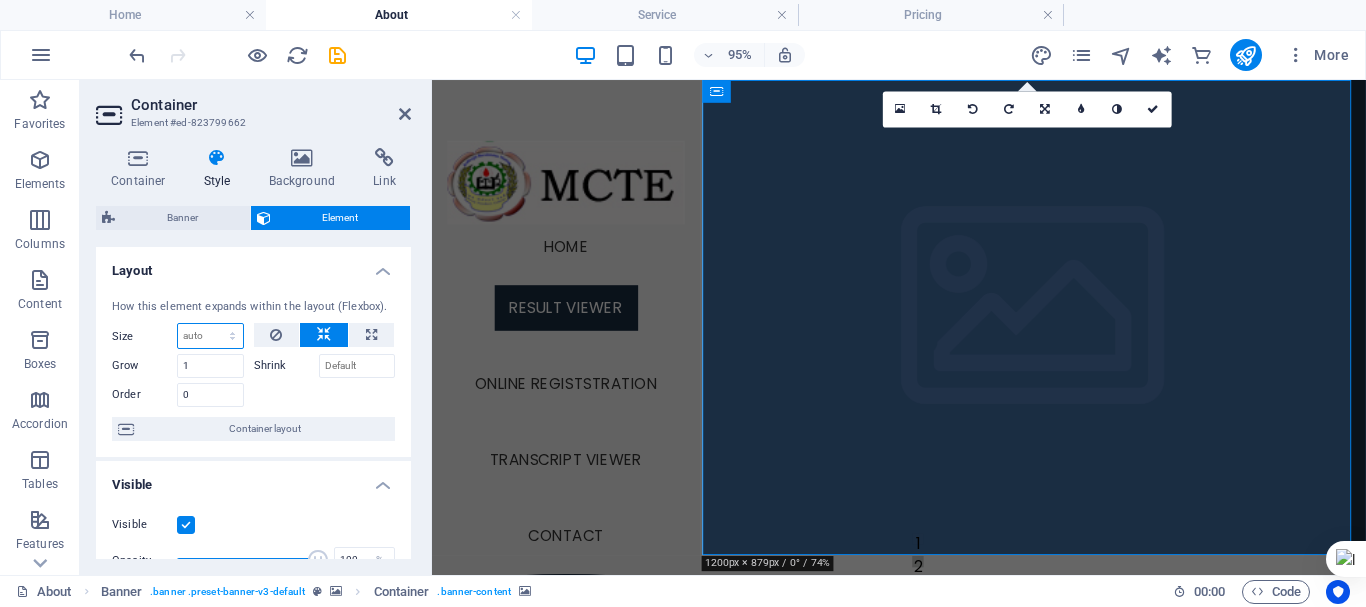 click on "Default auto px % 1/1 1/2 1/3 1/4 1/5 1/6 1/7 1/8 1/9 1/10" at bounding box center (210, 336) 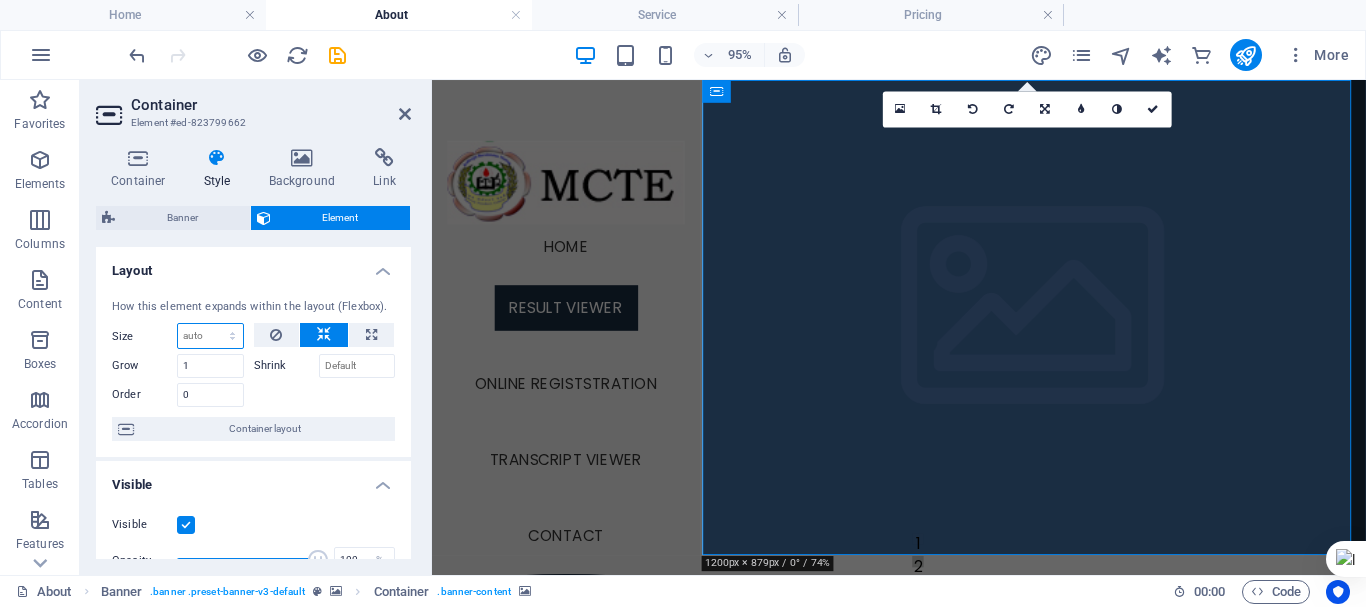 select on "px" 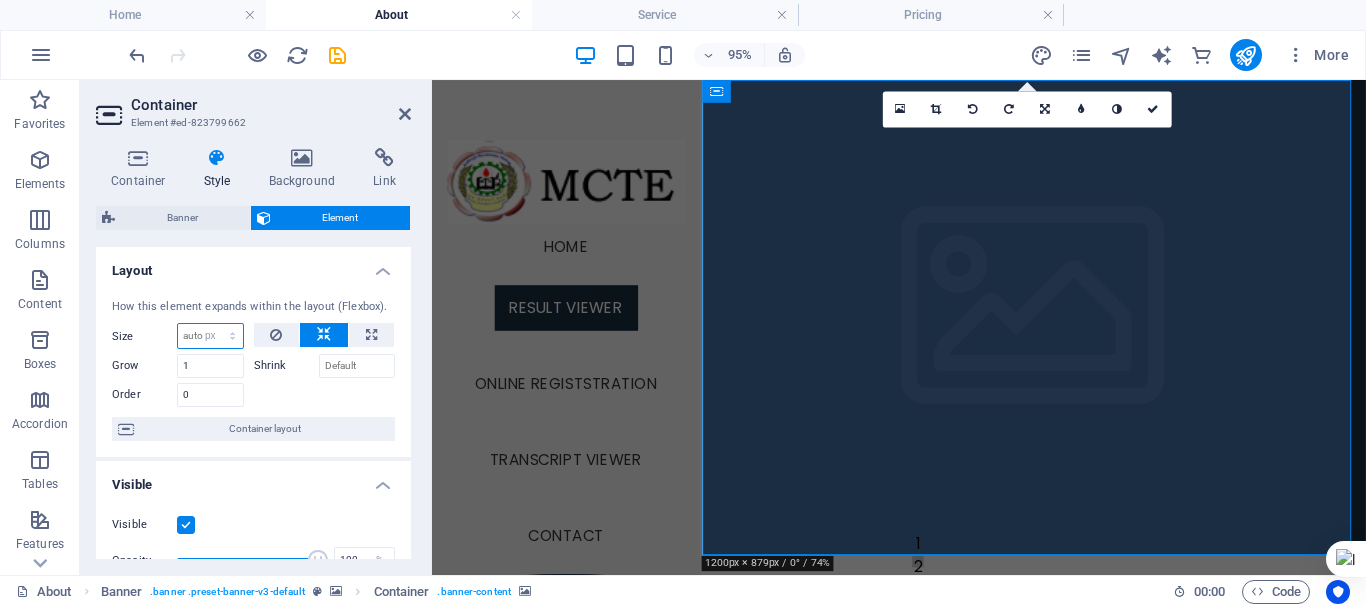 click on "Default auto px % 1/1 1/2 1/3 1/4 1/5 1/6 1/7 1/8 1/9 1/10" at bounding box center (210, 336) 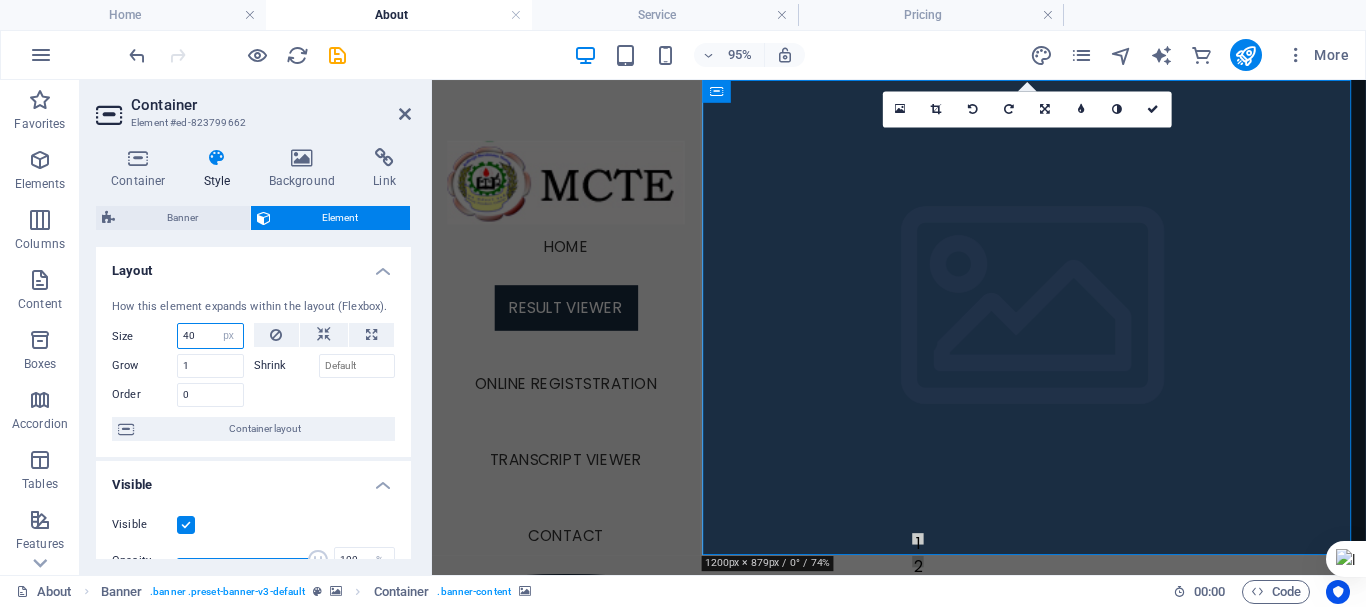 type on "40" 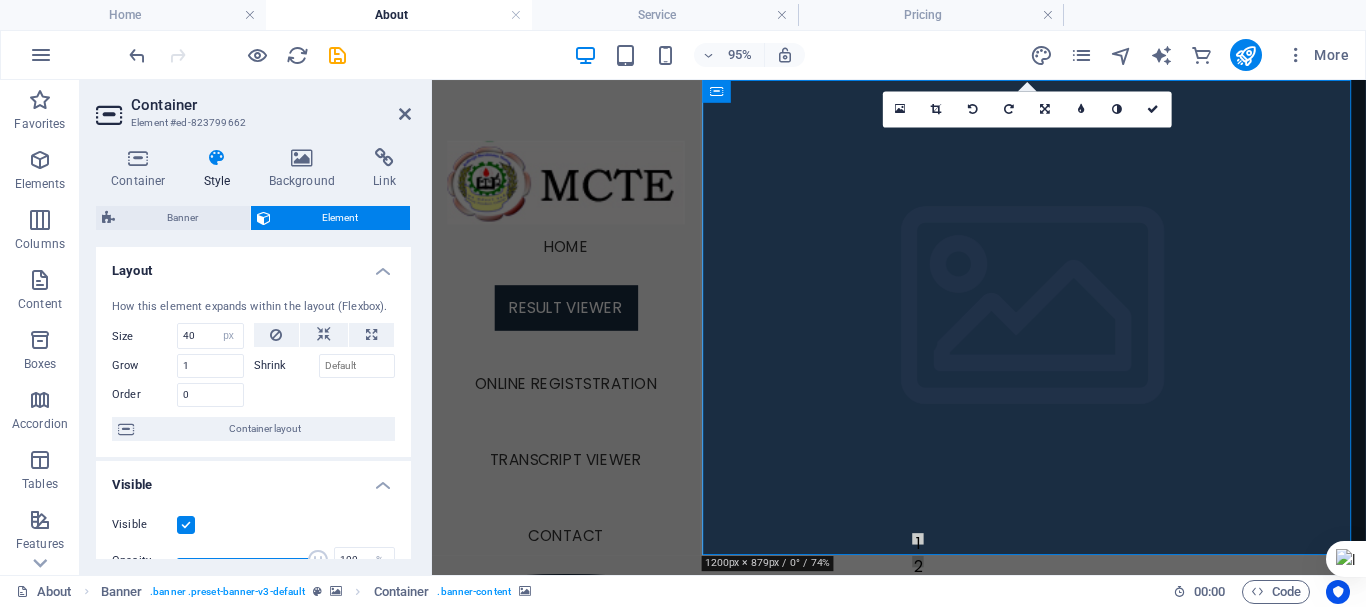 click at bounding box center (1066, 830) 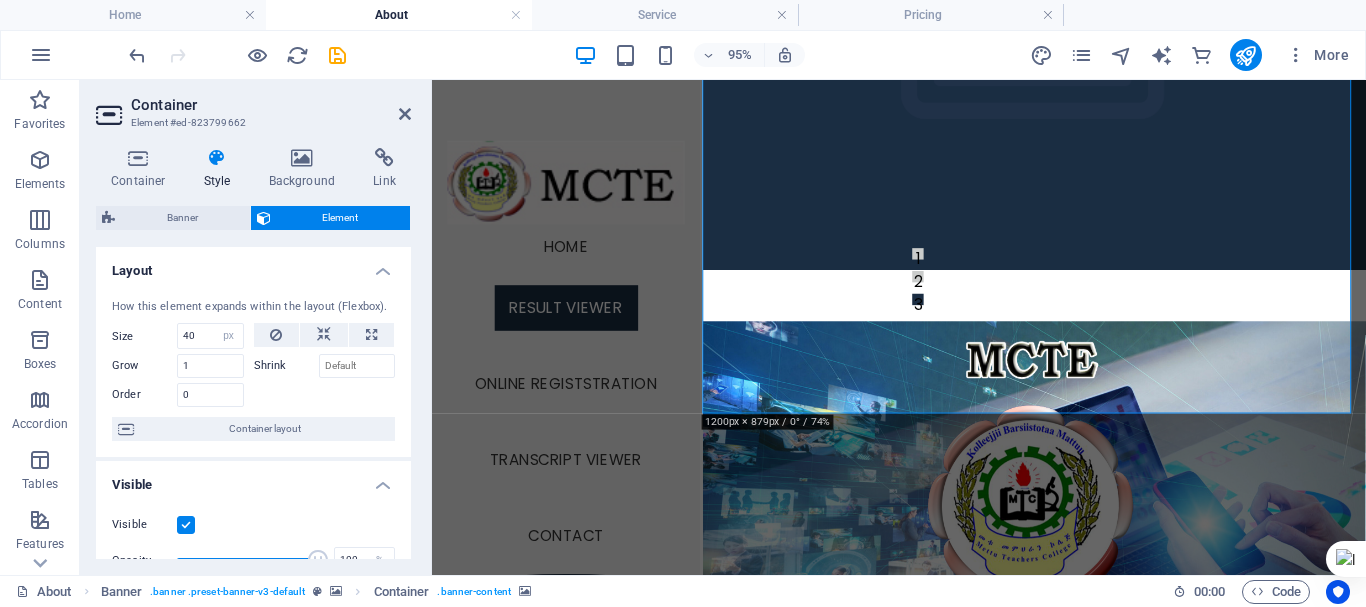 scroll, scrollTop: 0, scrollLeft: 0, axis: both 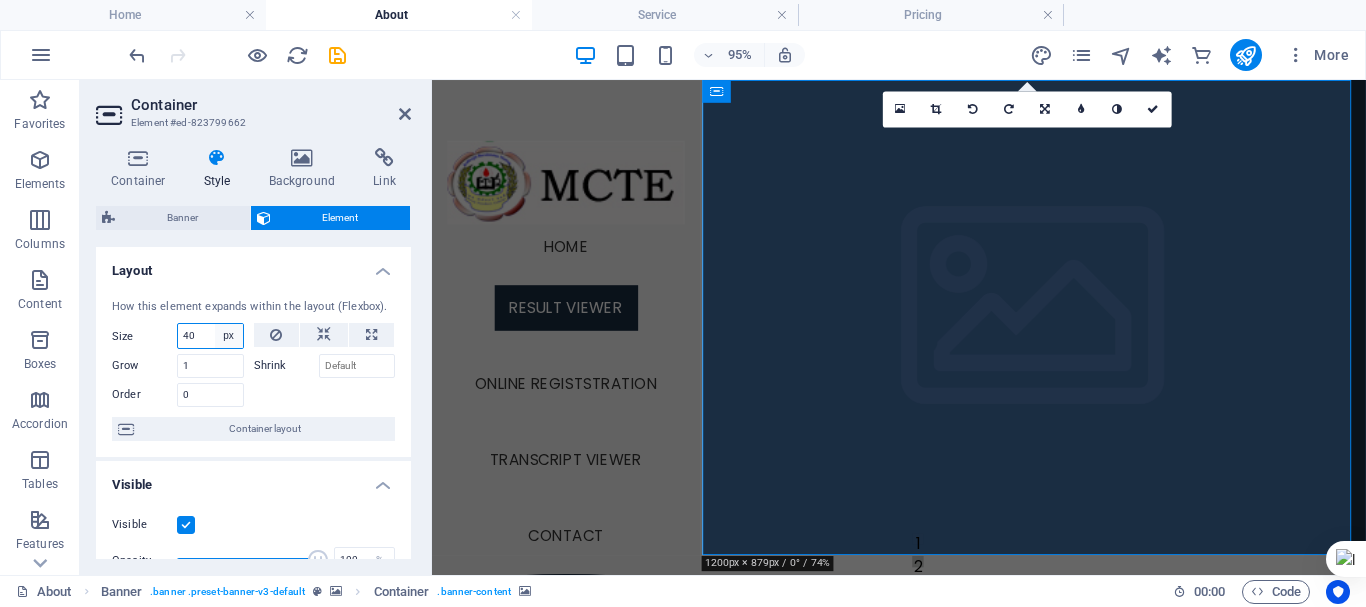 click on "Default auto px % 1/1 1/2 1/3 1/4 1/5 1/6 1/7 1/8 1/9 1/10" at bounding box center (229, 336) 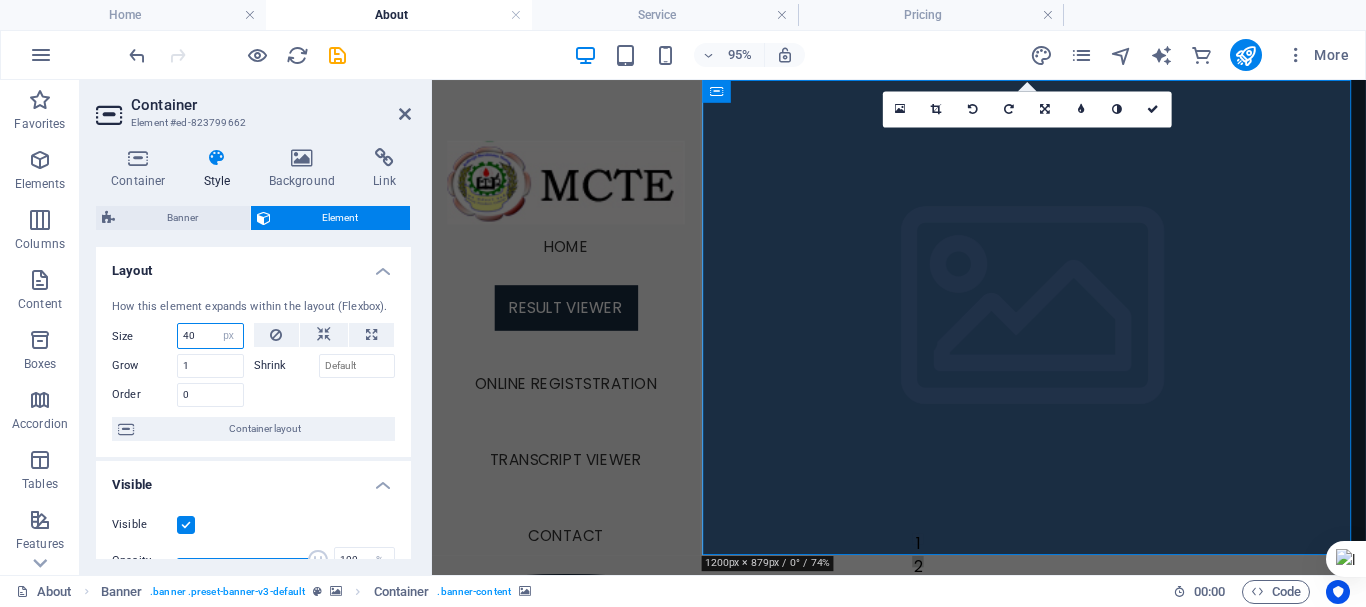 select on "auto" 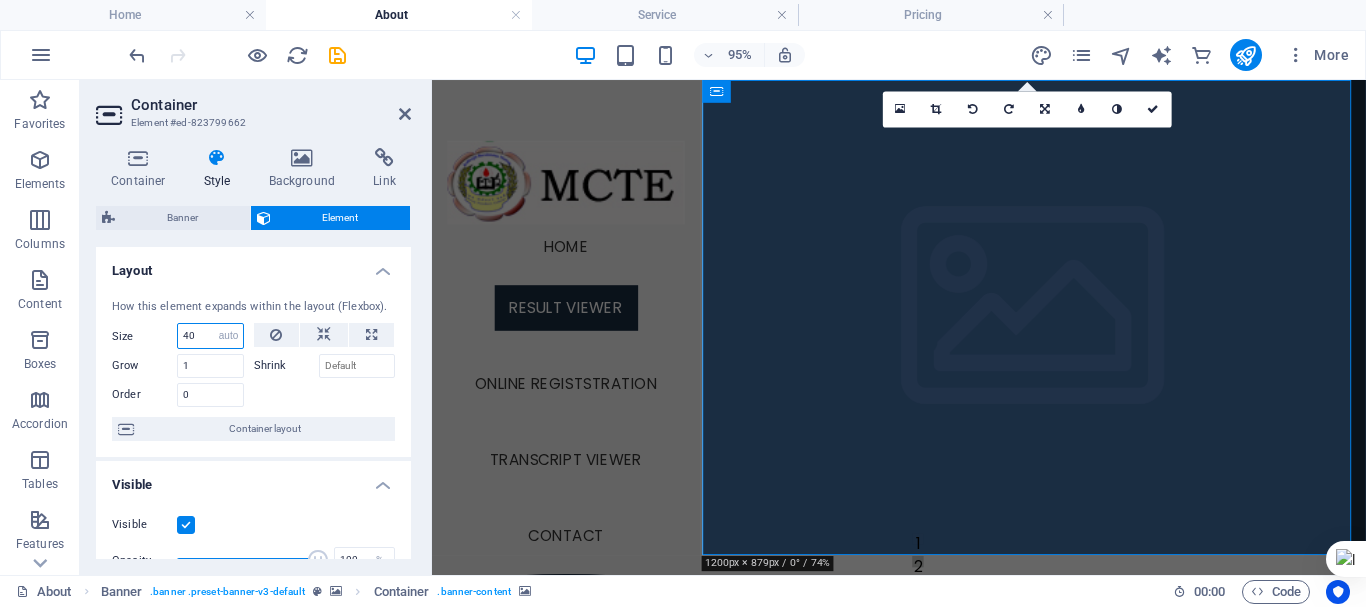 click on "Default auto px % 1/1 1/2 1/3 1/4 1/5 1/6 1/7 1/8 1/9 1/10" at bounding box center (229, 336) 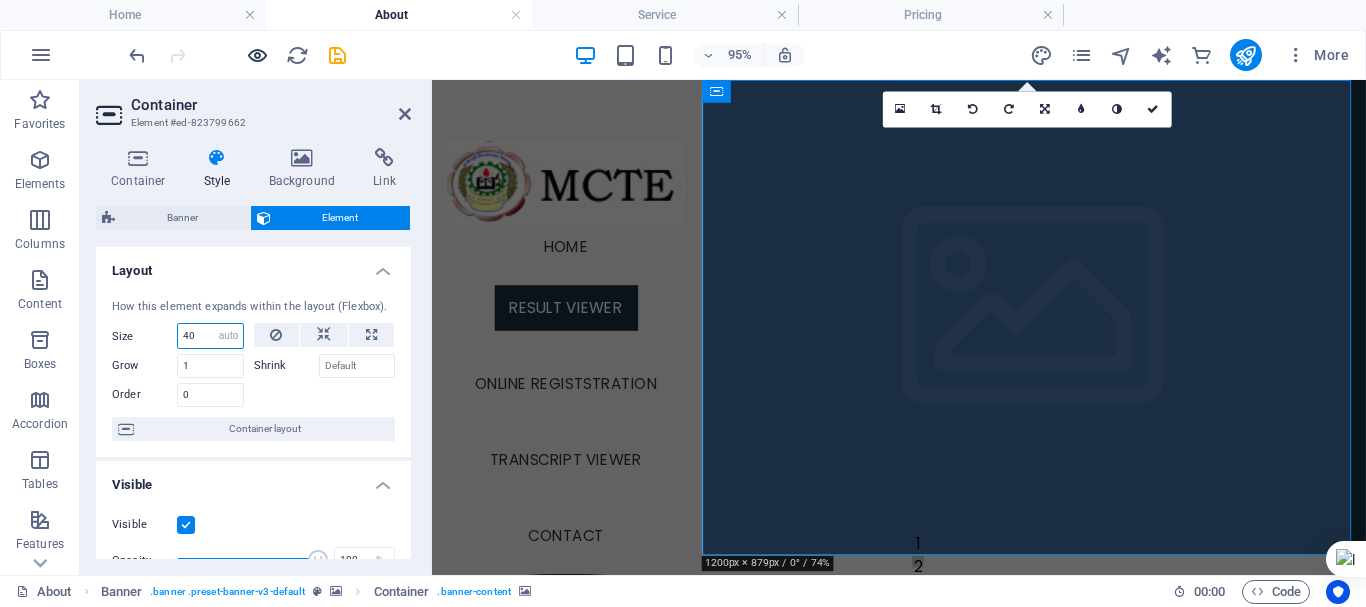 type 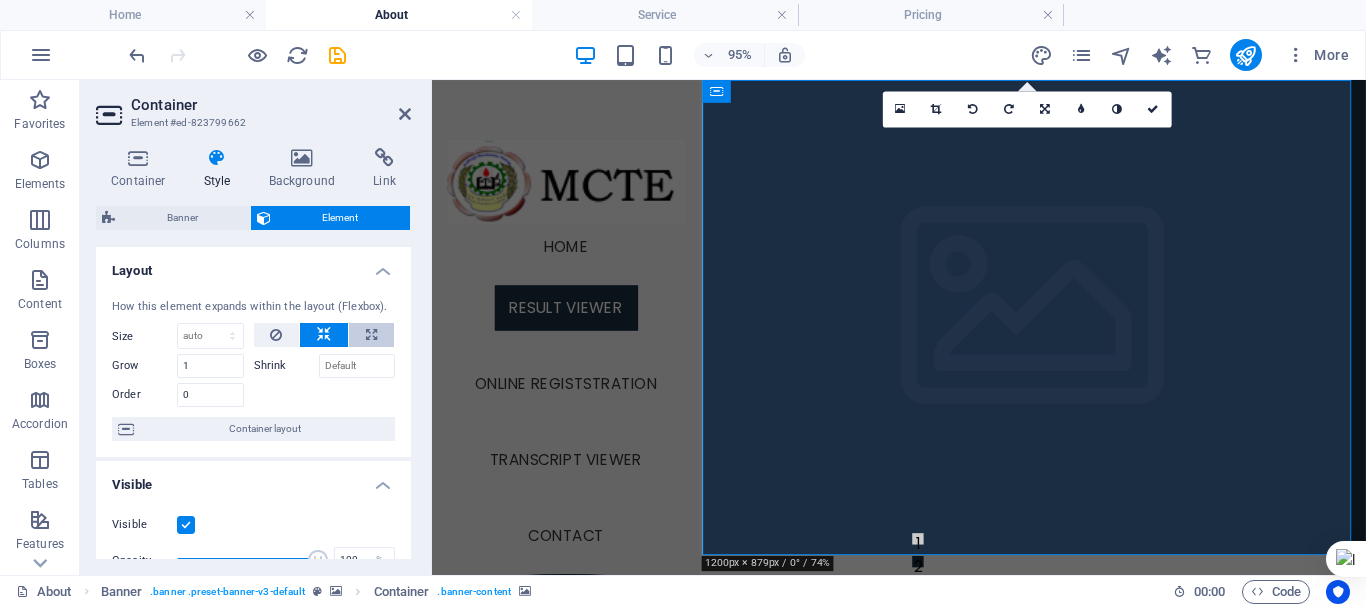 click at bounding box center (371, 335) 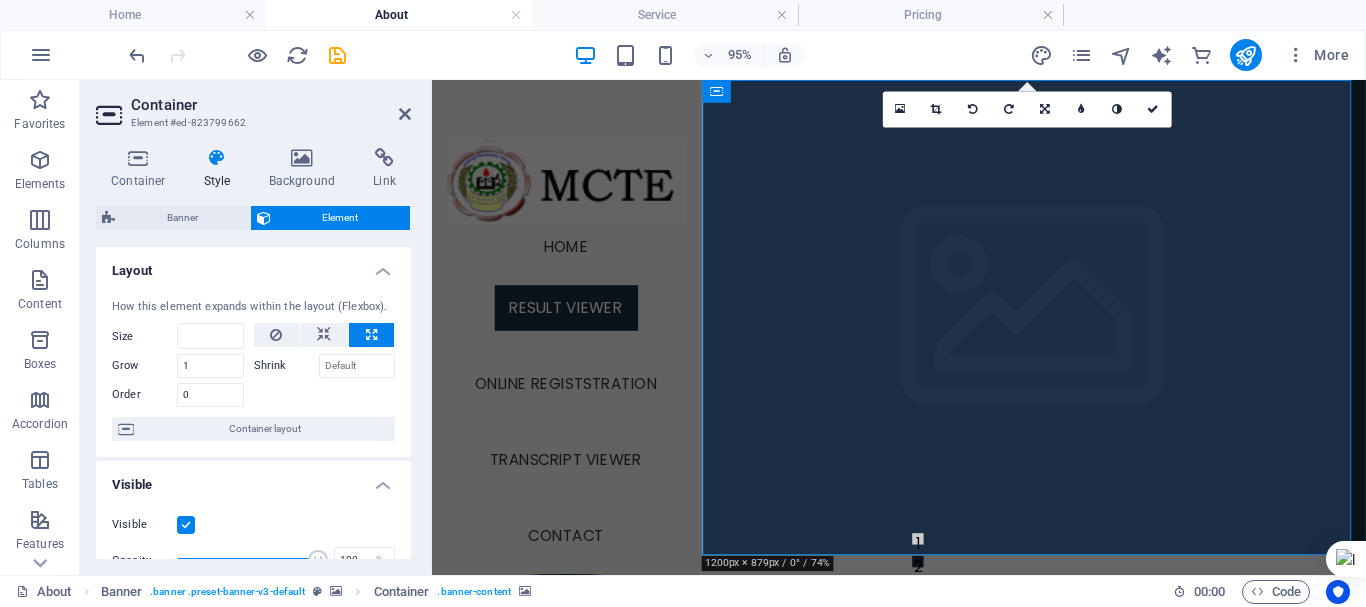 type on "100" 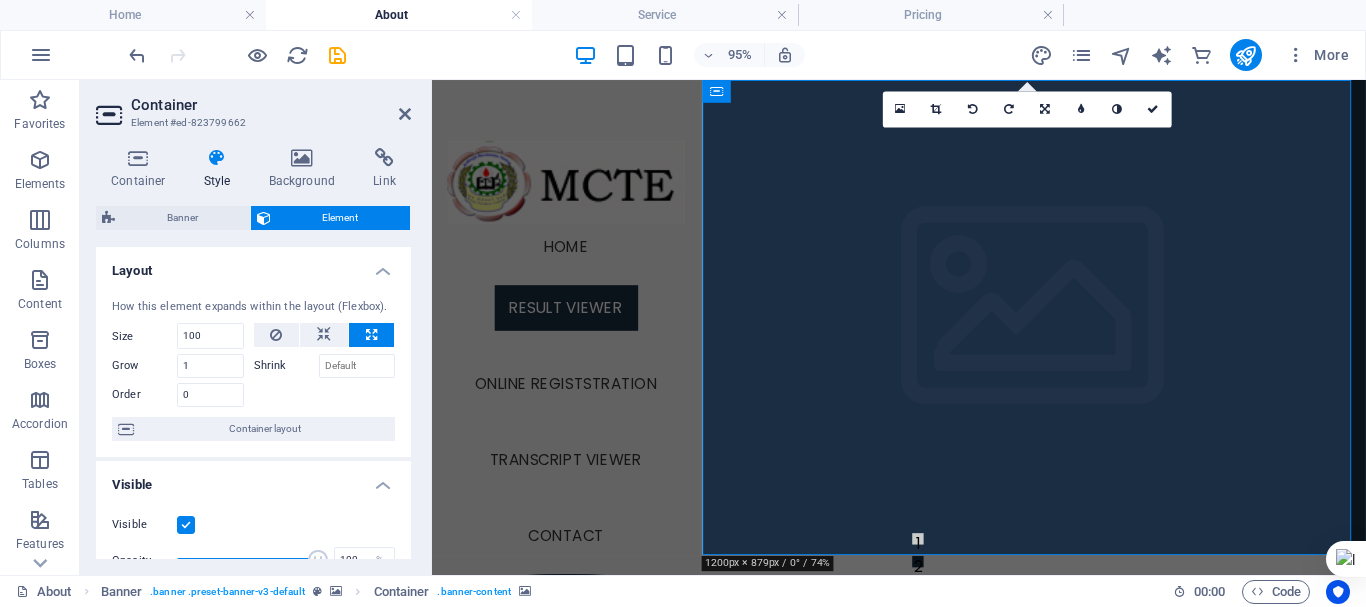 select on "%" 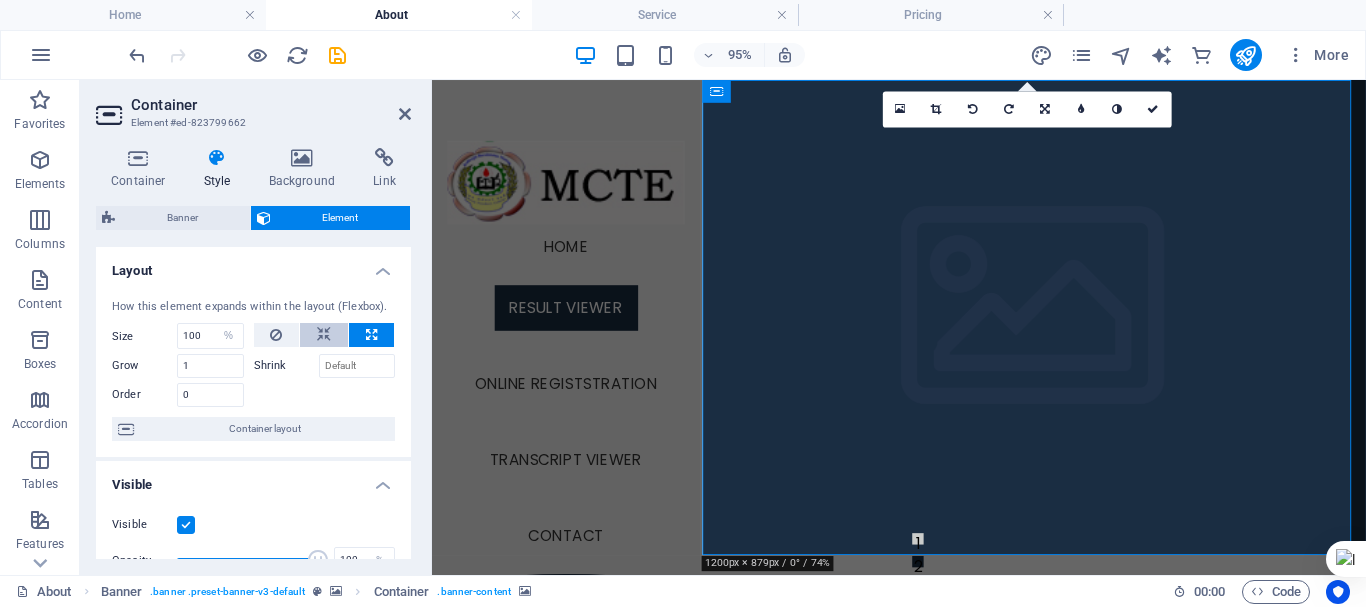 click at bounding box center [324, 335] 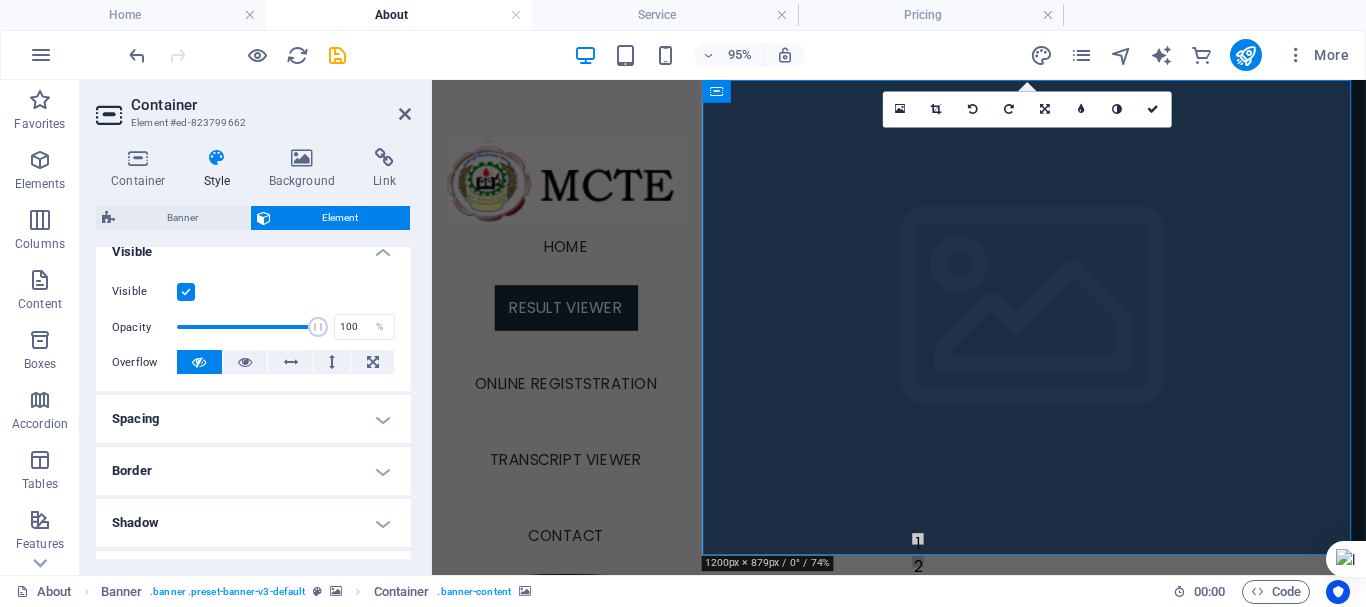 scroll, scrollTop: 0, scrollLeft: 0, axis: both 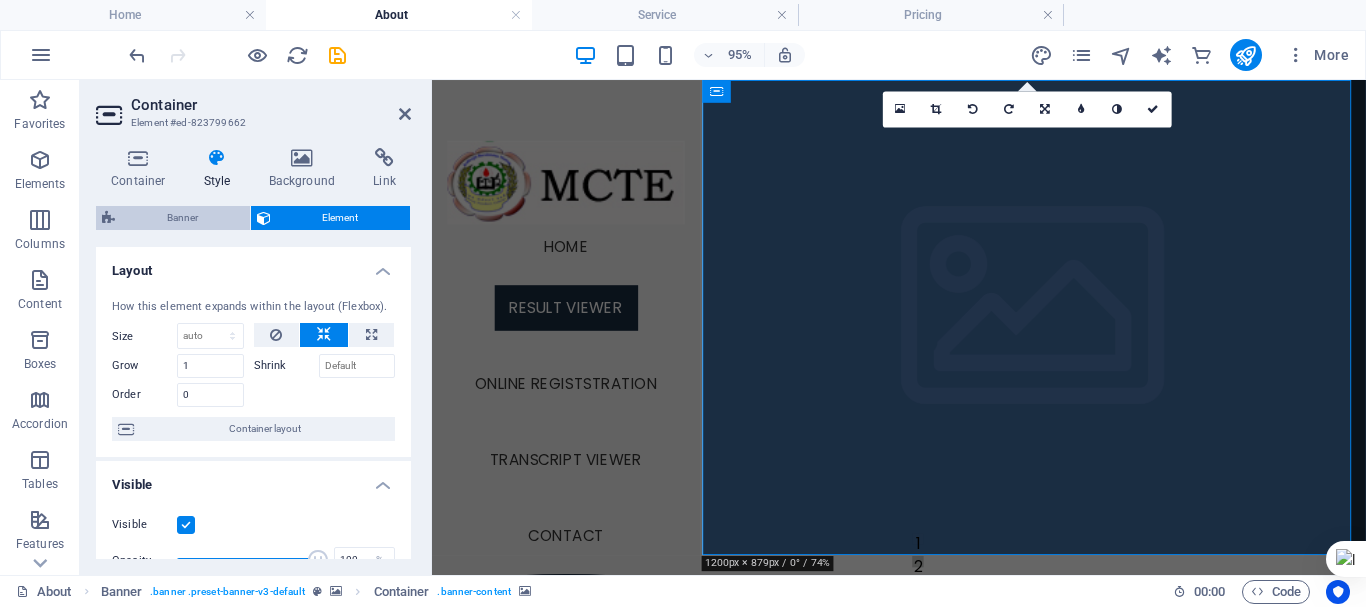 click on "Banner" at bounding box center [182, 218] 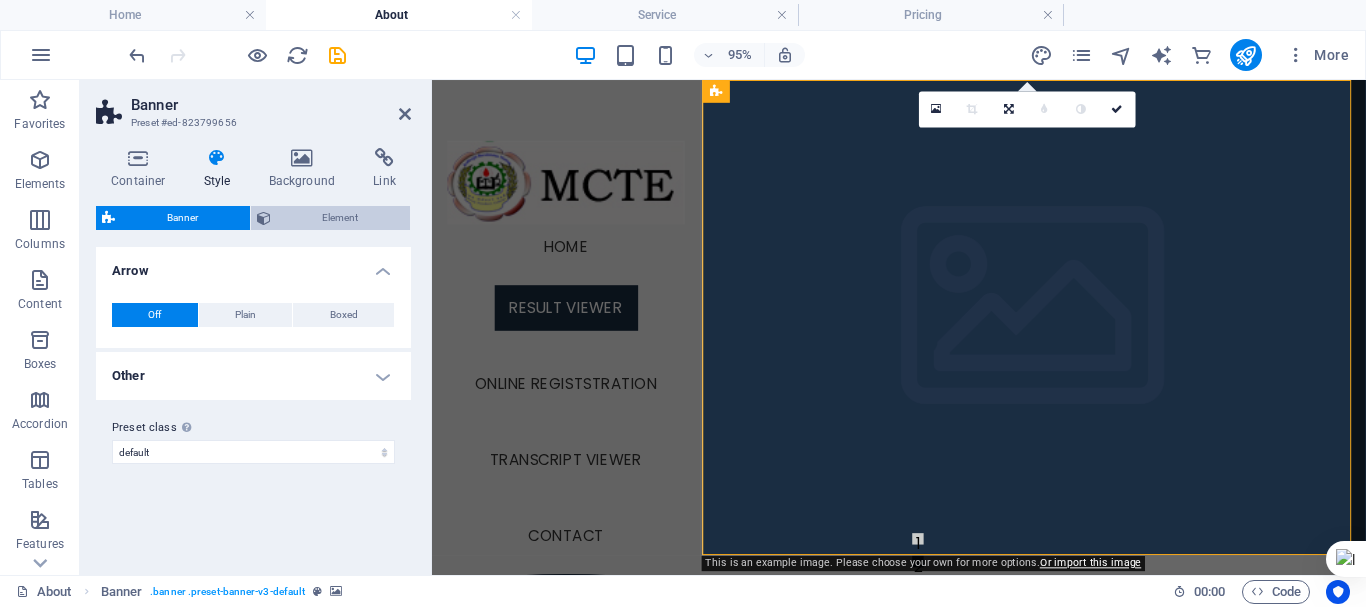 click on "Element" at bounding box center (341, 218) 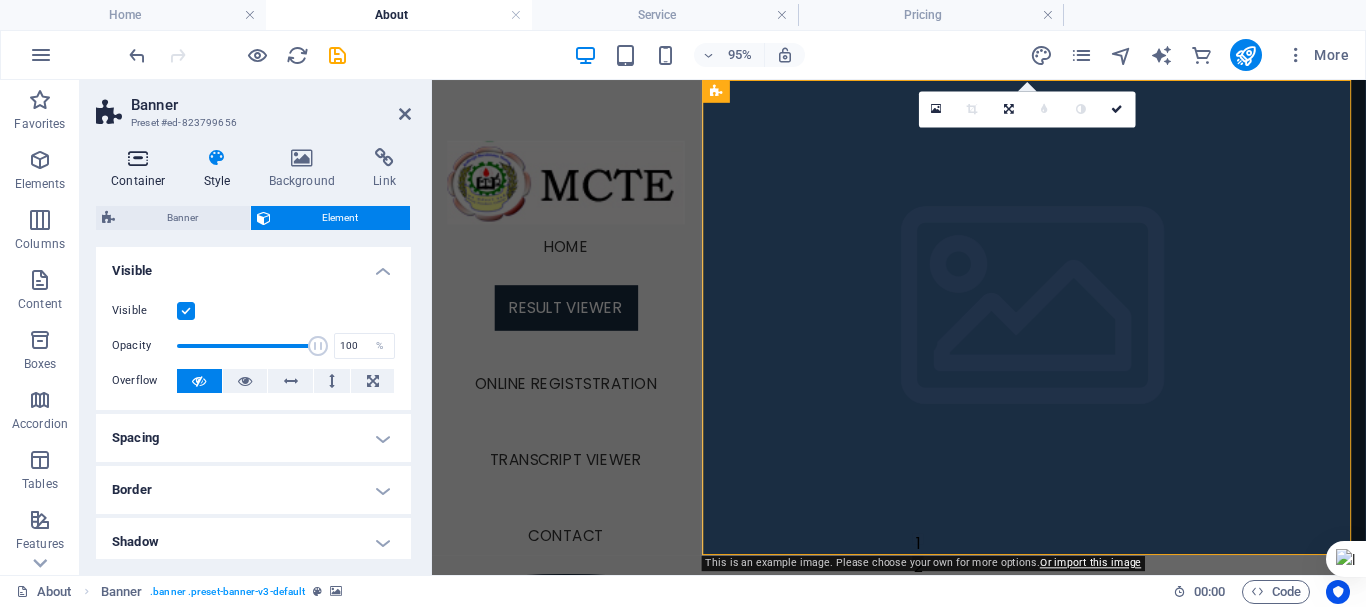 click at bounding box center [138, 158] 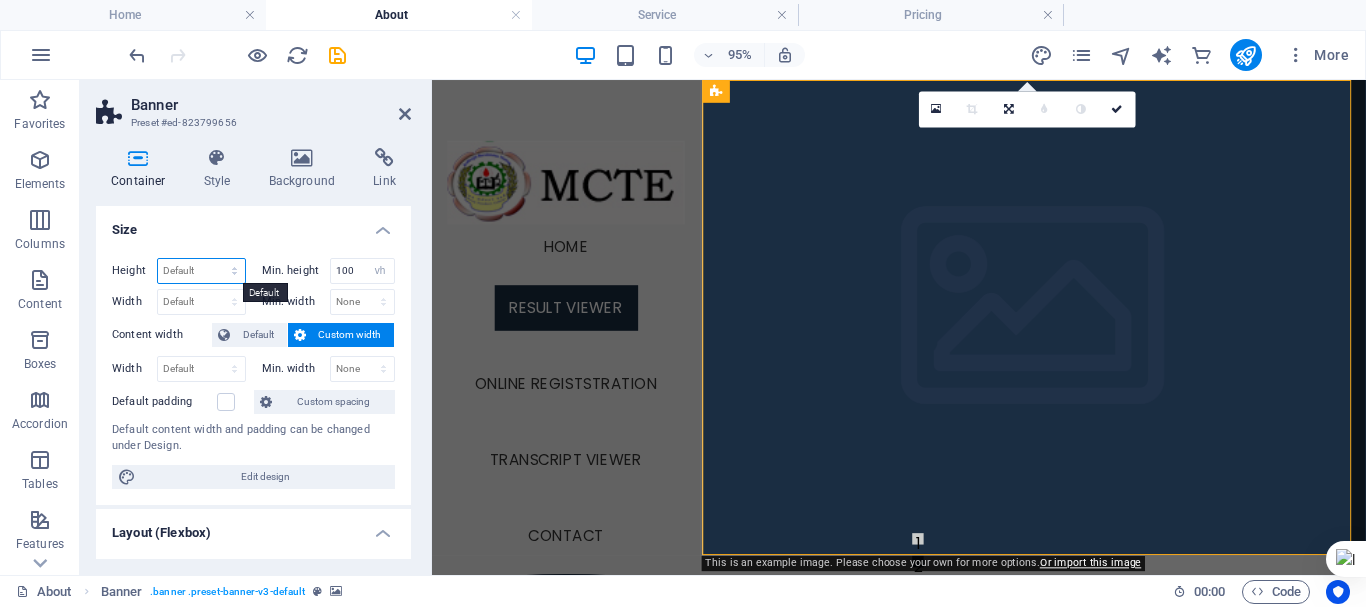 click on "Default px rem % vh vw" at bounding box center [201, 271] 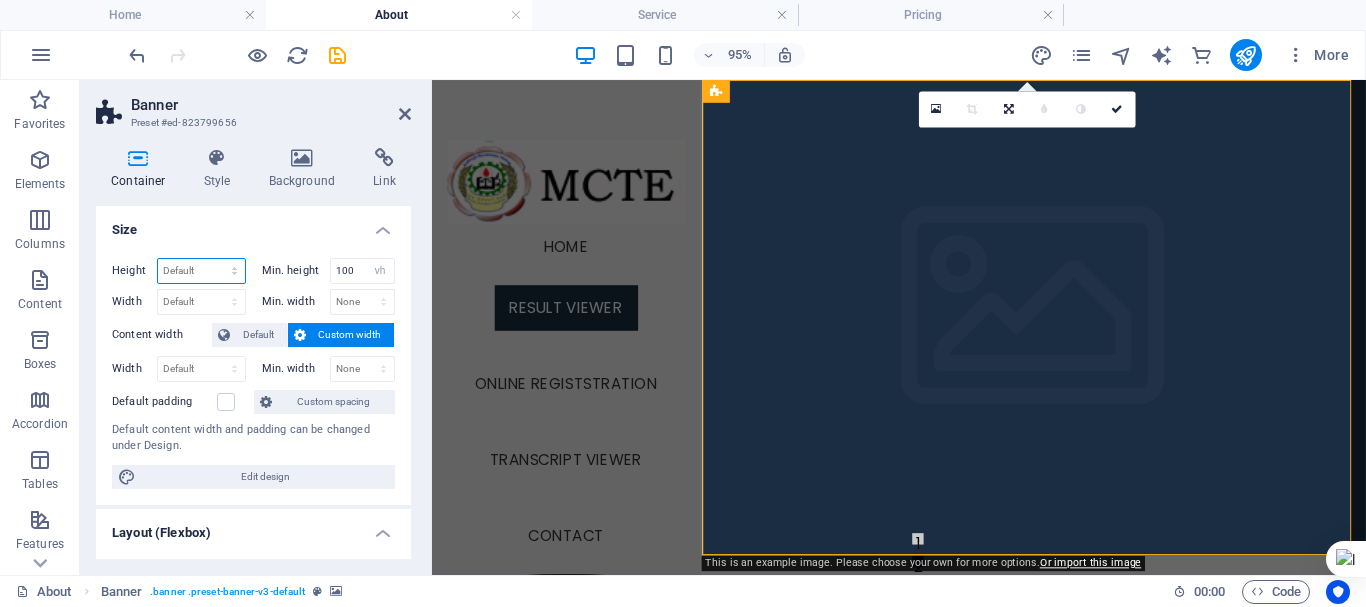 select on "px" 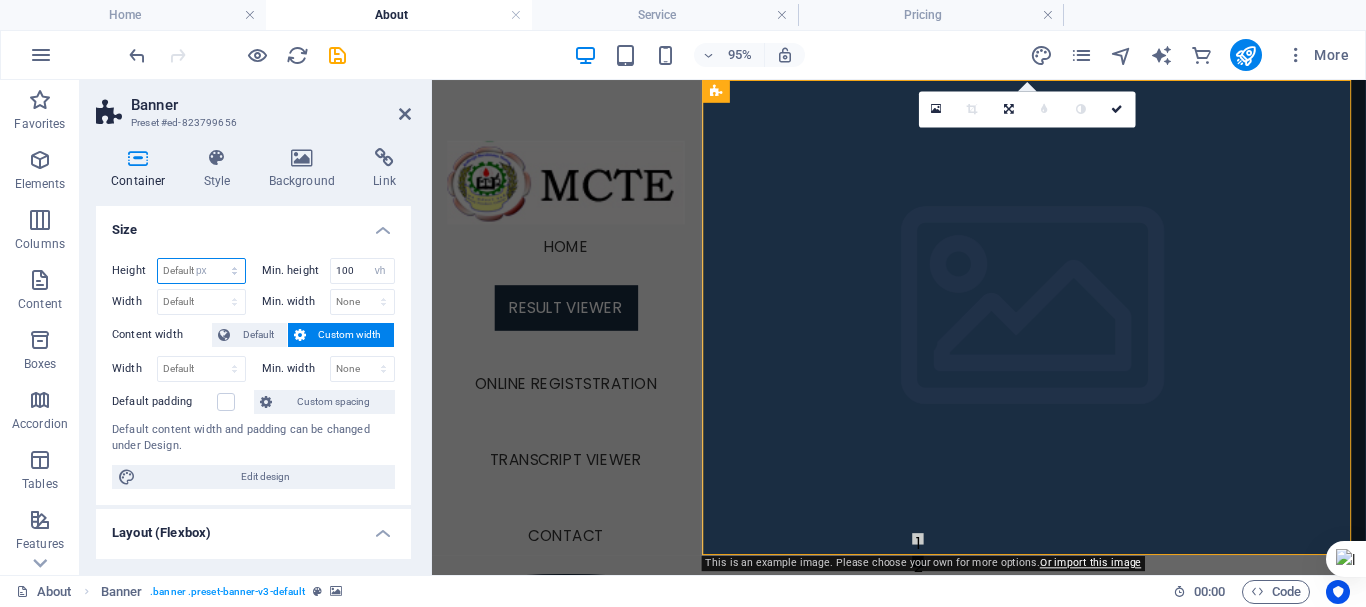 click on "Default px rem % vh vw" at bounding box center [201, 271] 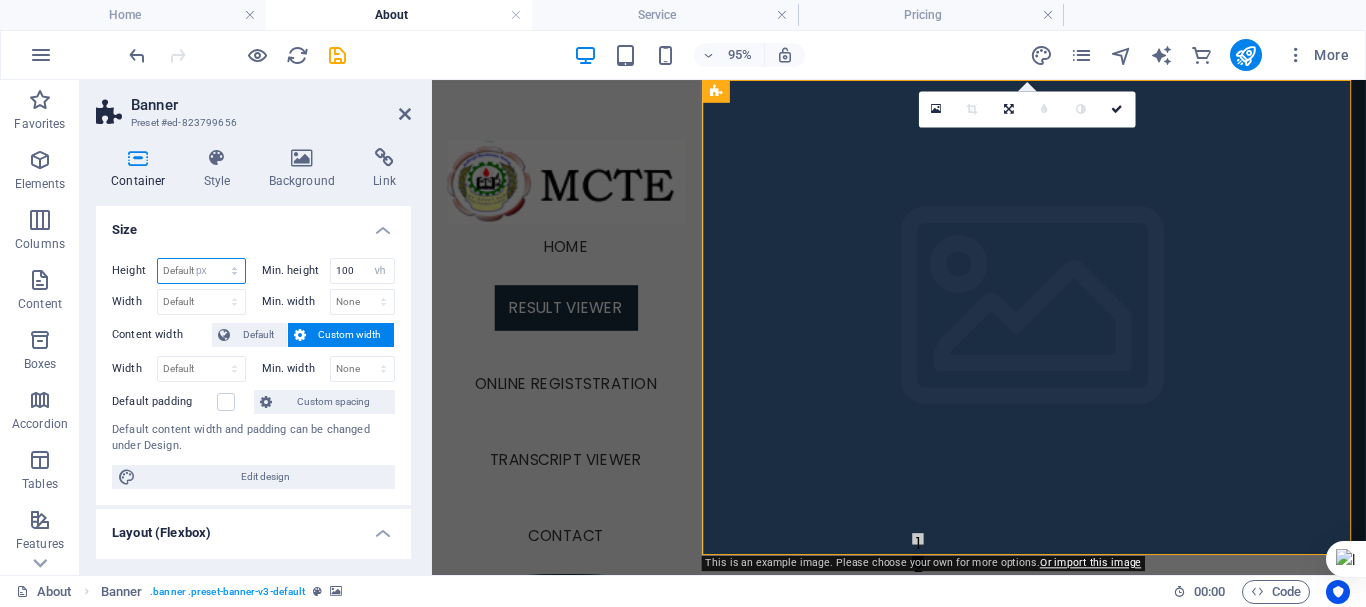 type on "500" 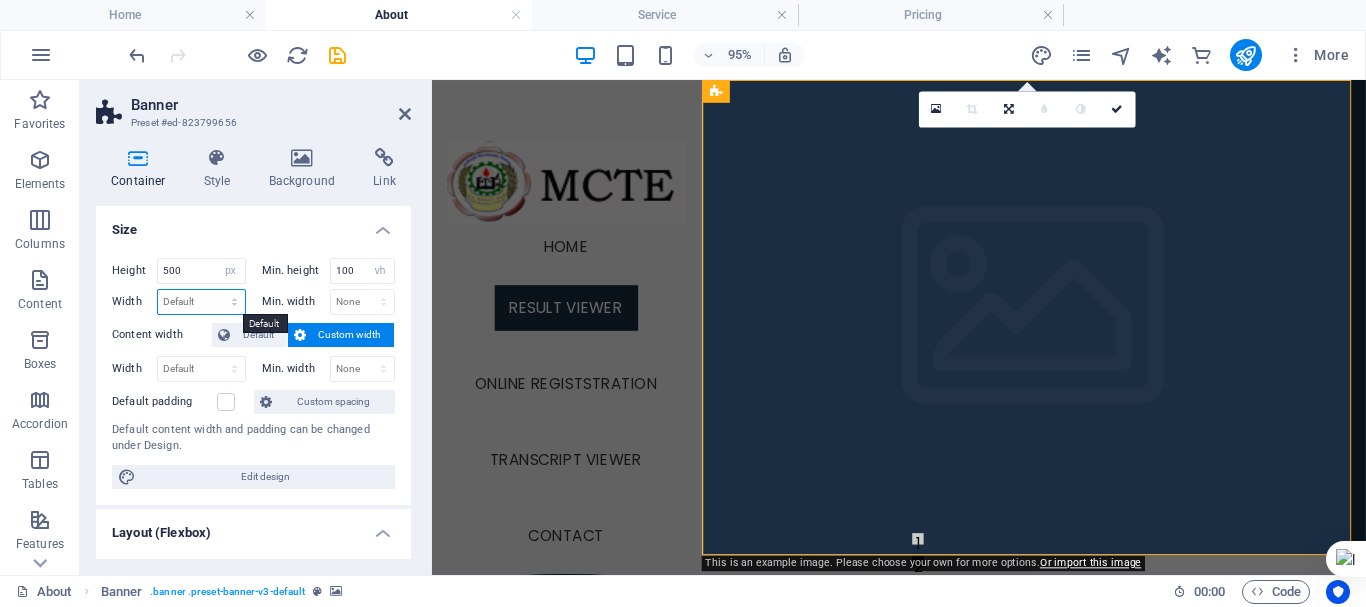 click on "Default px rem % em vh vw" at bounding box center [201, 302] 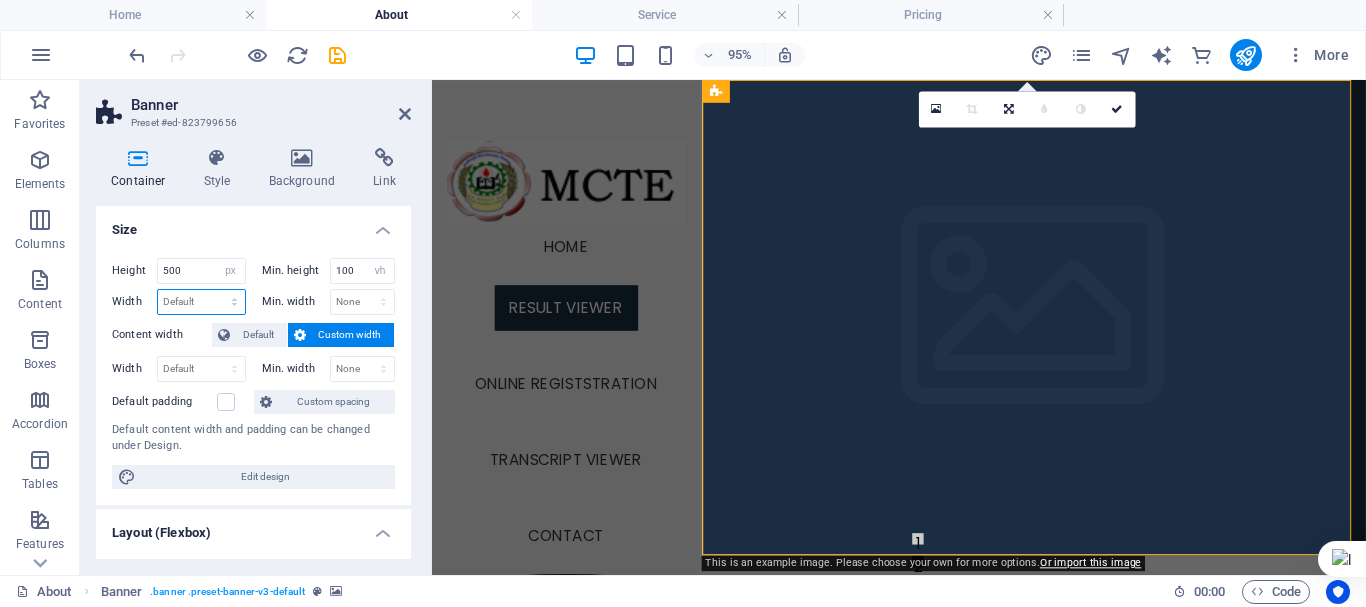 select on "px" 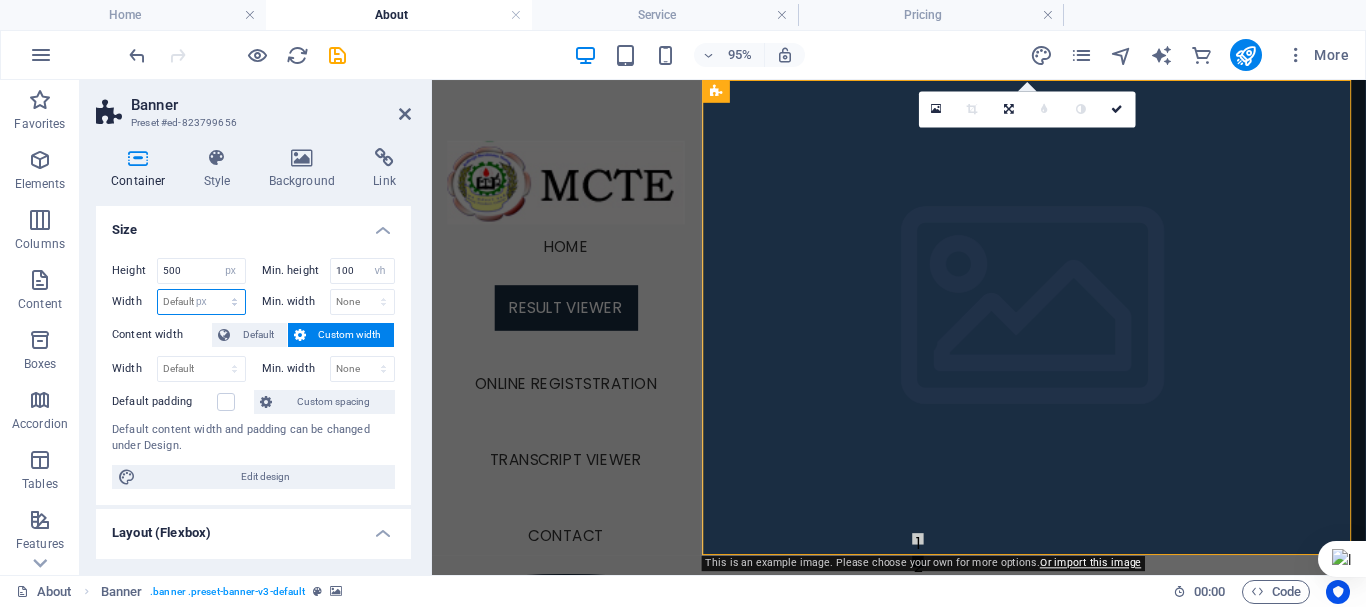 click on "Default px rem % em vh vw" at bounding box center (201, 302) 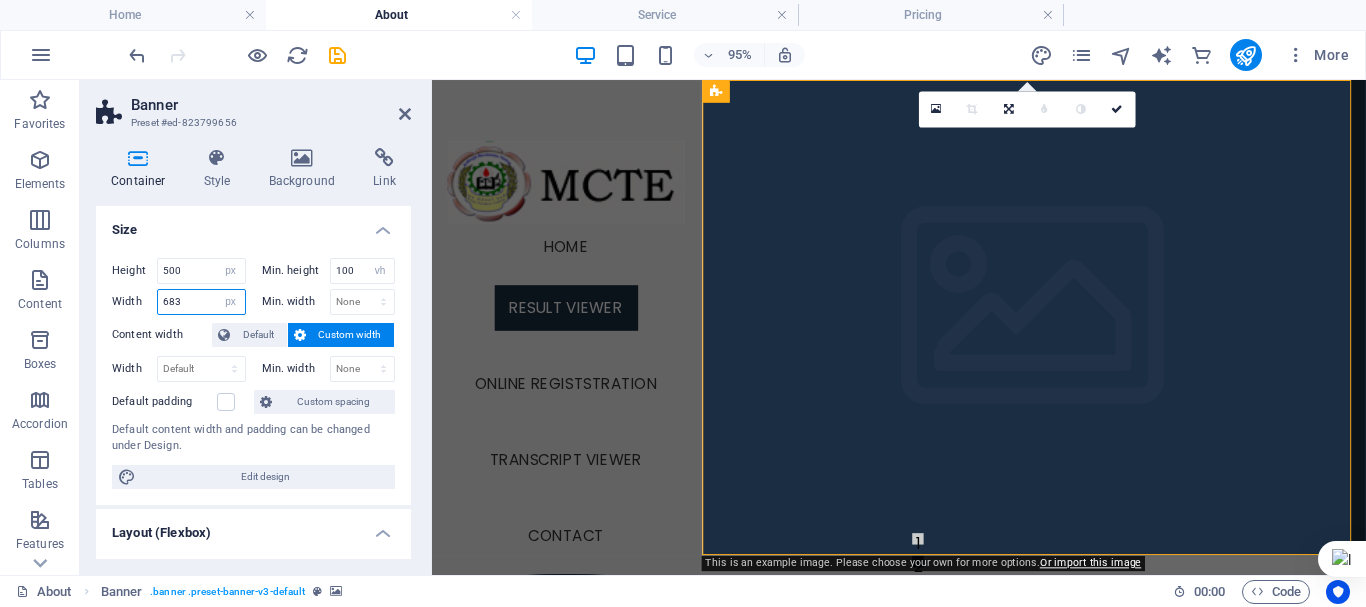 type on "683" 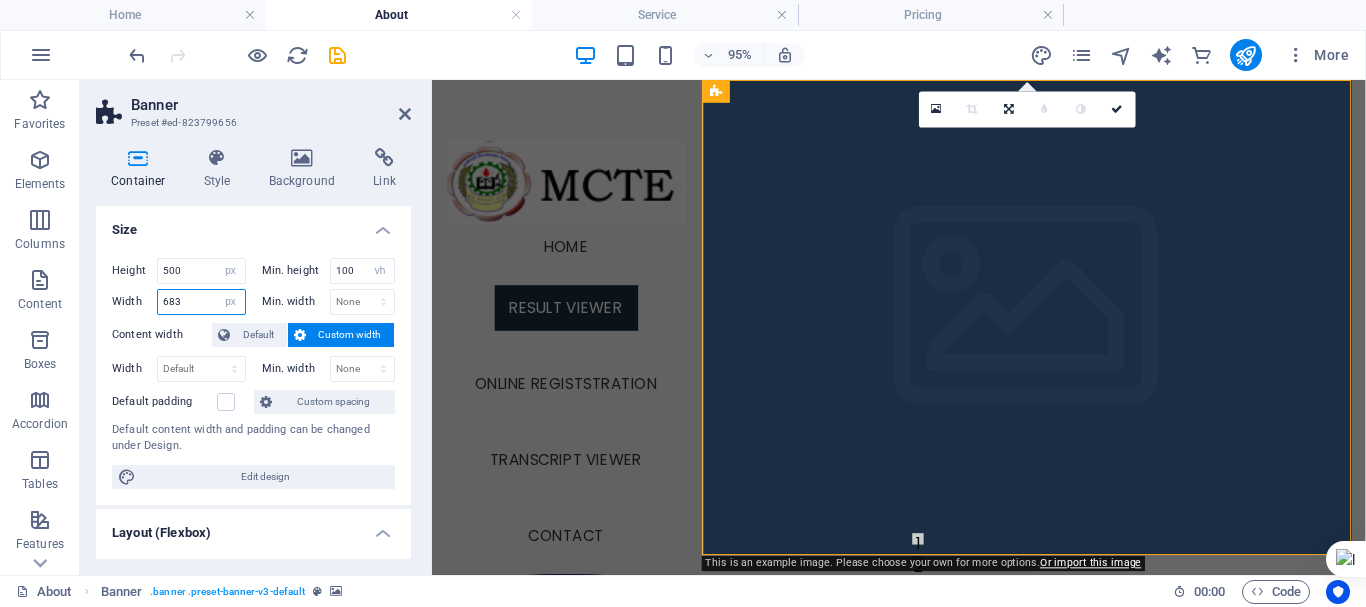 click on "683" at bounding box center (201, 302) 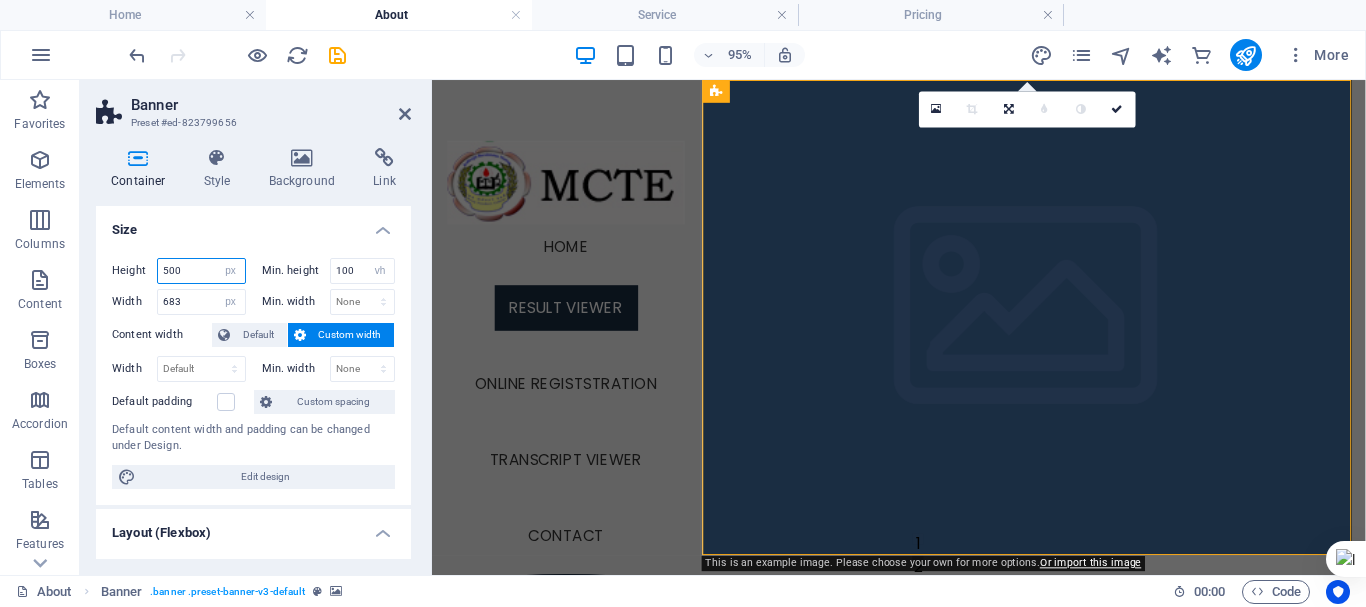 drag, startPoint x: 189, startPoint y: 272, endPoint x: 143, endPoint y: 268, distance: 46.173584 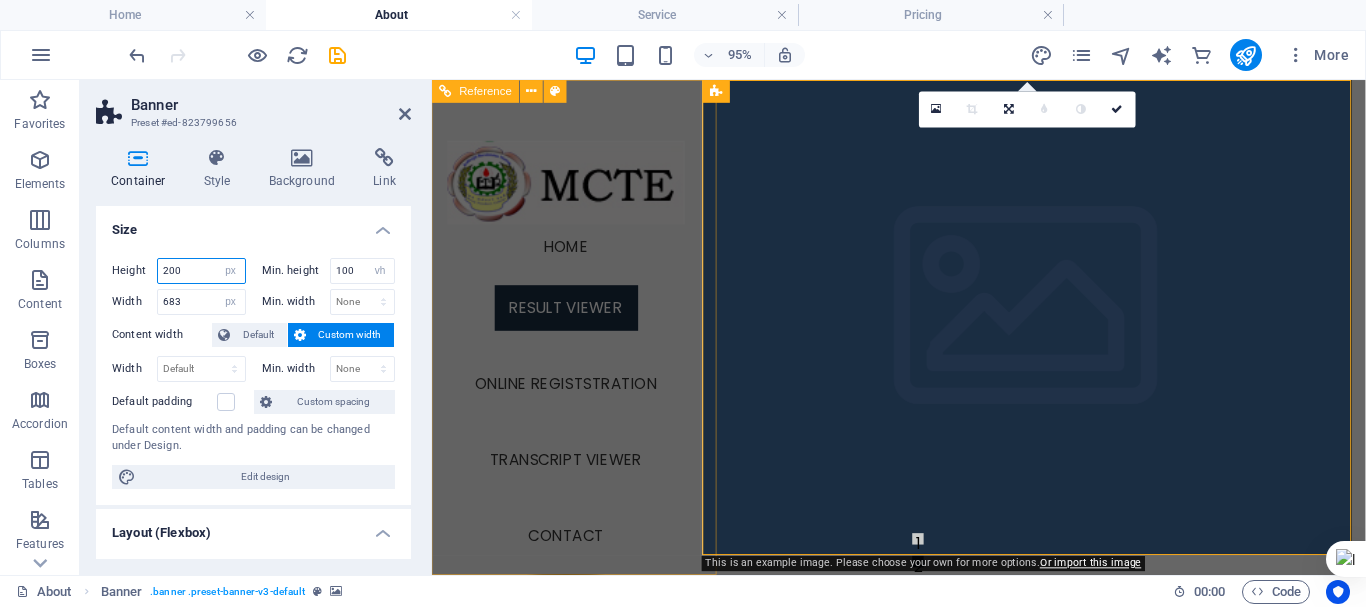 type on "200" 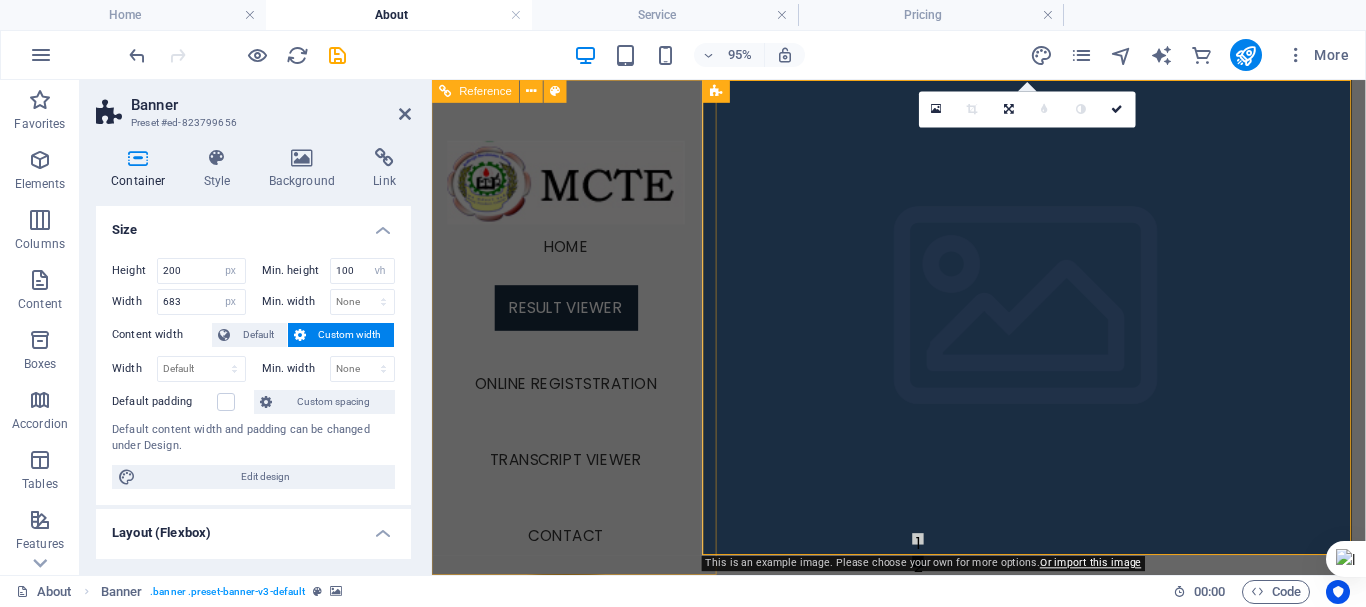 click on "Home Result Viewer Online Registstration Transcript Viewer Contact Legal Notice  |  Privacy" at bounding box center [573, 340] 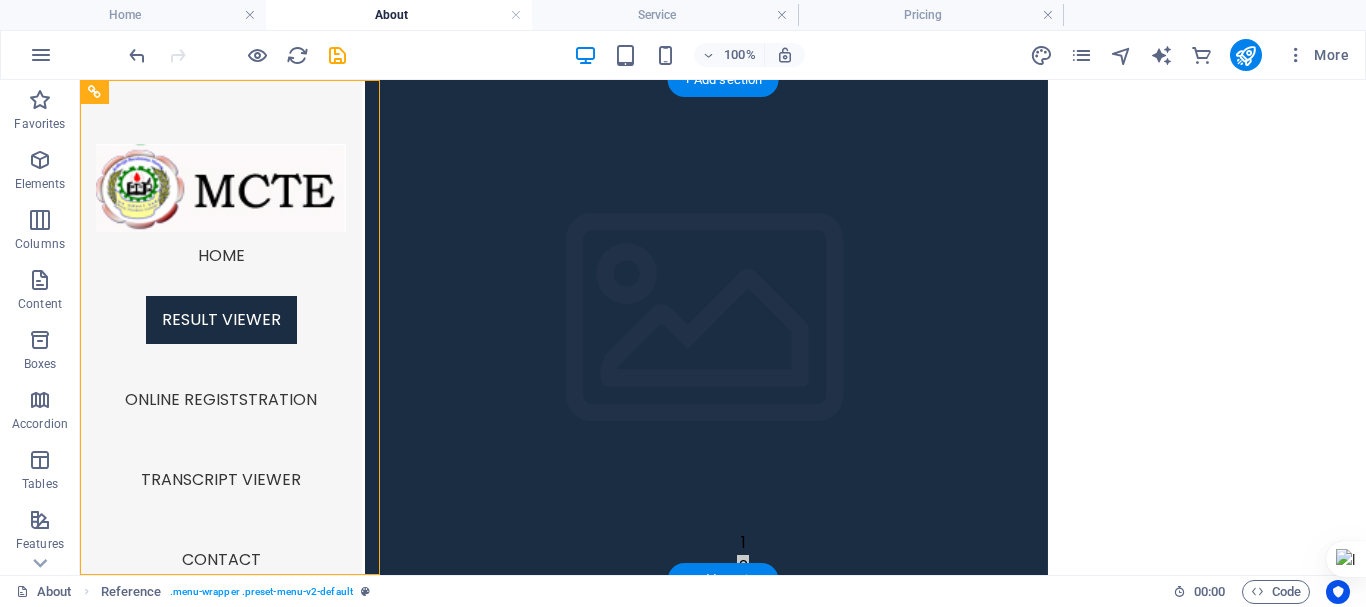scroll, scrollTop: 300, scrollLeft: 0, axis: vertical 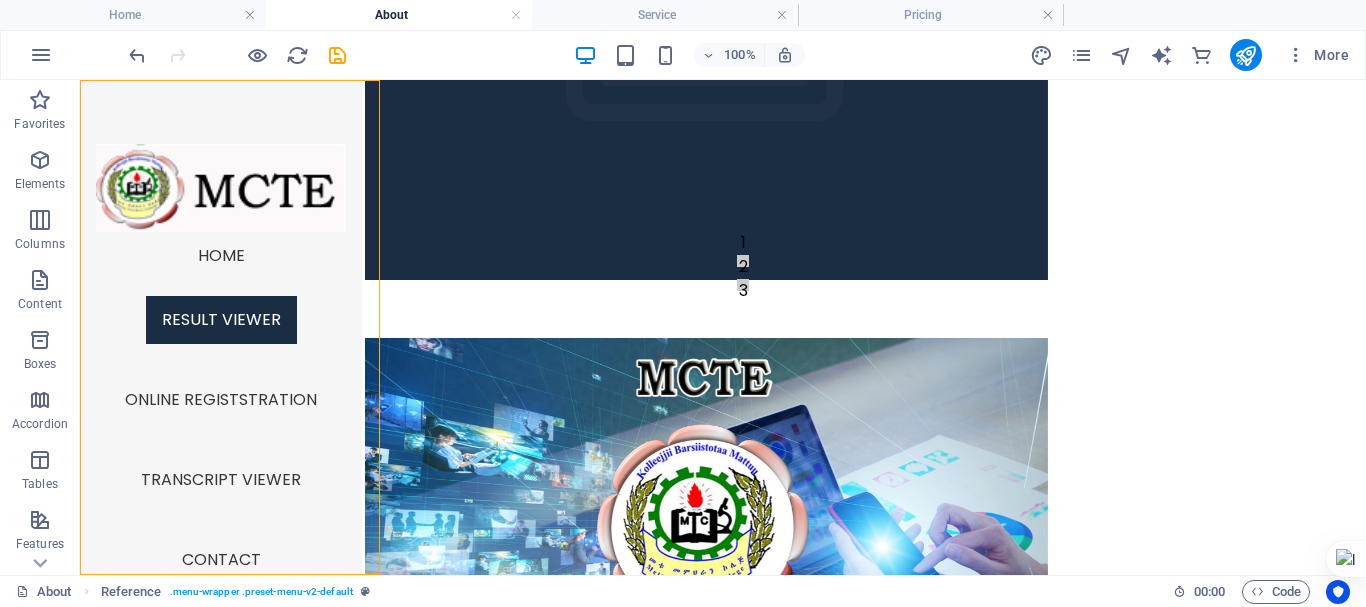 click on "Home Result Viewer Online Registstration Transcript Viewer Contact Legal Notice  |  Privacy Notice: The Student Result Viewer is located below this section. </div> Text & Progress bar Lorem ipsum dolor sit amet, consectetuer adipiscing elit. Aenean commodo ligula eget dolor. Lorem ipsum dolor sit amet, consectetuer adipiscing elit leget dolor. Lorem ipsum dolor sit amet, consectetuer adipiscing elit. Aenean commodo ligula eget dolor. Lorem ipsum dolor sit amet, consectetuer adipiscing elit dolor consectetuer adipiscing elit leget dolor. Lorem elit saget ipsum dolor sit amet, consectetuer.  Sitejet 90%
Photoshop 70%
Illustrator 90%
HTML5 & CSS3 85%
JavaScript 45%
Call to action Lorem ipsum dolor sit amet, consectetuer adipiscing elit. ligula eget dolor. Contact Content Slider Slide 3 Slide 1 Slide 2 Slide 3 Slide 1 1 2 3
Monday closed Tuesday 09:00 - 18:30 Wednesday 09:00 - 18:30 Thursday 09:00 - 18:30 Friday 09:00 - 18:30 Saturday 09:00 - 18:30 Sunday 09:00 - 18:30" at bounding box center [865, 4060] 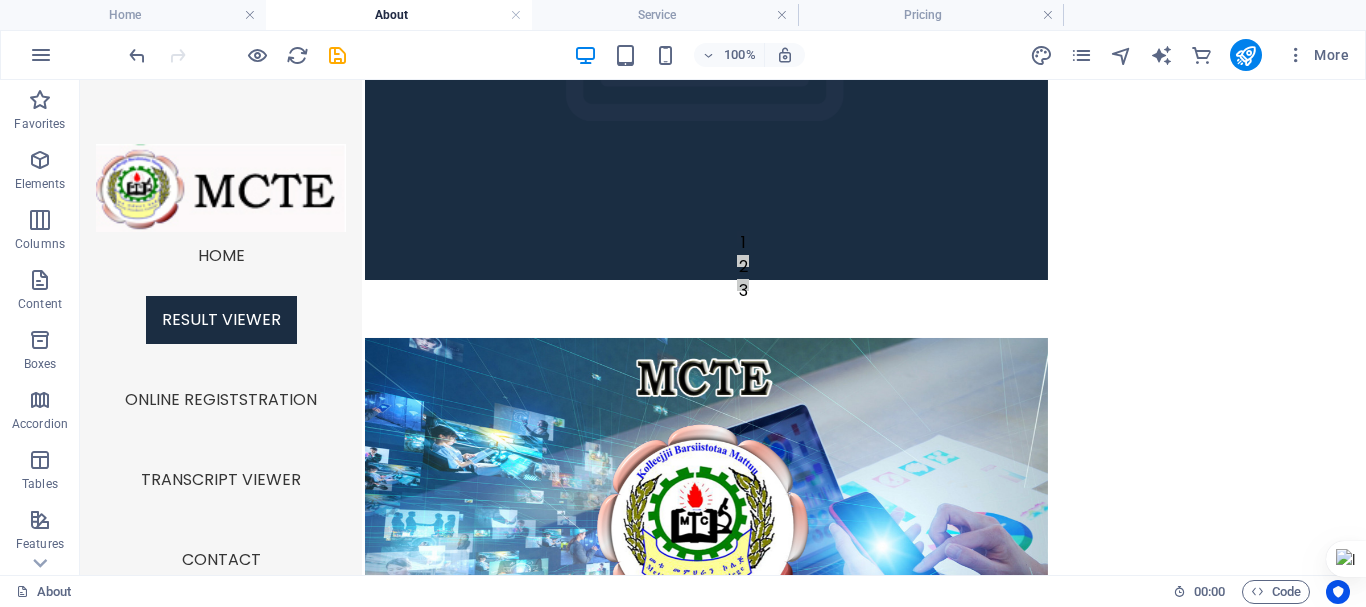 click on "Home Result Viewer Online Registstration Transcript Viewer Contact Legal Notice  |  Privacy Notice: The Student Result Viewer is located below this section. </div> Text & Progress bar Lorem ipsum dolor sit amet, consectetuer adipiscing elit. Aenean commodo ligula eget dolor. Lorem ipsum dolor sit amet, consectetuer adipiscing elit leget dolor. Lorem ipsum dolor sit amet, consectetuer adipiscing elit. Aenean commodo ligula eget dolor. Lorem ipsum dolor sit amet, consectetuer adipiscing elit dolor consectetuer adipiscing elit leget dolor. Lorem elit saget ipsum dolor sit amet, consectetuer.  Sitejet 90%
Photoshop 70%
Illustrator 90%
HTML5 & CSS3 85%
JavaScript 45%
Call to action Lorem ipsum dolor sit amet, consectetuer adipiscing elit. ligula eget dolor. Contact Content Slider Slide 3 Slide 1 Slide 2 Slide 3 Slide 1 1 2 3
Monday closed Tuesday 09:00 - 18:30 Wednesday 09:00 - 18:30 Thursday 09:00 - 18:30 Friday 09:00 - 18:30 Saturday 09:00 - 18:30 Sunday 09:00 - 18:30" at bounding box center [865, 4060] 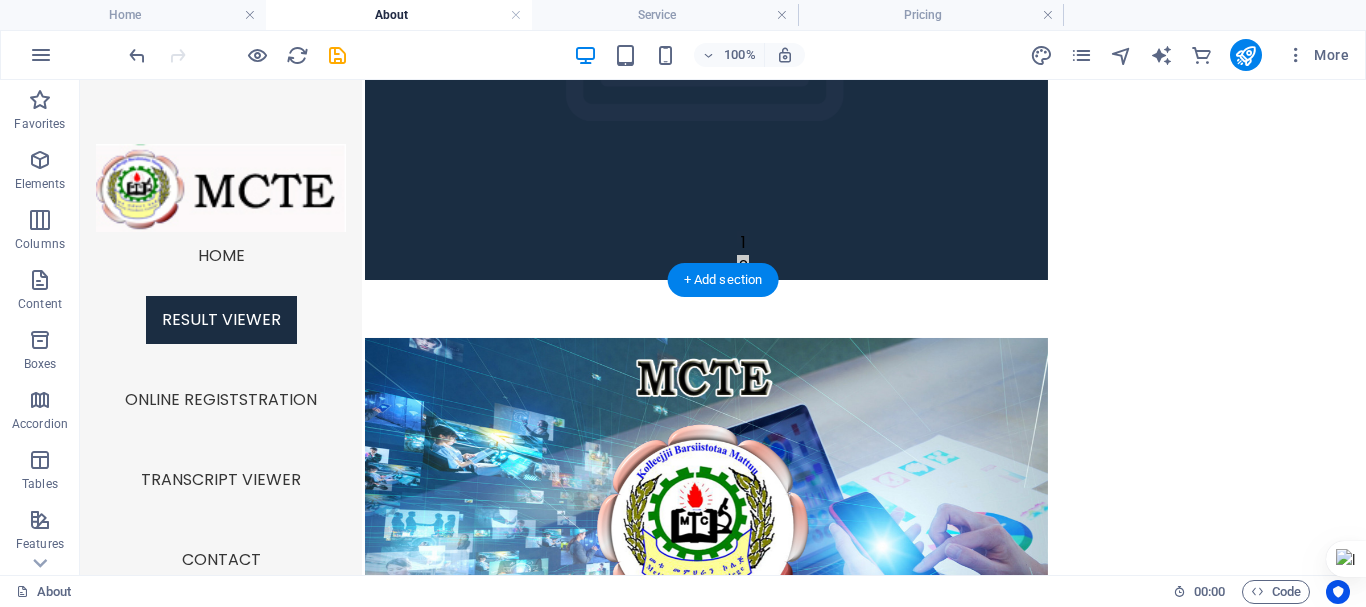 click at bounding box center [706, 530] 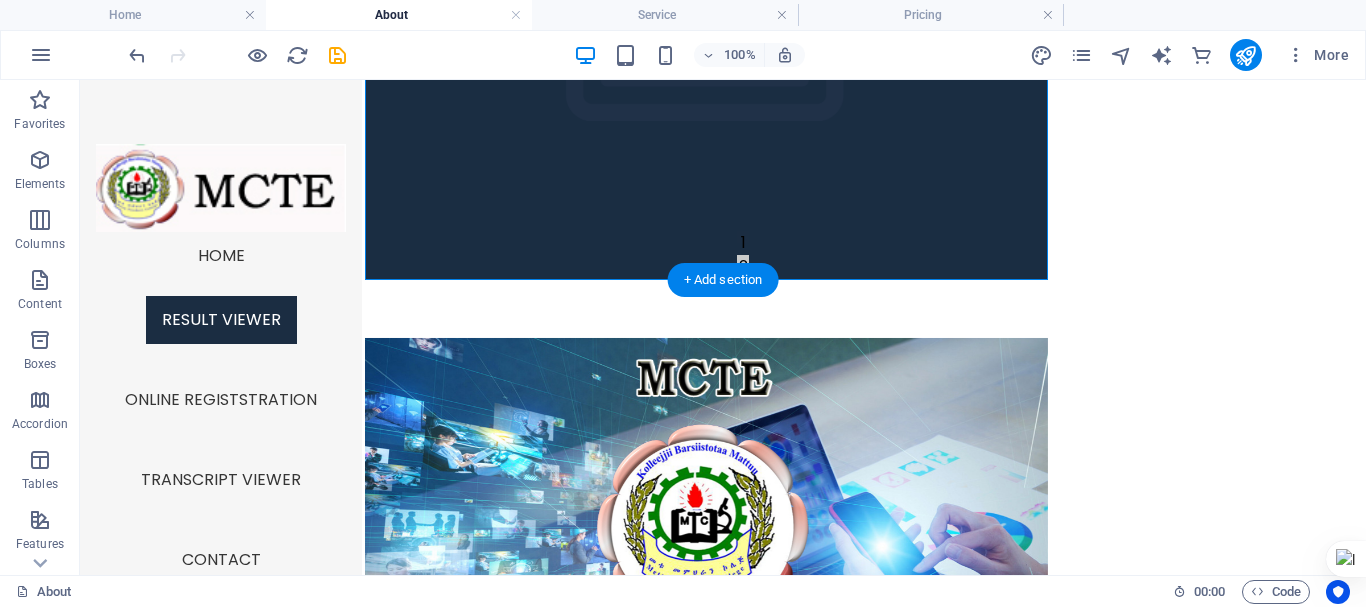 click at bounding box center (706, 530) 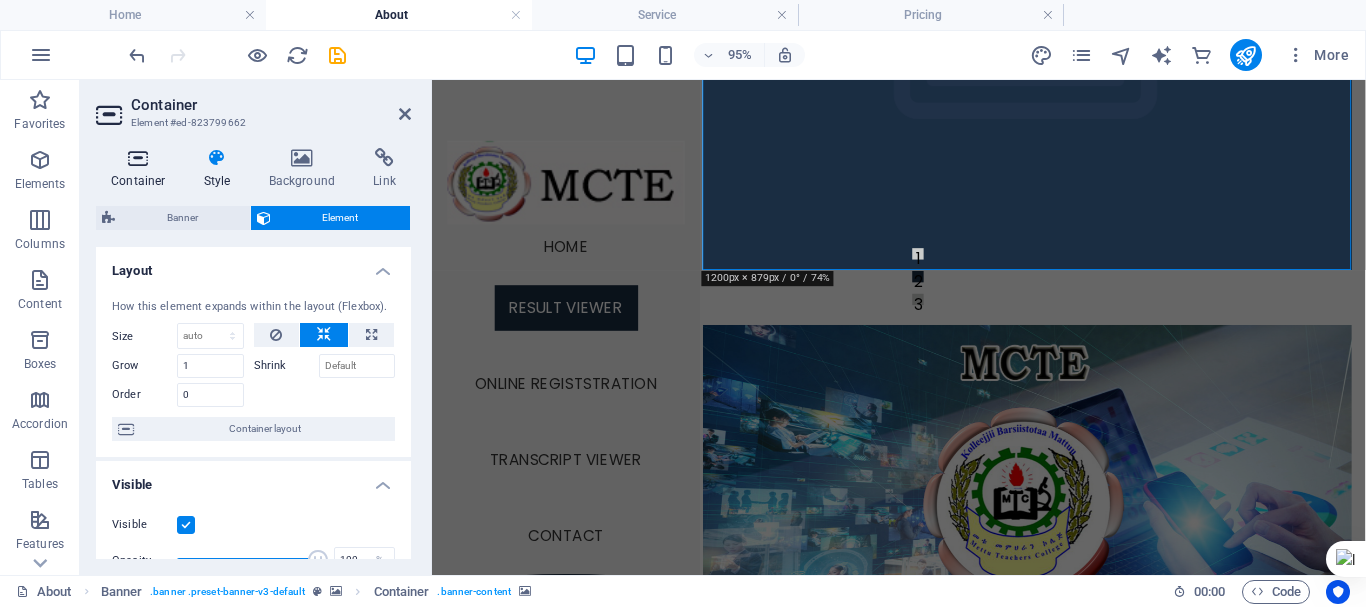 click at bounding box center [138, 158] 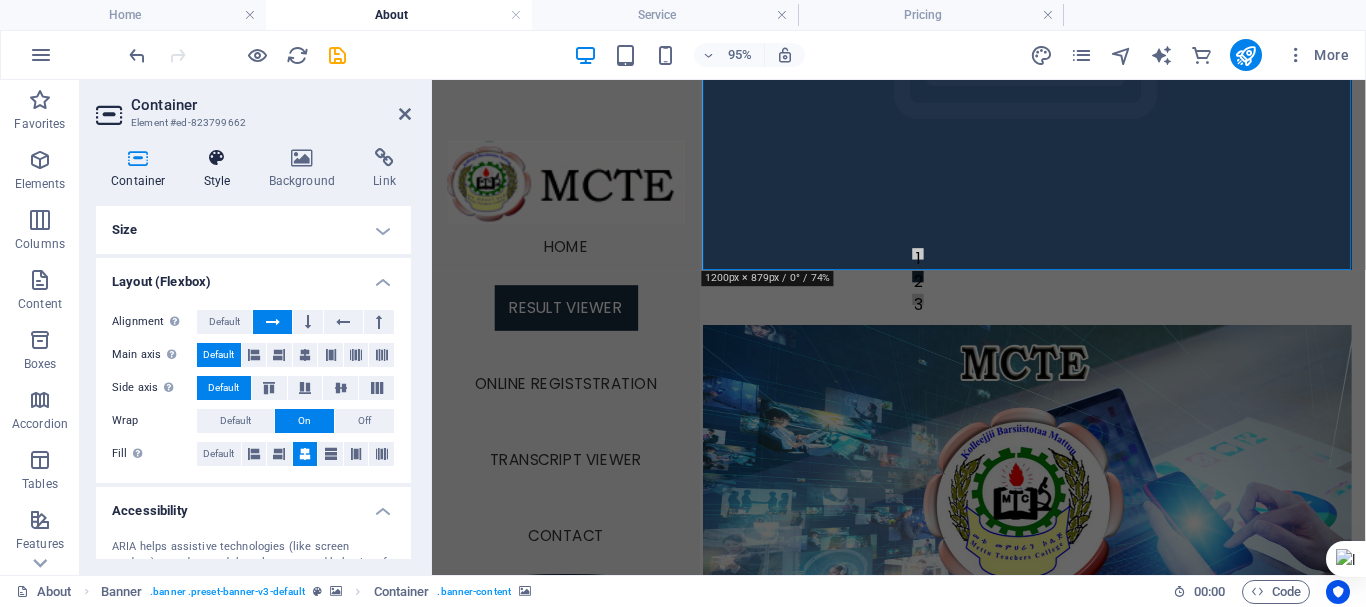 click at bounding box center (217, 158) 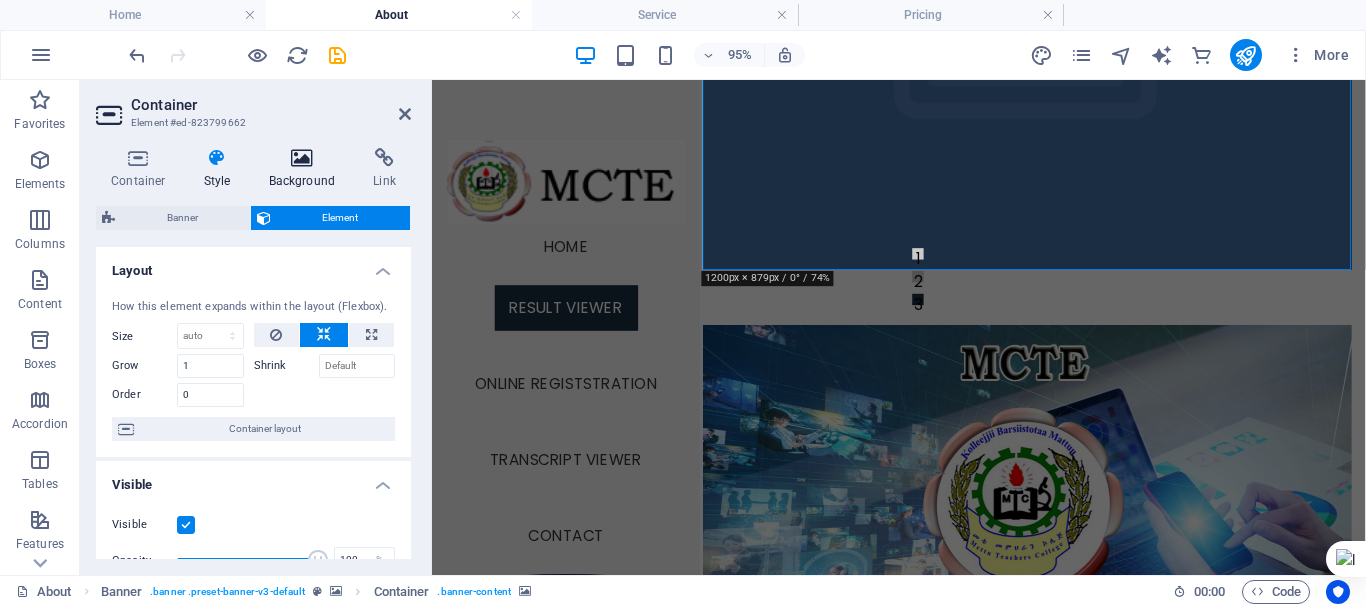 click at bounding box center [302, 158] 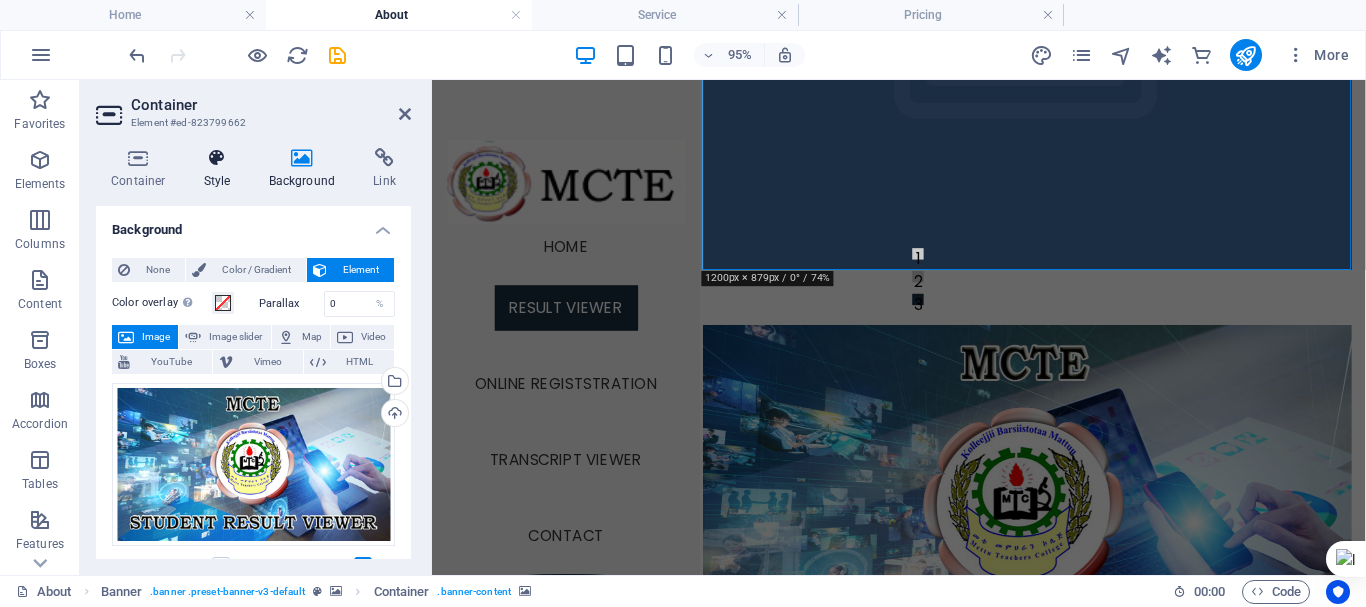 click at bounding box center [217, 158] 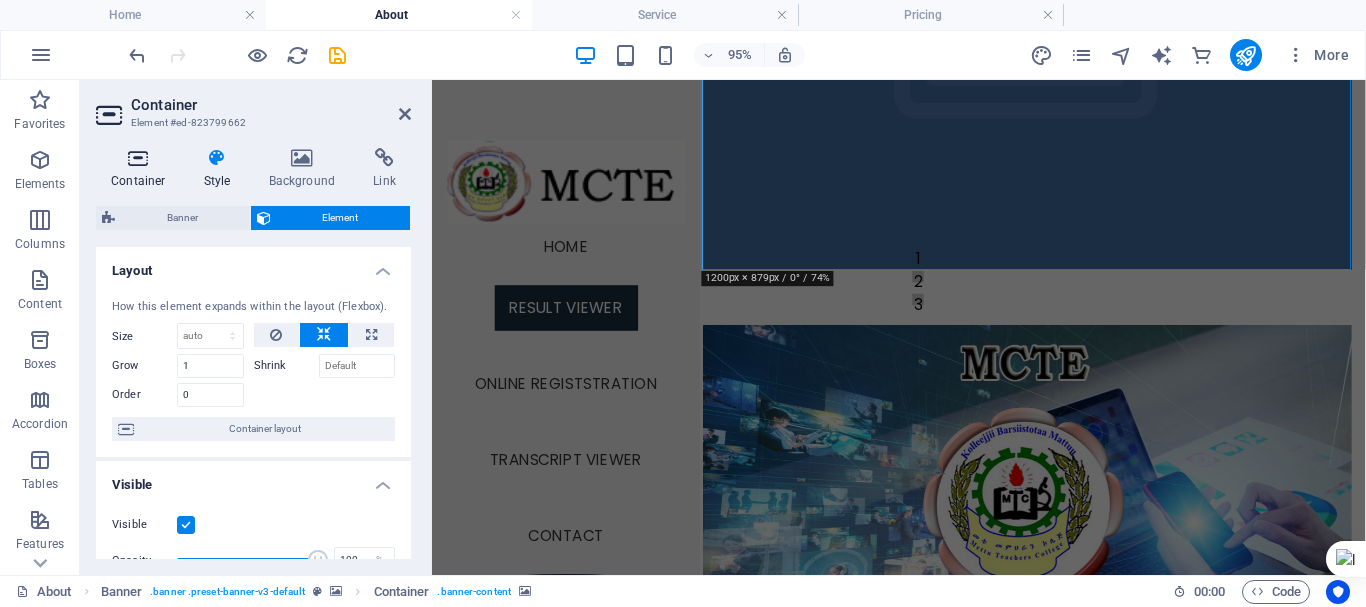 click at bounding box center (138, 158) 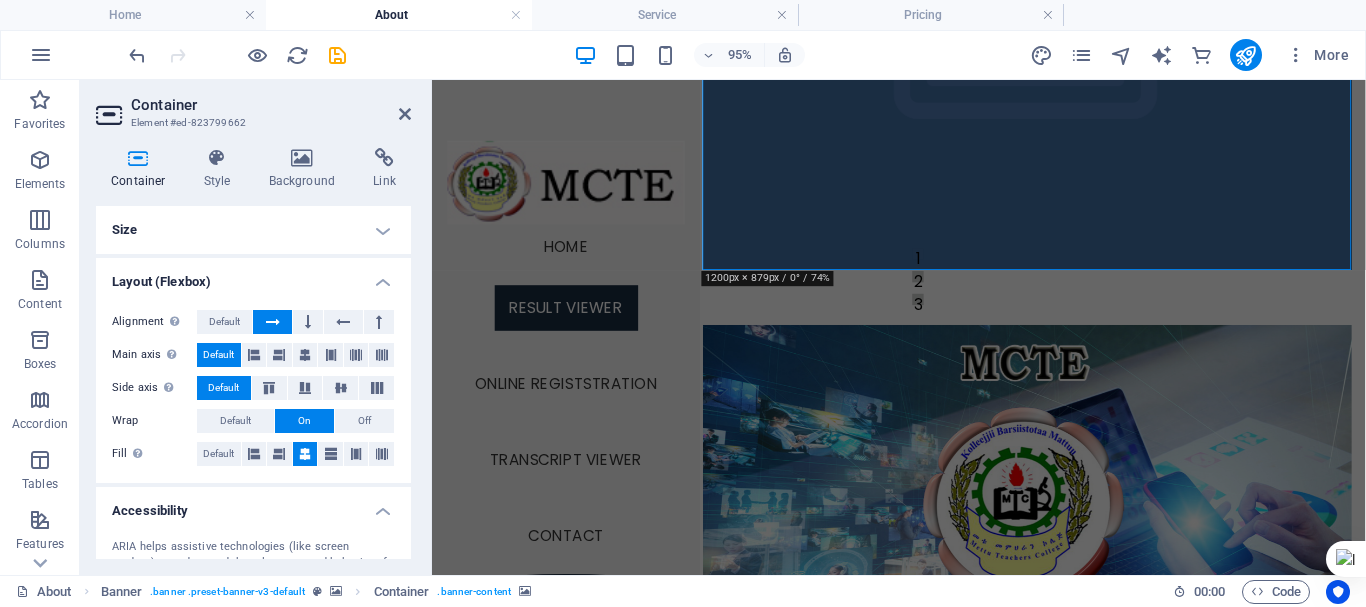 click at bounding box center (111, 115) 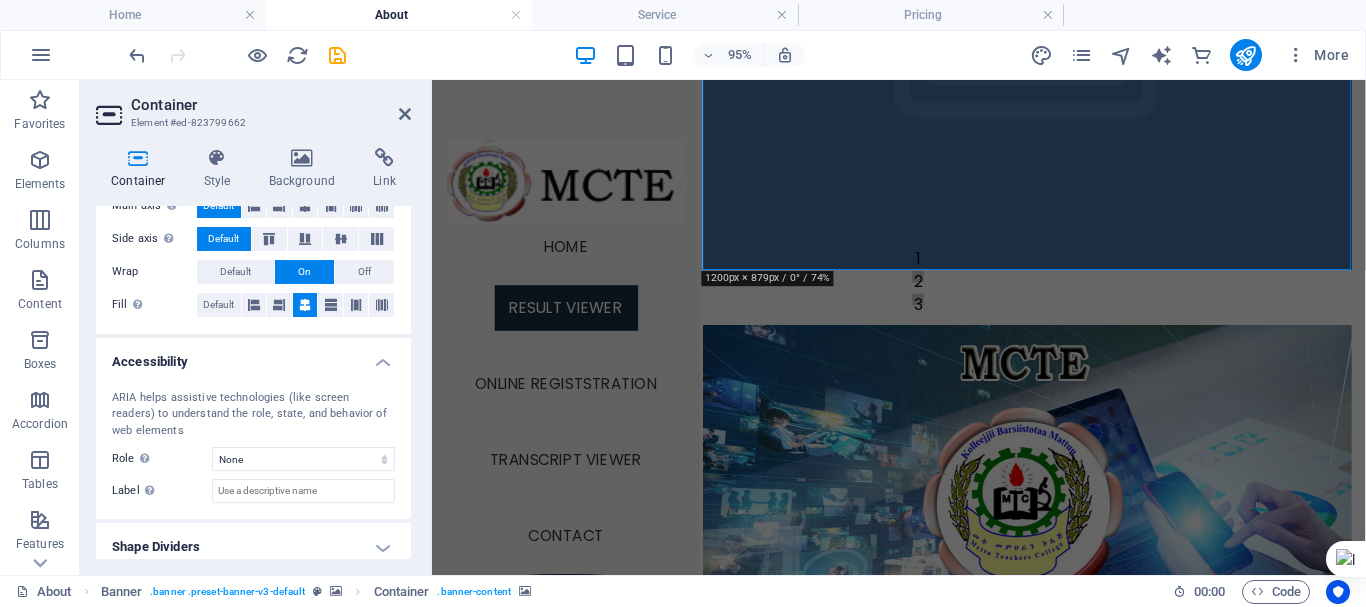 scroll, scrollTop: 161, scrollLeft: 0, axis: vertical 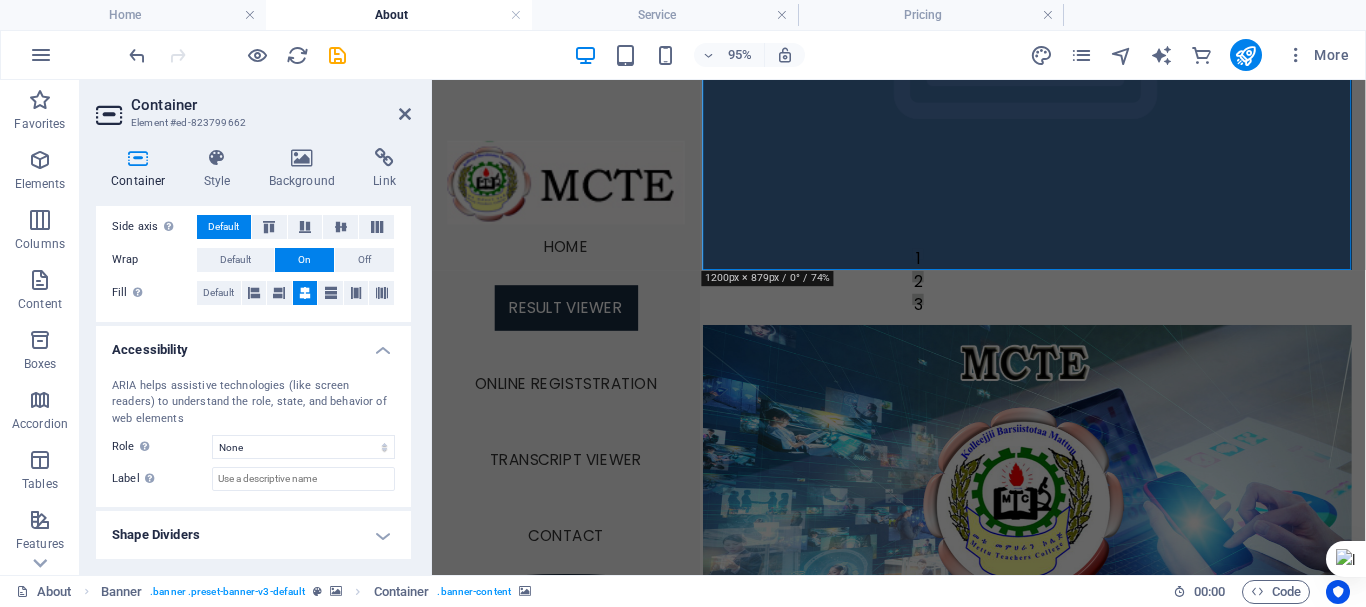click at bounding box center [1058, 530] 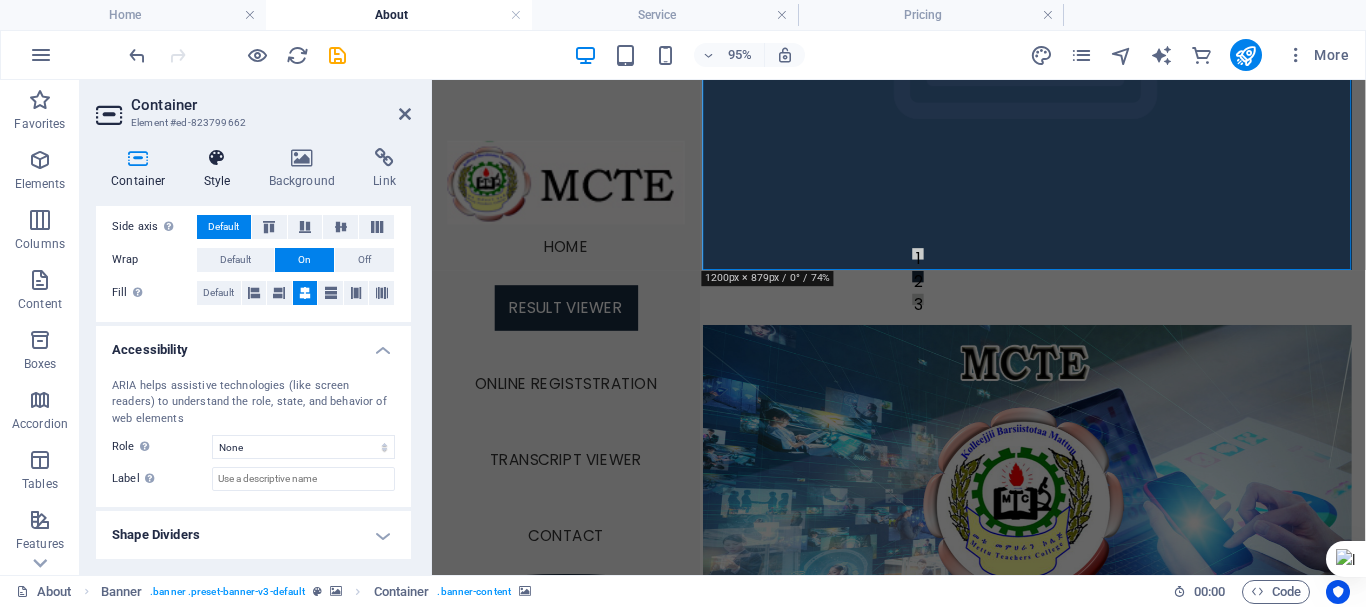 click at bounding box center (217, 158) 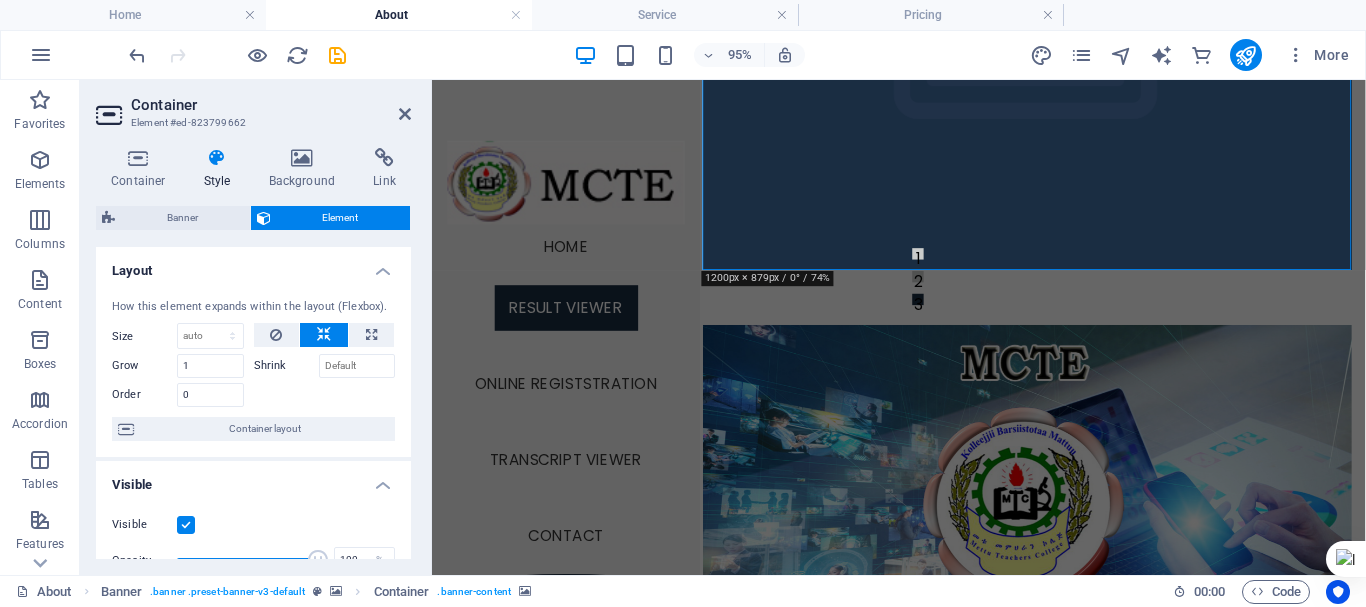 click at bounding box center (1058, 530) 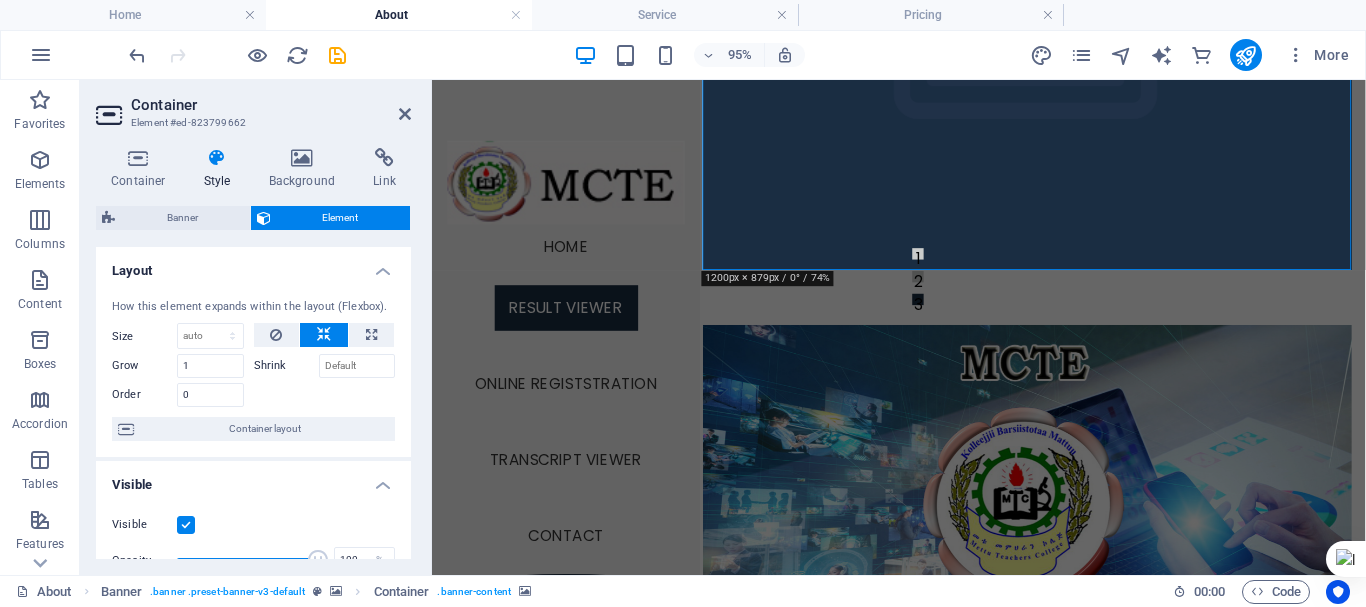 click at bounding box center [1058, 530] 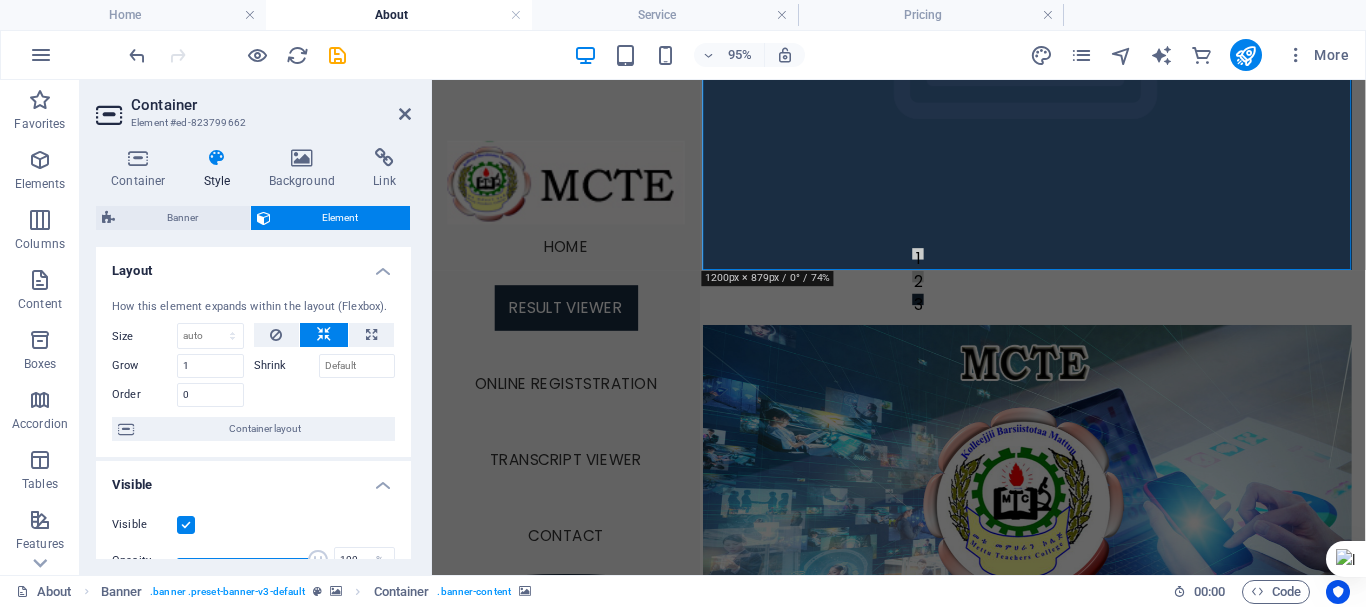 scroll, scrollTop: 200, scrollLeft: 0, axis: vertical 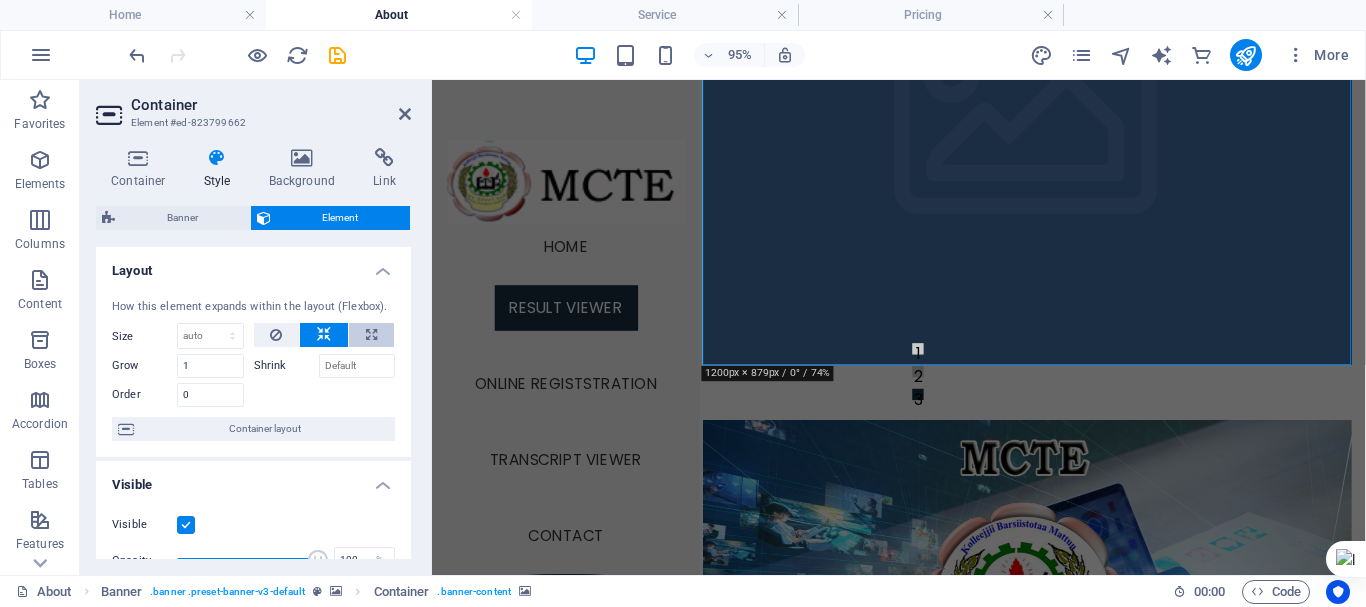 click at bounding box center (371, 335) 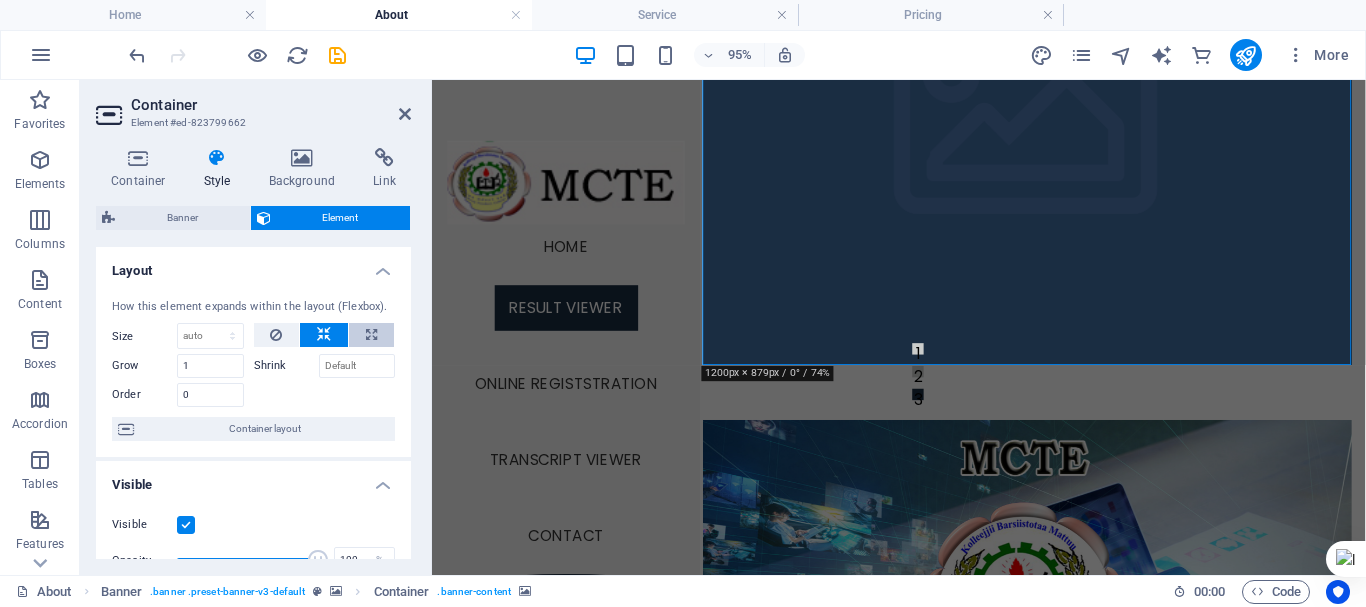 select on "%" 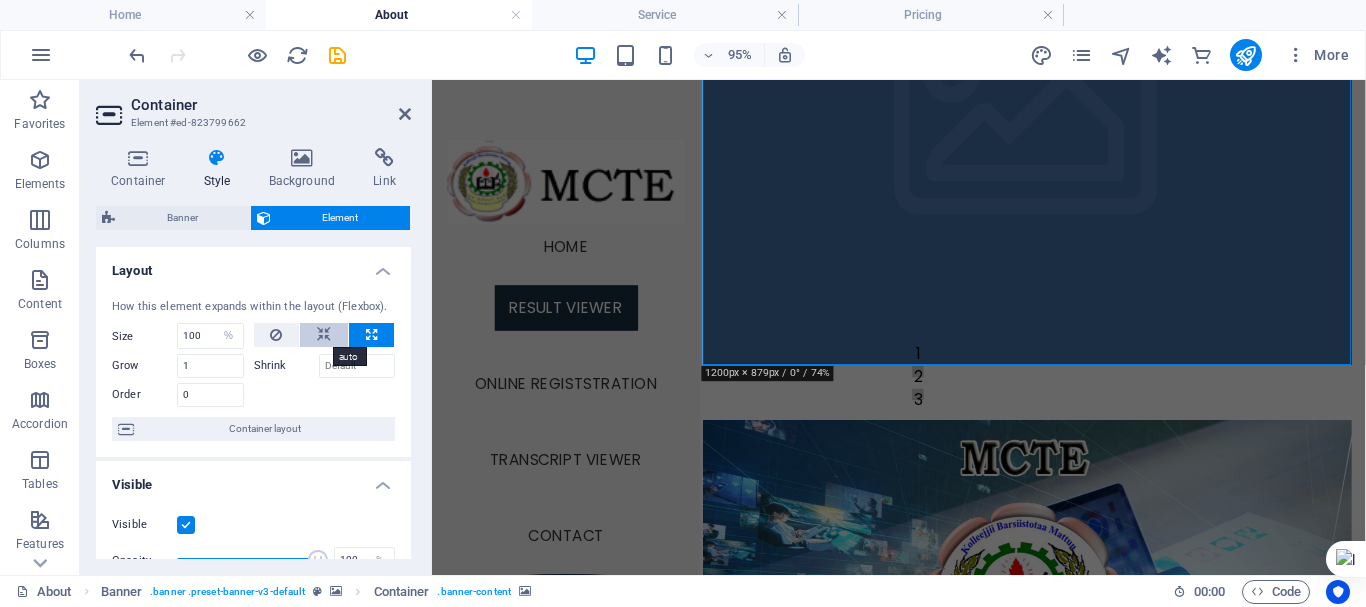 click at bounding box center (324, 335) 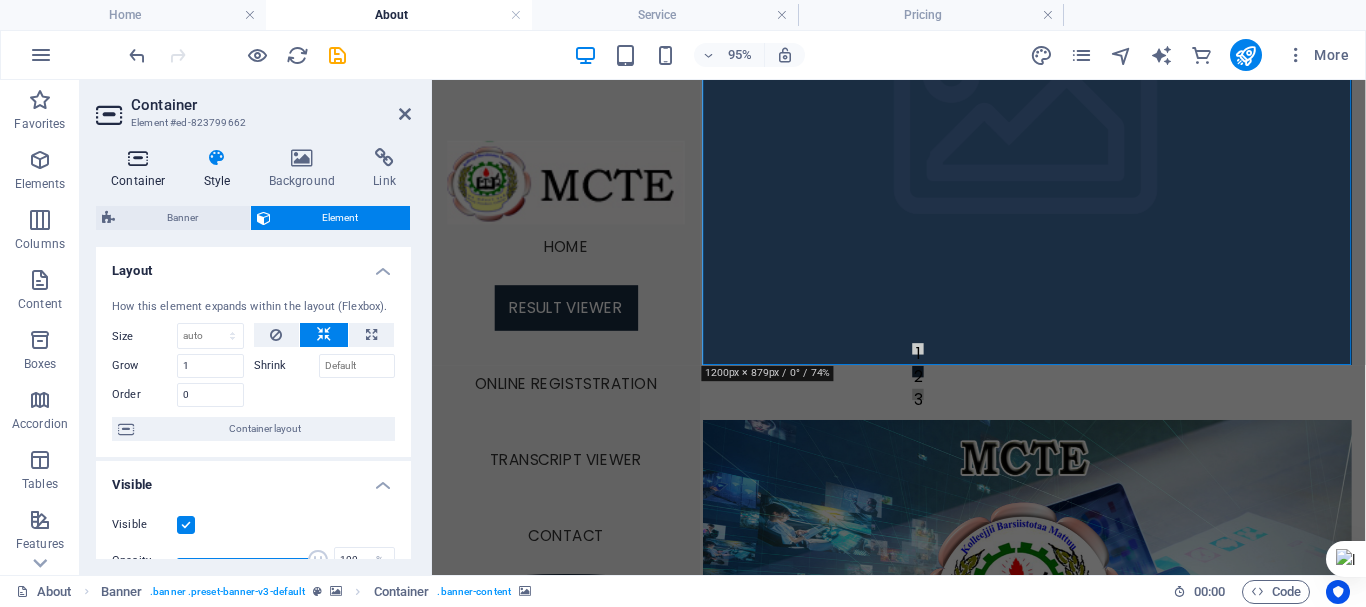 click at bounding box center [138, 158] 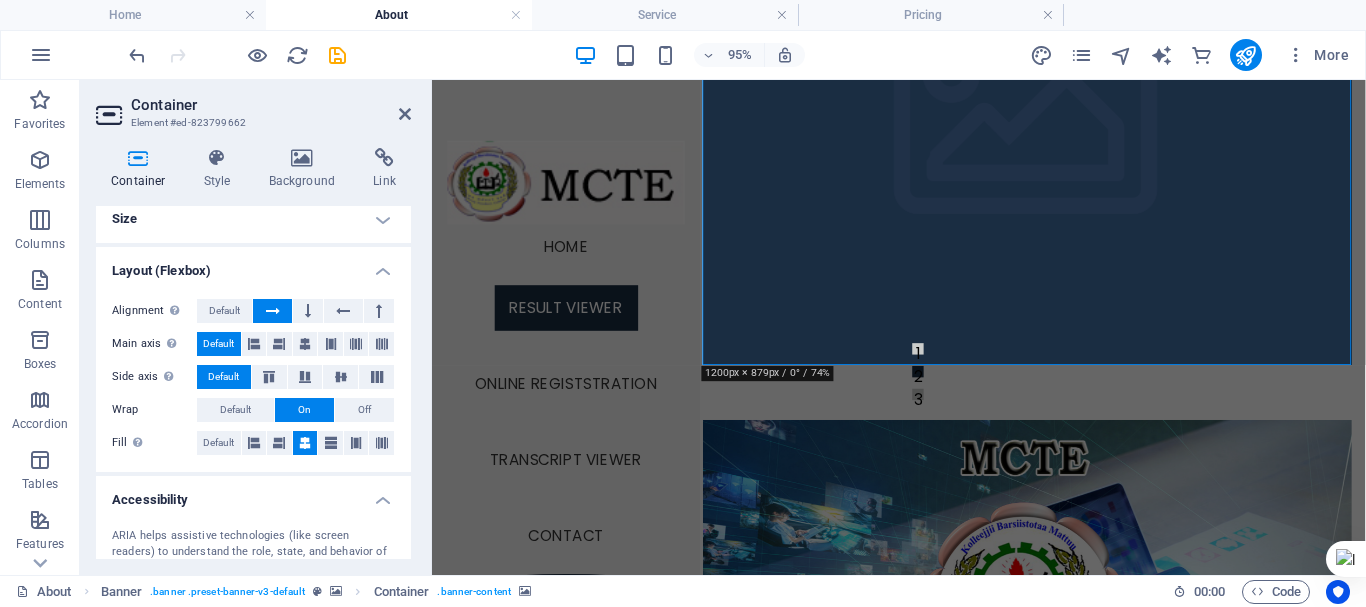 scroll, scrollTop: 0, scrollLeft: 0, axis: both 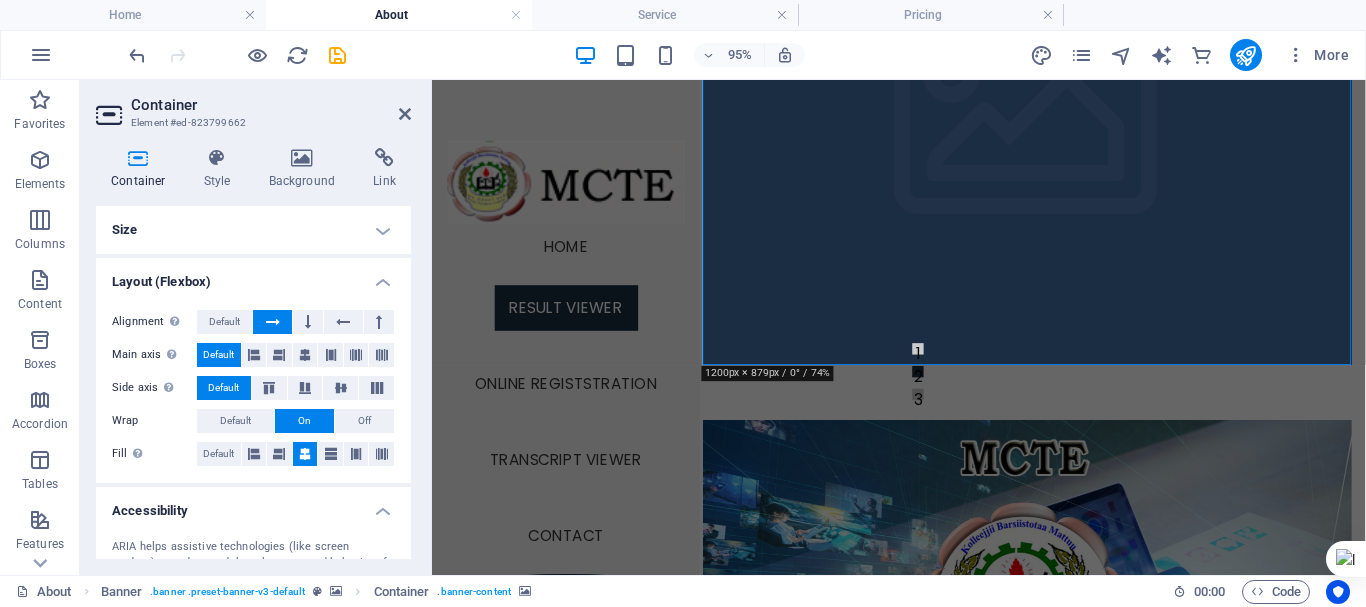 click on "Size" at bounding box center (253, 230) 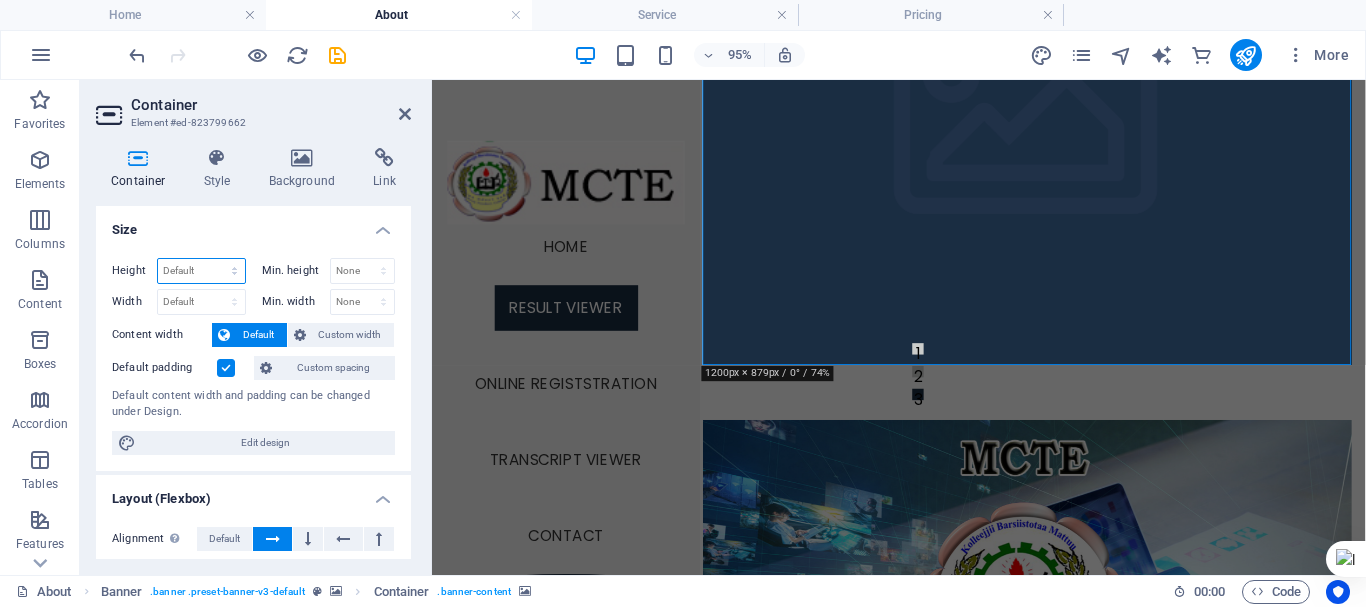 click on "Default px rem % vh vw" at bounding box center (201, 271) 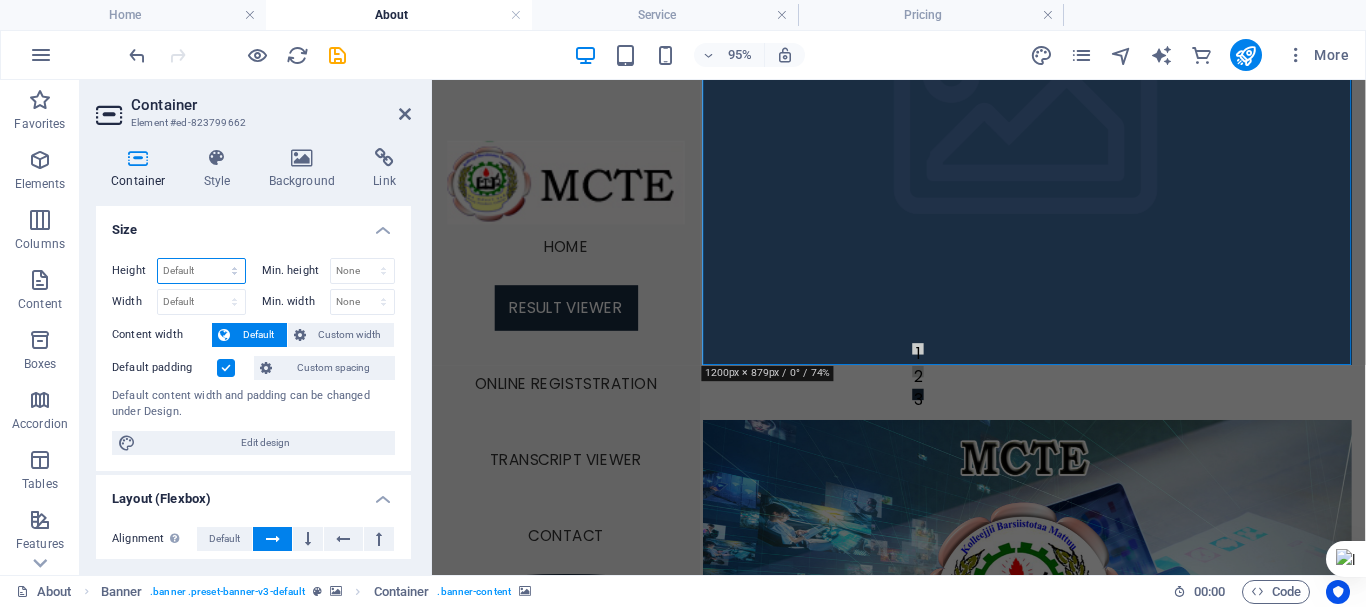 select on "px" 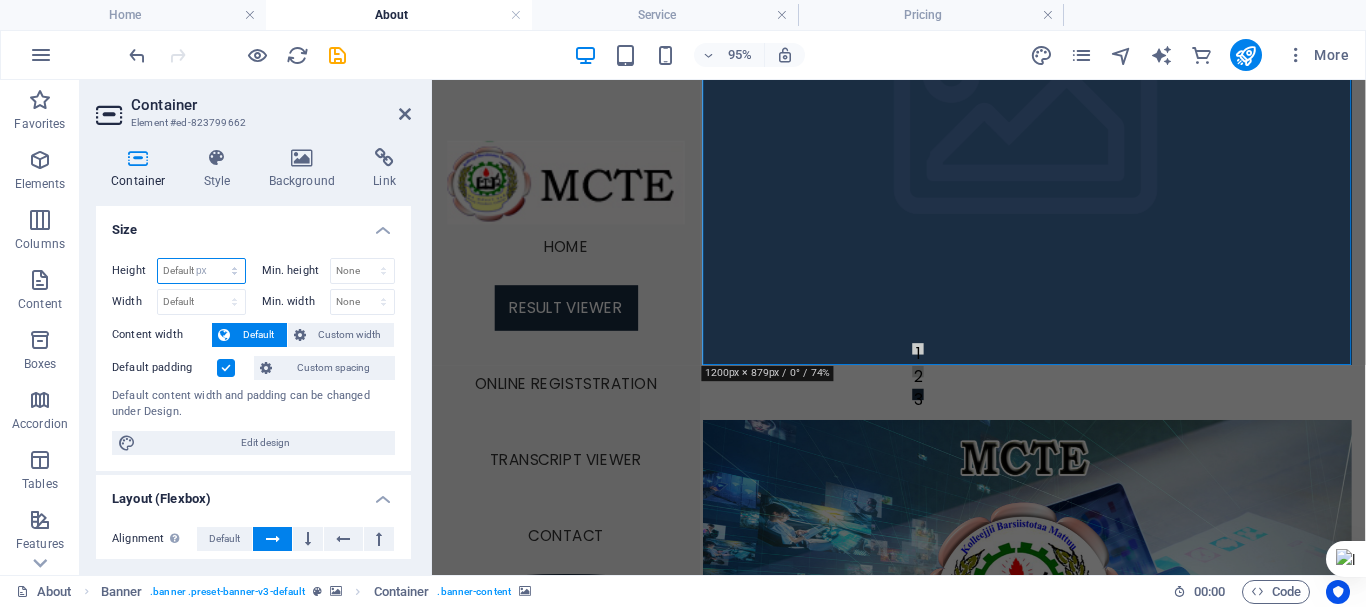 click on "Default px rem % vh vw" at bounding box center (201, 271) 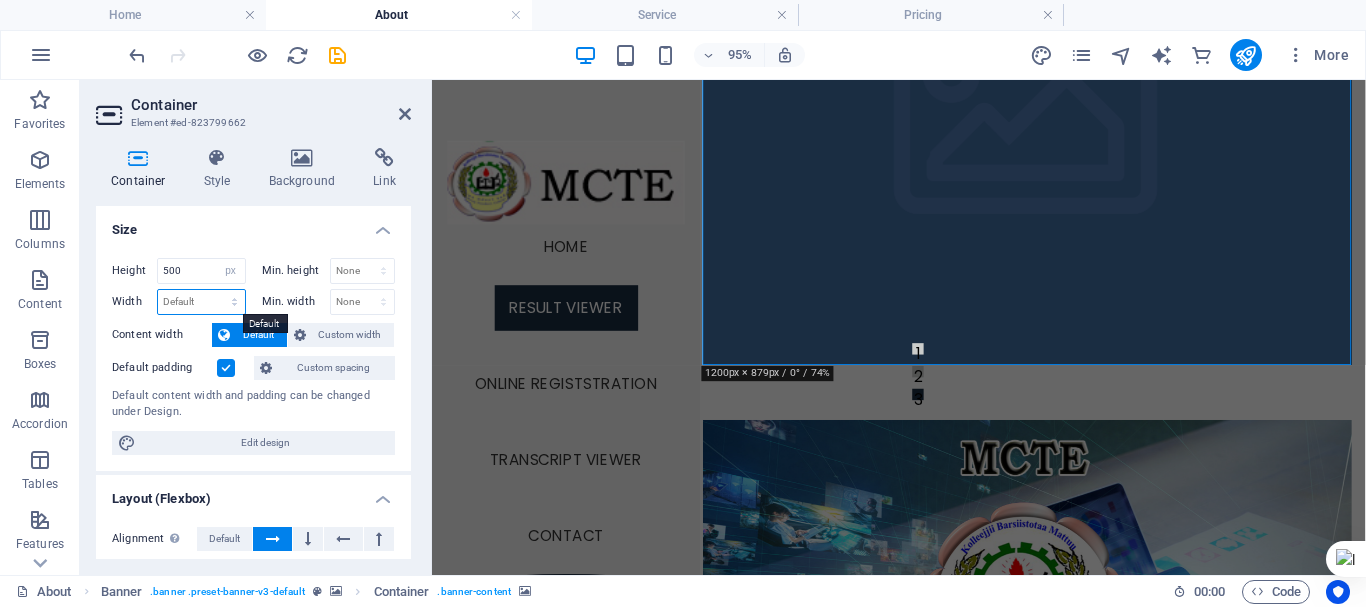 click on "Default px rem % em vh vw" at bounding box center [201, 302] 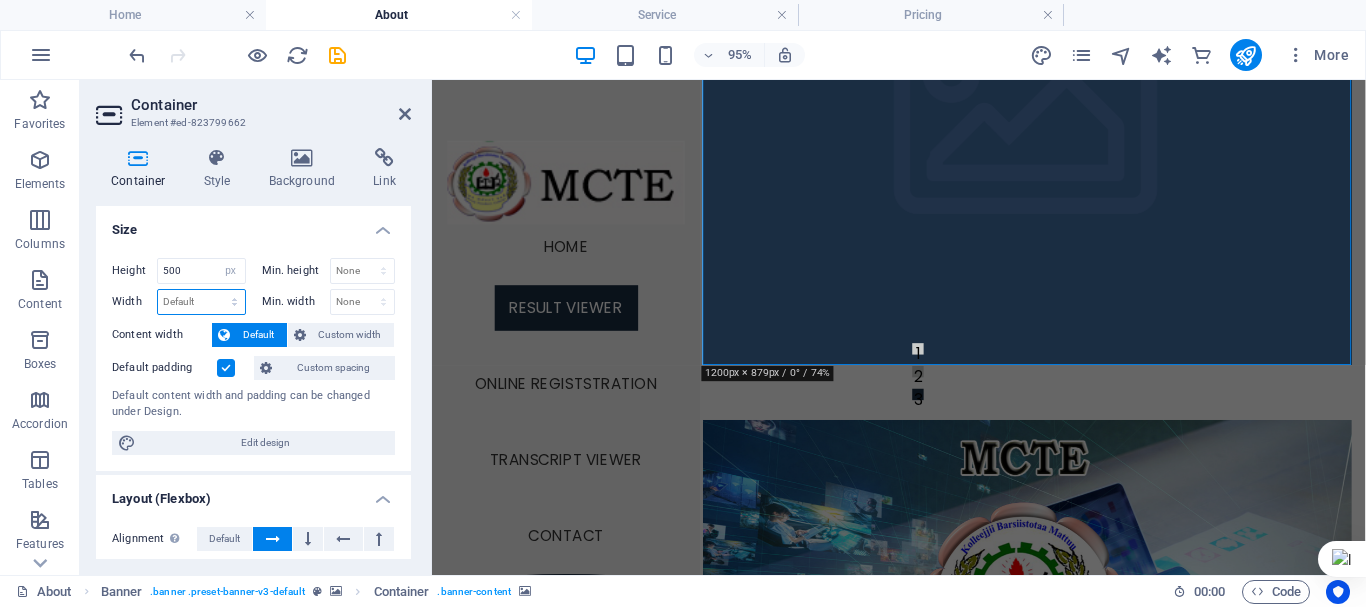 select on "px" 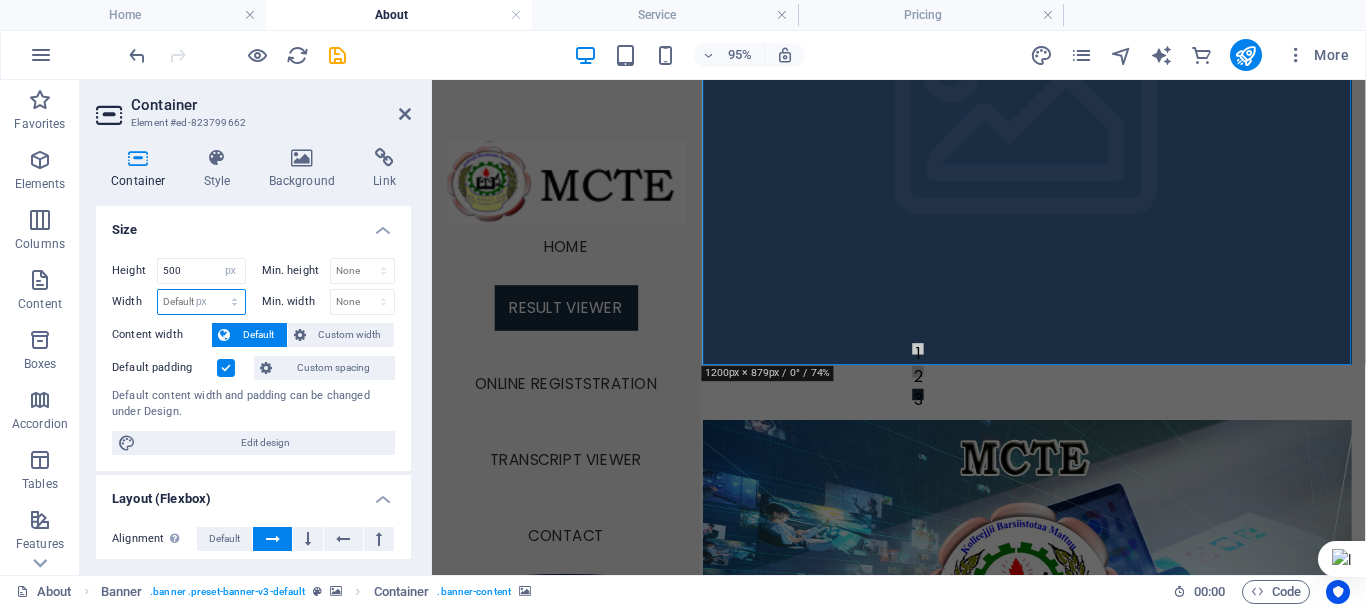 click on "Default px rem % em vh vw" at bounding box center (201, 302) 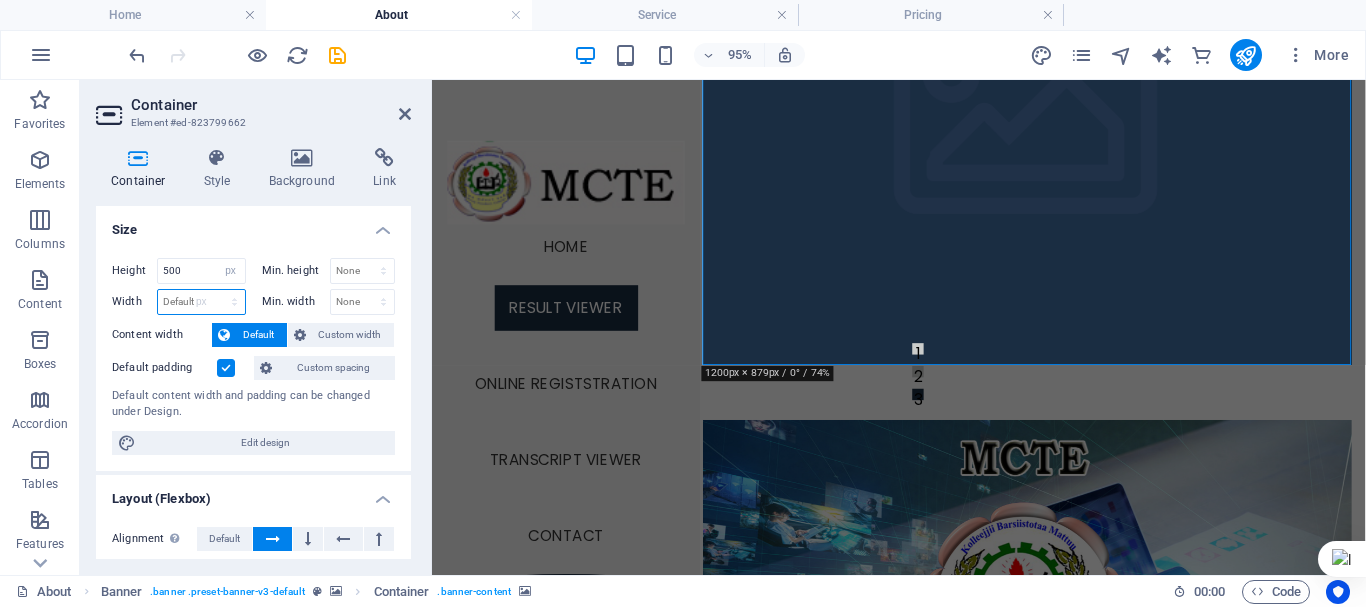 type on "683" 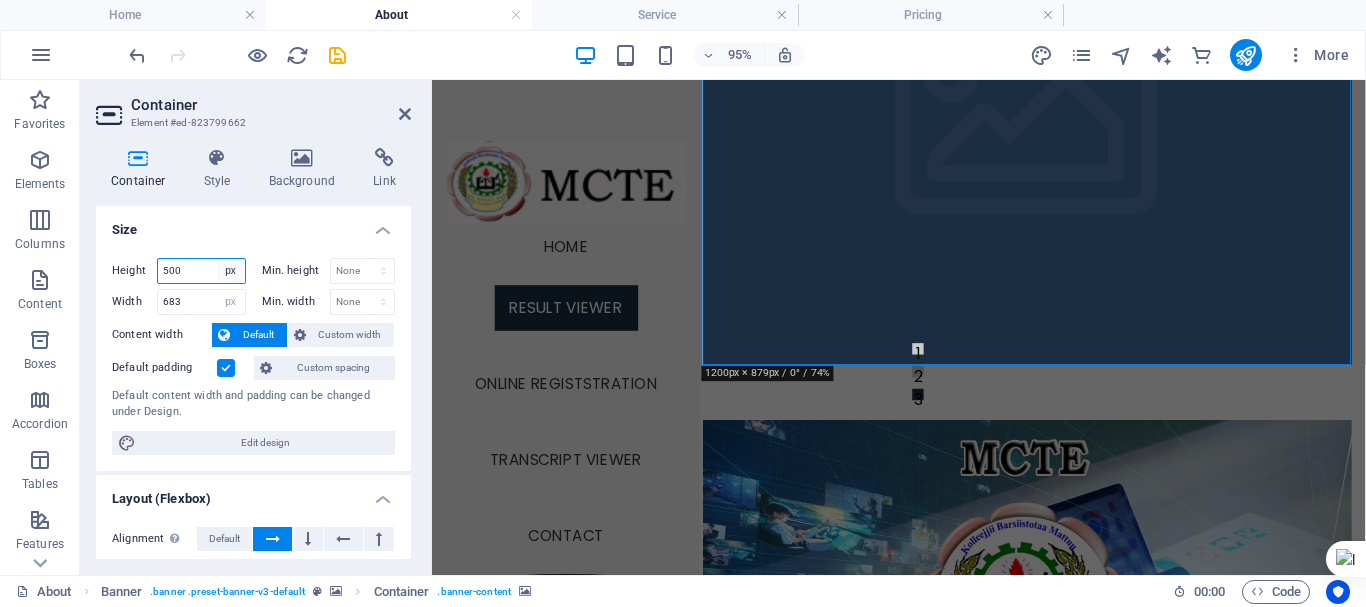 click on "Default px rem % vh vw" at bounding box center (231, 271) 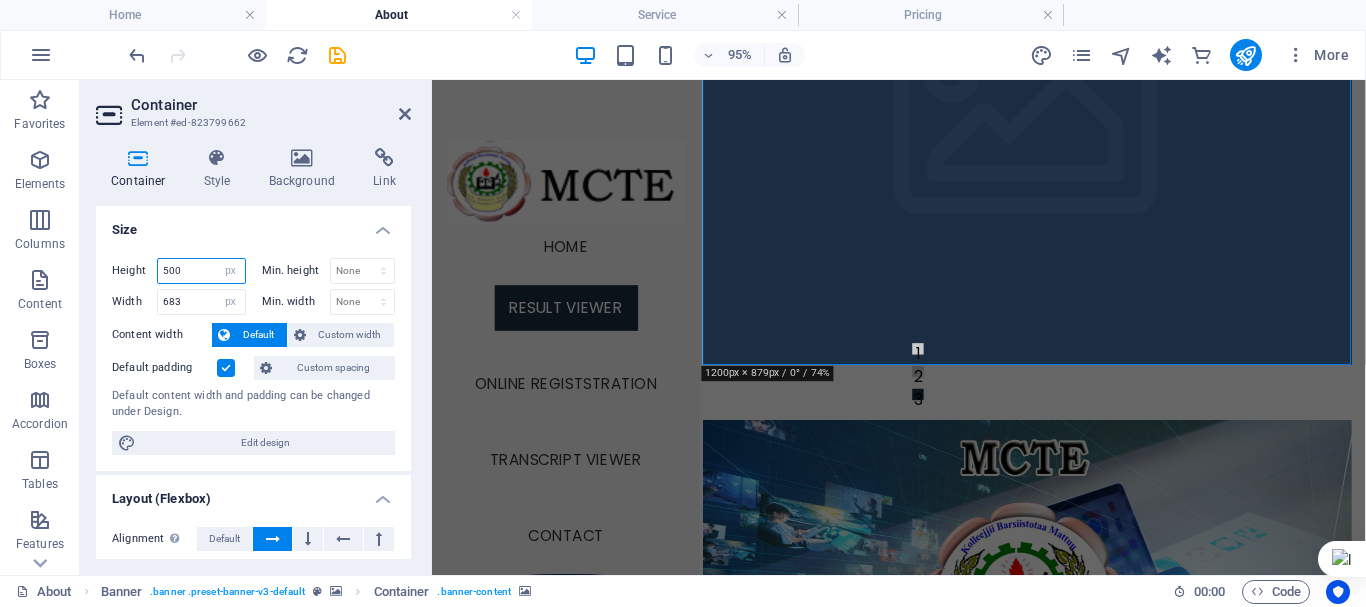 select on "default" 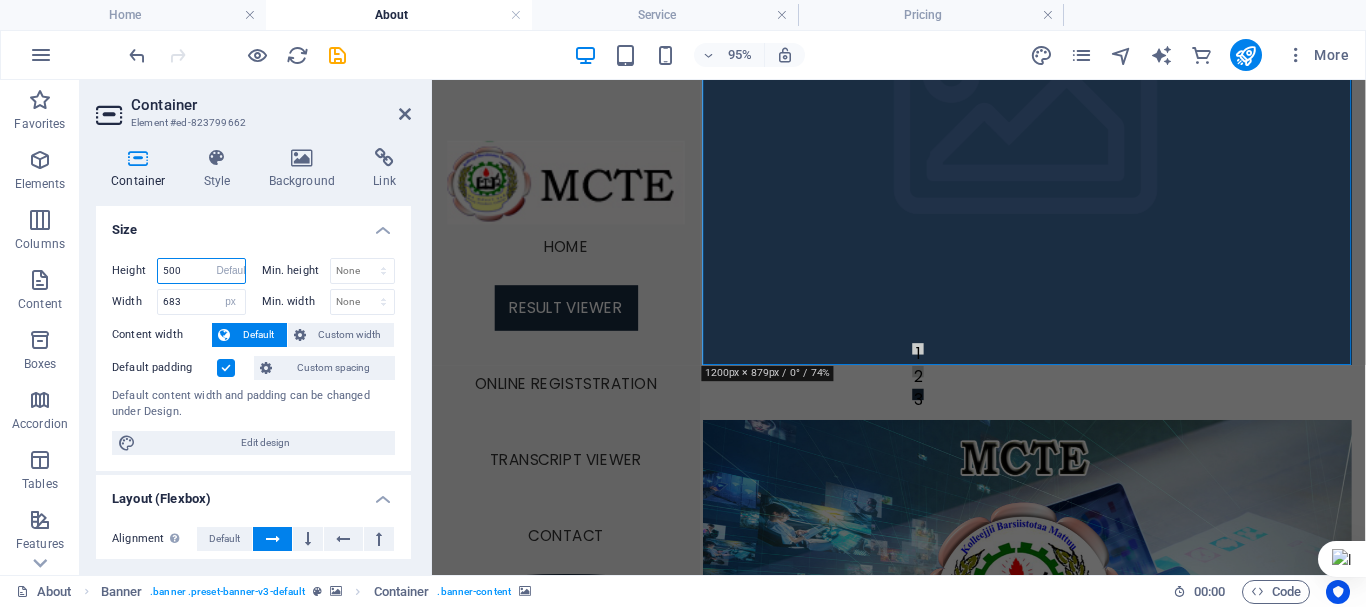 click on "Default px rem % vh vw" at bounding box center [231, 271] 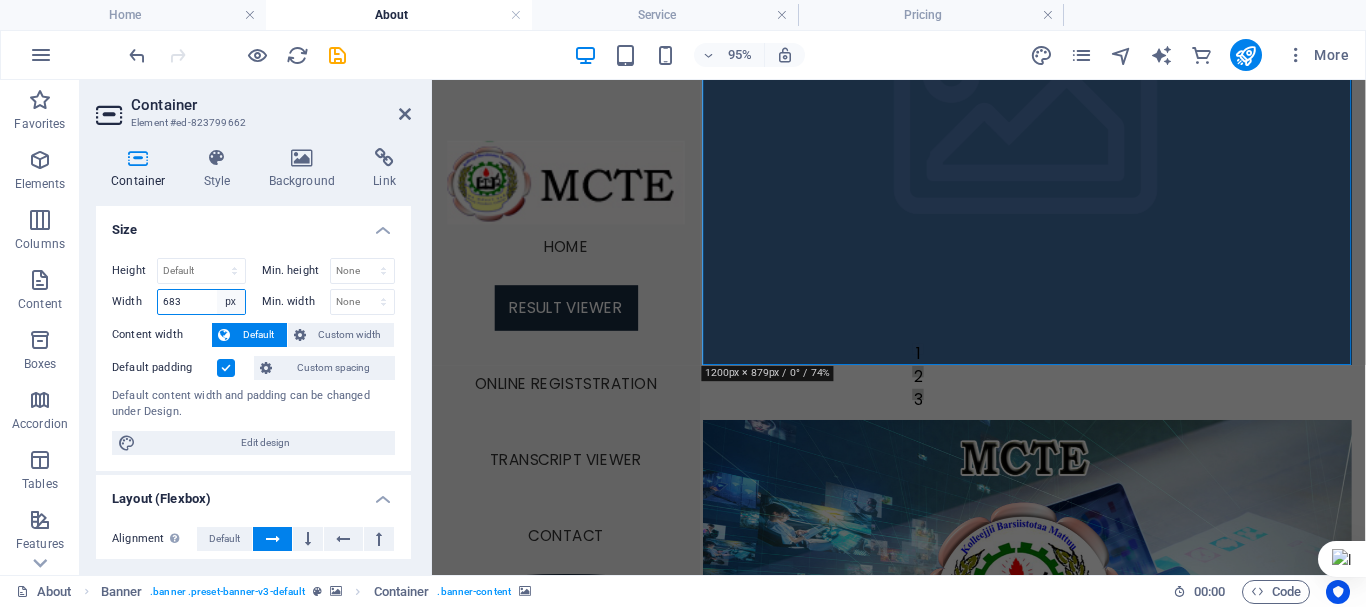 click on "Default px rem % em vh vw" at bounding box center (231, 302) 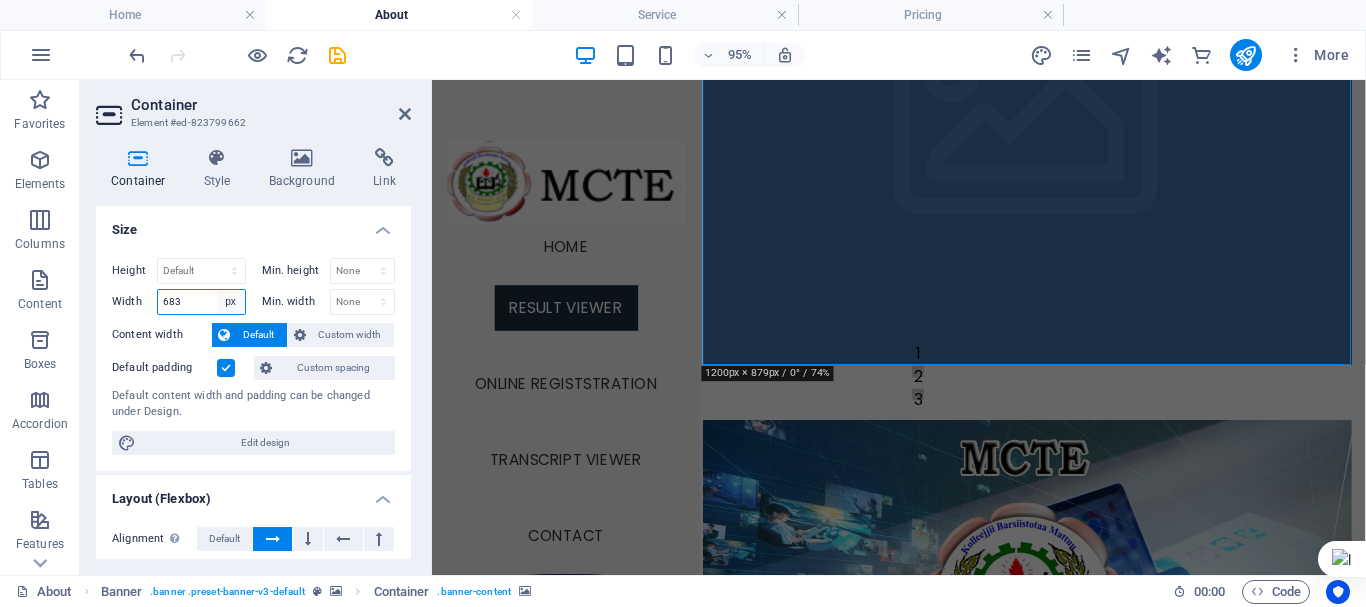 select on "default" 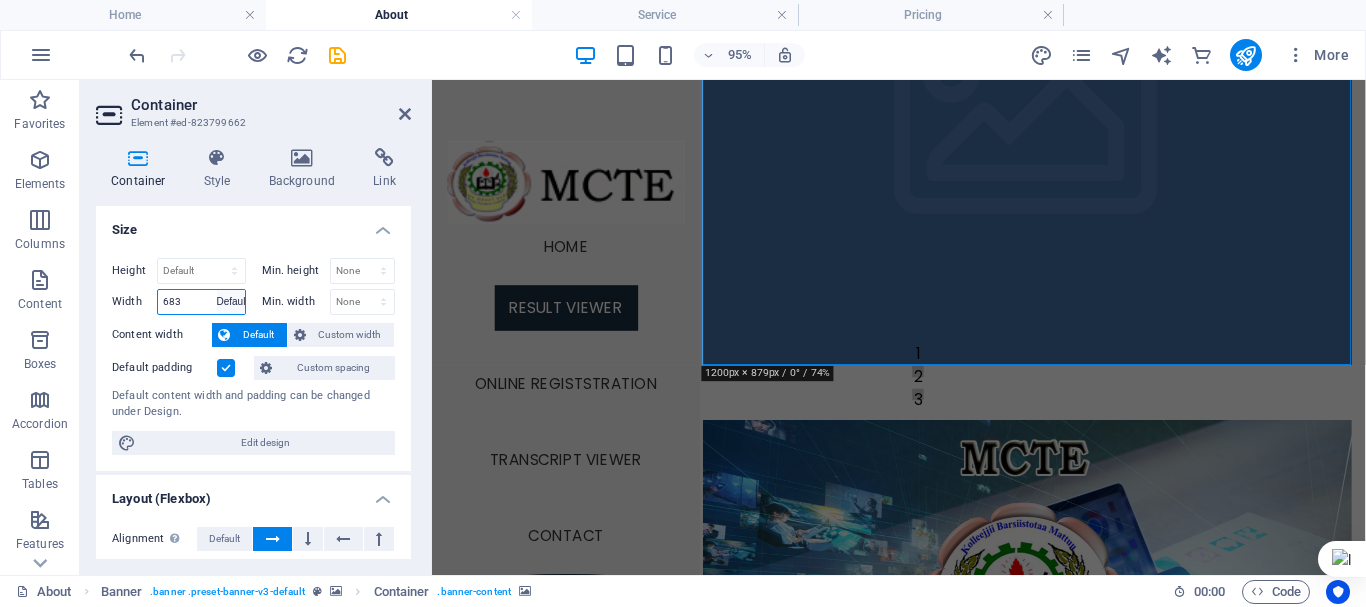 click on "Default px rem % em vh vw" at bounding box center (231, 302) 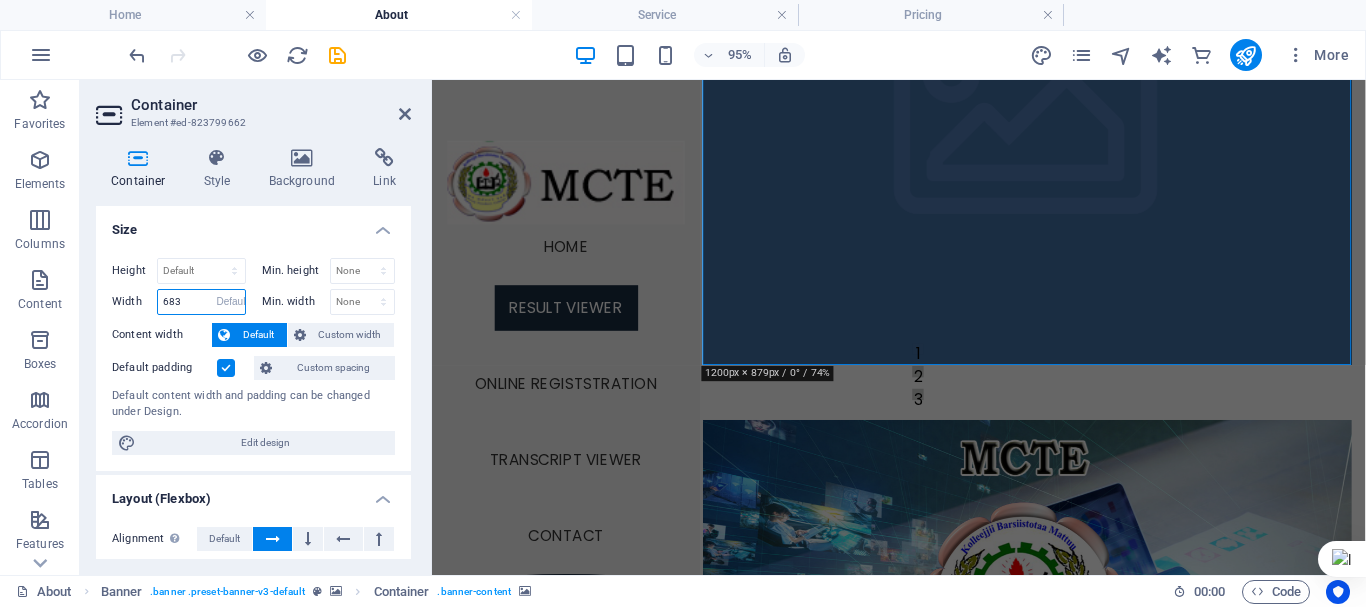 type 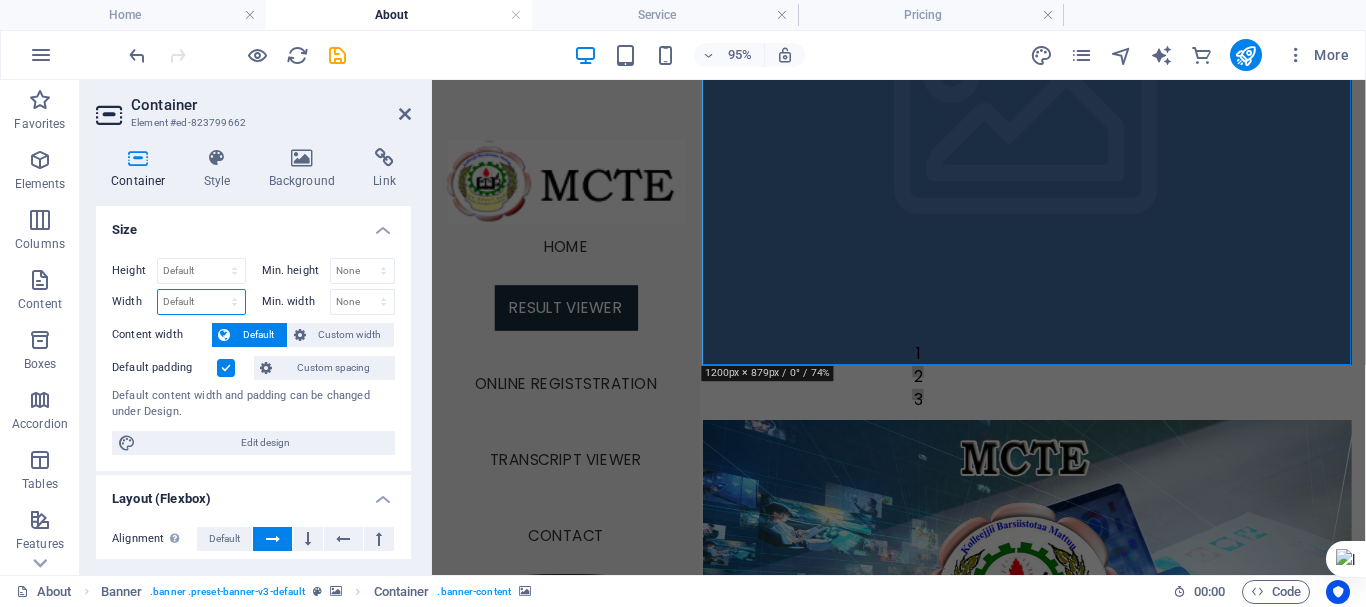 scroll, scrollTop: 300, scrollLeft: 0, axis: vertical 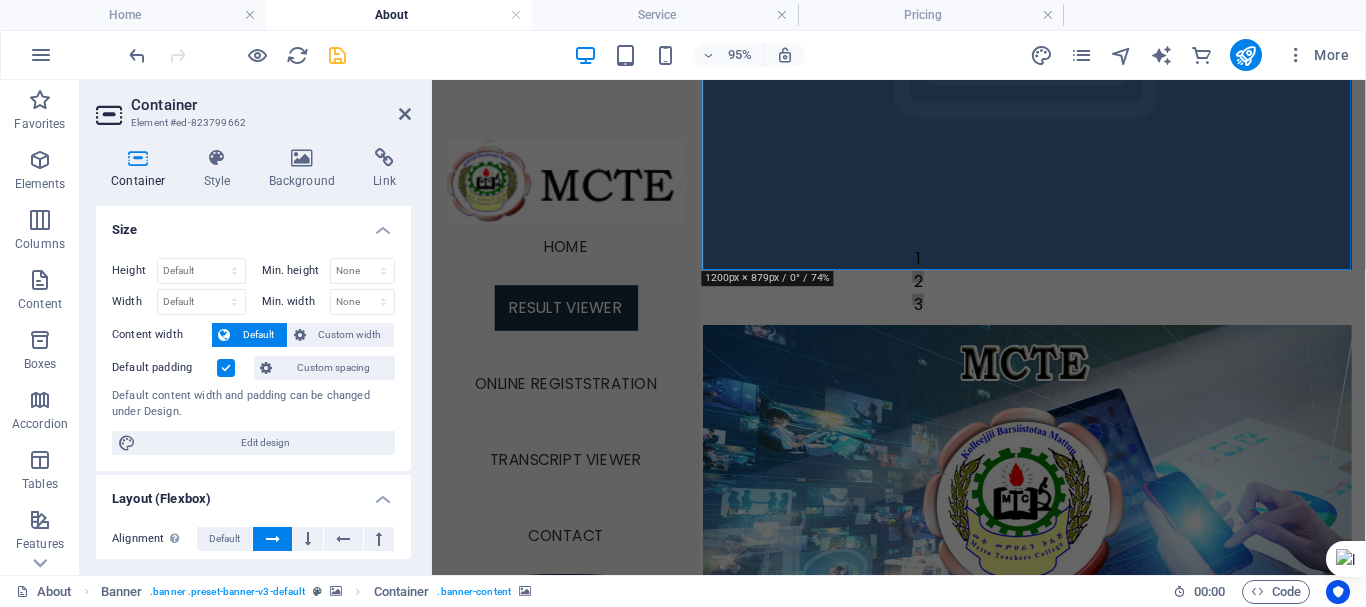 click at bounding box center [337, 55] 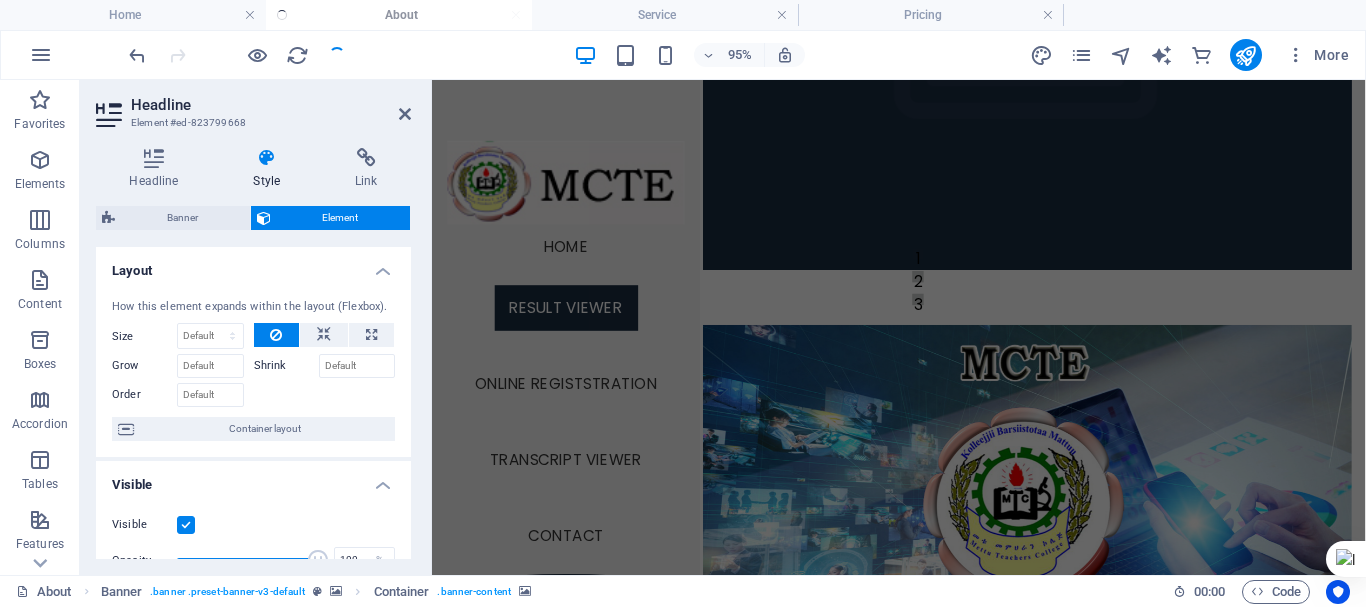 scroll, scrollTop: 0, scrollLeft: 0, axis: both 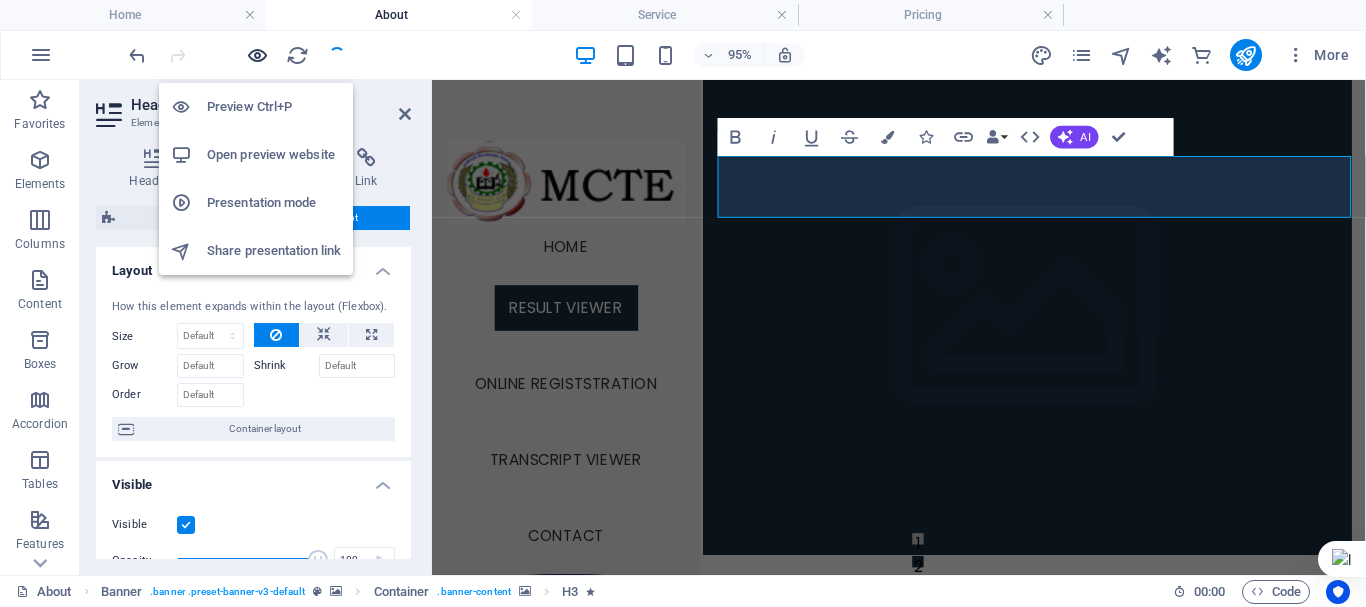 click at bounding box center [257, 55] 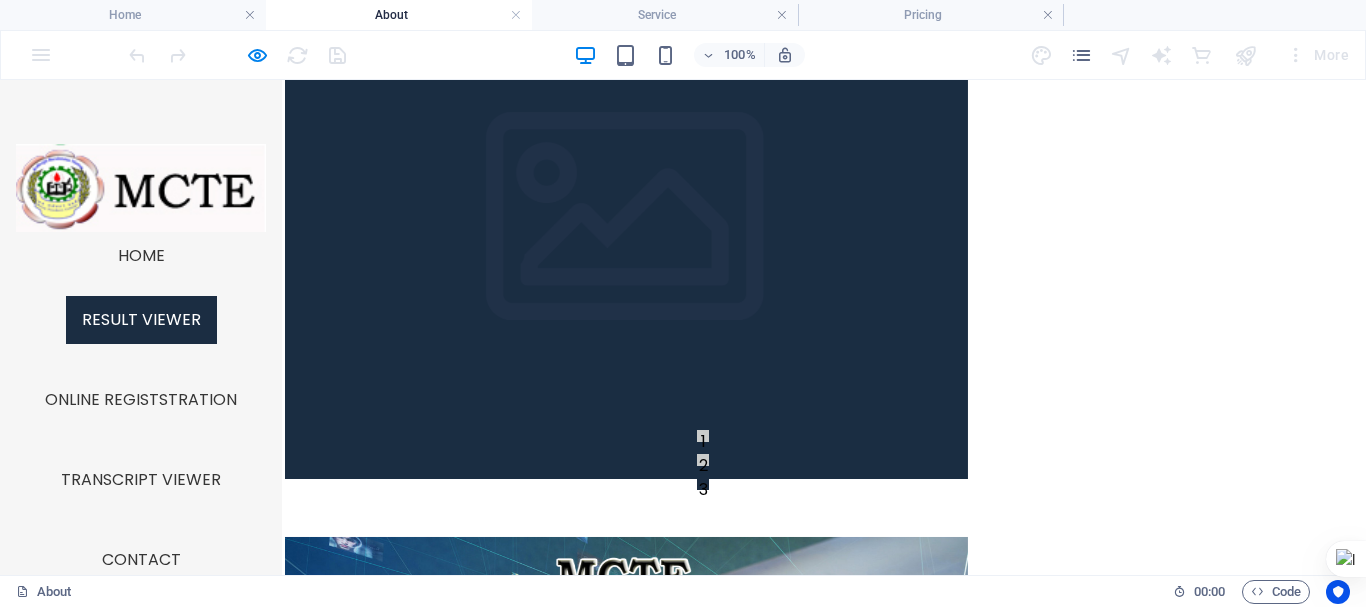 scroll, scrollTop: 200, scrollLeft: 0, axis: vertical 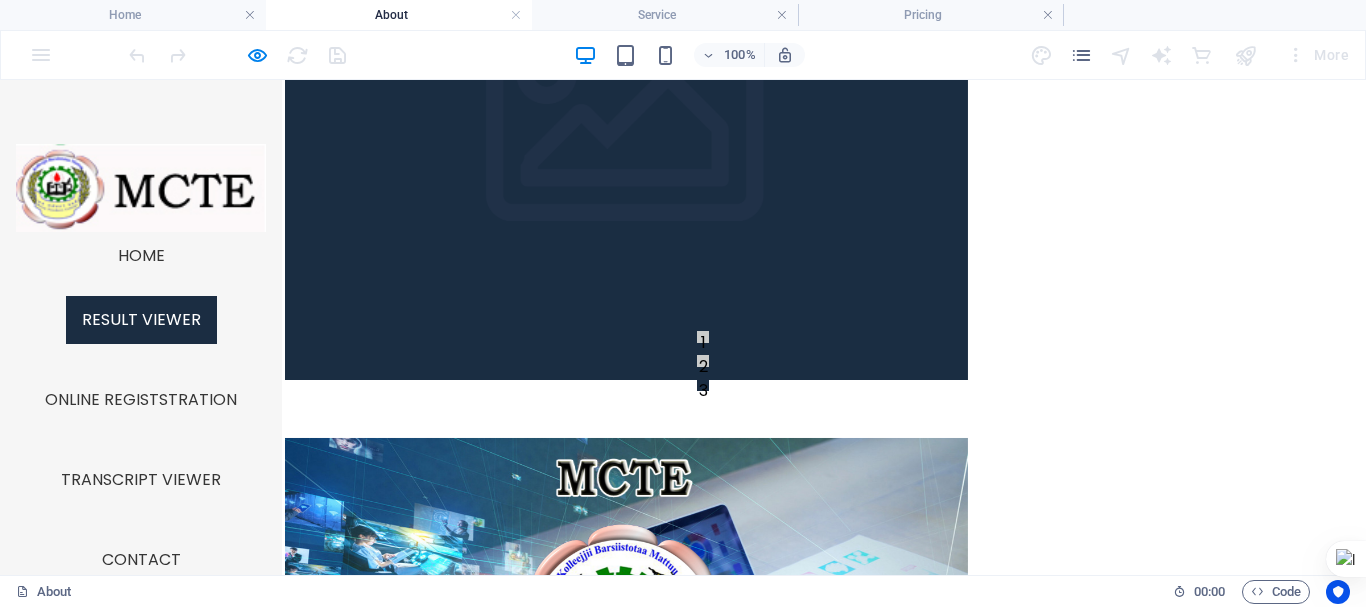click at bounding box center [626, 630] 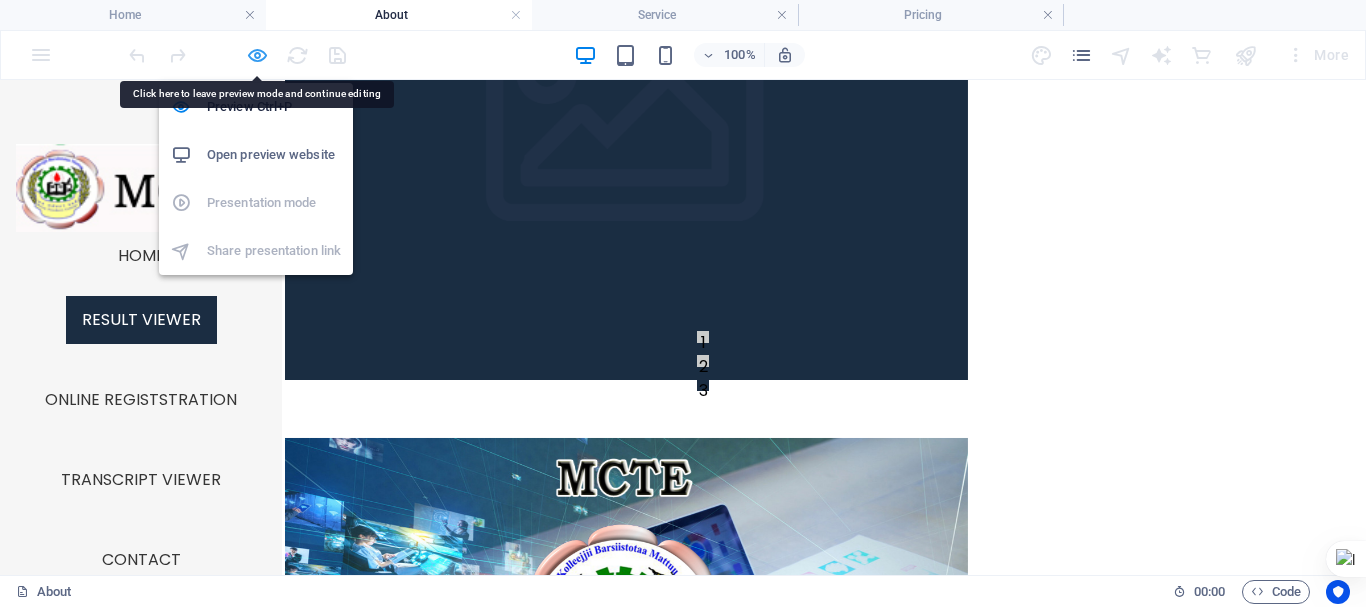 drag, startPoint x: 256, startPoint y: 55, endPoint x: 590, endPoint y: 238, distance: 380.84775 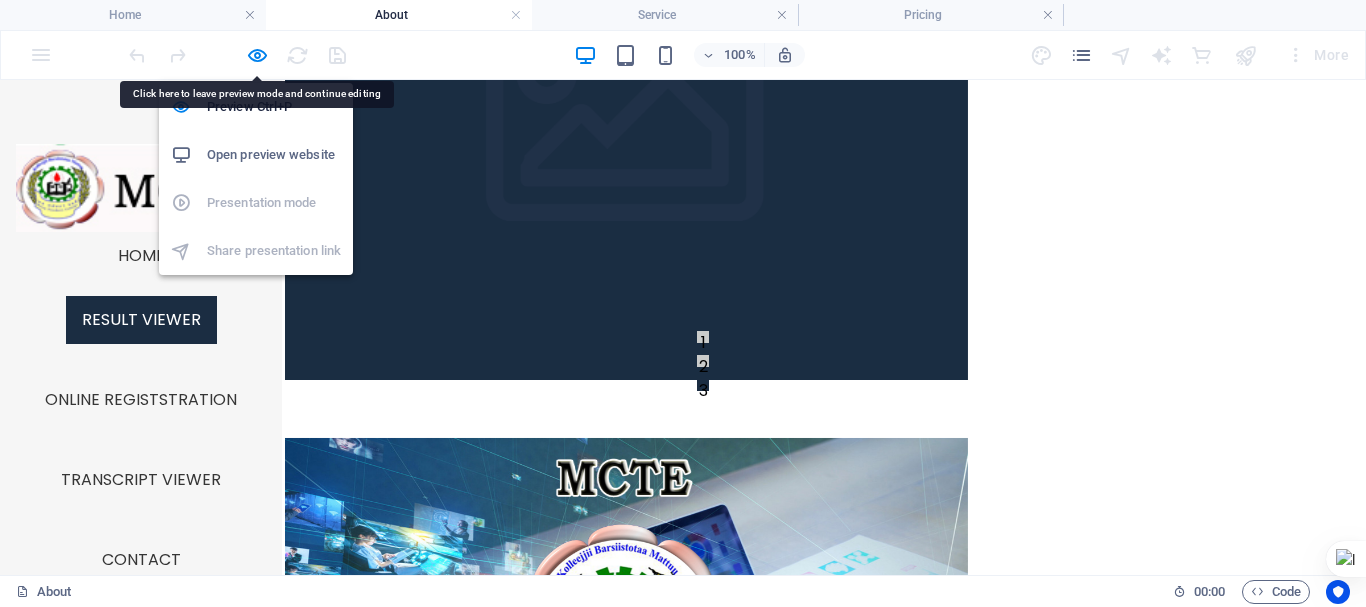 scroll, scrollTop: 0, scrollLeft: 0, axis: both 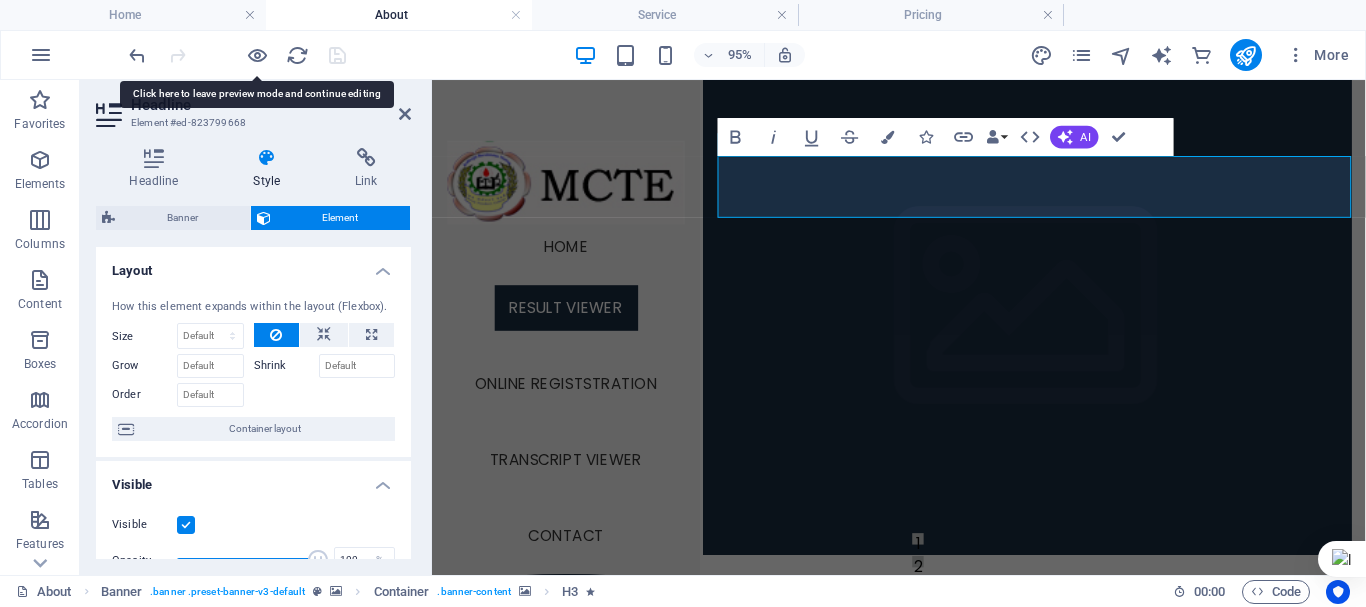 click at bounding box center [1058, 830] 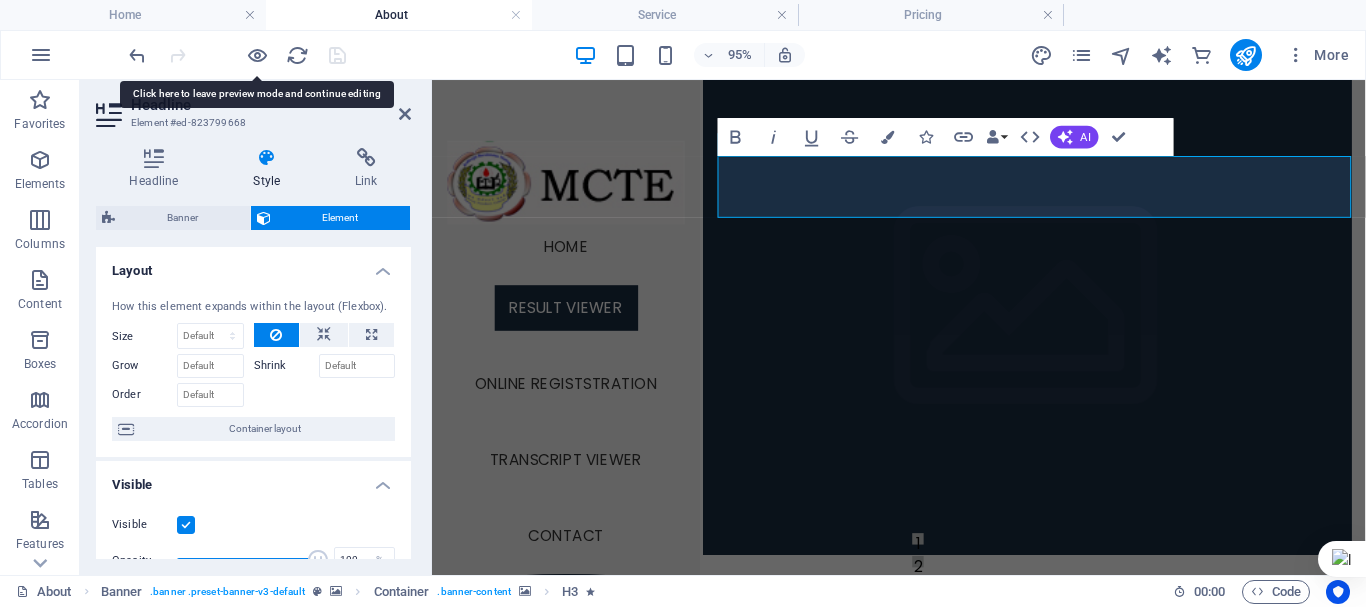 click at bounding box center (1058, 830) 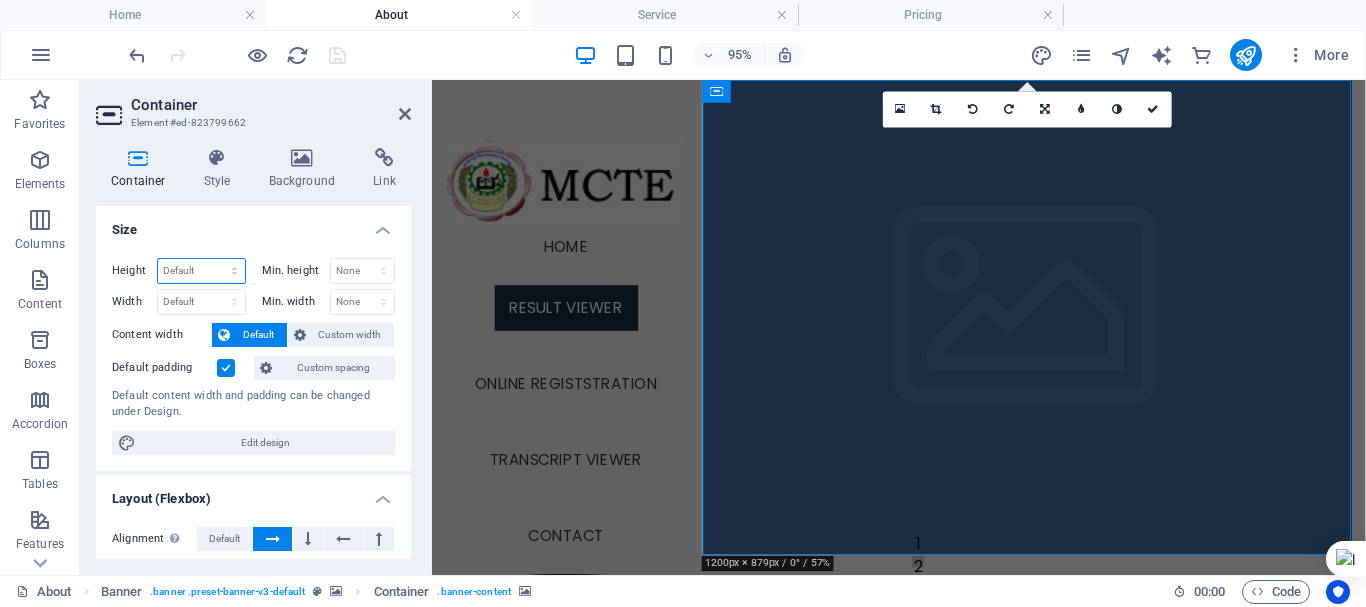 click on "Default px rem % vh vw" at bounding box center (201, 271) 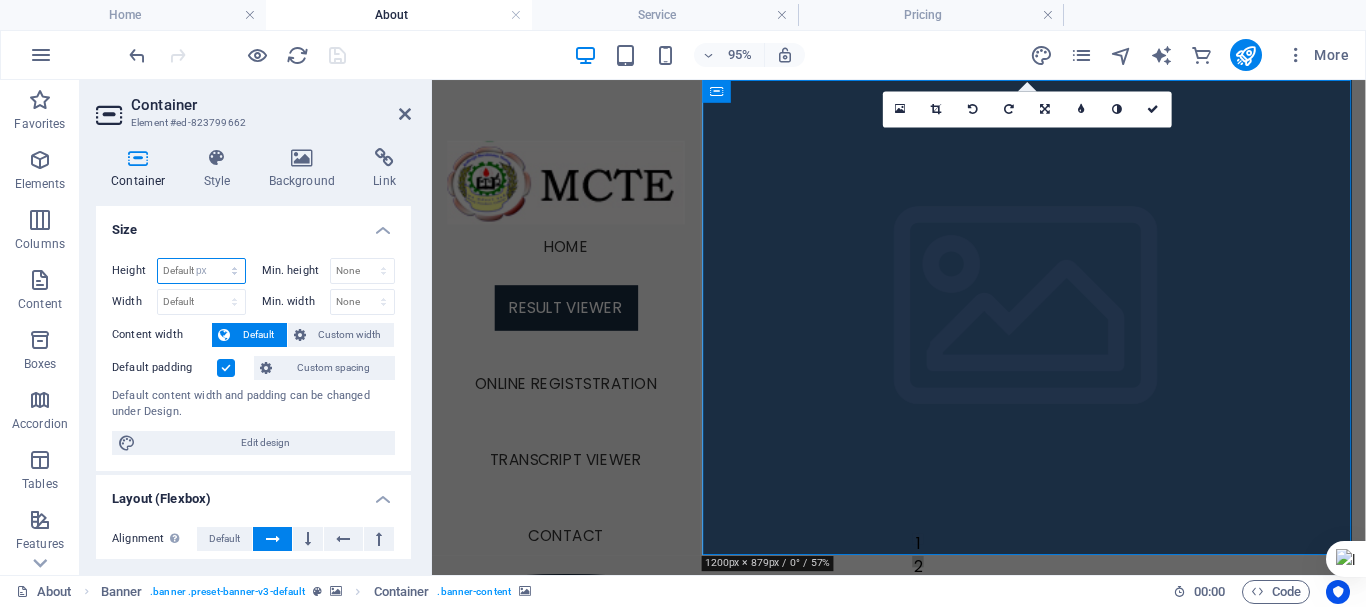 click on "Default px rem % vh vw" at bounding box center (201, 271) 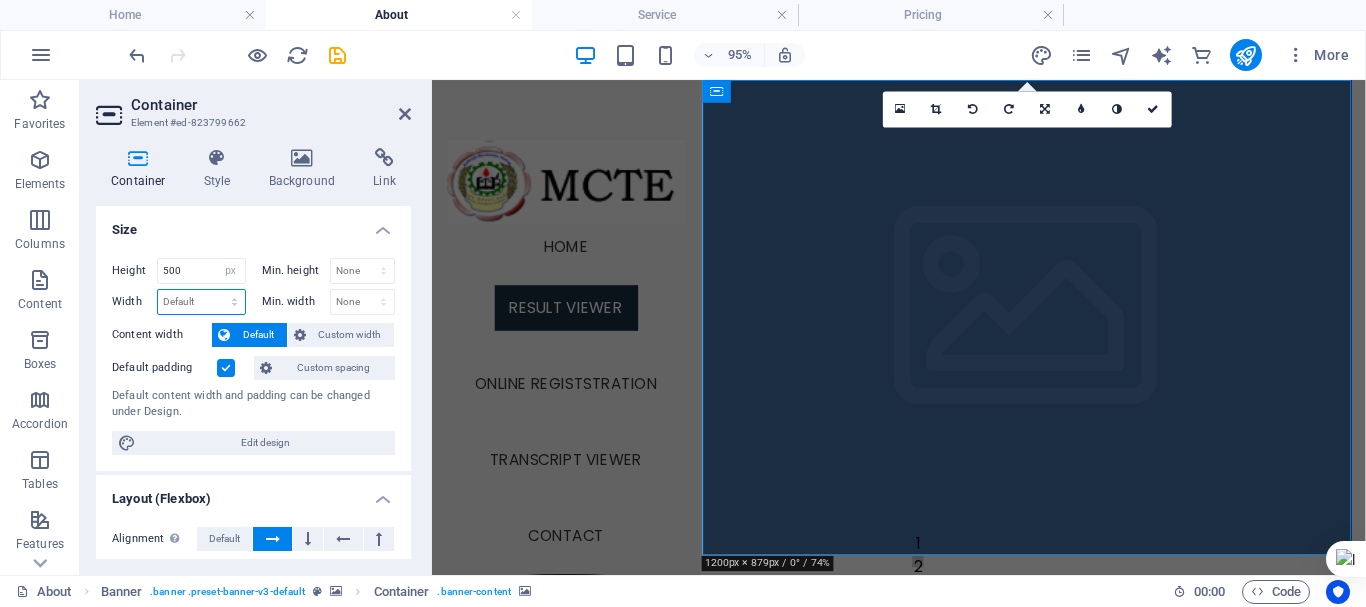 click on "Default px rem % em vh vw" at bounding box center (201, 302) 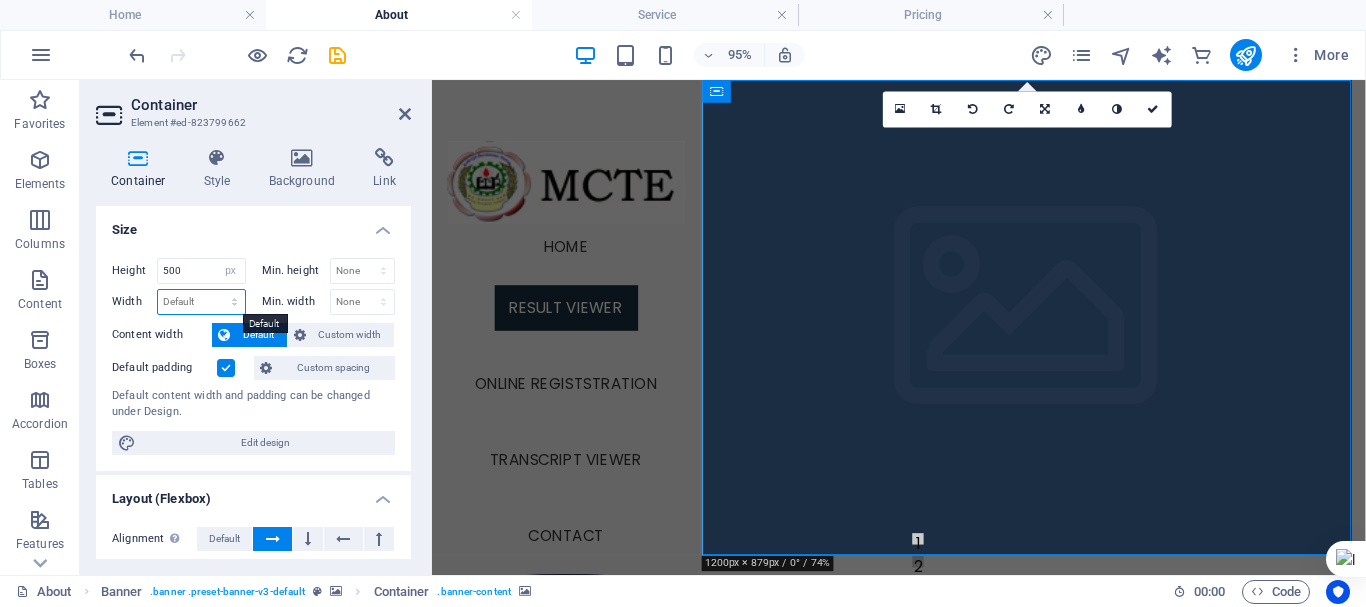 select on "px" 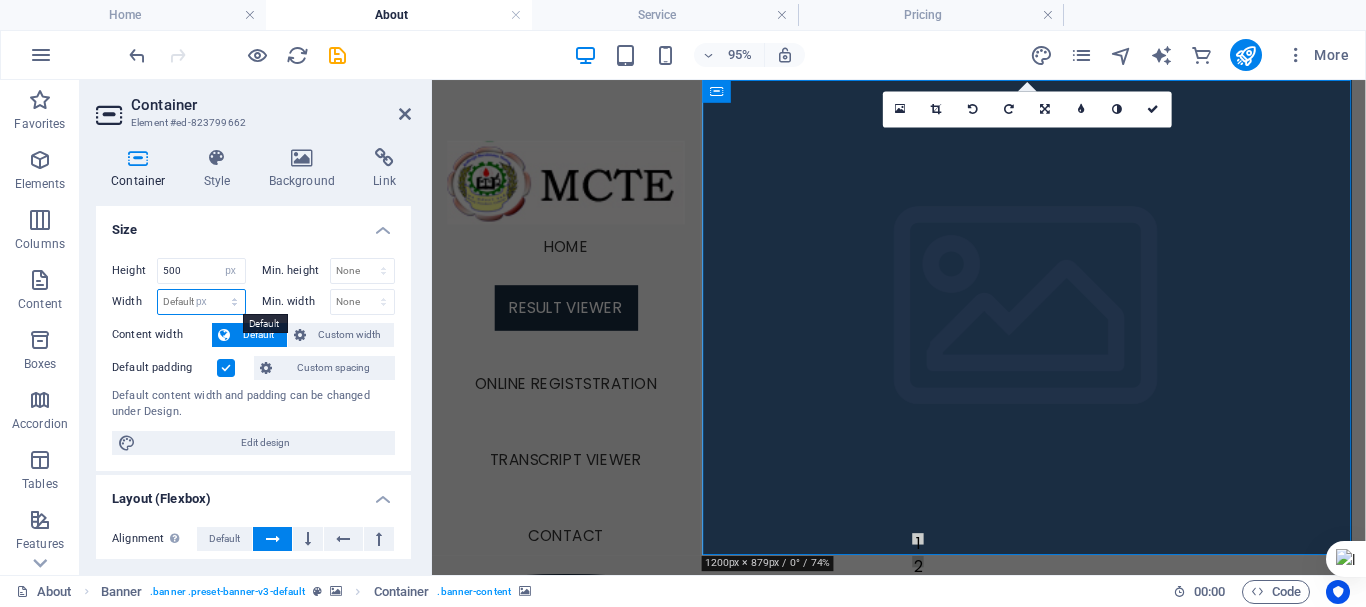 click on "Default px rem % em vh vw" at bounding box center (201, 302) 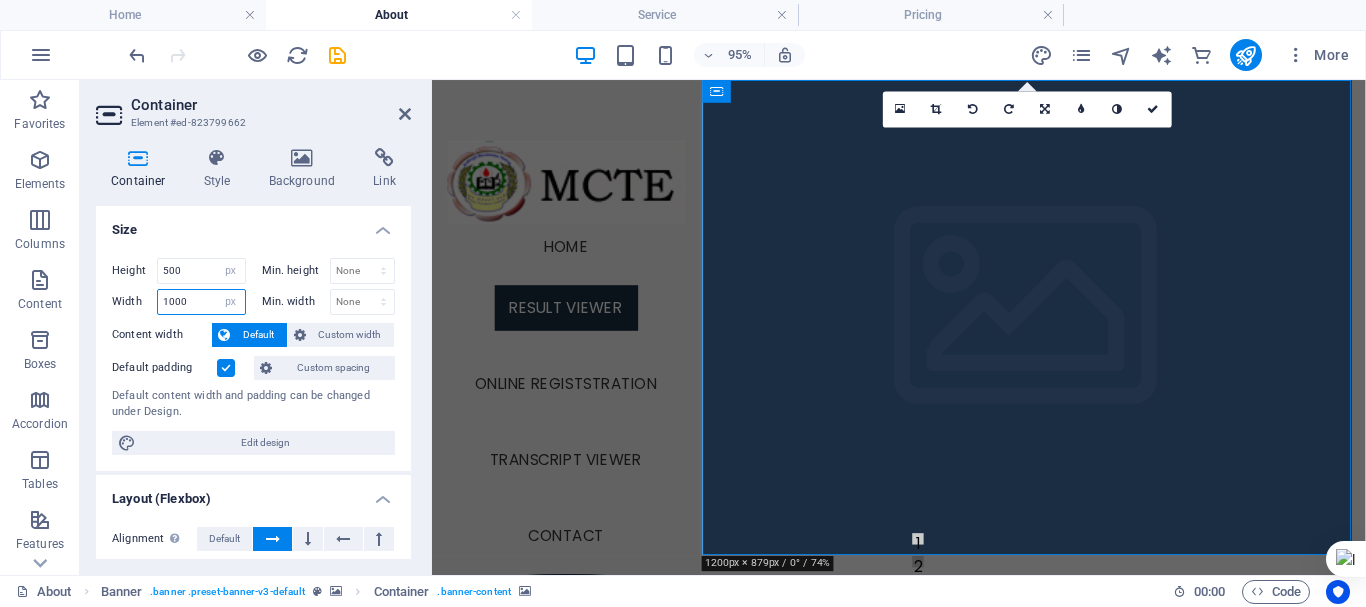 type on "1000" 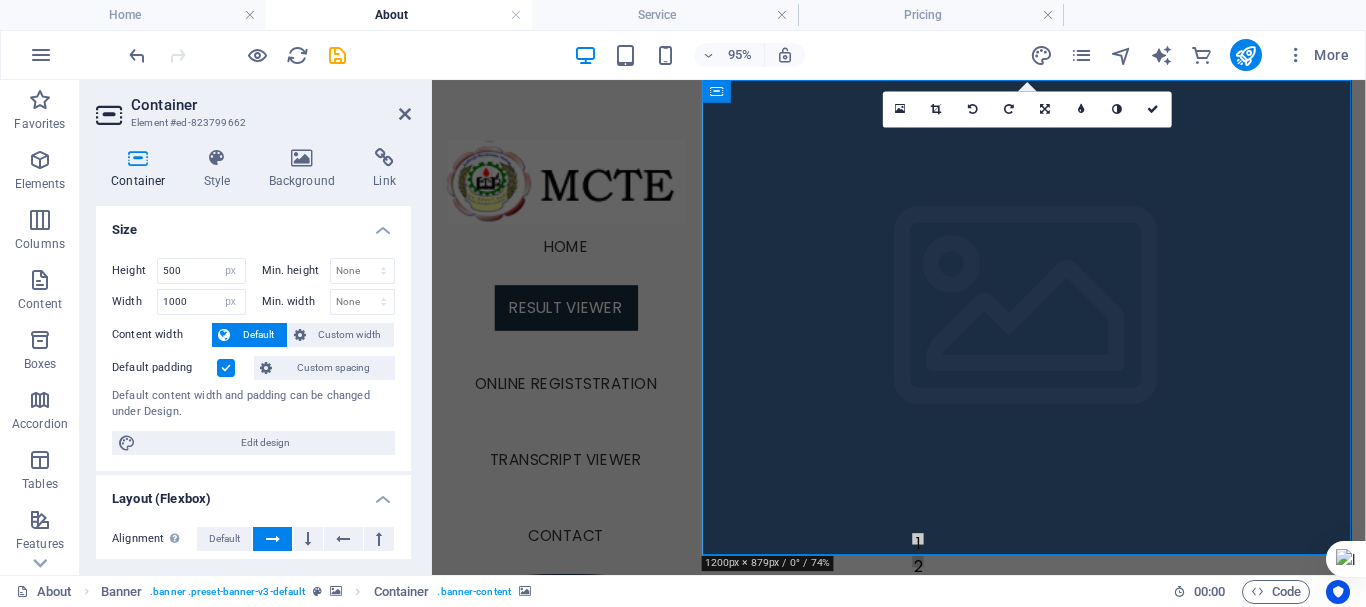 click at bounding box center (1058, 830) 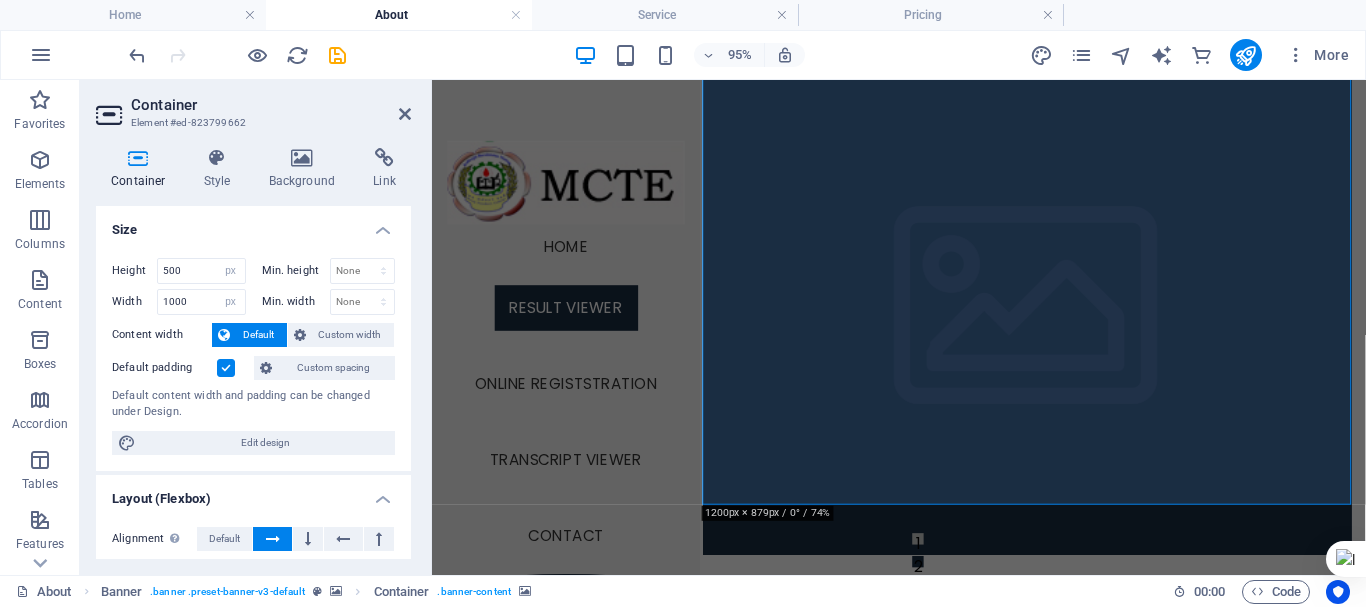 scroll, scrollTop: 100, scrollLeft: 0, axis: vertical 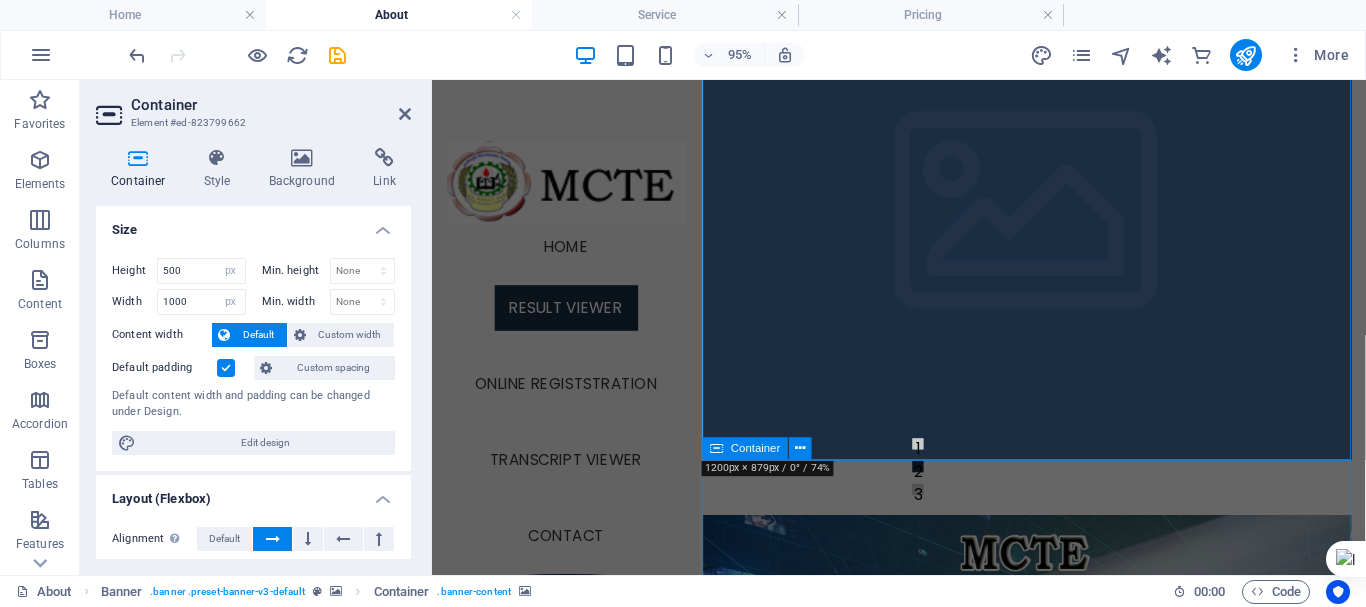 click on "</div>" at bounding box center [1066, 760] 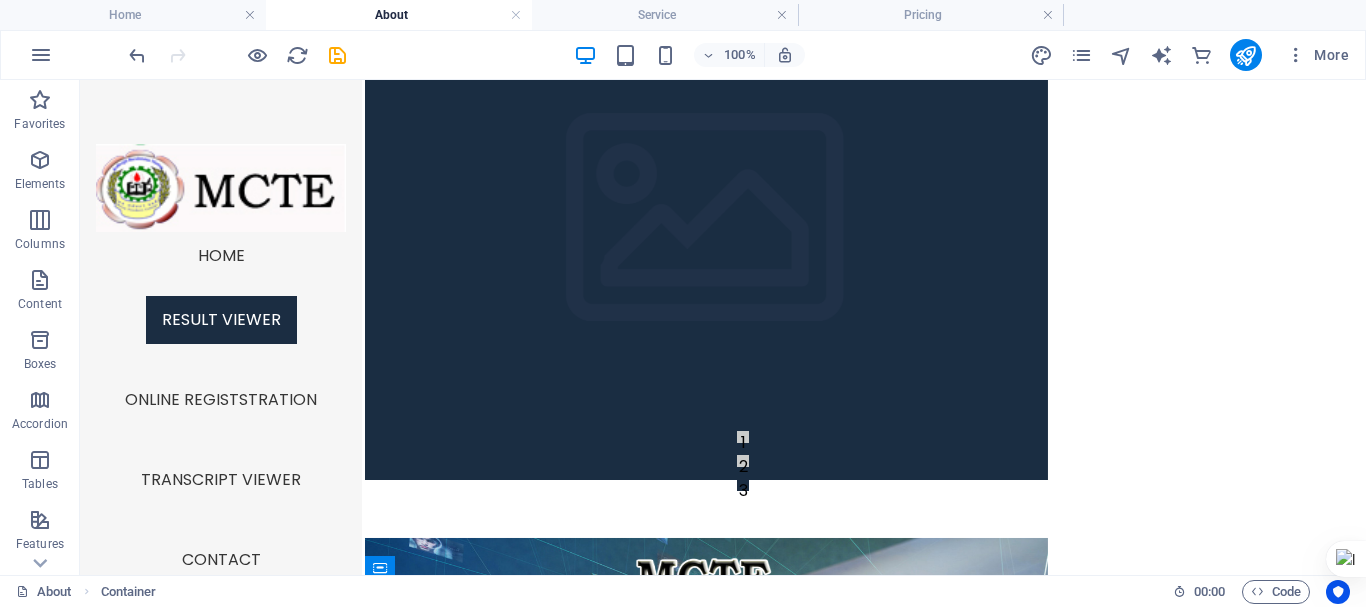 scroll, scrollTop: 0, scrollLeft: 0, axis: both 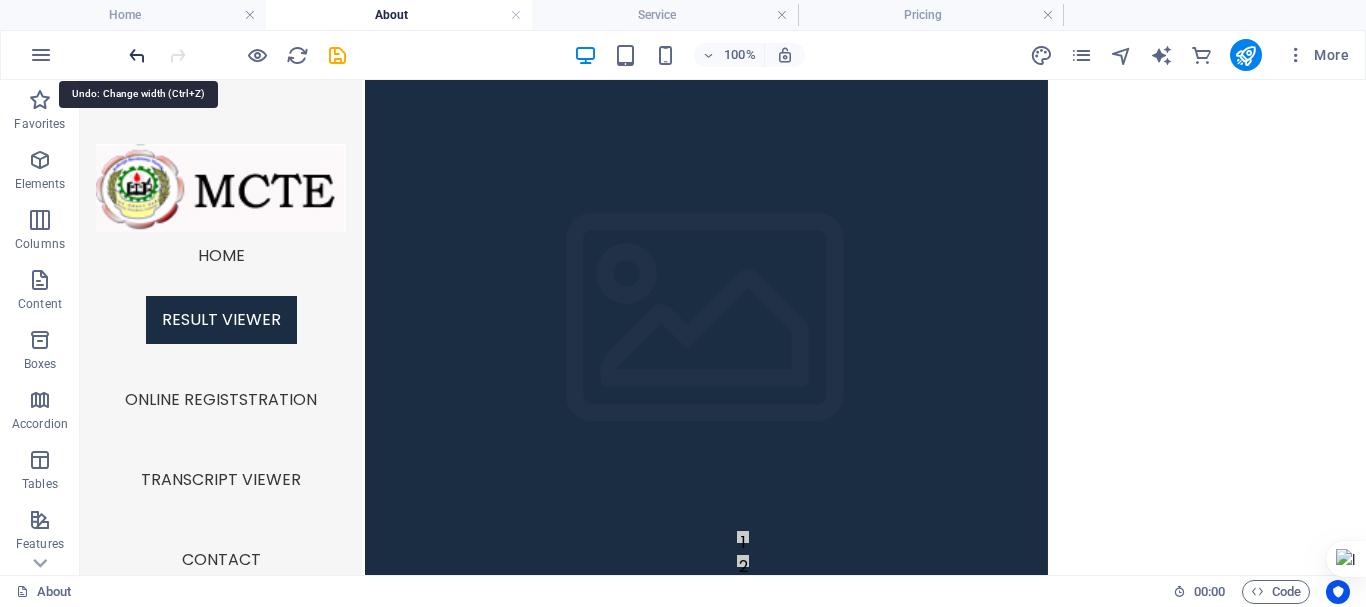 click at bounding box center (137, 55) 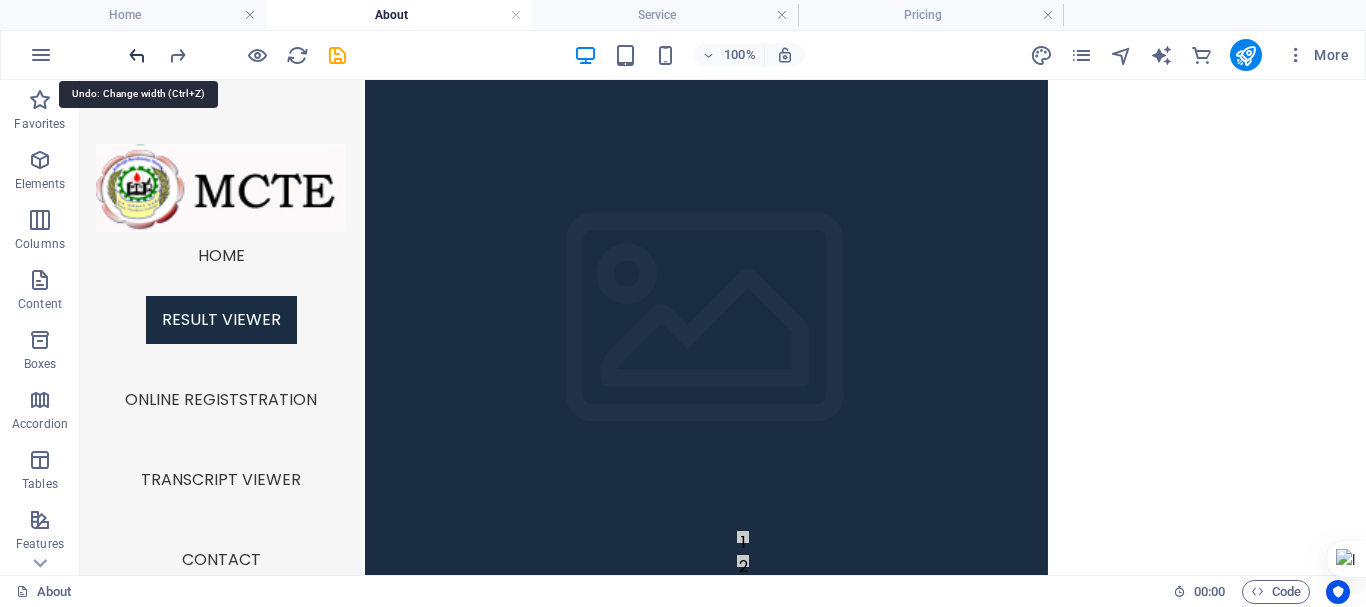 click at bounding box center [137, 55] 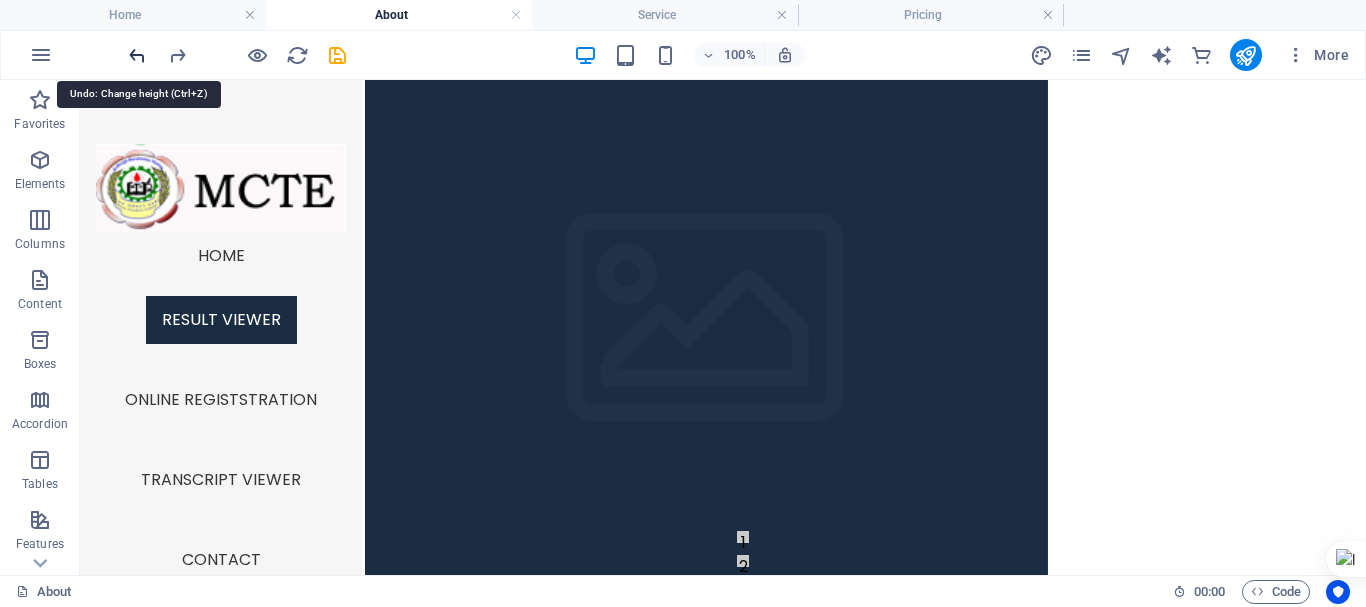 click at bounding box center (137, 55) 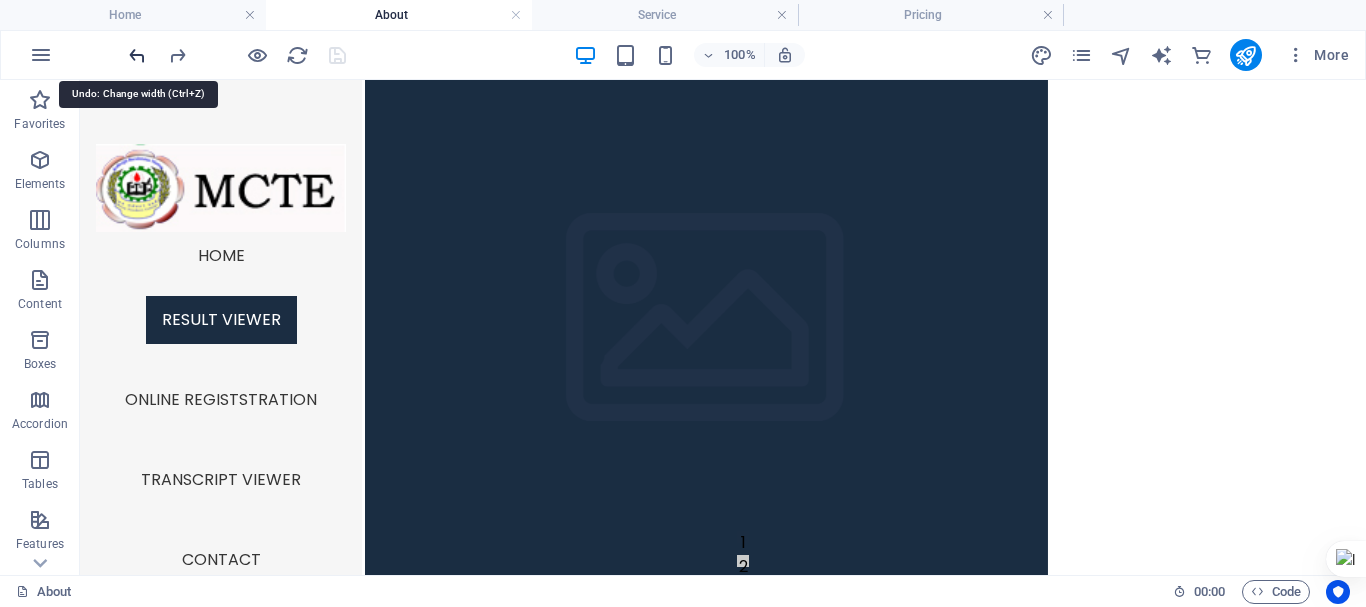 click at bounding box center (137, 55) 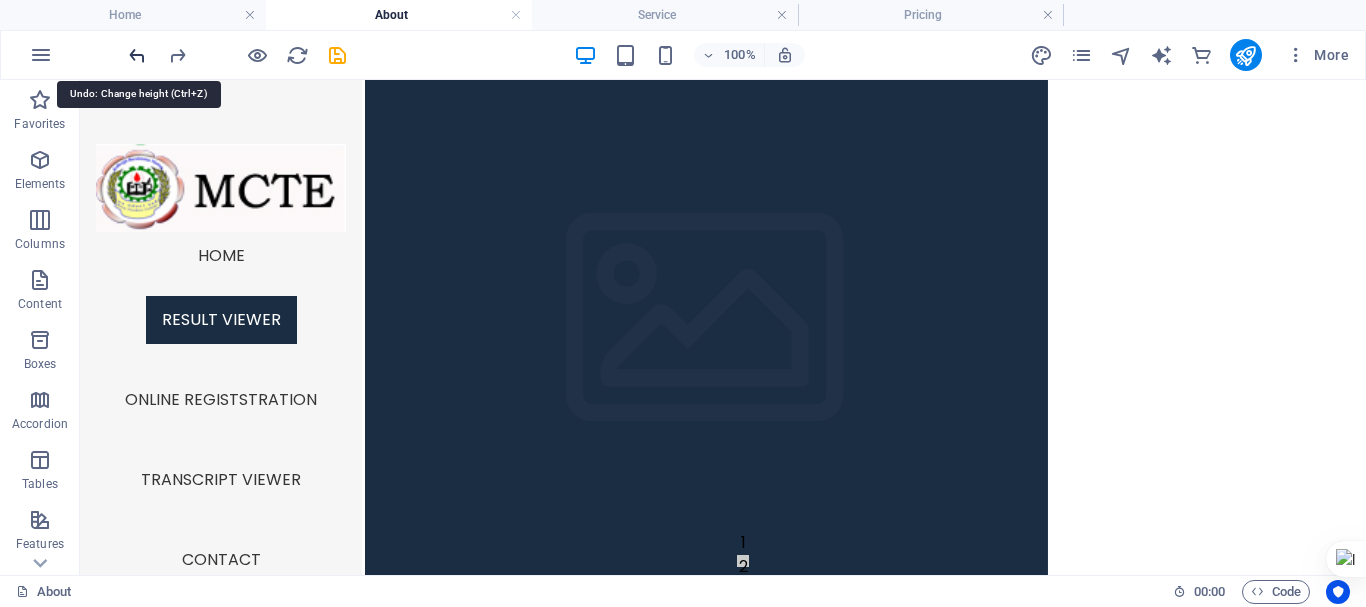 click at bounding box center (137, 55) 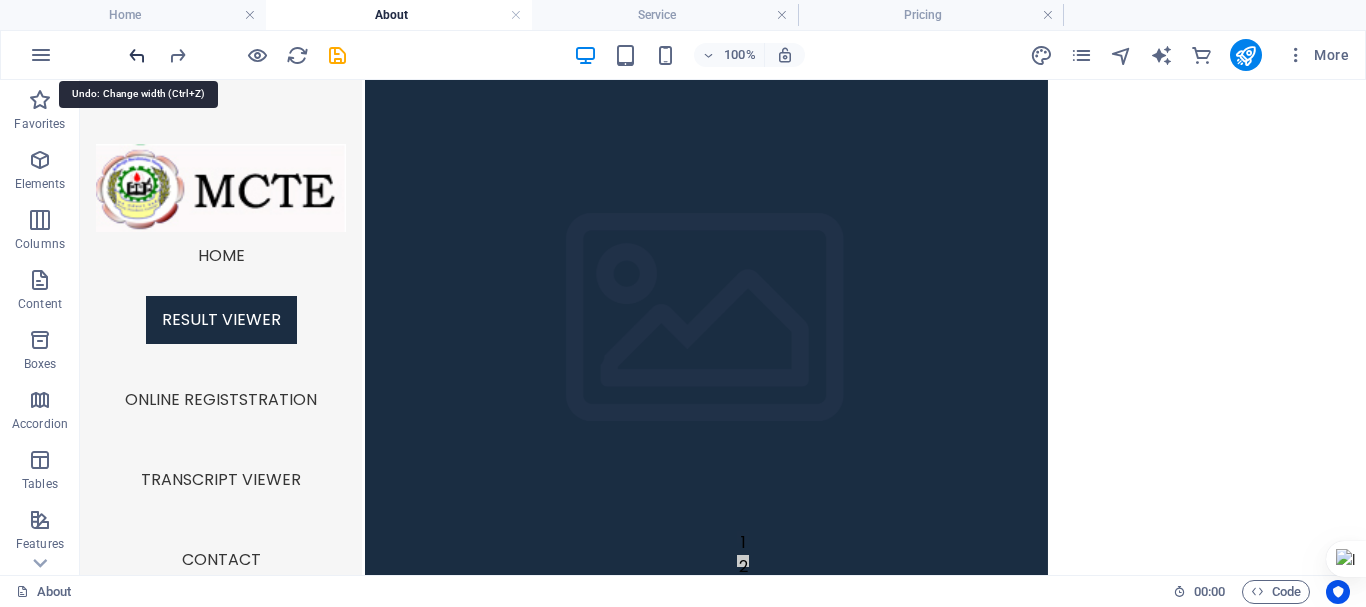 click at bounding box center [137, 55] 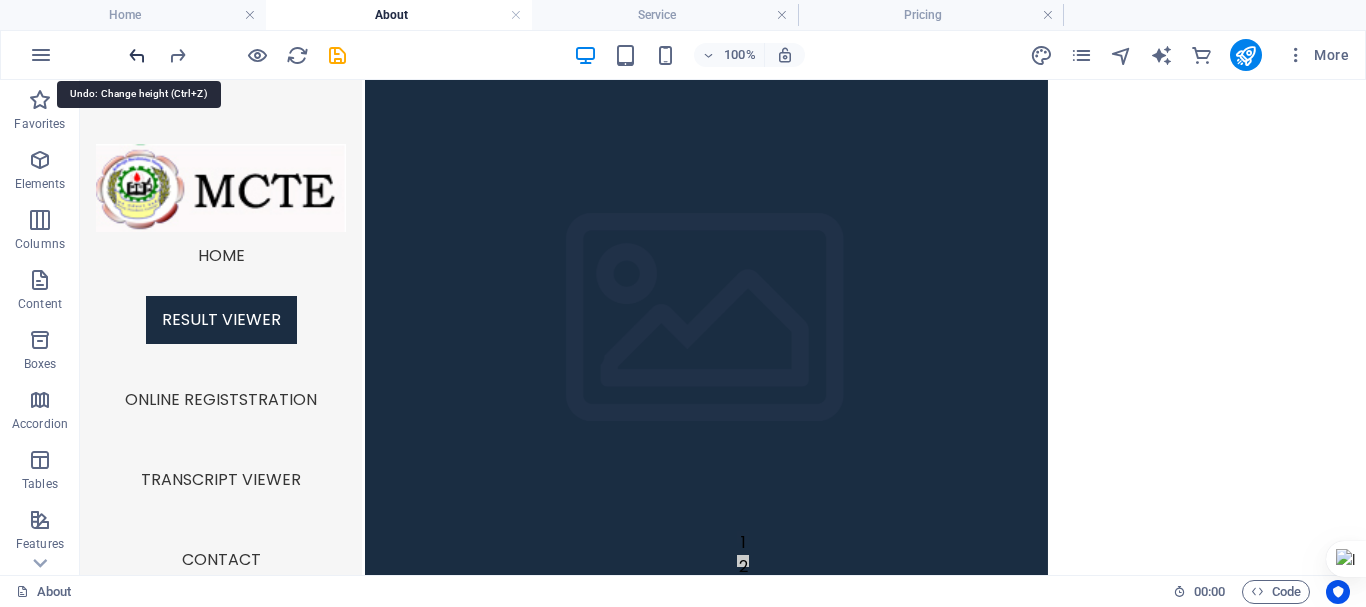 click at bounding box center (137, 55) 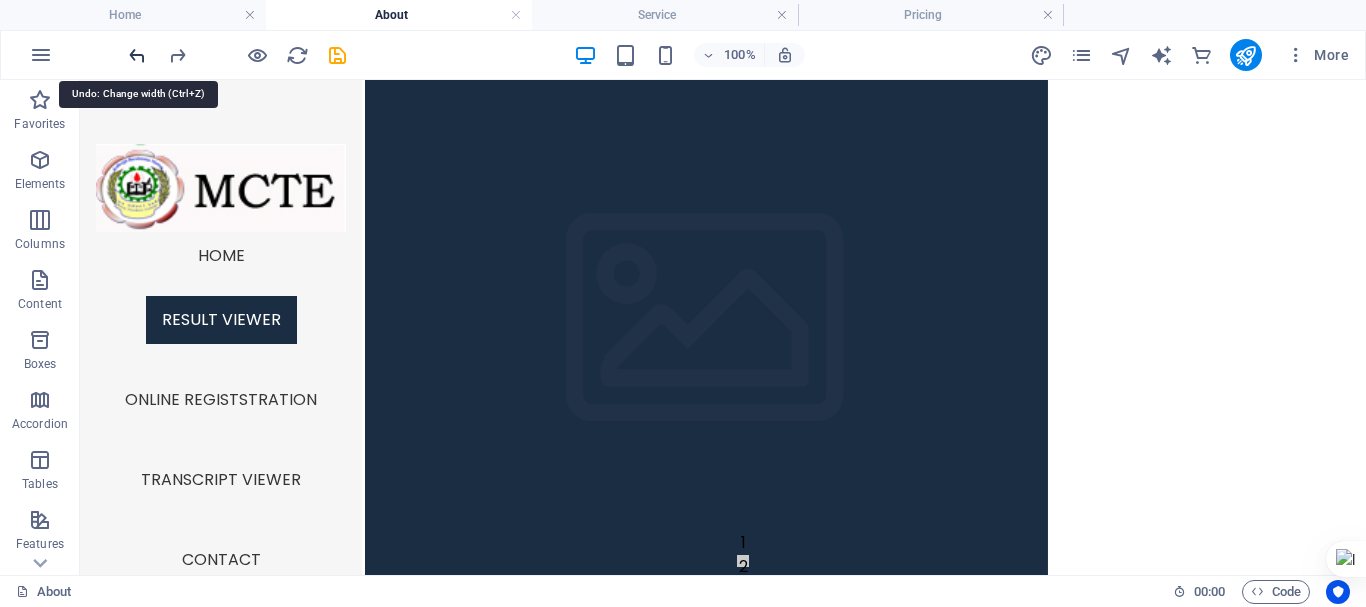 click at bounding box center (137, 55) 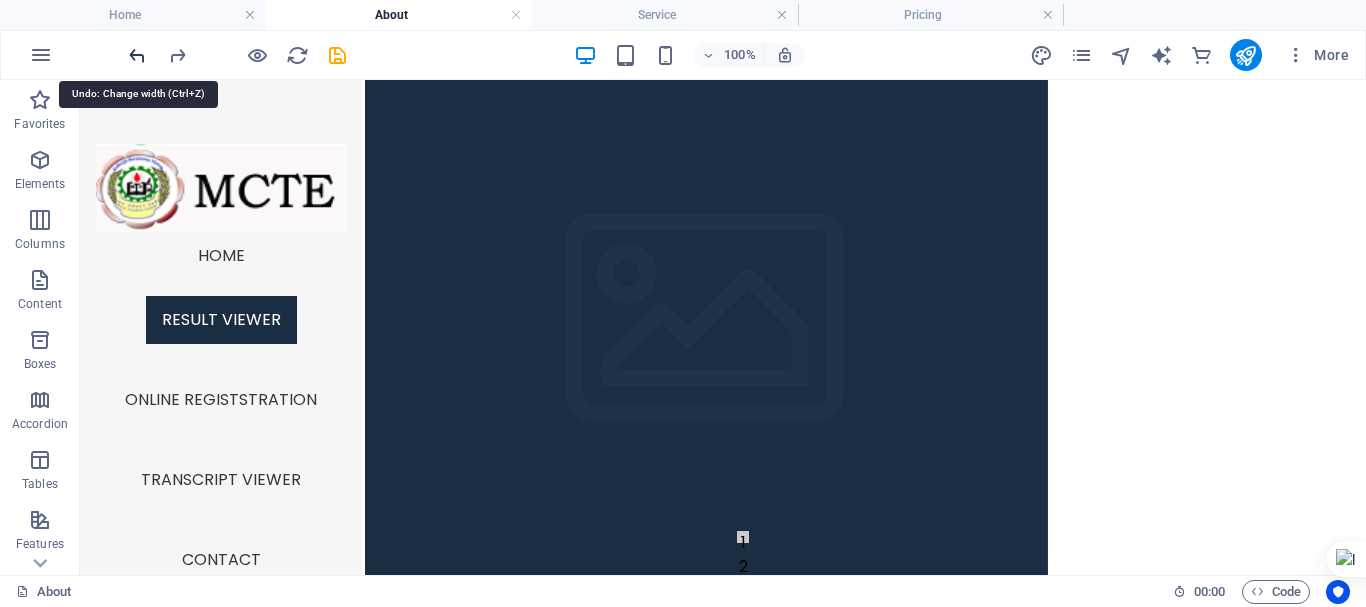 click at bounding box center [137, 55] 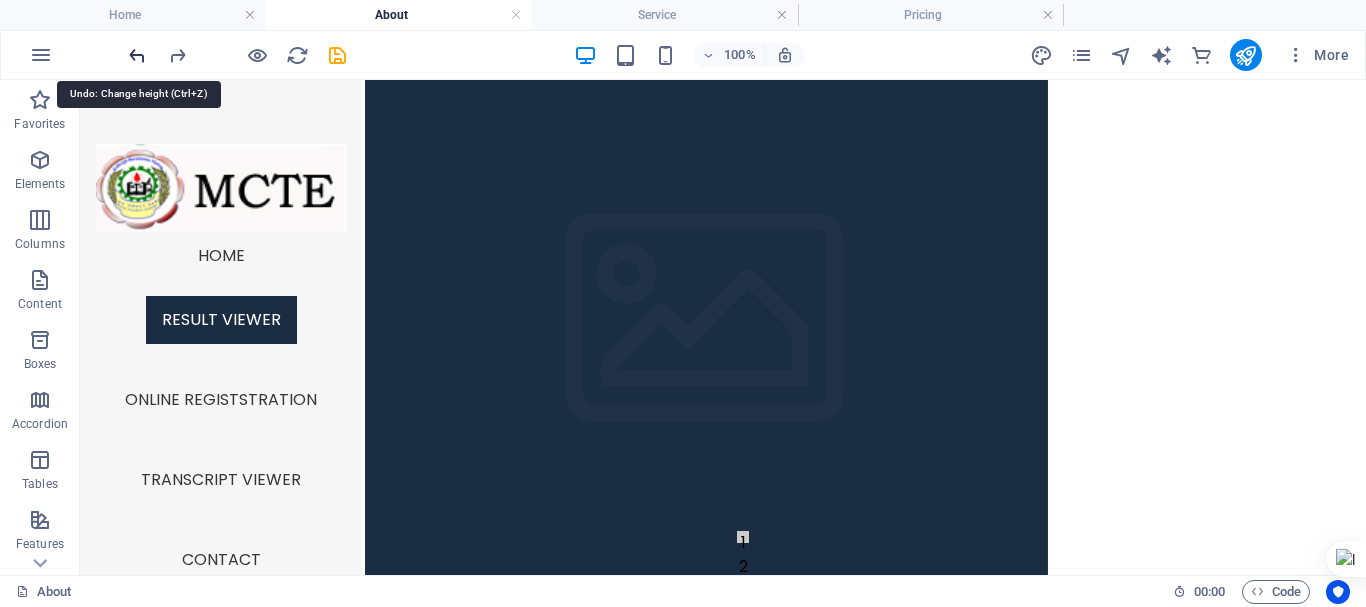 click at bounding box center (137, 55) 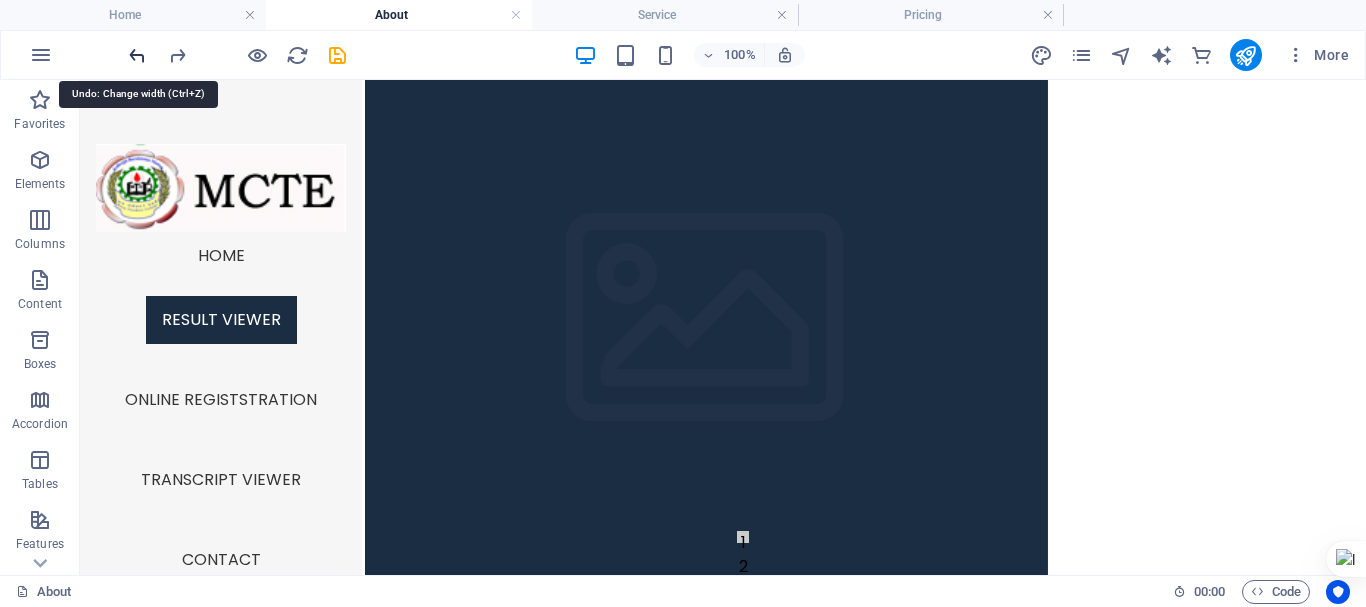 click at bounding box center [137, 55] 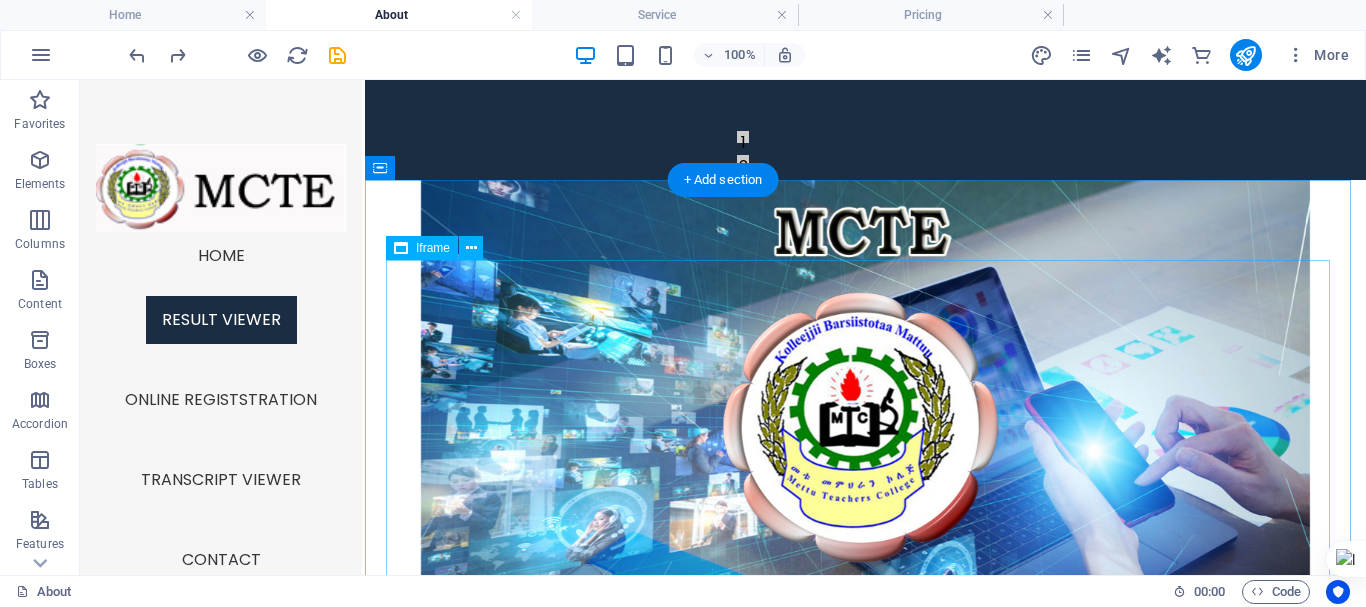 scroll, scrollTop: 300, scrollLeft: 0, axis: vertical 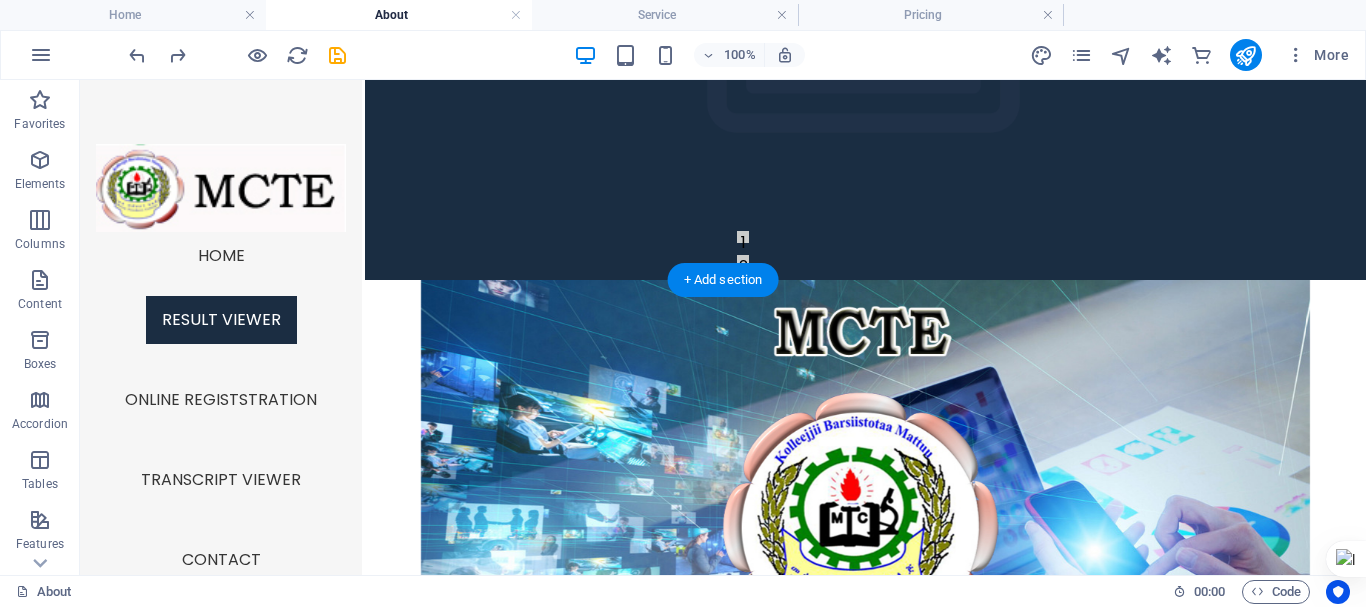 click at bounding box center [865, 530] 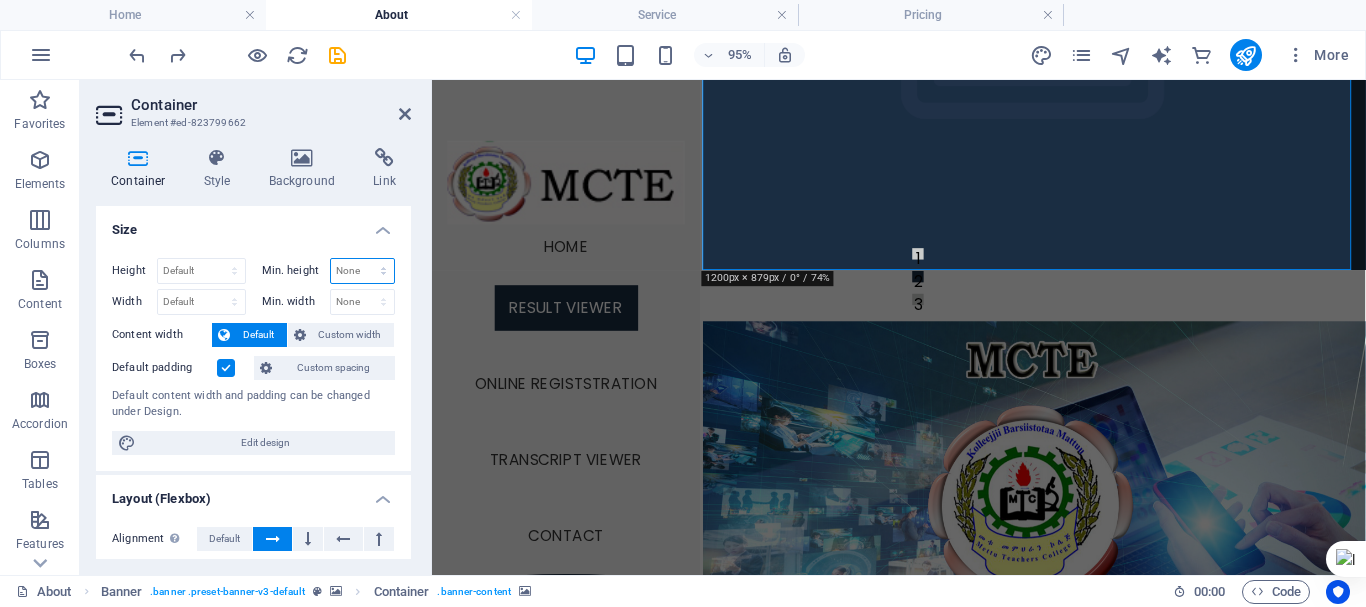 click on "None px rem % vh vw" at bounding box center [363, 271] 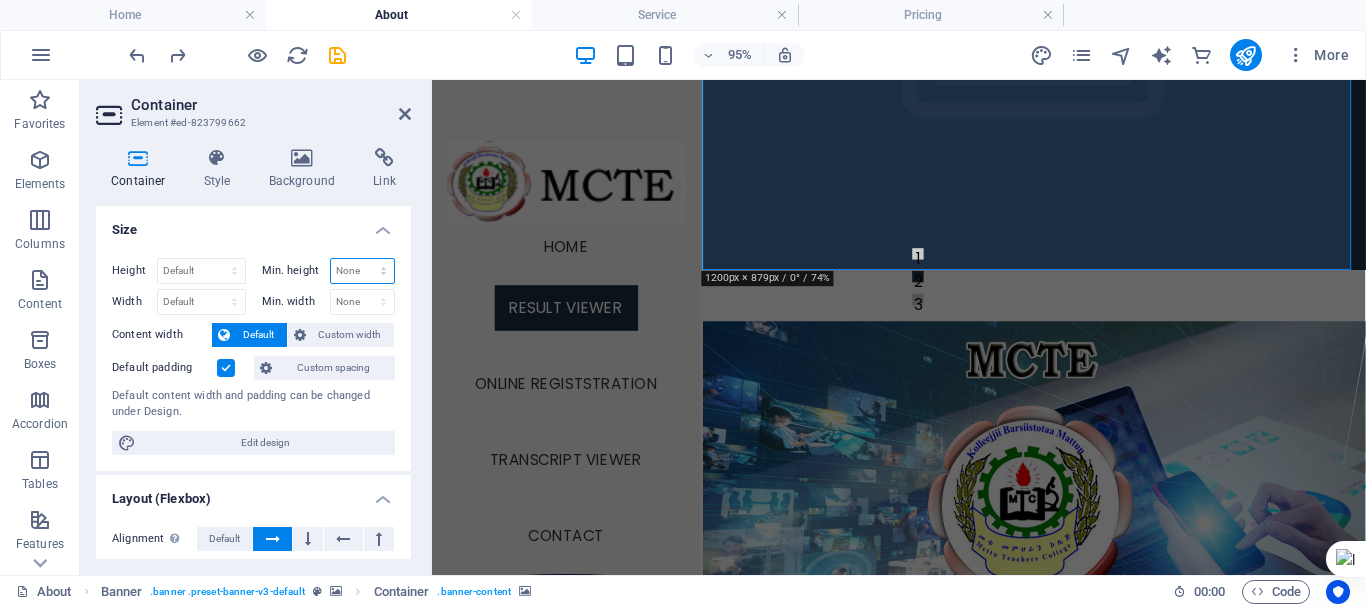 select on "px" 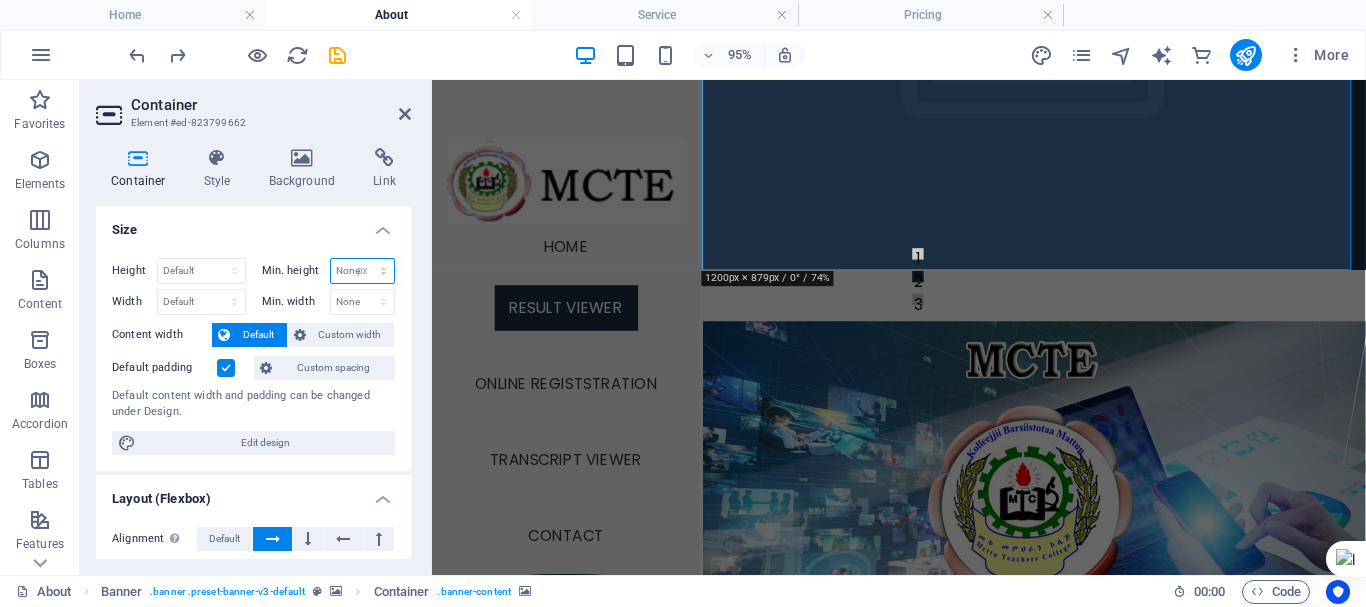 click on "None px rem % vh vw" at bounding box center (363, 271) 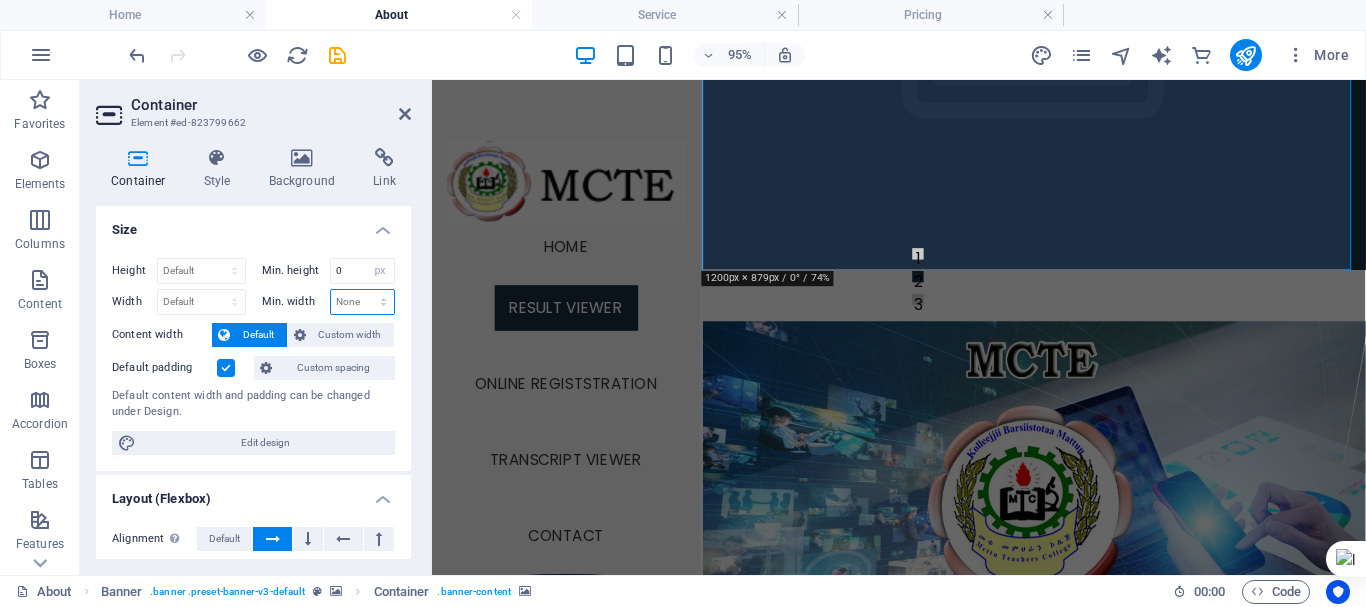 click on "None px rem % vh vw" at bounding box center [363, 302] 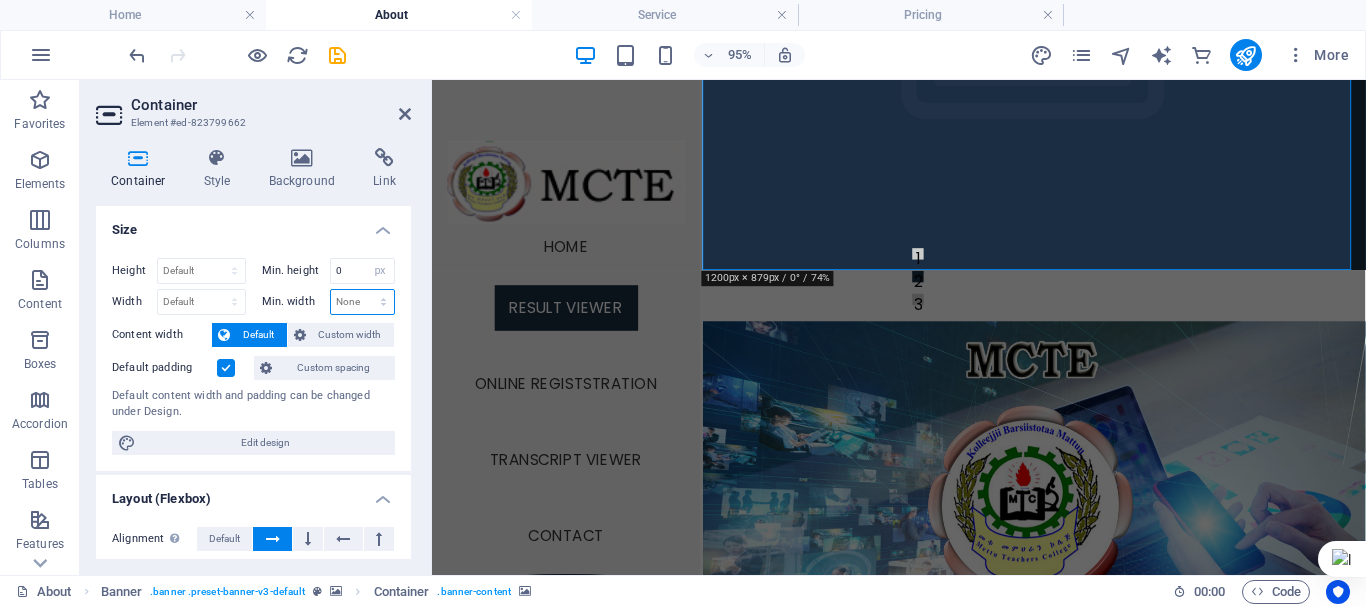 select on "px" 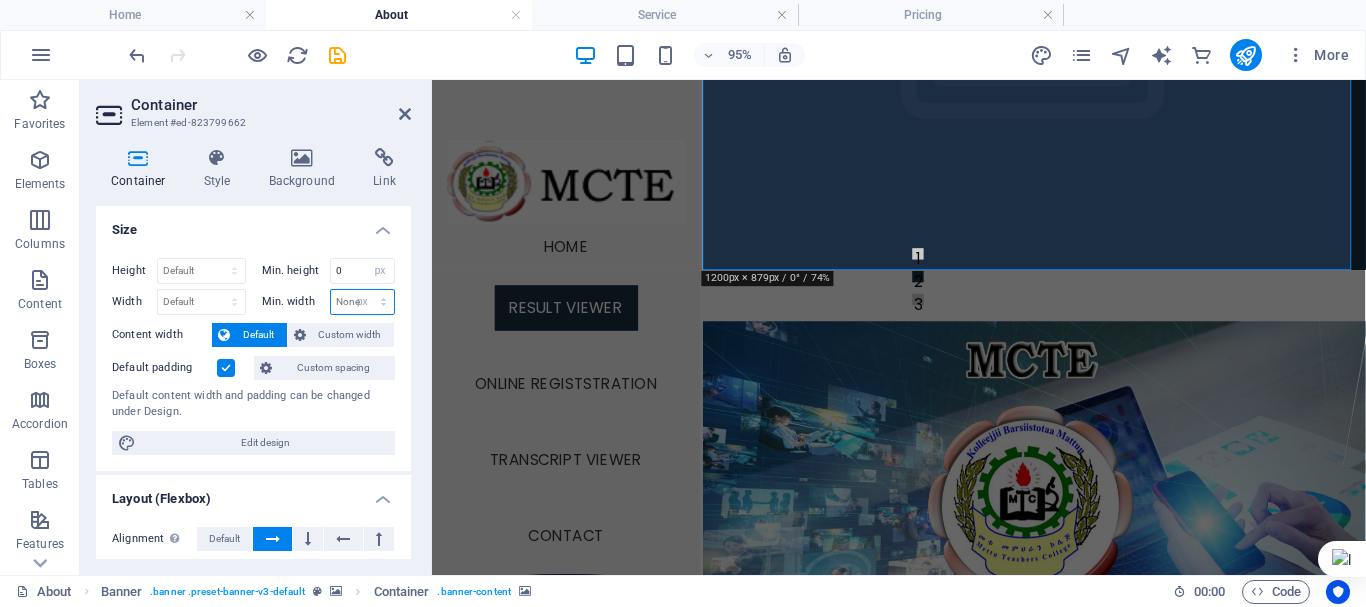 click on "None px rem % vh vw" at bounding box center [363, 302] 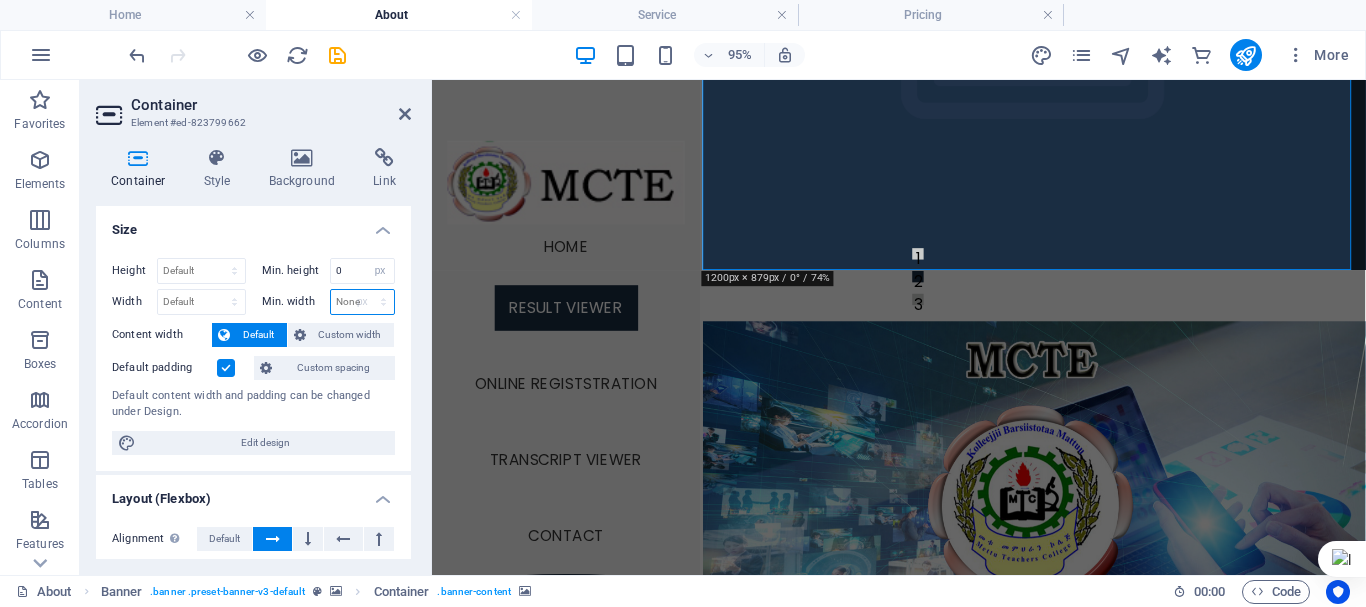 type on "0" 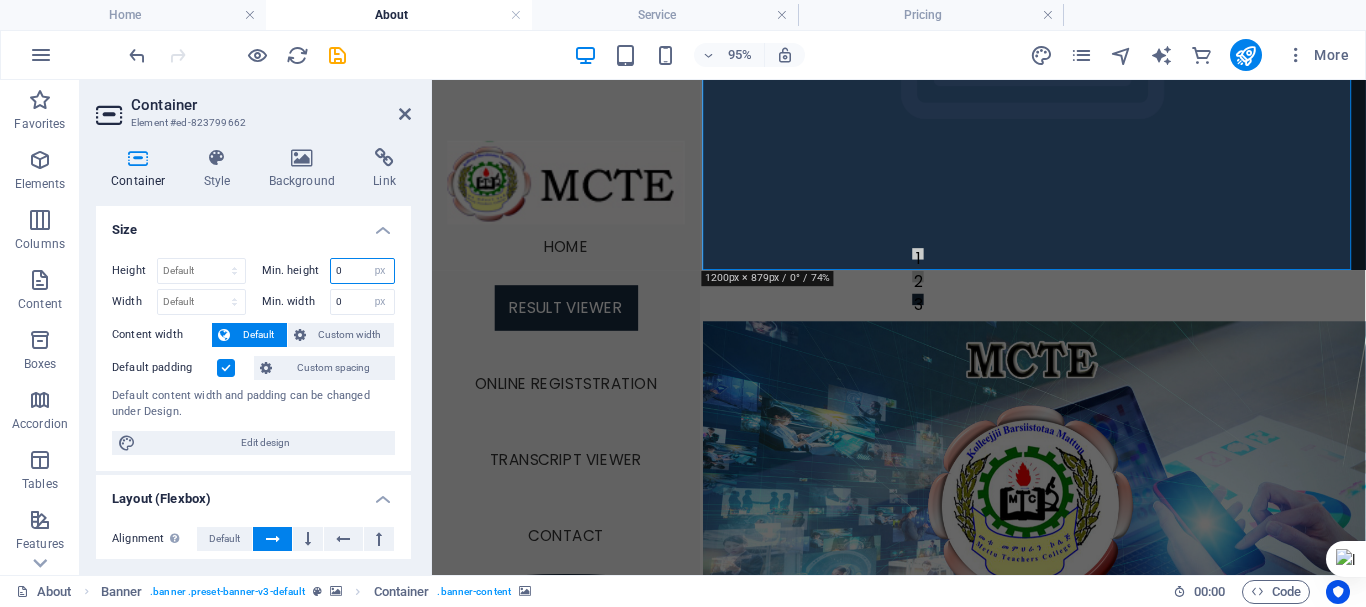 click on "0" at bounding box center (363, 271) 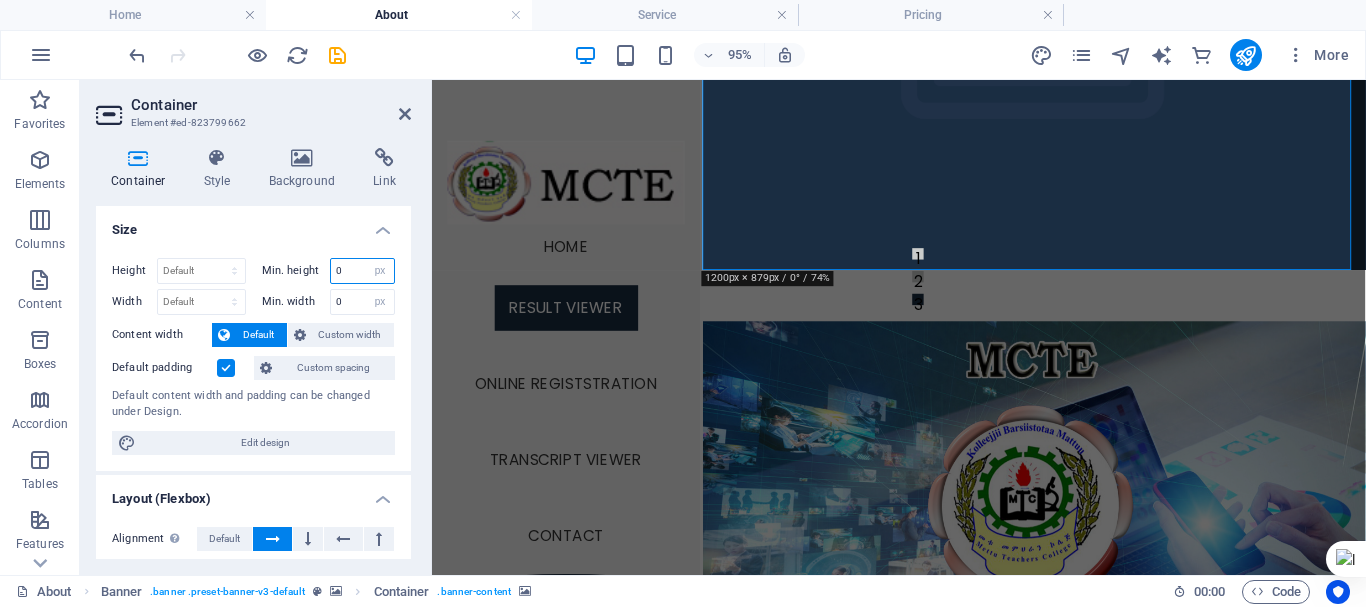 drag, startPoint x: 353, startPoint y: 273, endPoint x: 310, endPoint y: 273, distance: 43 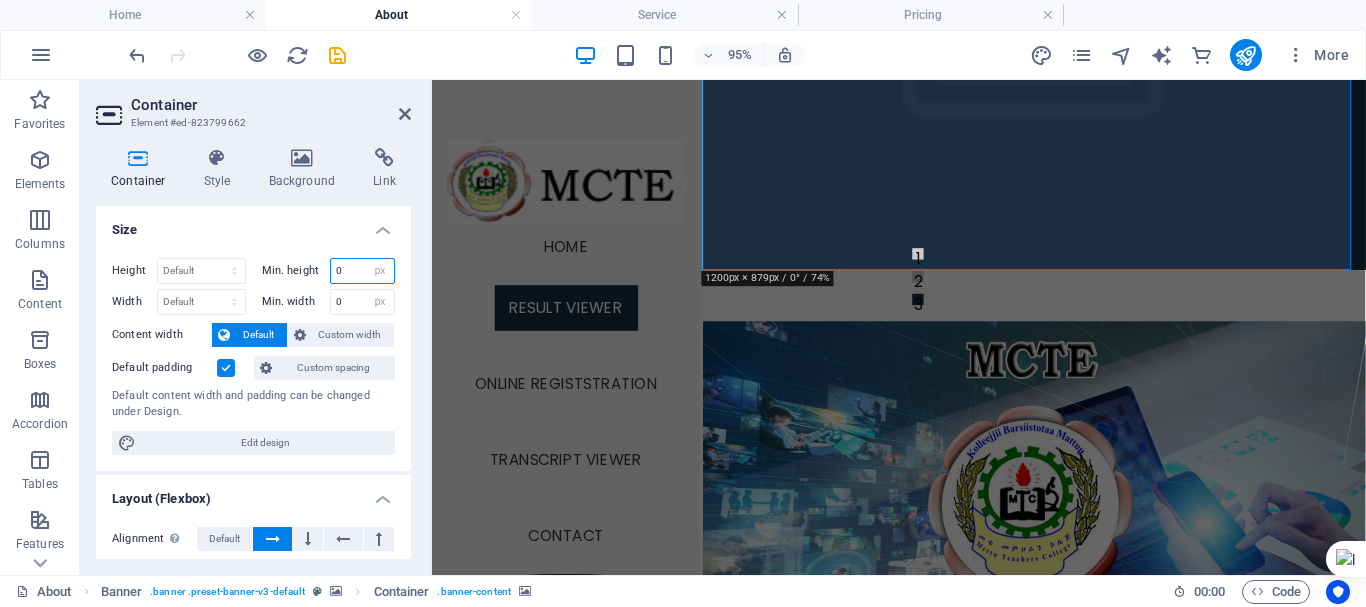 click on "Min. height 0 None px rem % vh vw" at bounding box center (329, 271) 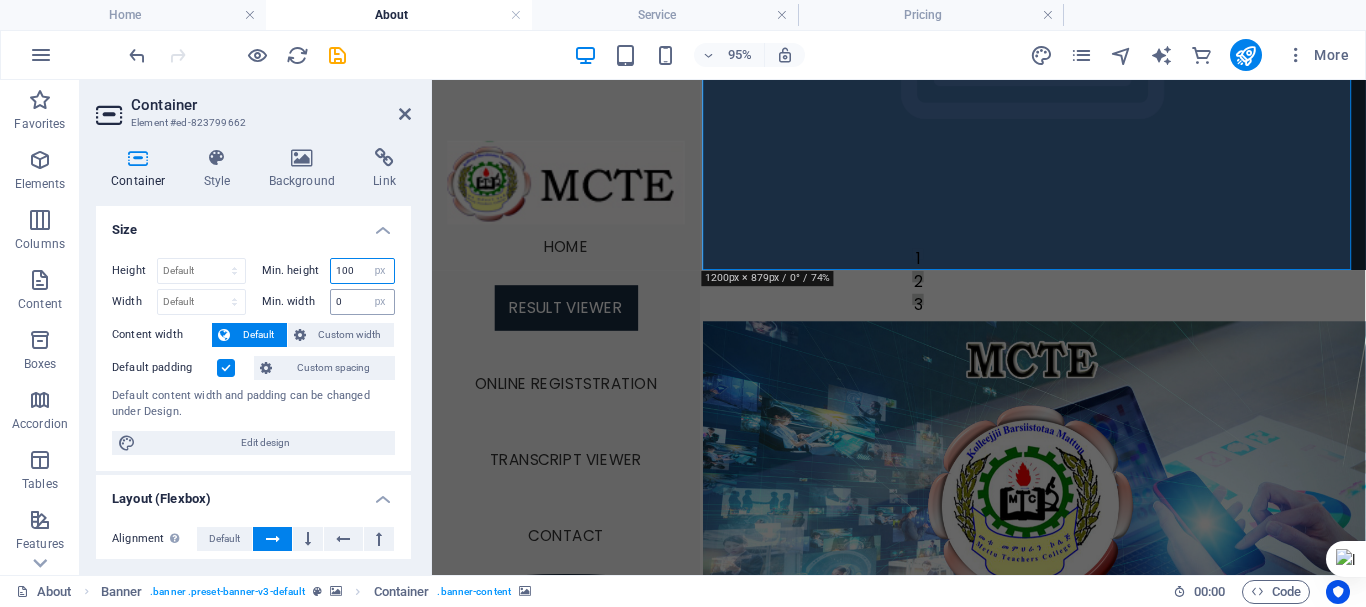 type on "100" 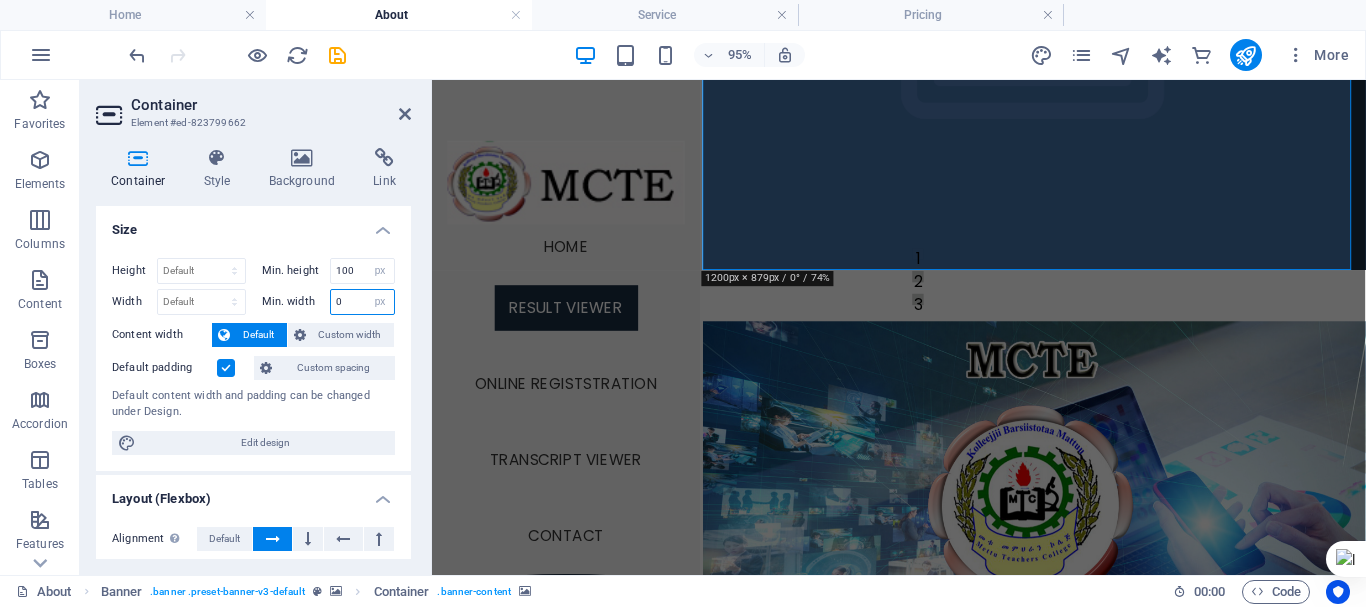 click on "0" at bounding box center [363, 302] 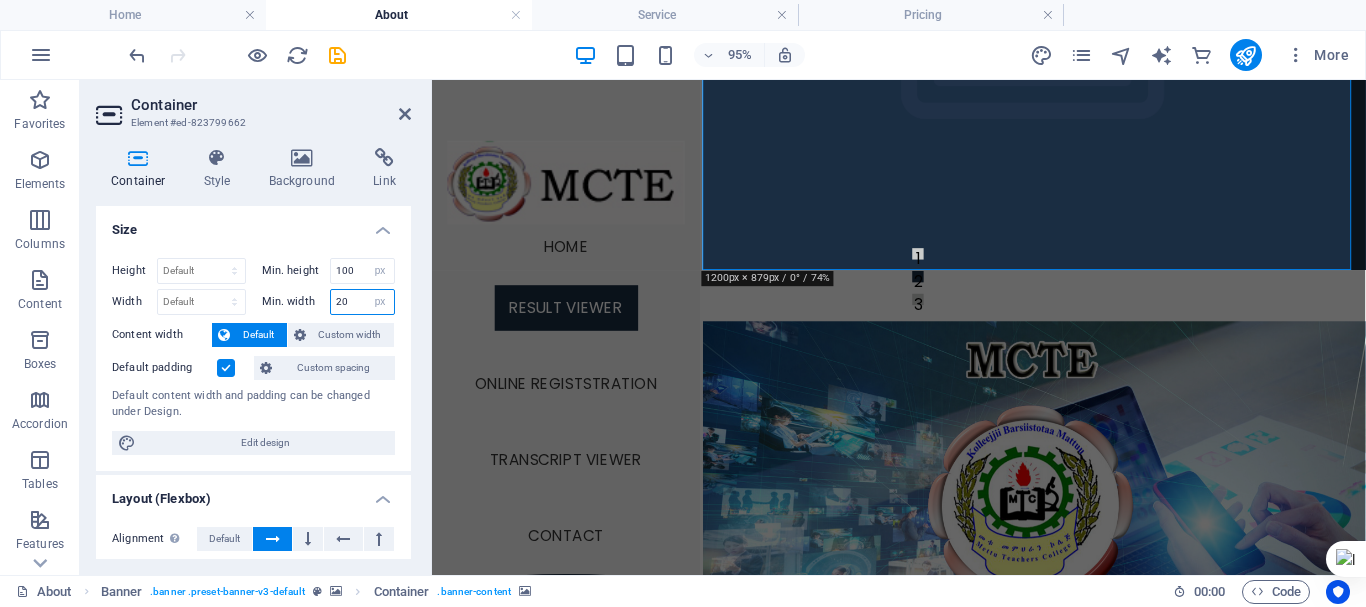 type on "2" 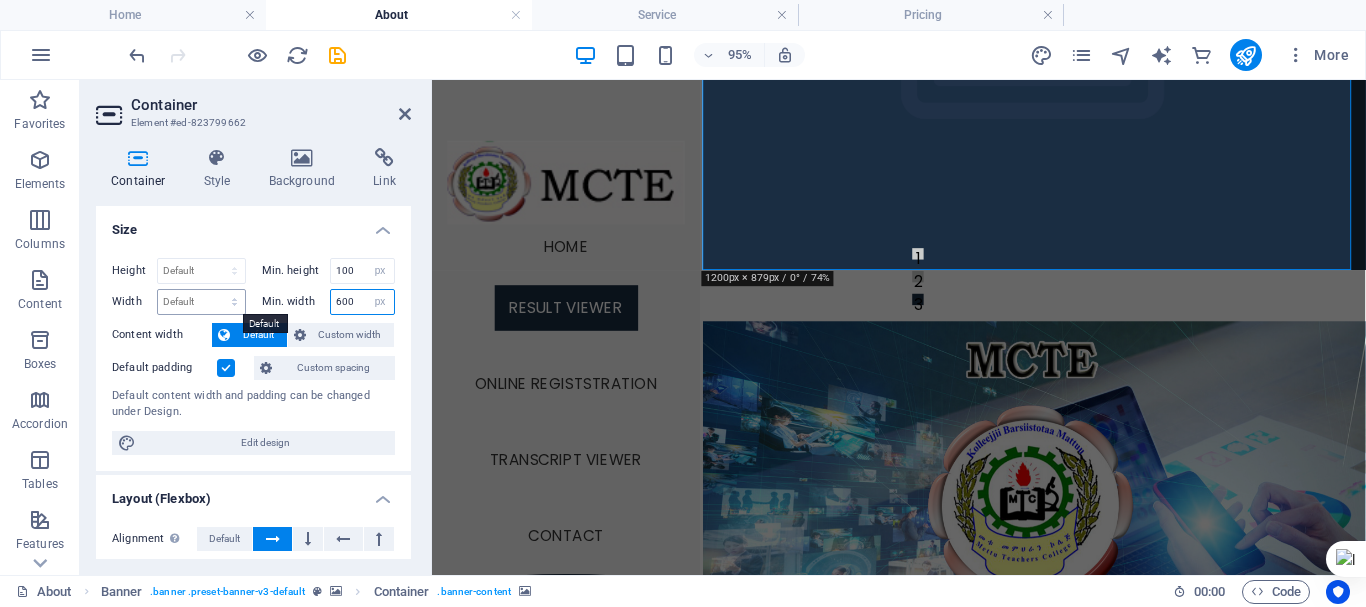 type on "600" 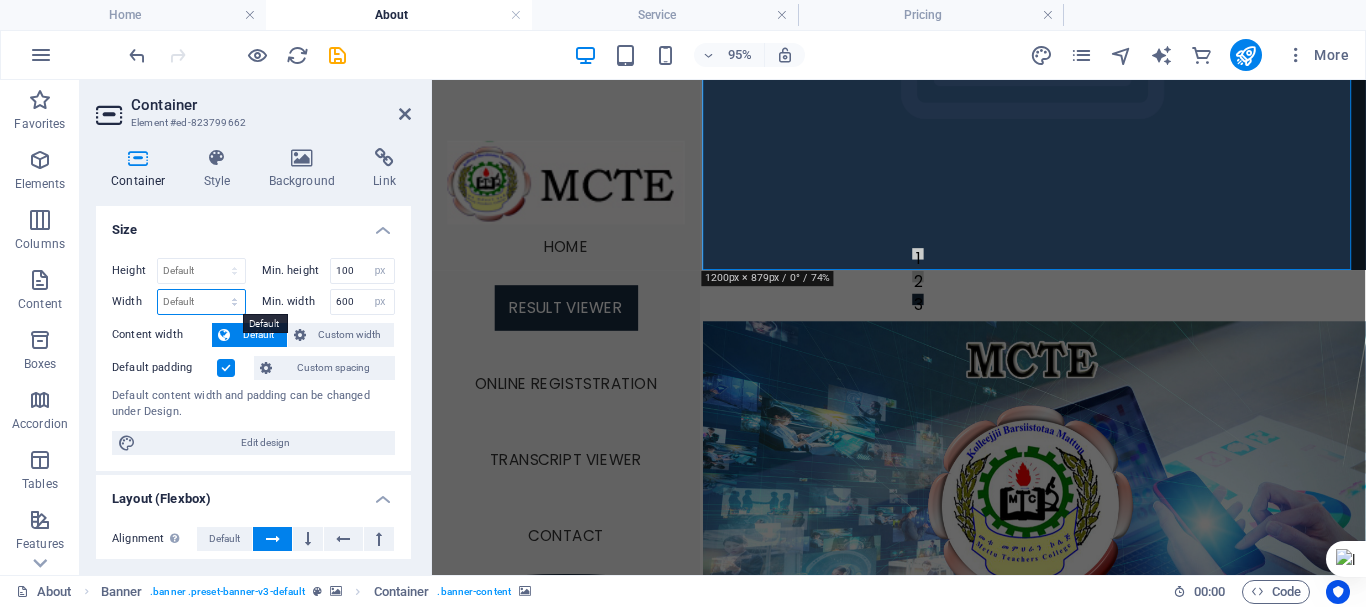 click on "Default px rem % em vh vw" at bounding box center (201, 302) 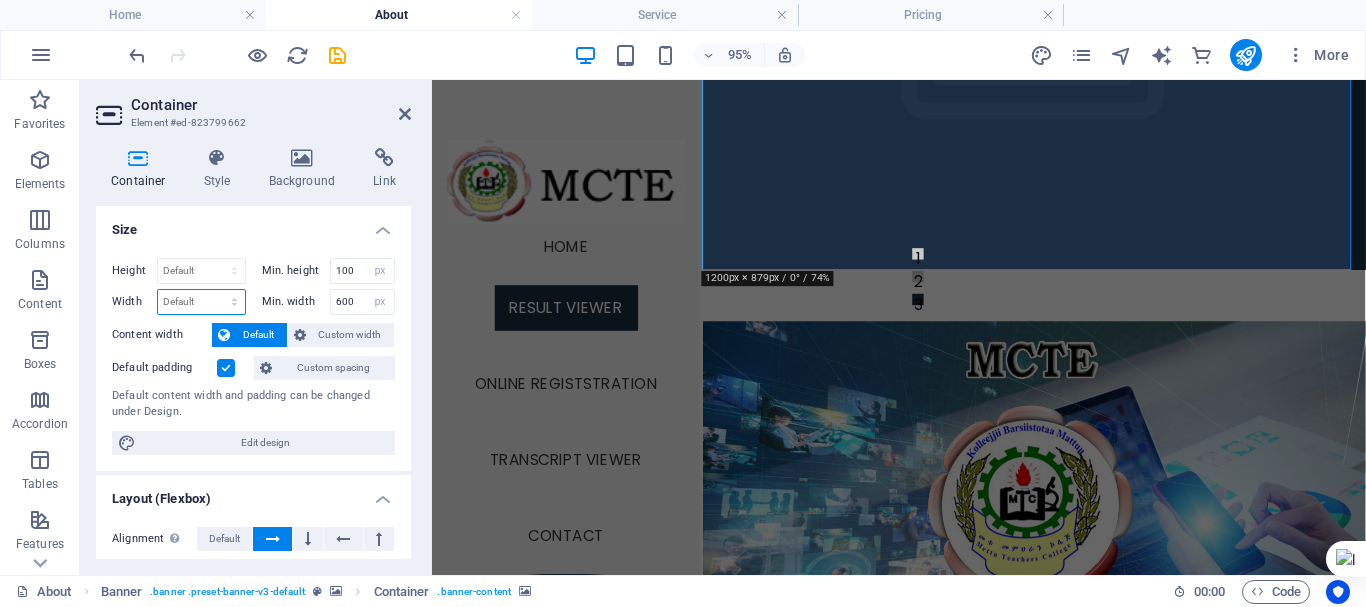 click on "Default px rem % em vh vw" at bounding box center (201, 302) 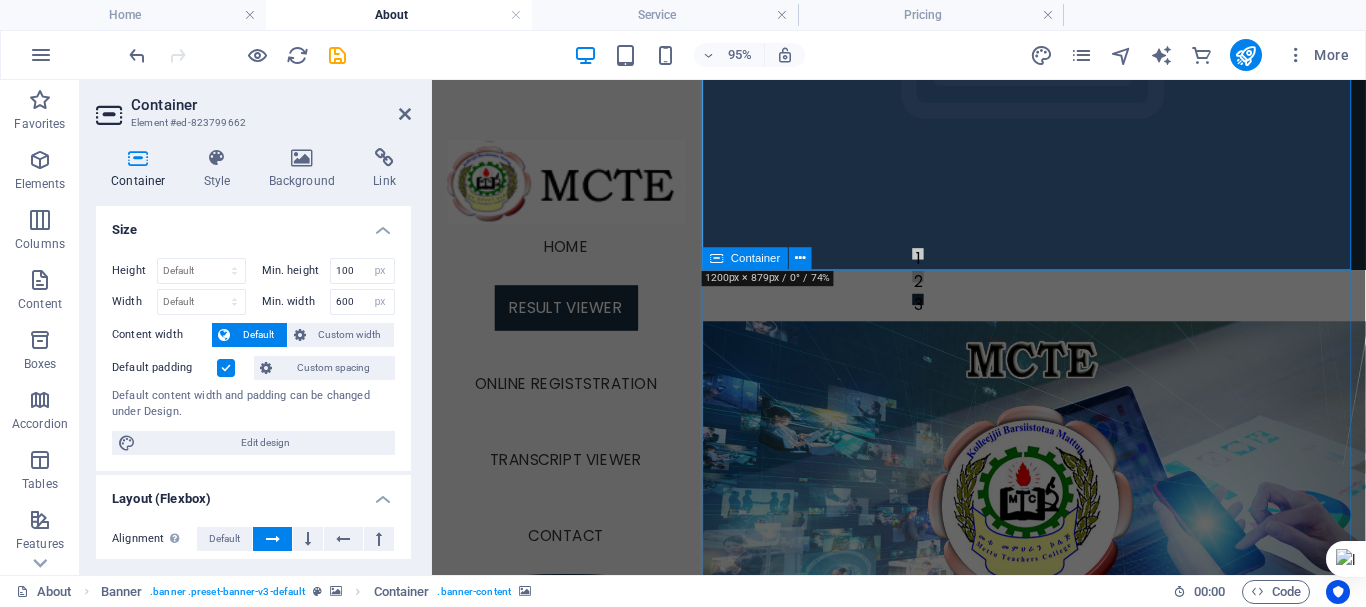 click on "</div>" at bounding box center (1066, 560) 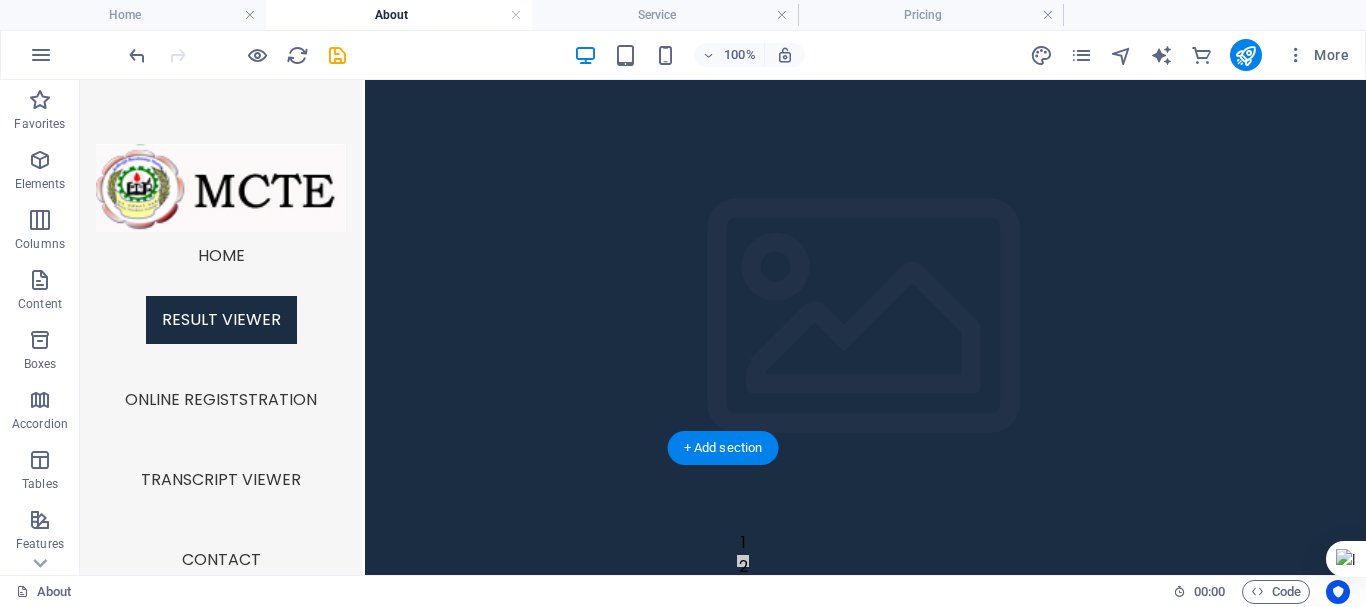 scroll, scrollTop: 200, scrollLeft: 0, axis: vertical 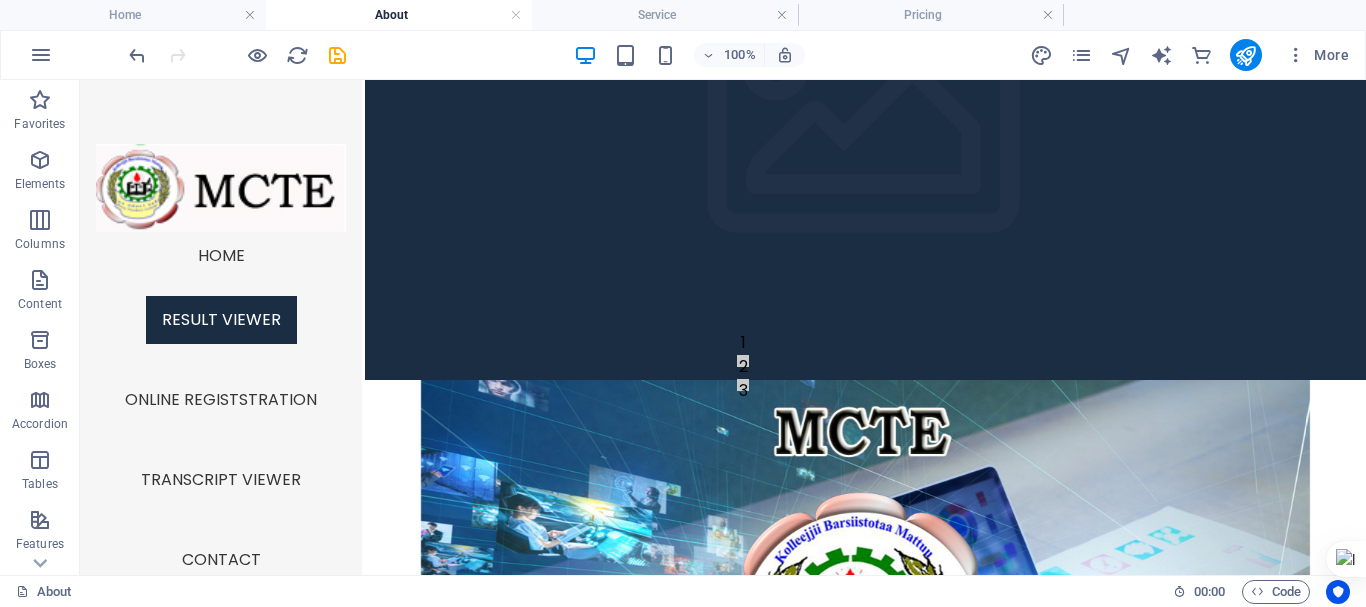 click at bounding box center (337, 55) 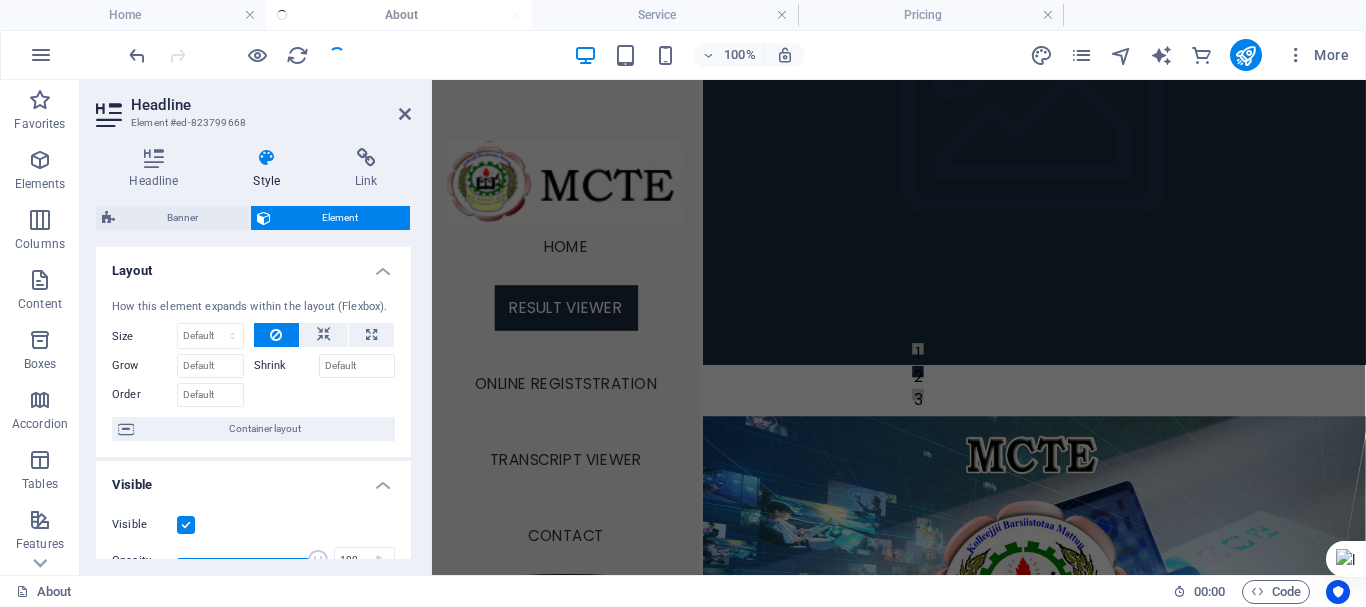 scroll, scrollTop: 0, scrollLeft: 0, axis: both 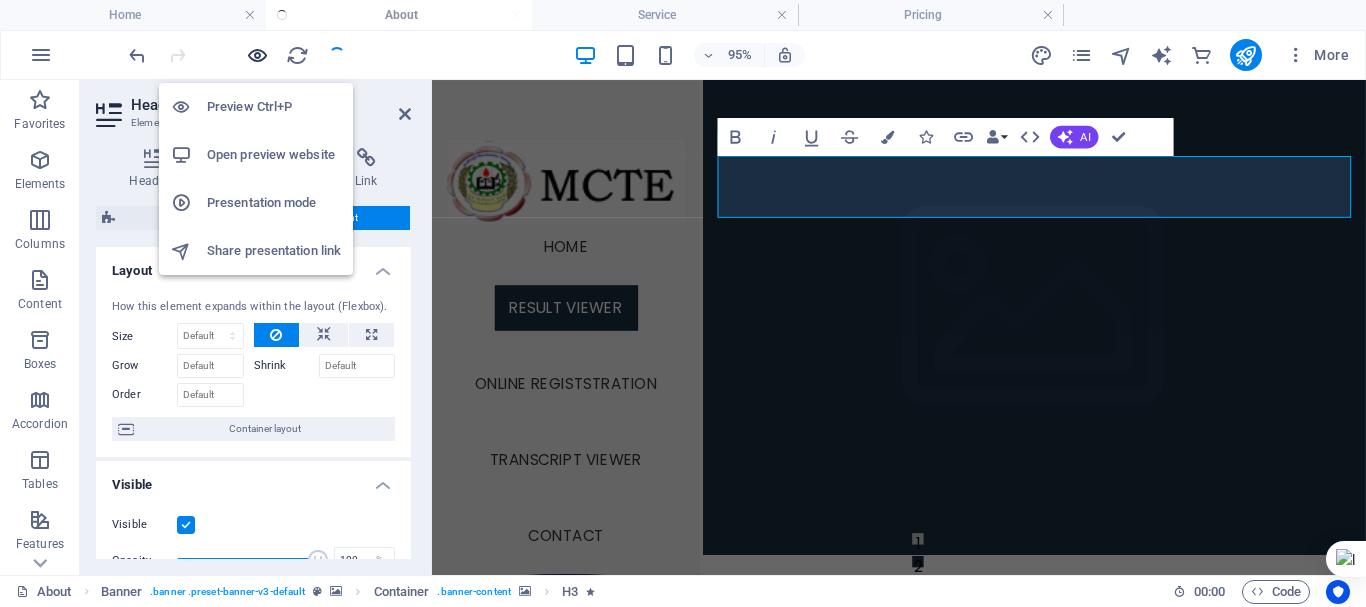 click at bounding box center [257, 55] 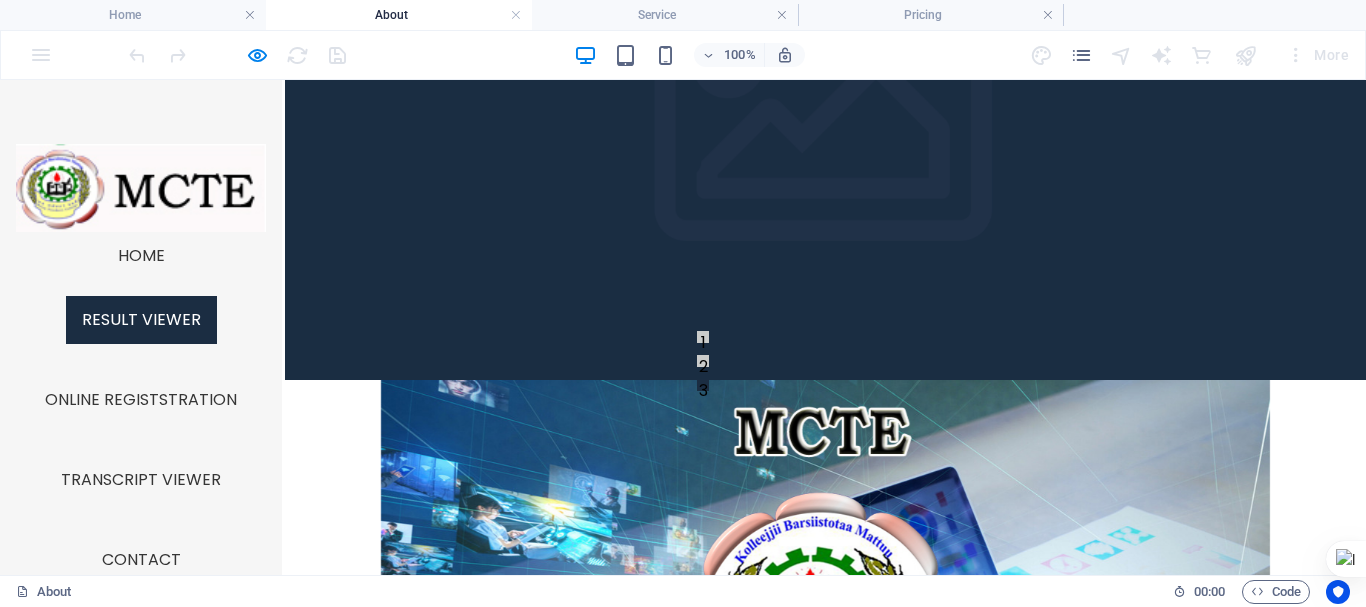 scroll, scrollTop: 0, scrollLeft: 0, axis: both 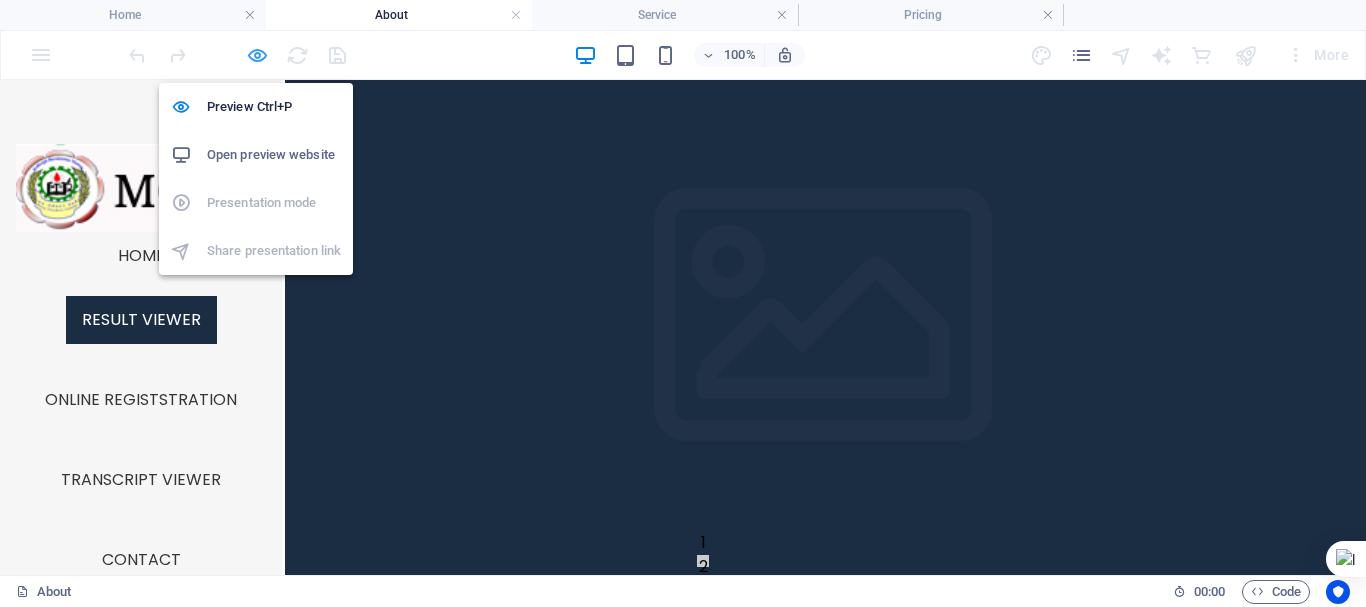 click at bounding box center (257, 55) 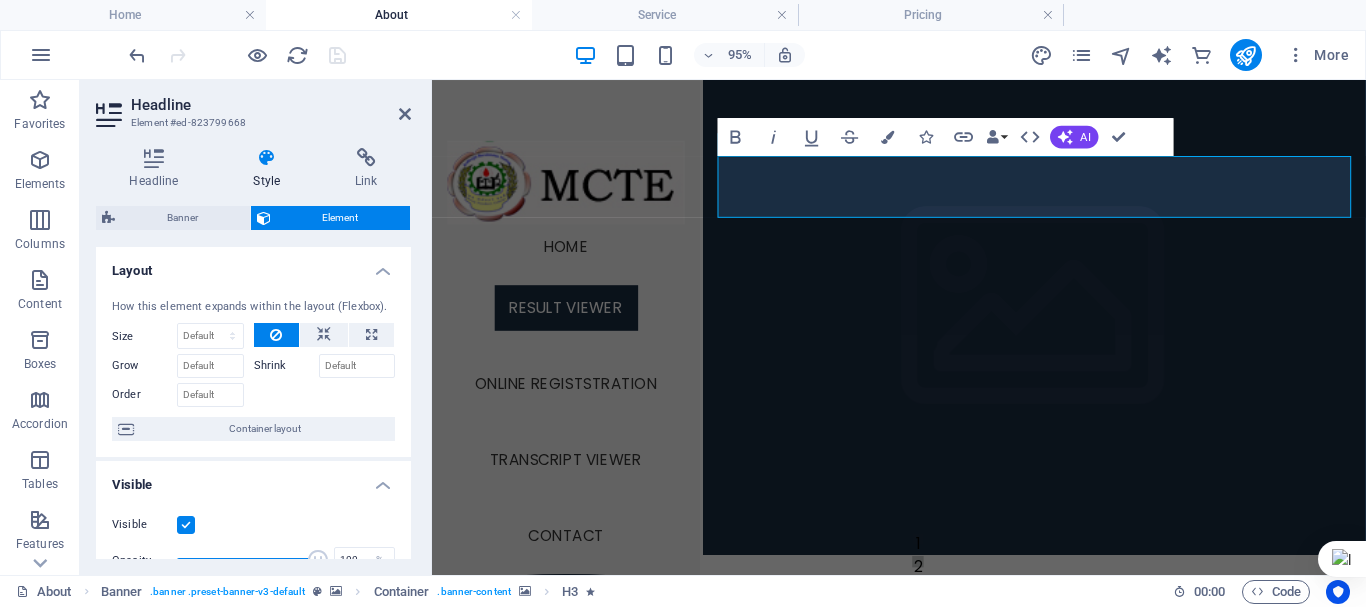 click at bounding box center [1066, 830] 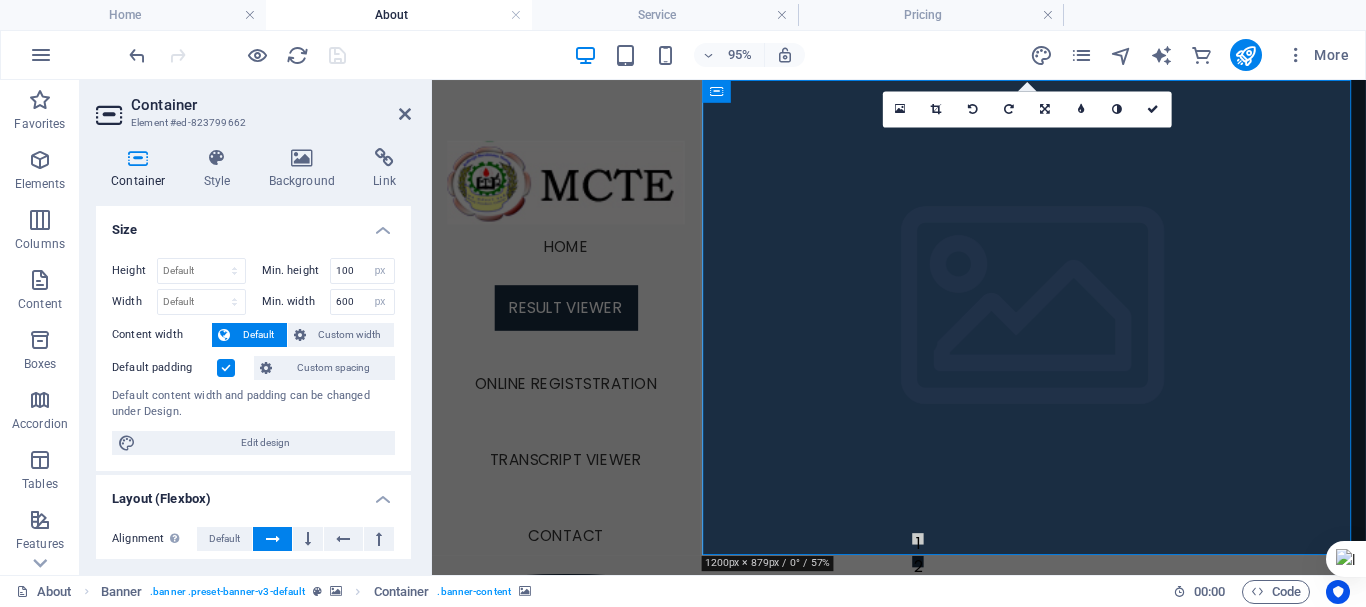click at bounding box center (1066, 830) 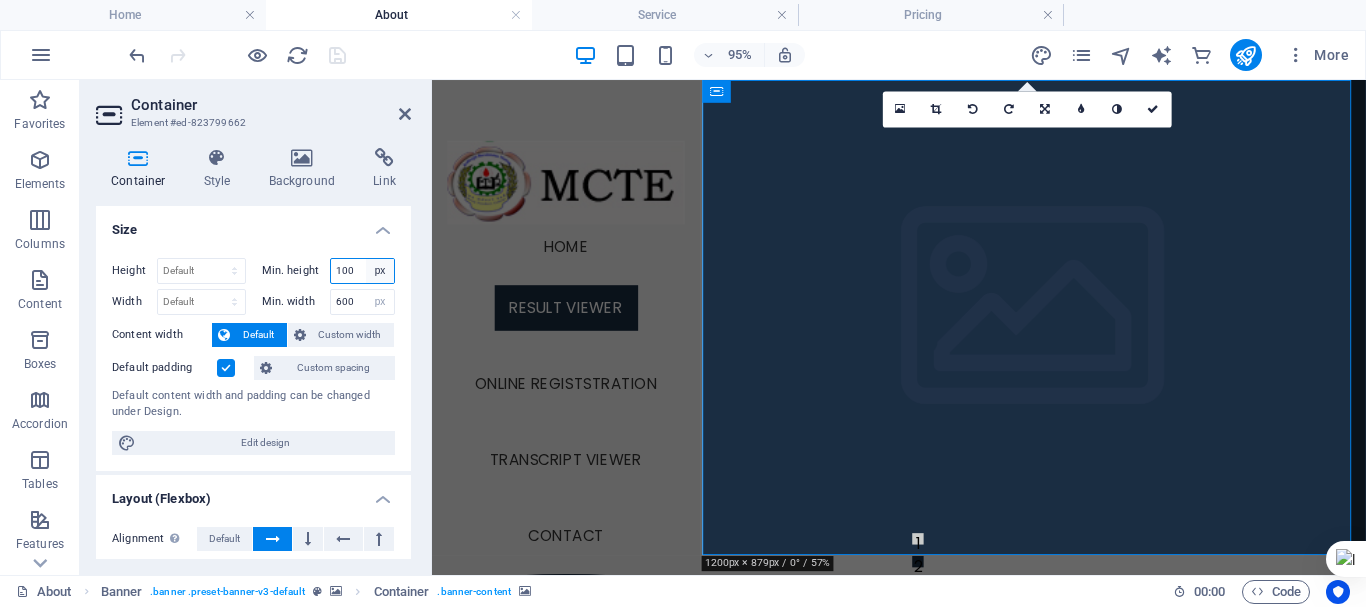 click on "None px rem % vh vw" at bounding box center [380, 271] 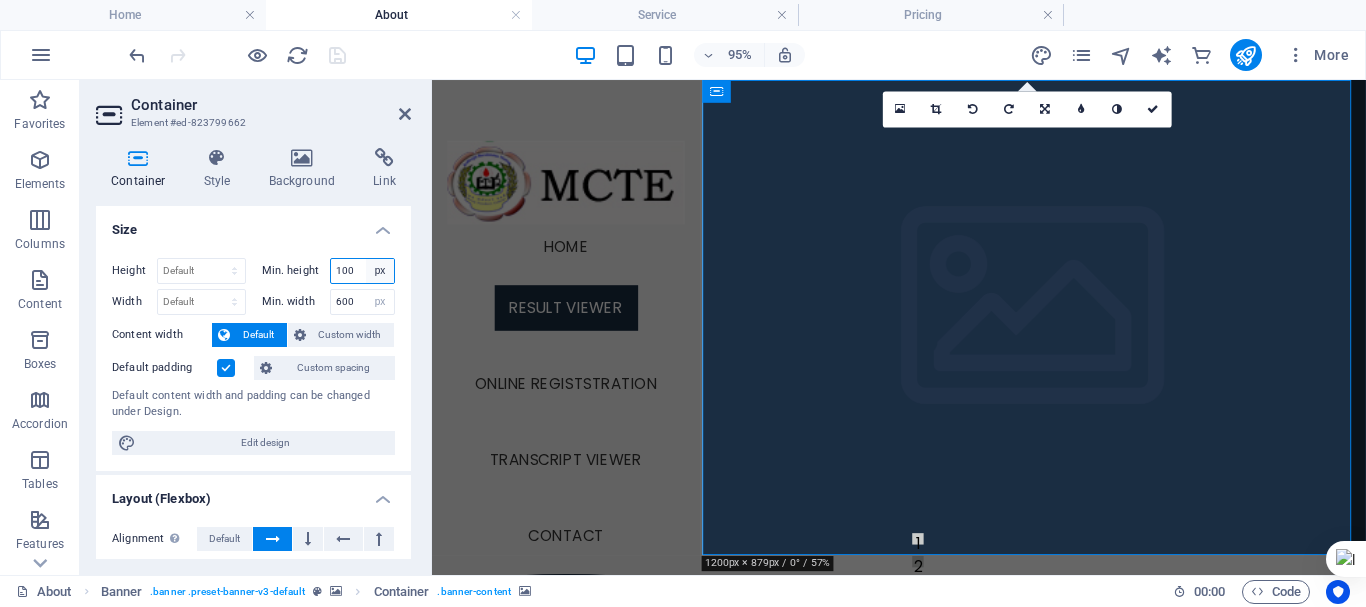 select on "6ripc48fnmo" 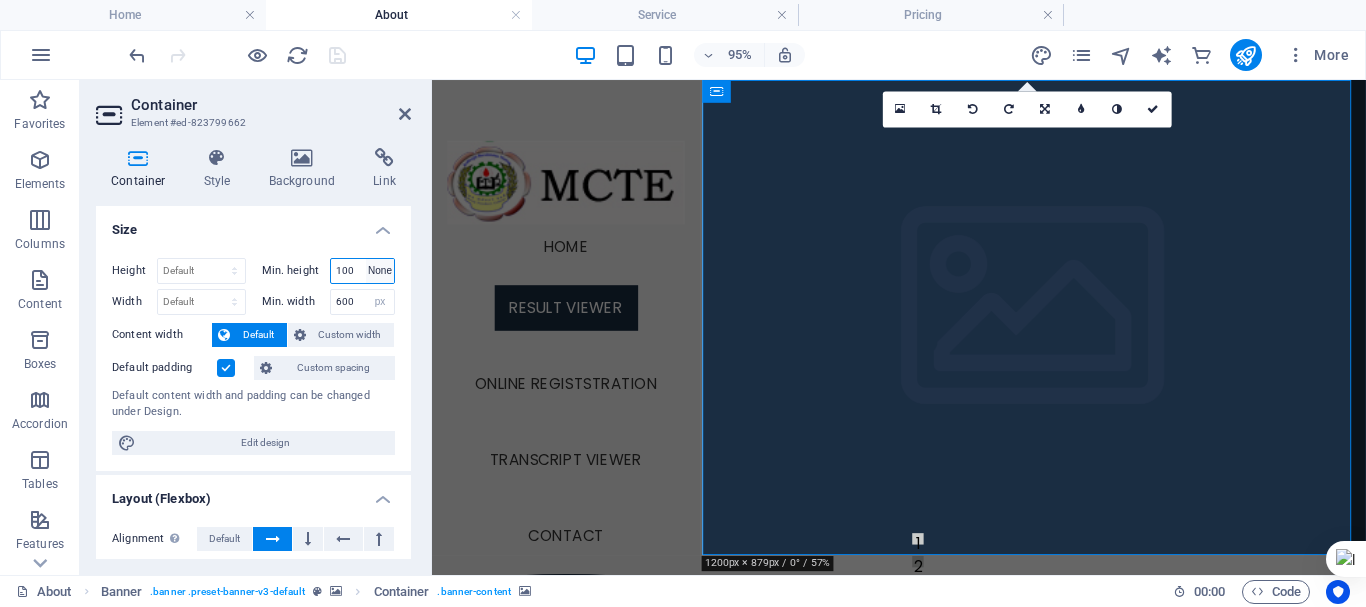 click on "None px rem % vh vw" at bounding box center [380, 271] 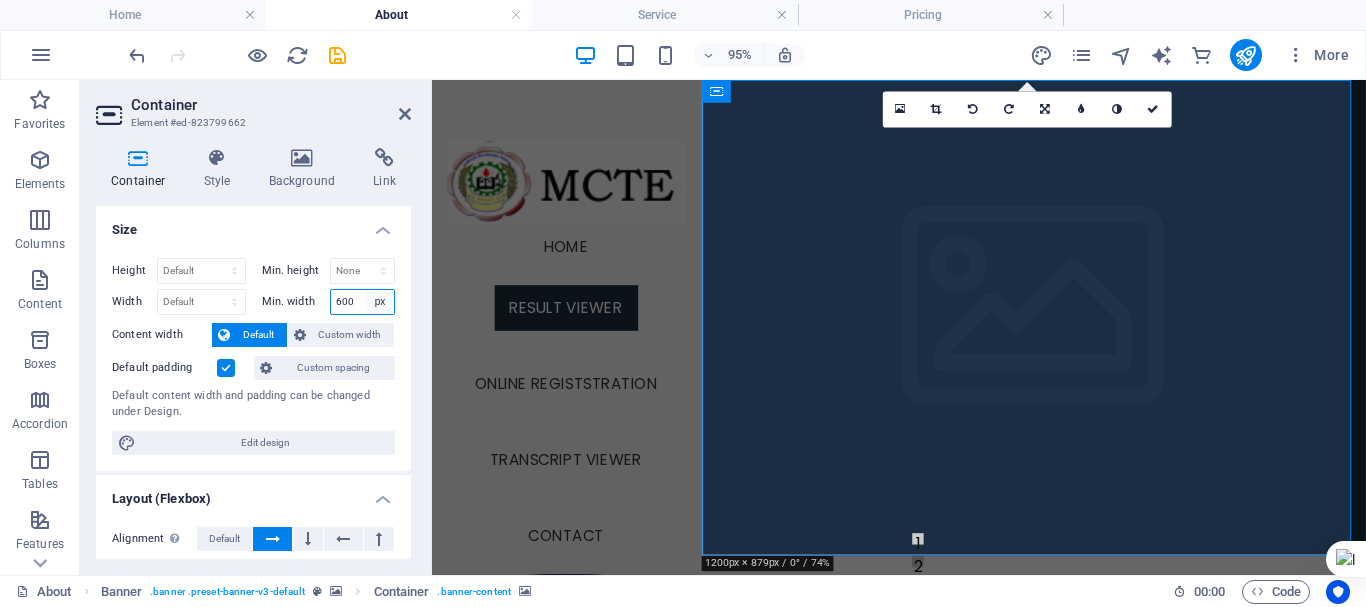 drag, startPoint x: 378, startPoint y: 303, endPoint x: 380, endPoint y: 313, distance: 10.198039 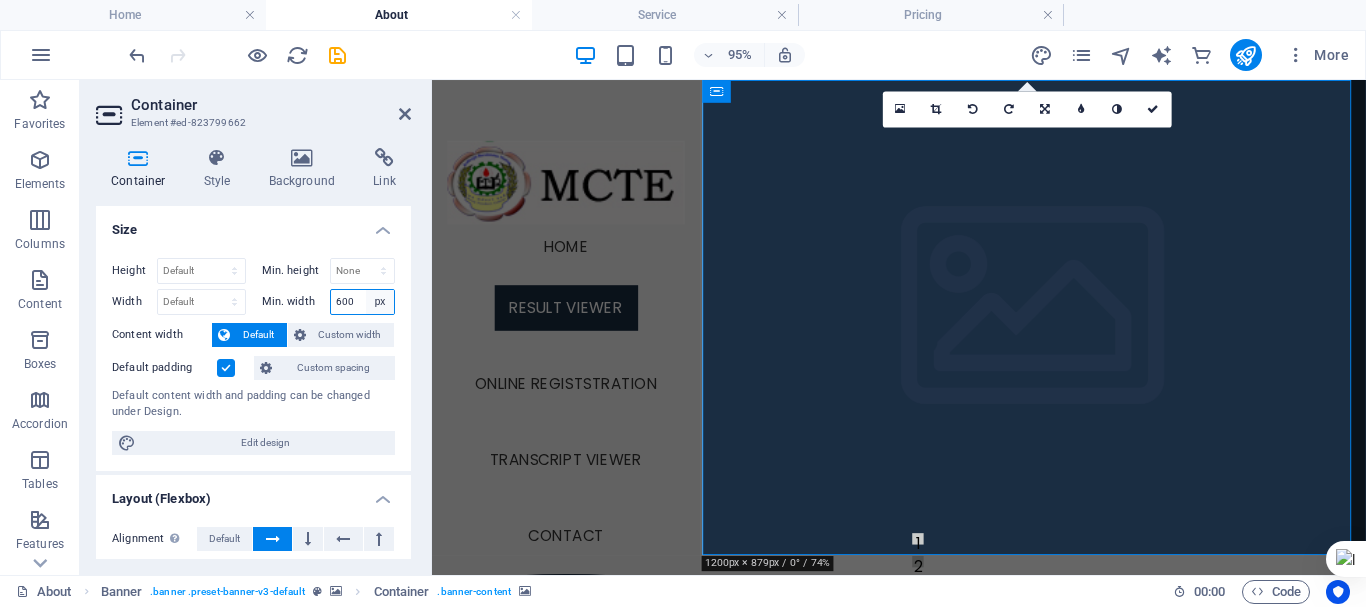 click on "None px rem % vh vw" at bounding box center [380, 302] 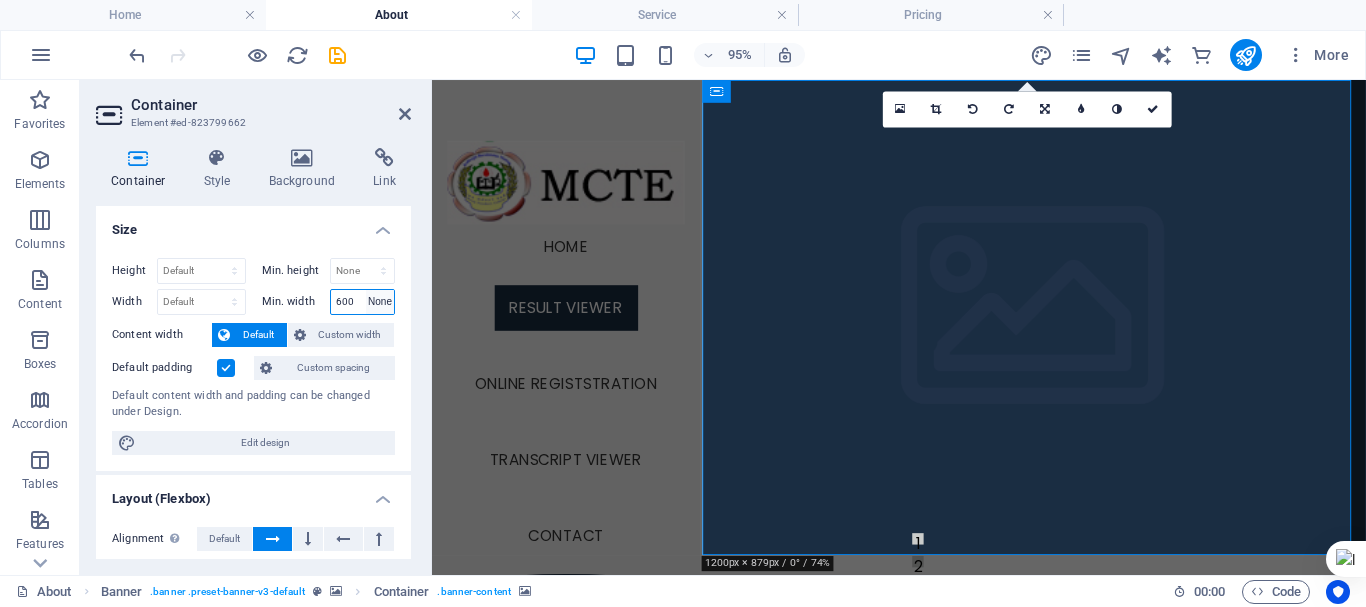 click on "None px rem % vh vw" at bounding box center [380, 302] 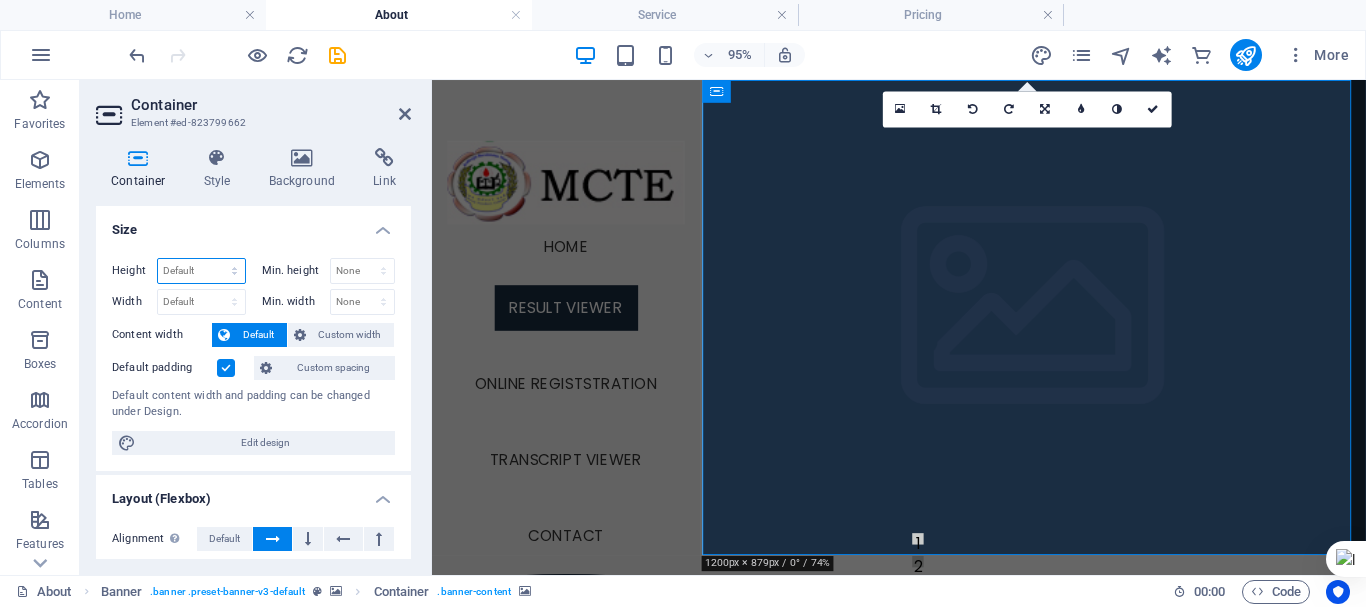 click on "Default px rem % vh vw" at bounding box center (201, 271) 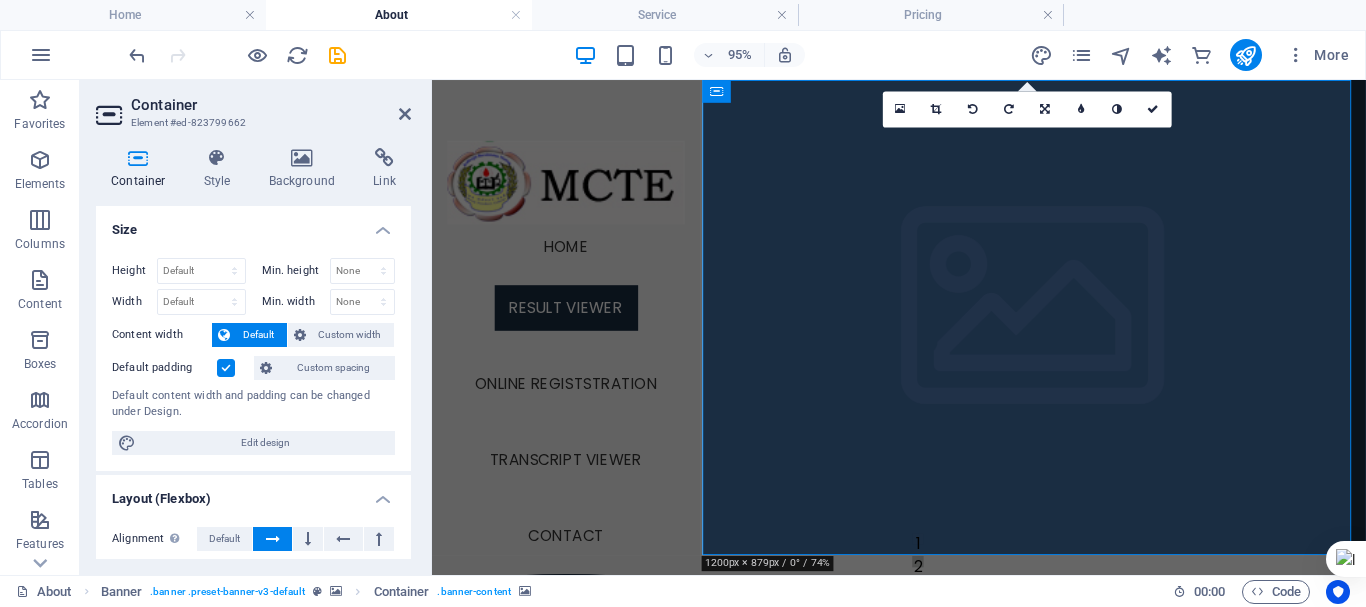 click on "Size" at bounding box center (253, 224) 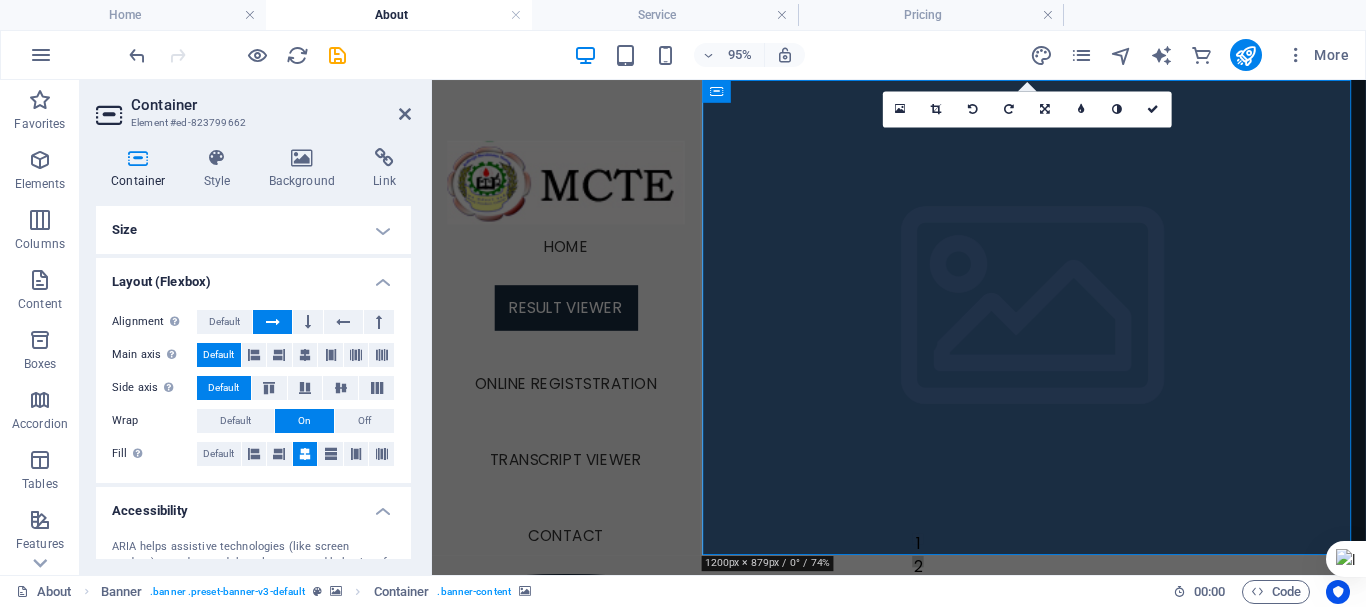 click on "Size" at bounding box center (253, 230) 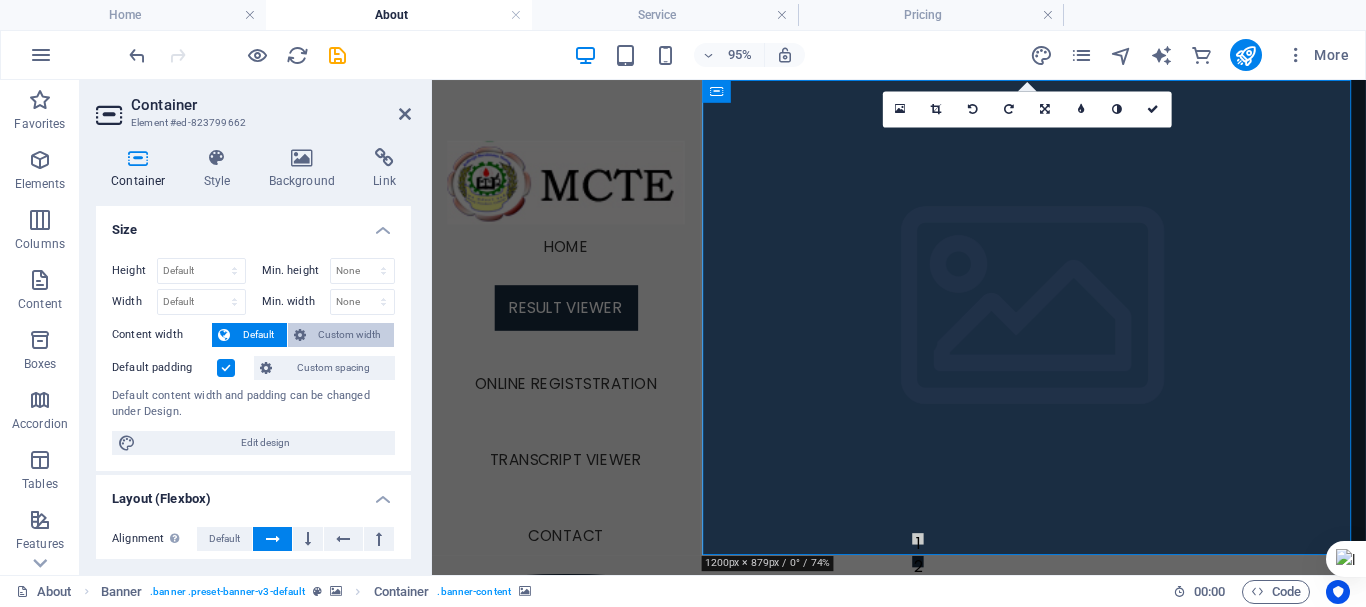 click on "Custom width" at bounding box center [350, 335] 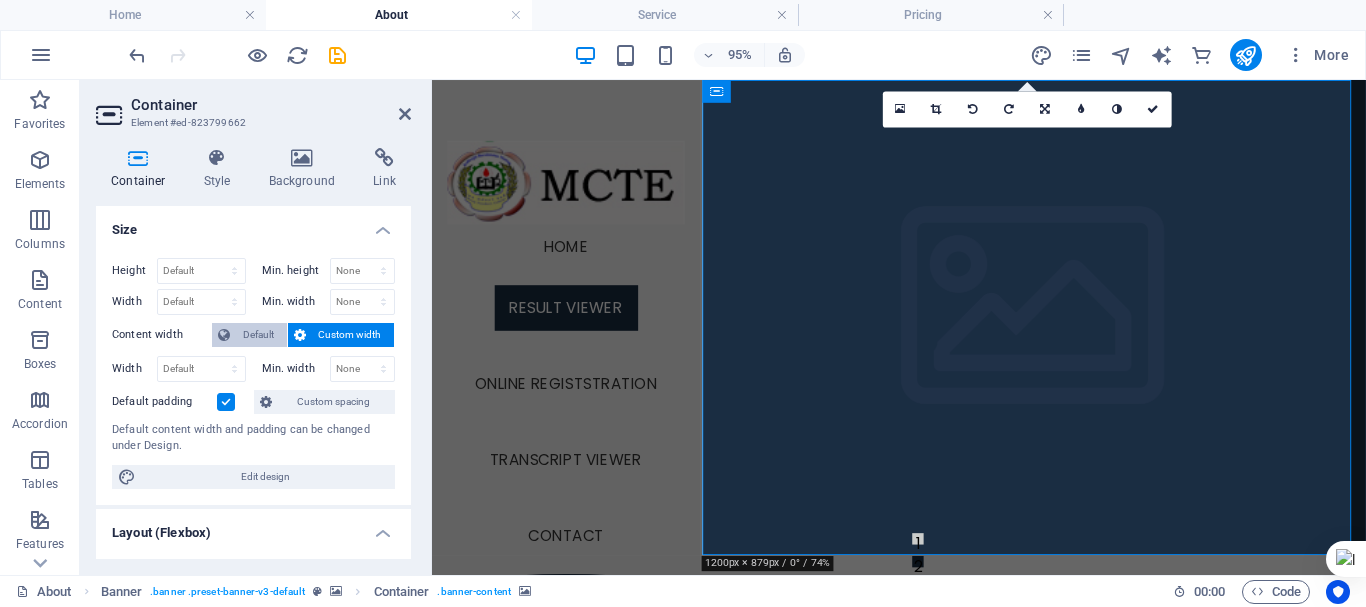 click on "Default" at bounding box center (258, 335) 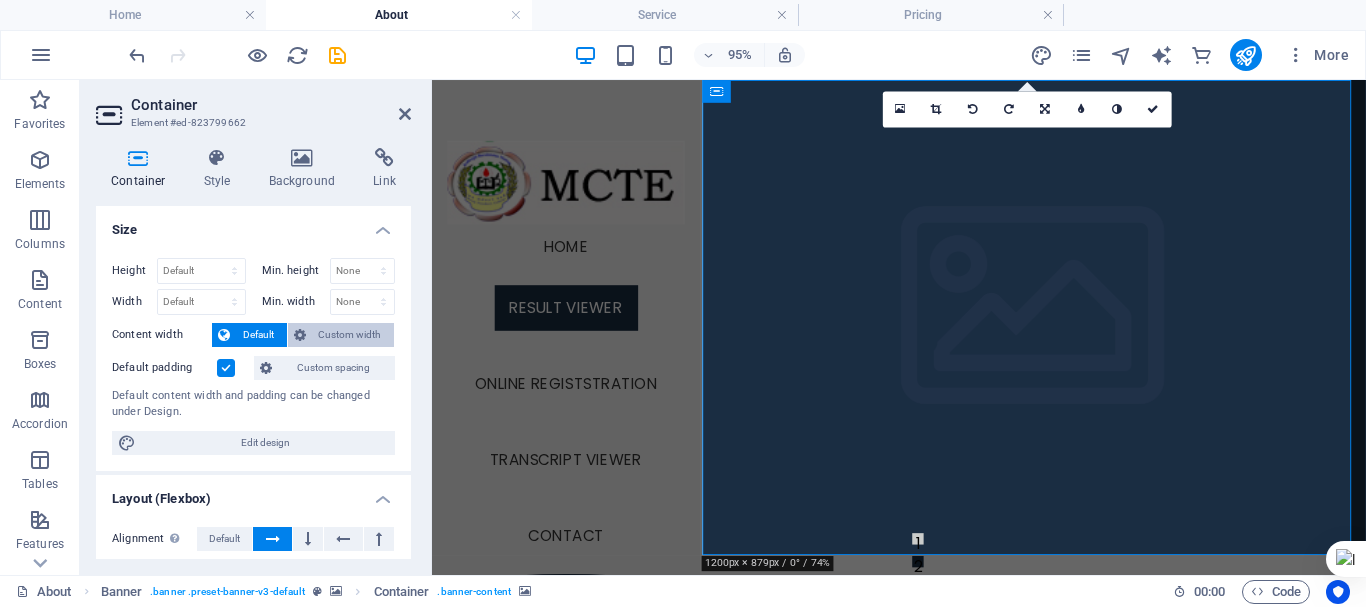click on "Custom width" at bounding box center (350, 335) 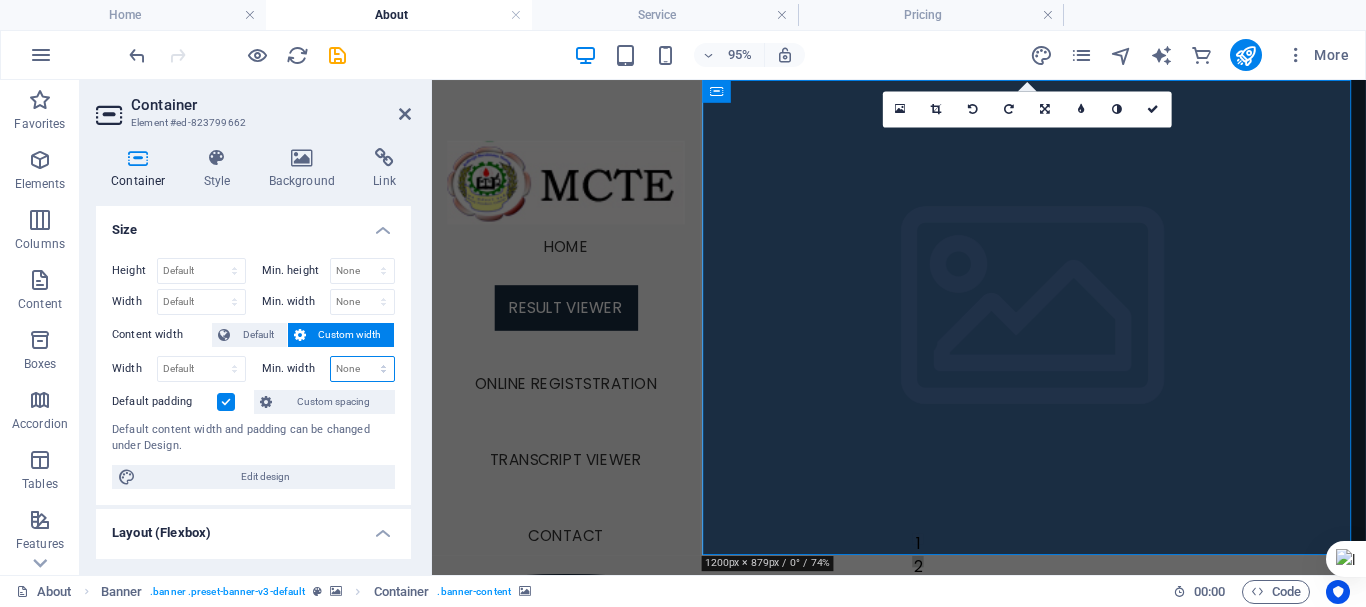 click on "None px rem % vh vw" at bounding box center [363, 369] 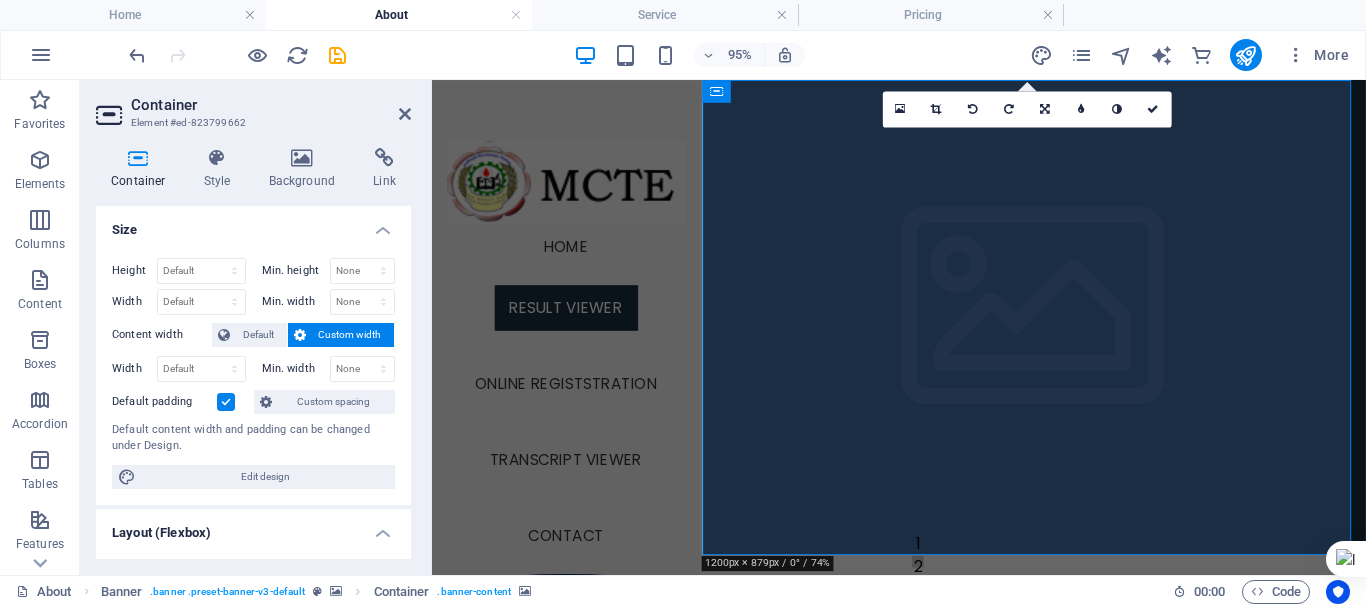 click on "Custom width" at bounding box center [350, 335] 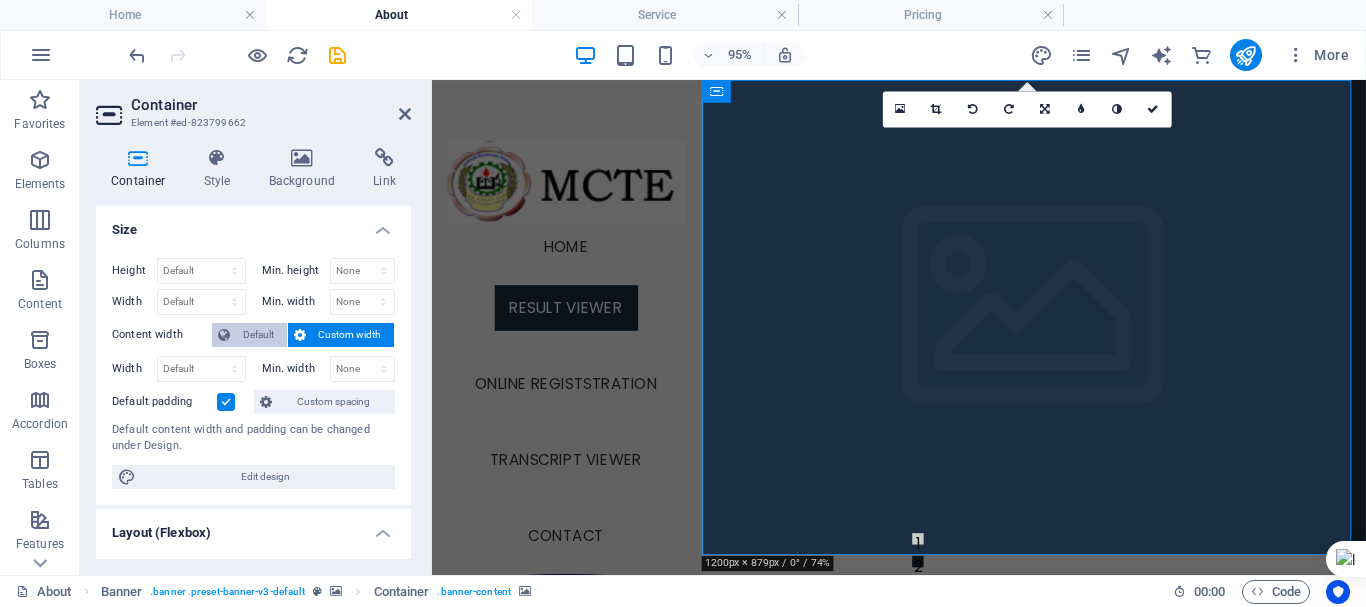 click on "Default" at bounding box center (258, 335) 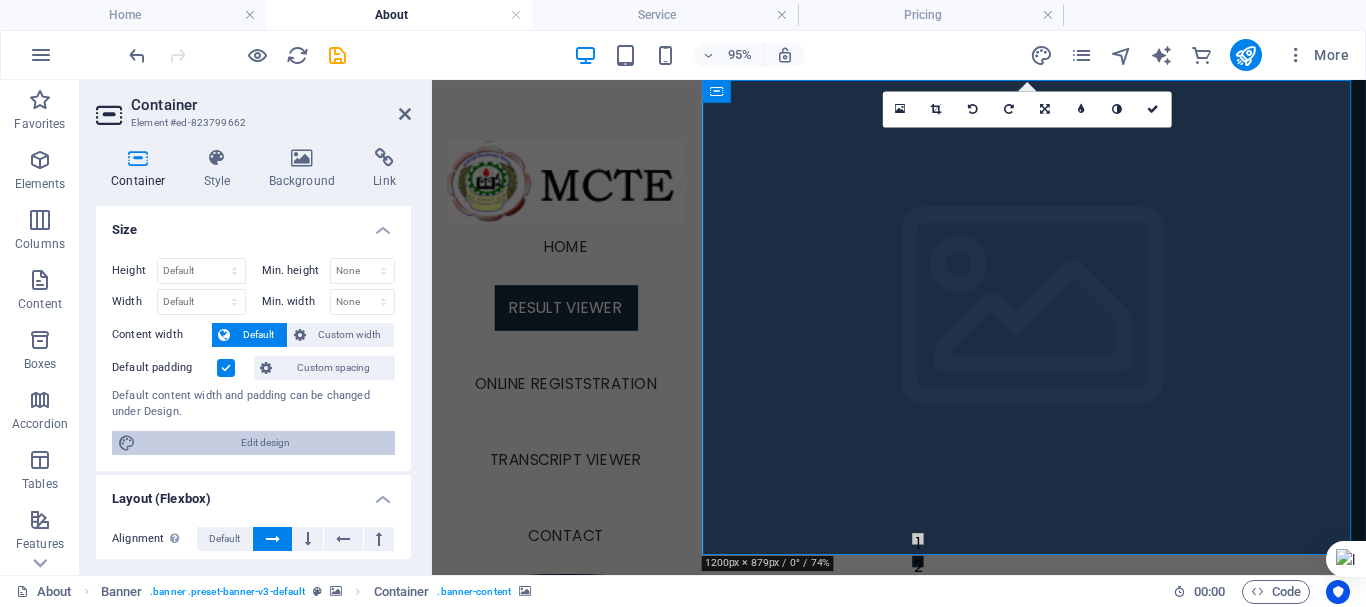 click on "Edit design" at bounding box center [265, 443] 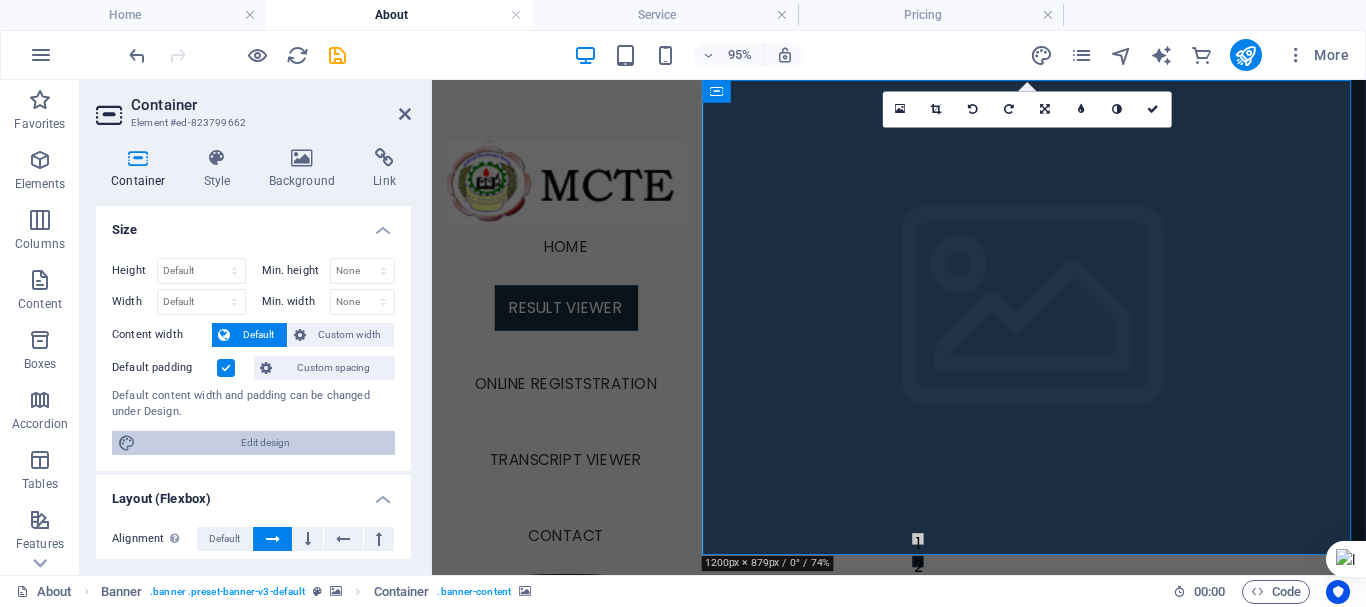 select on "rem" 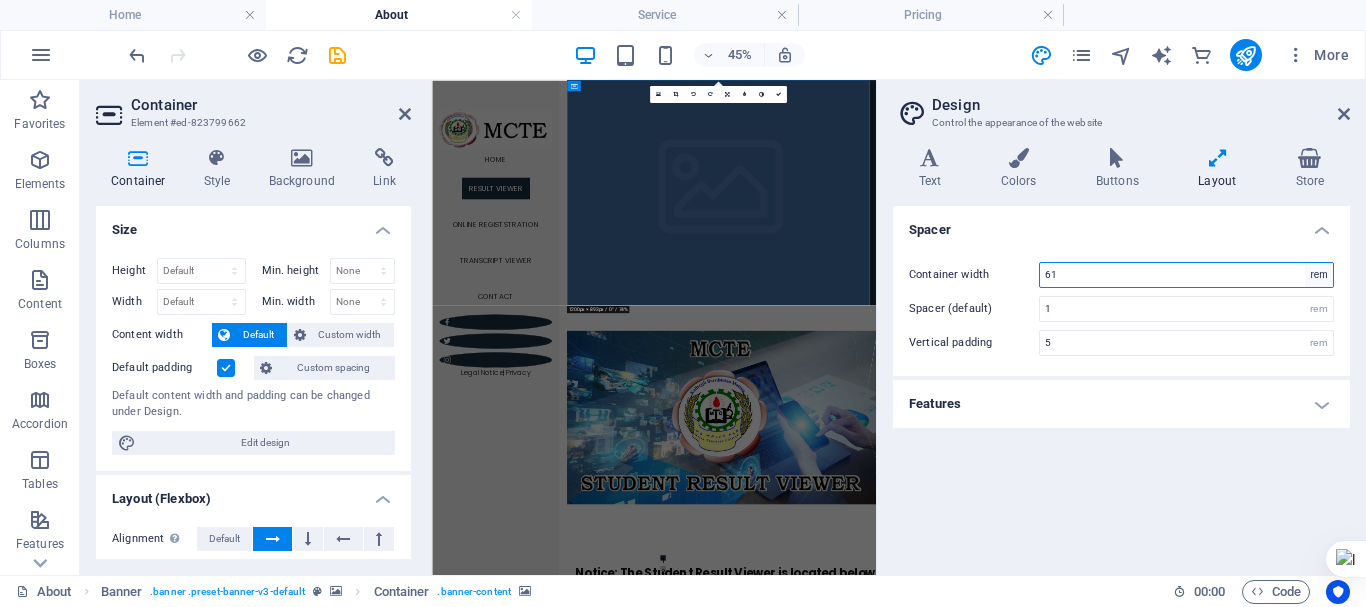 click on "rem px" at bounding box center [1319, 275] 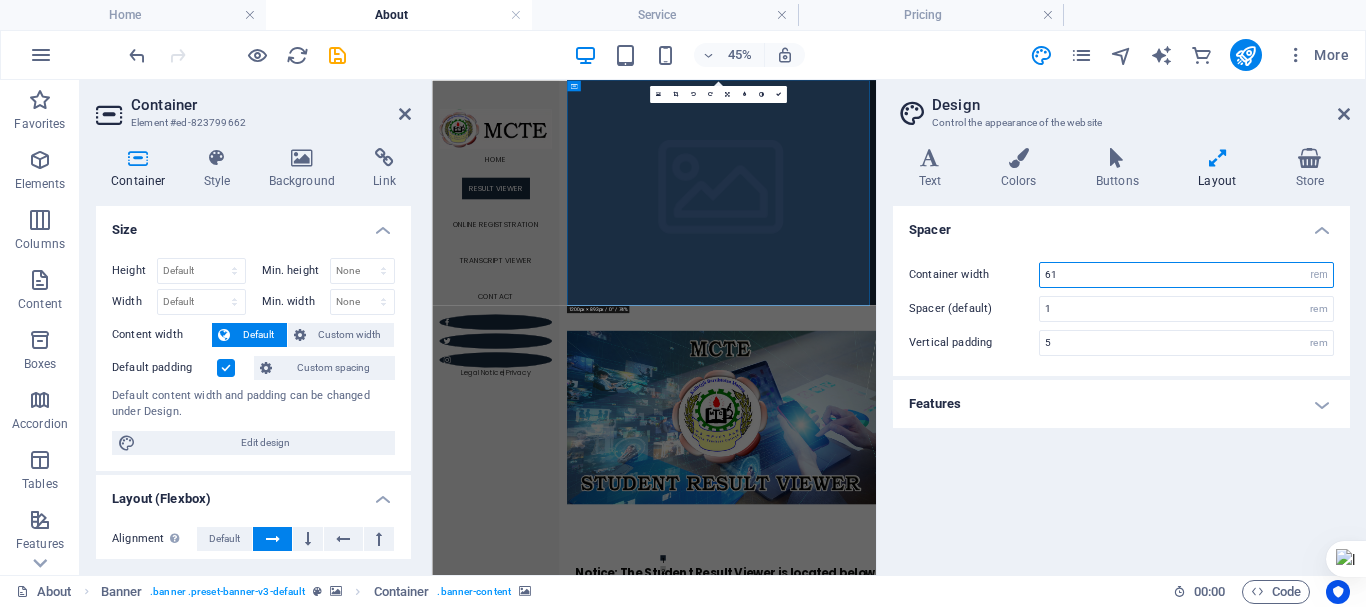 click on "61" at bounding box center (1186, 275) 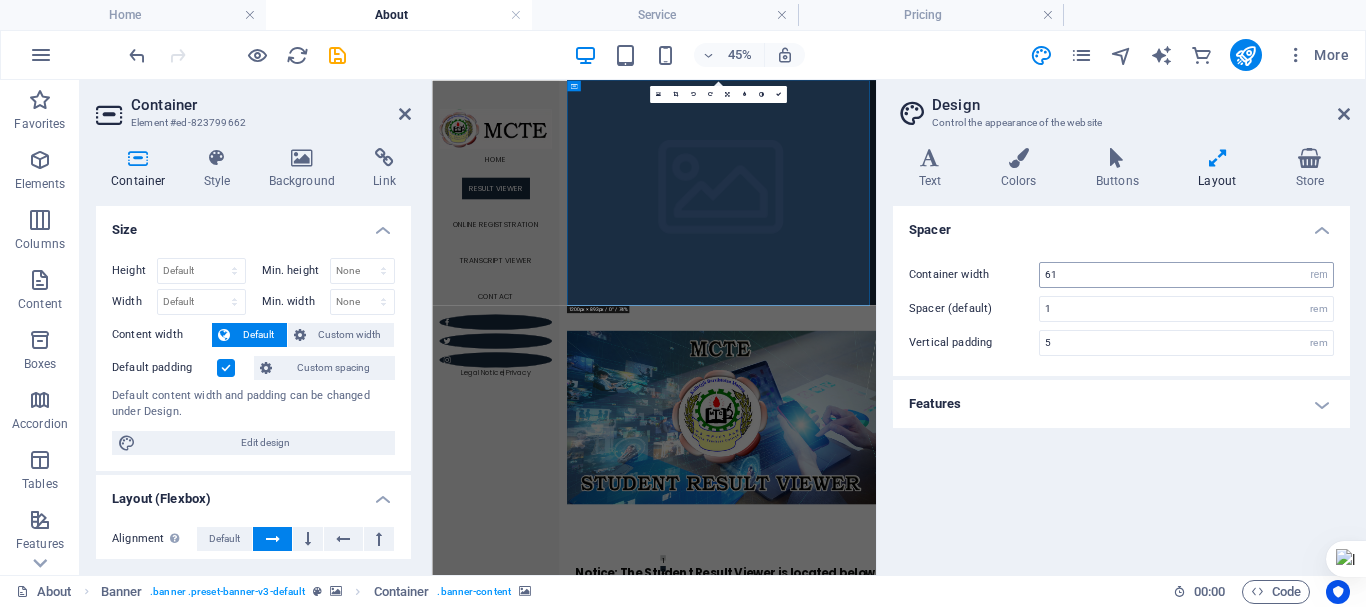drag, startPoint x: 1039, startPoint y: 272, endPoint x: 1086, endPoint y: 274, distance: 47.042534 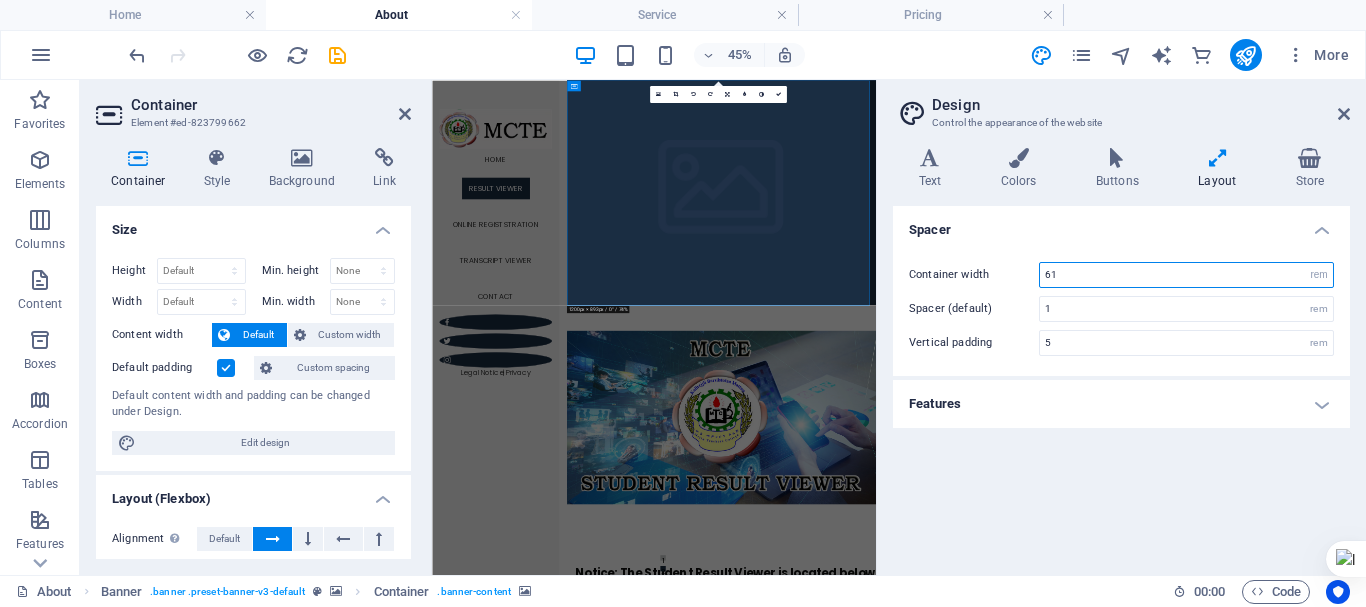 drag, startPoint x: 1067, startPoint y: 274, endPoint x: 1043, endPoint y: 276, distance: 24.083189 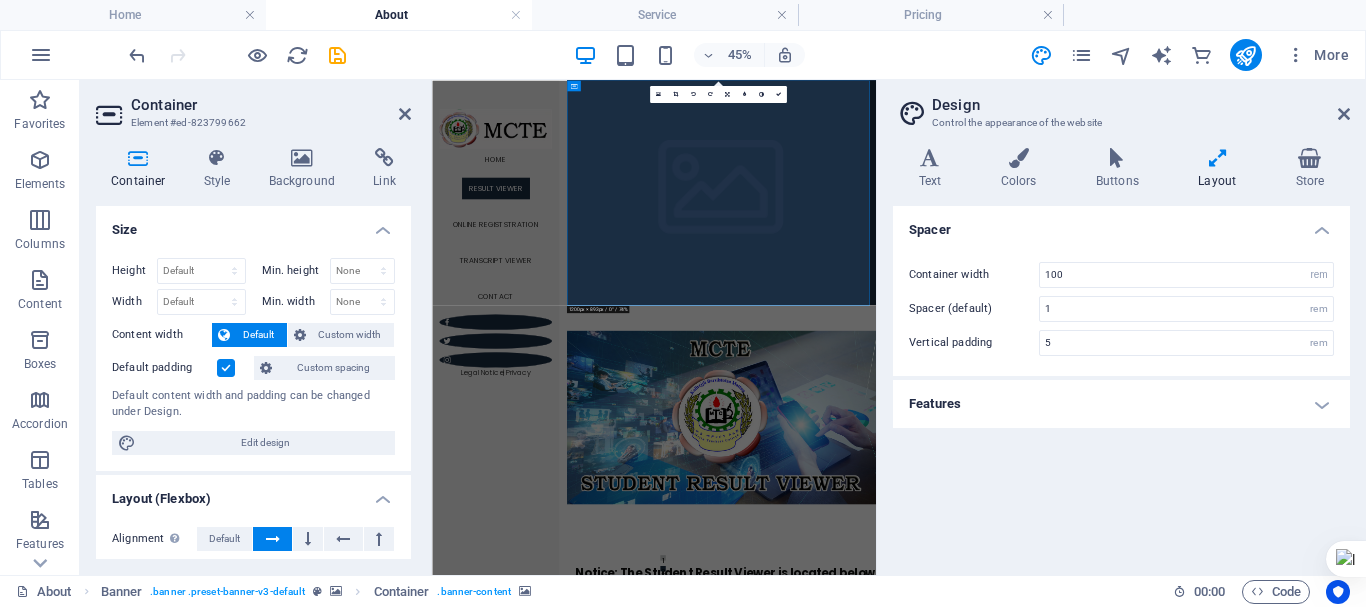 click on "Spacer Container width 100 rem px Spacer (default) 1 rem Vertical padding 5 rem Features Transition duration 0.3 s Transition function Ease Ease In Ease Out Ease In/Ease Out Linear" at bounding box center [1121, 382] 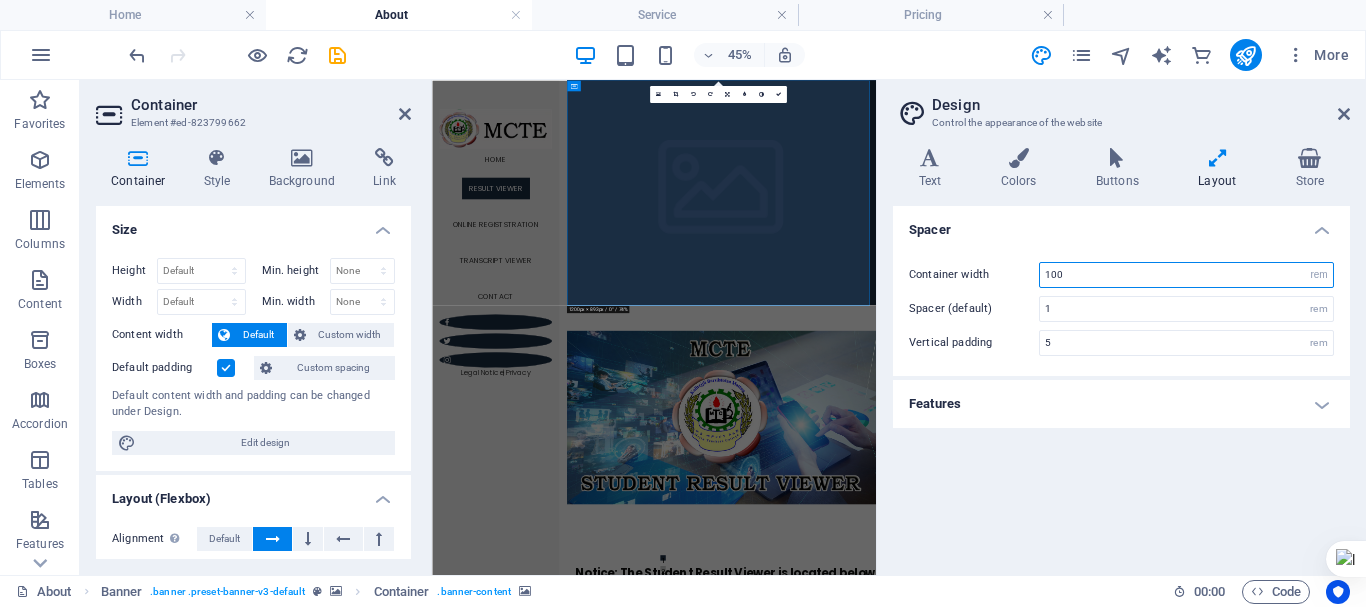 drag, startPoint x: 1093, startPoint y: 282, endPoint x: 1023, endPoint y: 281, distance: 70.00714 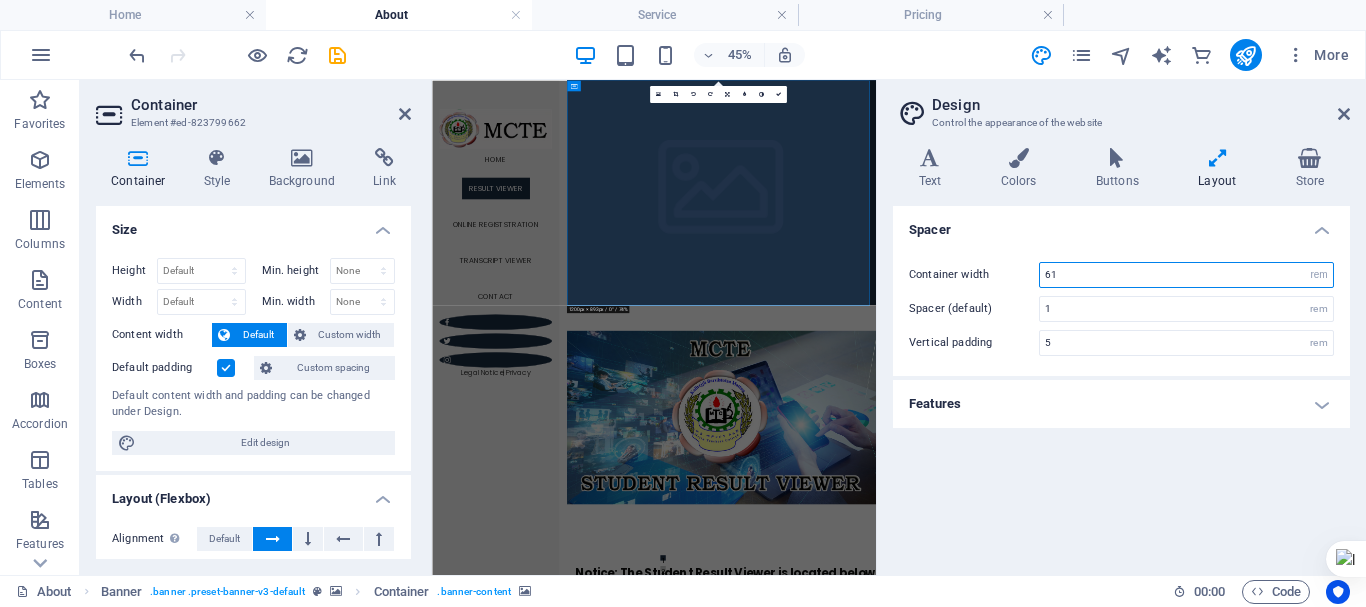 type on "61" 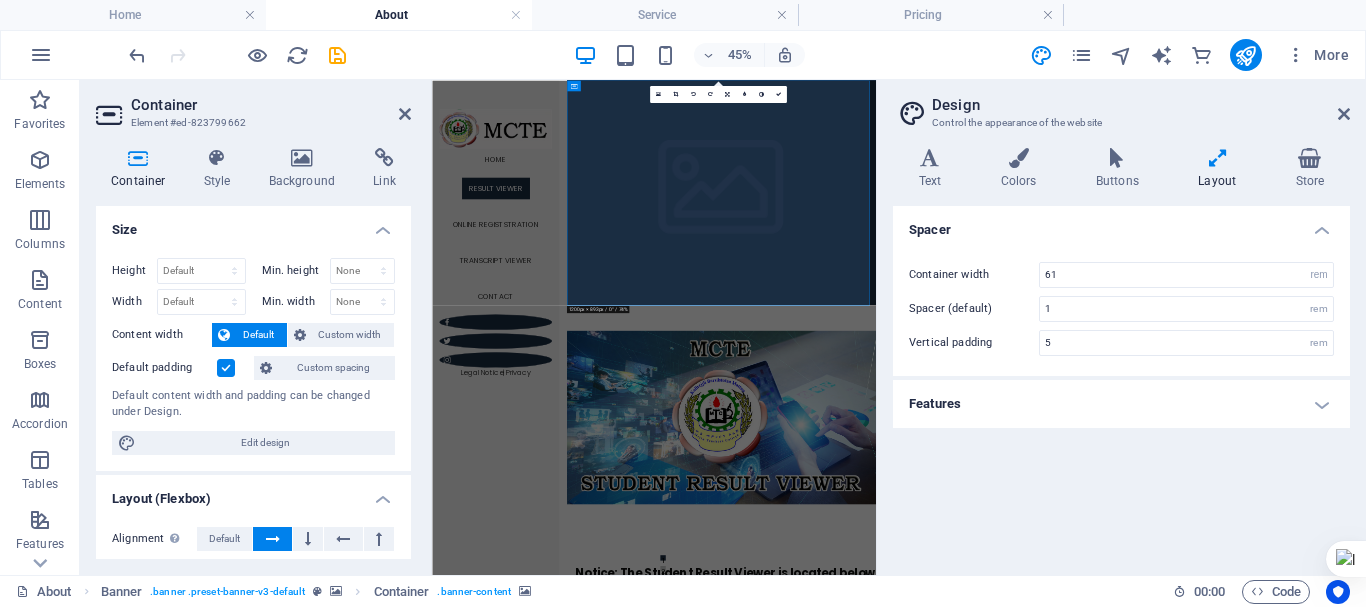 click on "Spacer Container width 61 rem px Spacer (default) 1 rem Vertical padding 5 rem Features Transition duration 0.3 s Transition function Ease Ease In Ease Out Ease In/Ease Out Linear" at bounding box center (1121, 382) 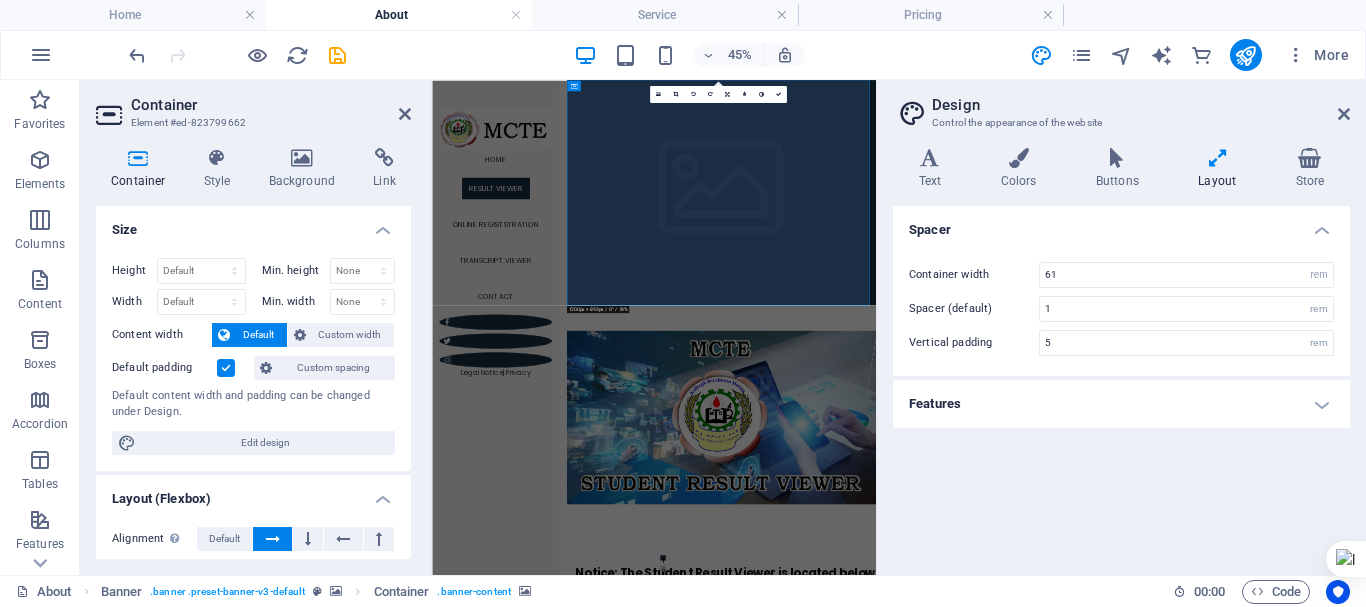 click on "Layout" at bounding box center [1221, 169] 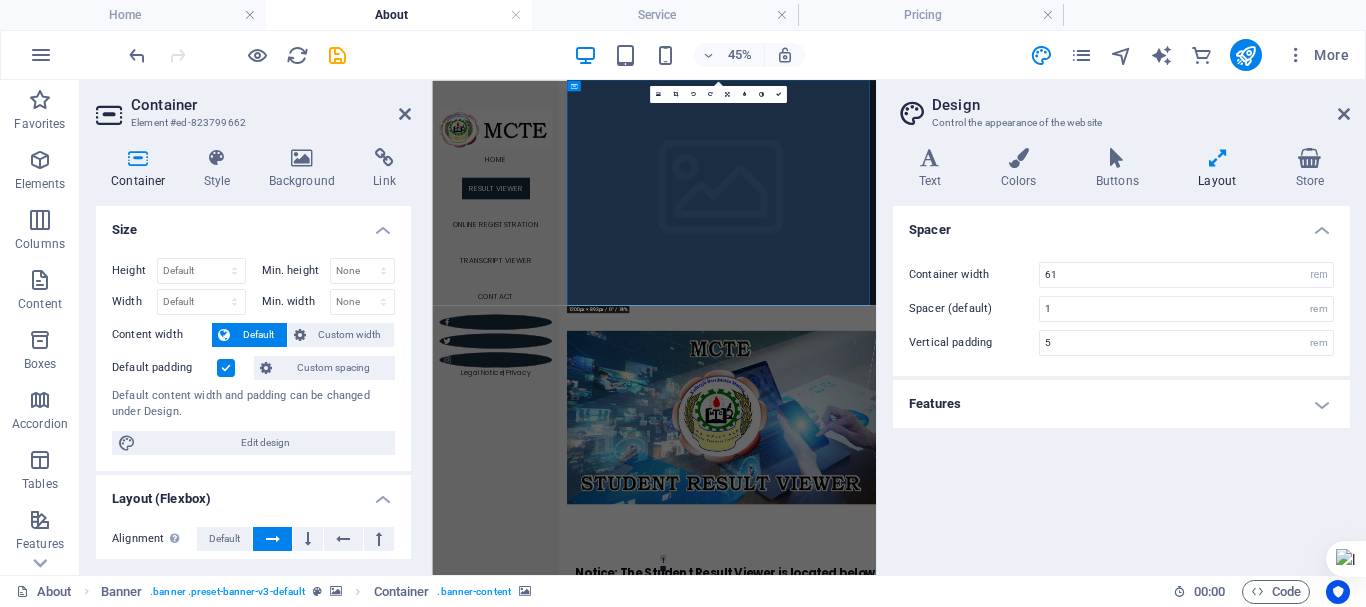 click at bounding box center (1217, 158) 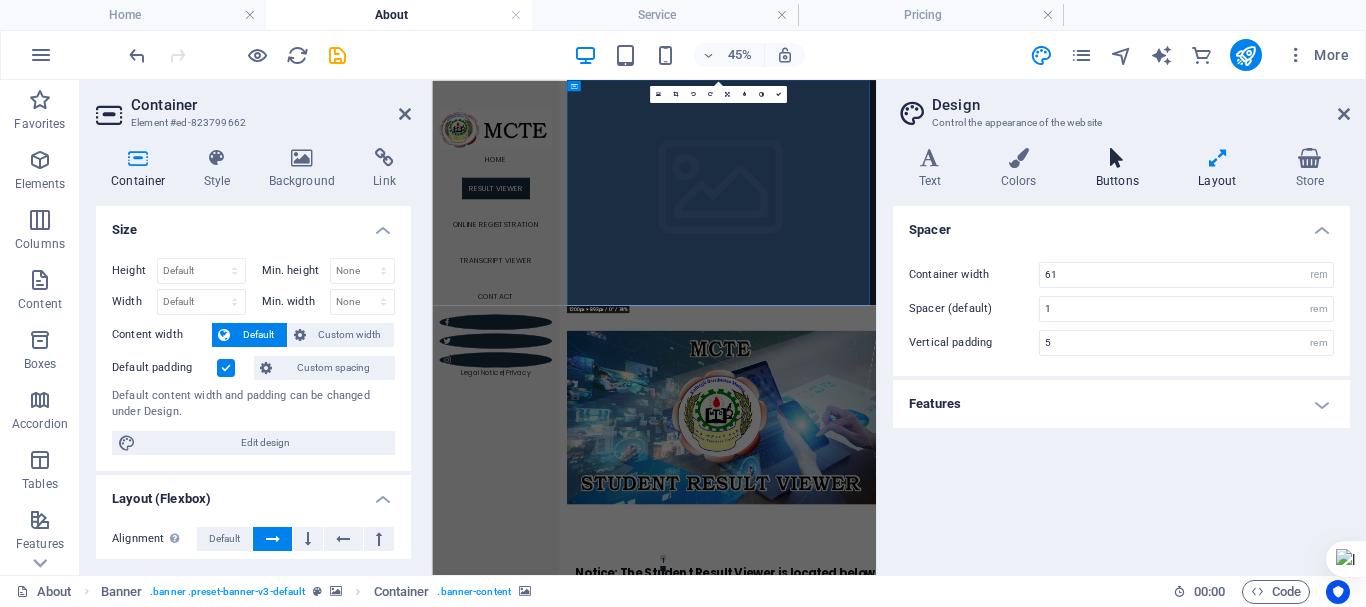 click at bounding box center [1117, 158] 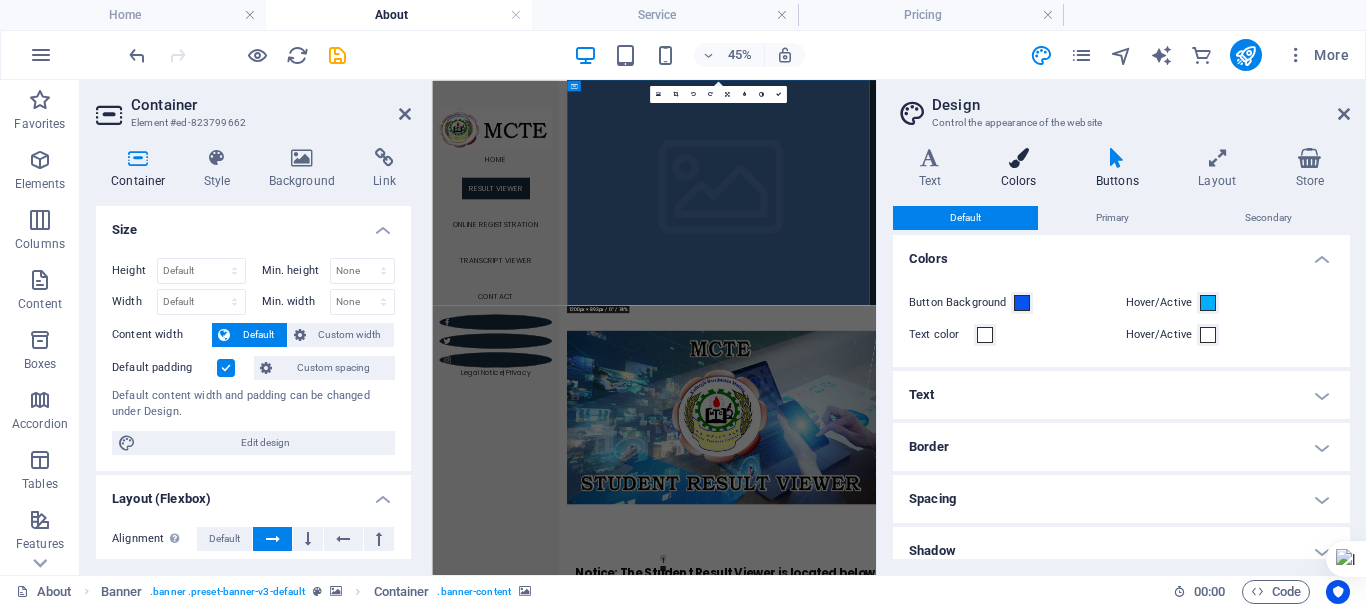 click on "Colors" at bounding box center [1022, 169] 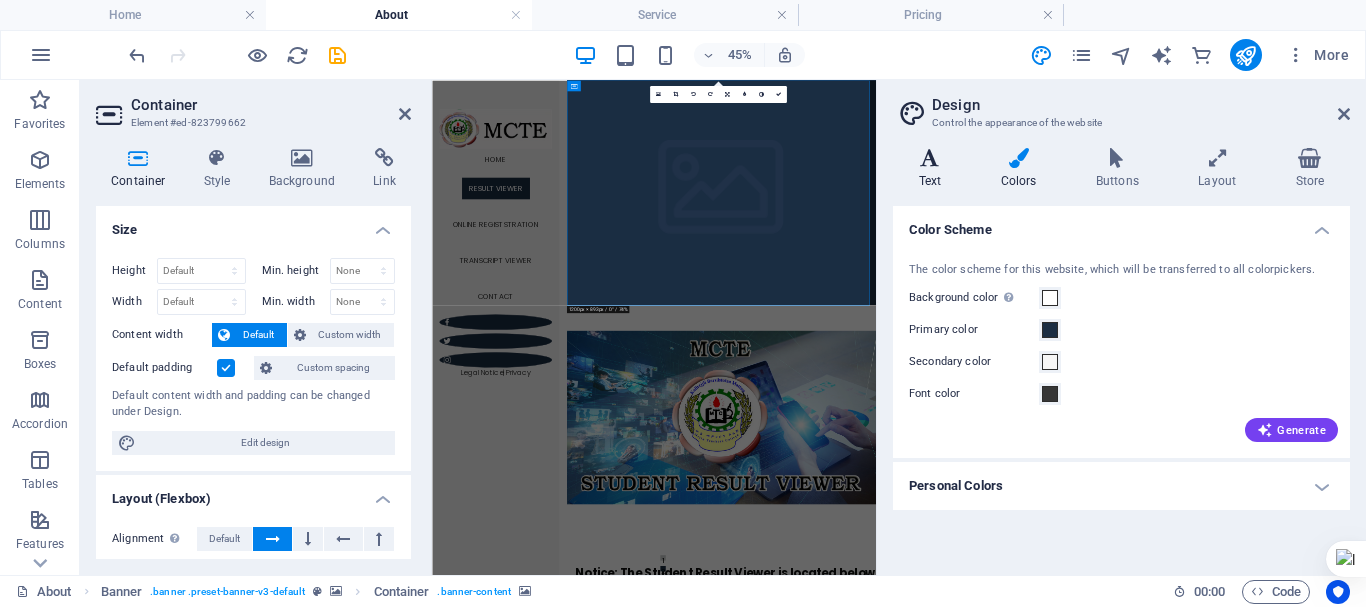 click at bounding box center [930, 158] 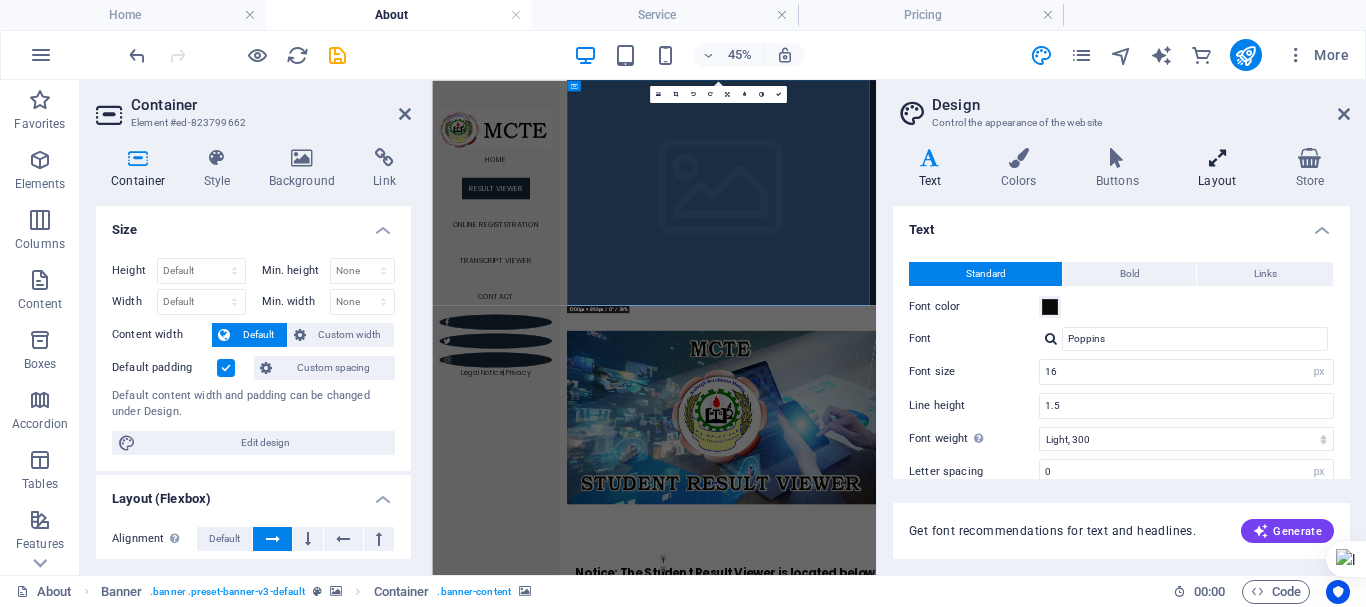 click on "Layout" at bounding box center (1221, 169) 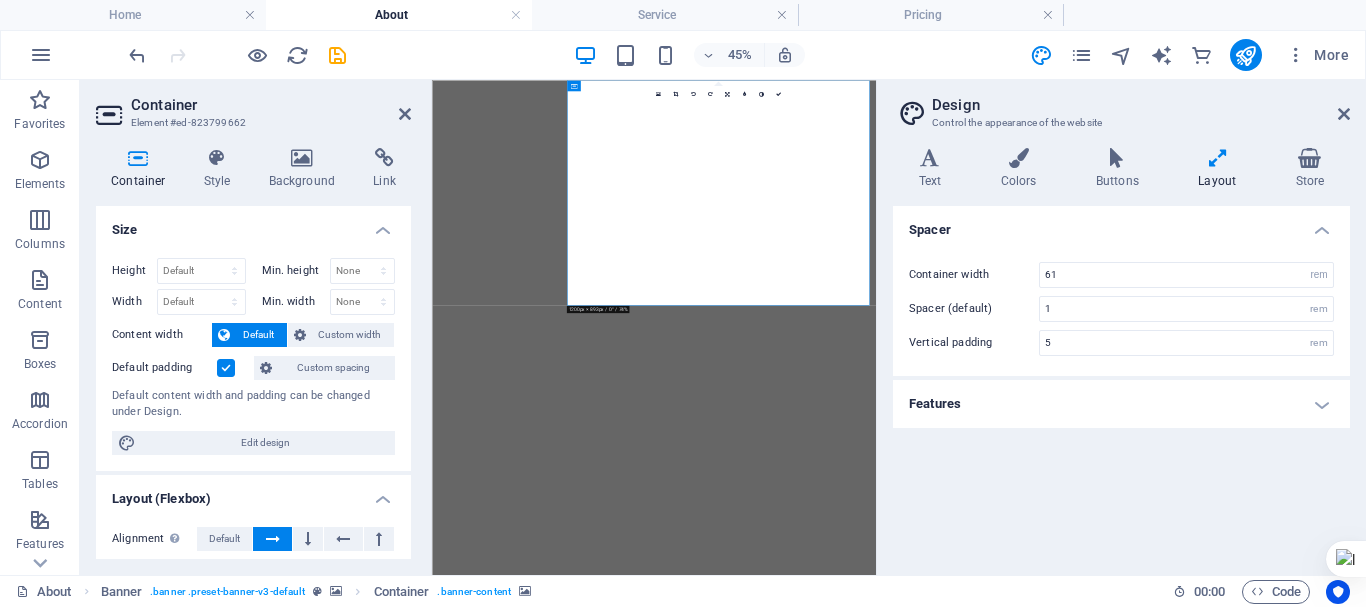 select on "rem" 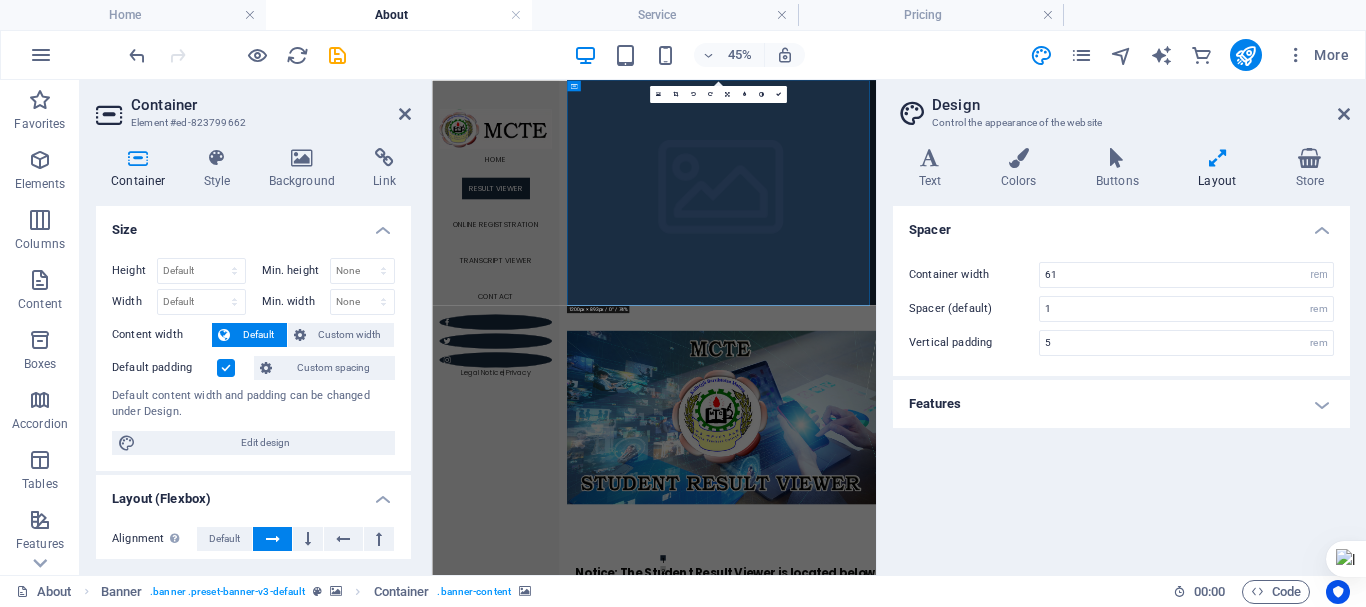 scroll, scrollTop: 0, scrollLeft: 0, axis: both 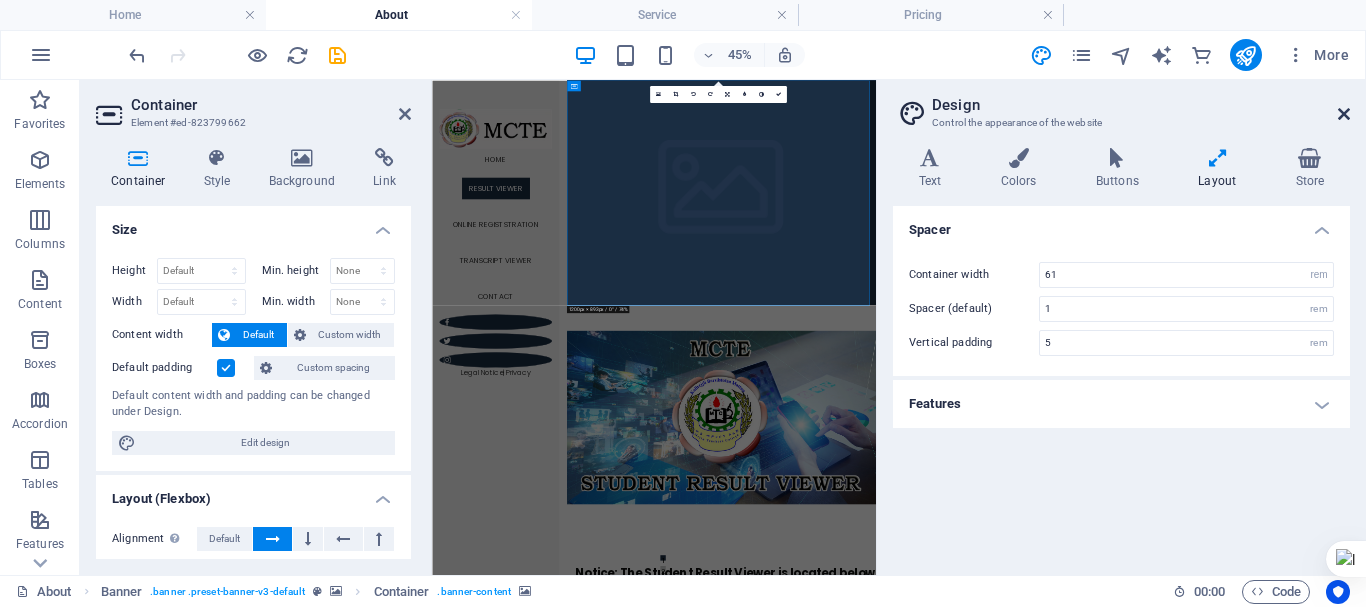 click at bounding box center (1344, 114) 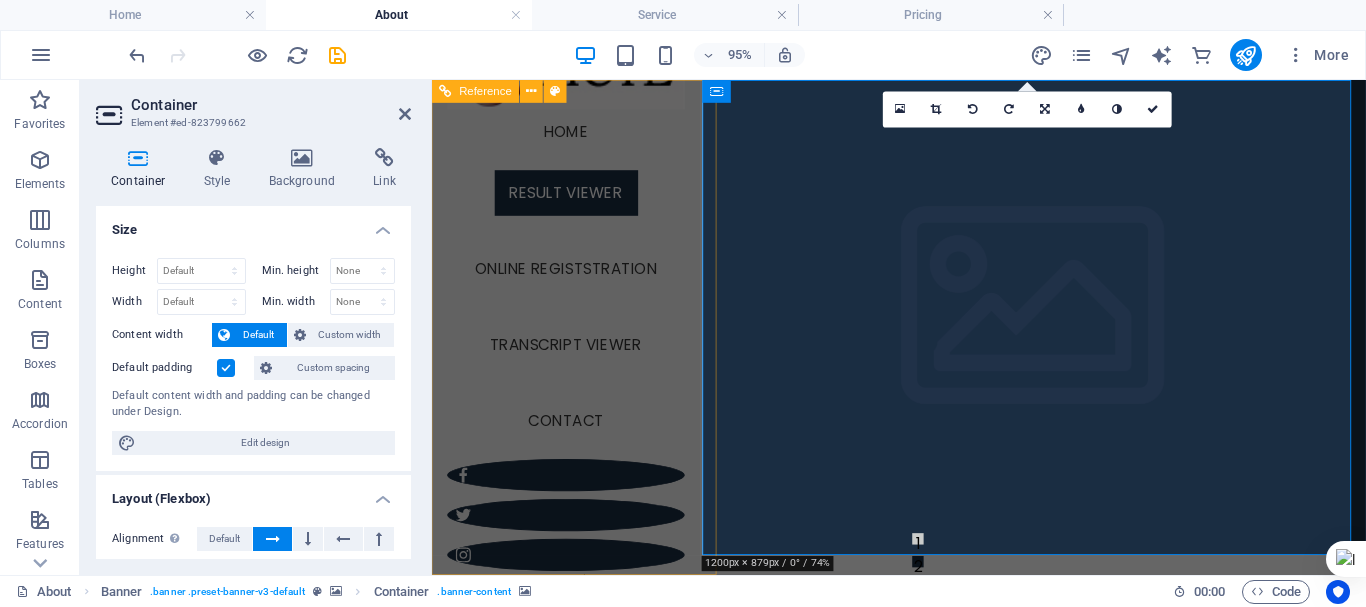 scroll, scrollTop: 0, scrollLeft: 0, axis: both 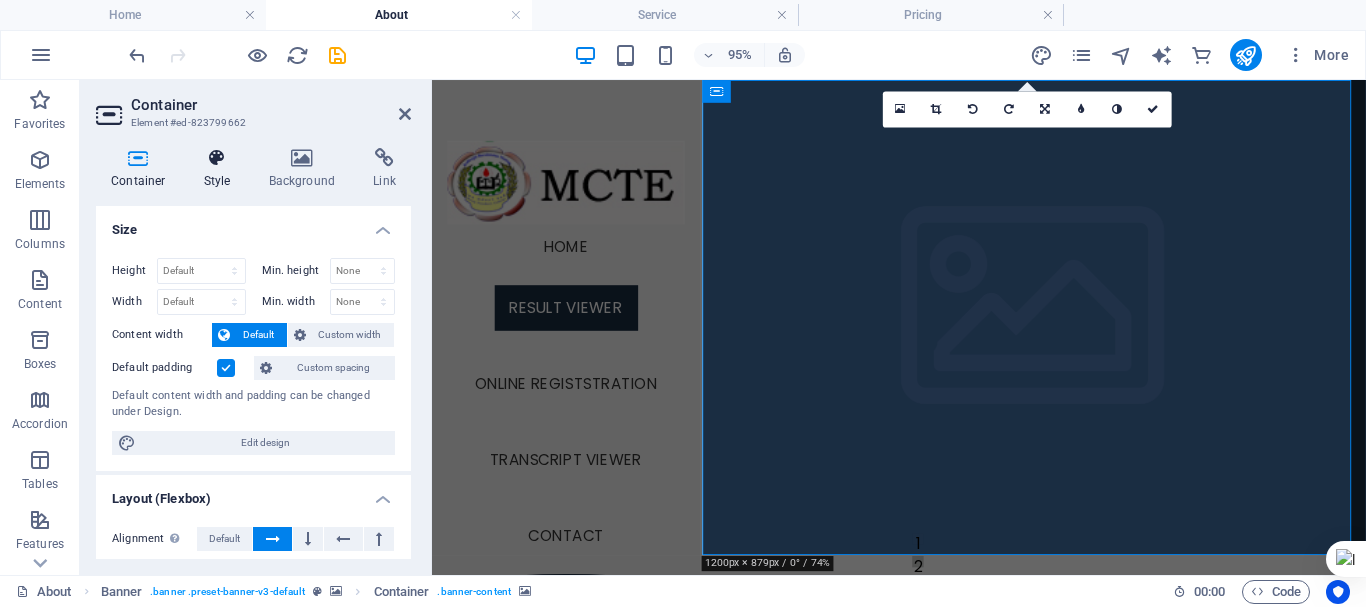 click at bounding box center (217, 158) 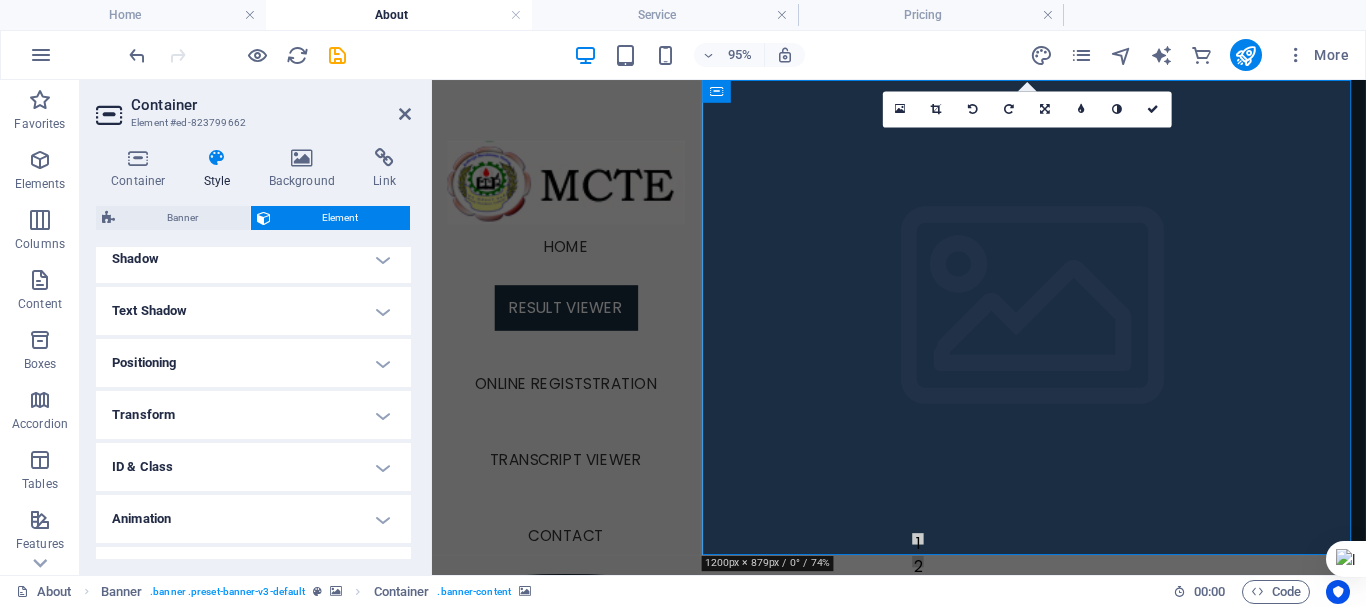 scroll, scrollTop: 500, scrollLeft: 0, axis: vertical 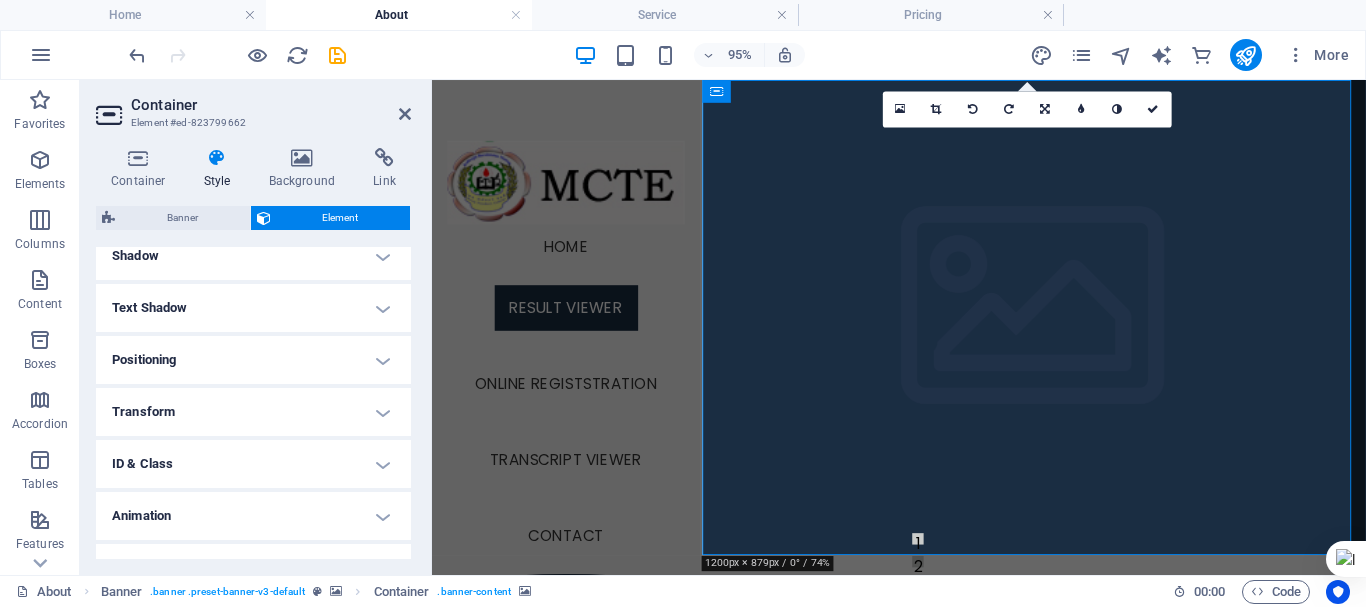 click on "Positioning" at bounding box center (253, 360) 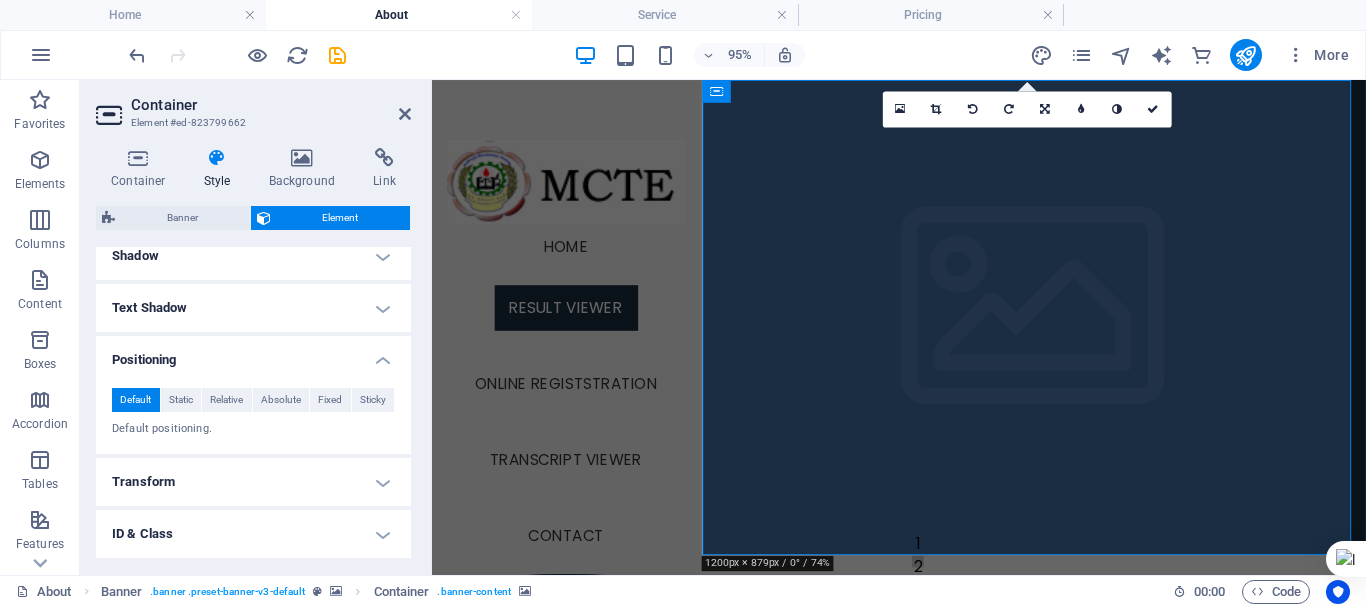 click at bounding box center [1066, 830] 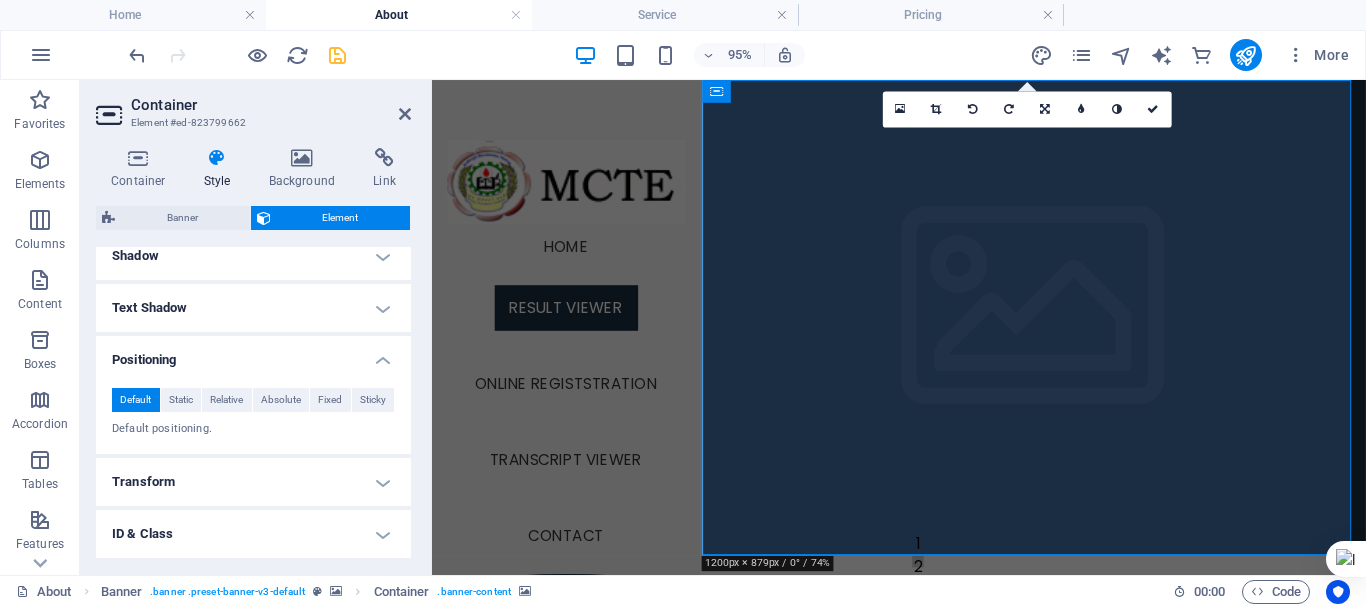 click at bounding box center (337, 55) 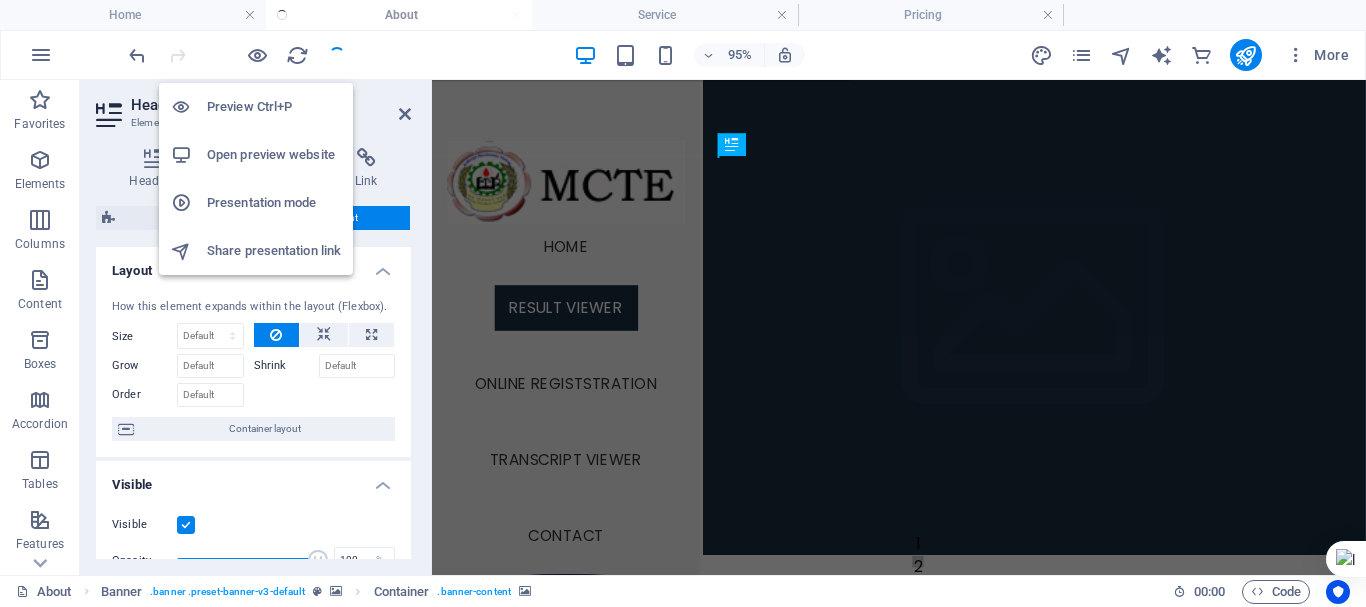 drag, startPoint x: 258, startPoint y: 54, endPoint x: 276, endPoint y: 110, distance: 58.821766 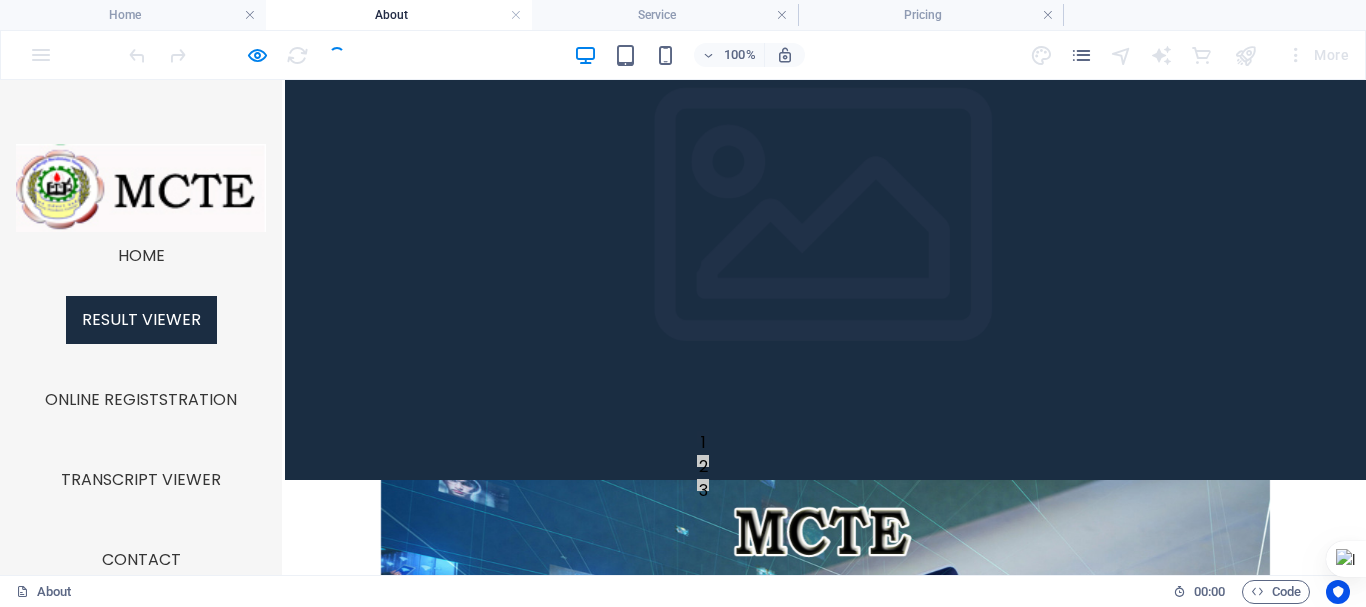 scroll, scrollTop: 0, scrollLeft: 0, axis: both 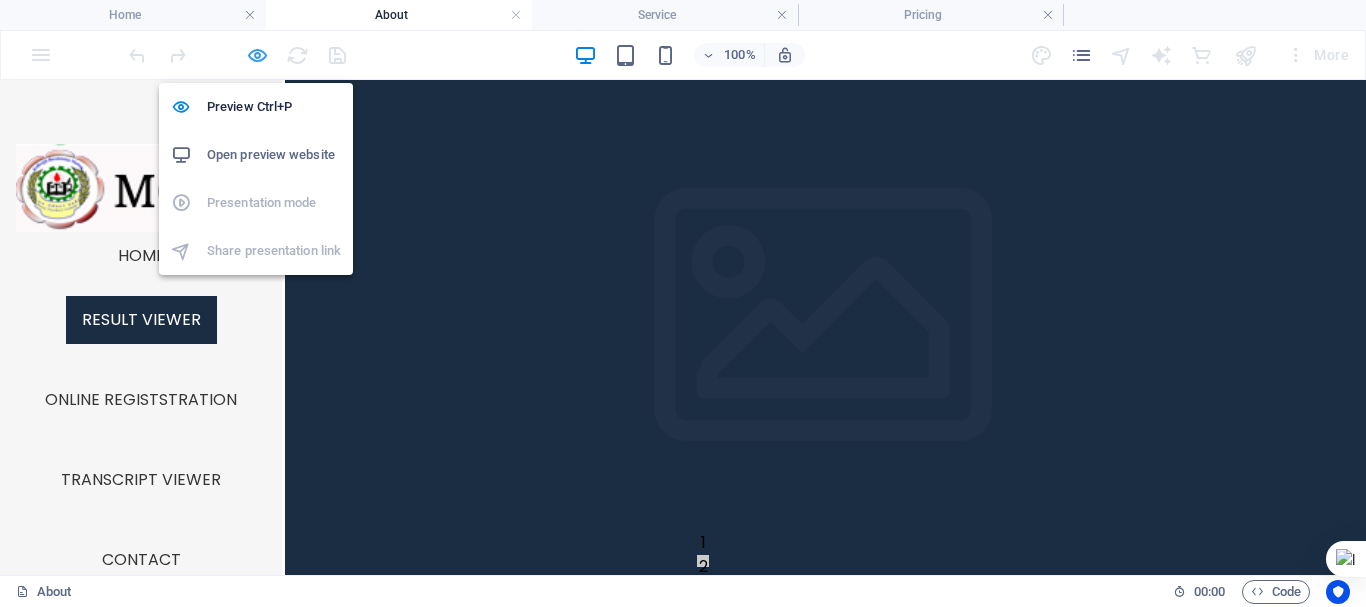 click at bounding box center (257, 55) 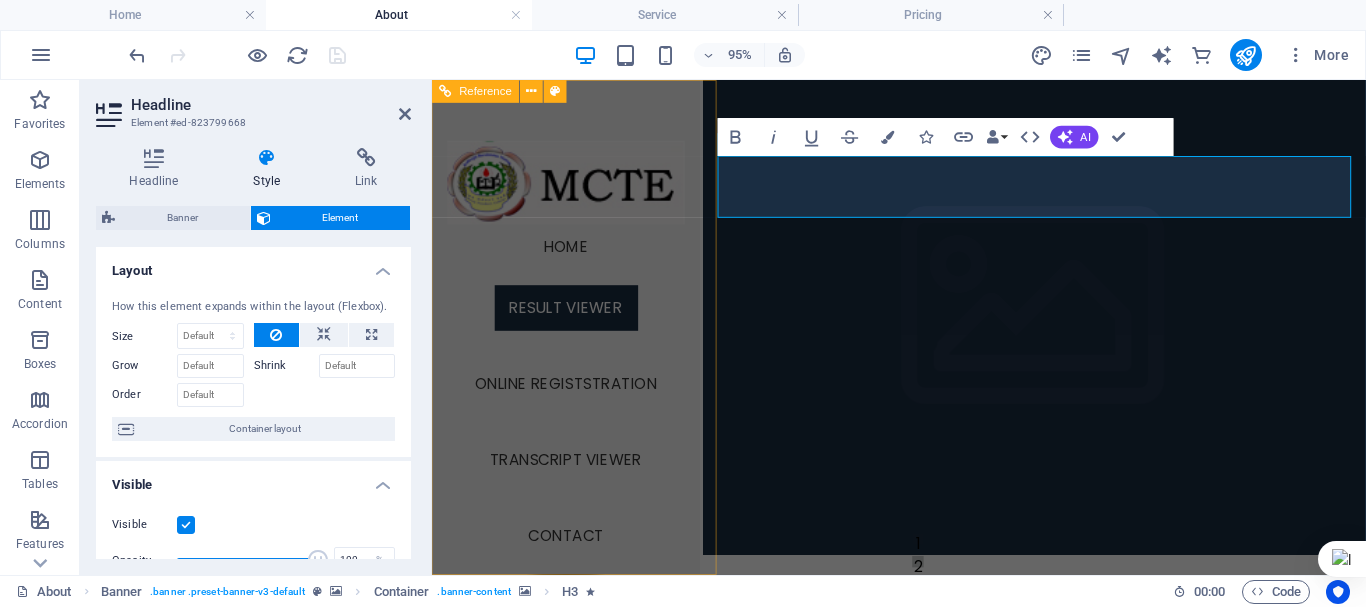 click on "Home Result Viewer Online Registstration Transcript Viewer Contact" at bounding box center (573, 416) 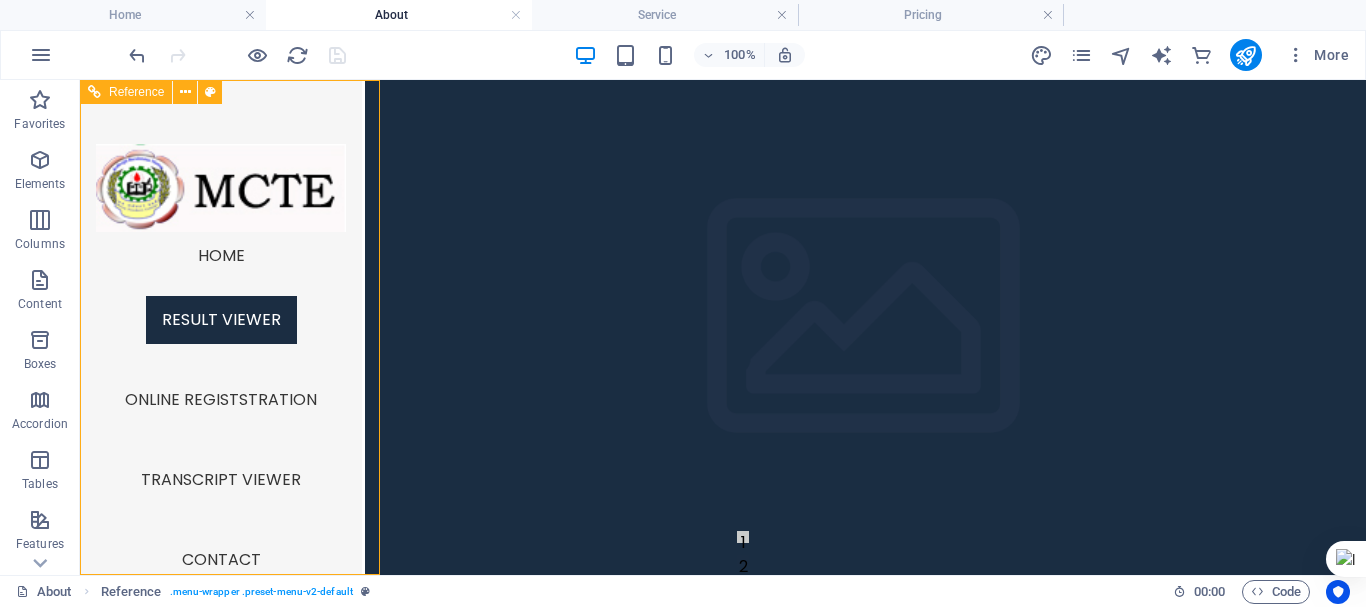 click on "Home Result Viewer Online Registstration Transcript Viewer Contact" at bounding box center [221, 416] 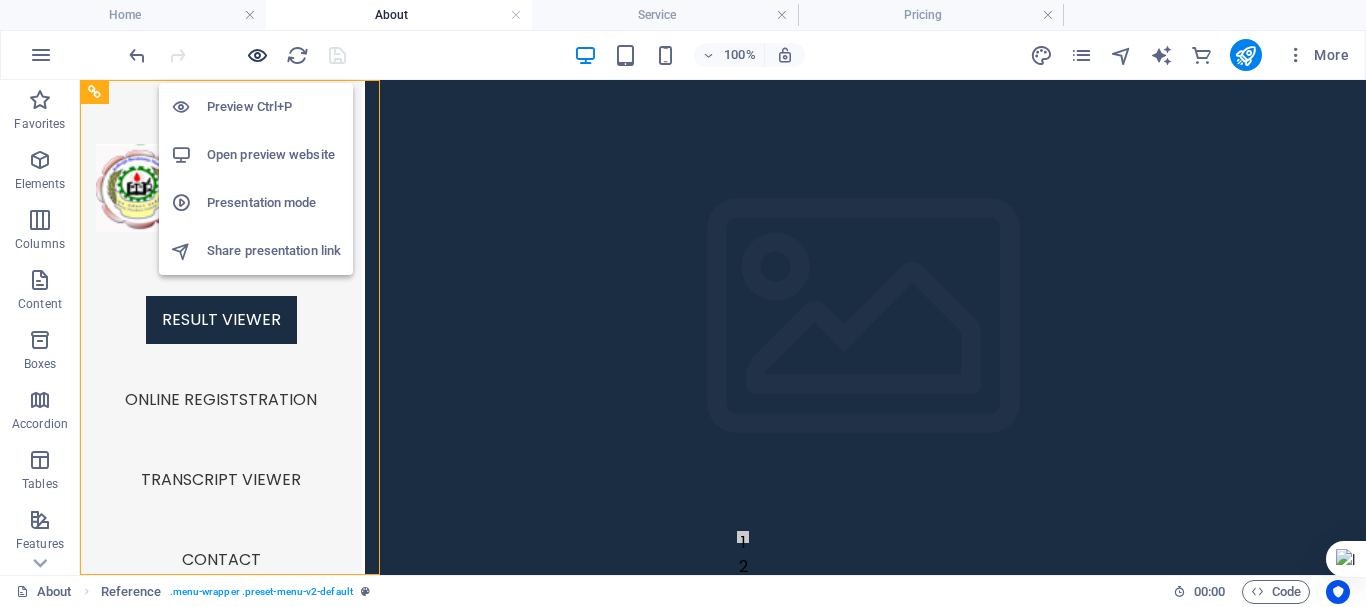 click at bounding box center (257, 55) 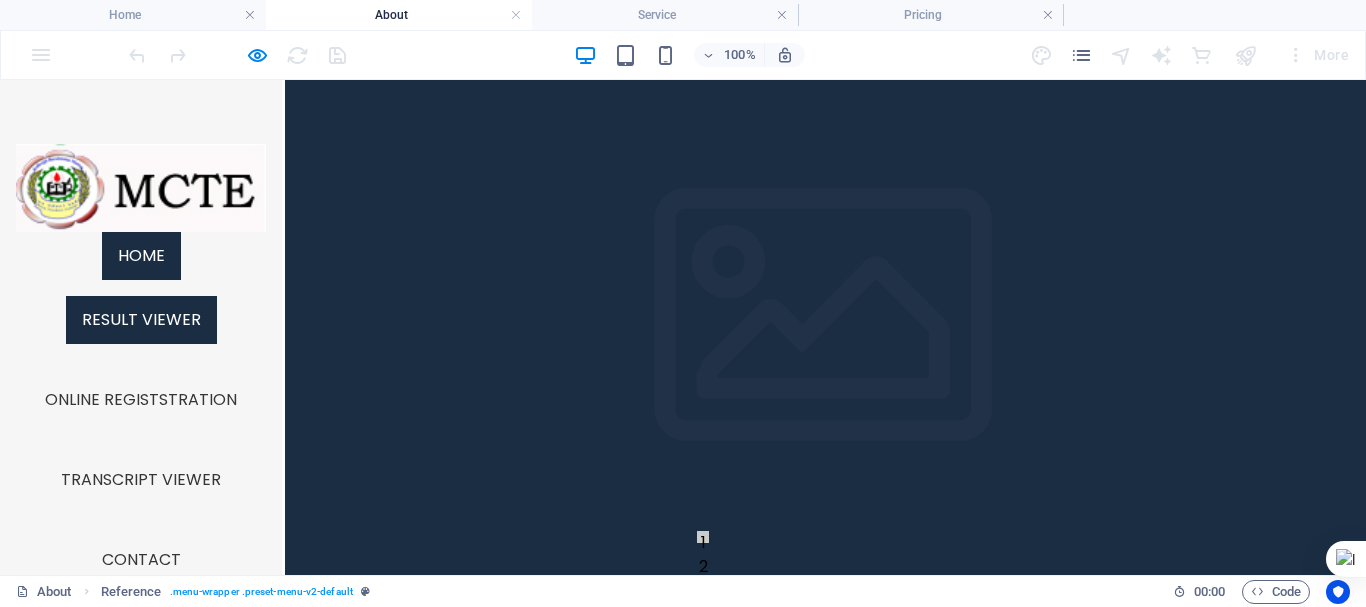 drag, startPoint x: 145, startPoint y: 251, endPoint x: 289, endPoint y: 269, distance: 145.12064 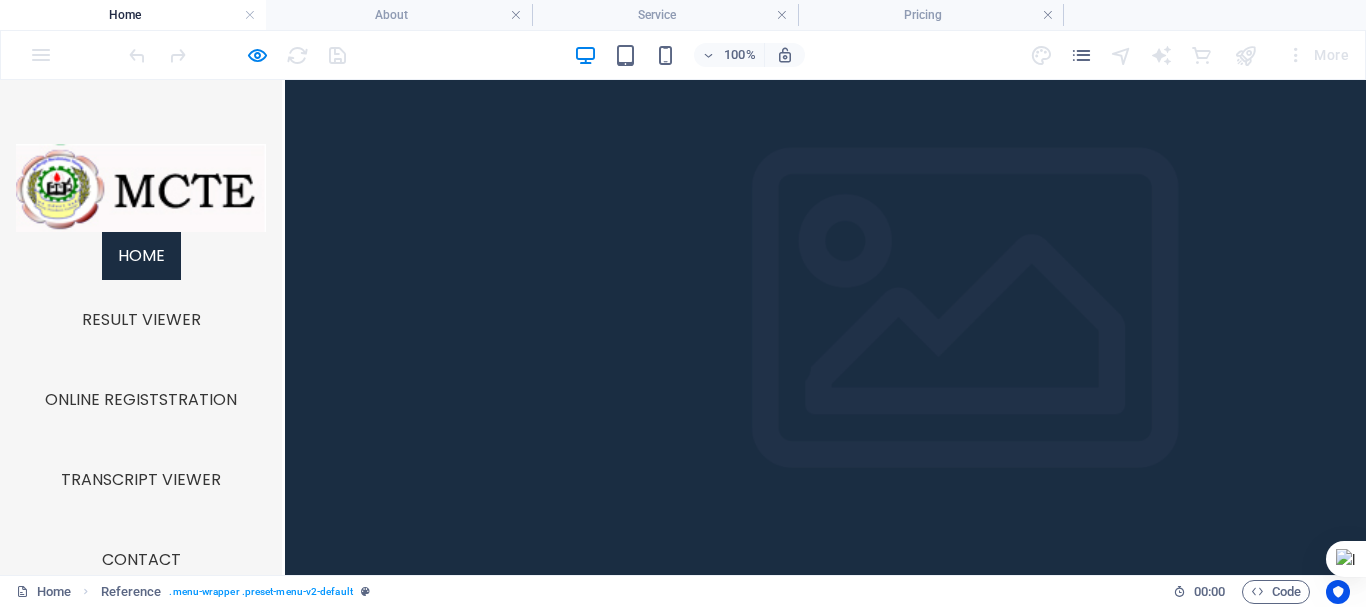 scroll, scrollTop: 300, scrollLeft: 0, axis: vertical 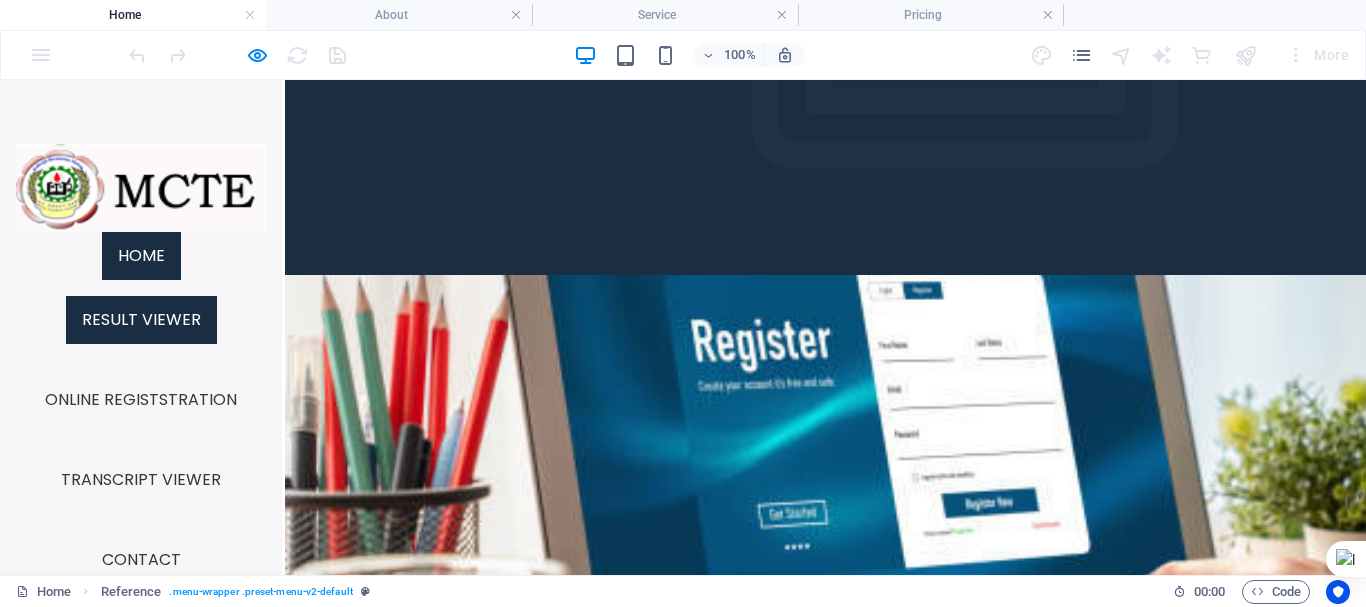 click on "Result Viewer" at bounding box center (141, 320) 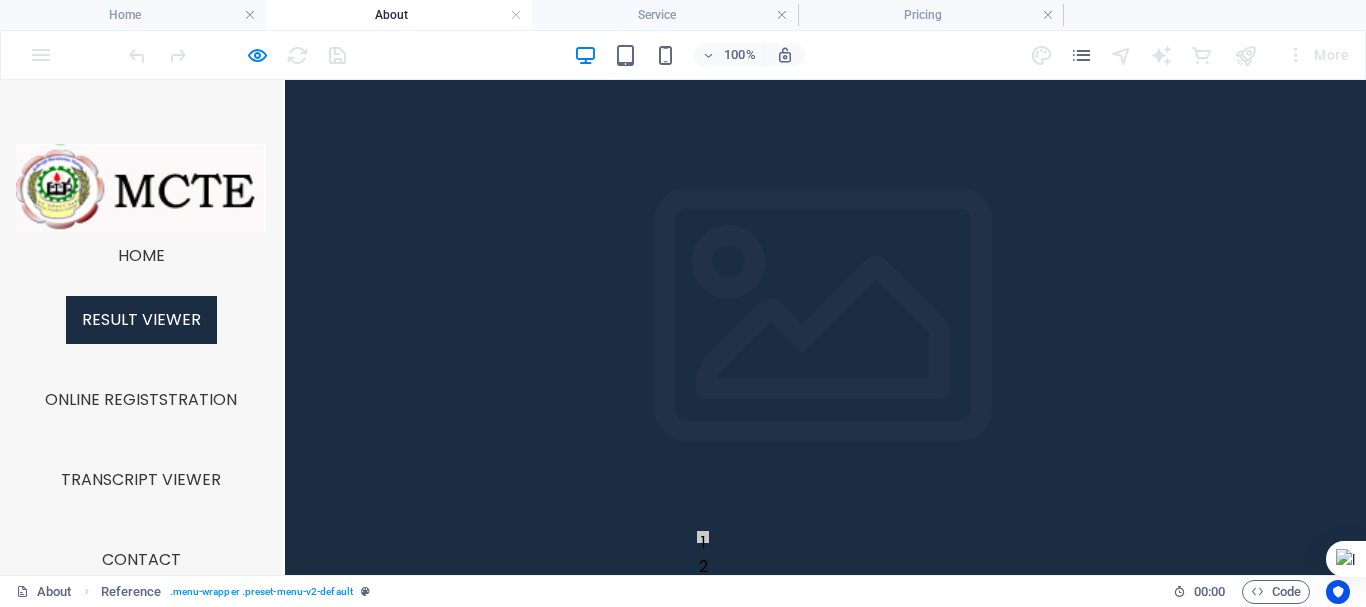 scroll, scrollTop: 0, scrollLeft: 0, axis: both 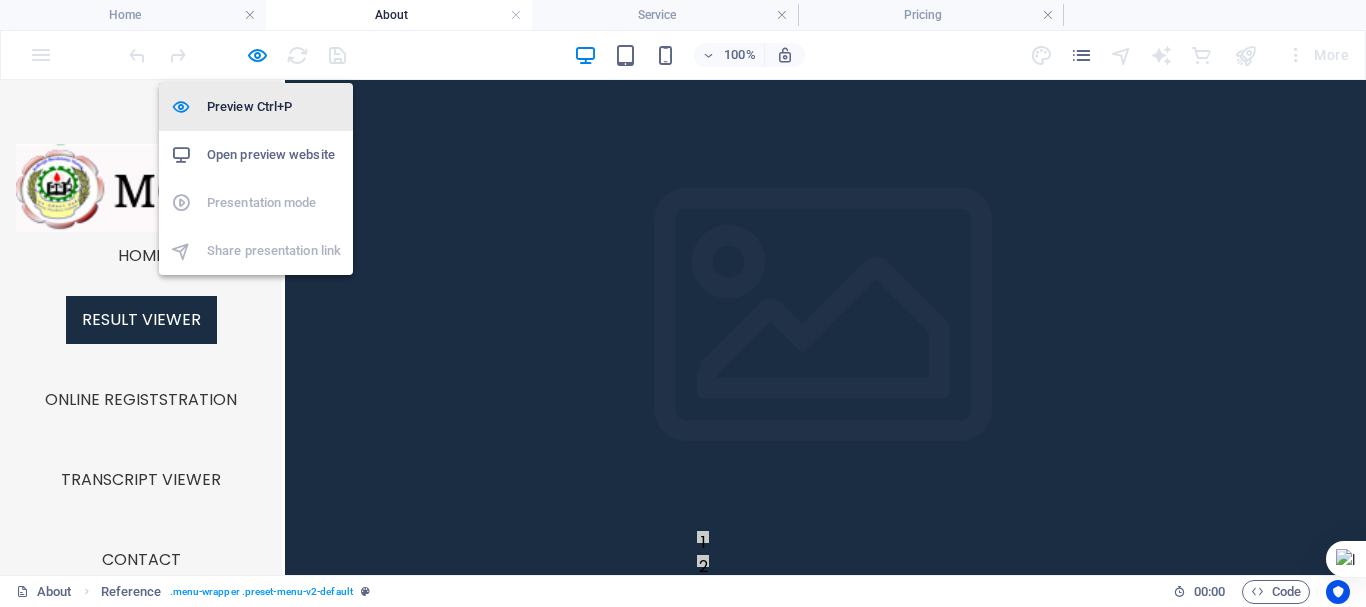 drag, startPoint x: 261, startPoint y: 56, endPoint x: 278, endPoint y: 96, distance: 43.462627 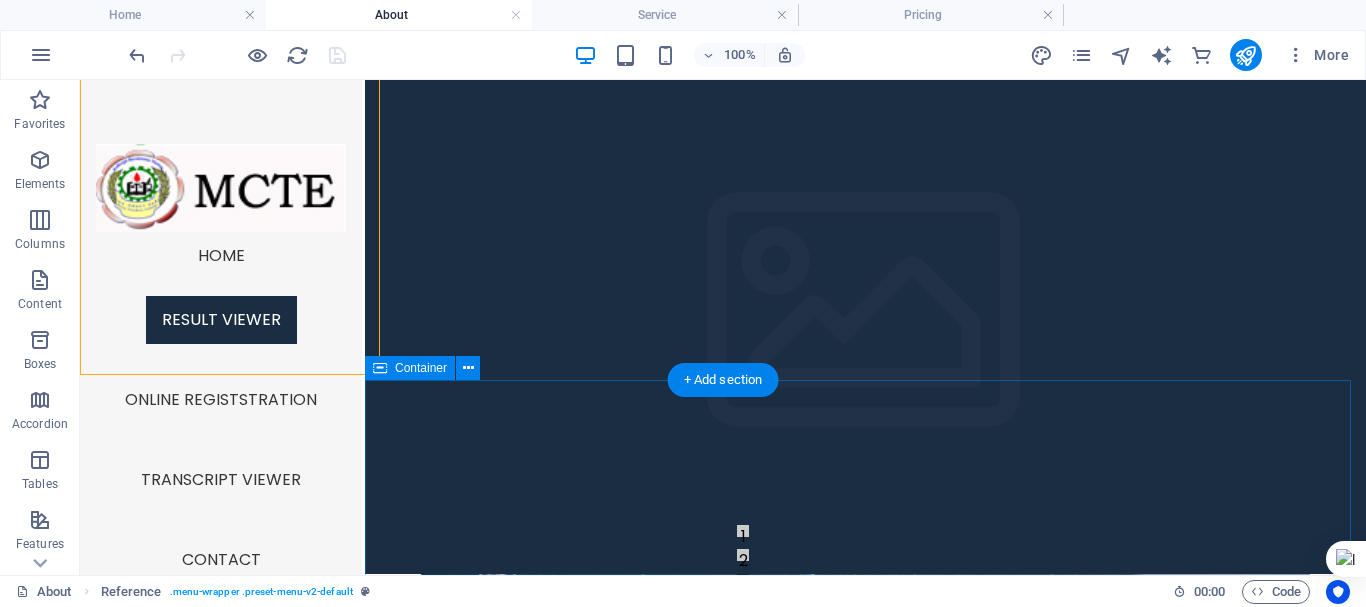 scroll, scrollTop: 200, scrollLeft: 0, axis: vertical 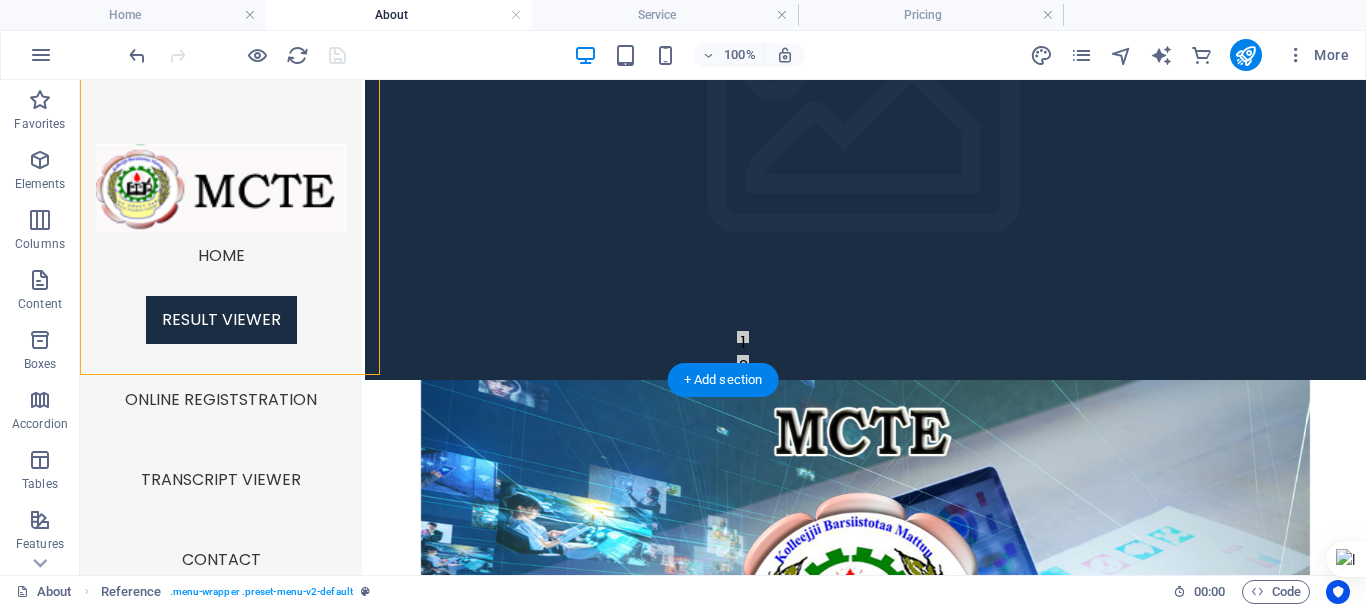 click at bounding box center (865, 630) 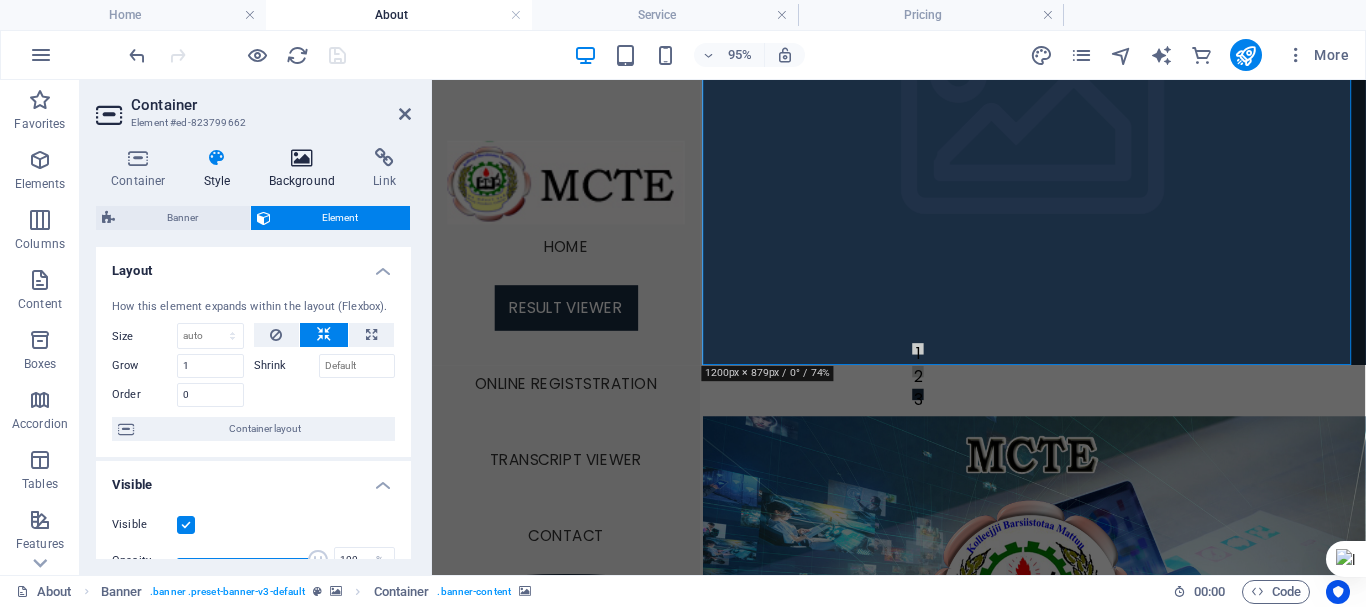 click at bounding box center (302, 158) 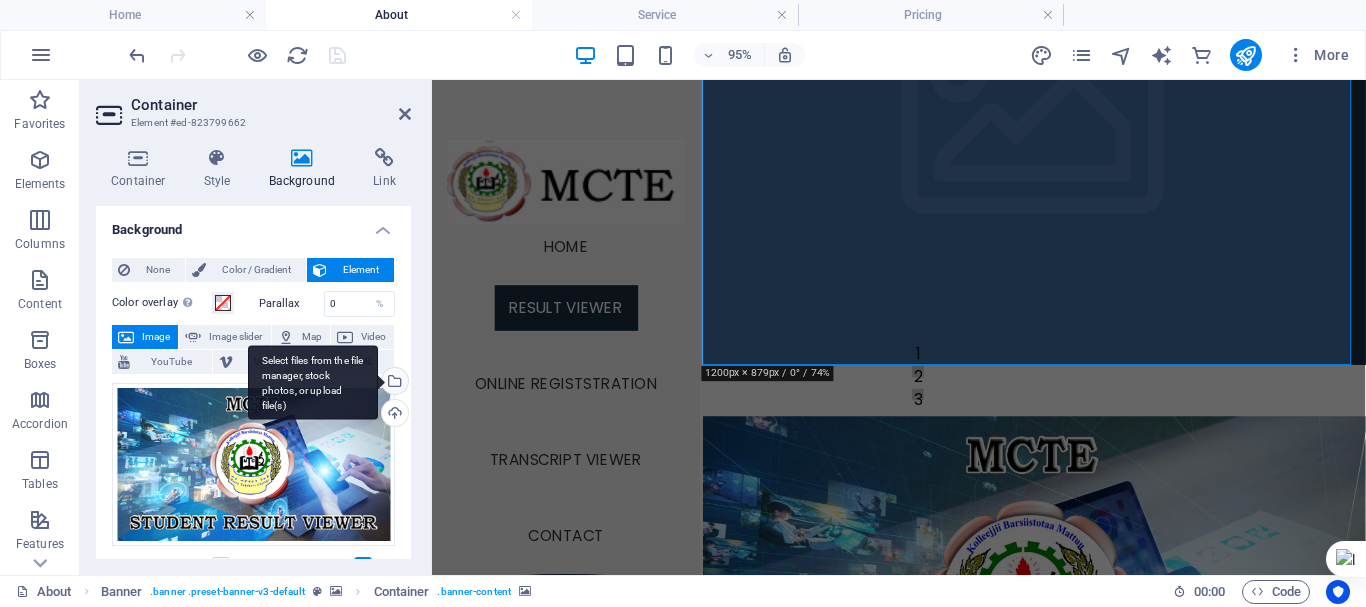 click on "Select files from the file manager, stock photos, or upload file(s)" at bounding box center [393, 383] 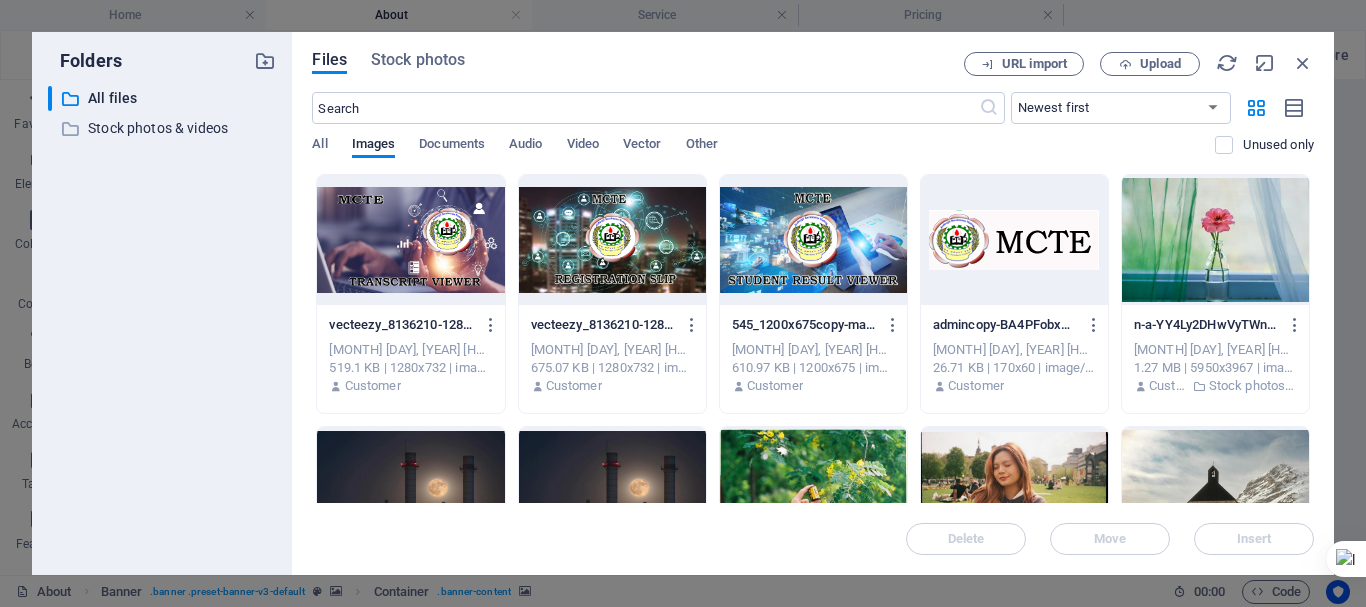 click at bounding box center (1014, 240) 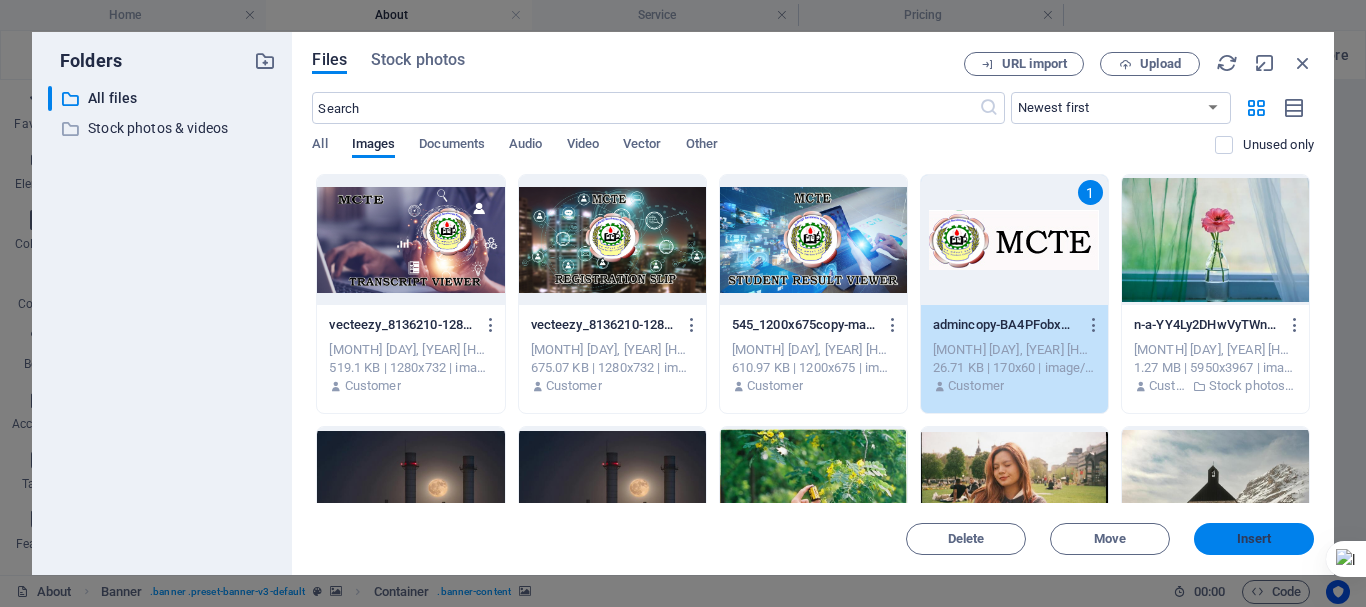 drag, startPoint x: 1246, startPoint y: 528, endPoint x: 856, endPoint y: 501, distance: 390.9335 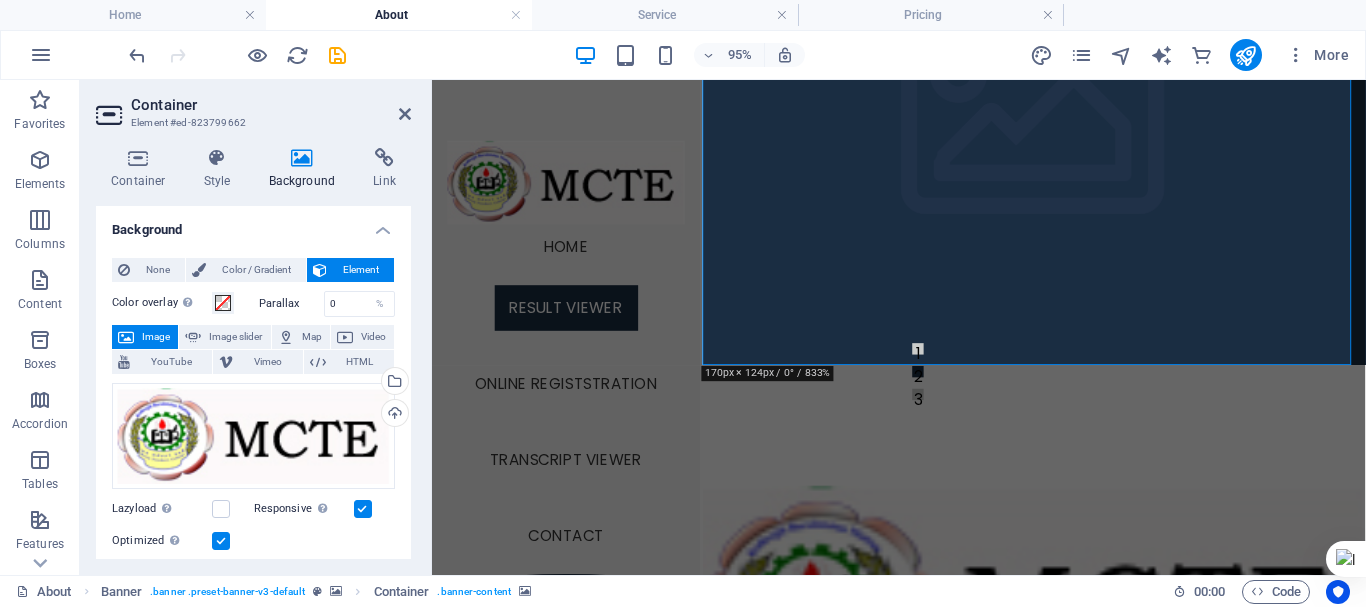 scroll, scrollTop: 0, scrollLeft: 0, axis: both 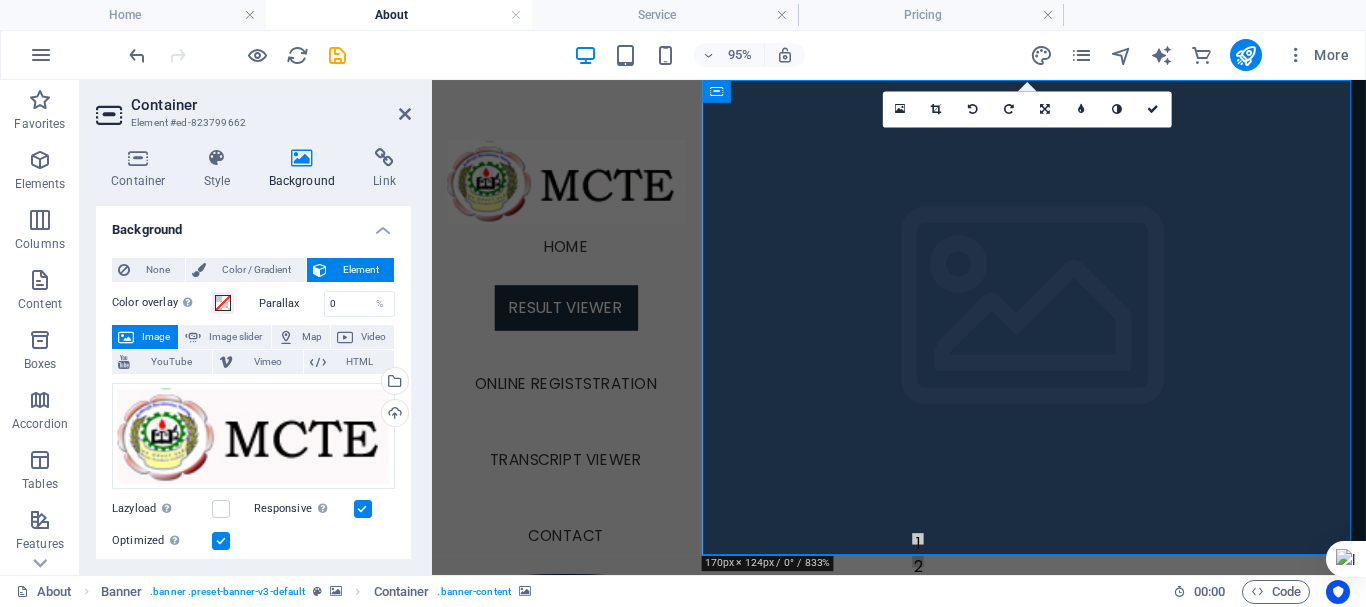 click at bounding box center [1066, 830] 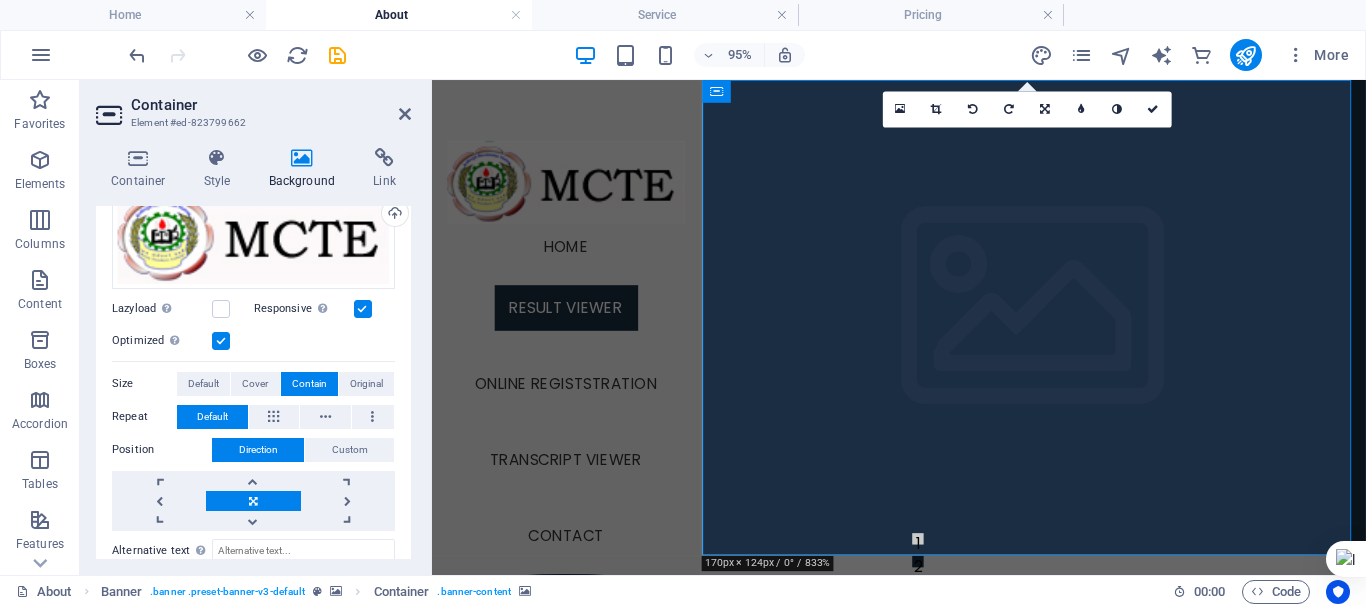 scroll, scrollTop: 300, scrollLeft: 0, axis: vertical 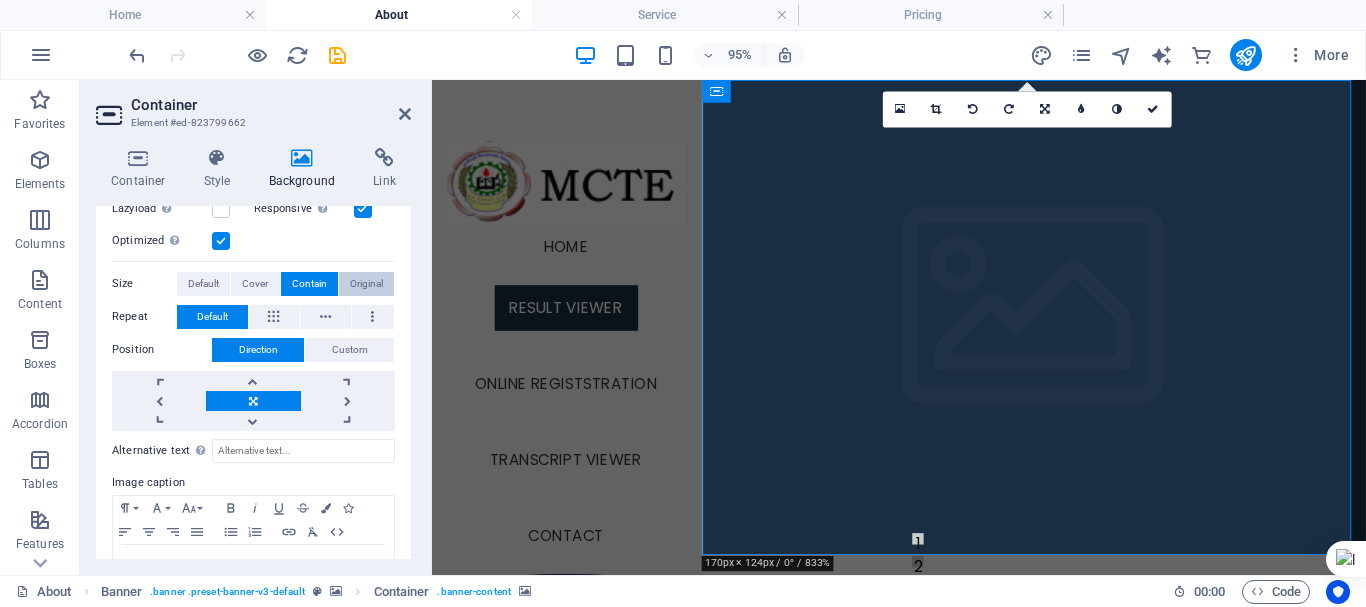 click on "Original" at bounding box center [366, 284] 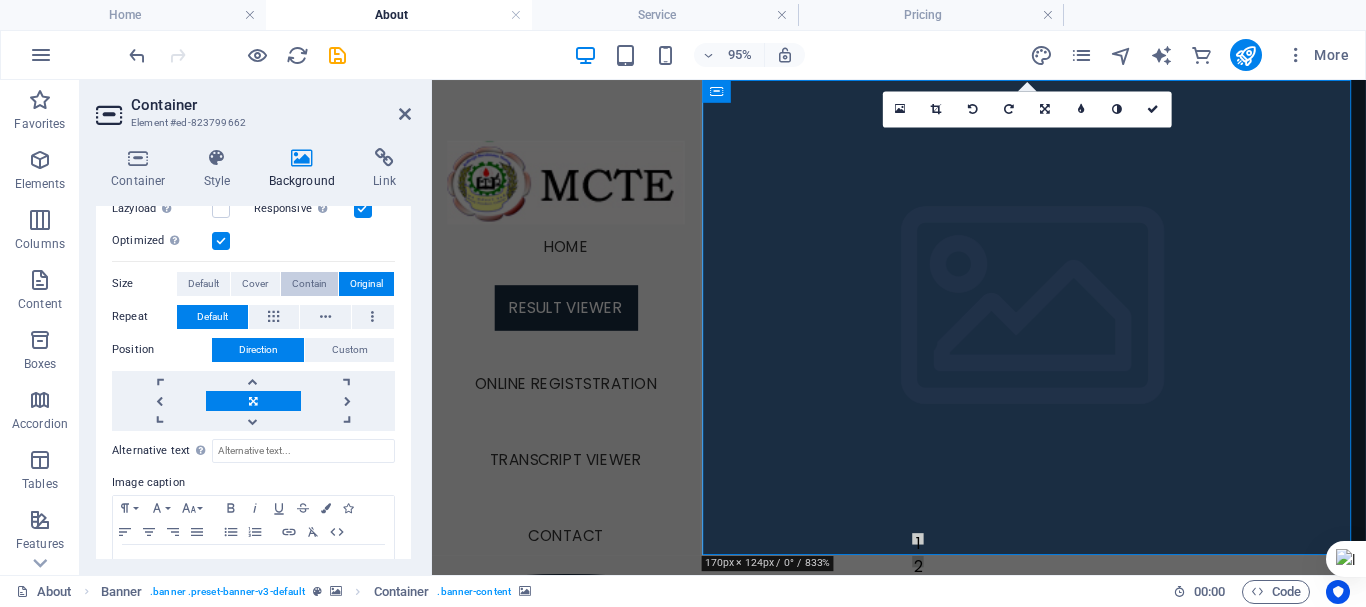 click on "Contain" at bounding box center (309, 284) 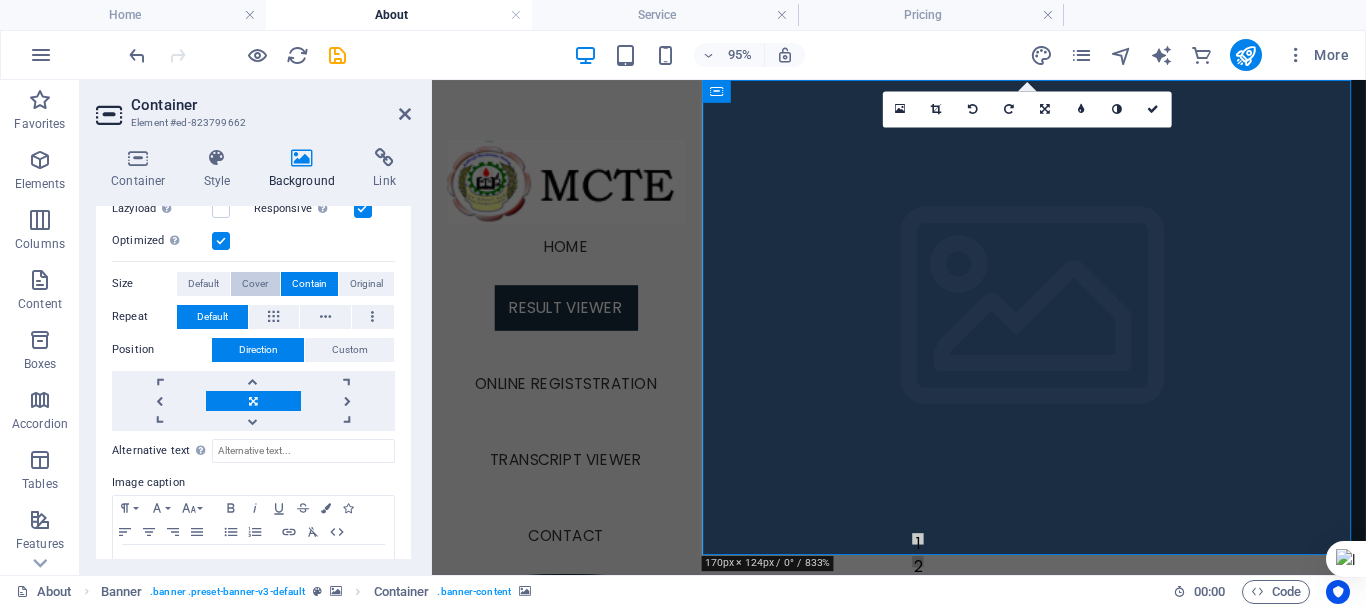 click on "Cover" at bounding box center (255, 284) 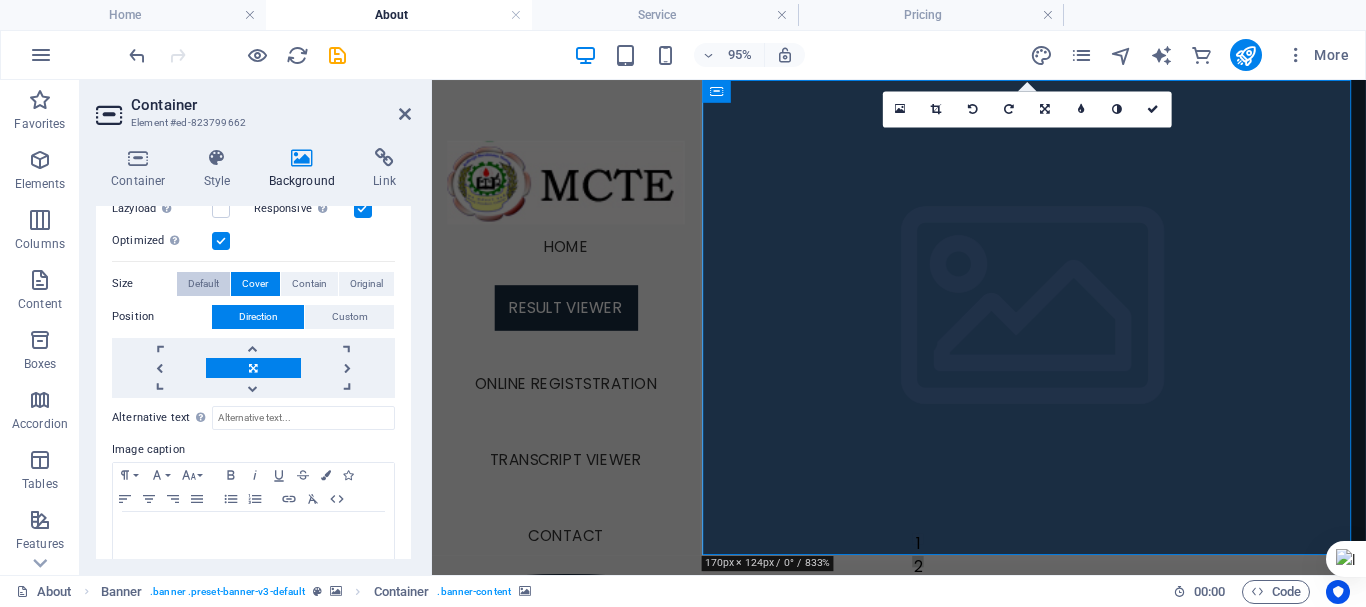 click on "Default" at bounding box center (203, 284) 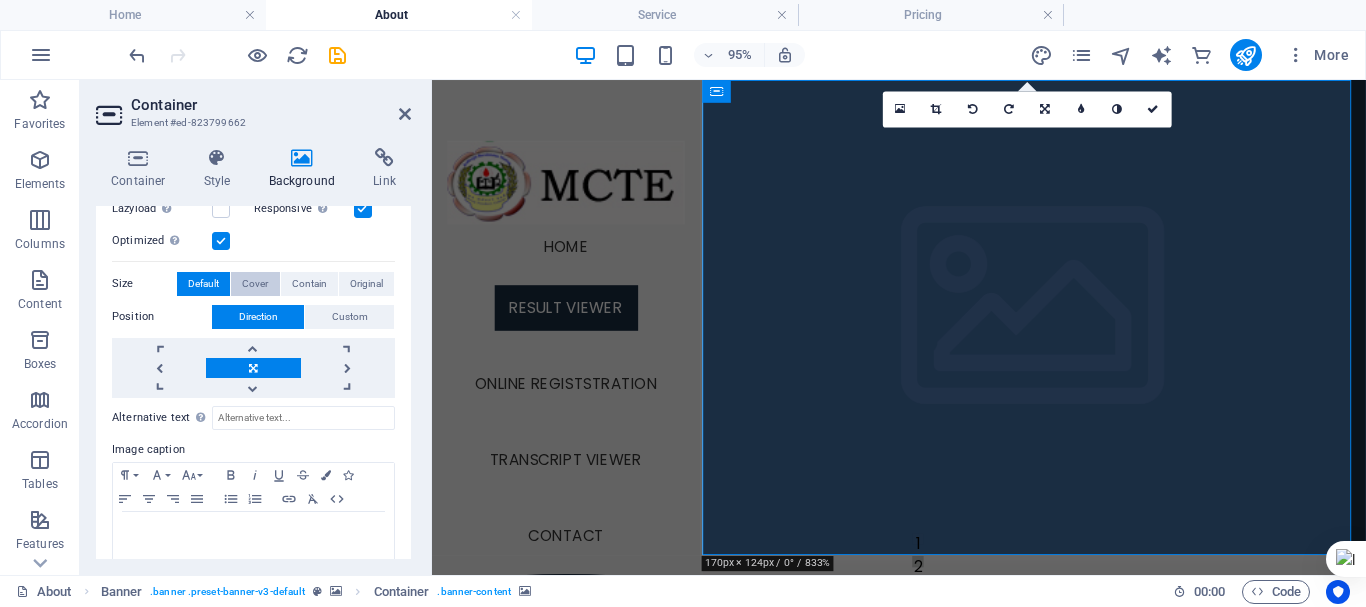 click on "Cover" at bounding box center [255, 284] 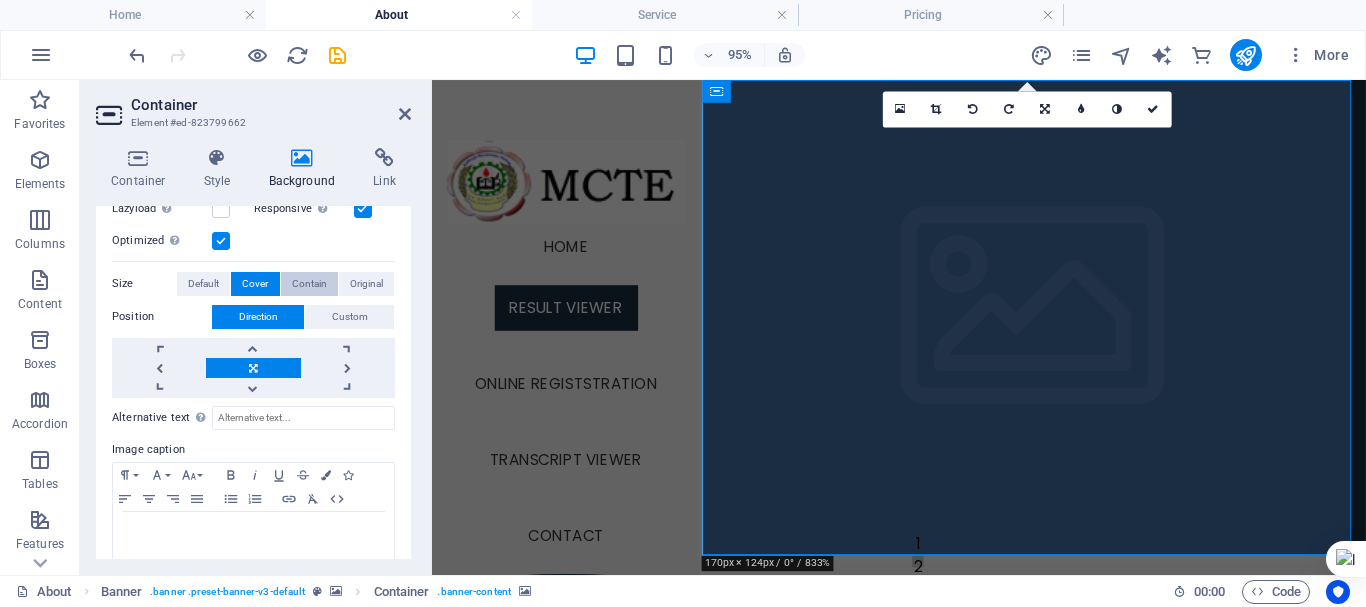 click on "Contain" at bounding box center (309, 284) 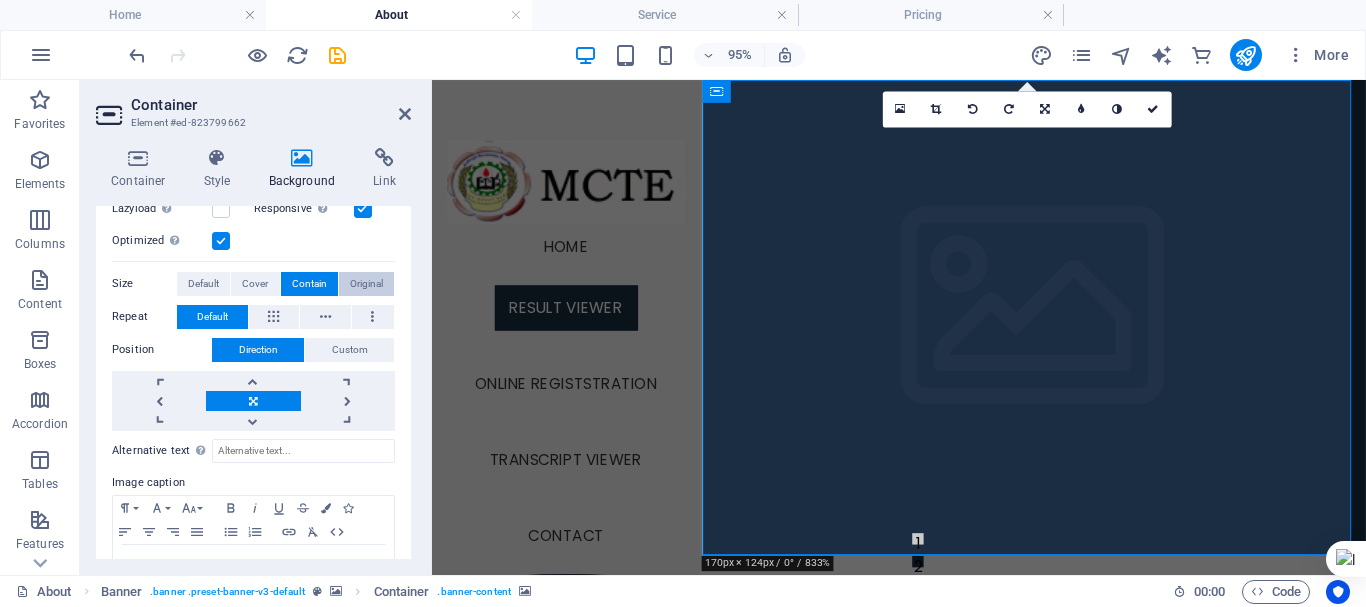 click on "Original" at bounding box center (366, 284) 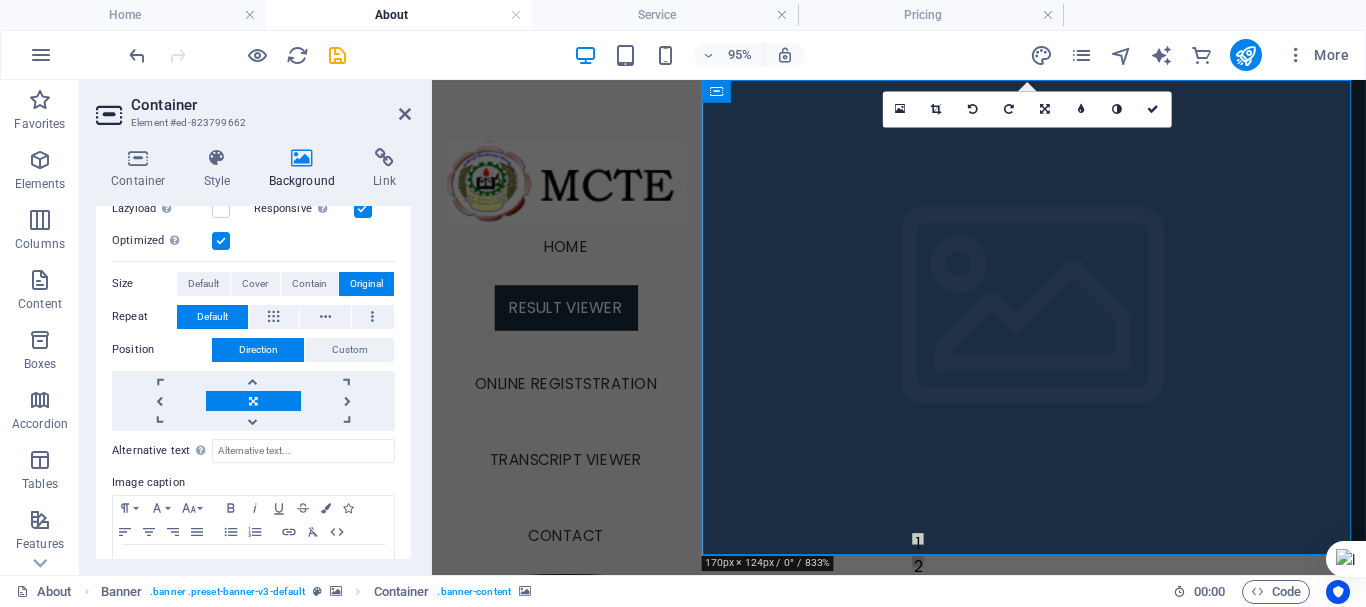 scroll, scrollTop: 428, scrollLeft: 0, axis: vertical 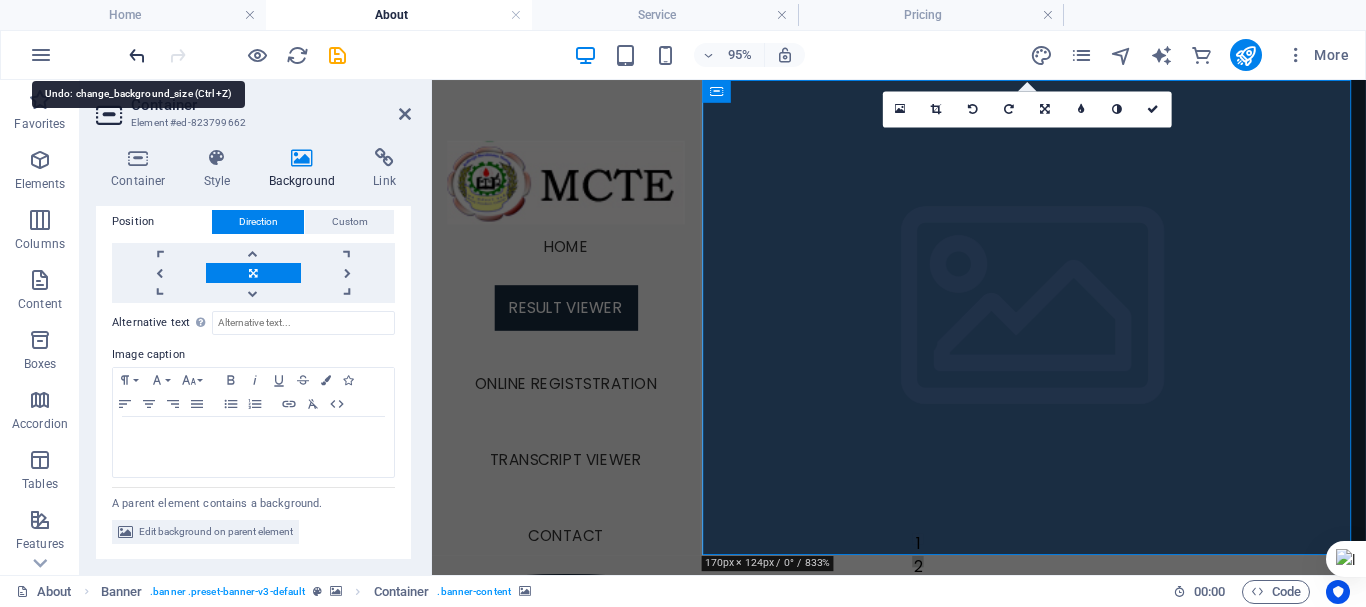 click at bounding box center (137, 55) 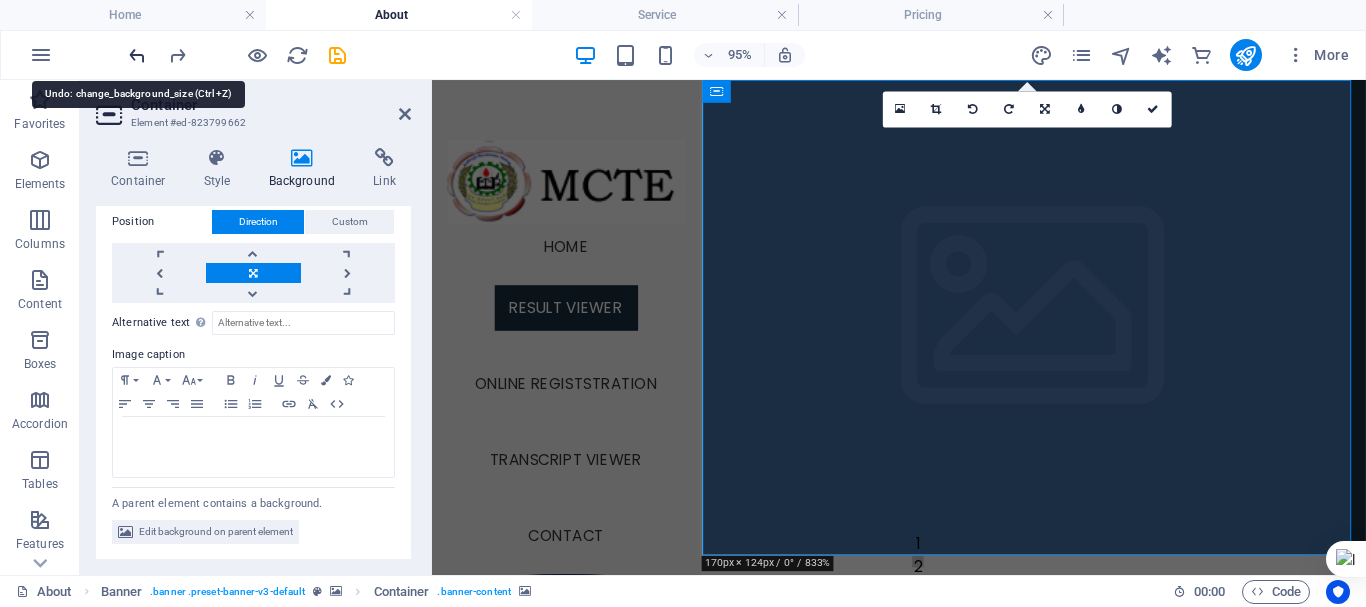 click at bounding box center (137, 55) 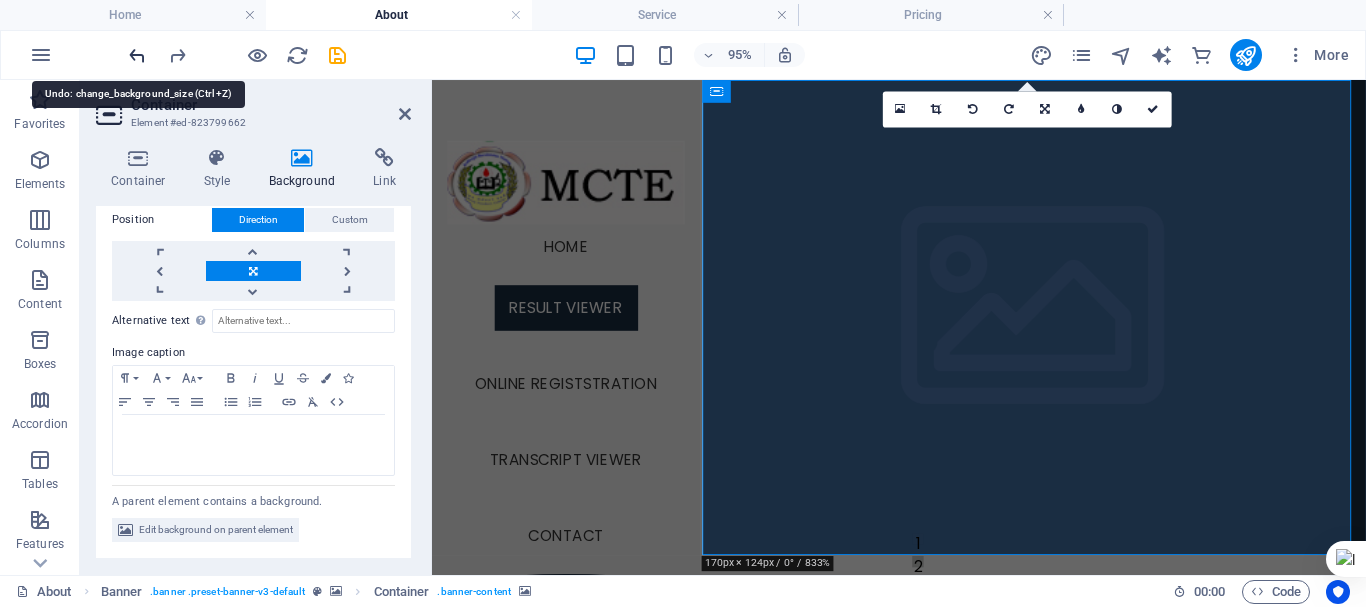 scroll, scrollTop: 395, scrollLeft: 0, axis: vertical 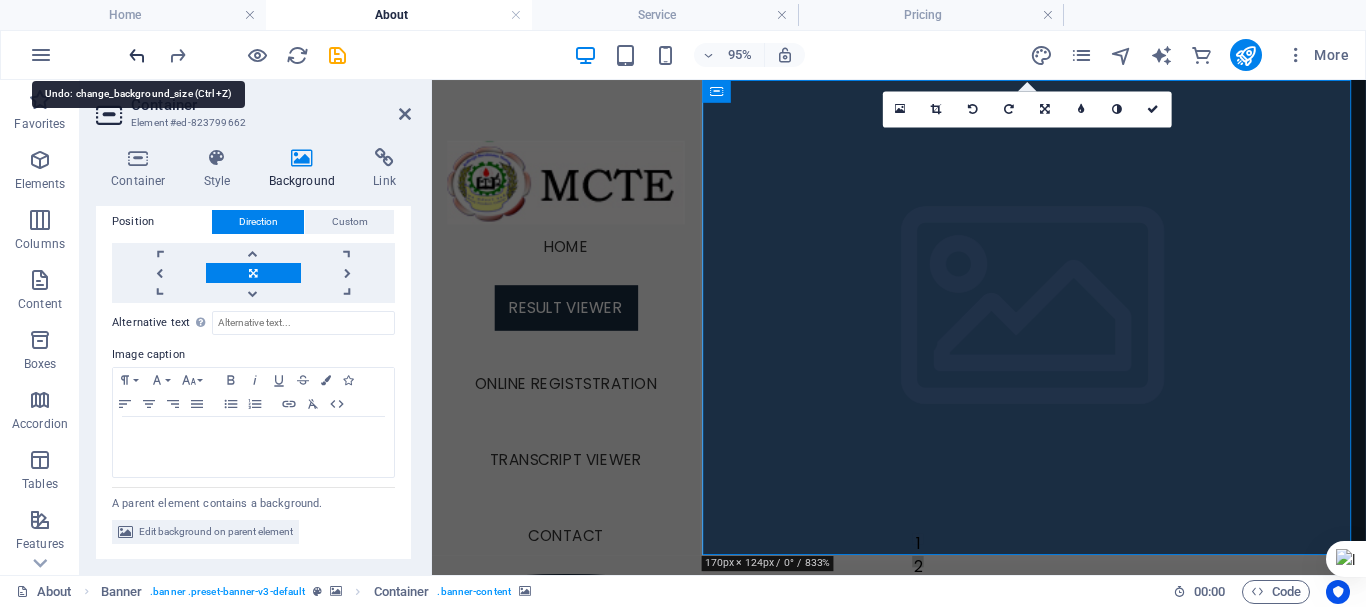 click at bounding box center (137, 55) 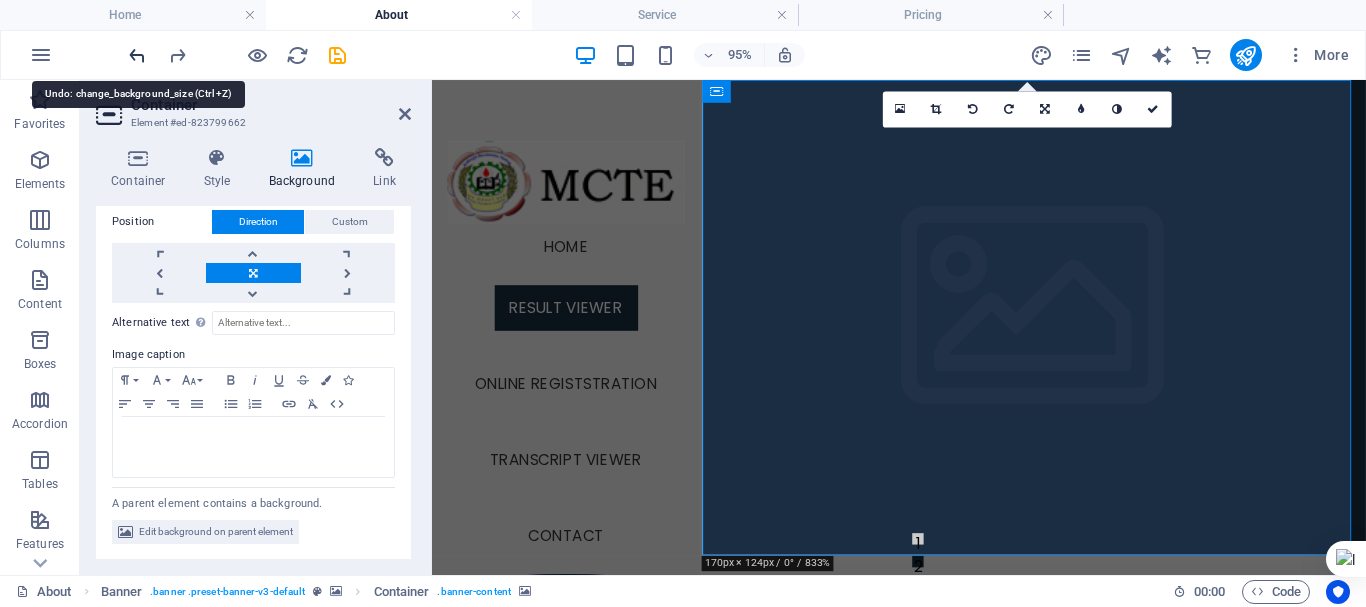 click at bounding box center [137, 55] 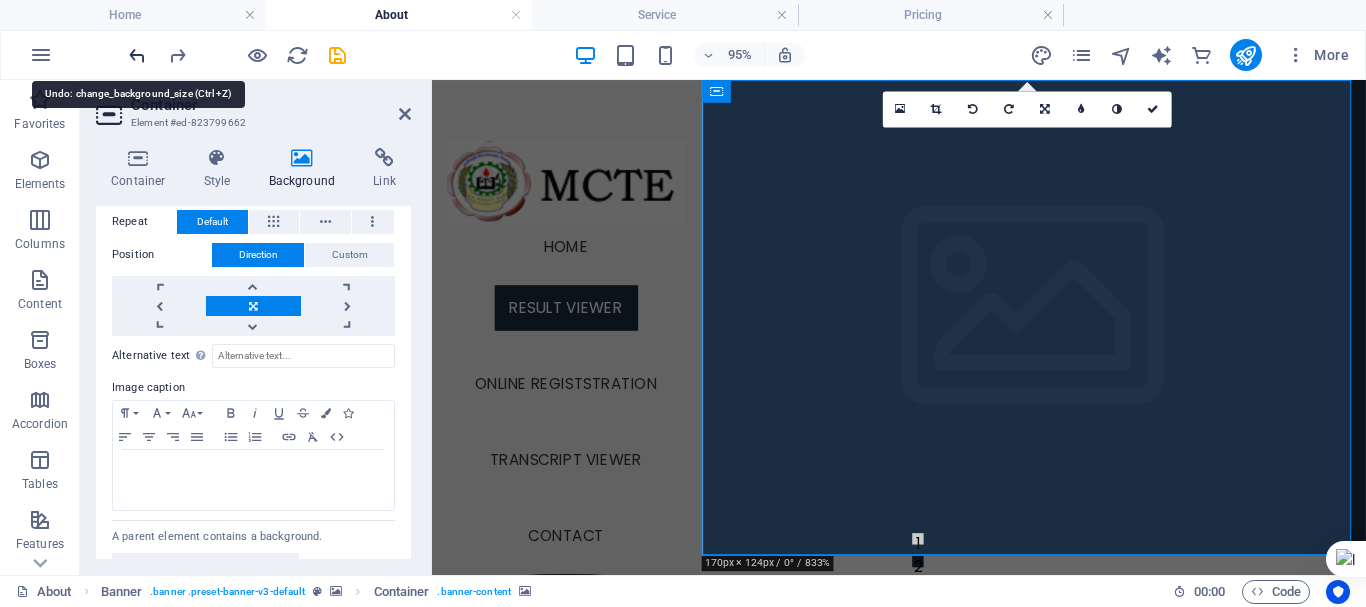 scroll, scrollTop: 428, scrollLeft: 0, axis: vertical 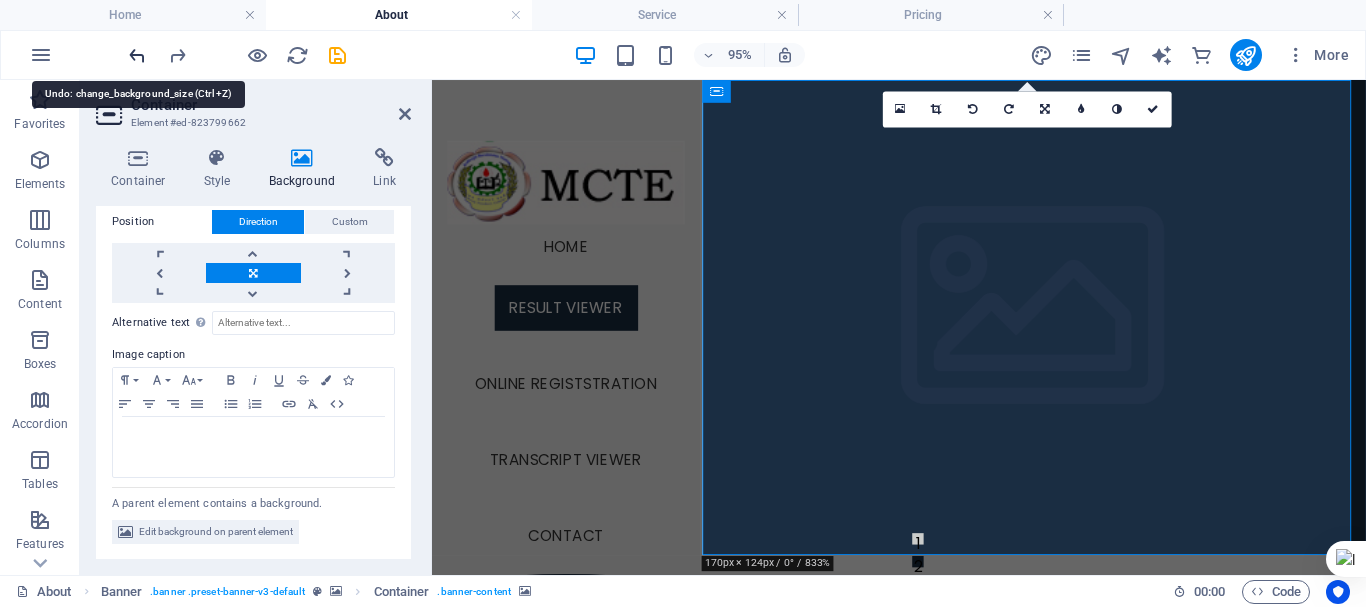 click at bounding box center (137, 55) 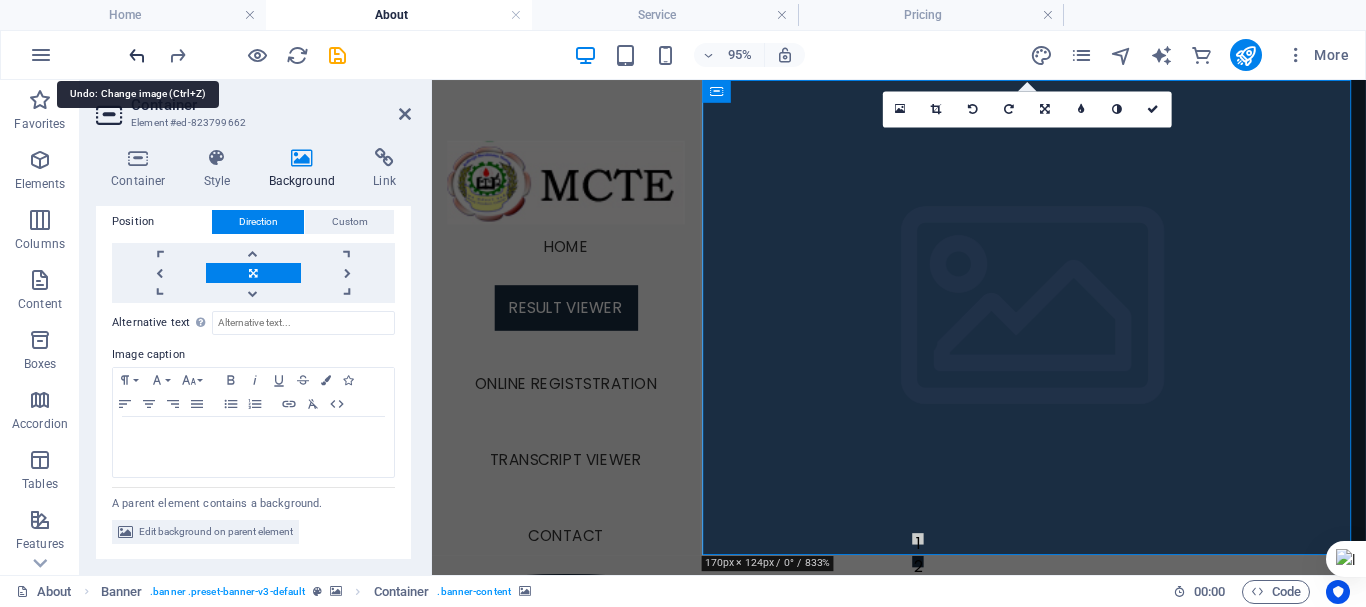 click at bounding box center [137, 55] 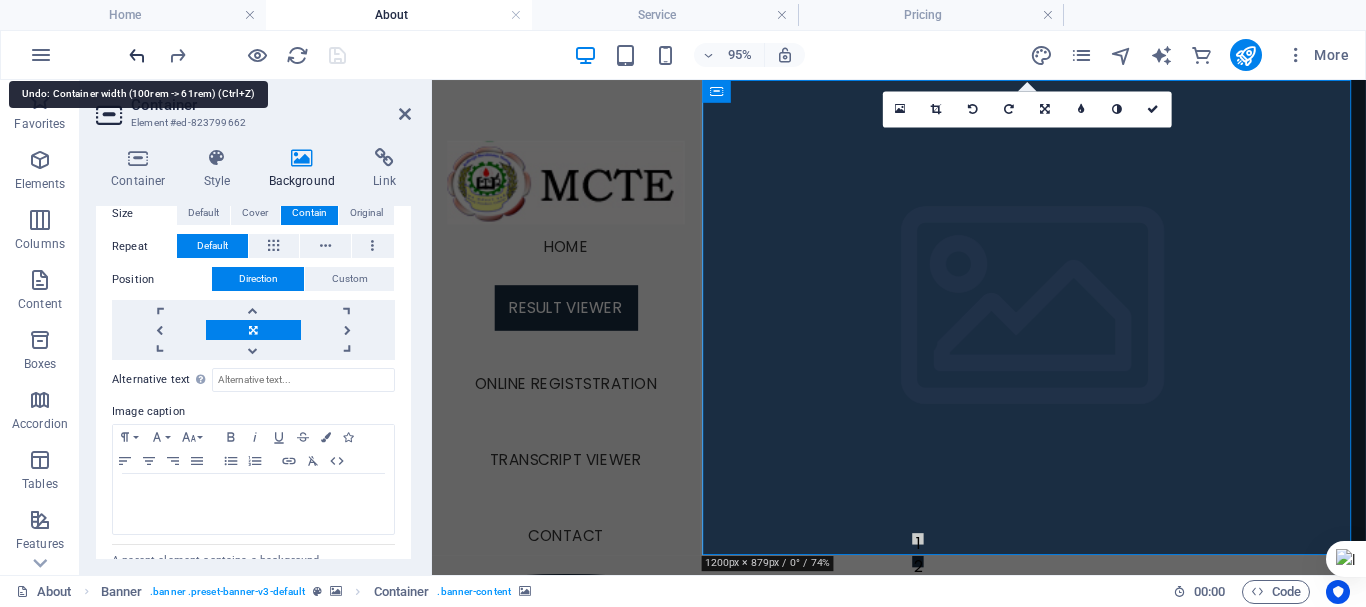 scroll, scrollTop: 484, scrollLeft: 0, axis: vertical 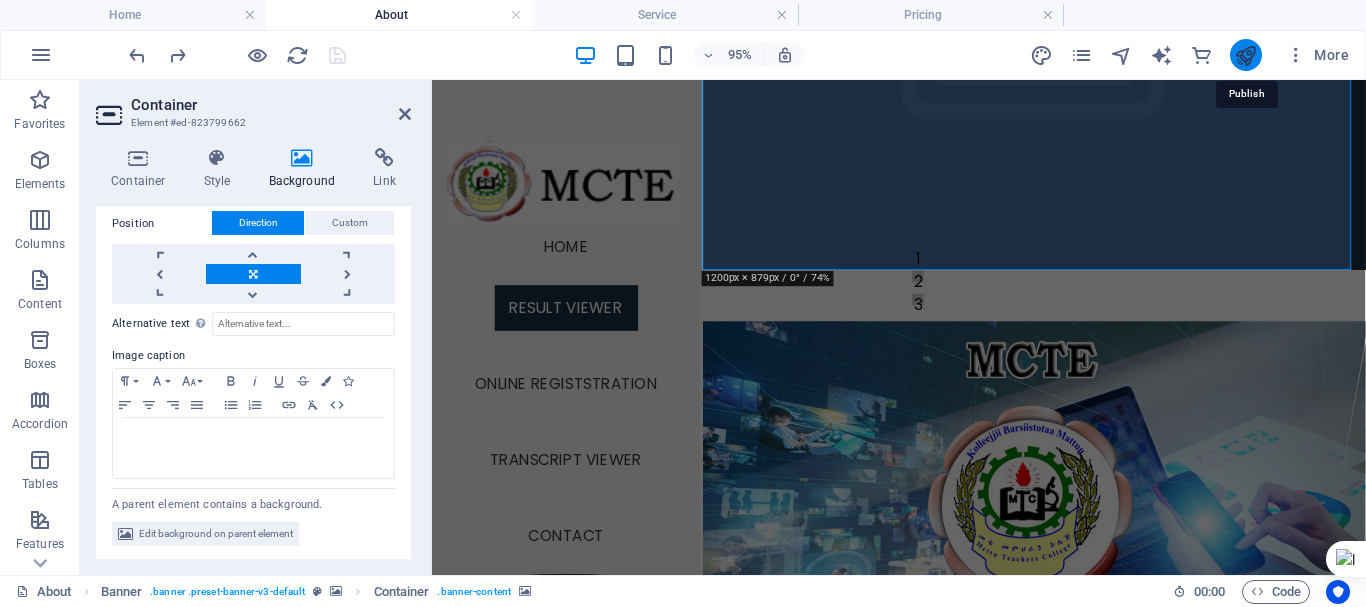 click at bounding box center [1245, 55] 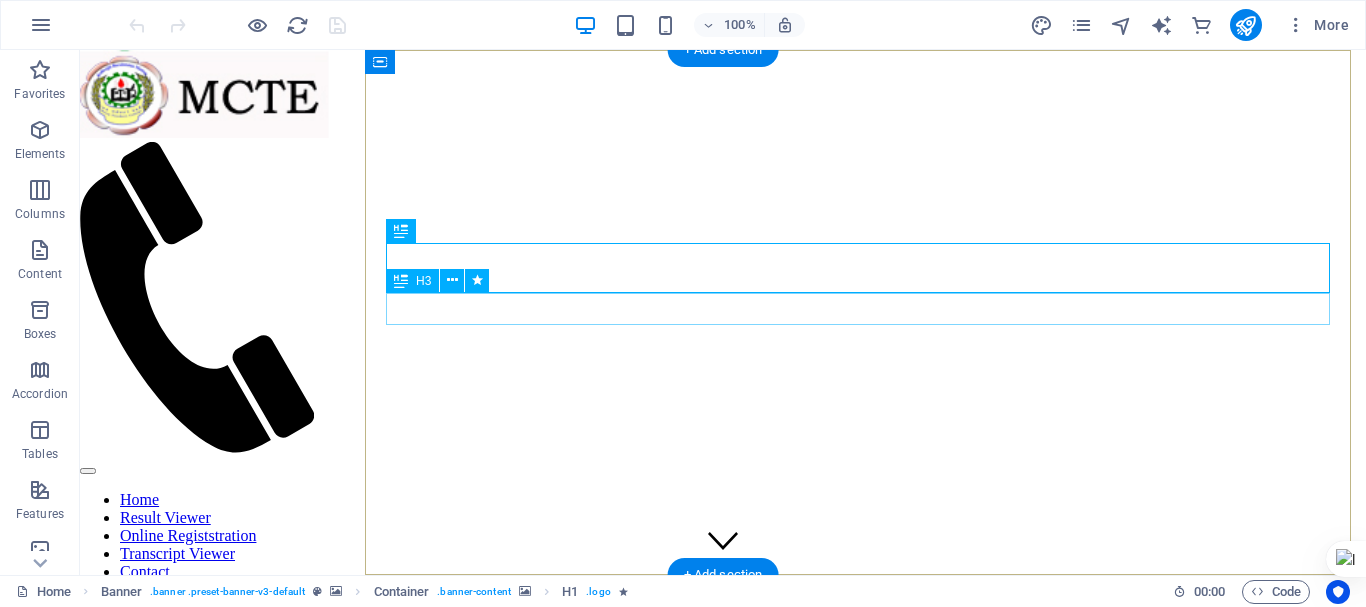 scroll, scrollTop: 0, scrollLeft: 0, axis: both 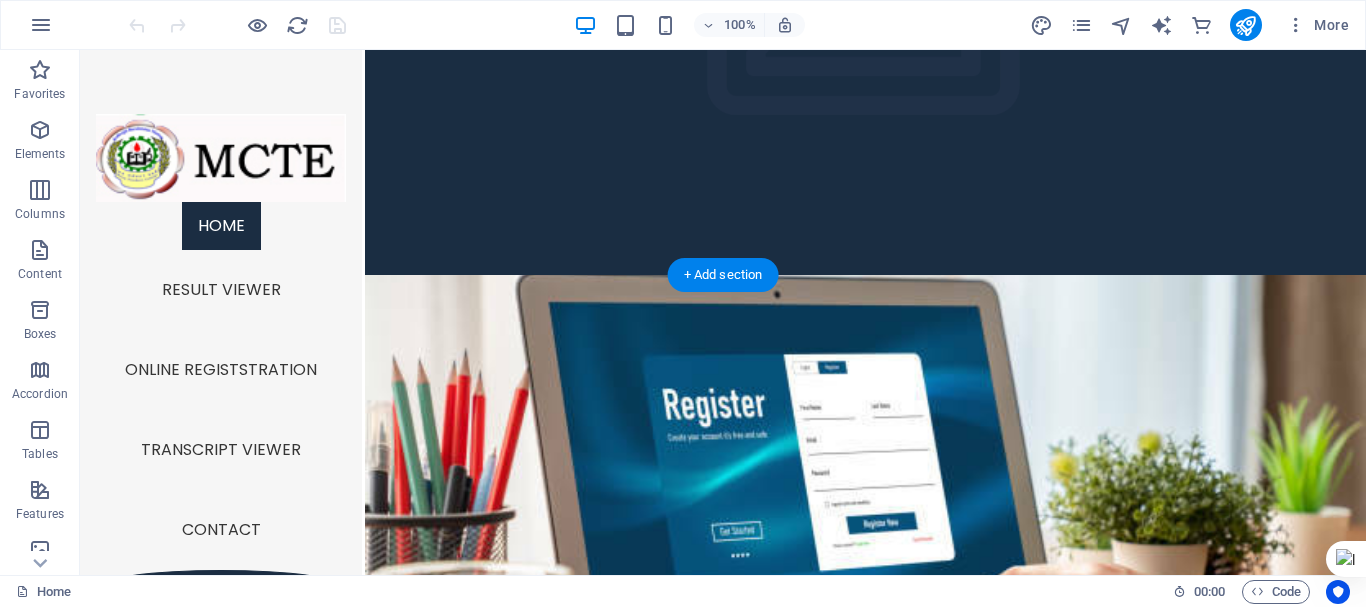 click at bounding box center (865, 537) 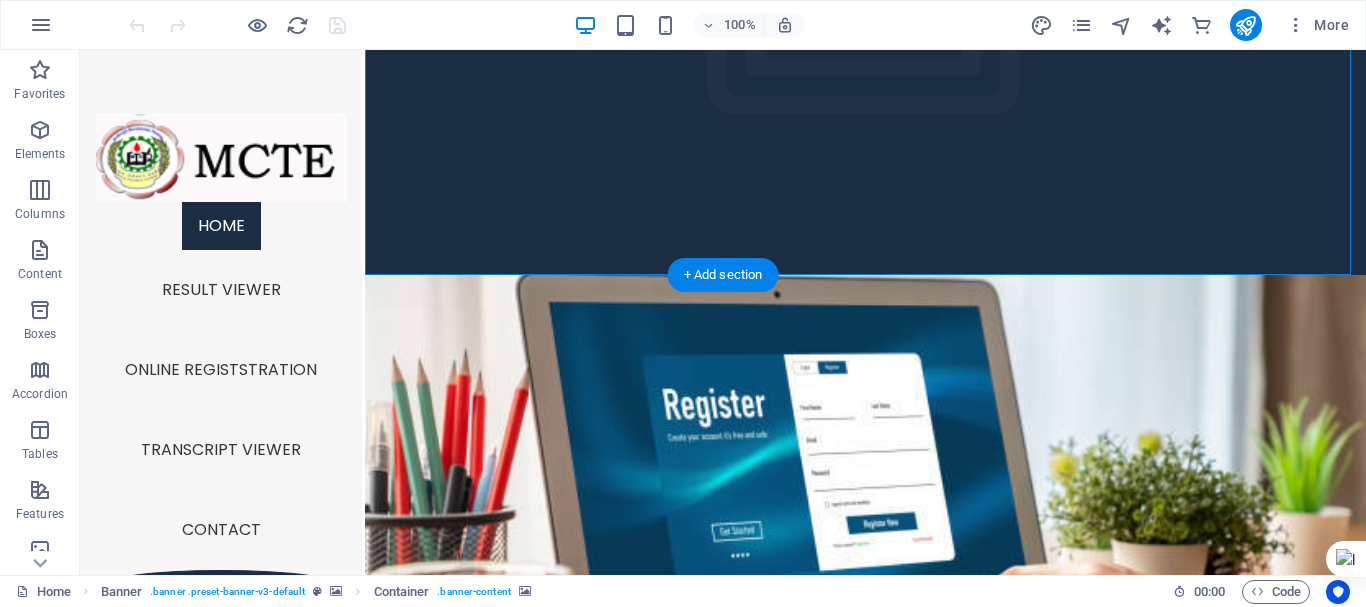 click at bounding box center [865, 537] 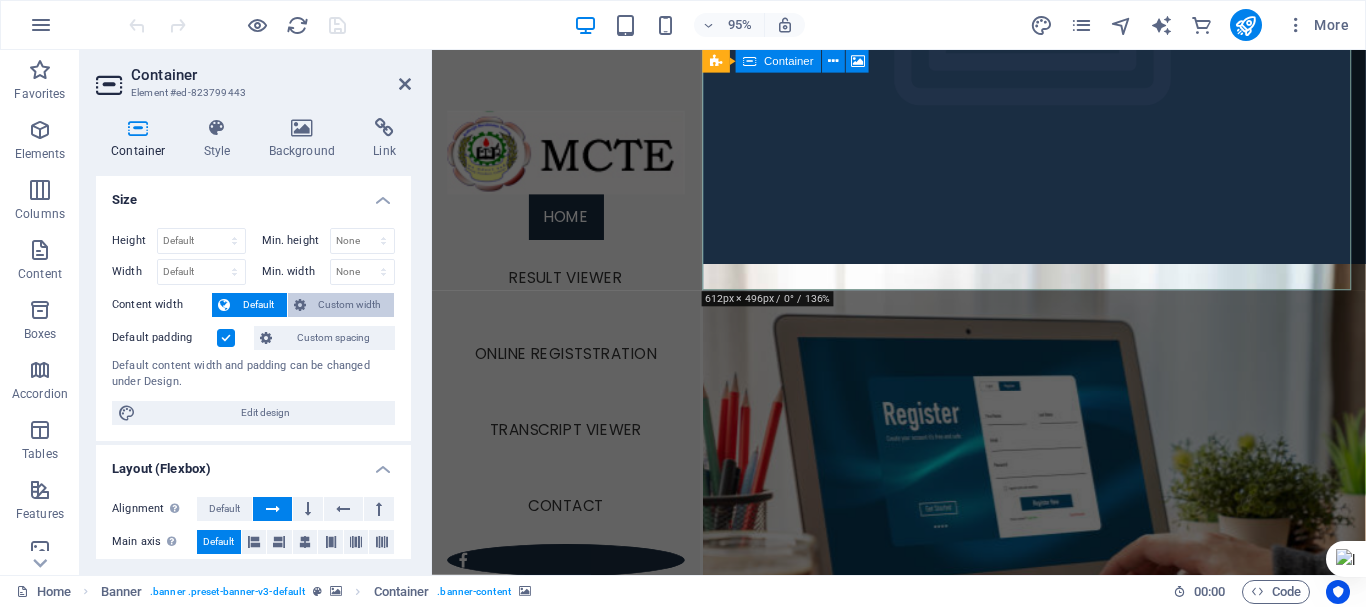 click on "Custom width" at bounding box center [350, 305] 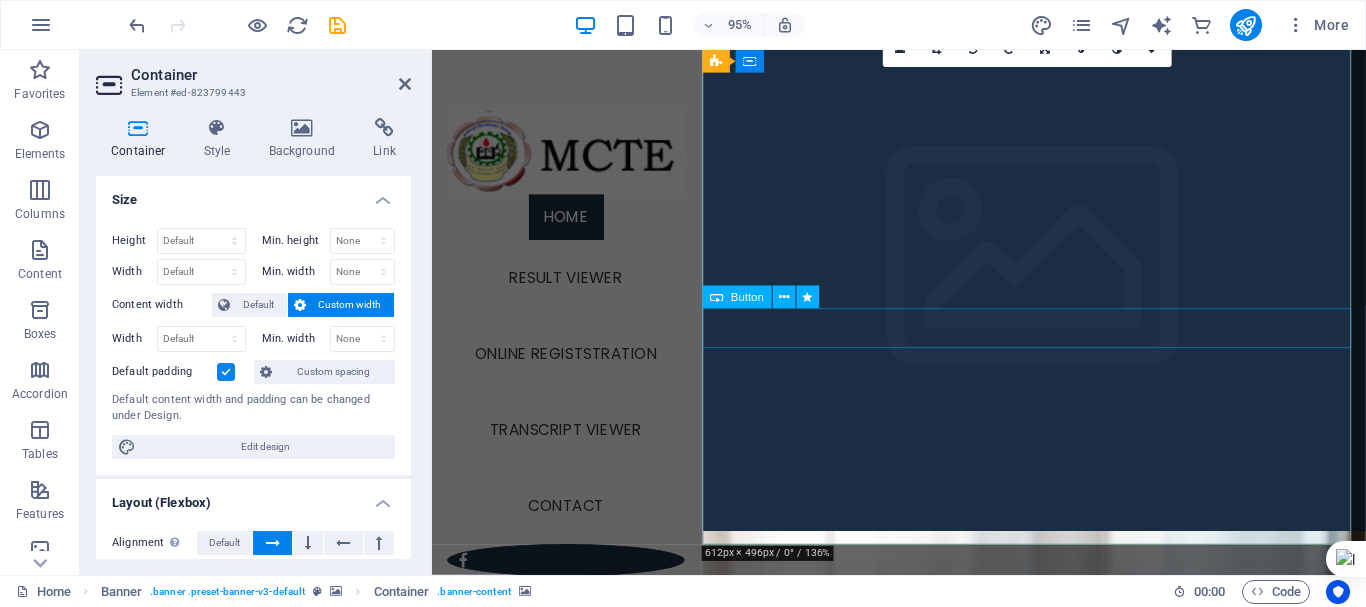 scroll, scrollTop: 0, scrollLeft: 0, axis: both 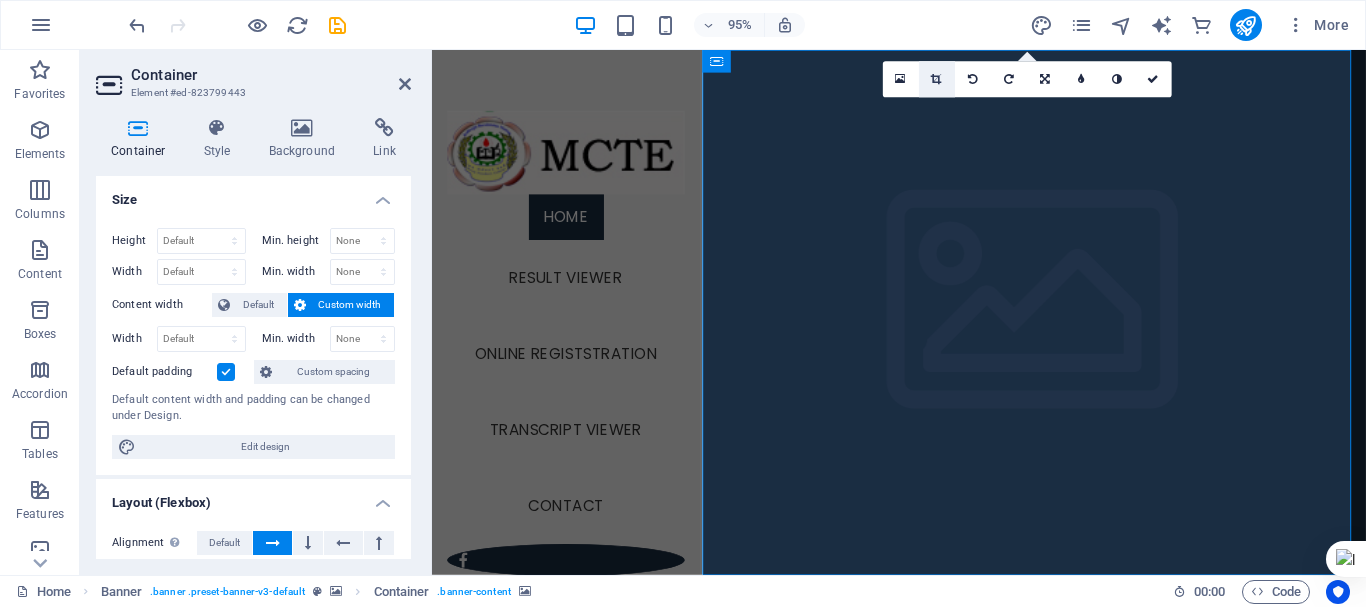 click at bounding box center (937, 79) 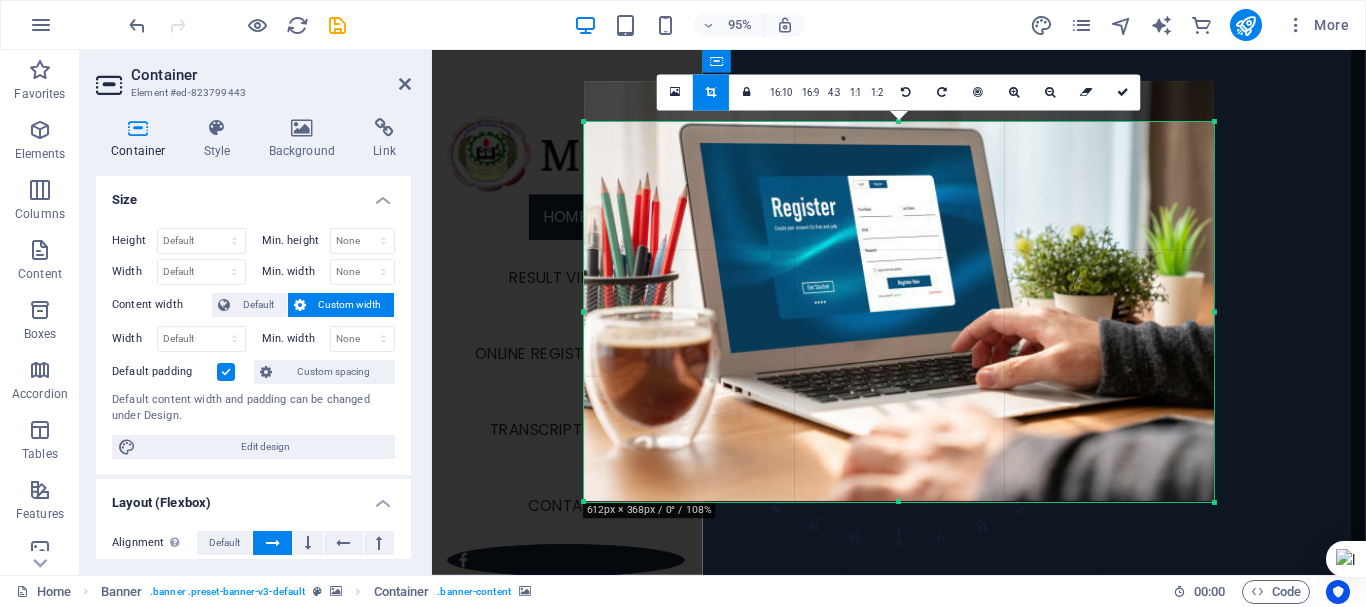 drag, startPoint x: 901, startPoint y: 104, endPoint x: 901, endPoint y: 147, distance: 43 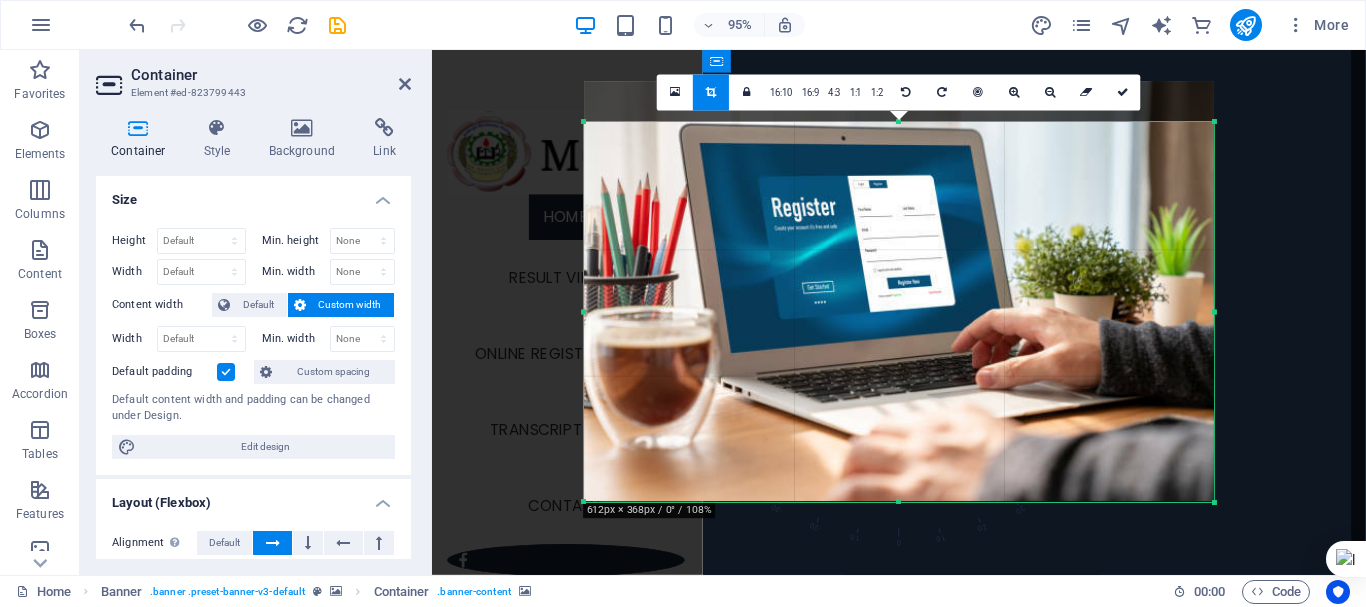 click on "180 170 160 150 140 130 120 110 100 90 80 70 60 50 40 30 20 10 0 -10 -20 -30 -40 -50 -60 -70 -80 -90 -100 -110 -120 -130 -140 -150 -160 -170 612px × 368px / 0° / 108% 16:10 16:9 4:3 1:1 1:2 0" at bounding box center (899, 313) 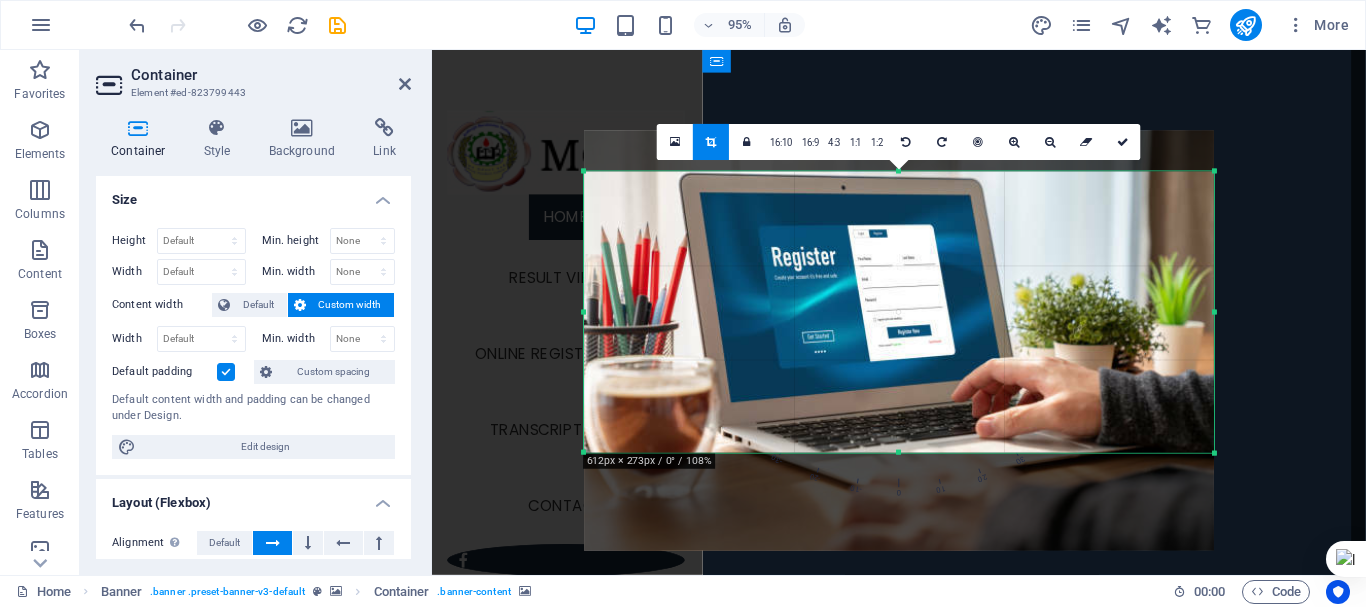 drag, startPoint x: 898, startPoint y: 502, endPoint x: 892, endPoint y: 399, distance: 103.17461 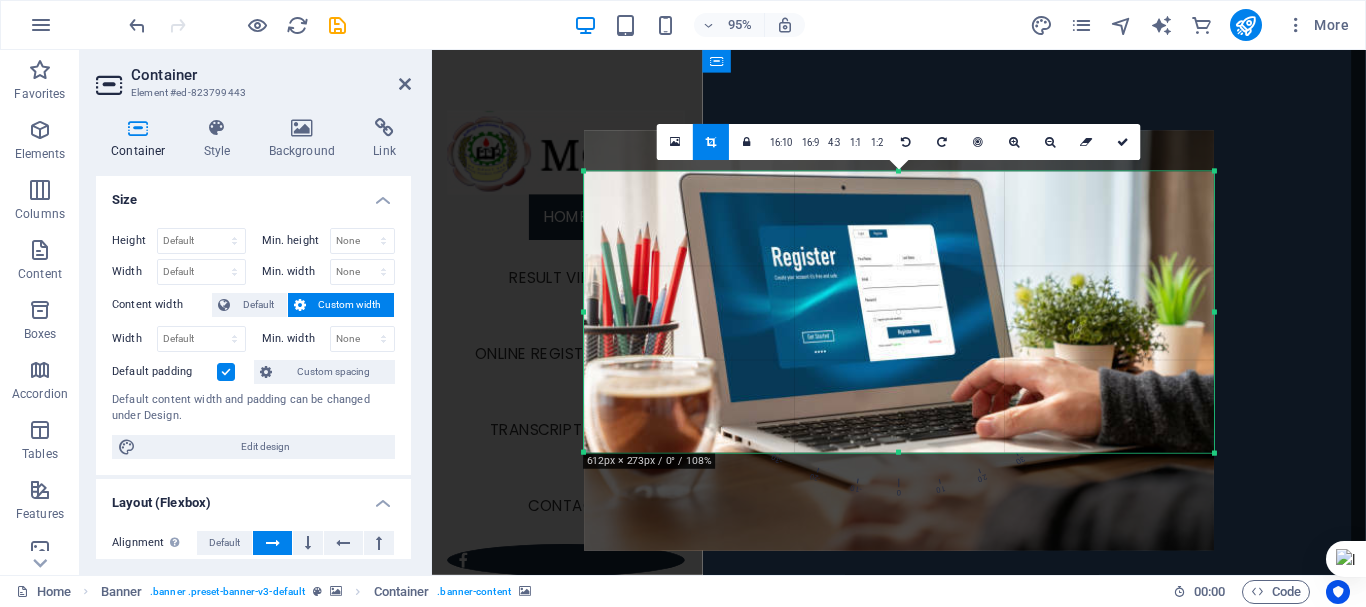 click on "180 170 160 150 140 130 120 110 100 90 80 70 60 50 40 30 20 10 0 -10 -20 -30 -40 -50 -60 -70 -80 -90 -100 -110 -120 -130 -140 -150 -160 -170 612px × 273px / 0° / 108% 16:10 16:9 4:3 1:1 1:2 0" at bounding box center [899, 312] 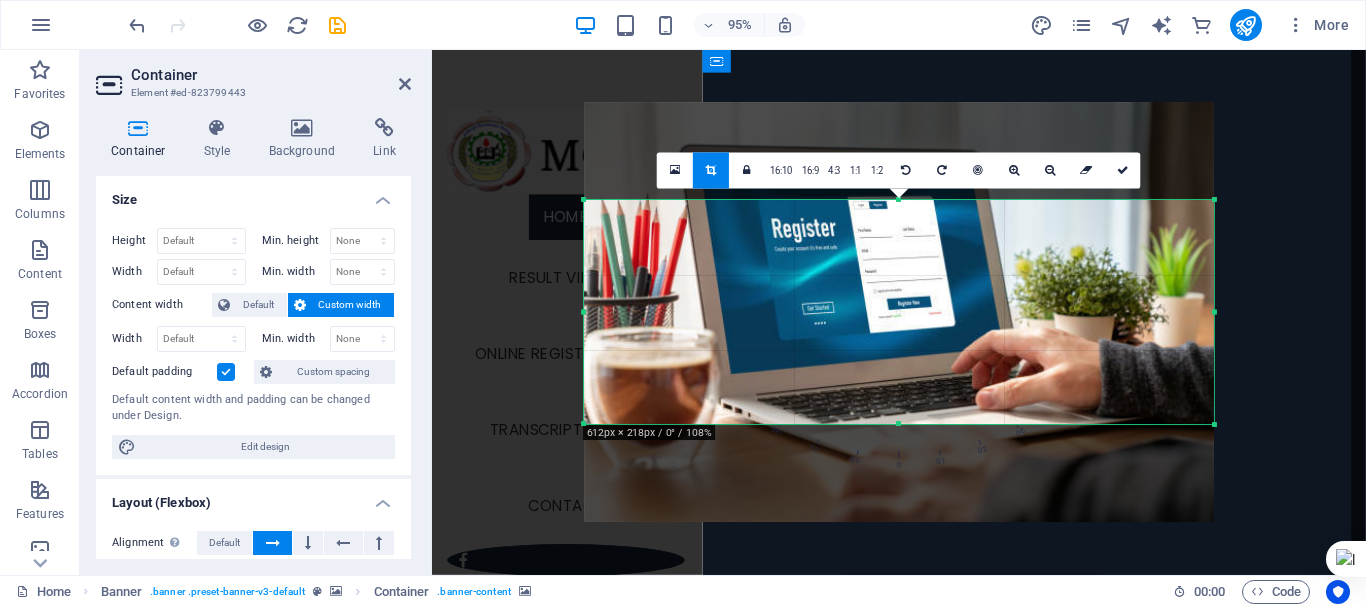 drag, startPoint x: 899, startPoint y: 170, endPoint x: 900, endPoint y: 230, distance: 60.00833 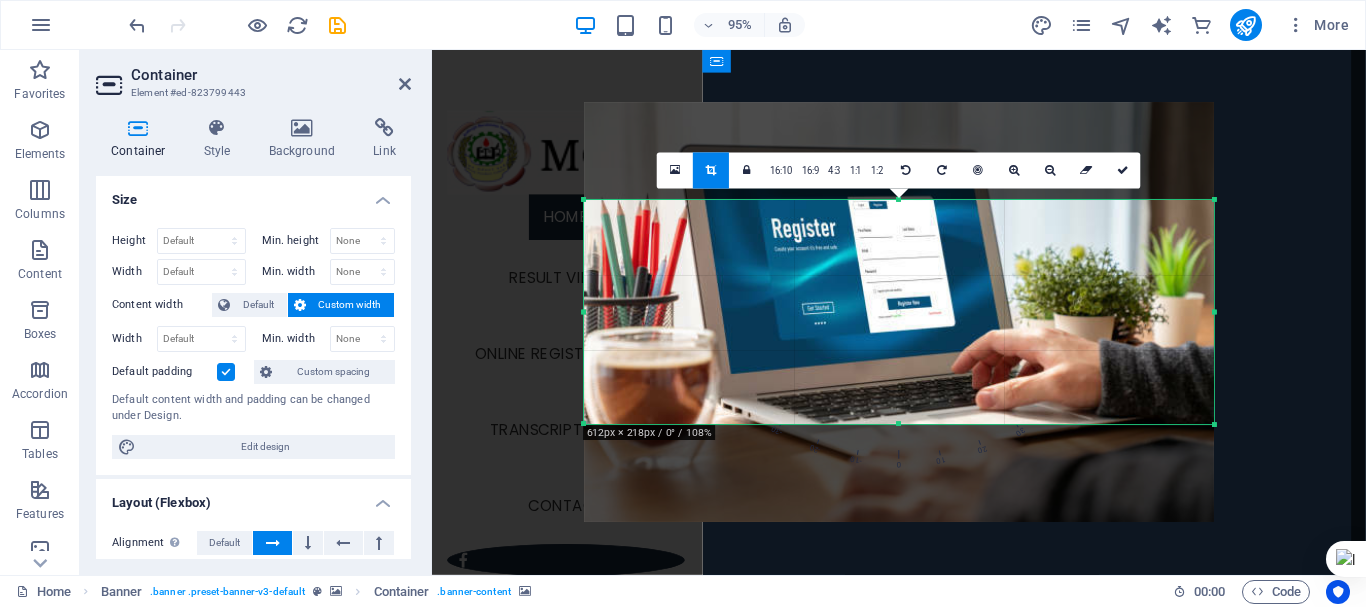 click on "180 170 160 150 140 130 120 110 100 90 80 70 60 50 40 30 20 10 0 -10 -20 -30 -40 -50 -60 -70 -80 -90 -100 -110 -120 -130 -140 -150 -160 -170 612px × 218px / 0° / 108% 16:10 16:9 4:3 1:1 1:2 0" at bounding box center (899, 312) 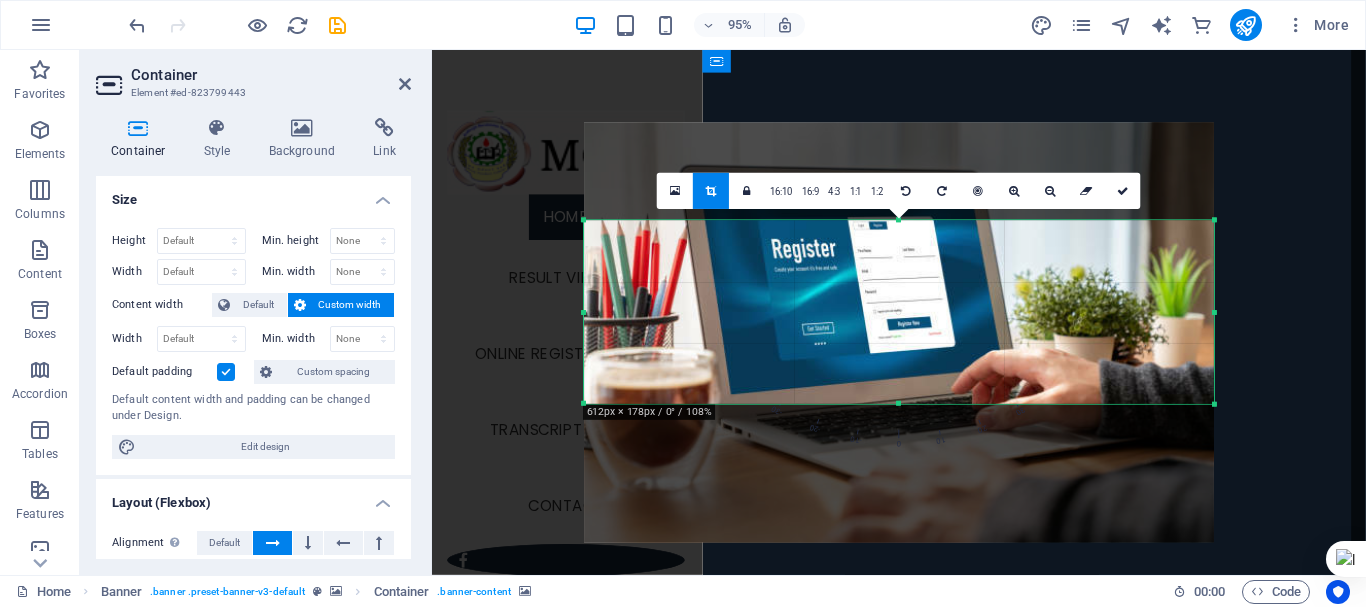 drag, startPoint x: 897, startPoint y: 425, endPoint x: 890, endPoint y: 382, distance: 43.56604 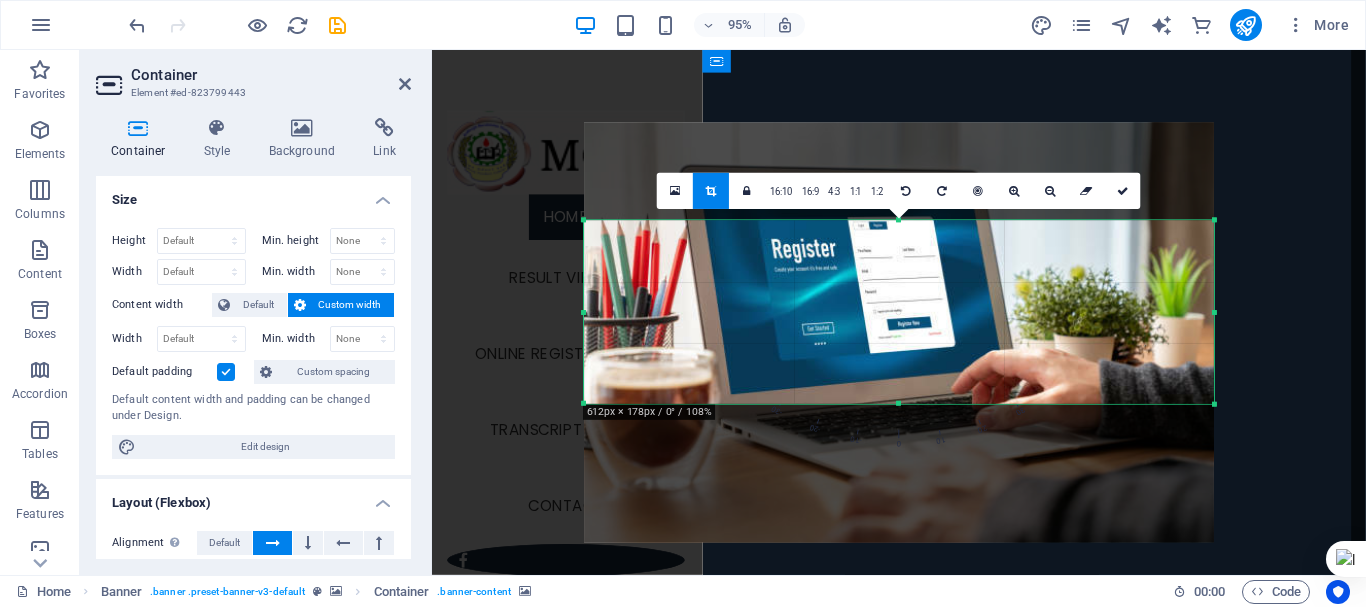 click on "180 170 160 150 140 130 120 110 100 90 80 70 60 50 40 30 20 10 0 -10 -20 -30 -40 -50 -60 -70 -80 -90 -100 -110 -120 -130 -140 -150 -160 -170 612px × 178px / 0° / 108% 16:10 16:9 4:3 1:1 1:2 0" at bounding box center (899, 312) 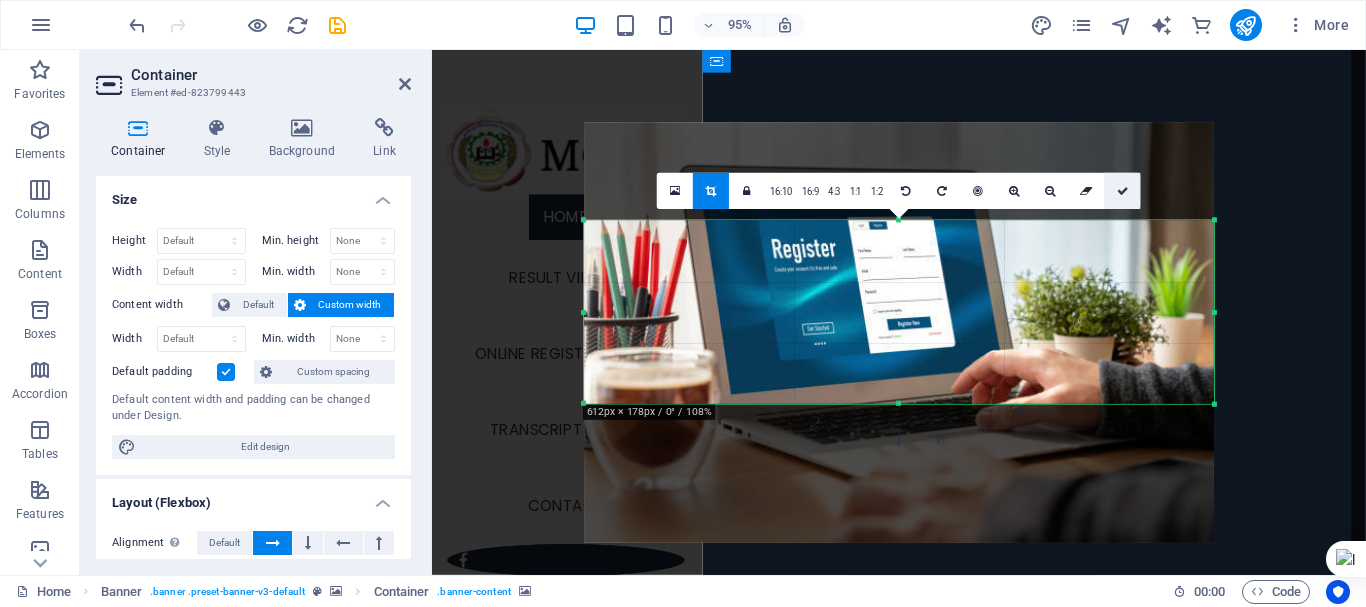 click at bounding box center [1123, 191] 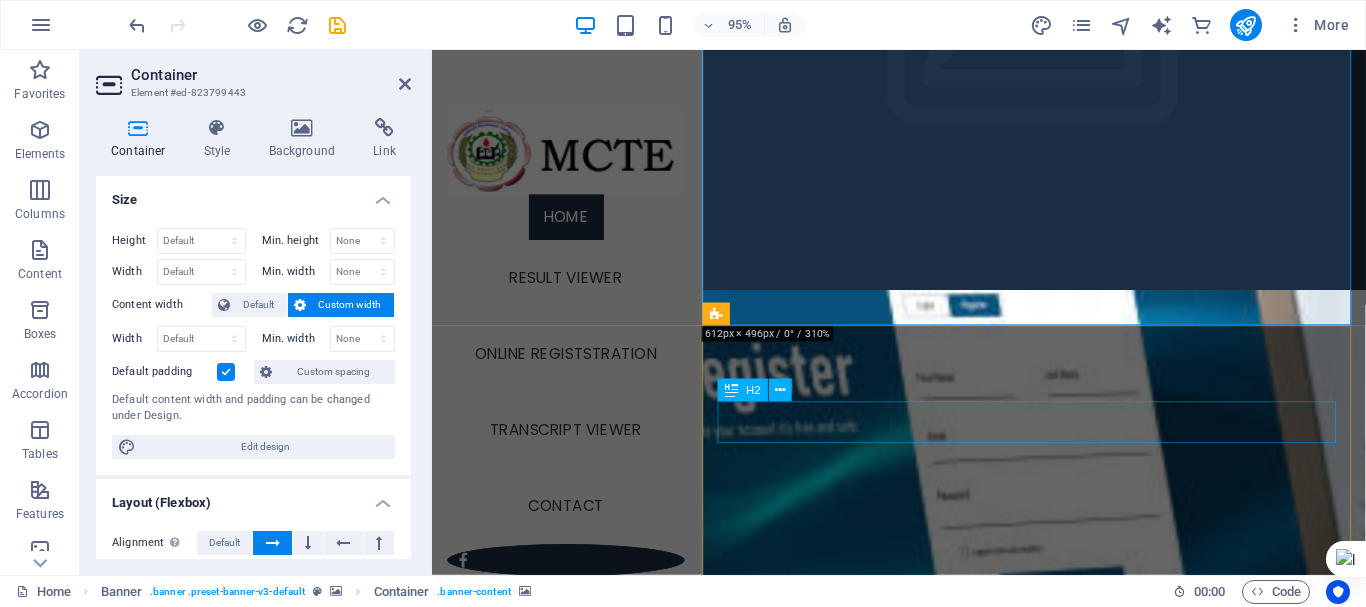 scroll, scrollTop: 0, scrollLeft: 0, axis: both 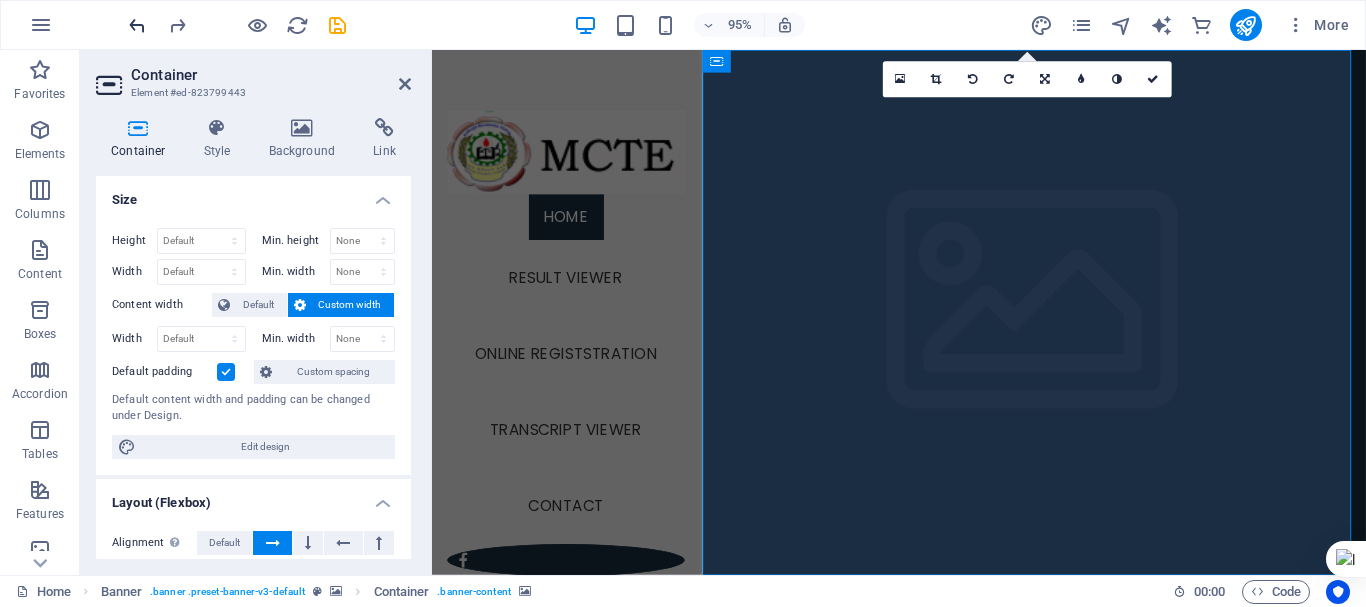 click at bounding box center [137, 25] 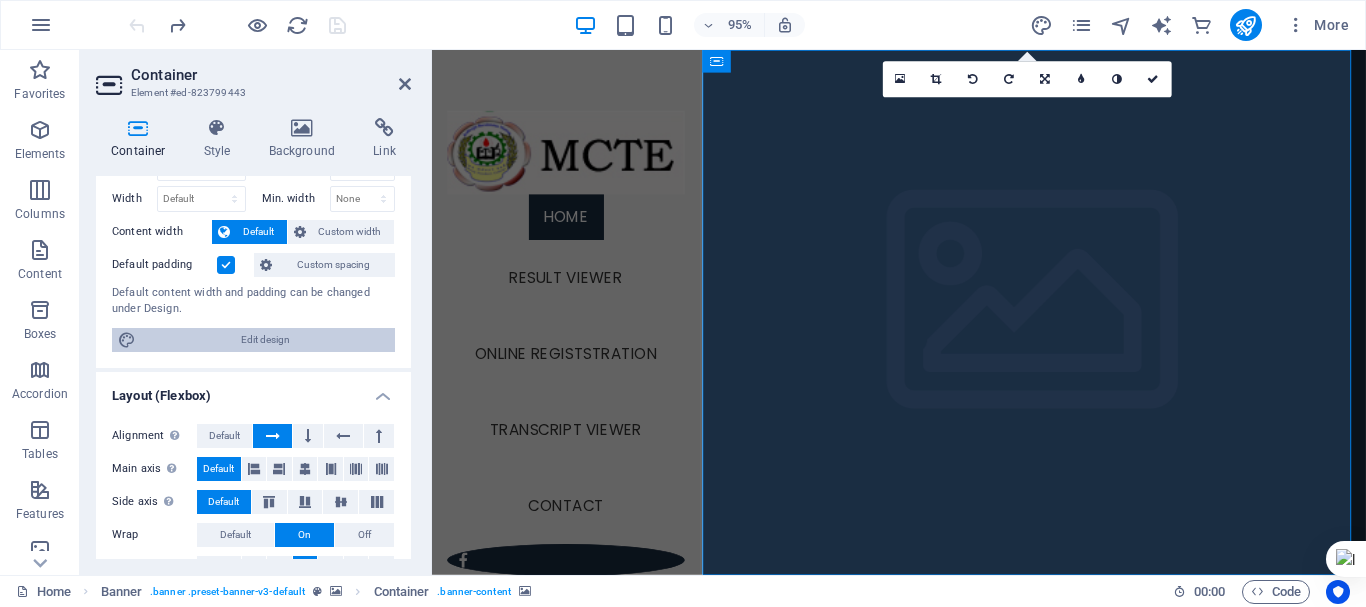 scroll, scrollTop: 100, scrollLeft: 0, axis: vertical 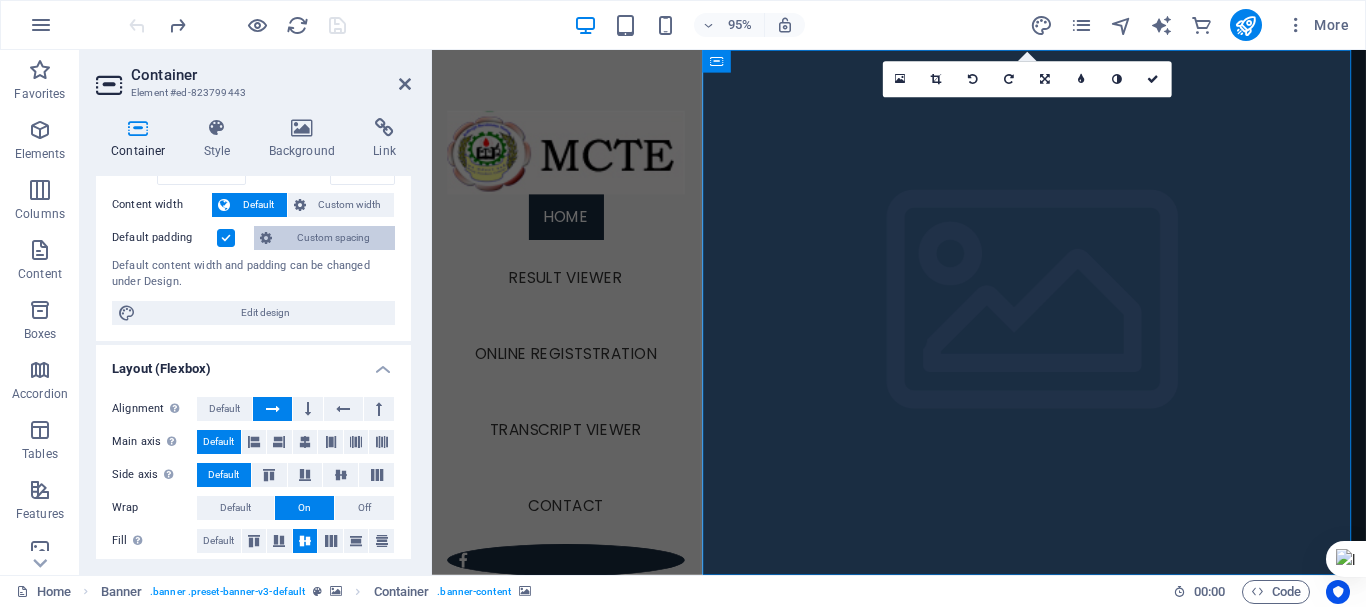click on "Custom spacing" at bounding box center (333, 238) 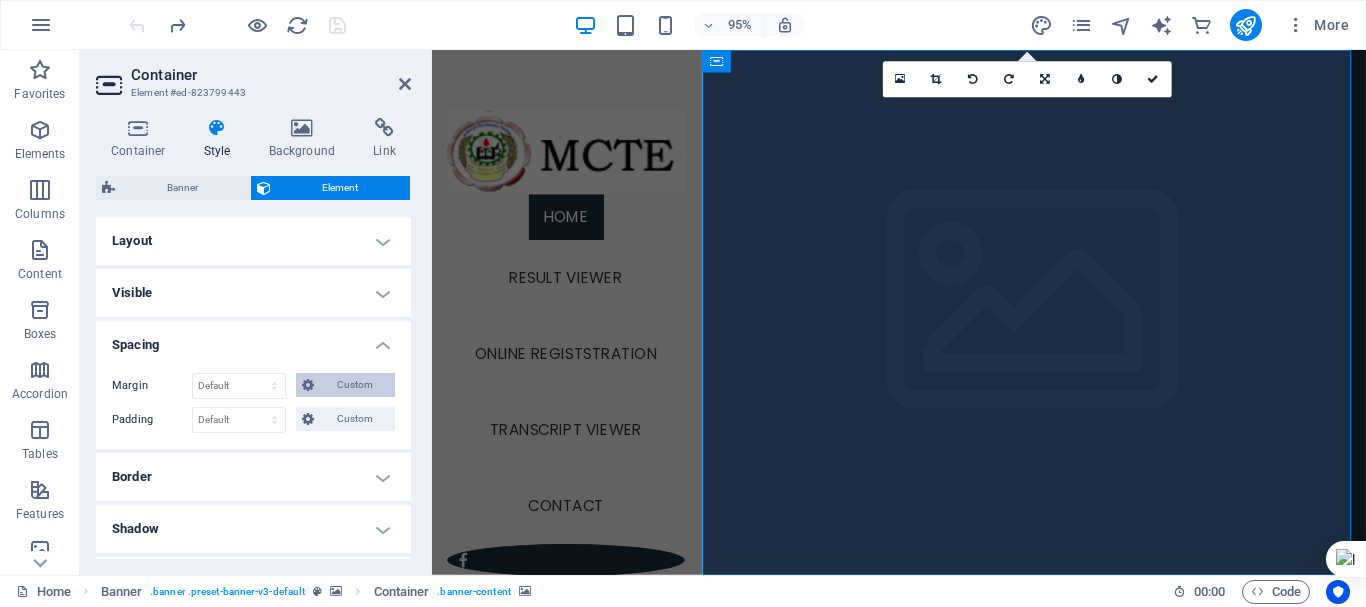 click on "Custom" at bounding box center [354, 385] 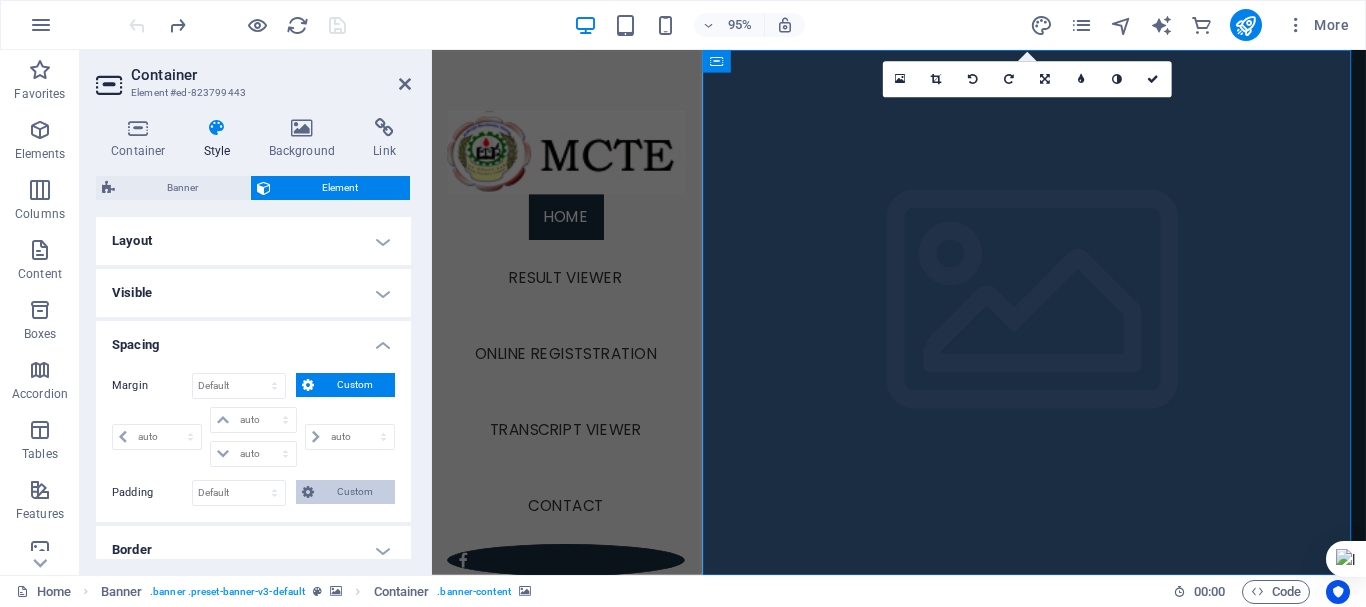 click on "Custom" at bounding box center [354, 492] 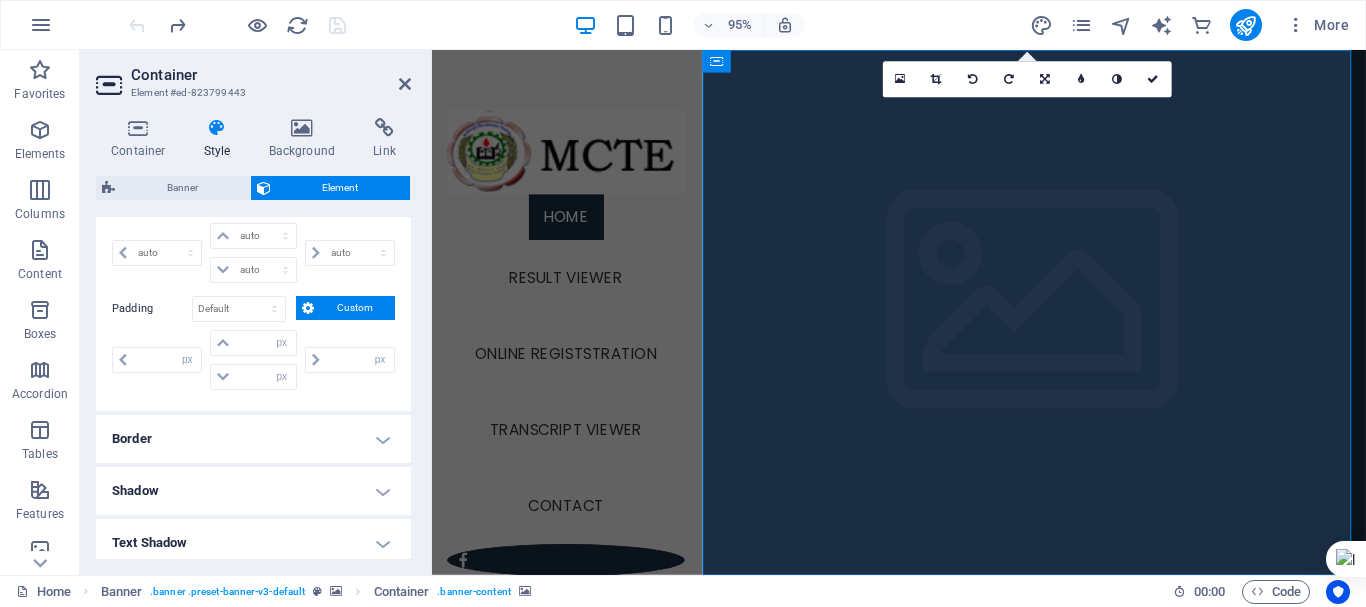 scroll, scrollTop: 300, scrollLeft: 0, axis: vertical 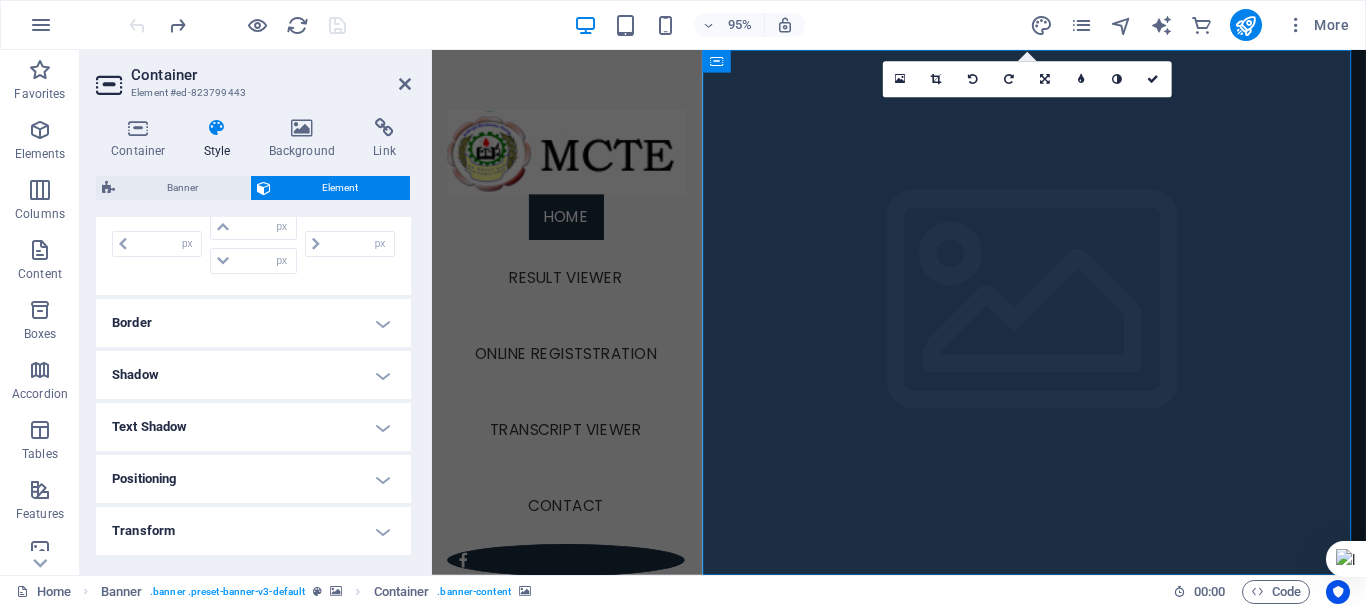 click on "Border" at bounding box center [253, 323] 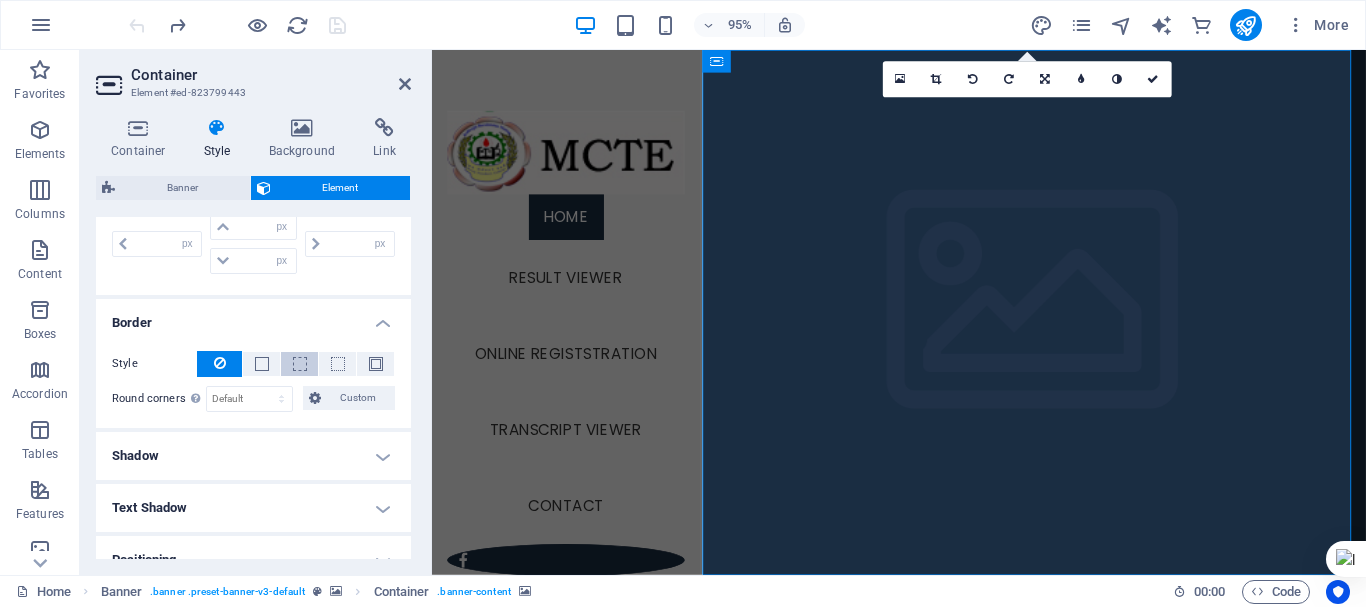 click at bounding box center (299, 364) 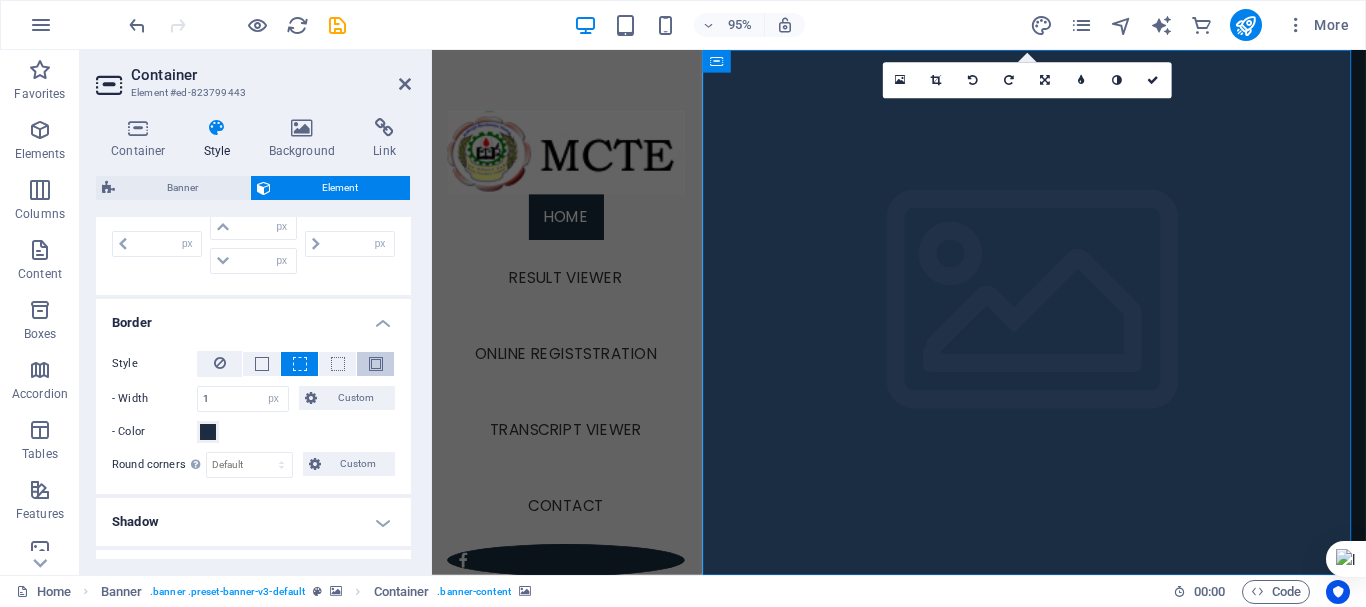 click at bounding box center [376, 364] 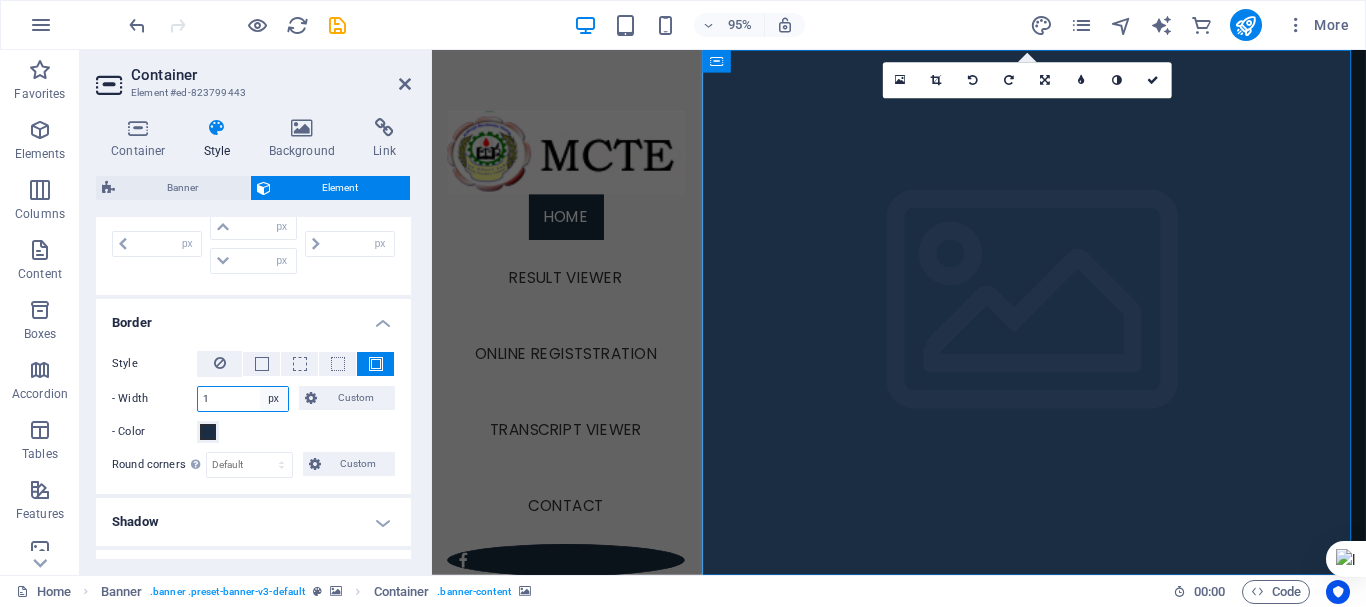 click on "auto px rem % vh vw Custom" at bounding box center [274, 399] 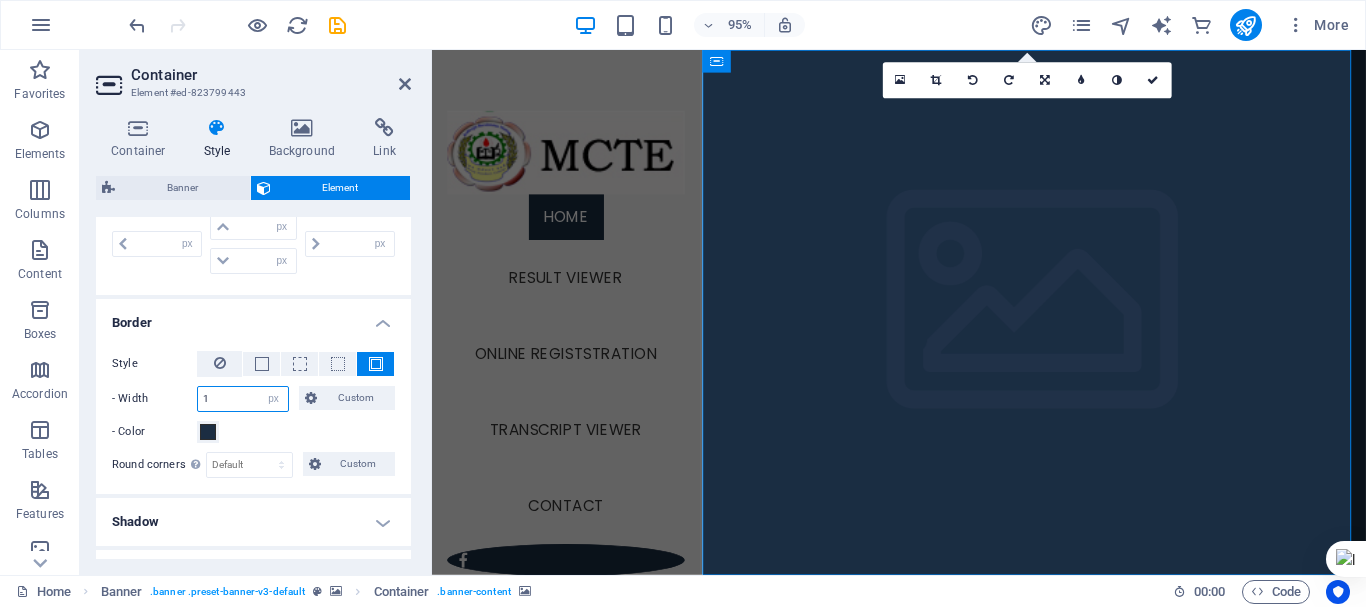 drag, startPoint x: 221, startPoint y: 403, endPoint x: 197, endPoint y: 398, distance: 24.5153 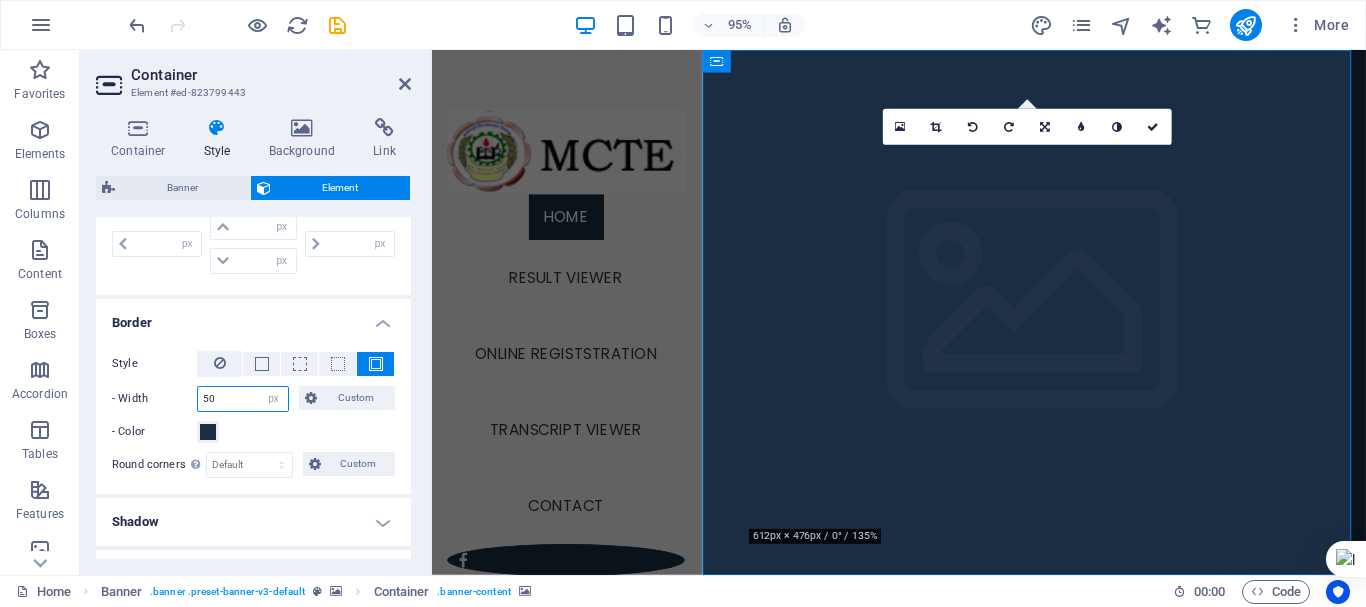 drag, startPoint x: 216, startPoint y: 393, endPoint x: 199, endPoint y: 393, distance: 17 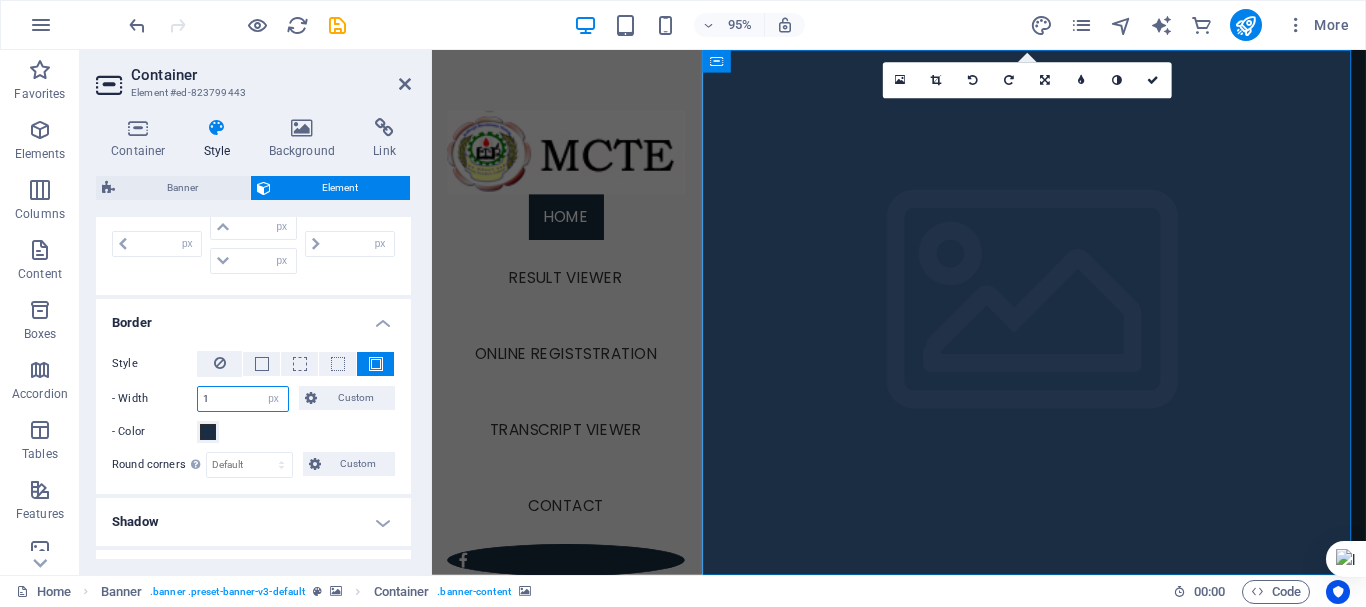 drag, startPoint x: 243, startPoint y: 399, endPoint x: 201, endPoint y: 399, distance: 42 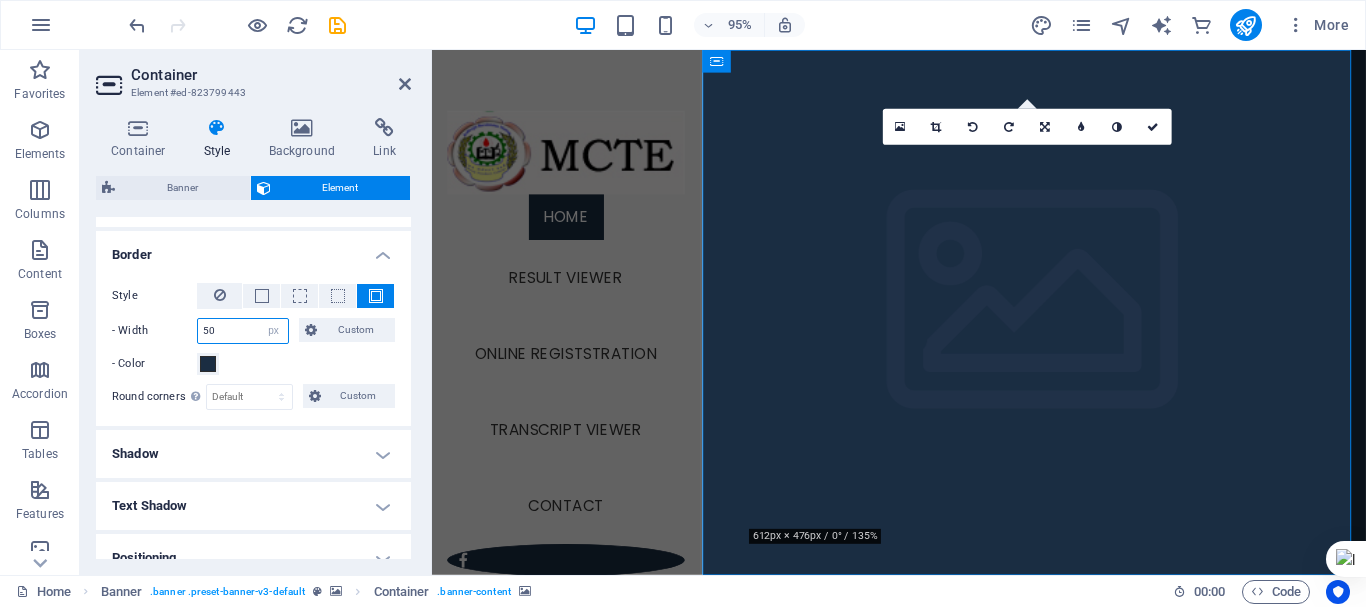 scroll, scrollTop: 400, scrollLeft: 0, axis: vertical 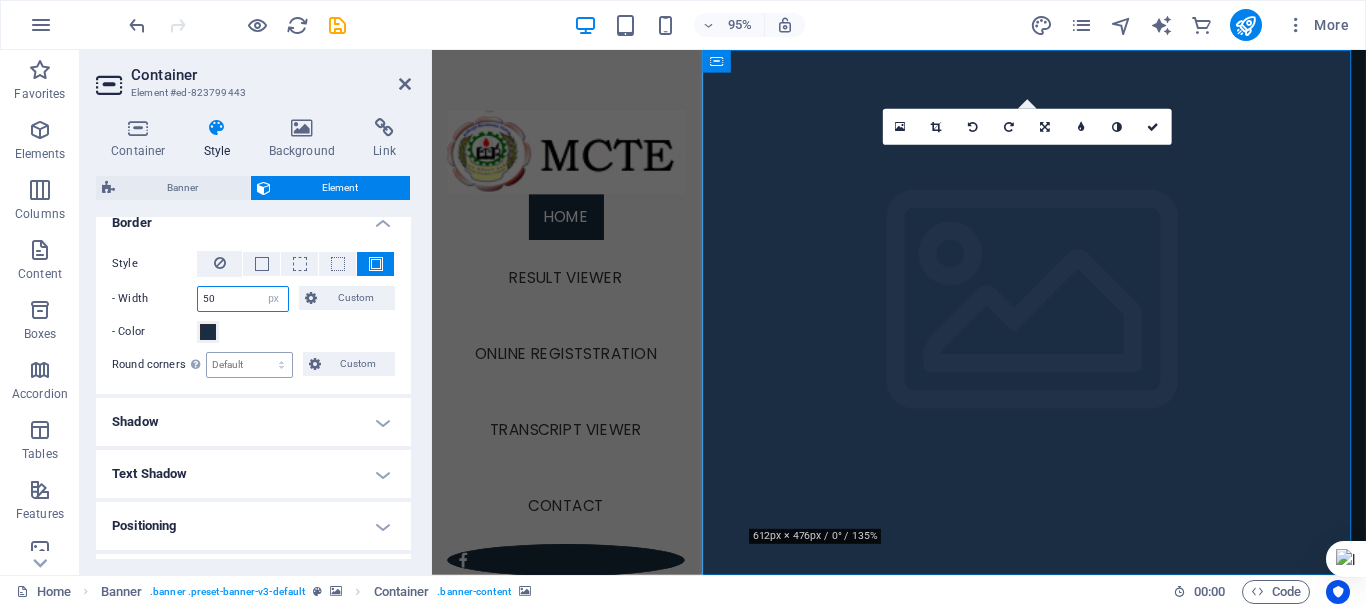 type on "50" 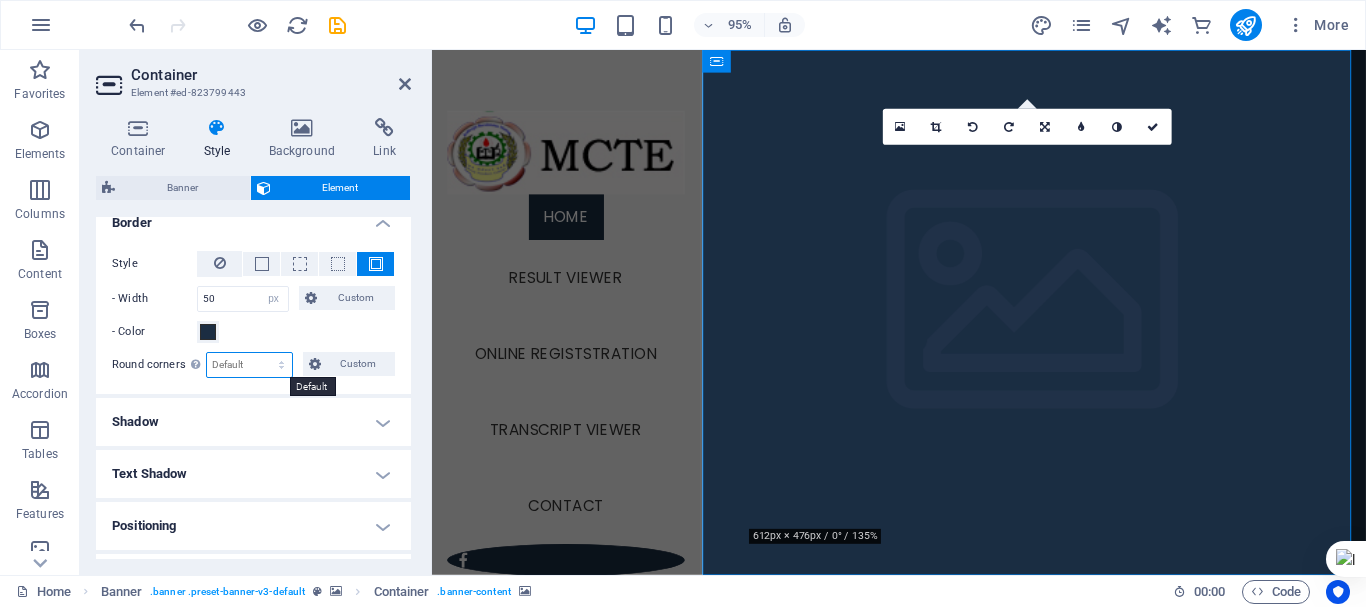 click on "Default px rem % vh vw Custom" at bounding box center (249, 365) 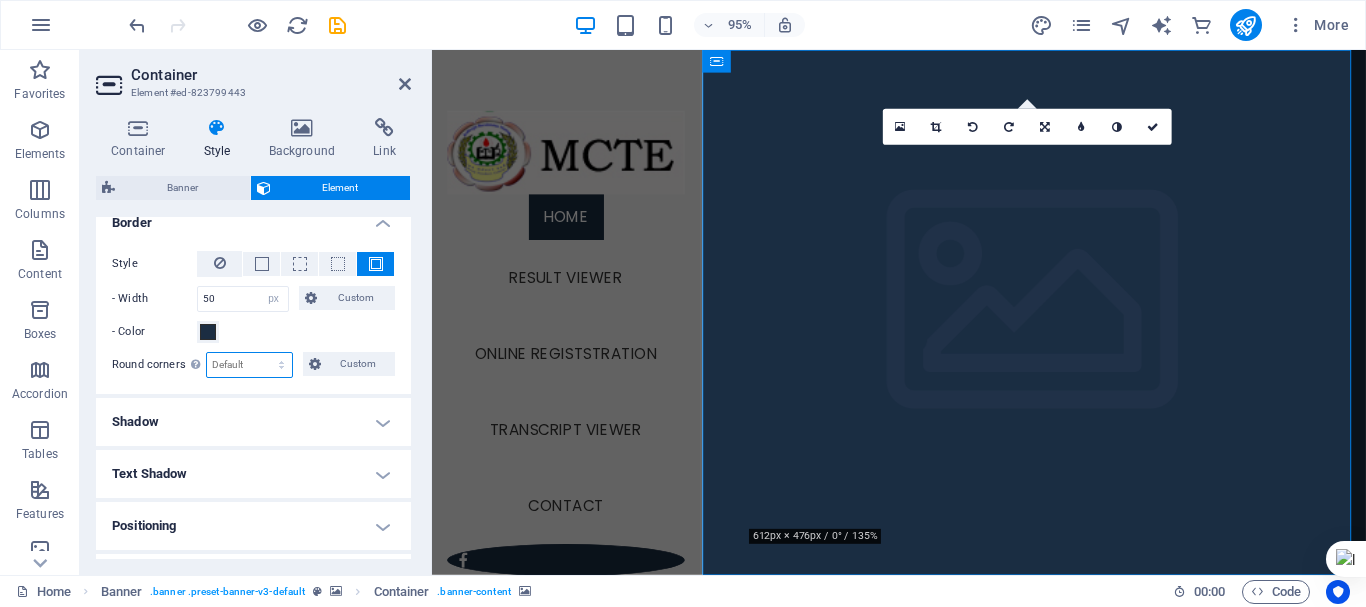 select on "px" 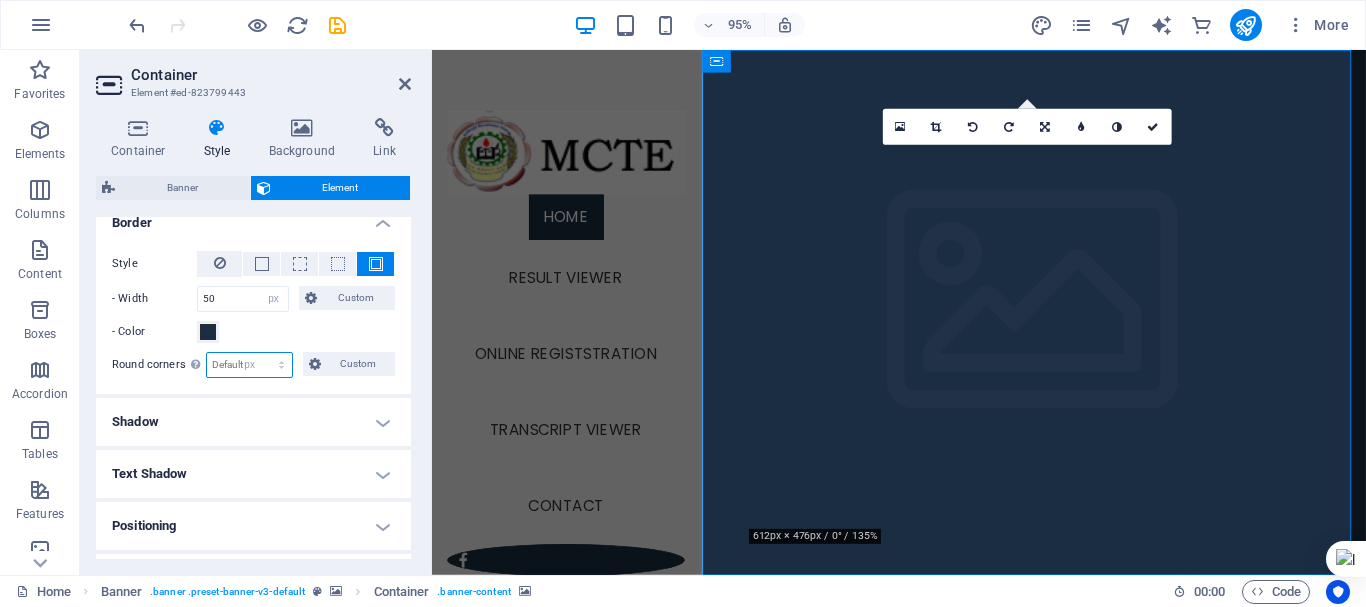 click on "Default px rem % vh vw Custom" at bounding box center (249, 365) 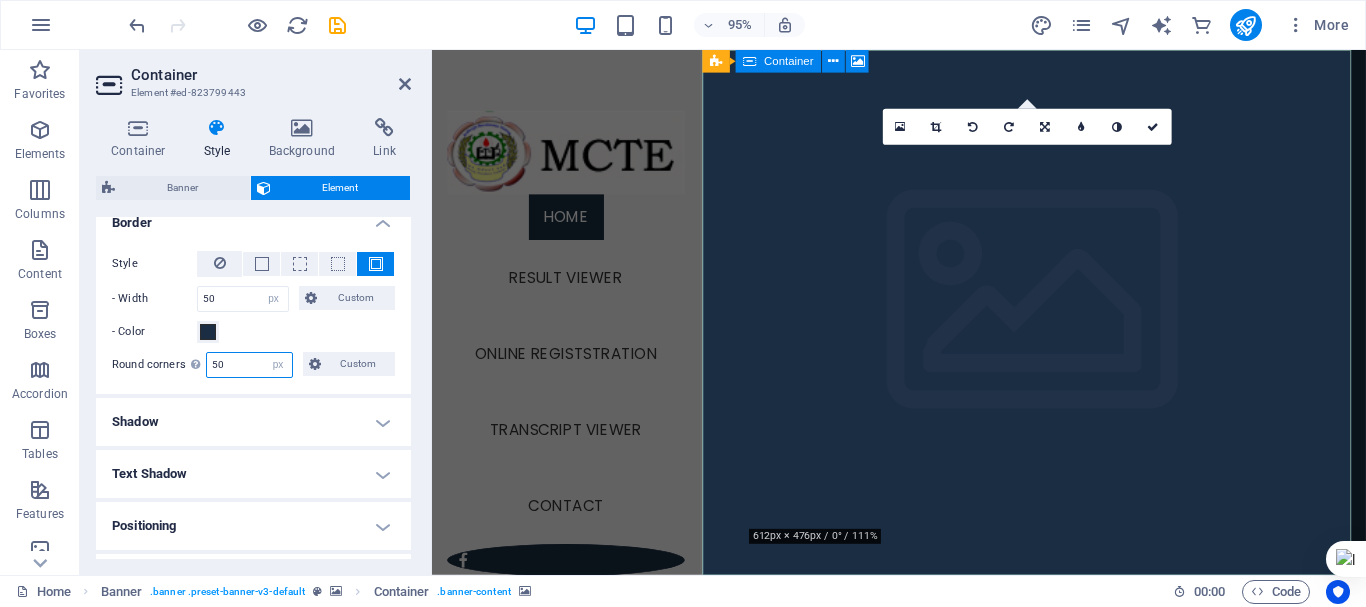 type on "50" 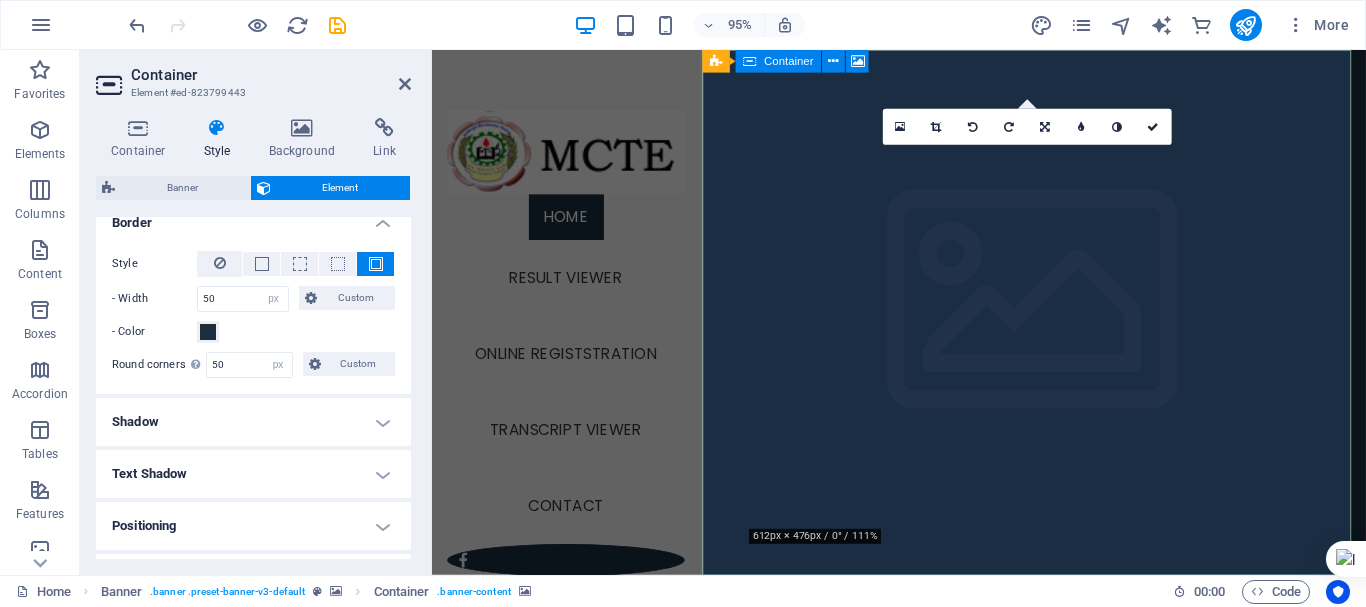 click at bounding box center (1066, 929) 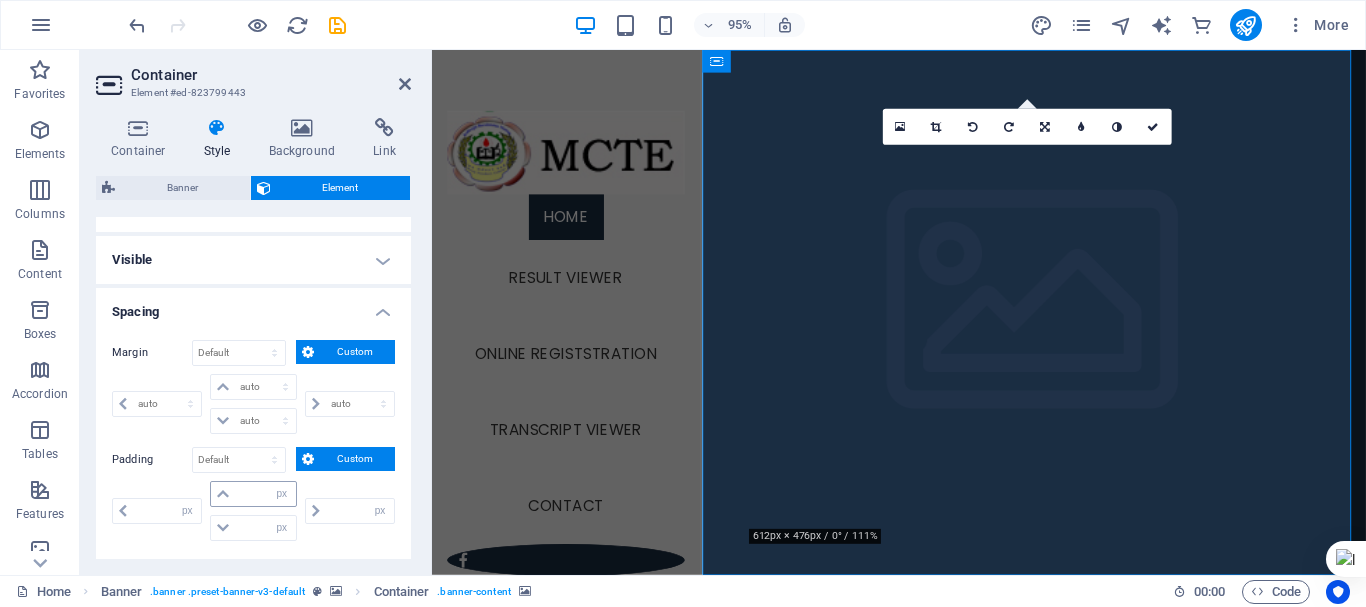 scroll, scrollTop: 0, scrollLeft: 0, axis: both 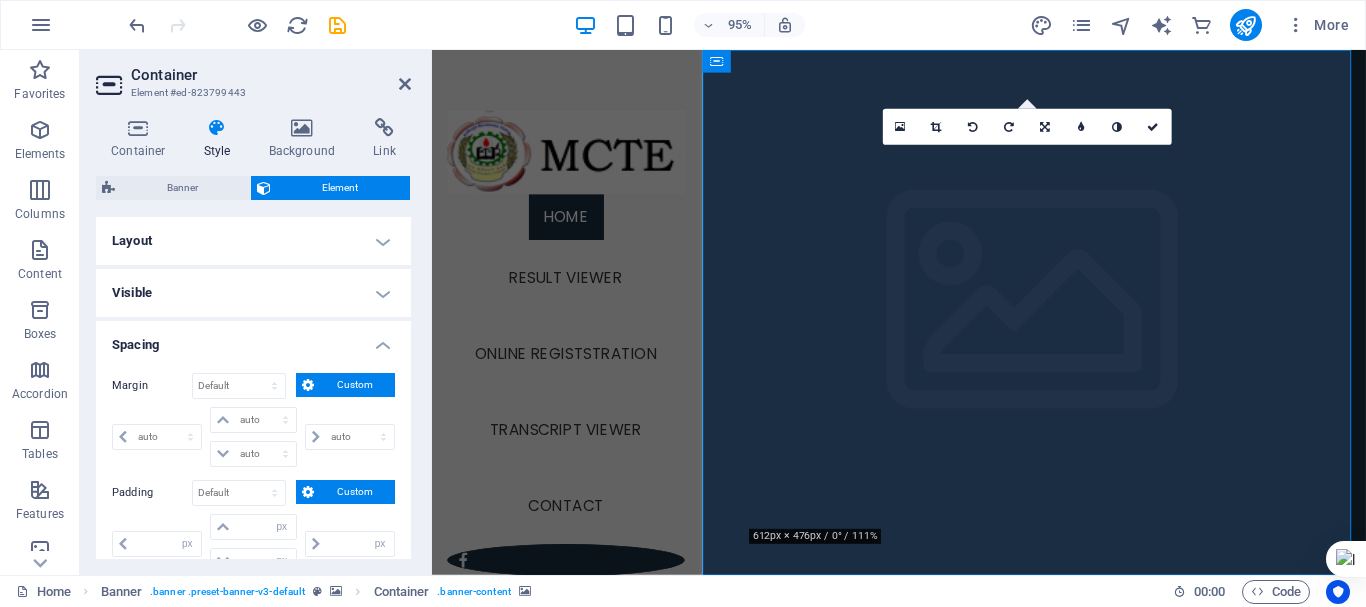click on "Layout" at bounding box center (253, 241) 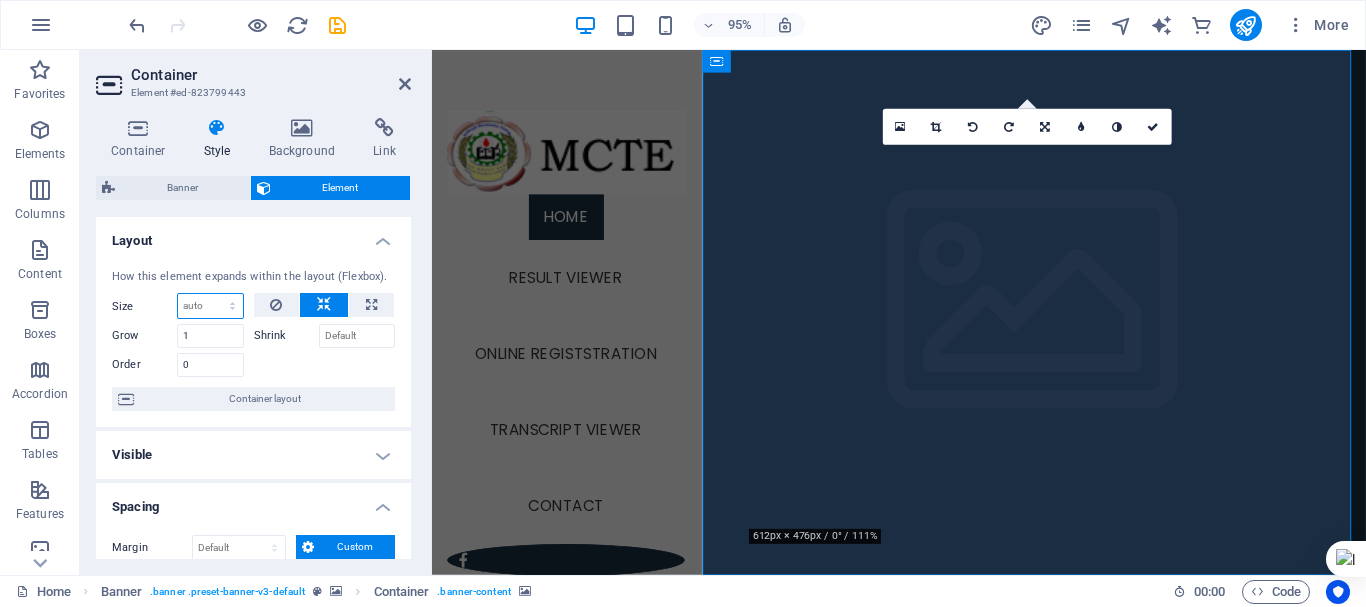 click on "Default auto px % 1/1 1/2 1/3 1/4 1/5 1/6 1/7 1/8 1/9 1/10" at bounding box center [210, 306] 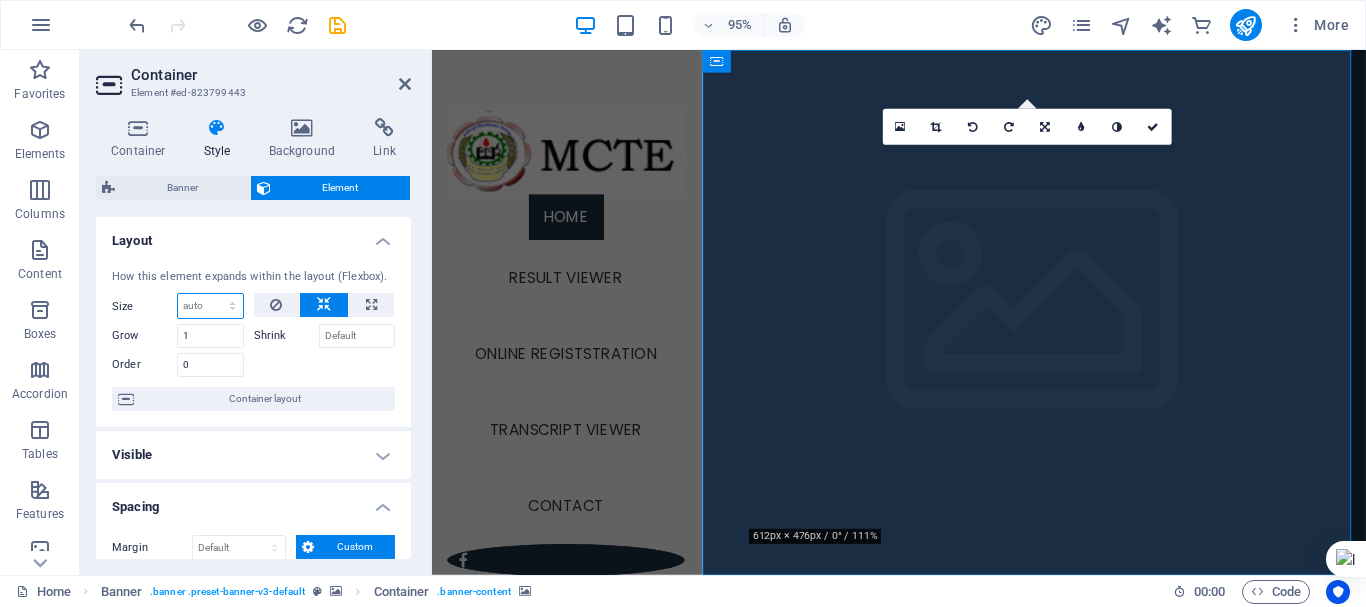 select on "1/4" 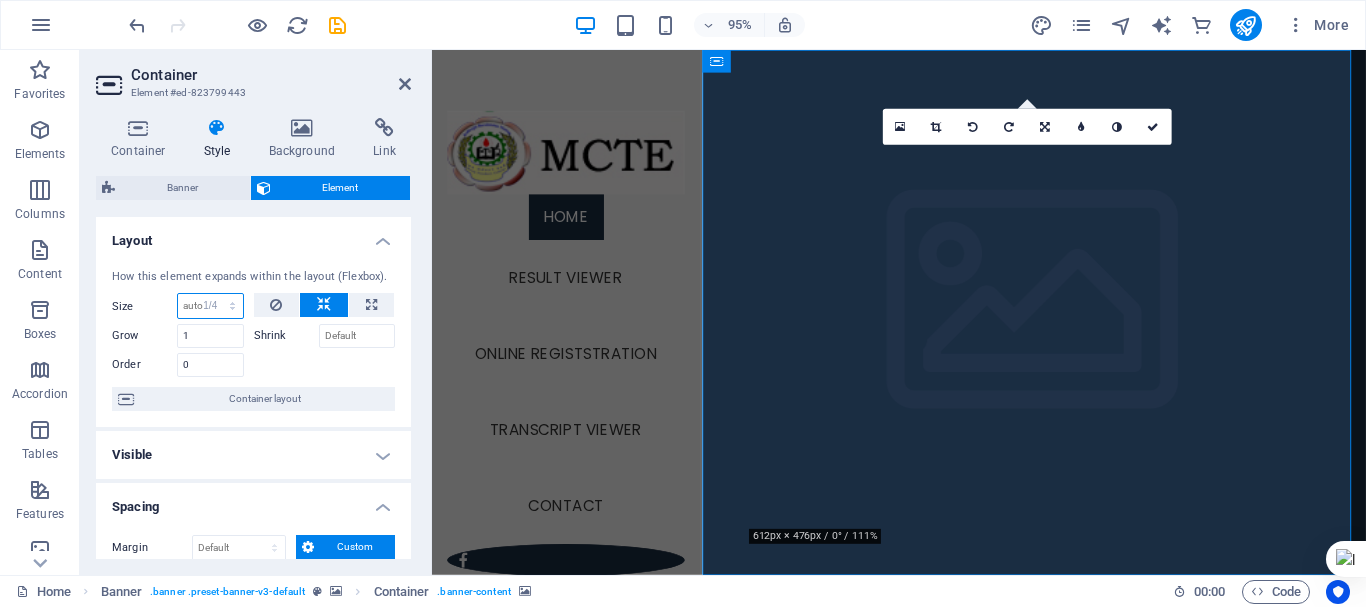 click on "Default auto px % 1/1 1/2 1/3 1/4 1/5 1/6 1/7 1/8 1/9 1/10" at bounding box center (210, 306) 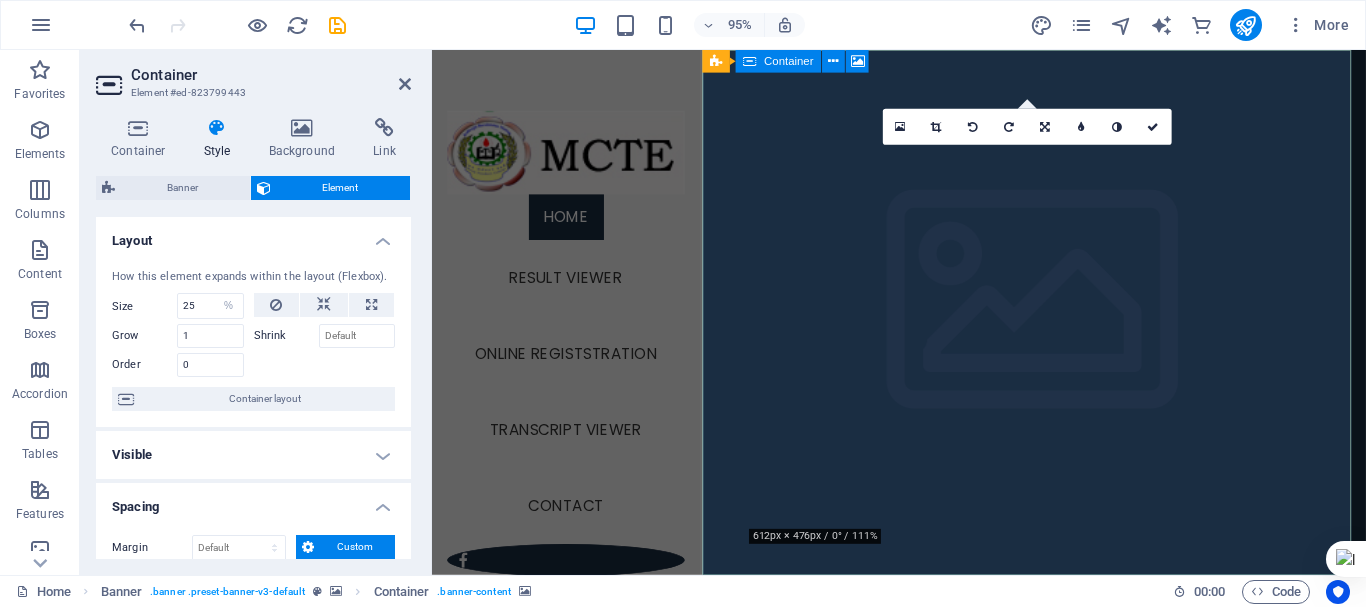click at bounding box center [1066, 929] 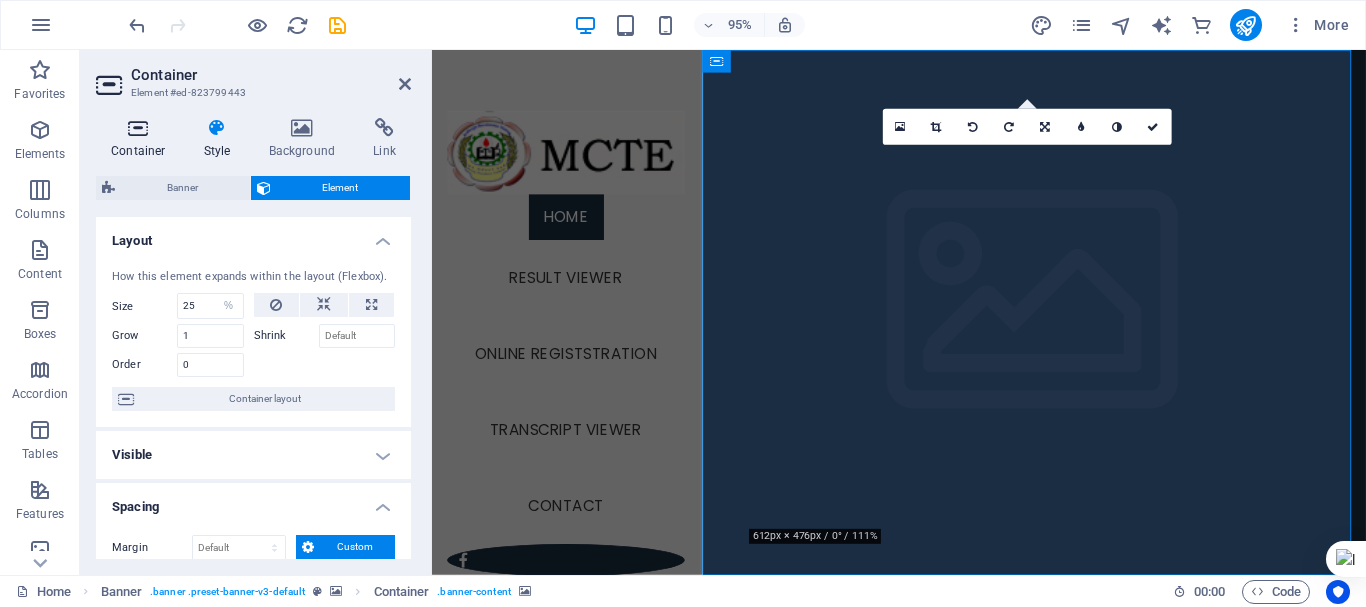 click at bounding box center (138, 128) 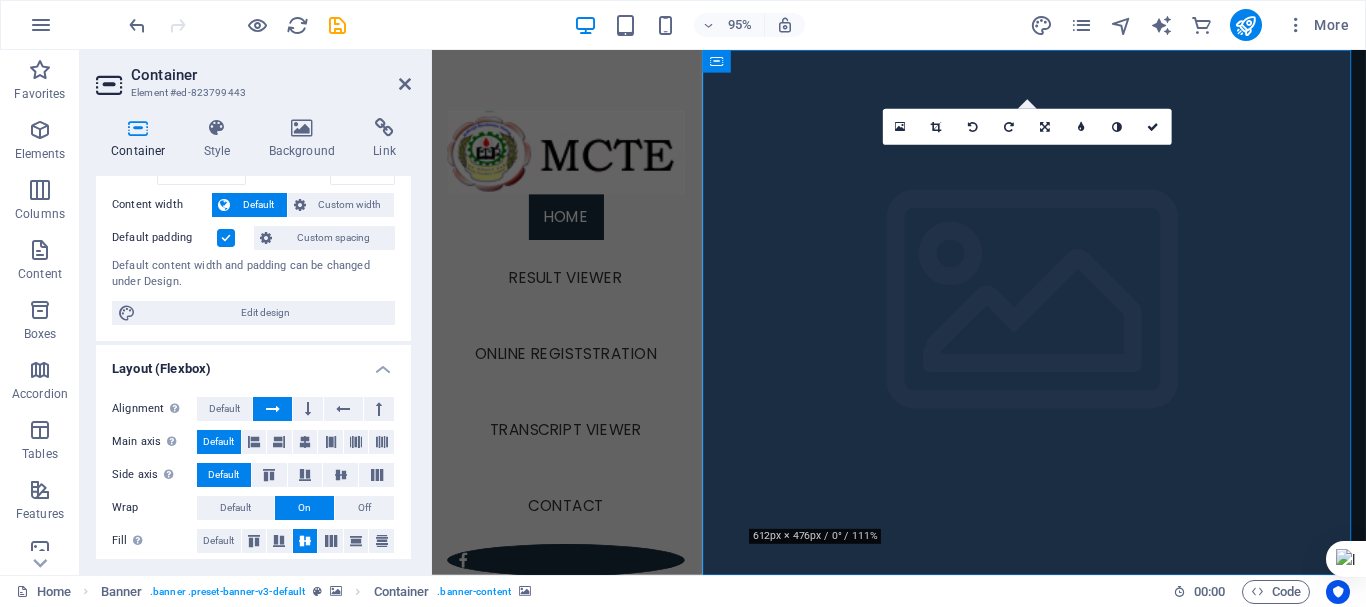 scroll, scrollTop: 200, scrollLeft: 0, axis: vertical 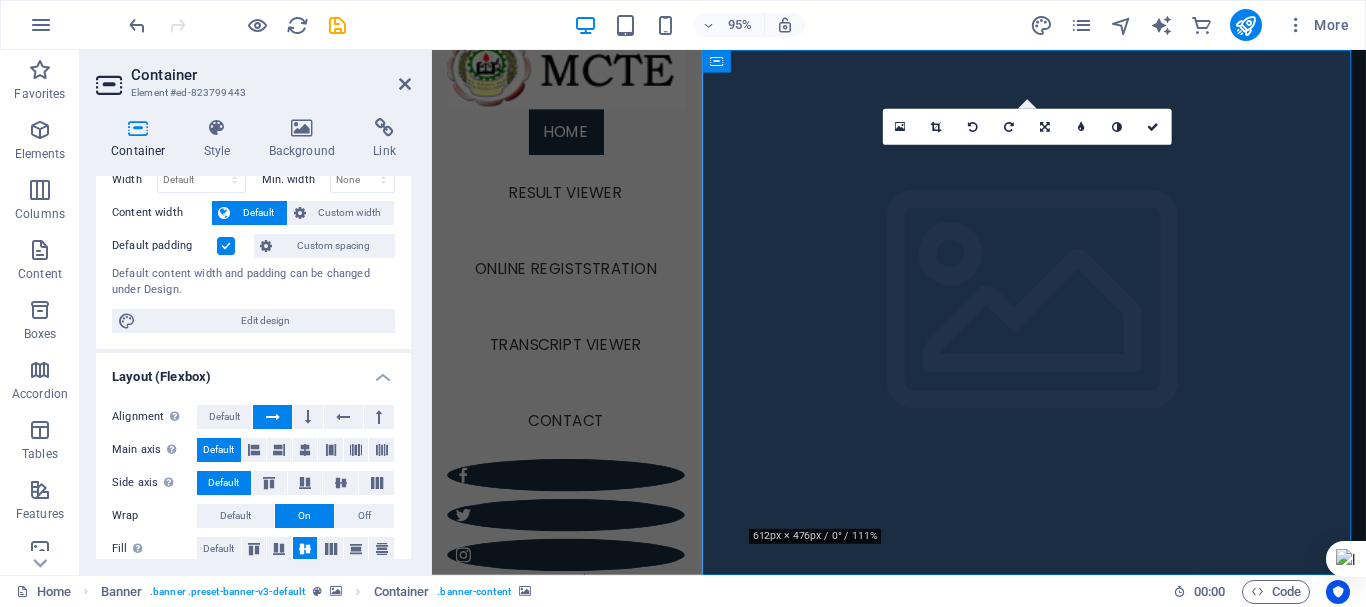 click at bounding box center (138, 128) 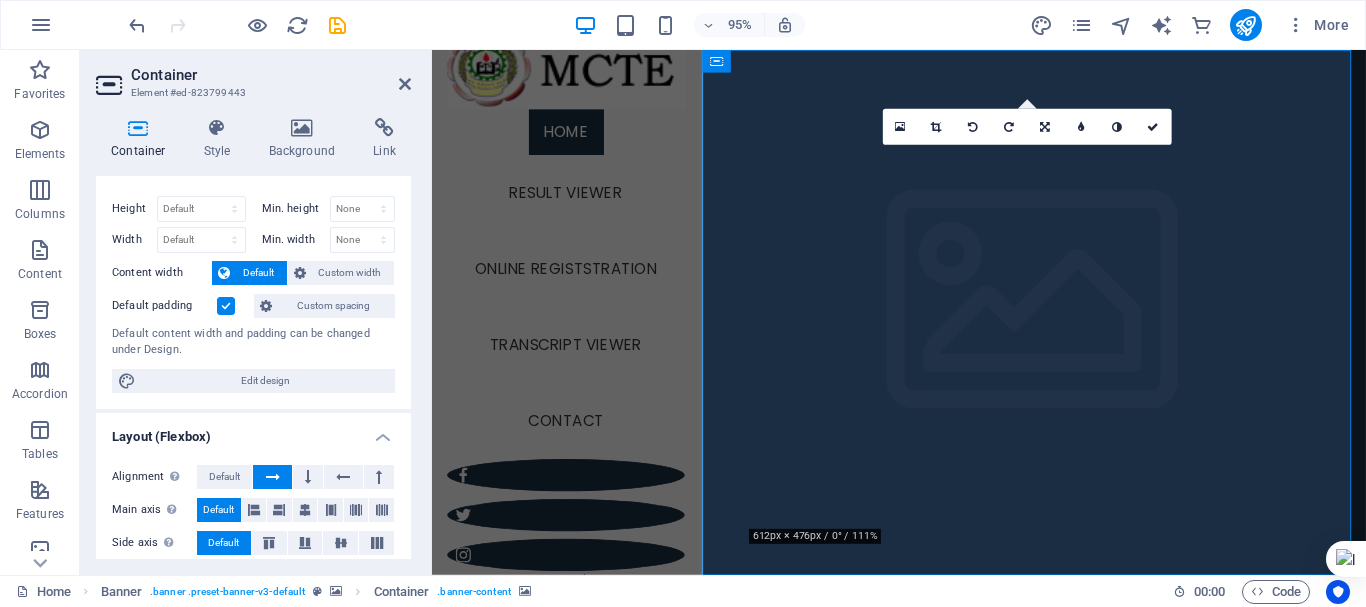 scroll, scrollTop: 0, scrollLeft: 0, axis: both 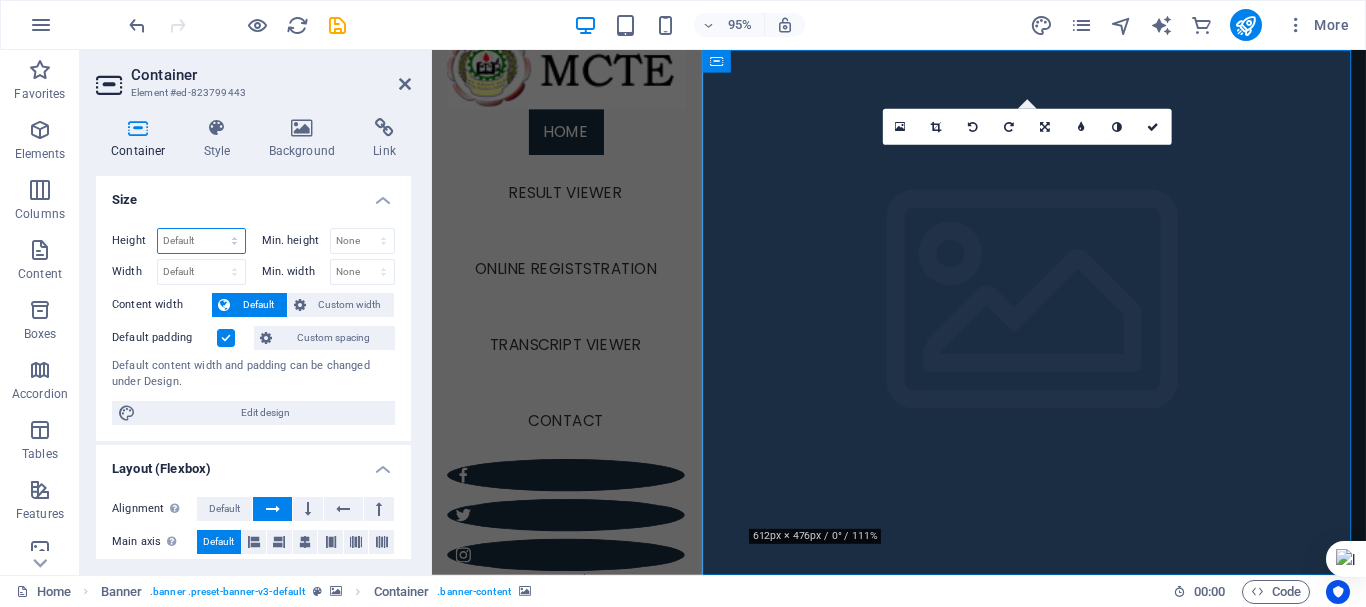 click on "Default px rem % vh vw" at bounding box center [201, 241] 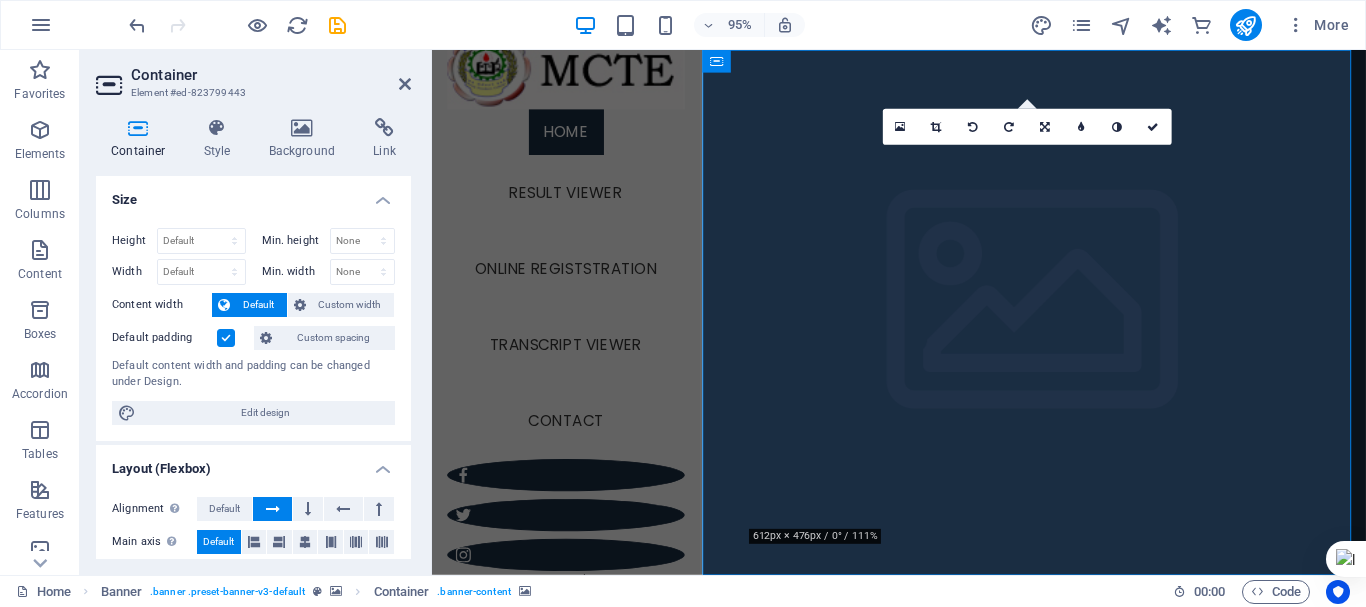 click on "Size" at bounding box center [253, 194] 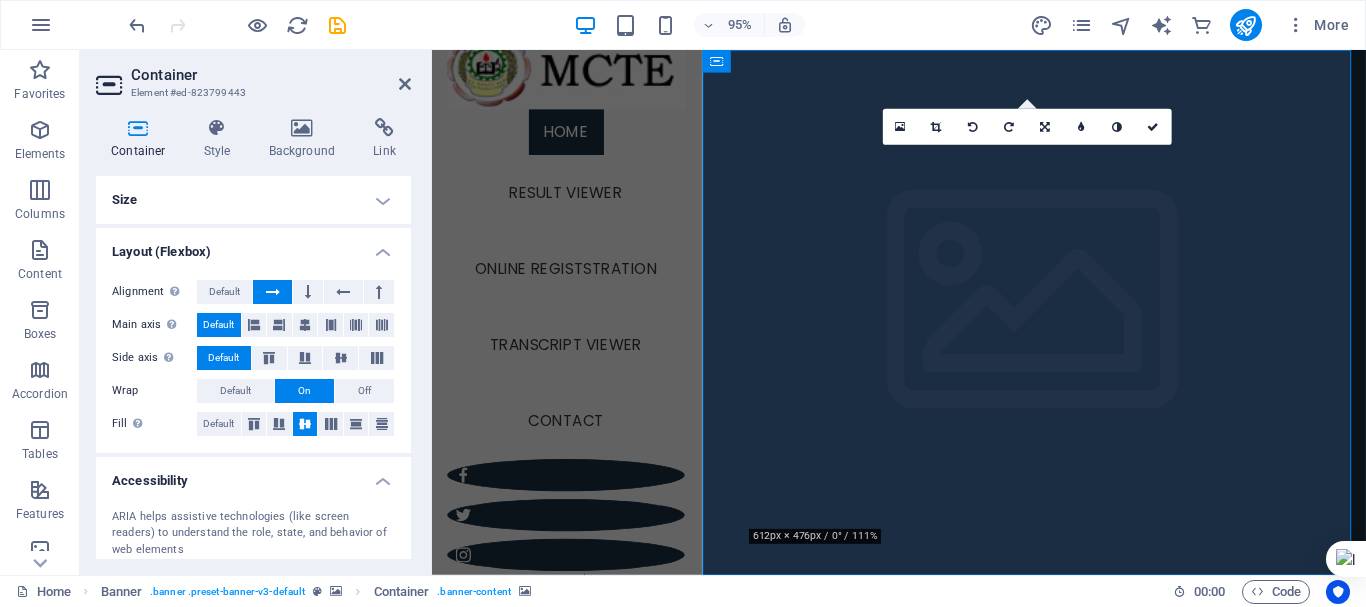 click at bounding box center [138, 128] 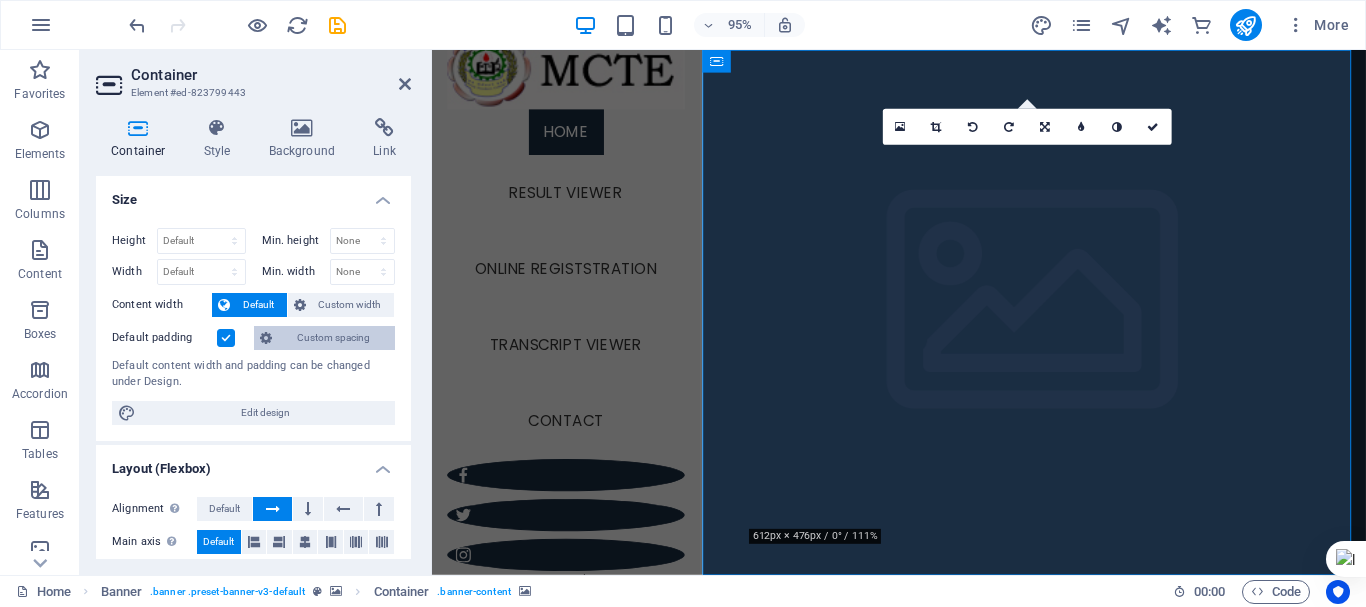click on "Custom spacing" at bounding box center [333, 338] 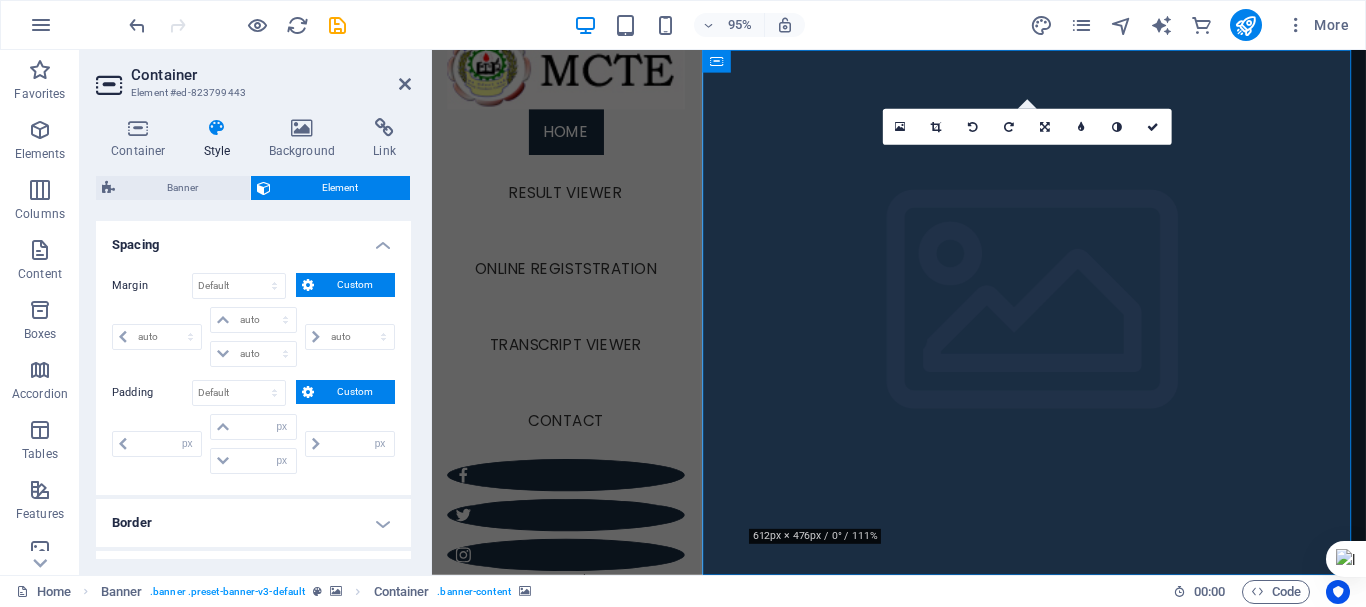 scroll, scrollTop: 200, scrollLeft: 0, axis: vertical 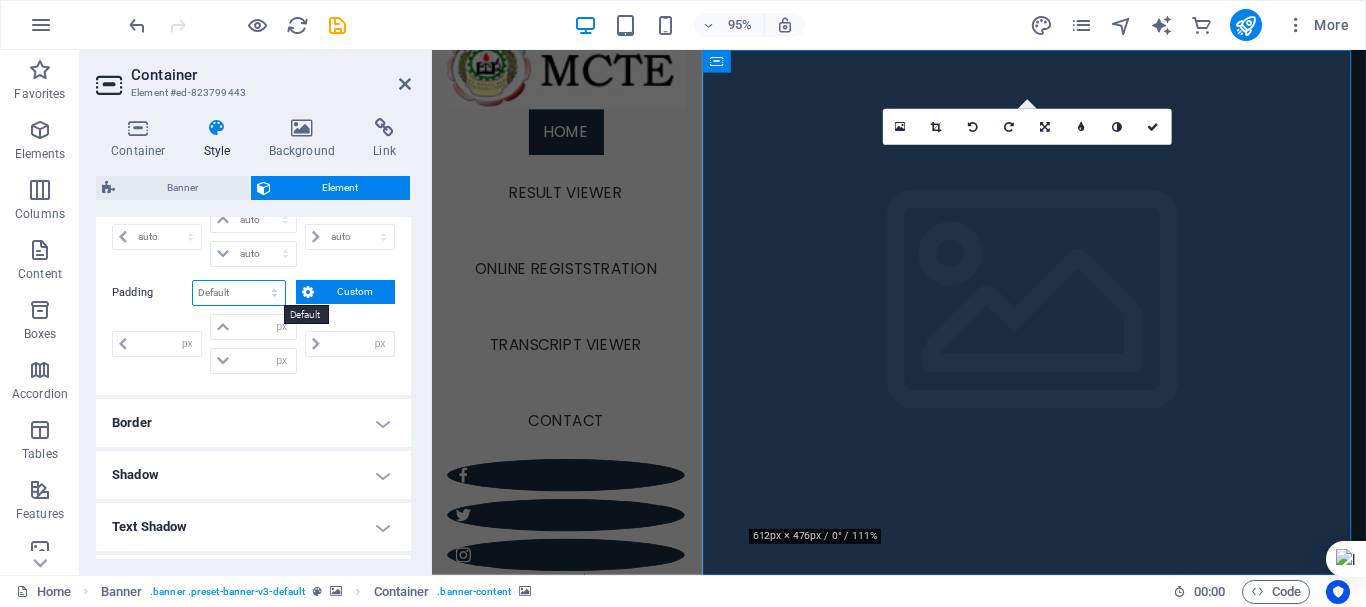 click on "Default px rem % vh vw Custom" at bounding box center (239, 293) 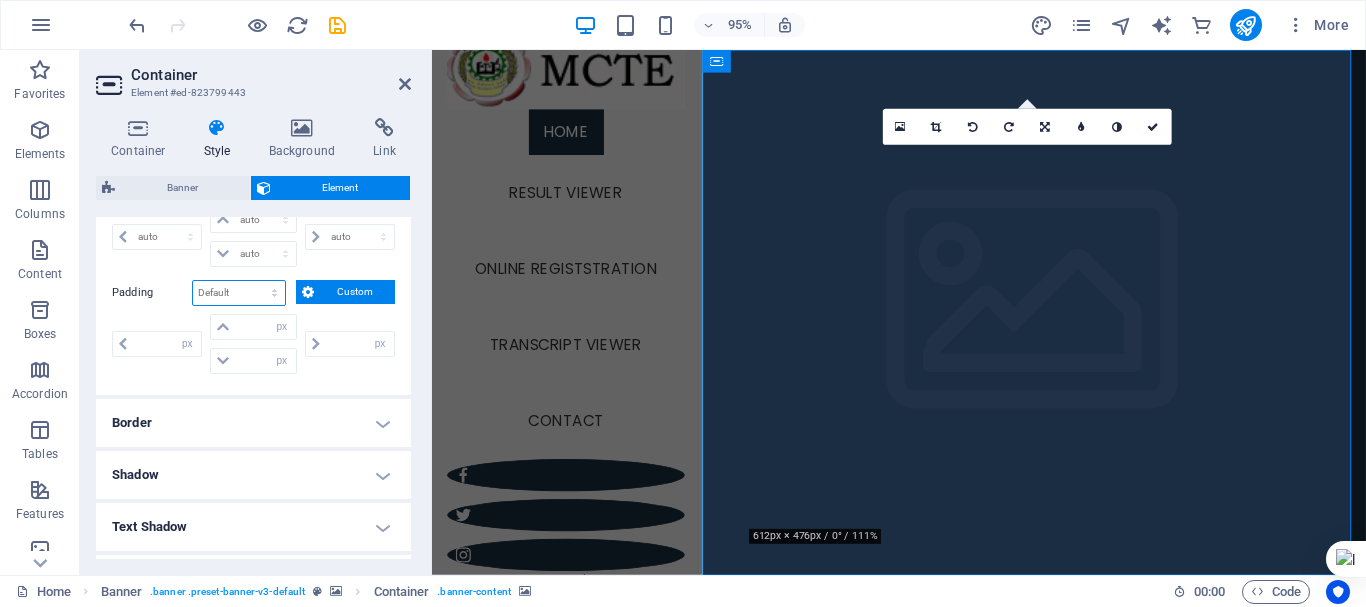 select on "px" 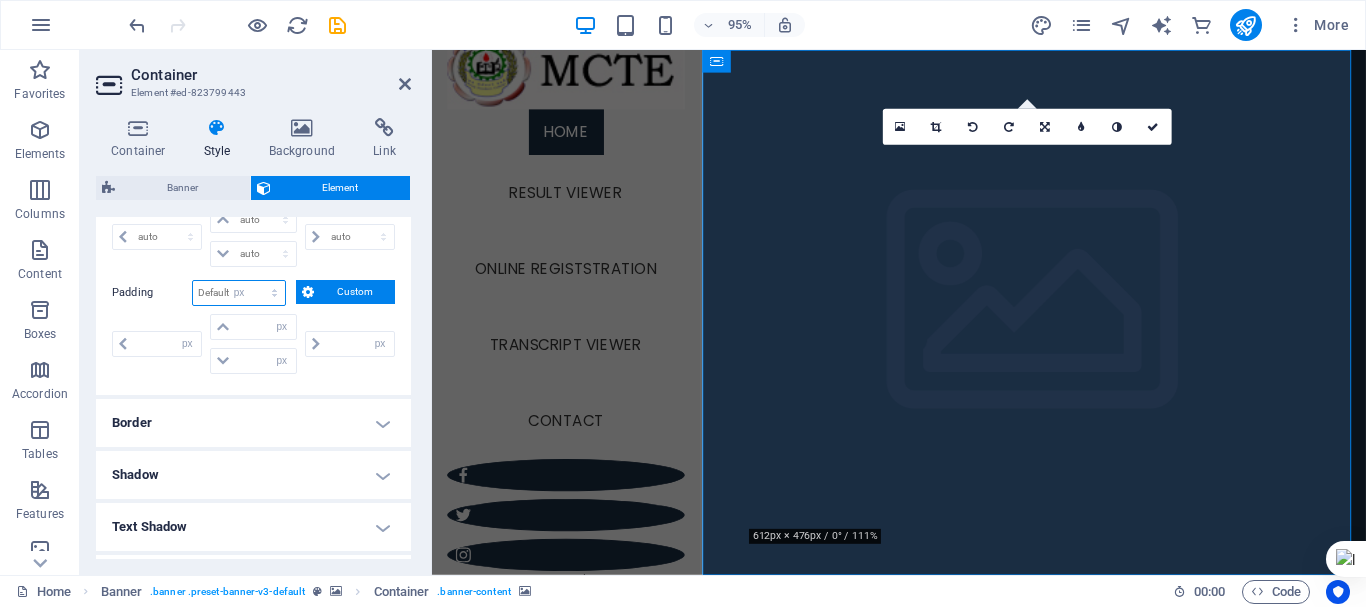 click on "Default px rem % vh vw Custom" at bounding box center (239, 293) 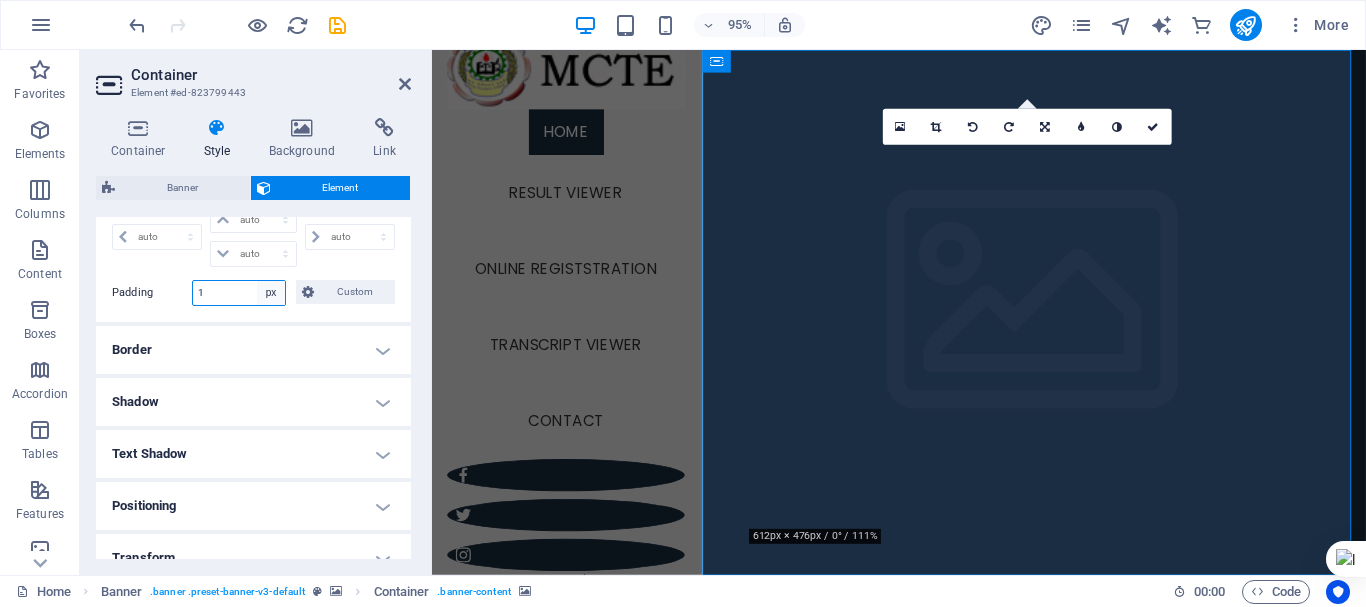type on "1" 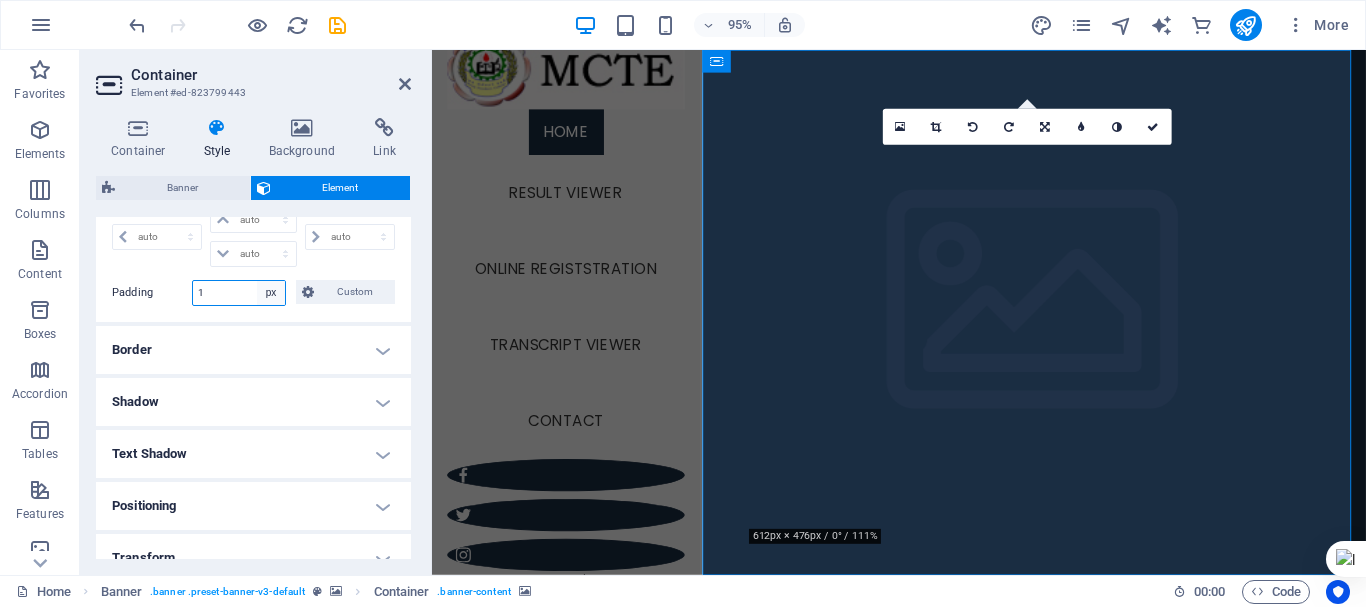 click on "Default px rem % vh vw Custom" at bounding box center [271, 293] 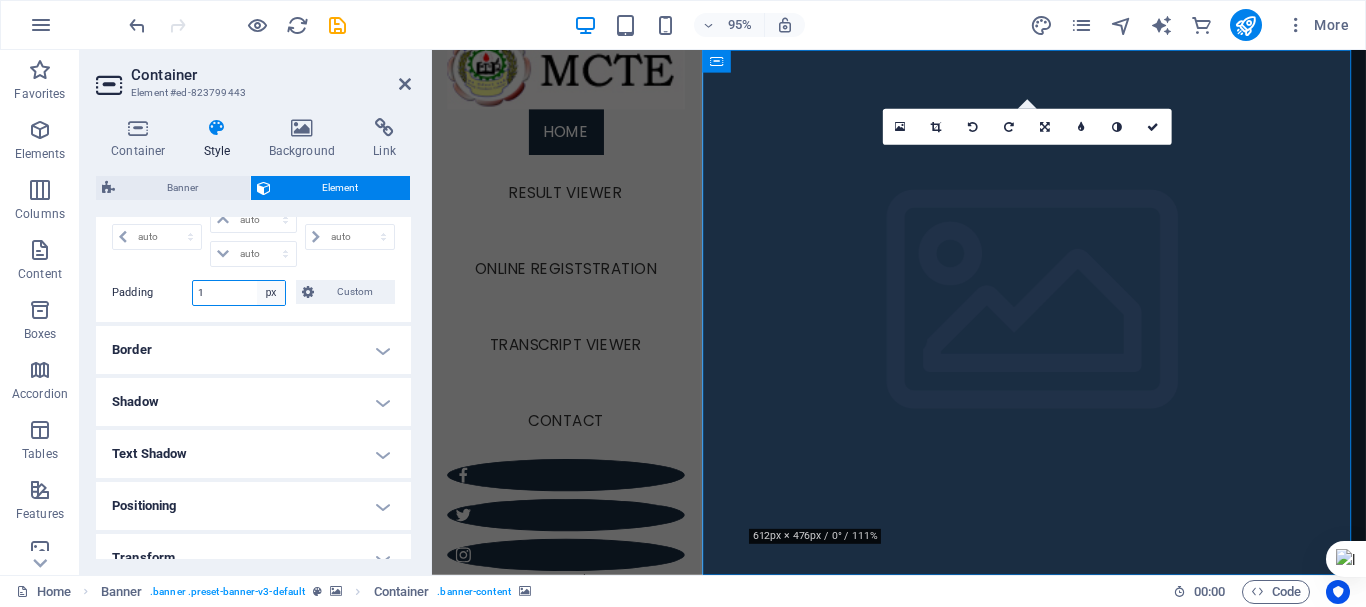 select on "%" 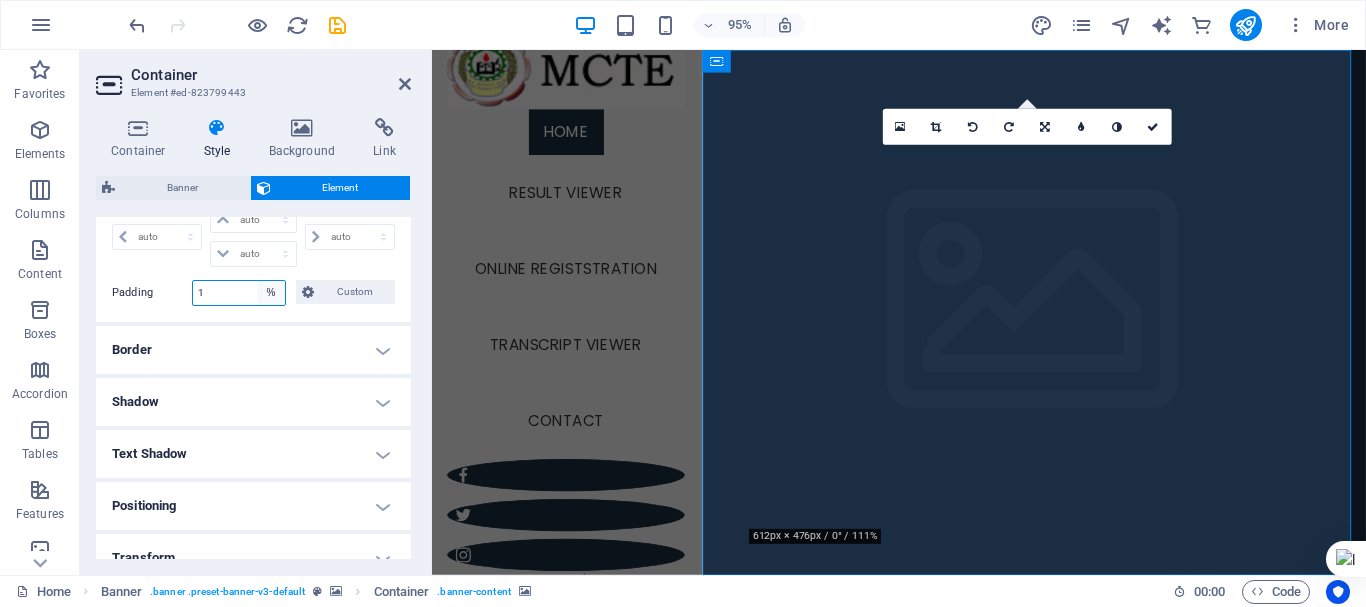 click on "Default px rem % vh vw Custom" at bounding box center [271, 293] 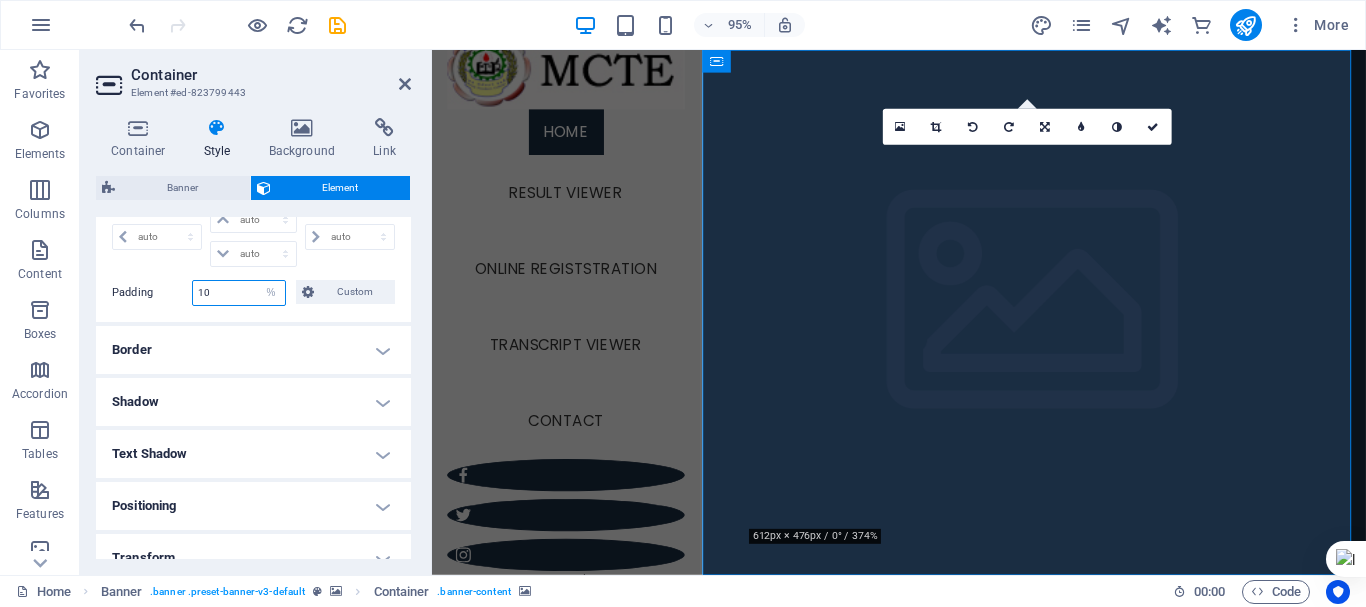 click on "10" at bounding box center [239, 293] 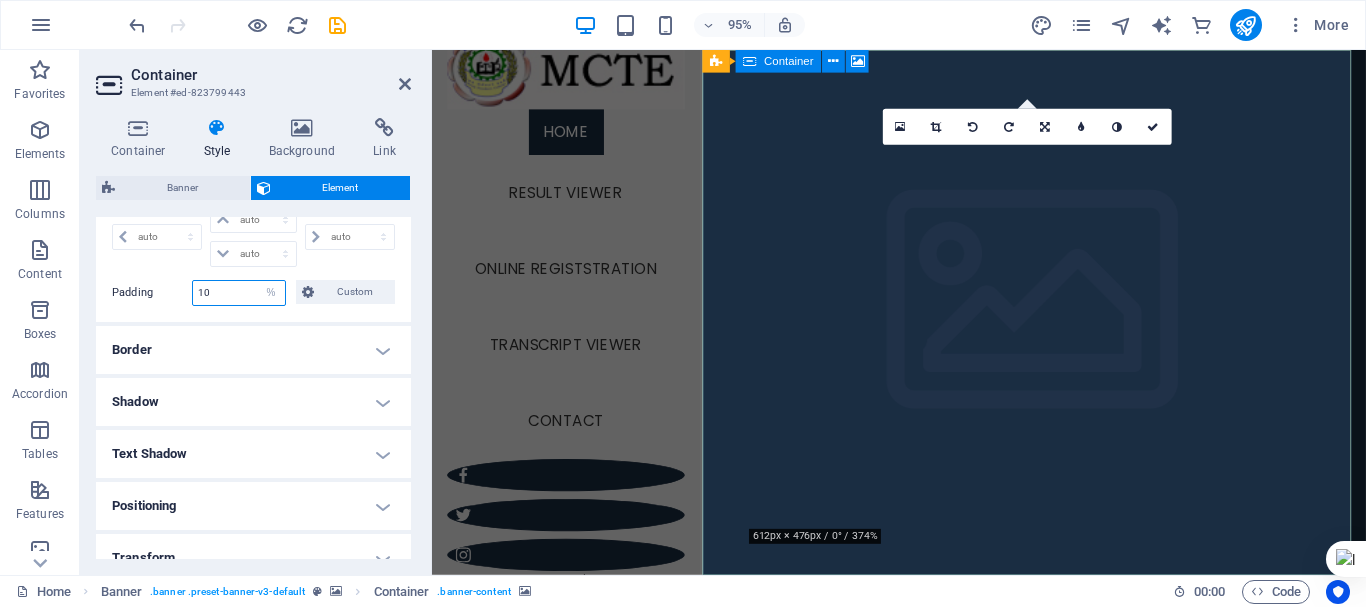 type on "10" 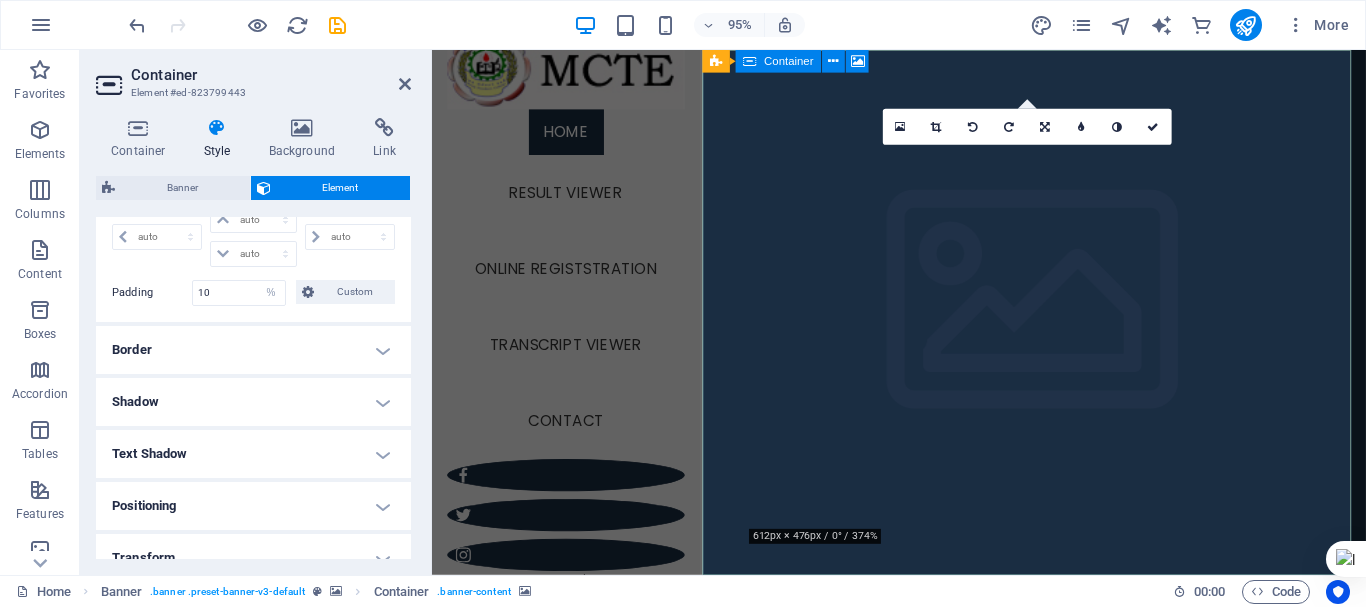 click at bounding box center (1066, 929) 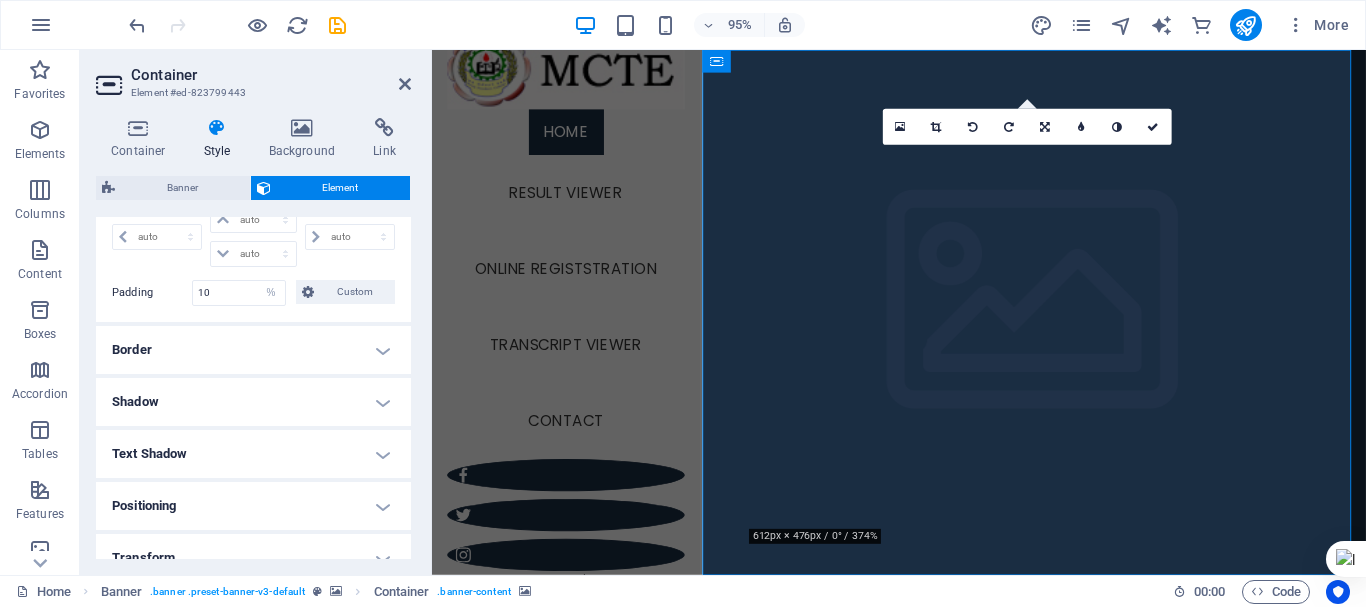 click on "Border" at bounding box center [253, 350] 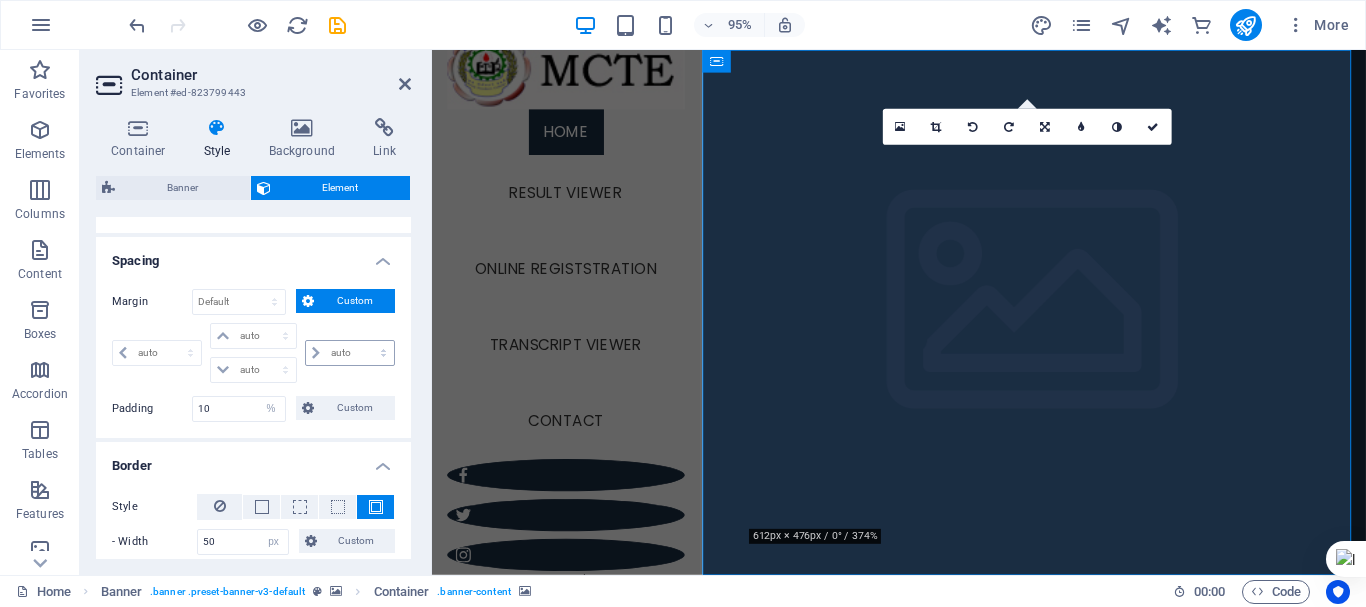 scroll, scrollTop: 0, scrollLeft: 0, axis: both 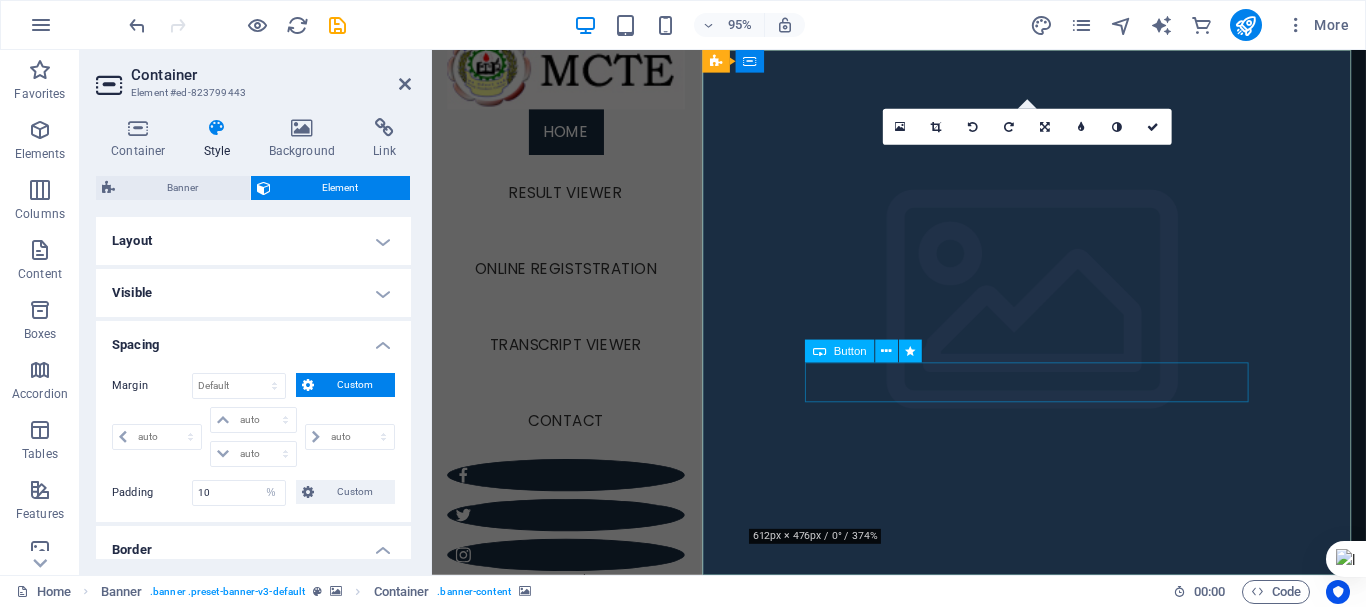 click on "Learn more" at bounding box center (1066, 1434) 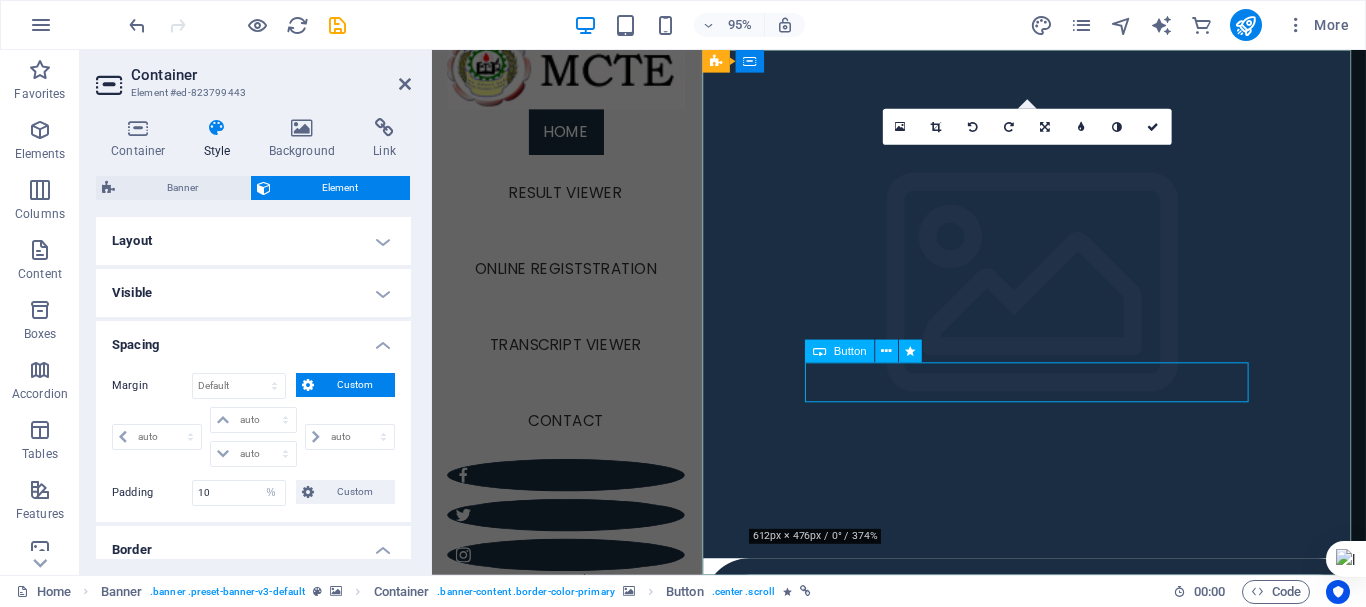 scroll, scrollTop: 0, scrollLeft: 0, axis: both 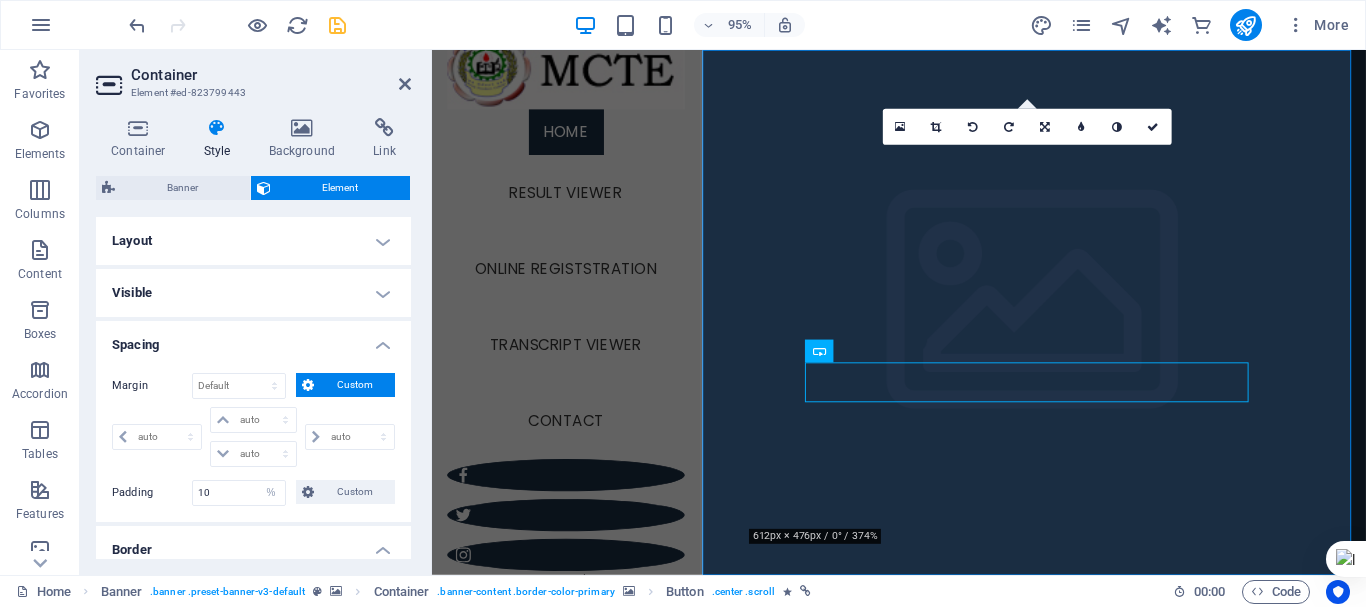 drag, startPoint x: 328, startPoint y: 24, endPoint x: 220, endPoint y: 48, distance: 110.63454 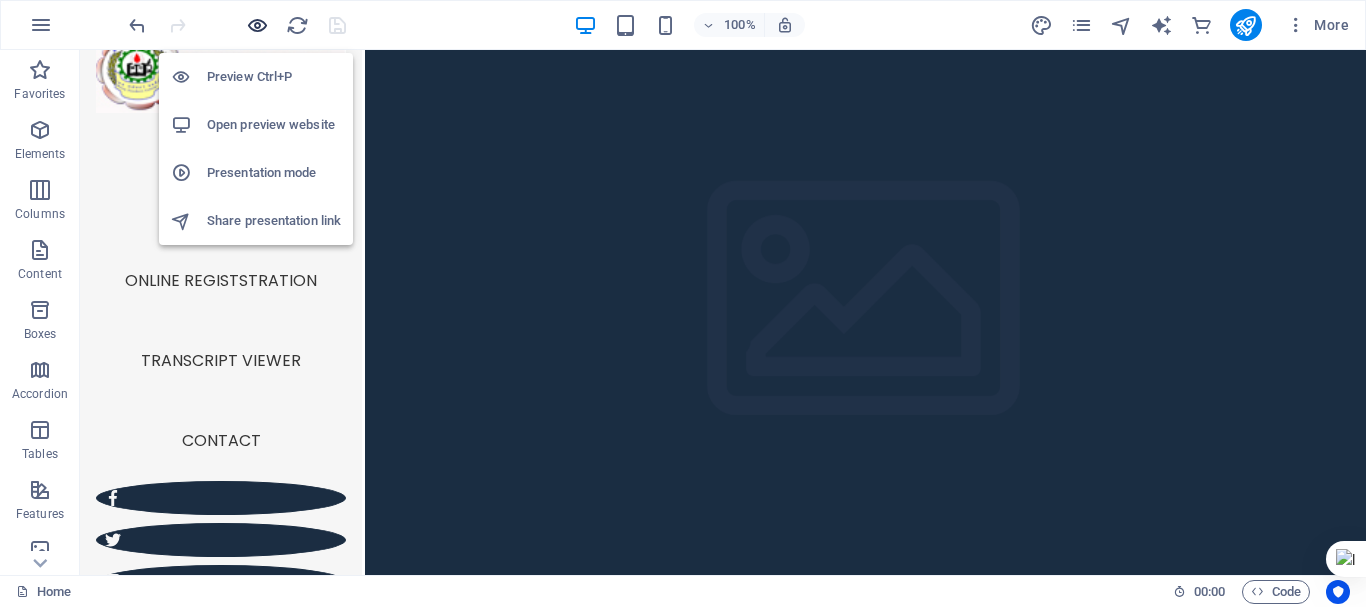 click at bounding box center [257, 25] 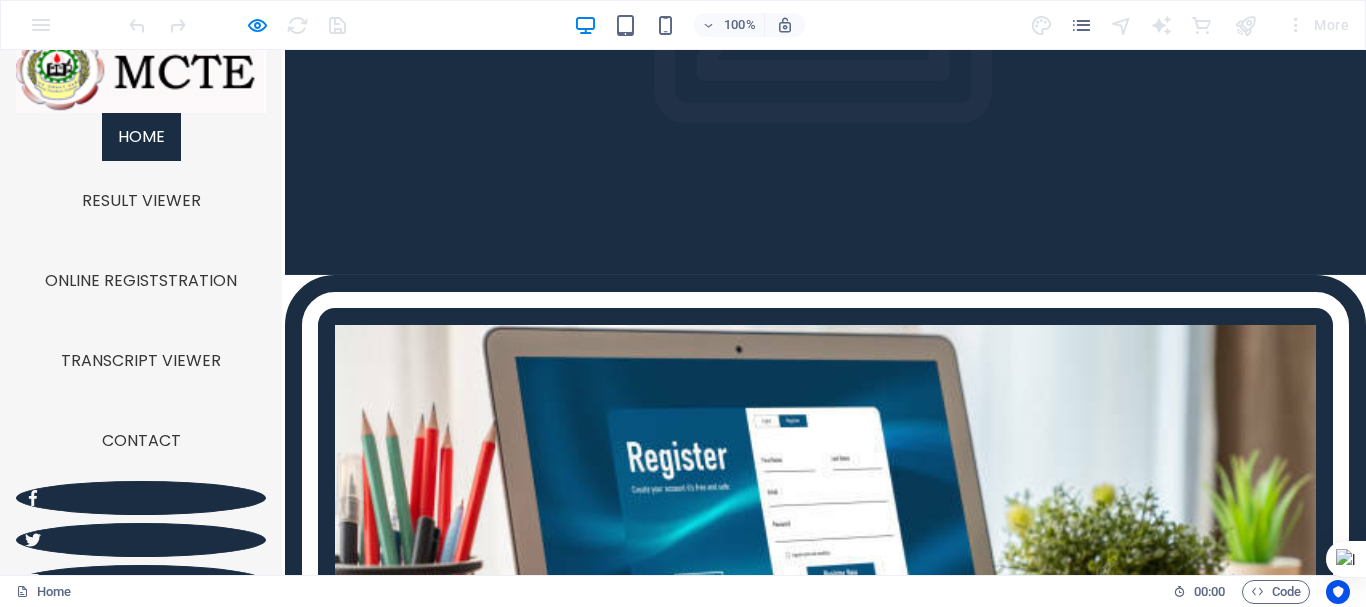 scroll, scrollTop: 0, scrollLeft: 0, axis: both 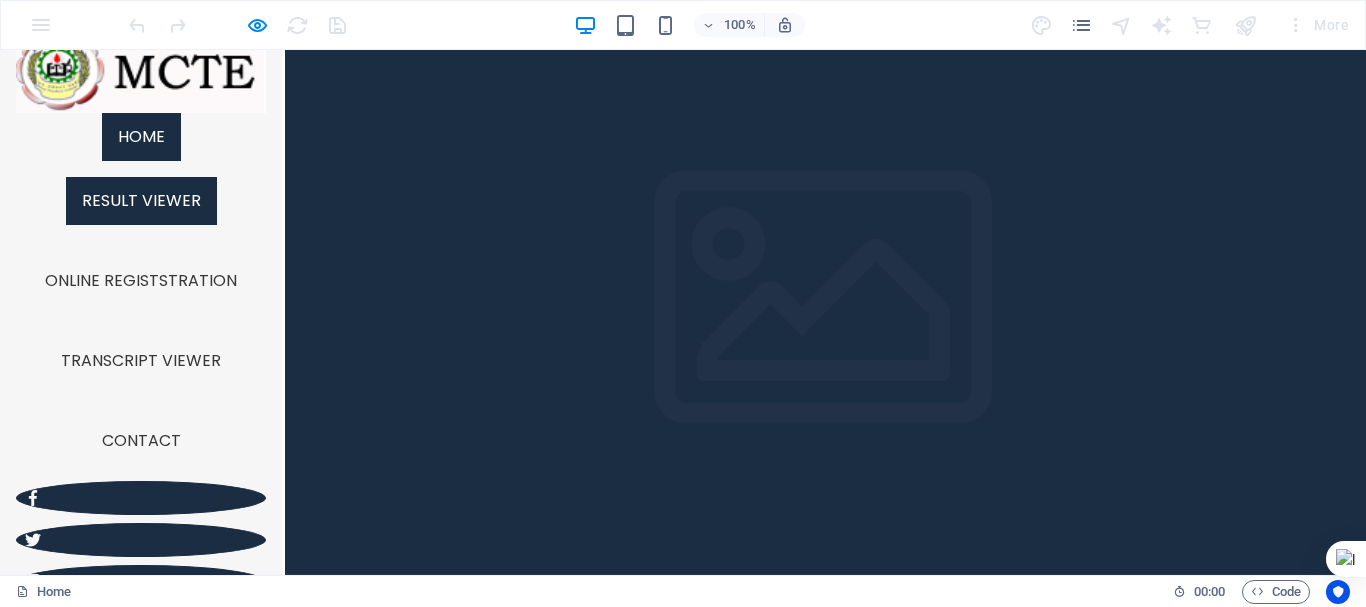 click on "Result Viewer" at bounding box center (141, 201) 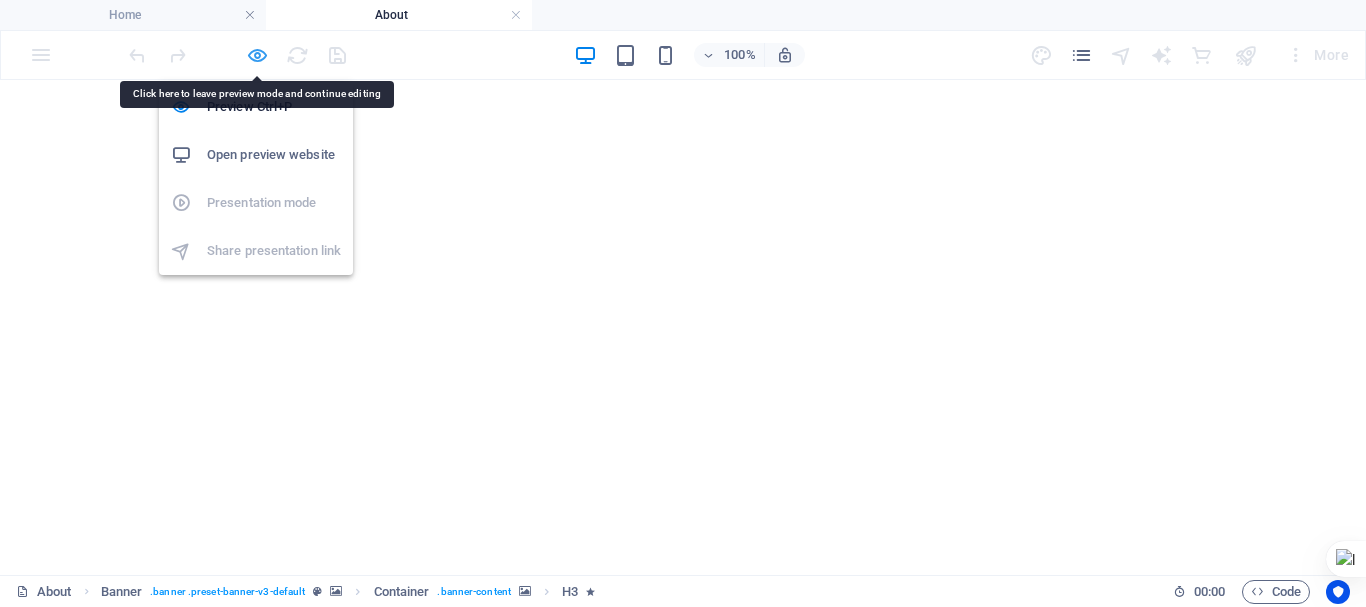 click at bounding box center [257, 55] 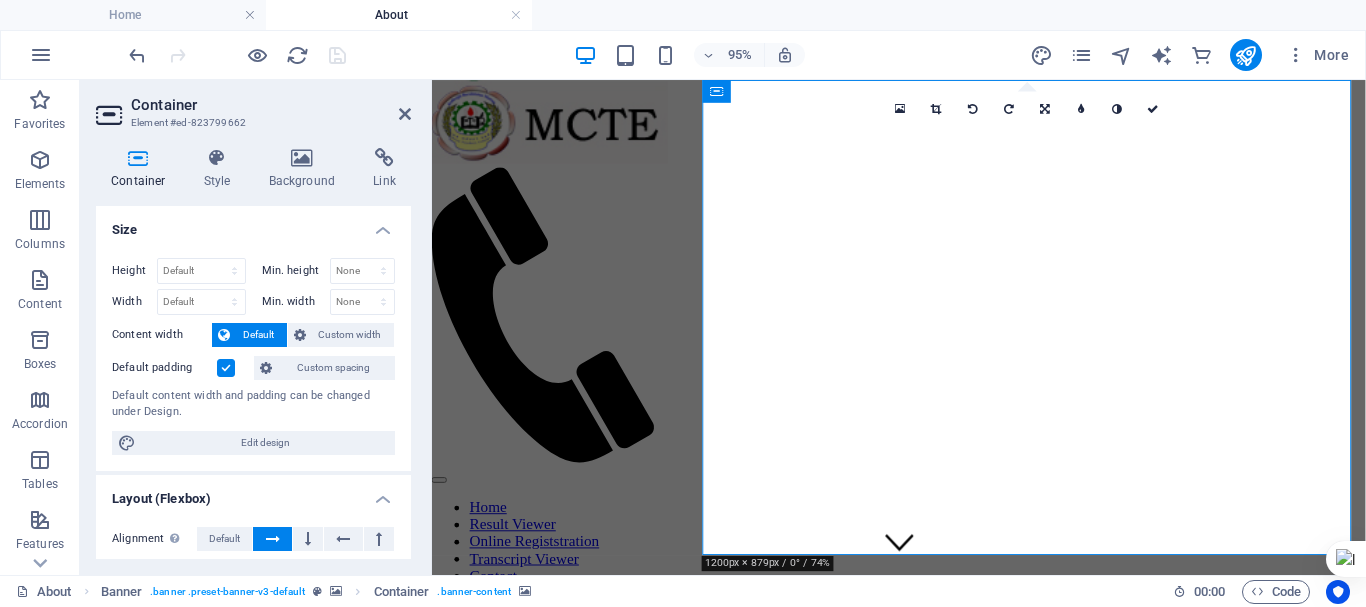 scroll, scrollTop: 0, scrollLeft: 0, axis: both 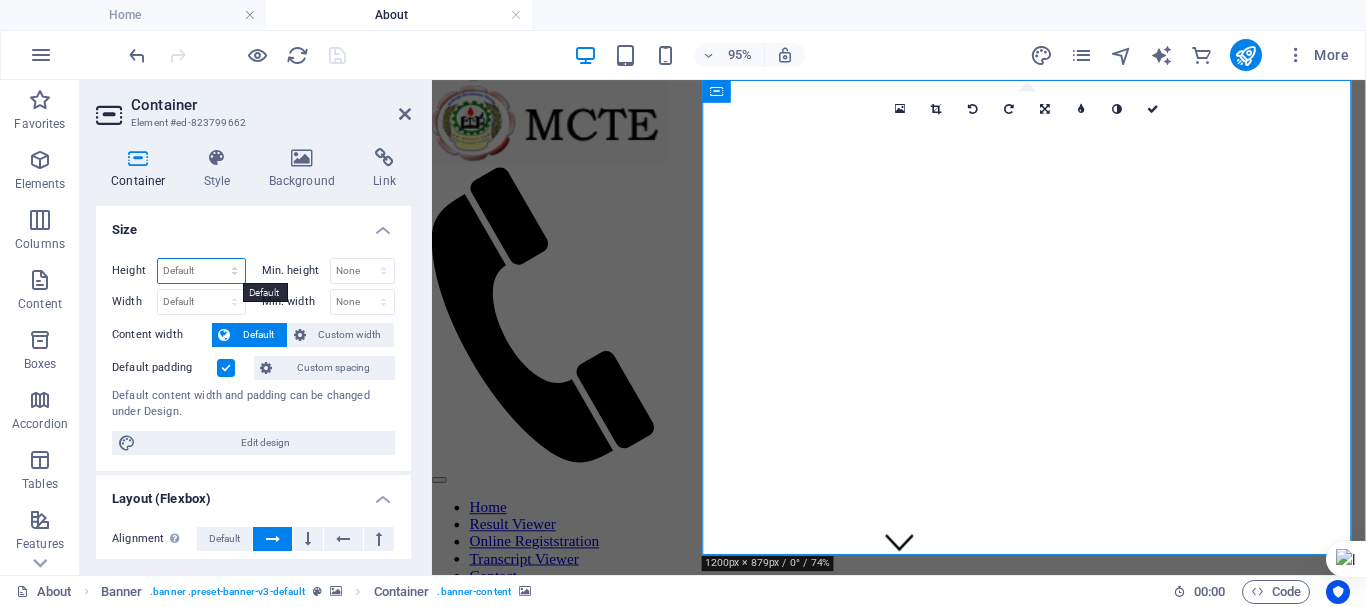 click on "Default px rem % vh vw" at bounding box center [201, 271] 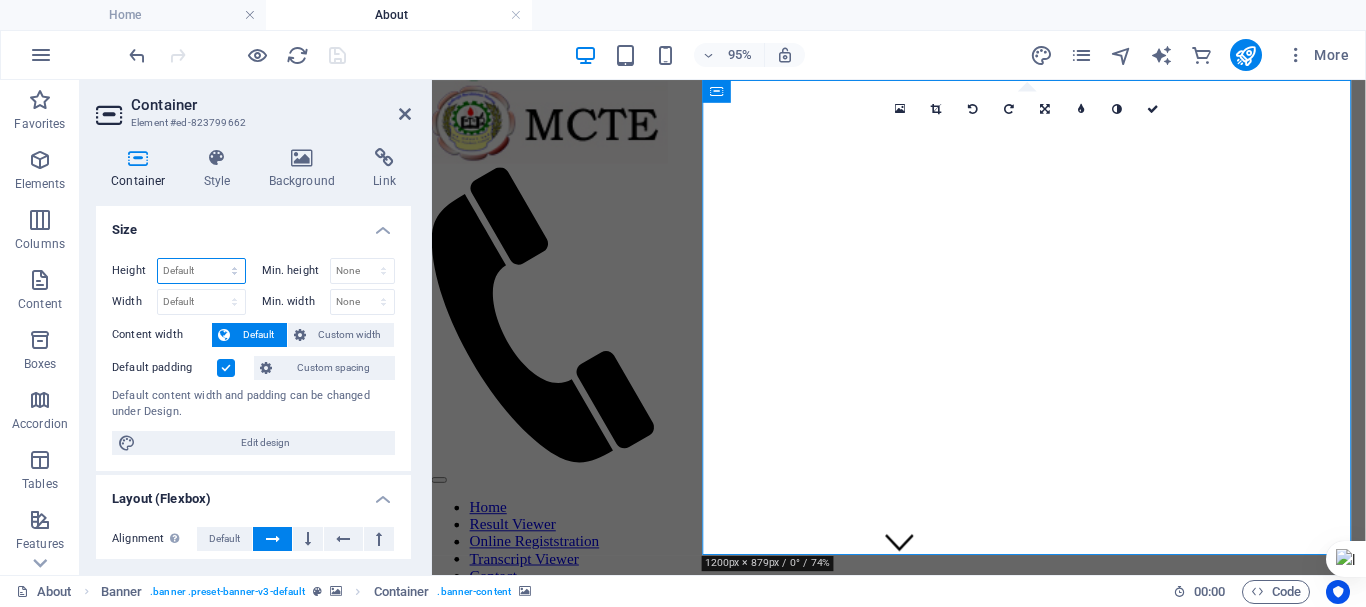 select on "%" 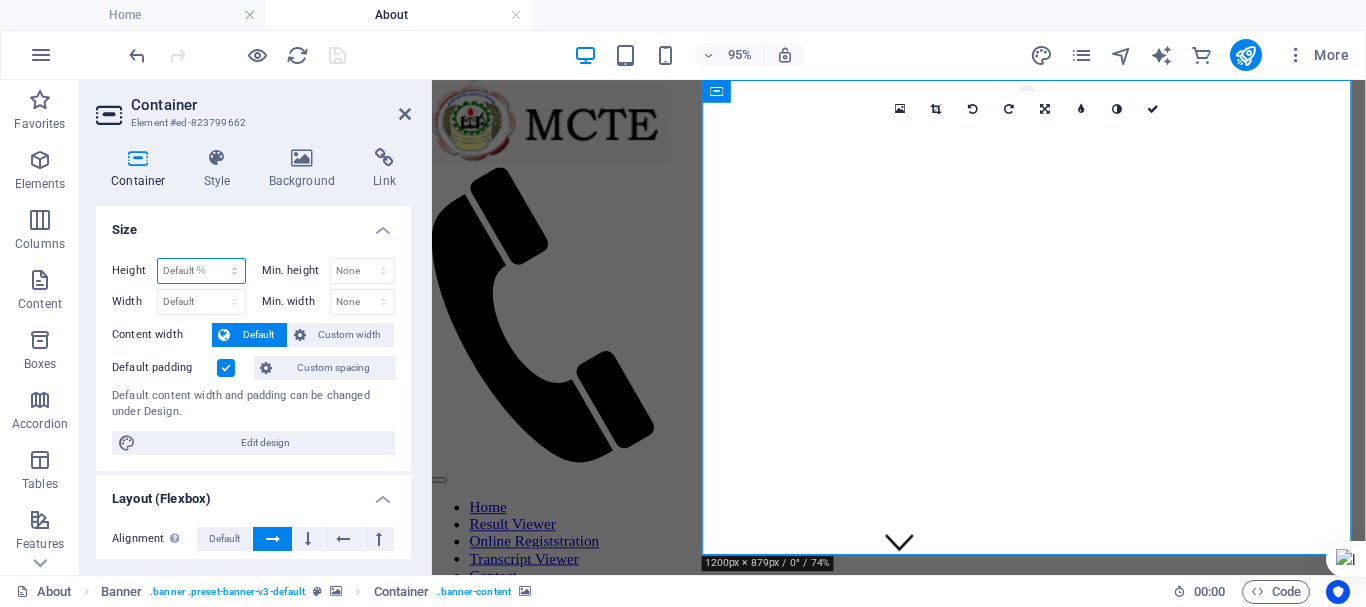 click on "Default px rem % vh vw" at bounding box center [201, 271] 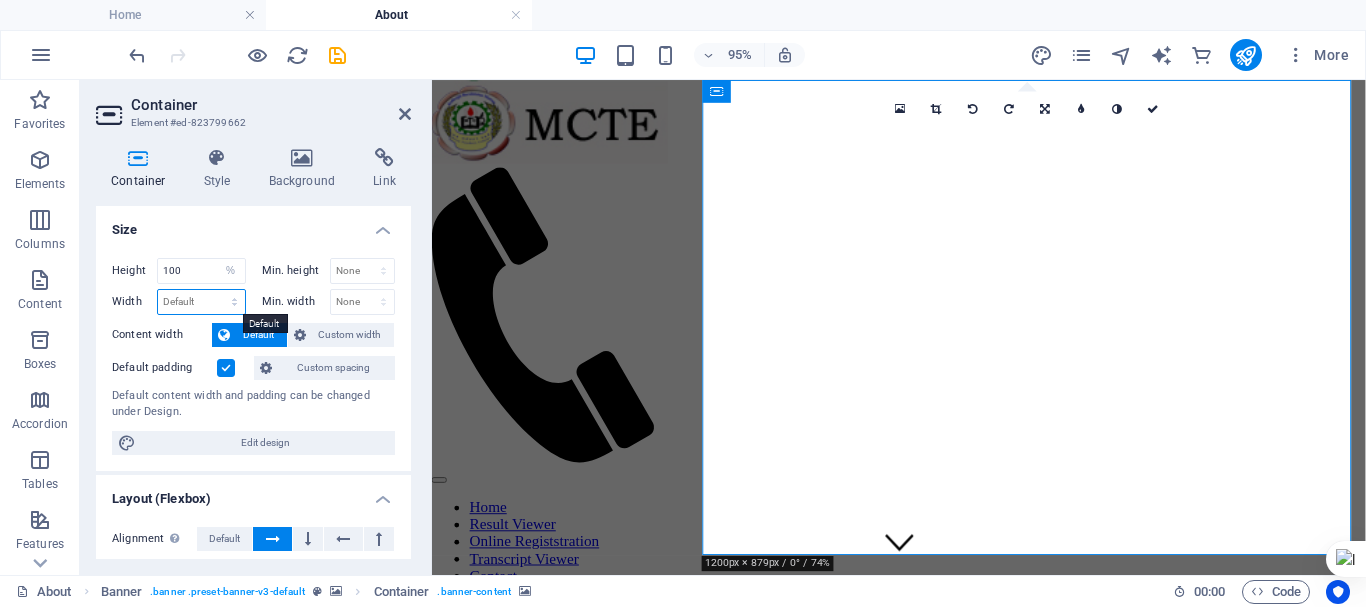 click on "Default px rem % em vh vw" at bounding box center [201, 302] 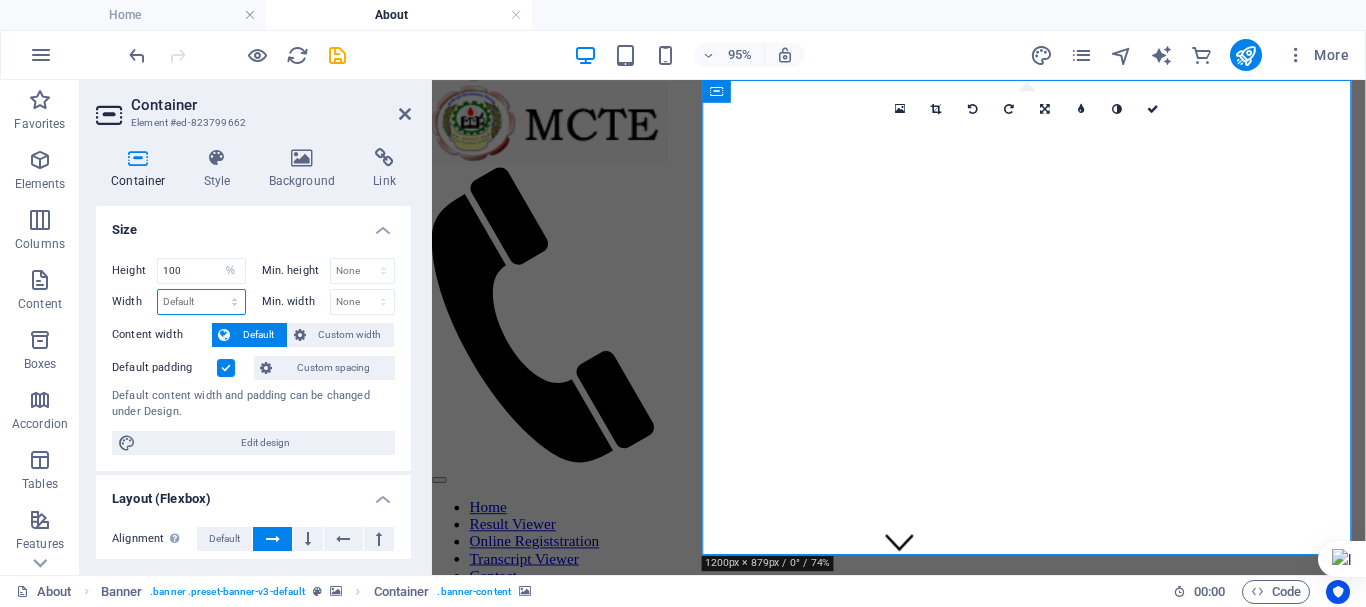 select on "%" 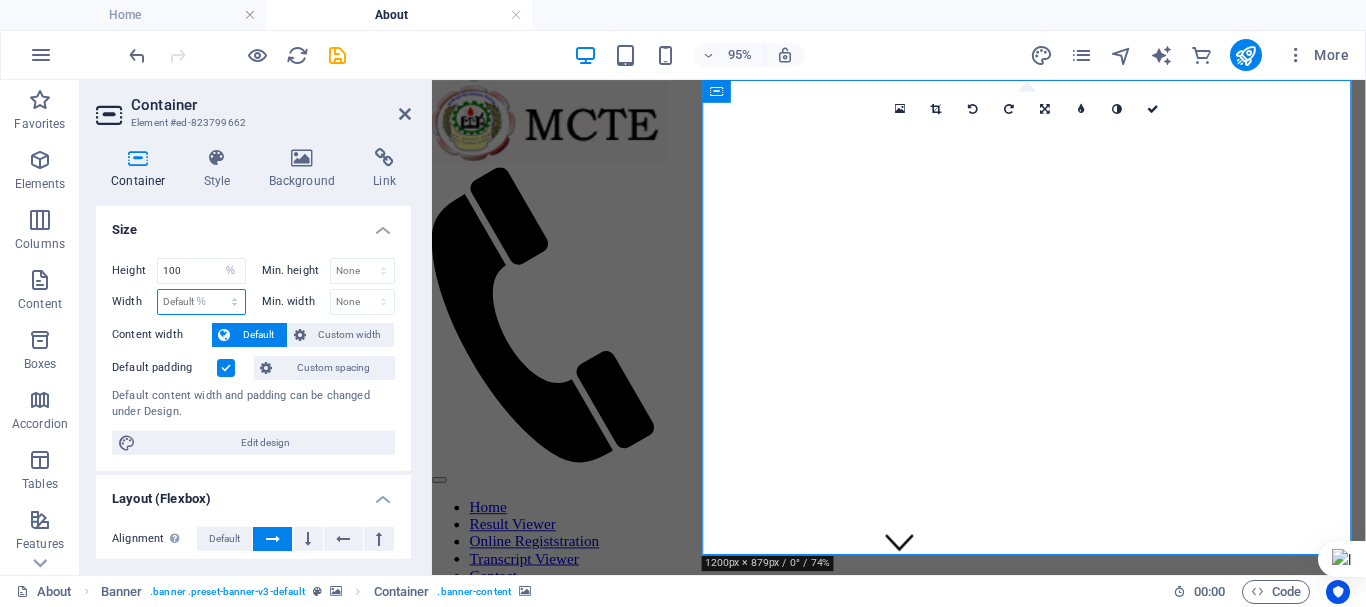 click on "Default px rem % em vh vw" at bounding box center (201, 302) 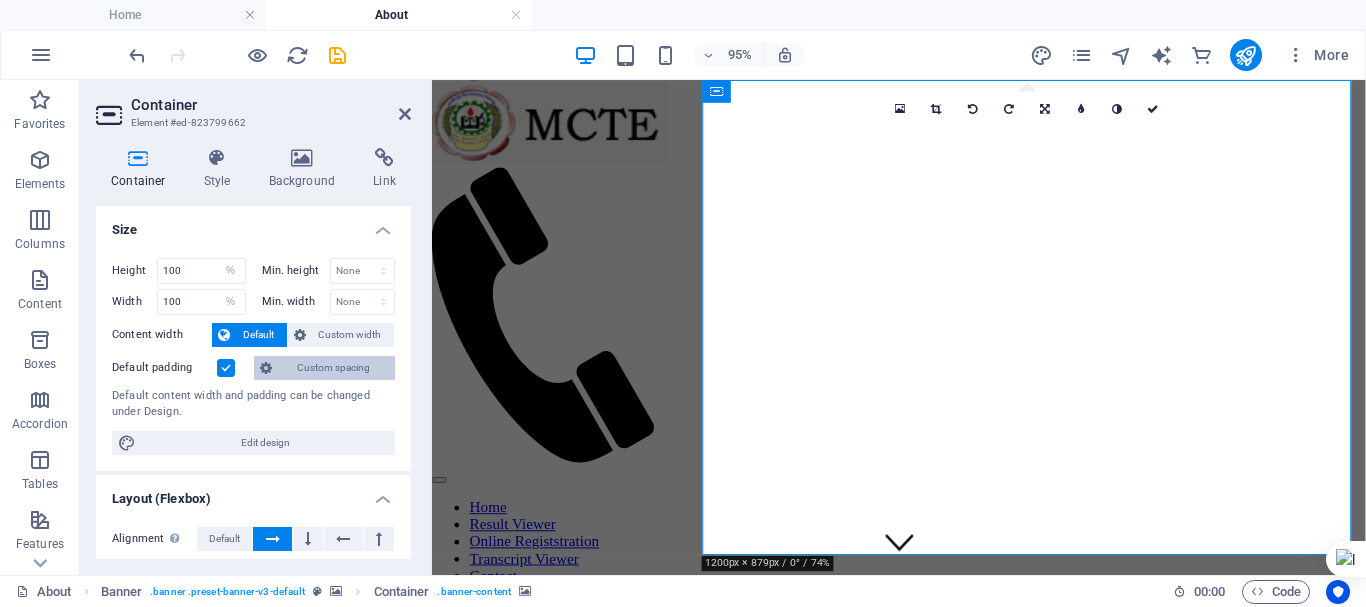 click on "Custom spacing" at bounding box center (333, 368) 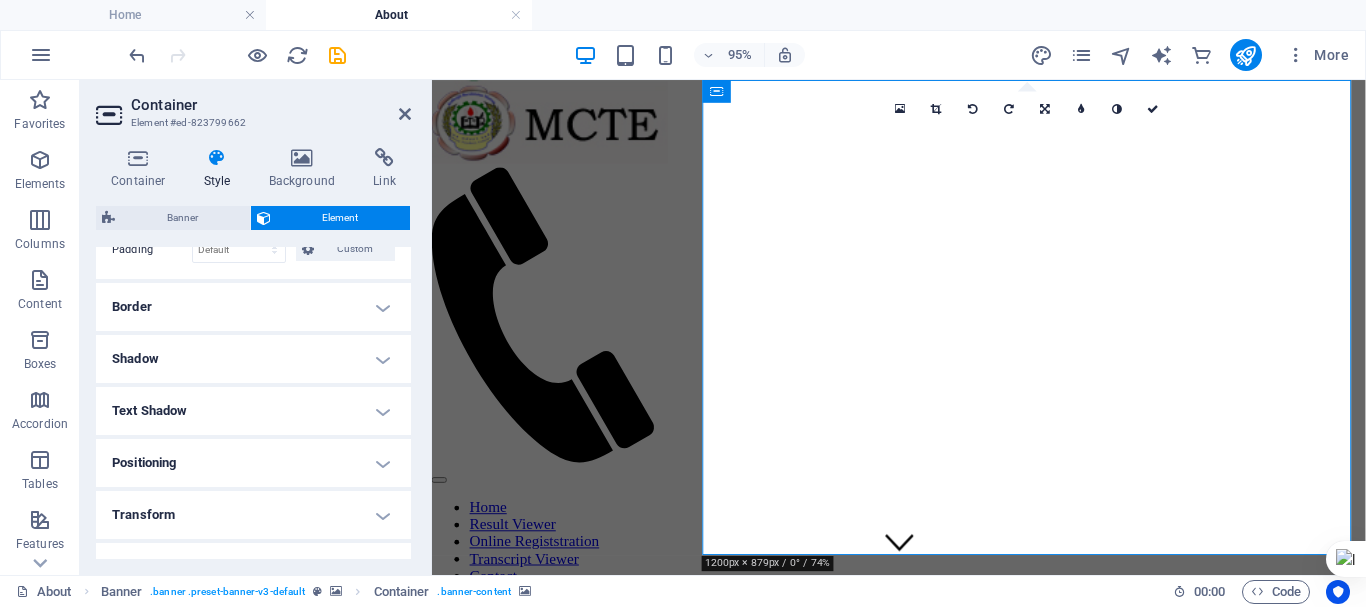 scroll, scrollTop: 100, scrollLeft: 0, axis: vertical 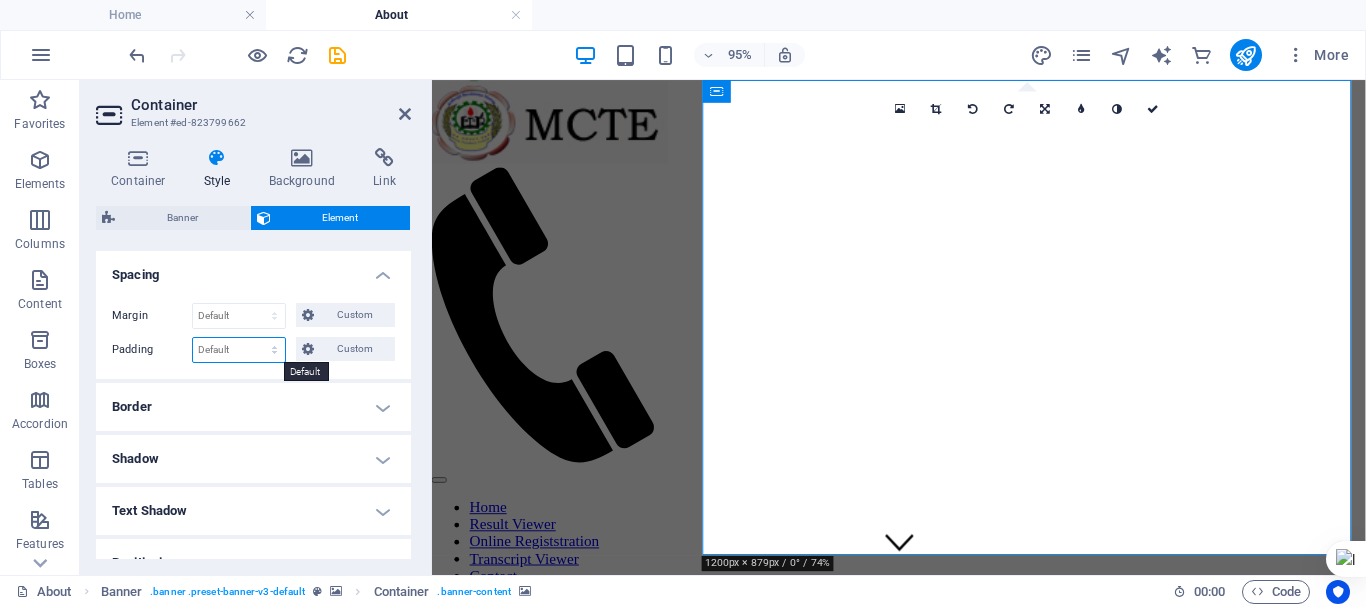 click on "Default px rem % vh vw Custom" at bounding box center [239, 350] 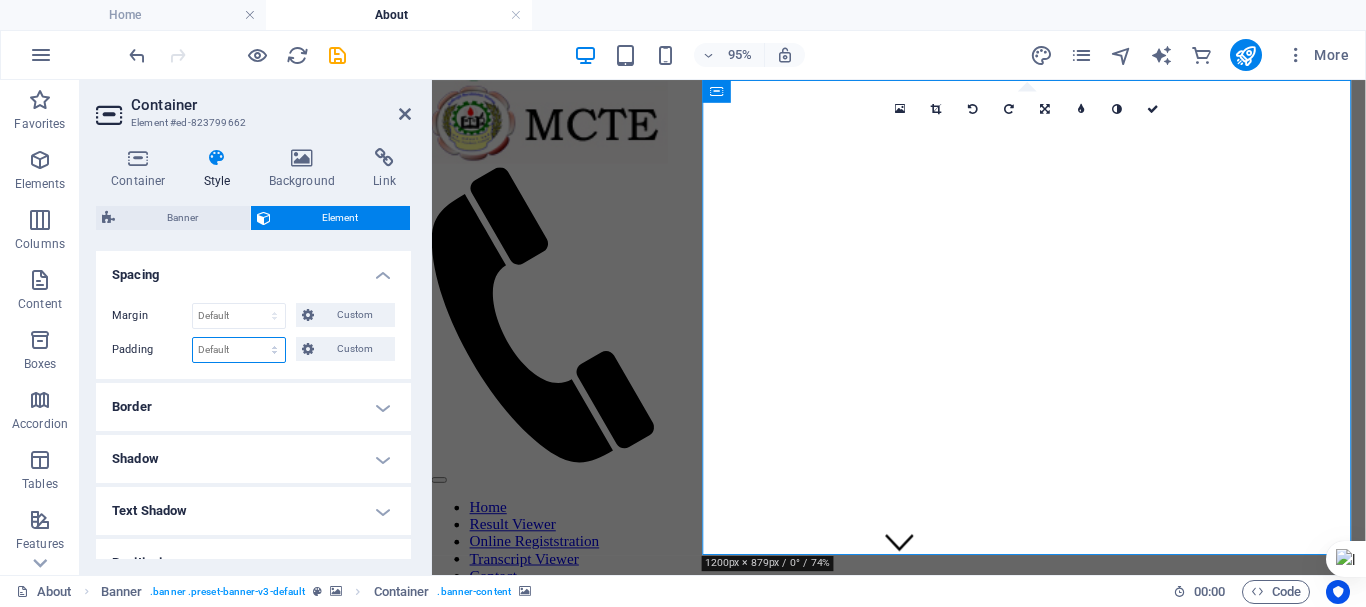select on "%" 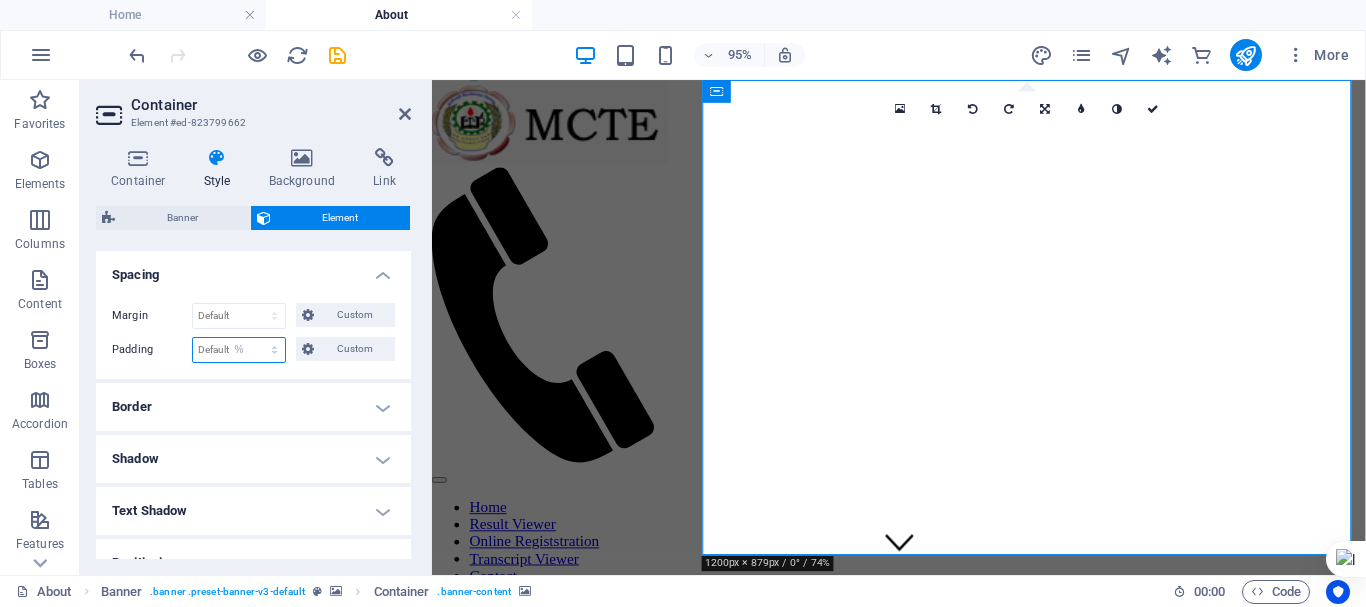 click on "Default px rem % vh vw Custom" at bounding box center [239, 350] 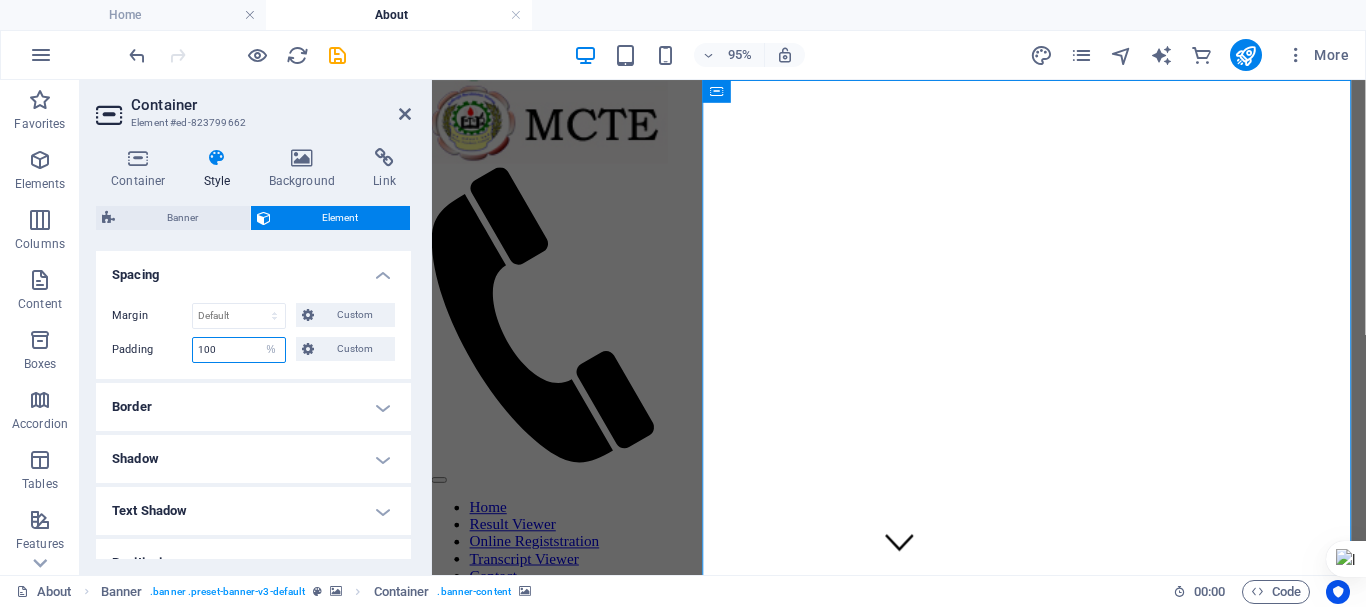 click on "100" at bounding box center (239, 350) 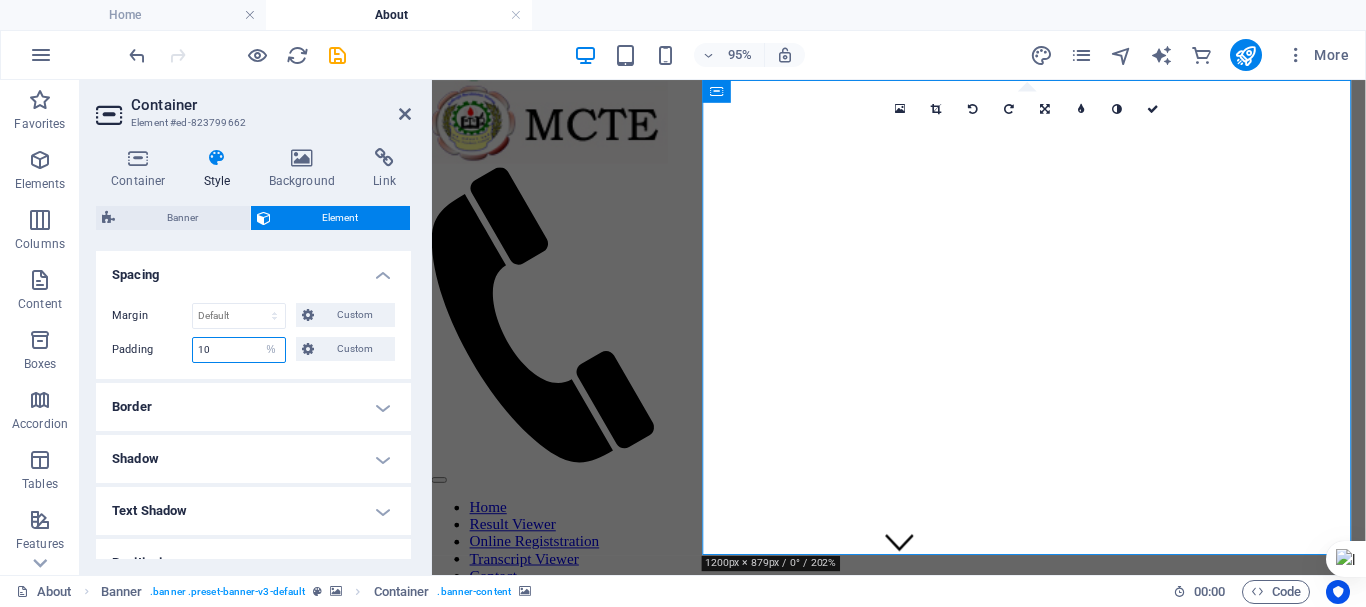 type on "10" 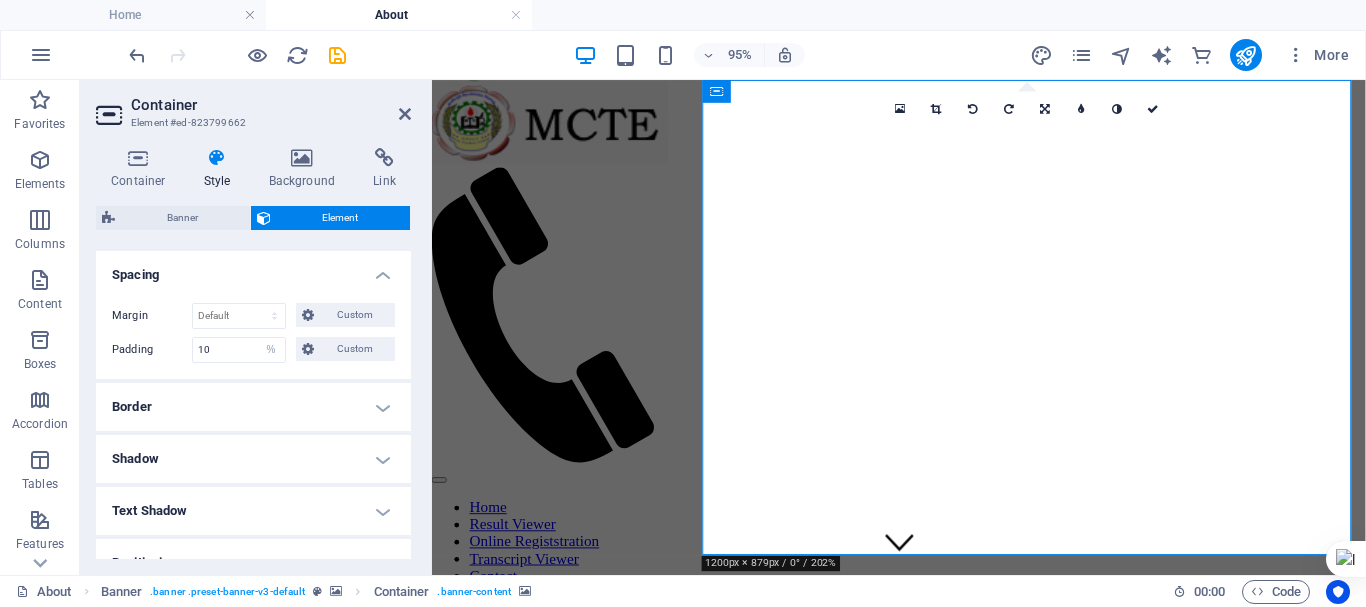 click at bounding box center [923, 606] 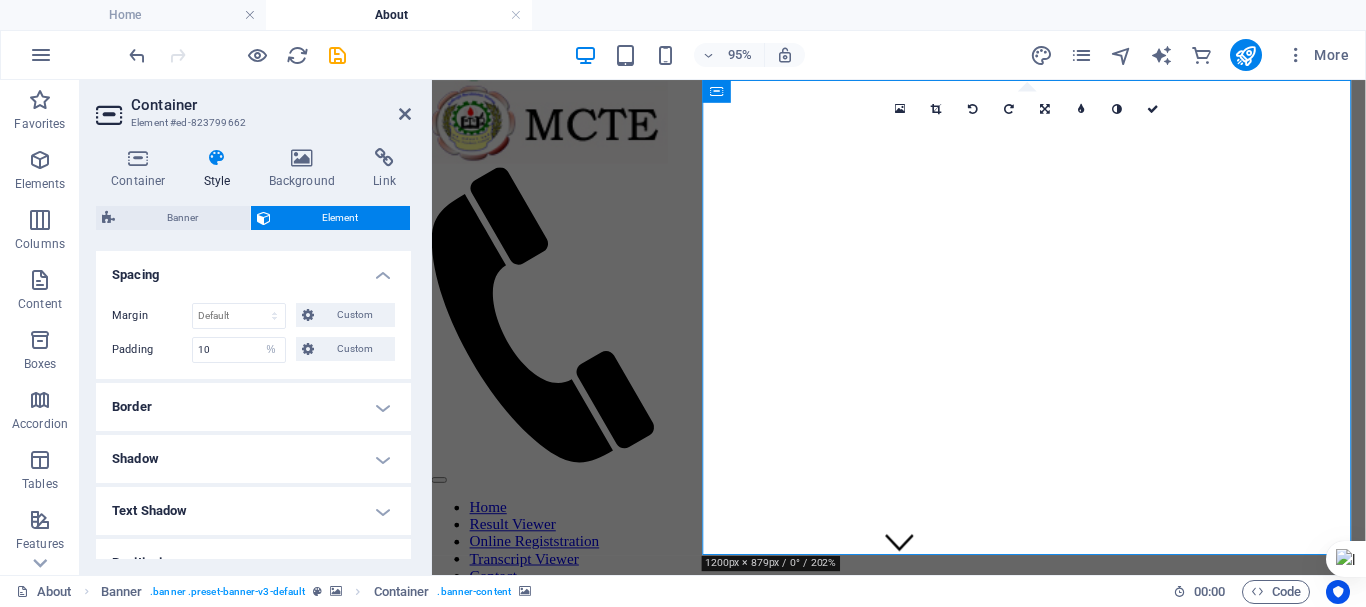 click on "Border" at bounding box center (253, 407) 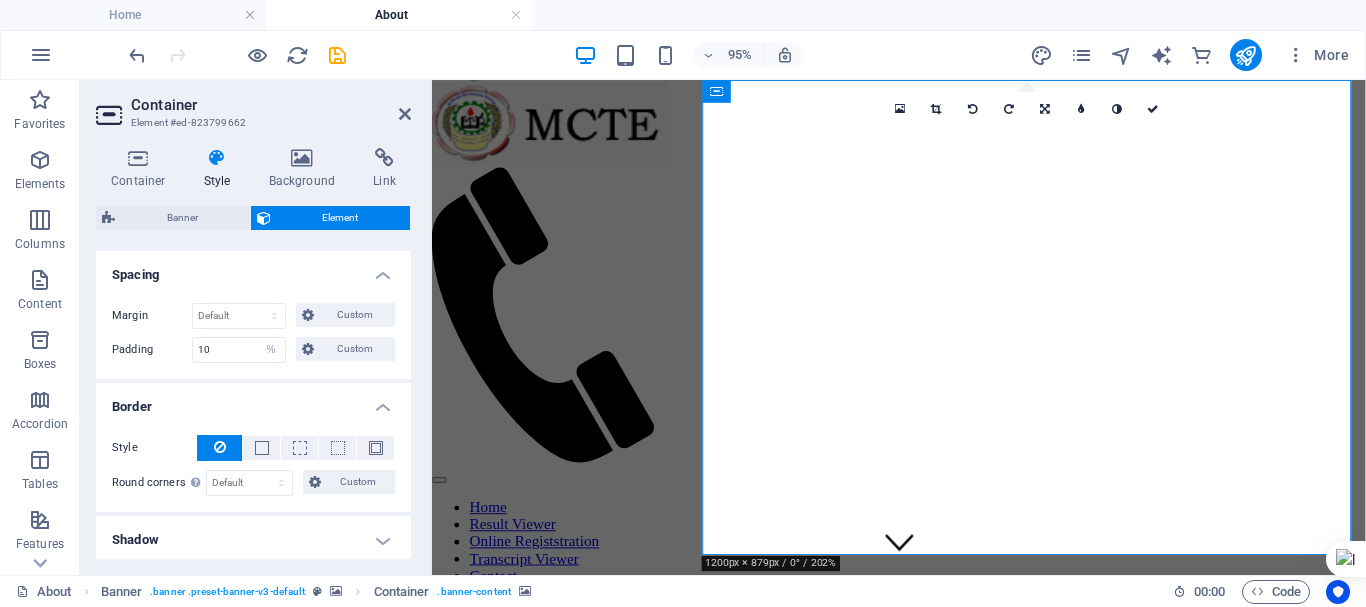 click on "Border" at bounding box center (253, 401) 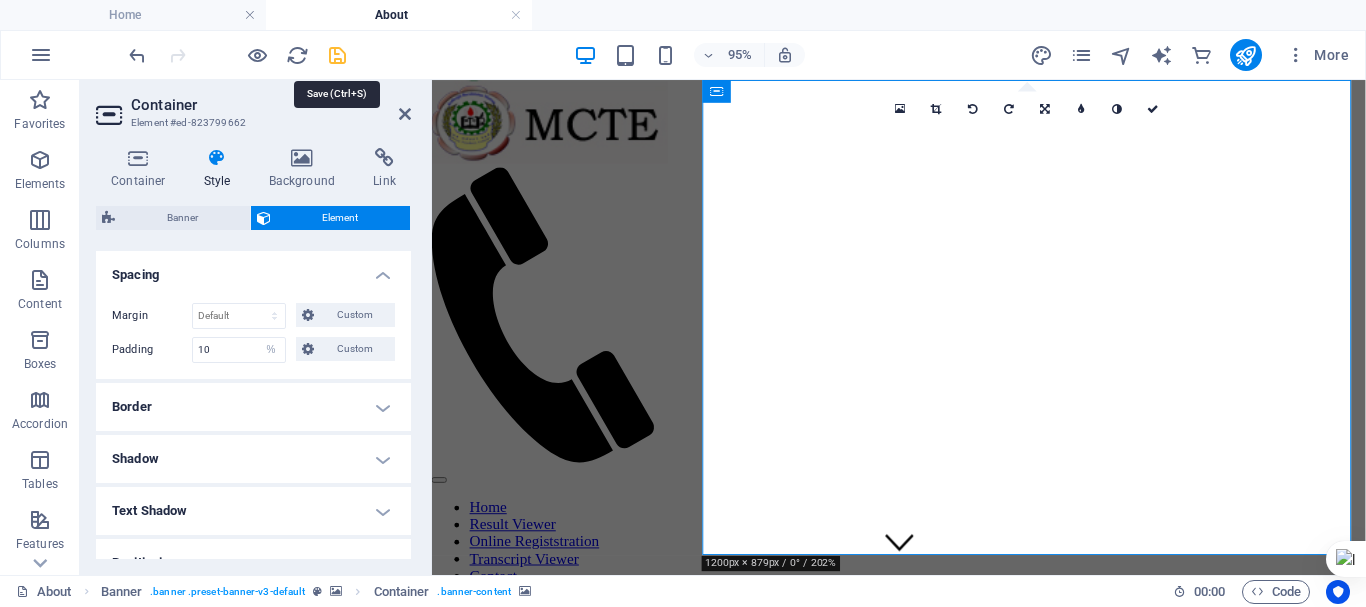 click at bounding box center (337, 55) 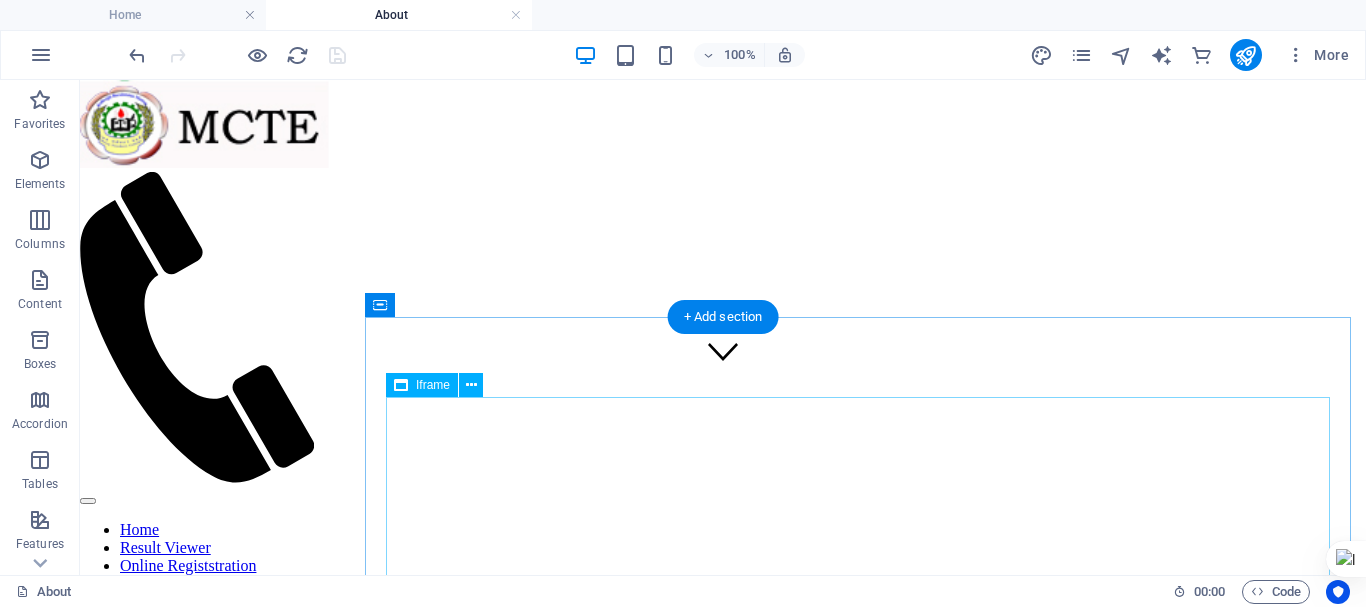 scroll, scrollTop: 0, scrollLeft: 0, axis: both 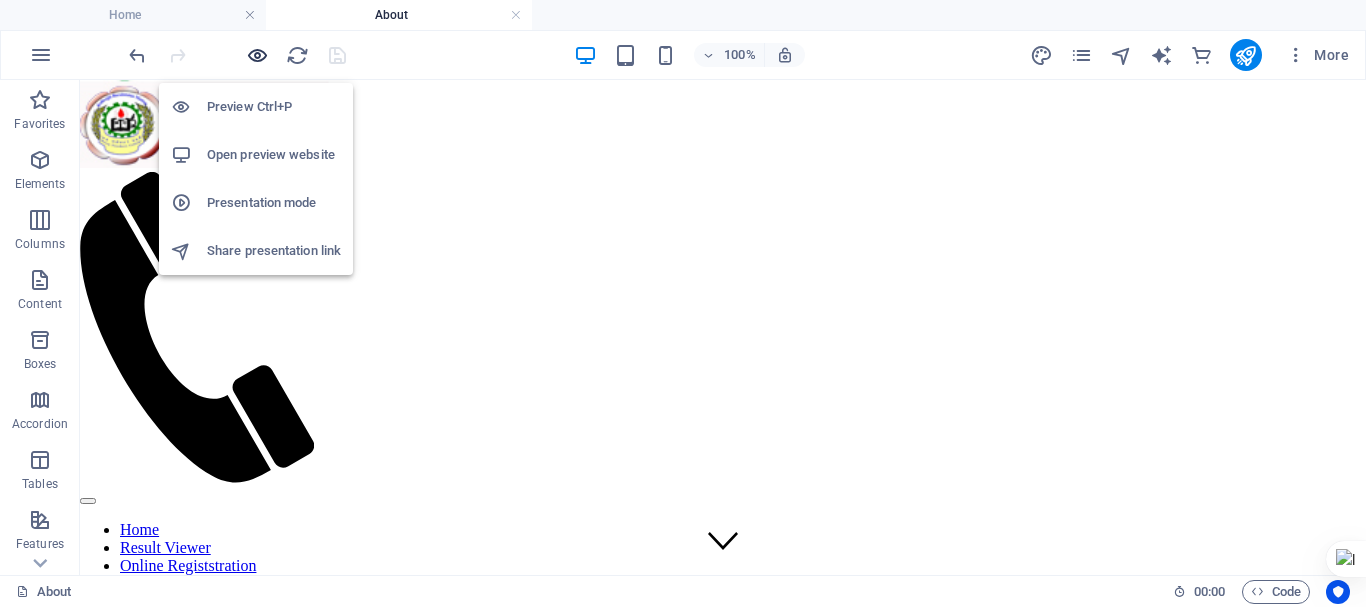 click at bounding box center (257, 55) 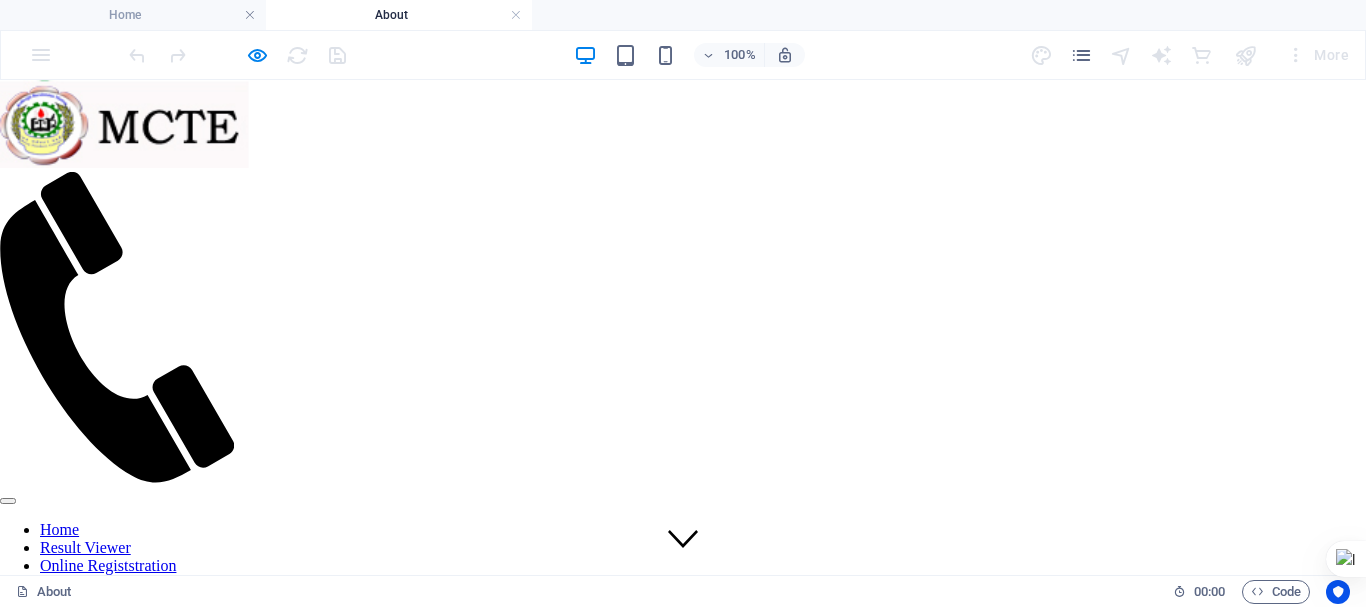 scroll, scrollTop: 0, scrollLeft: 0, axis: both 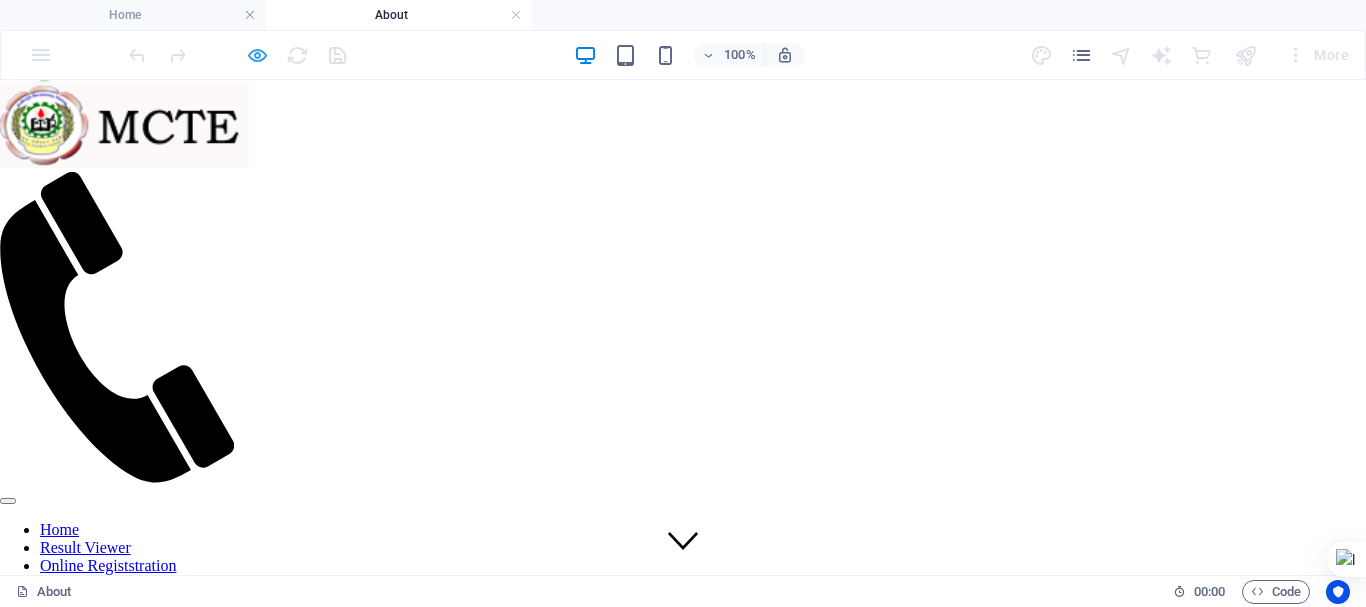click at bounding box center (257, 55) 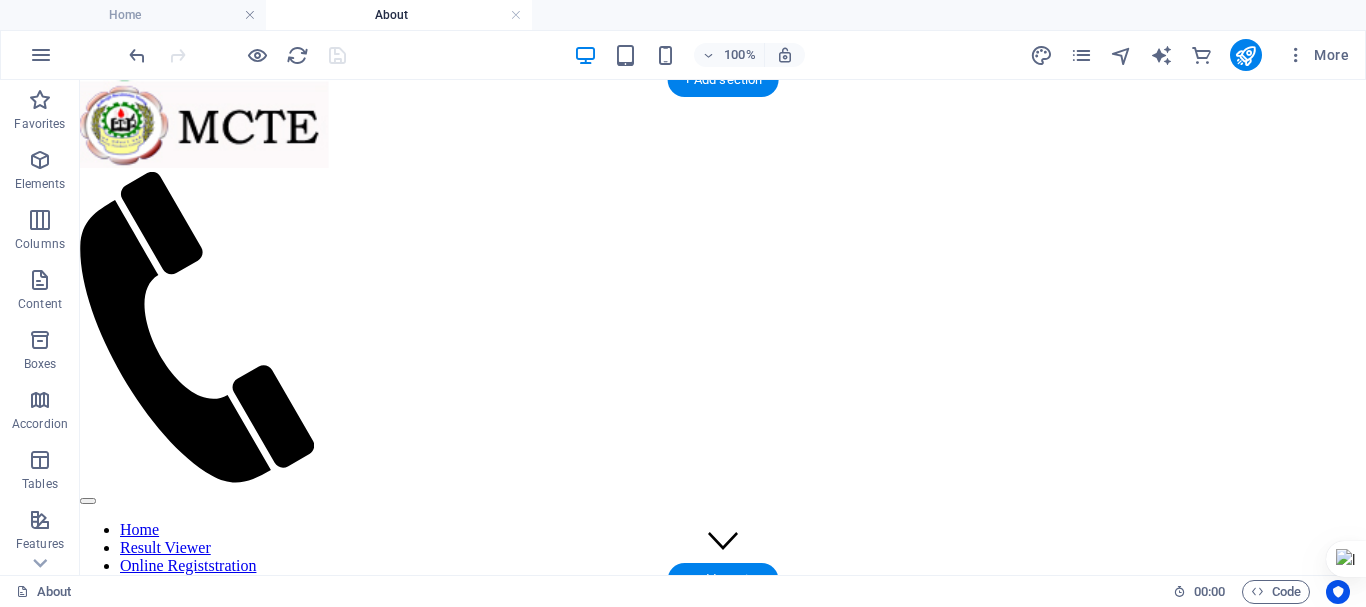 click at bounding box center [723, 606] 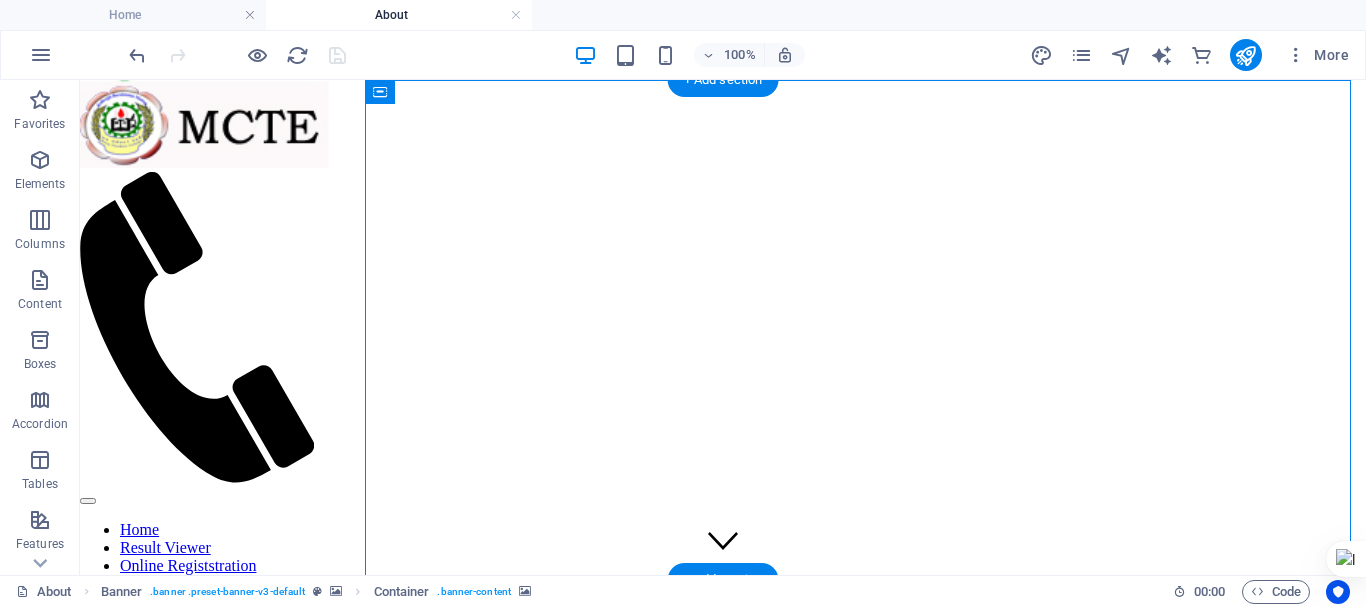 click at bounding box center [723, 606] 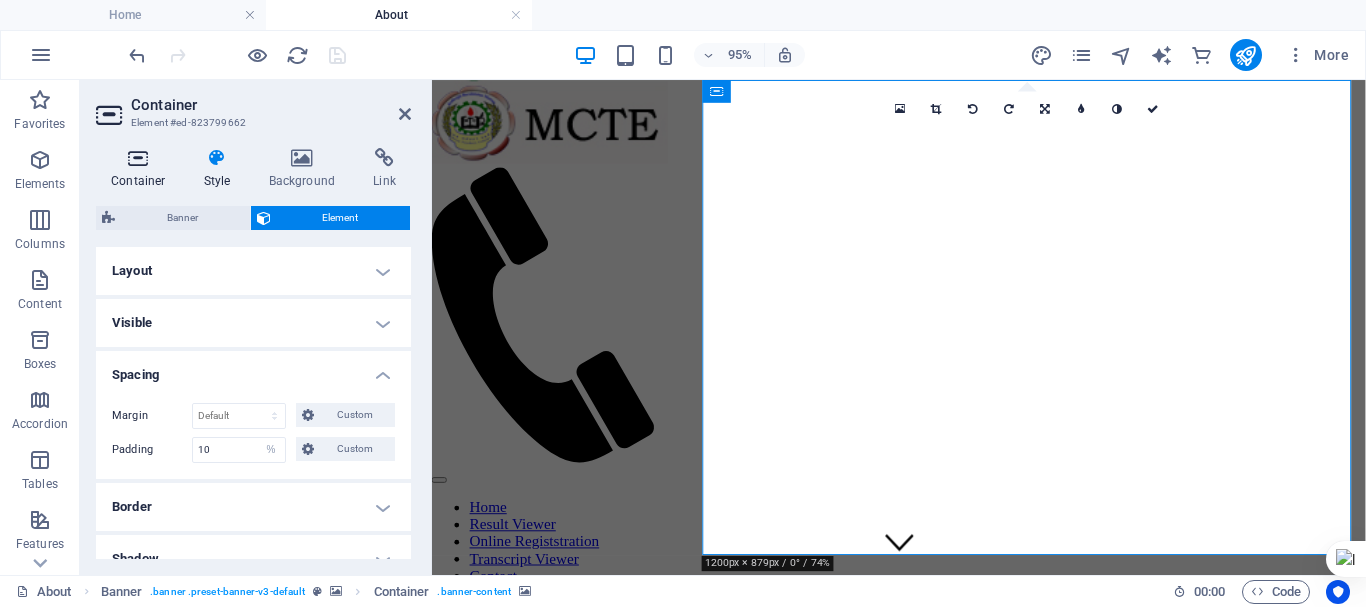 click at bounding box center [138, 158] 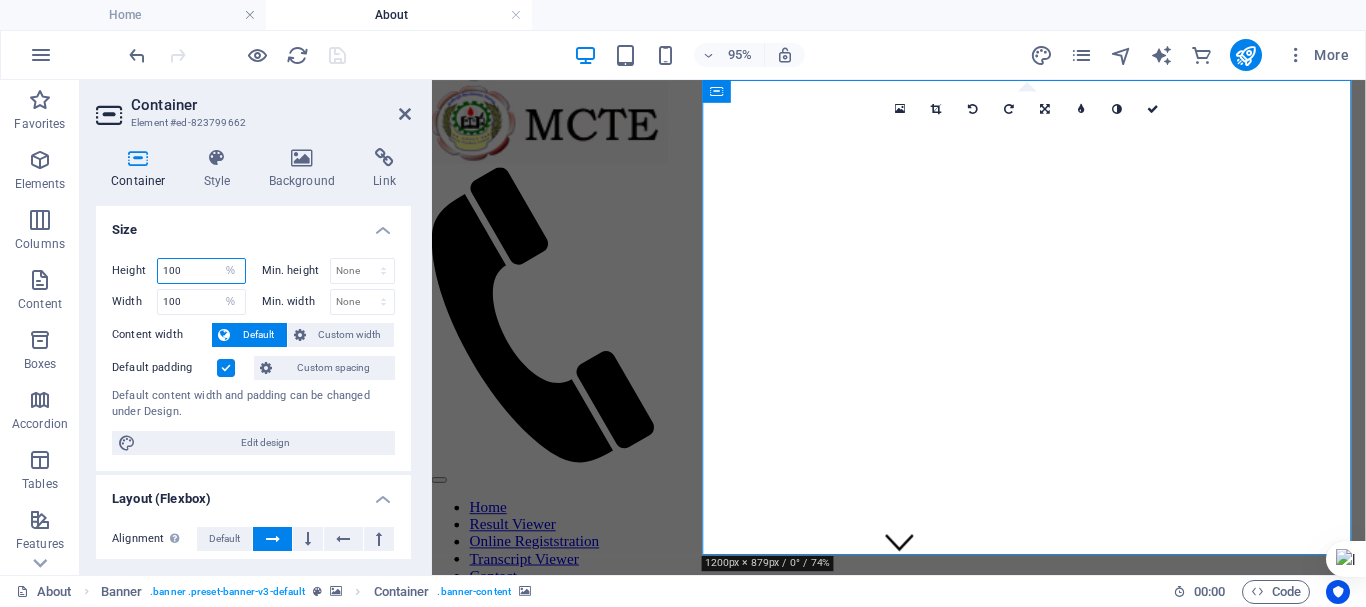 click on "100" at bounding box center [201, 271] 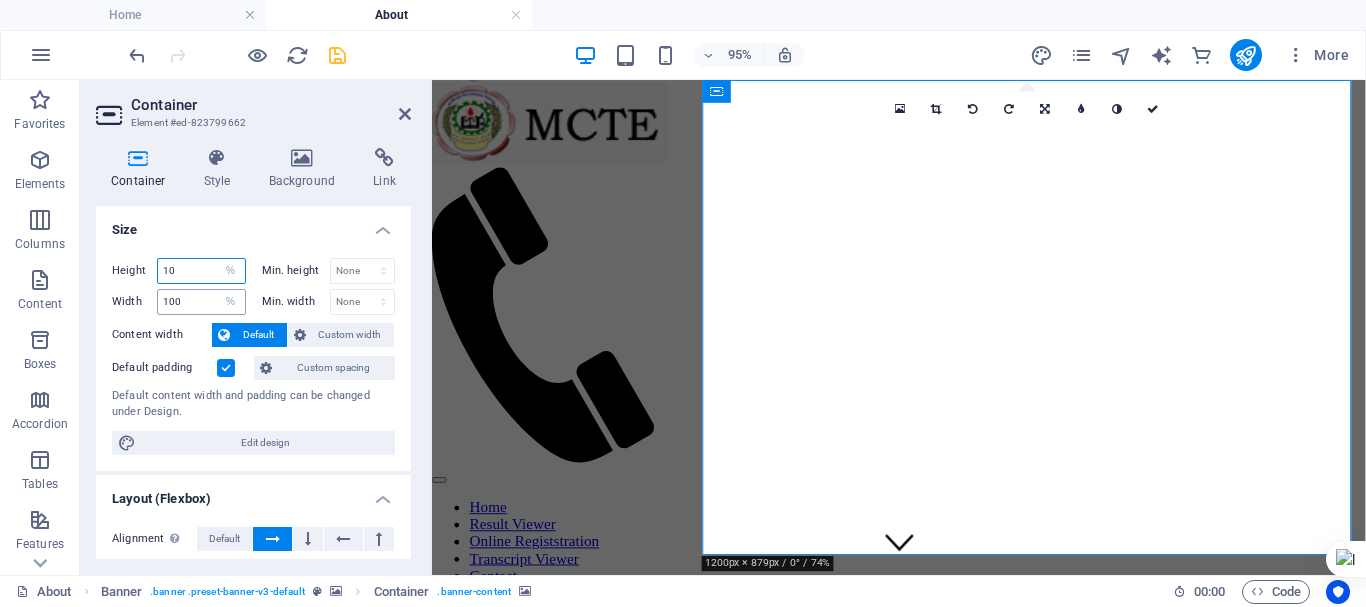 type on "10" 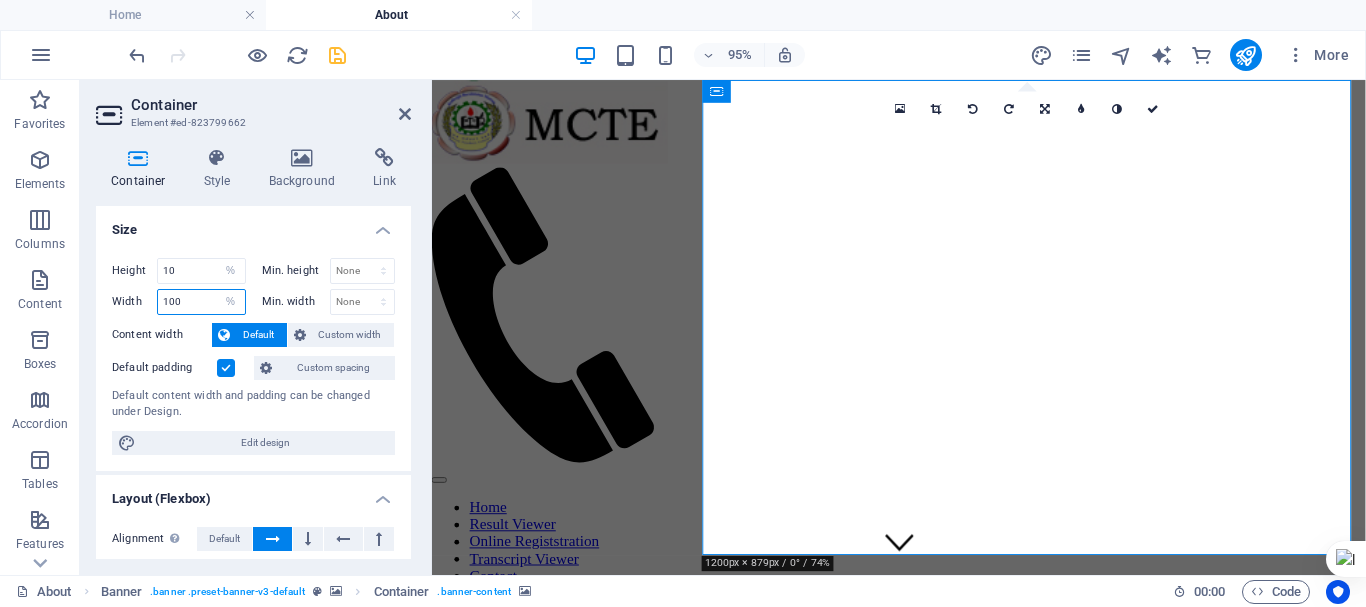click on "100" at bounding box center [201, 302] 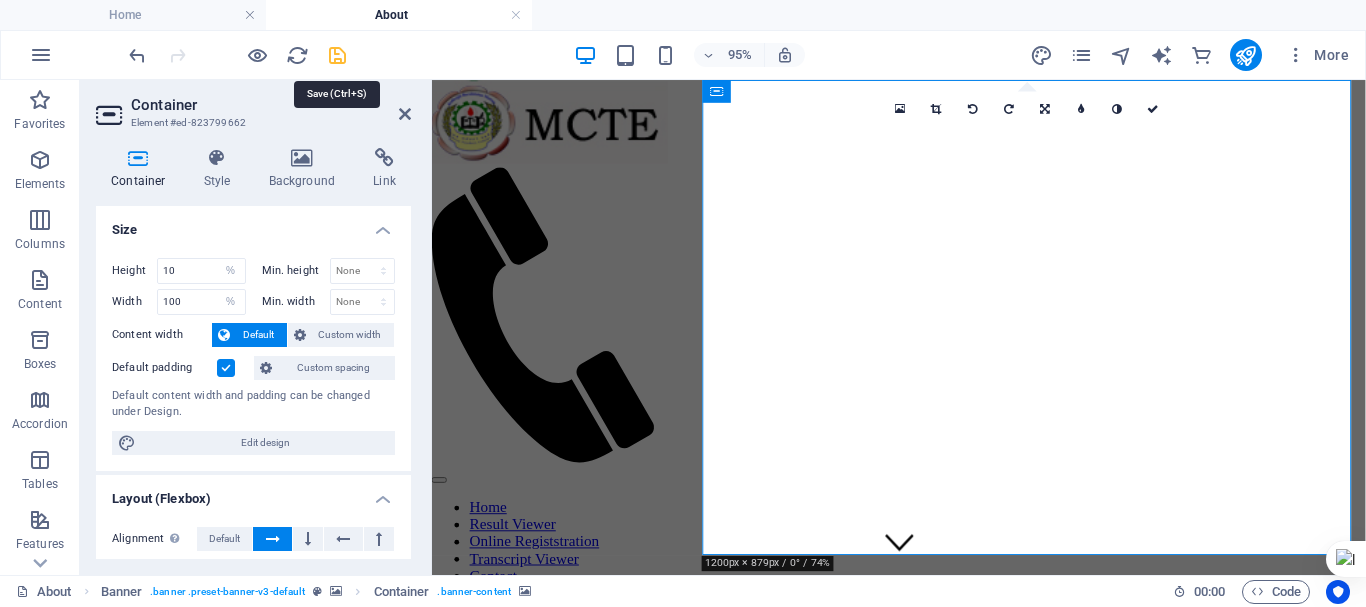 click at bounding box center (337, 55) 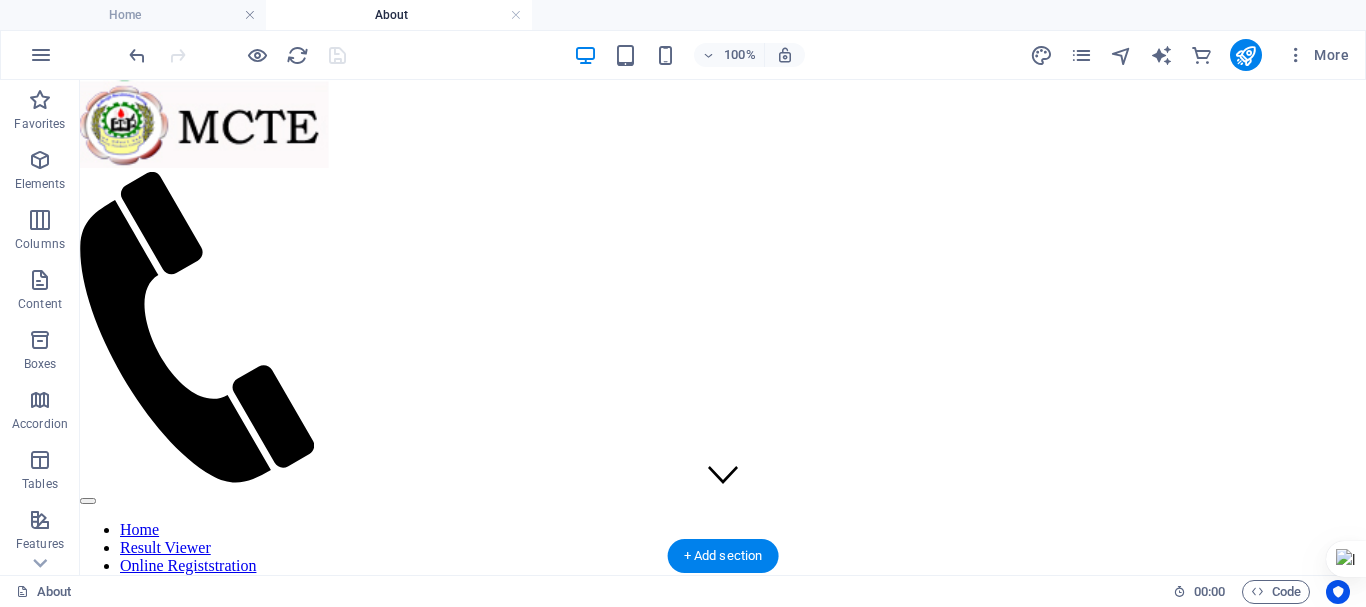 scroll, scrollTop: 100, scrollLeft: 0, axis: vertical 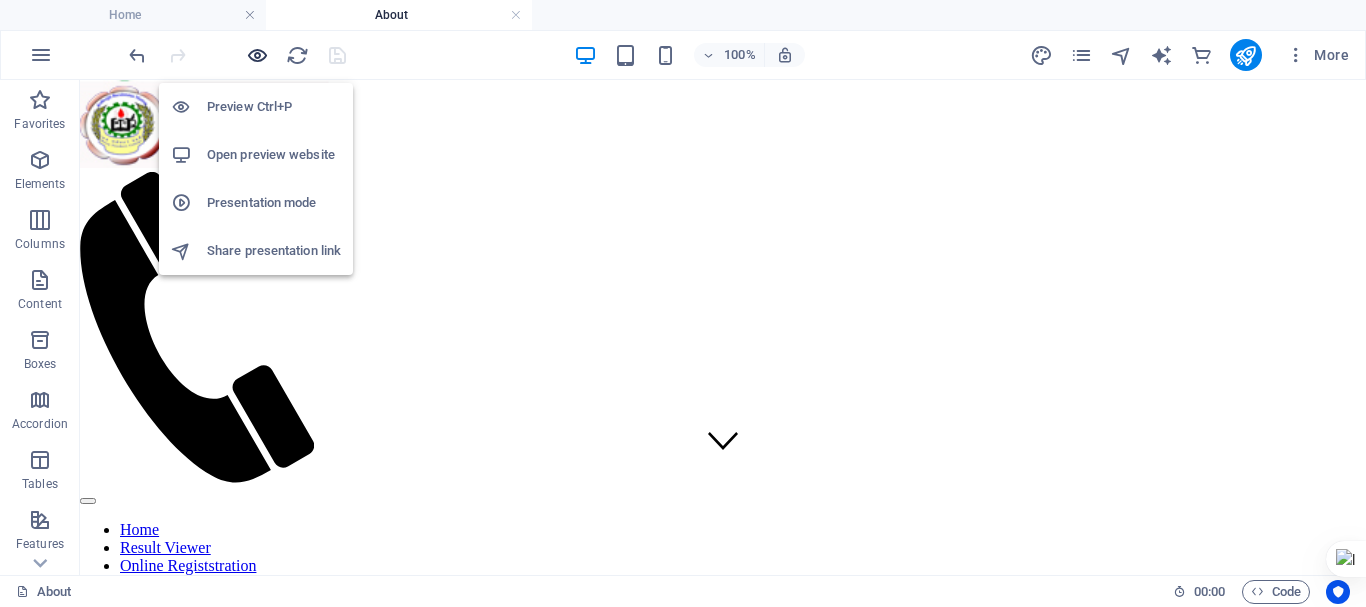 click at bounding box center (257, 55) 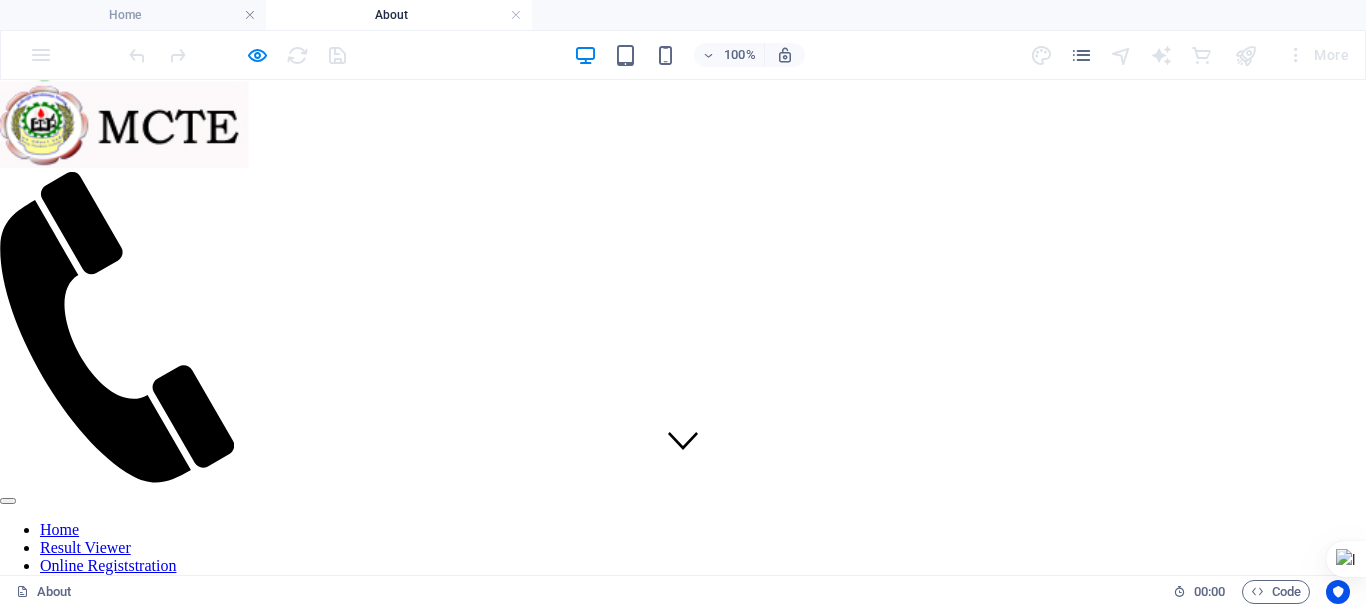 click at bounding box center [683, 506] 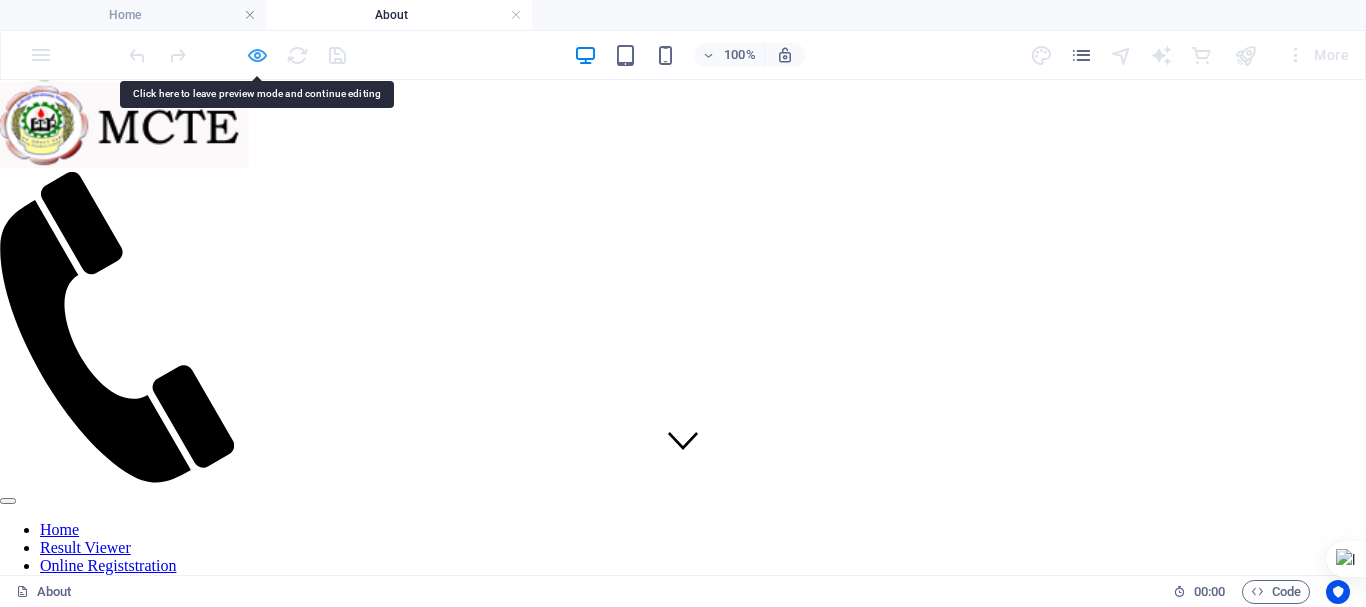 click at bounding box center [237, 55] 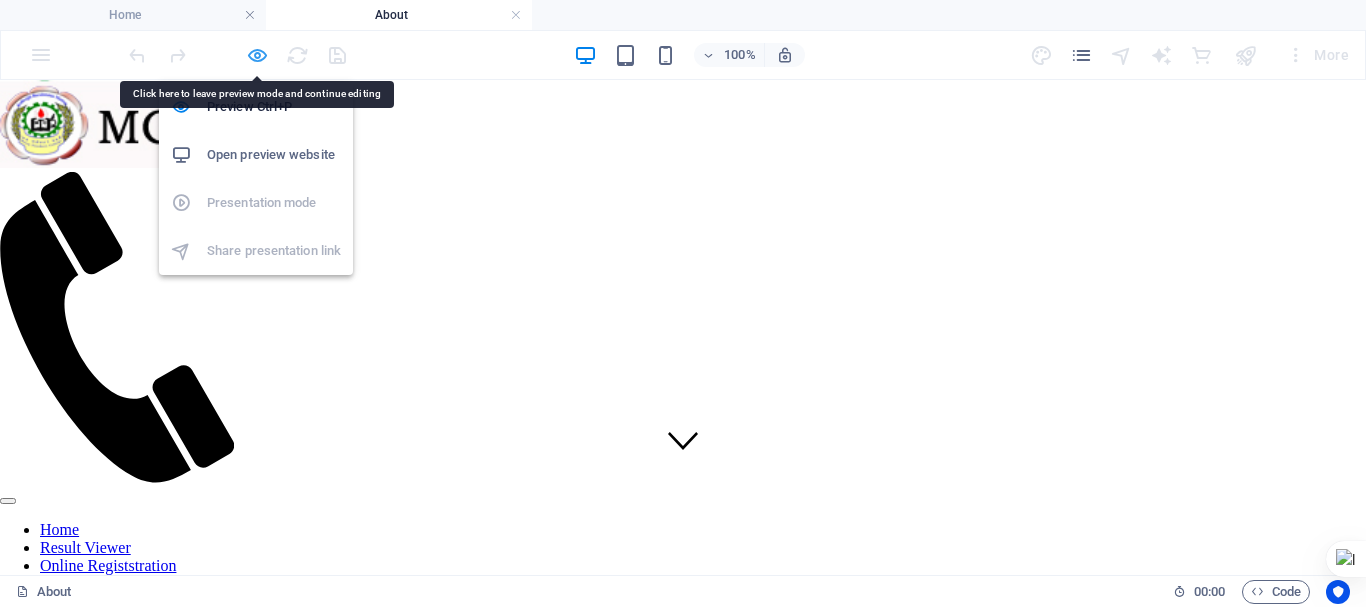 click at bounding box center (257, 55) 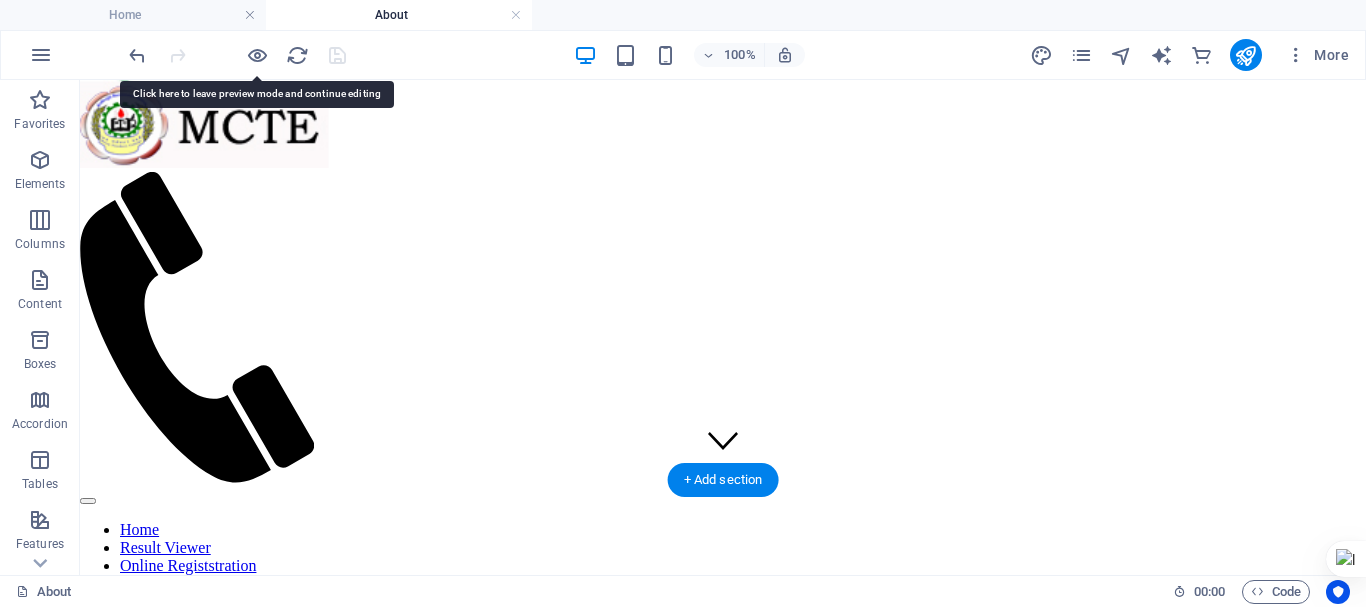 click at bounding box center (723, 506) 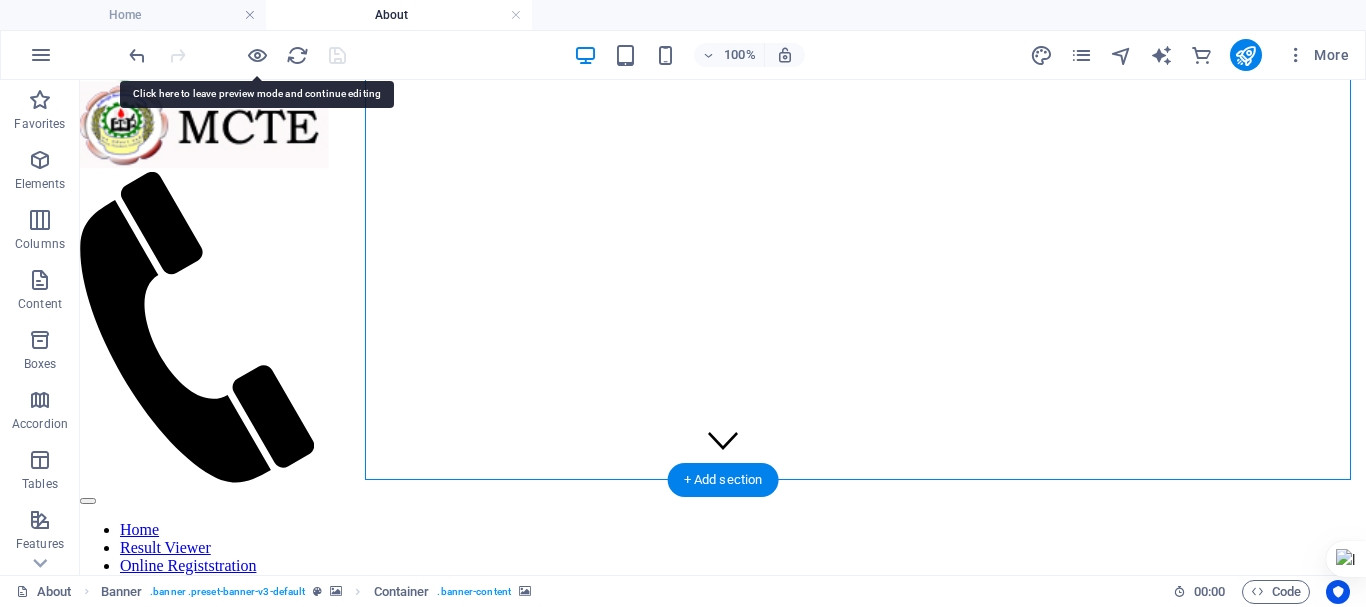 click at bounding box center [723, 506] 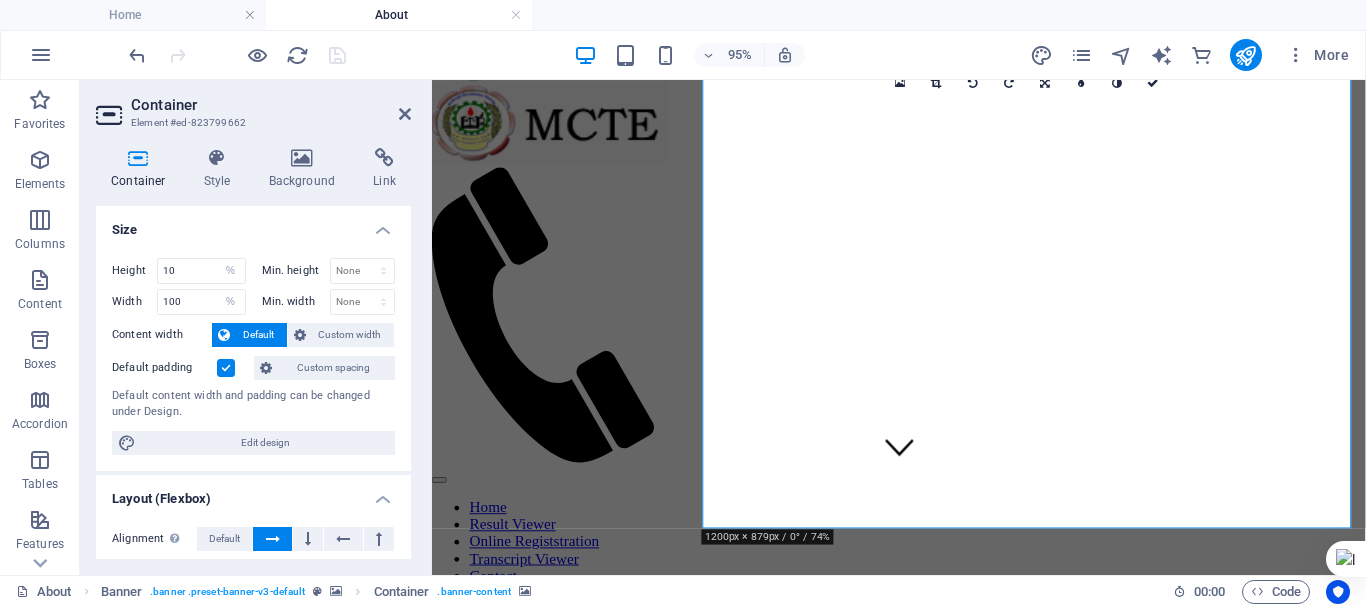 scroll, scrollTop: 0, scrollLeft: 0, axis: both 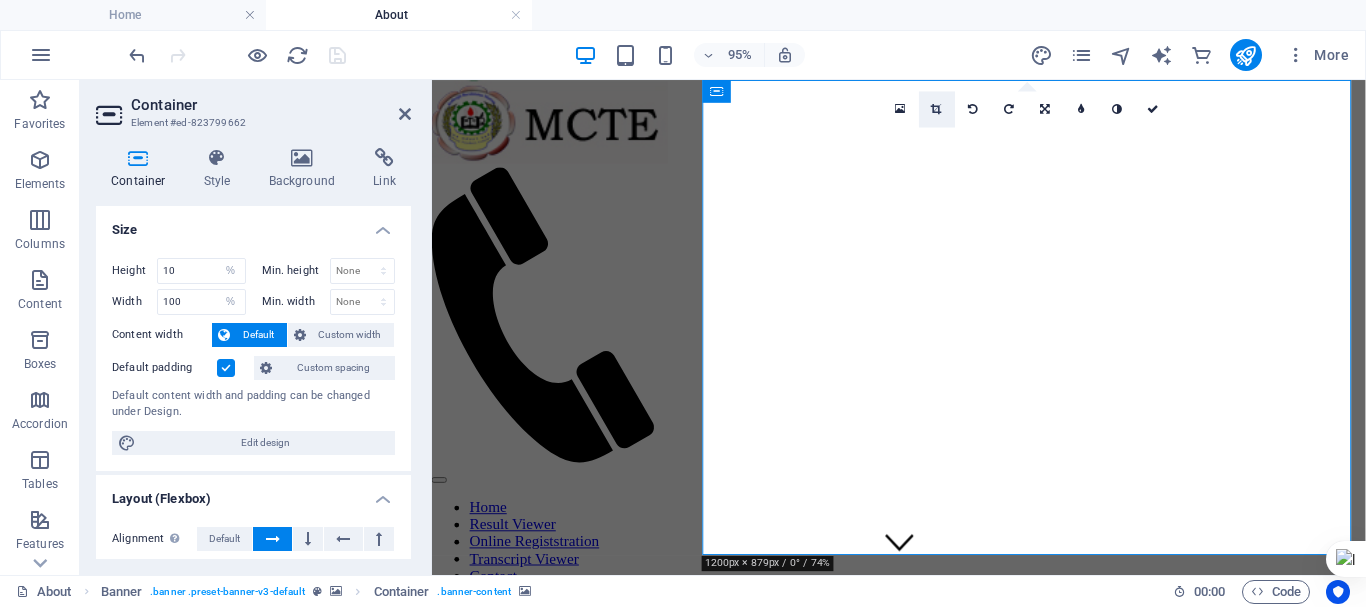 click at bounding box center (937, 109) 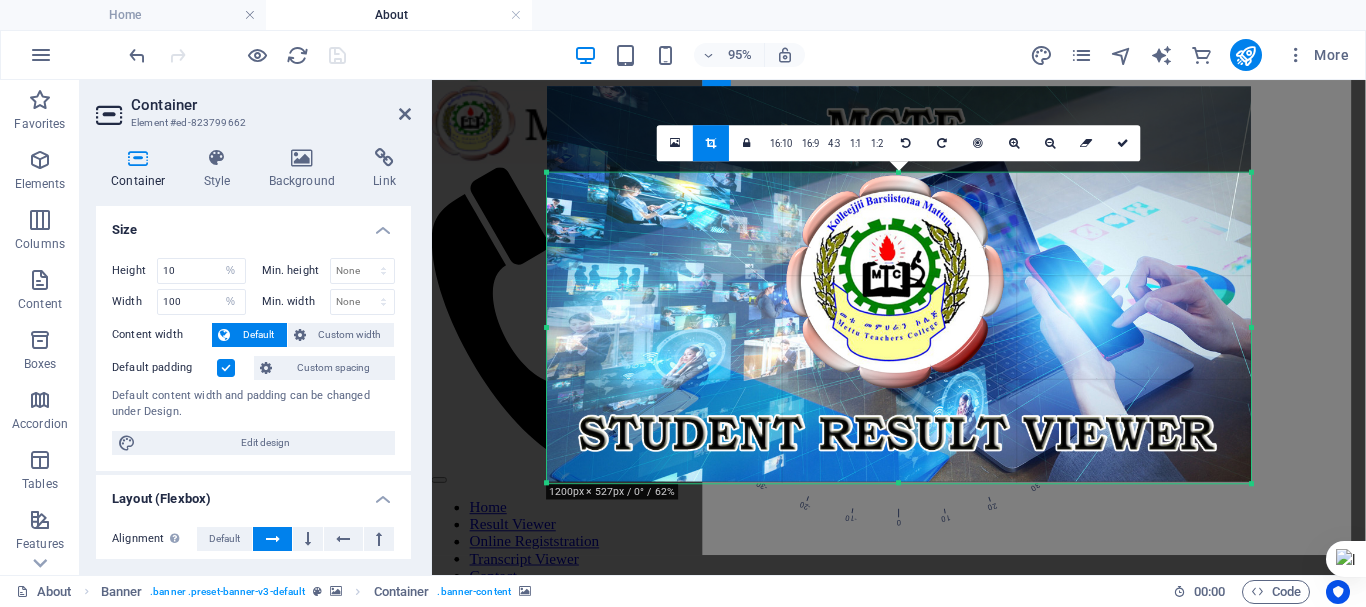drag, startPoint x: 901, startPoint y: 131, endPoint x: 909, endPoint y: 222, distance: 91.350975 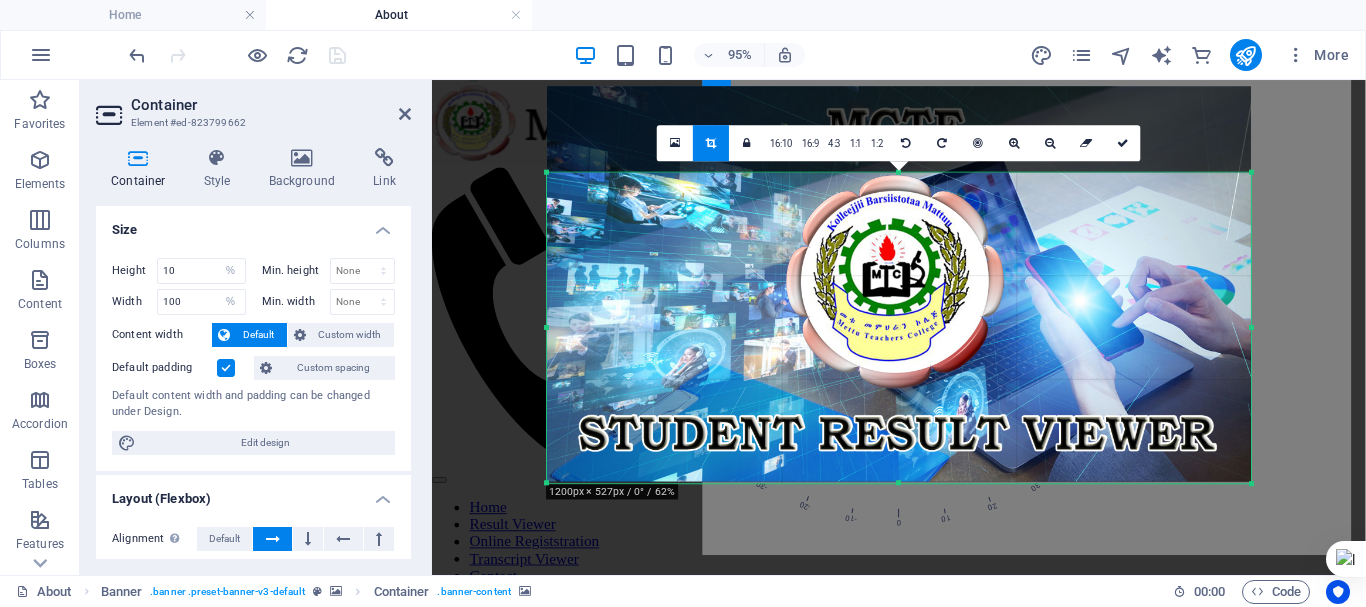 click on "180 170 160 150 140 130 120 110 100 90 80 70 60 50 40 30 20 10 0 -10 -20 -30 -40 -50 -60 -70 -80 -90 -100 -110 -120 -130 -140 -150 -160 -170 1200px × 527px / 0° / 62% 16:10 16:9 4:3 1:1 1:2 0" at bounding box center (899, 327) 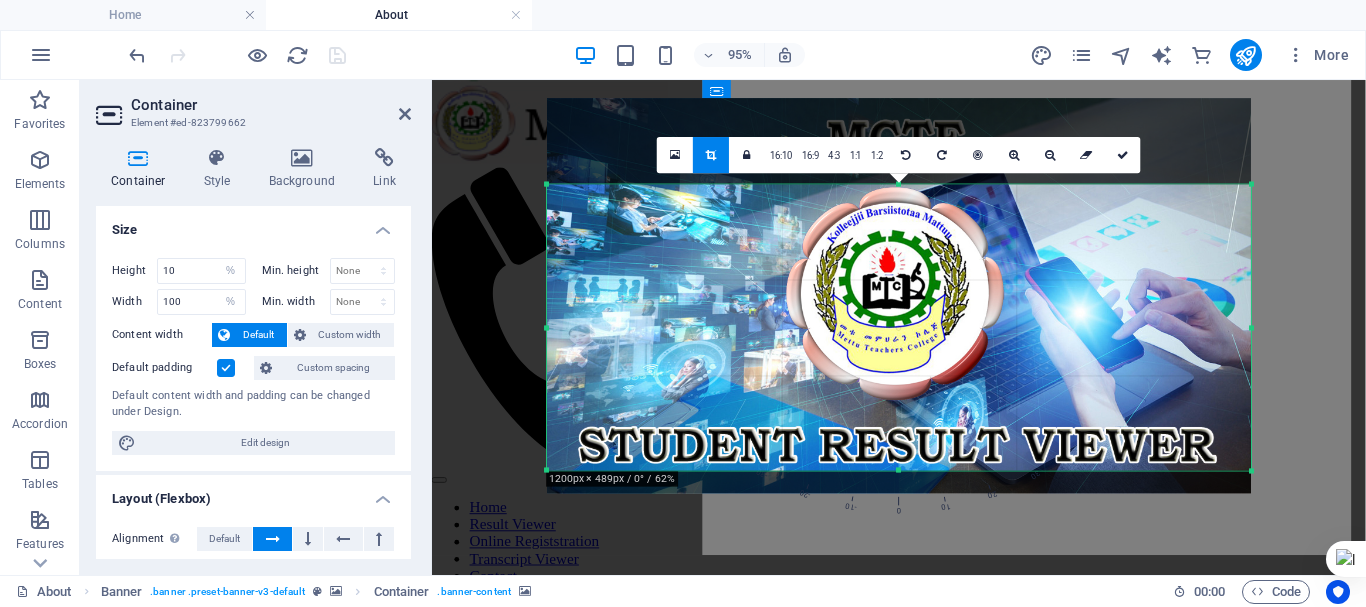 drag, startPoint x: 897, startPoint y: 485, endPoint x: 893, endPoint y: 461, distance: 24.33105 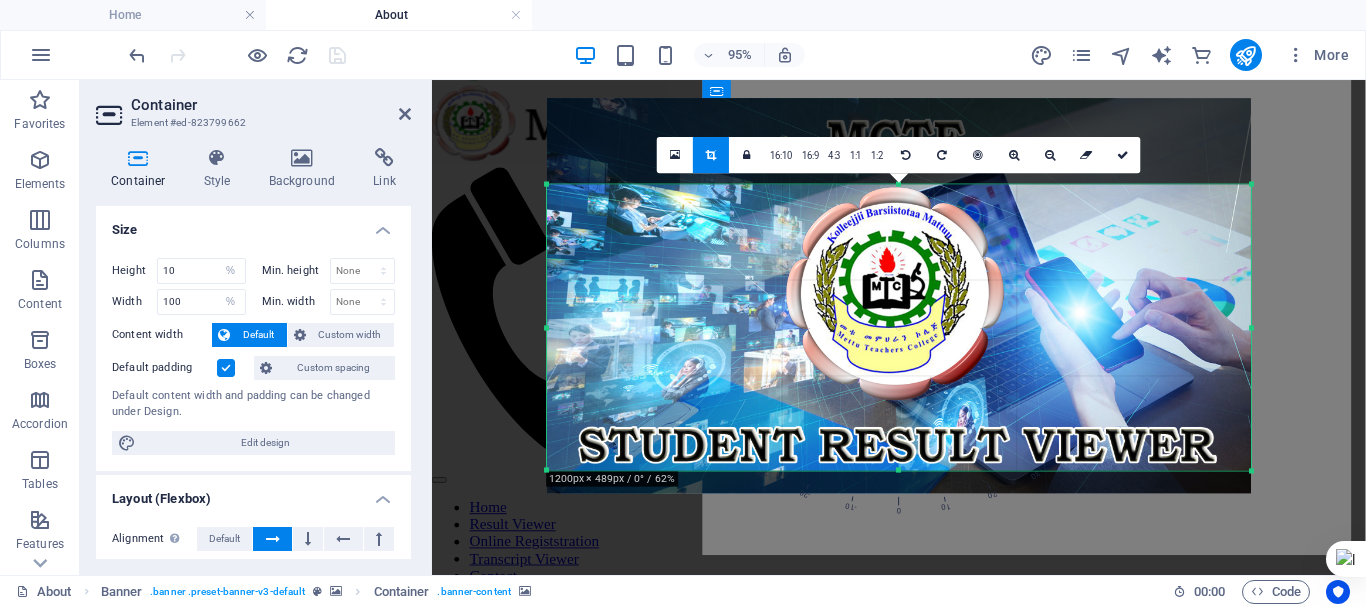 click on "180 170 160 150 140 130 120 110 100 90 80 70 60 50 40 30 20 10 0 -10 -20 -30 -40 -50 -60 -70 -80 -90 -100 -110 -120 -130 -140 -150 -160 -170 1200px × 489px / 0° / 62% 16:10 16:9 4:3 1:1 1:2 0" at bounding box center (899, 327) 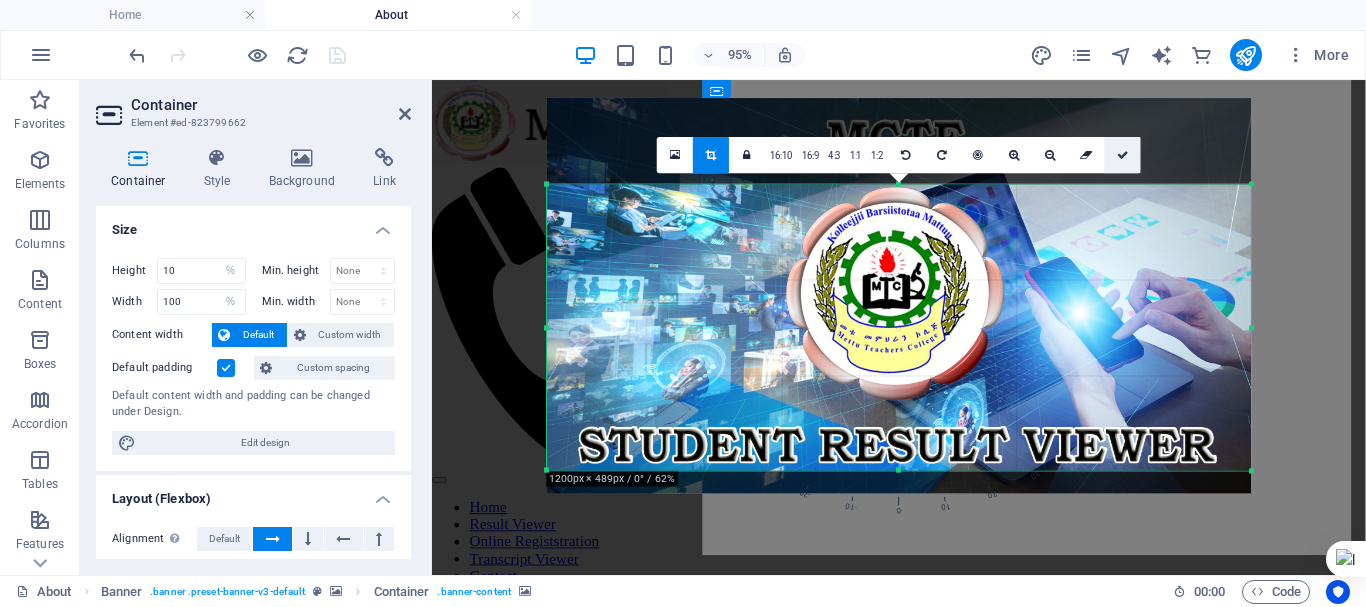 click at bounding box center [1123, 154] 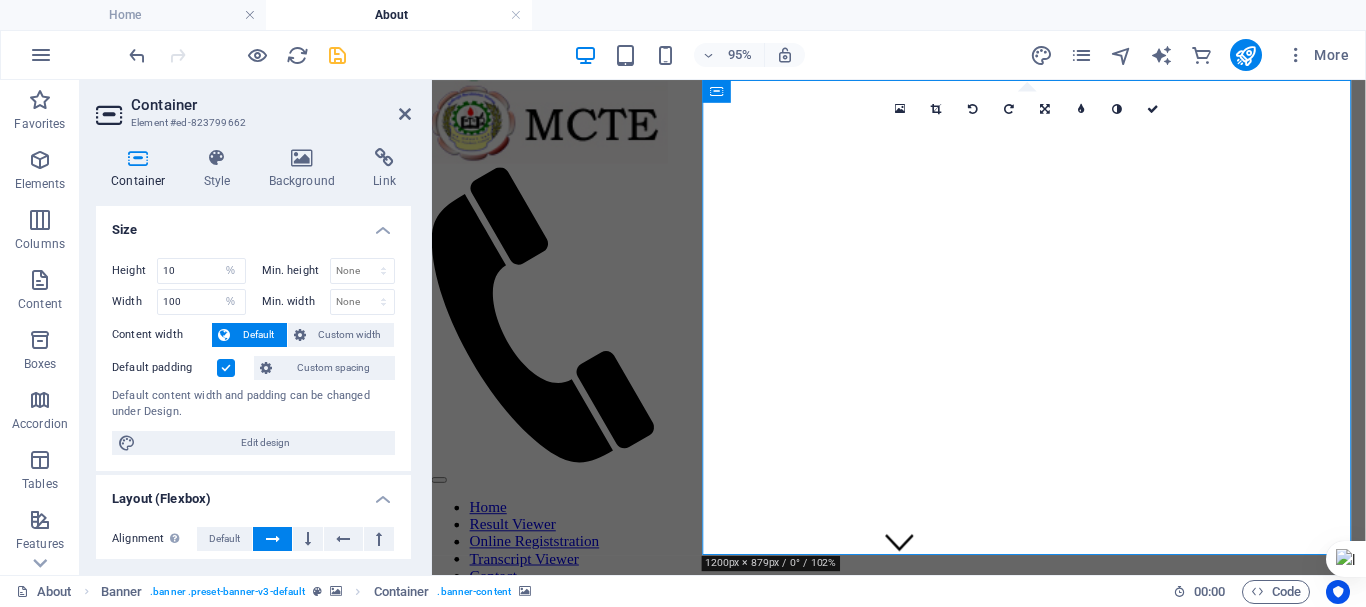 click at bounding box center [923, 606] 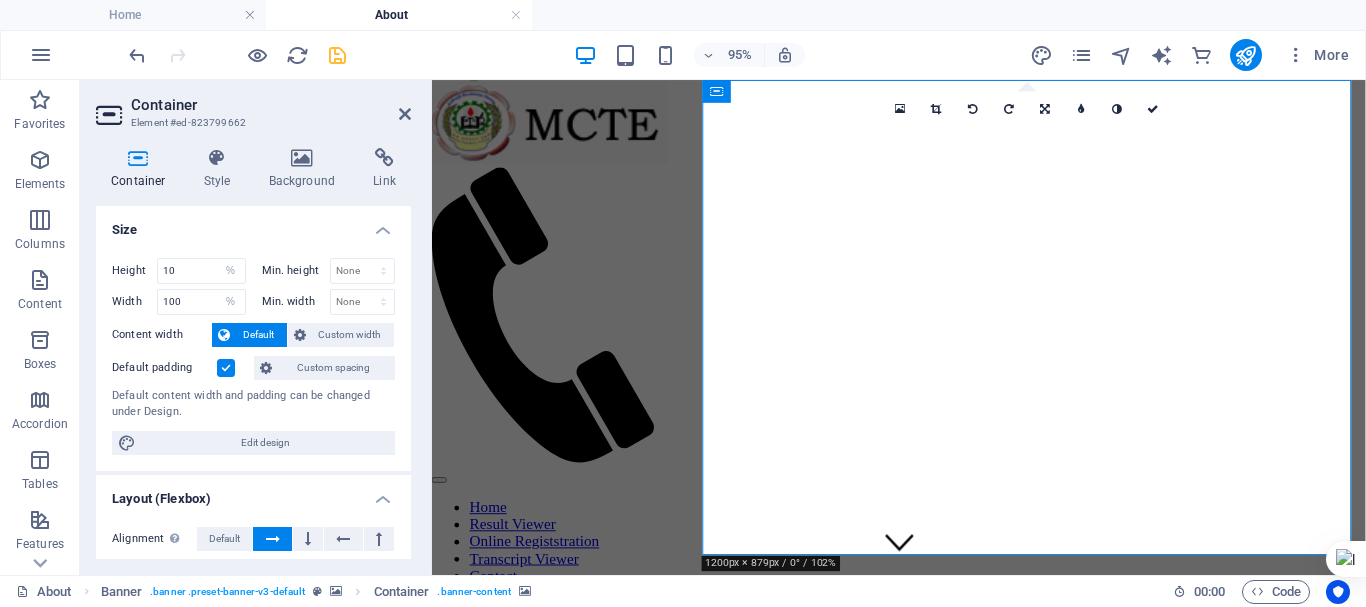 click at bounding box center [923, 606] 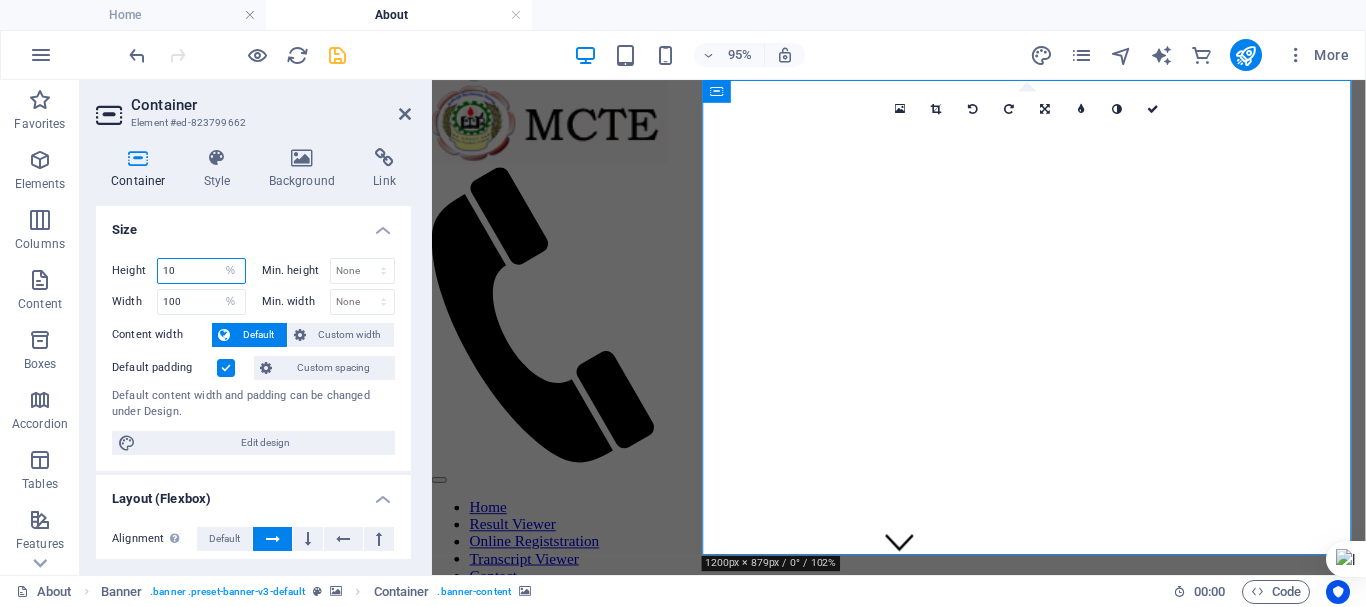 click on "10" at bounding box center [201, 271] 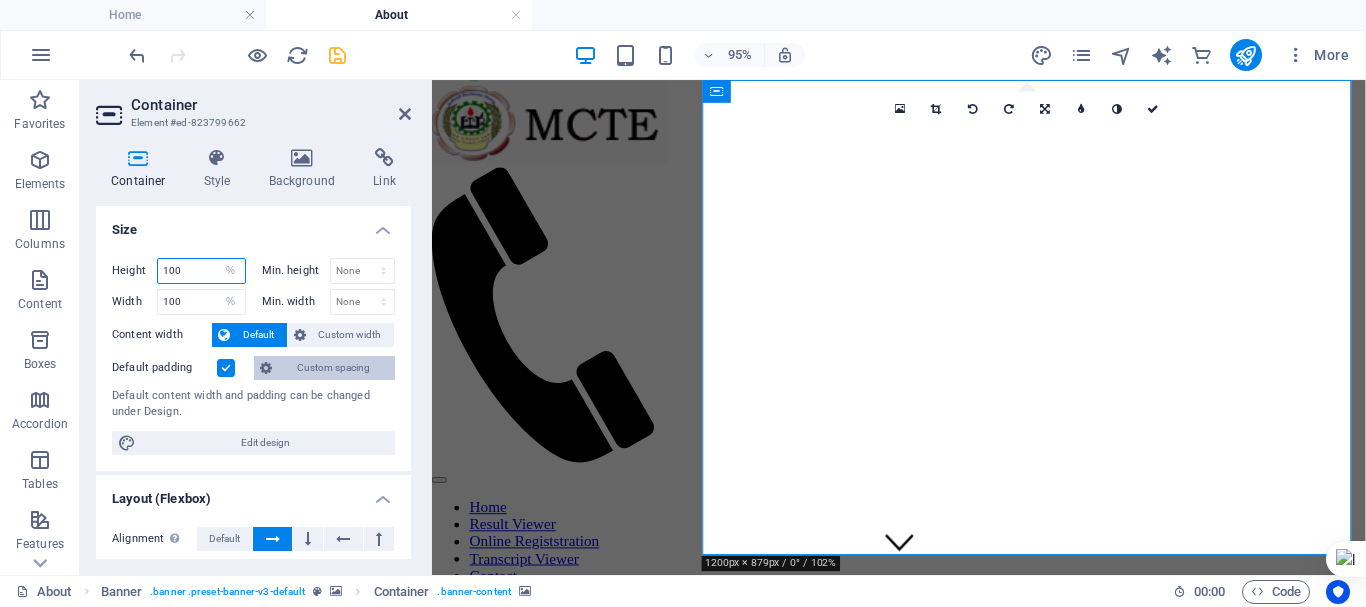 type on "100" 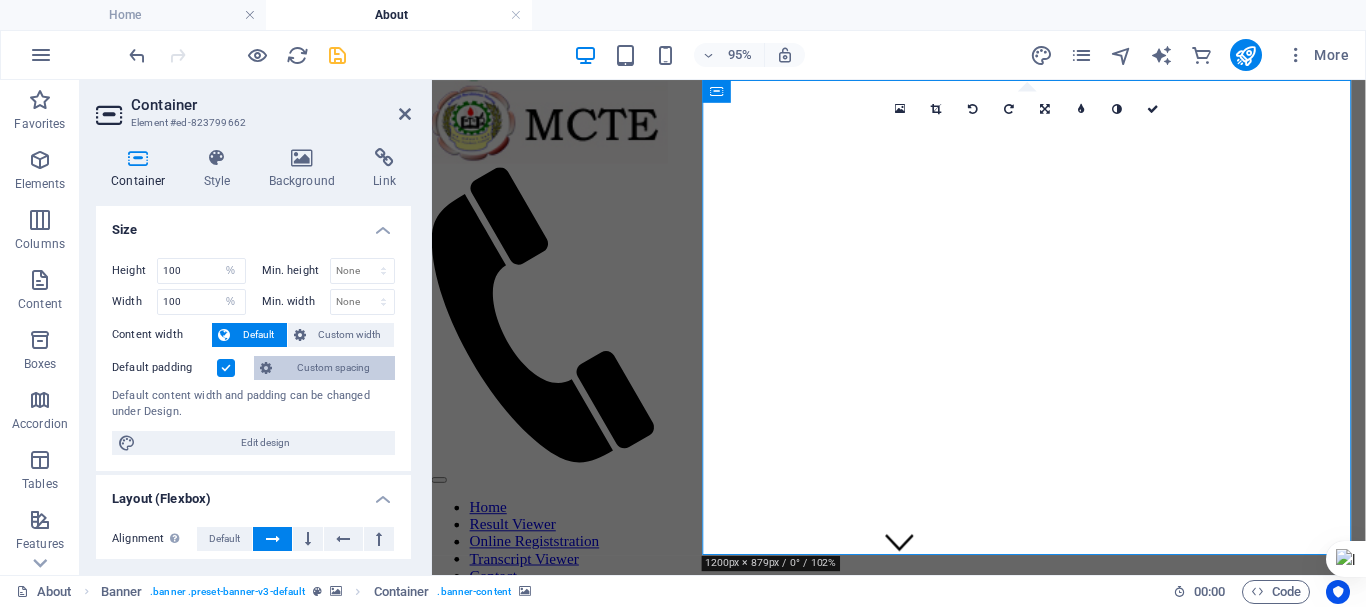 click on "Custom spacing" at bounding box center [333, 368] 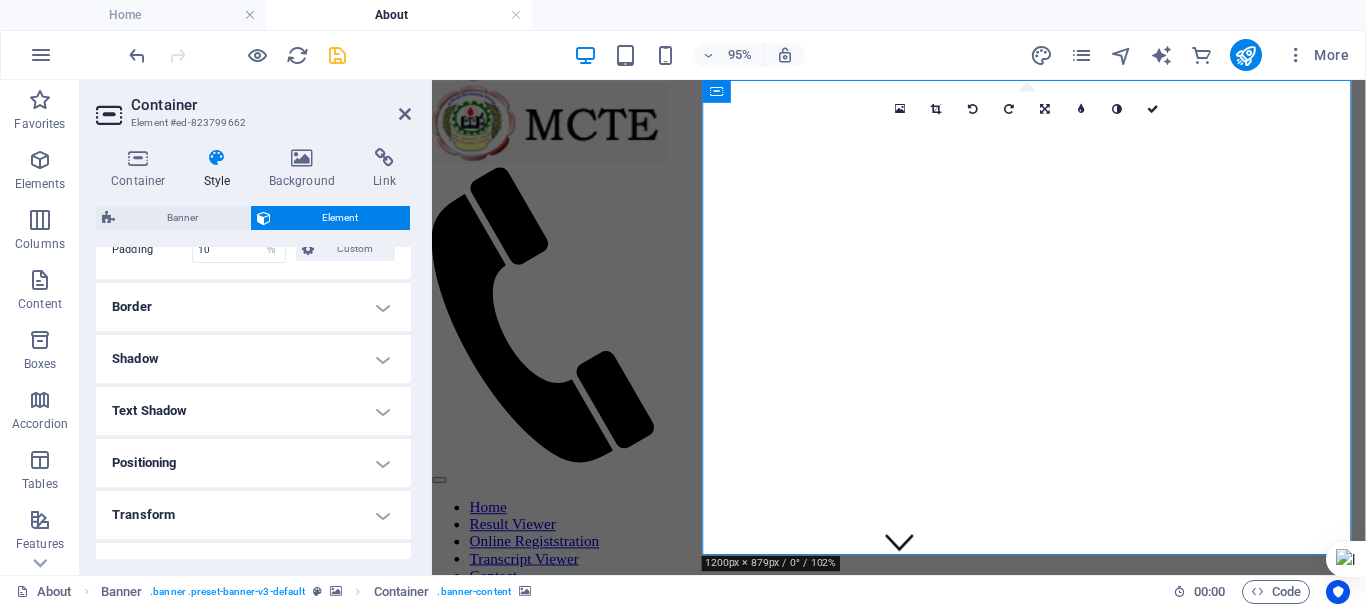 scroll, scrollTop: 100, scrollLeft: 0, axis: vertical 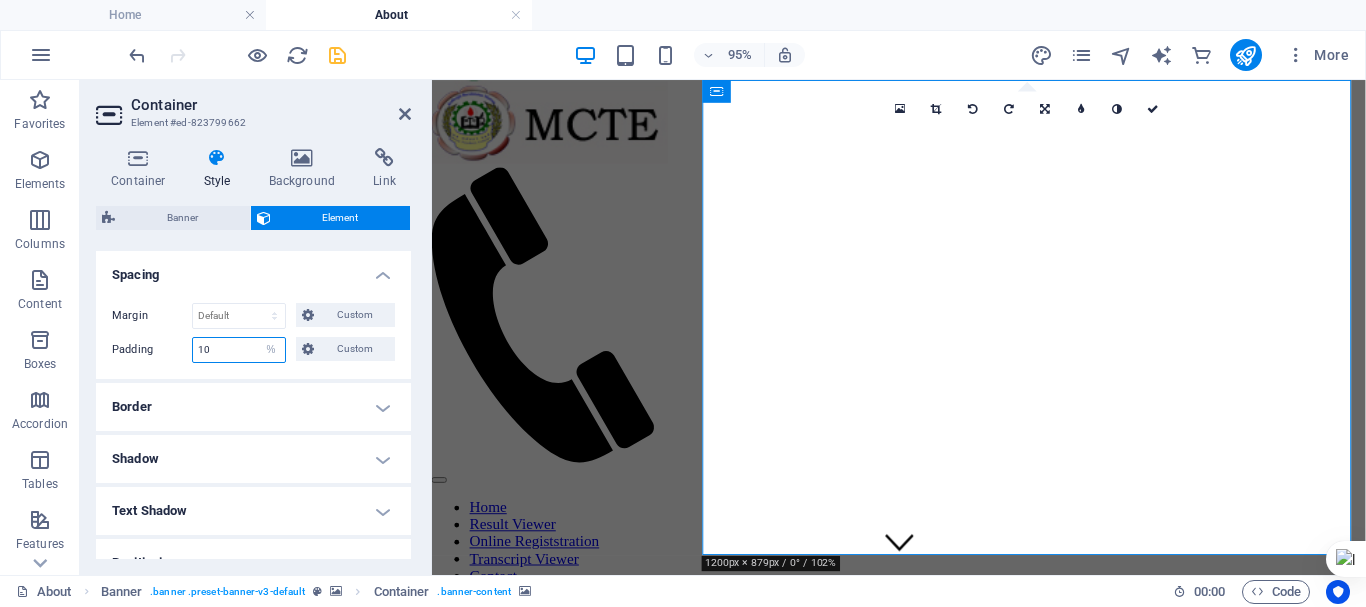 click on "10" at bounding box center [239, 350] 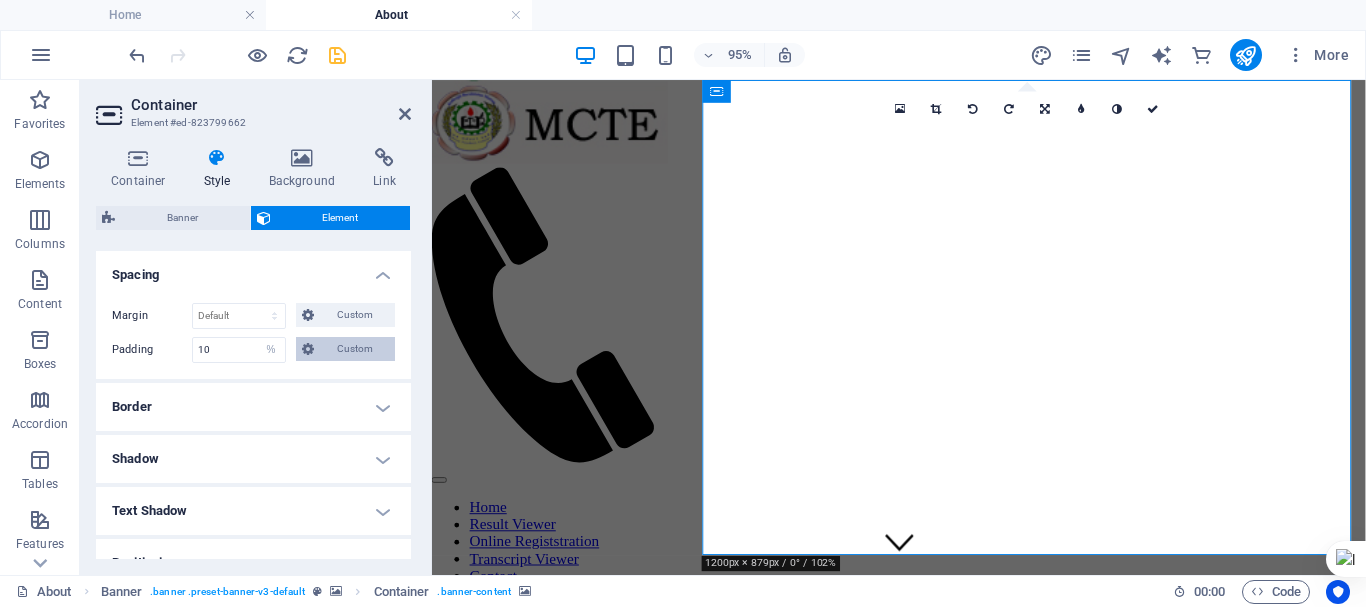 click on "Custom" at bounding box center [354, 349] 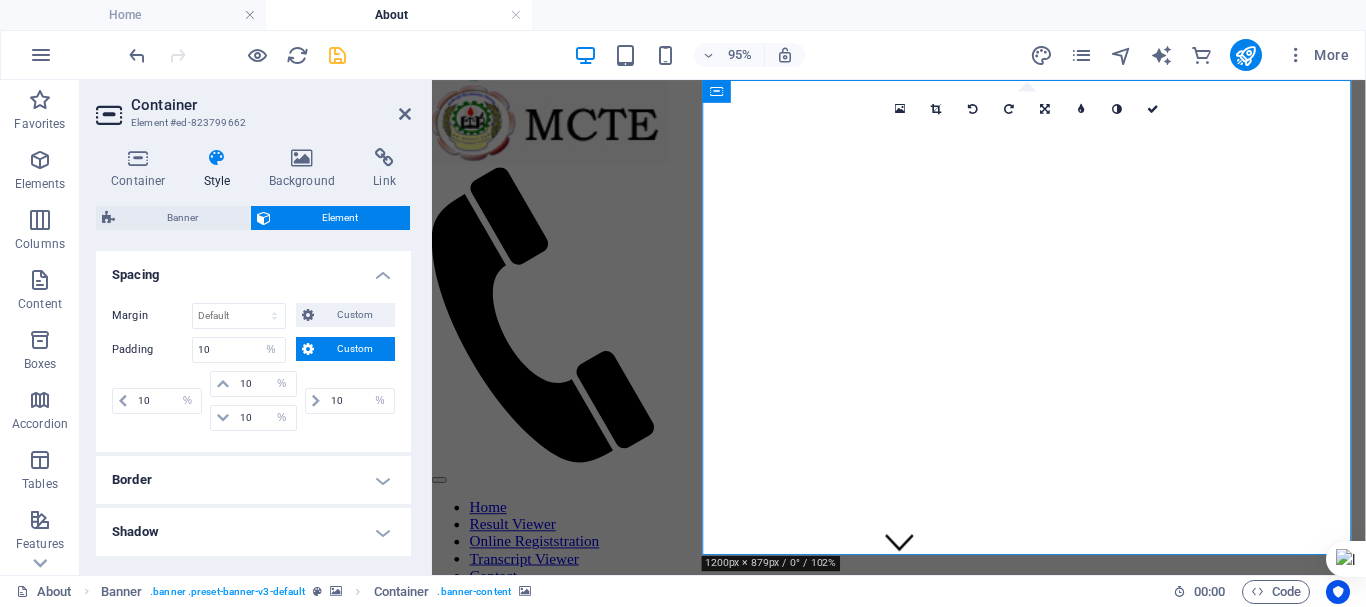 click at bounding box center [923, 606] 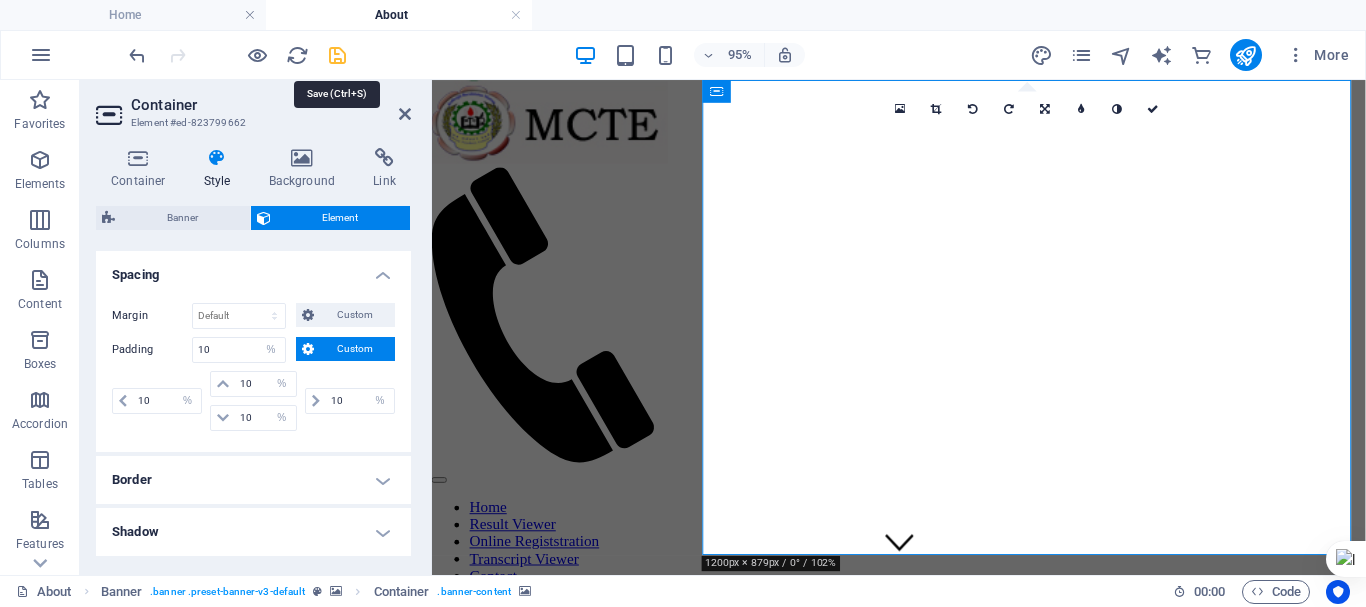 click at bounding box center (337, 55) 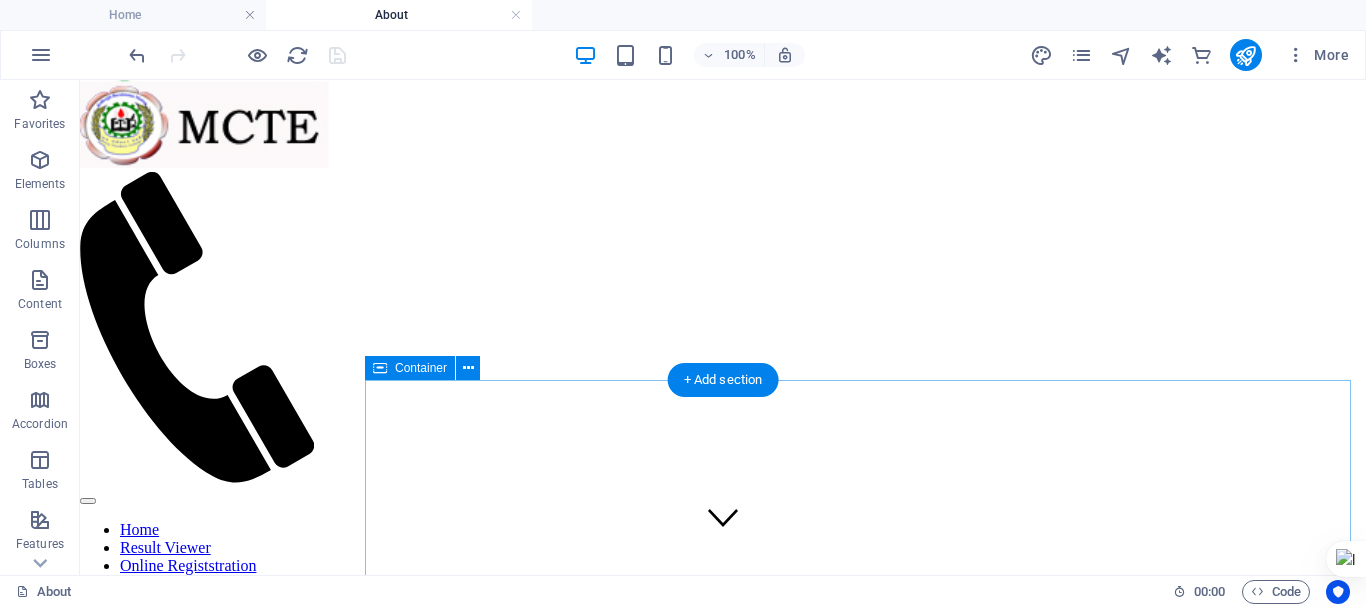 scroll, scrollTop: 0, scrollLeft: 0, axis: both 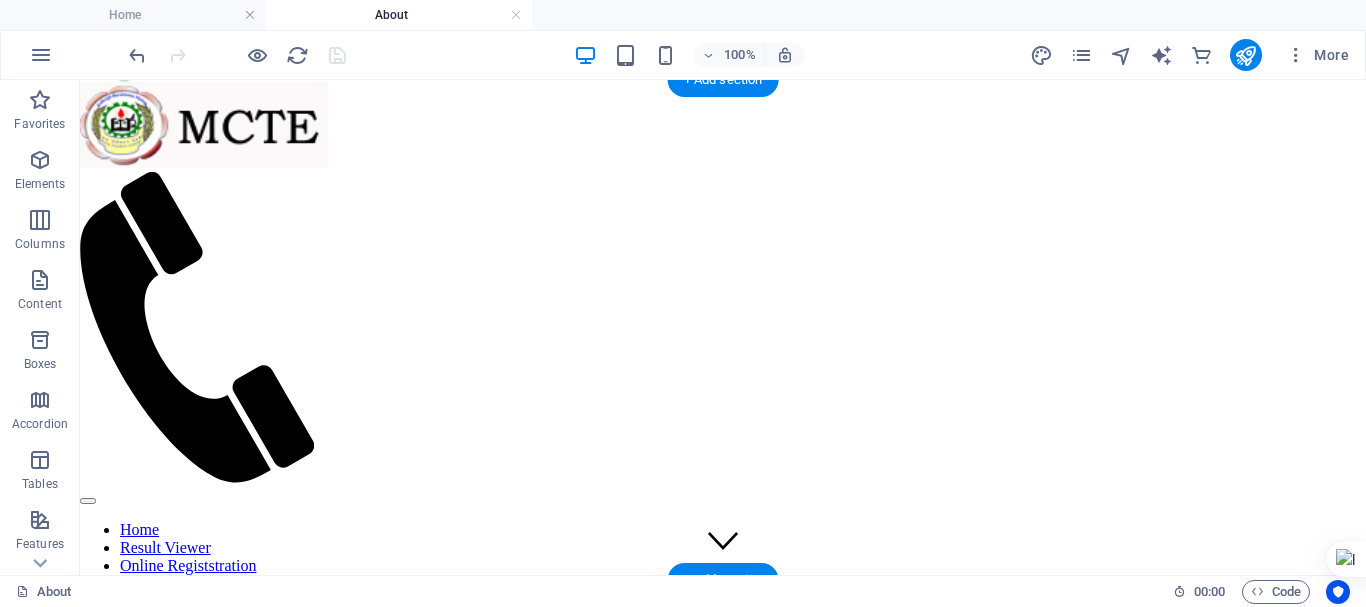 click at bounding box center (723, 606) 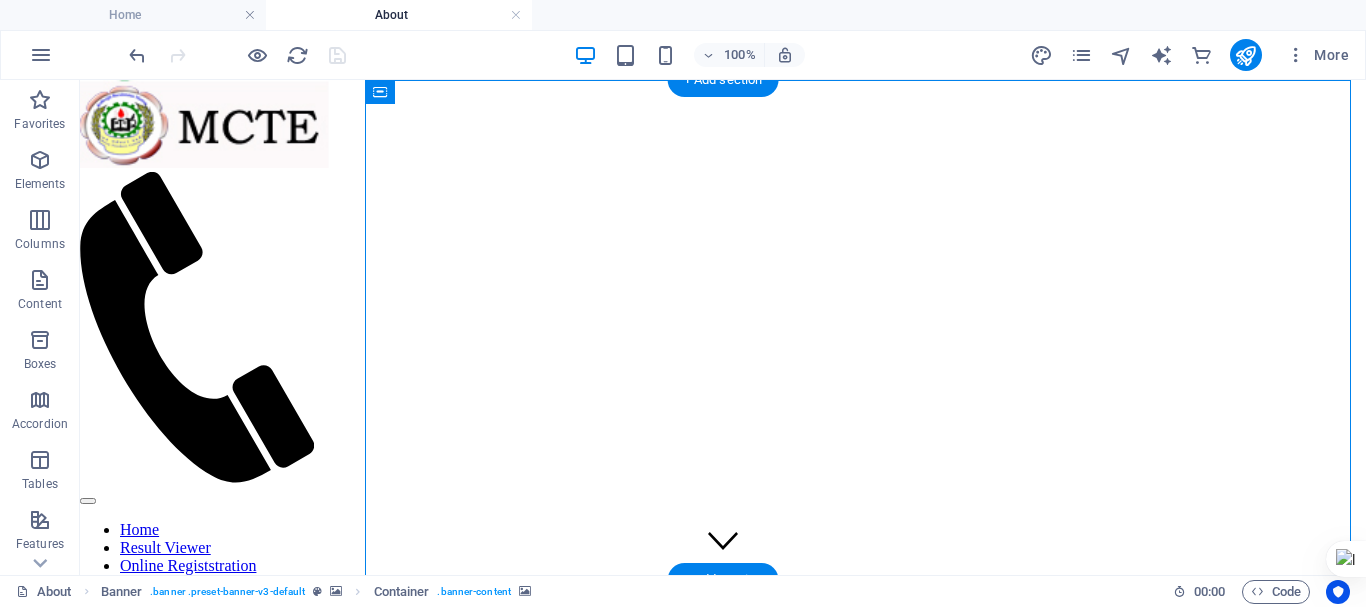 drag, startPoint x: 838, startPoint y: 419, endPoint x: 507, endPoint y: 435, distance: 331.38647 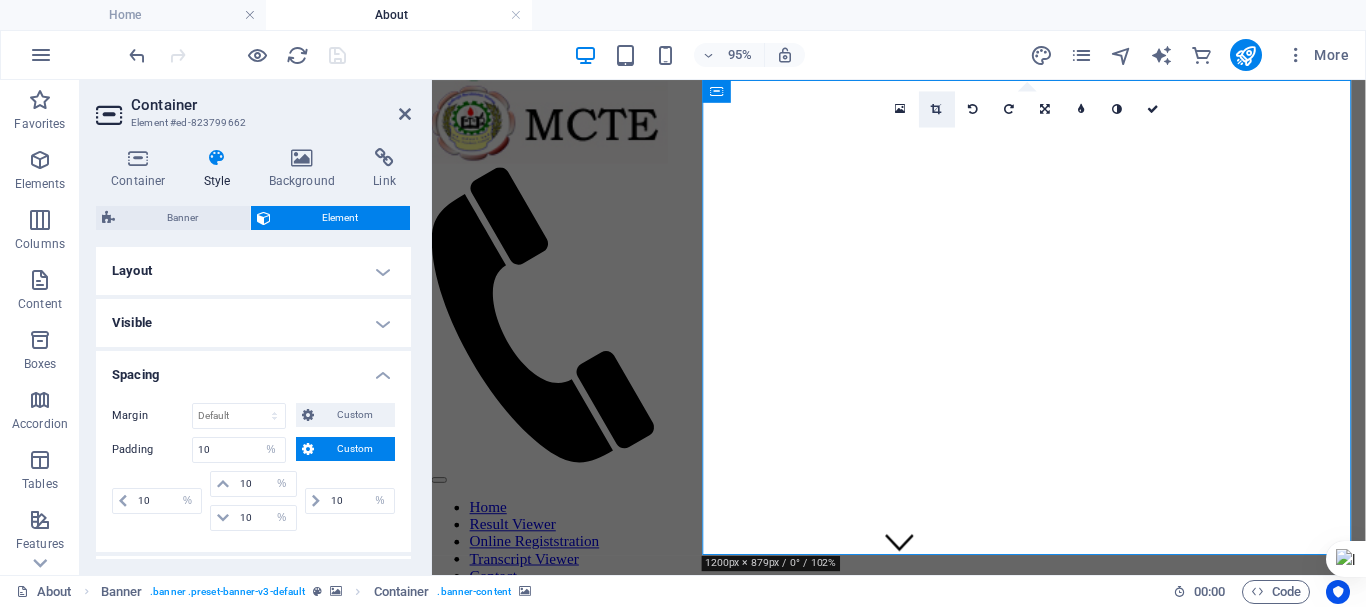 click at bounding box center [937, 109] 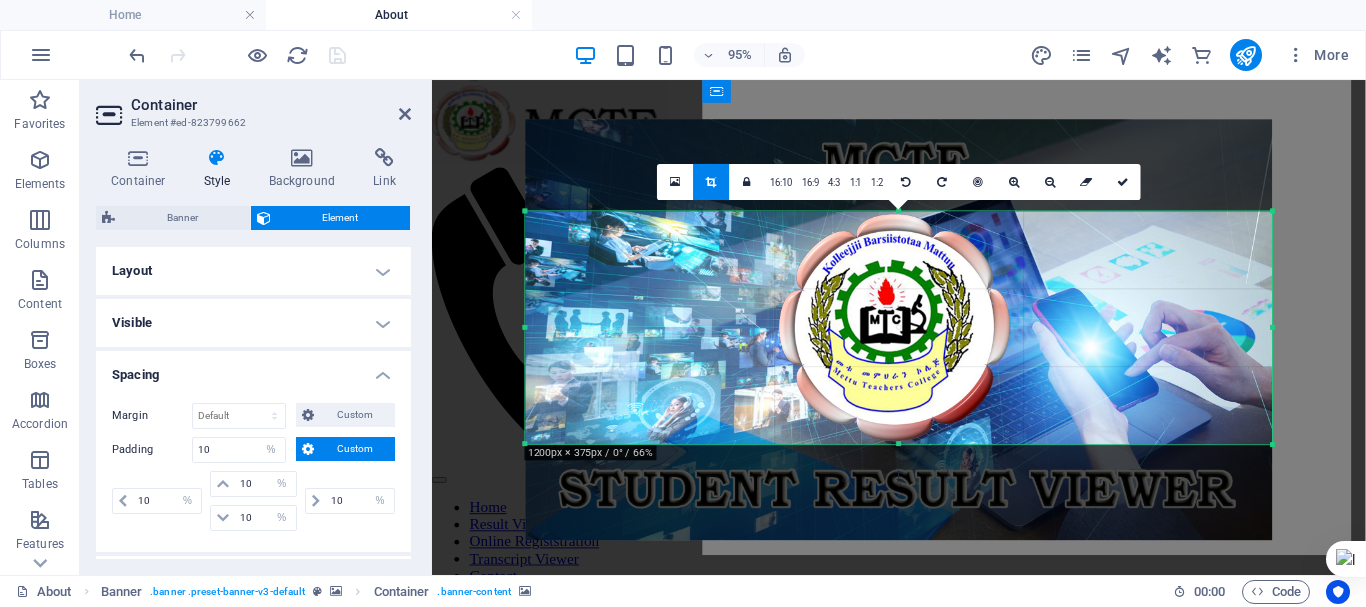 drag, startPoint x: 898, startPoint y: 477, endPoint x: 902, endPoint y: 402, distance: 75.10659 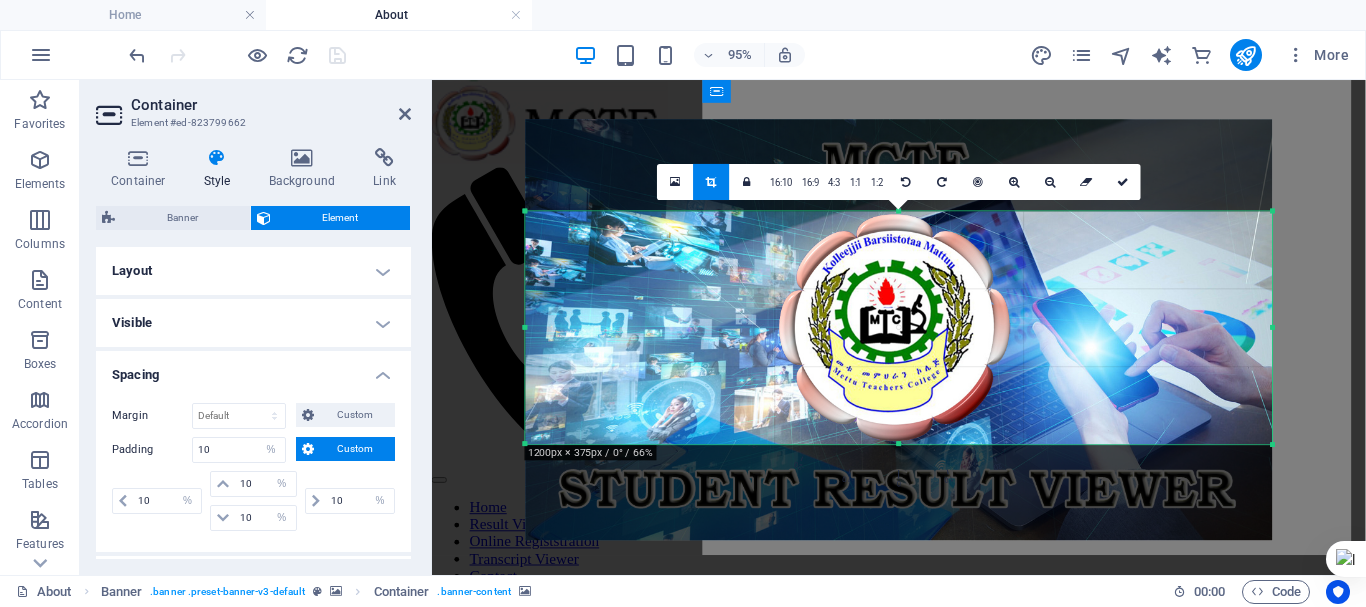click on "180 170 160 150 140 130 120 110 100 90 80 70 60 50 40 30 20 10 0 -10 -20 -30 -40 -50 -60 -70 -80 -90 -100 -110 -120 -130 -140 -150 -160 -170 1200px × 375px / 0° / 66% 16:10 16:9 4:3 1:1 1:2 0" at bounding box center (898, 327) 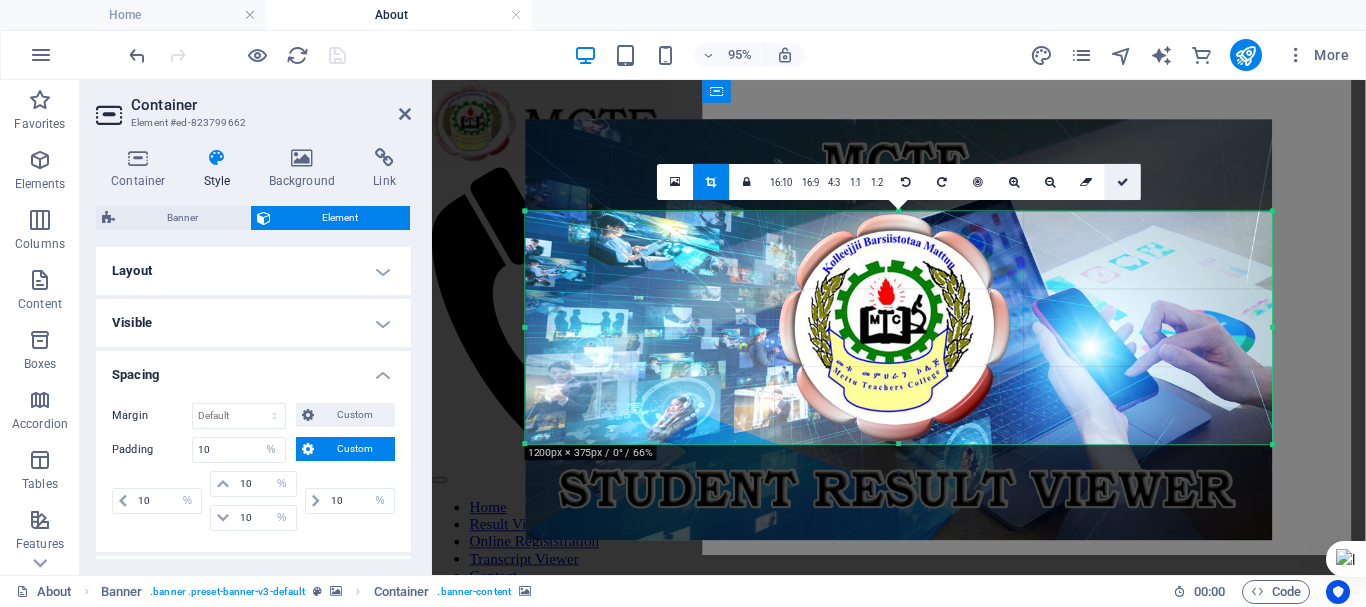 click at bounding box center [1123, 181] 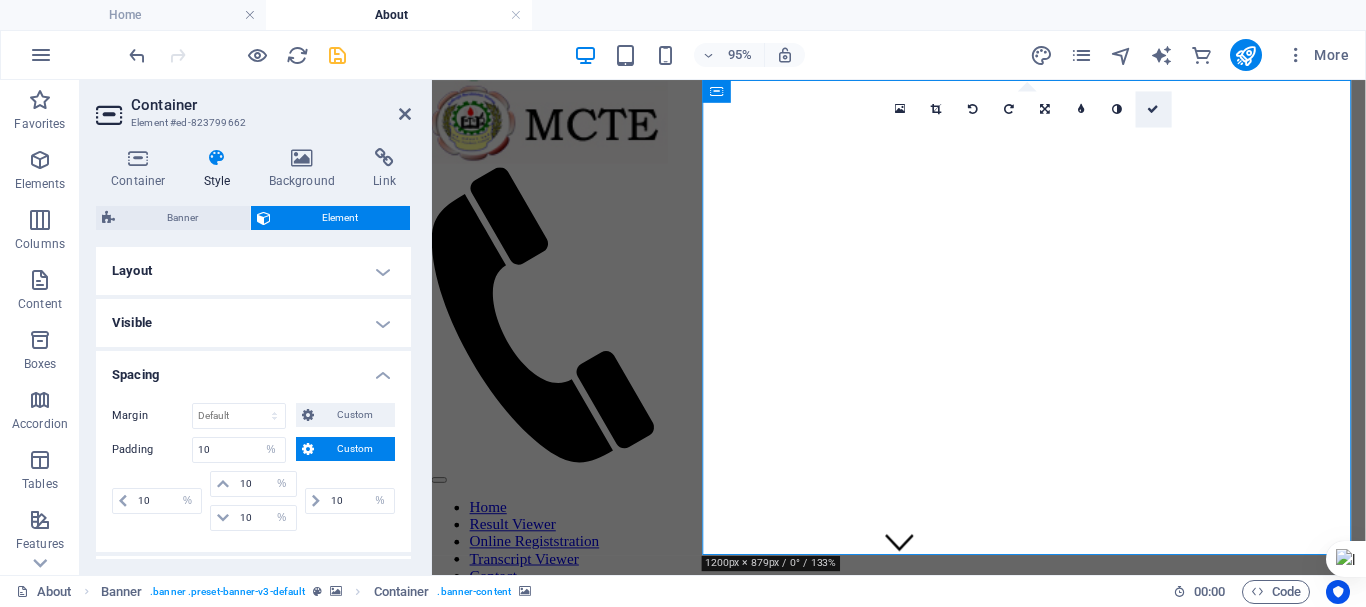 drag, startPoint x: 1154, startPoint y: 109, endPoint x: 1079, endPoint y: 61, distance: 89.04493 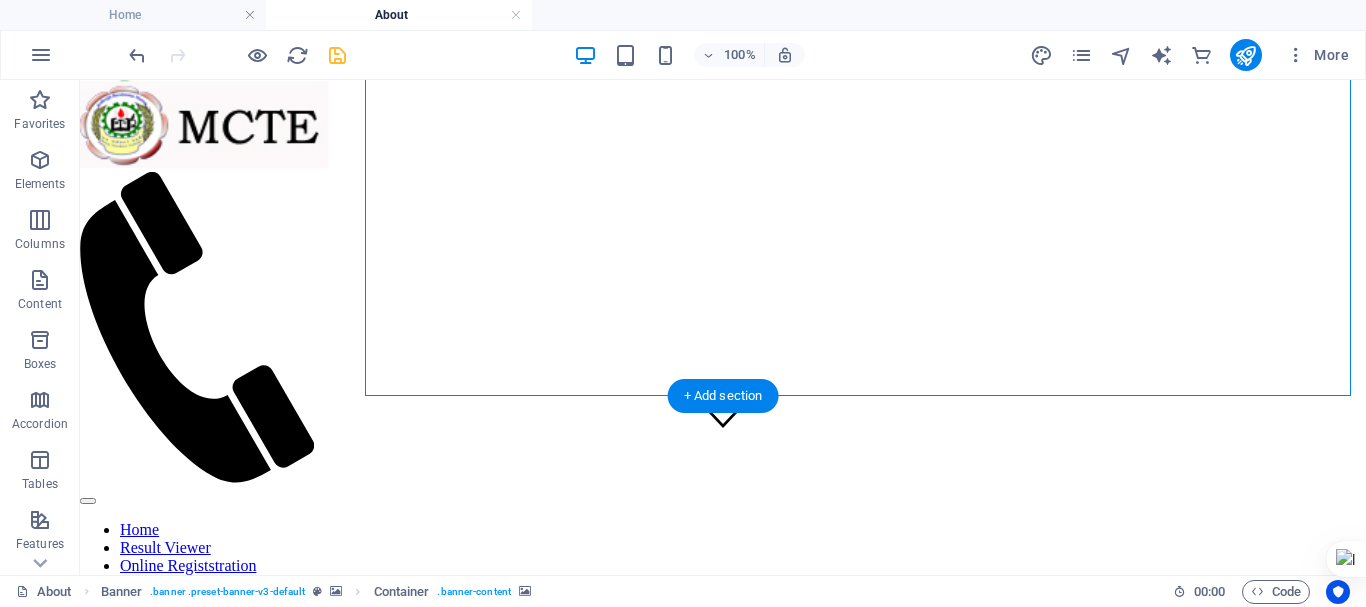 scroll, scrollTop: 100, scrollLeft: 0, axis: vertical 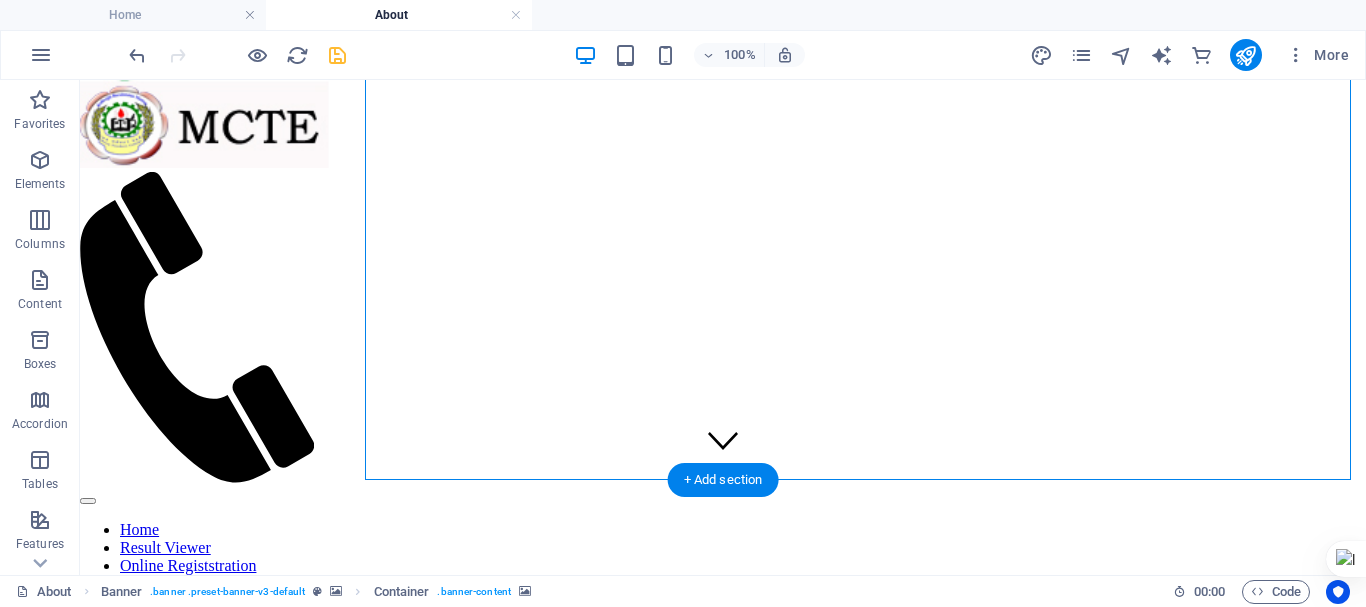 click at bounding box center [723, 506] 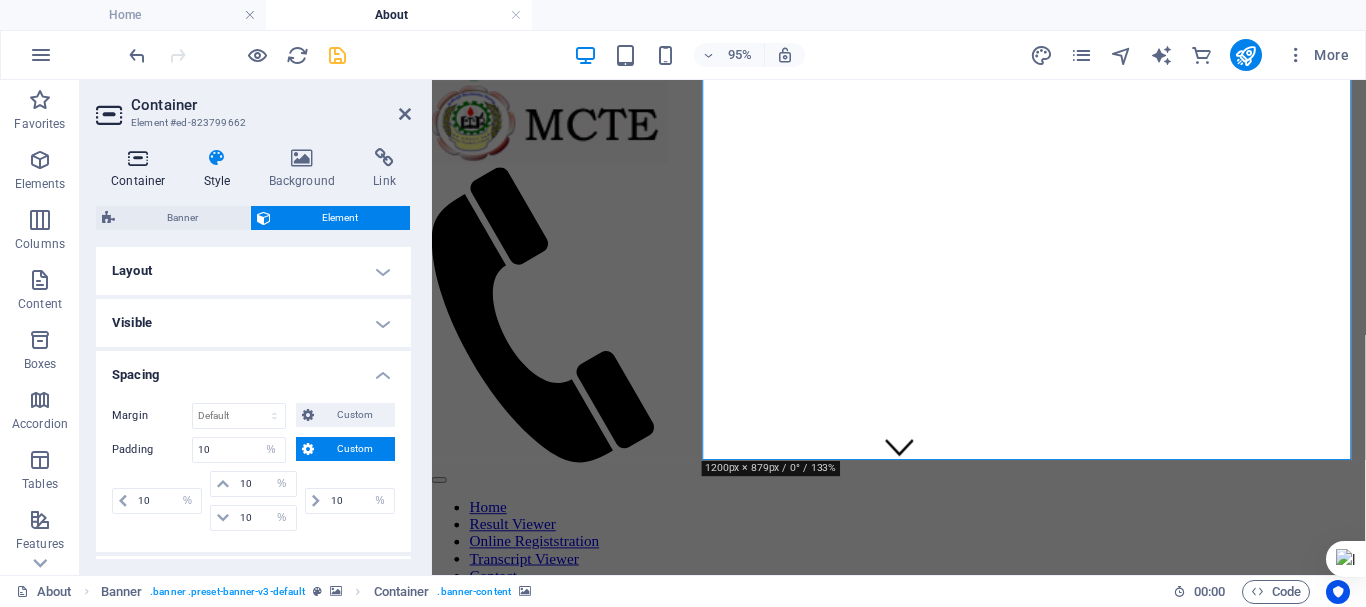 click at bounding box center (138, 158) 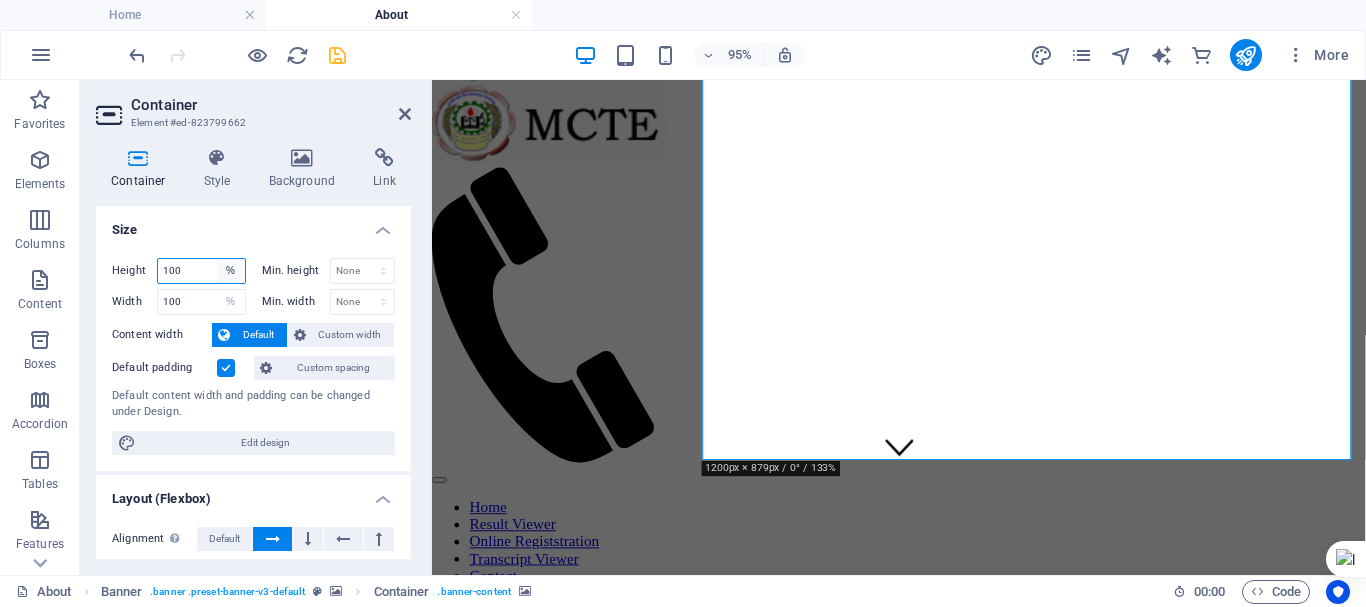 click on "Default px rem % vh vw" at bounding box center [231, 271] 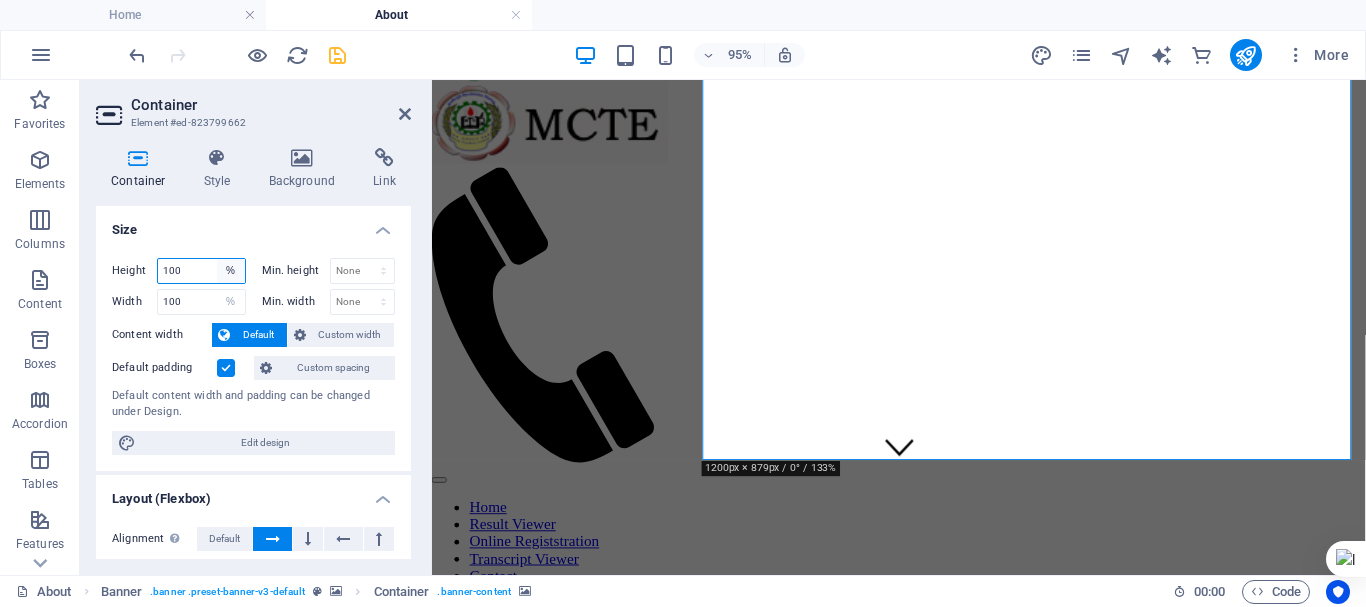 select on "default" 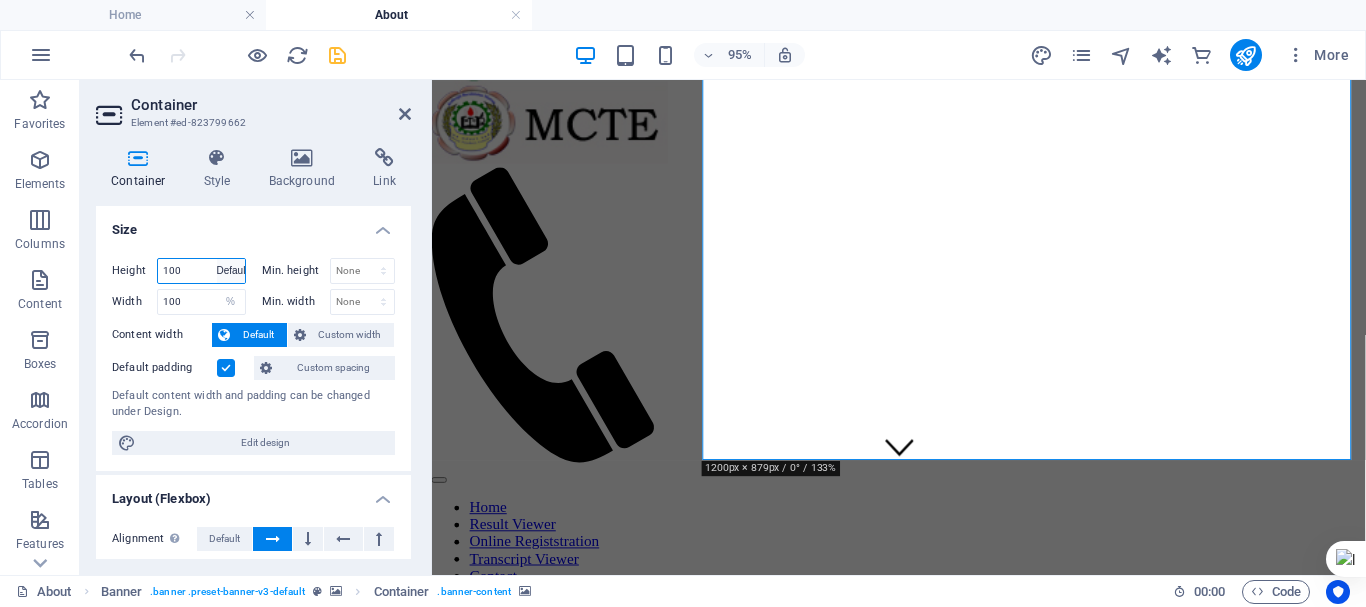 click on "Default px rem % vh vw" at bounding box center [231, 271] 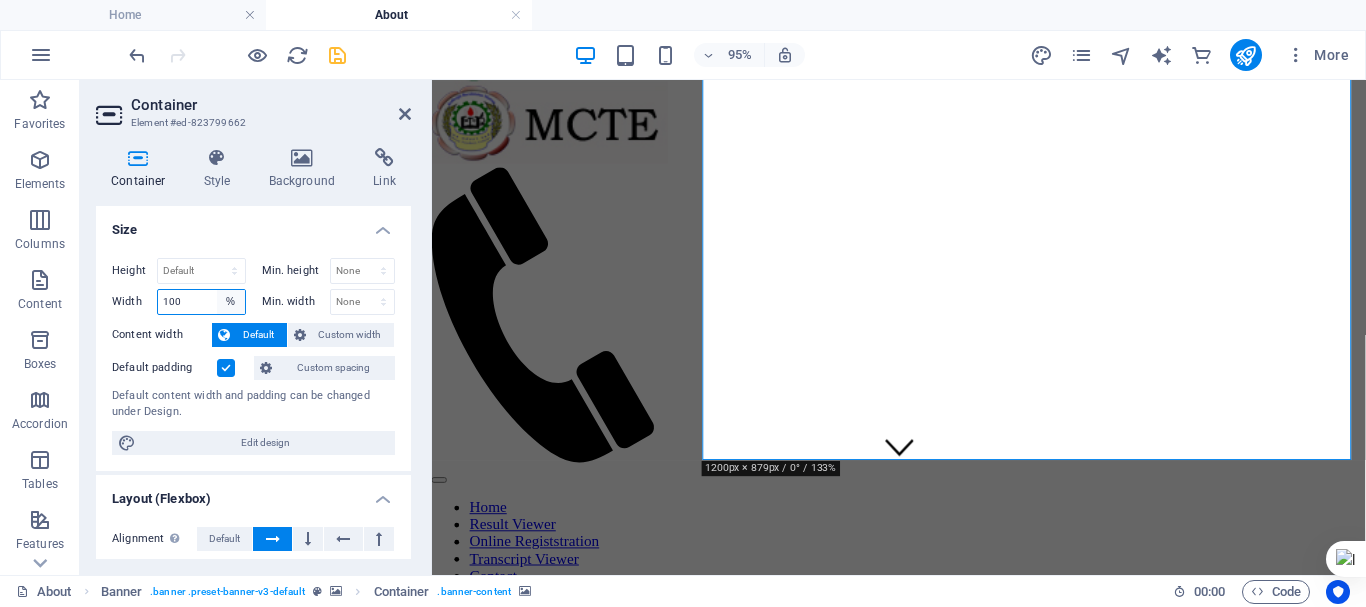 click on "Default px rem % em vh vw" at bounding box center (231, 302) 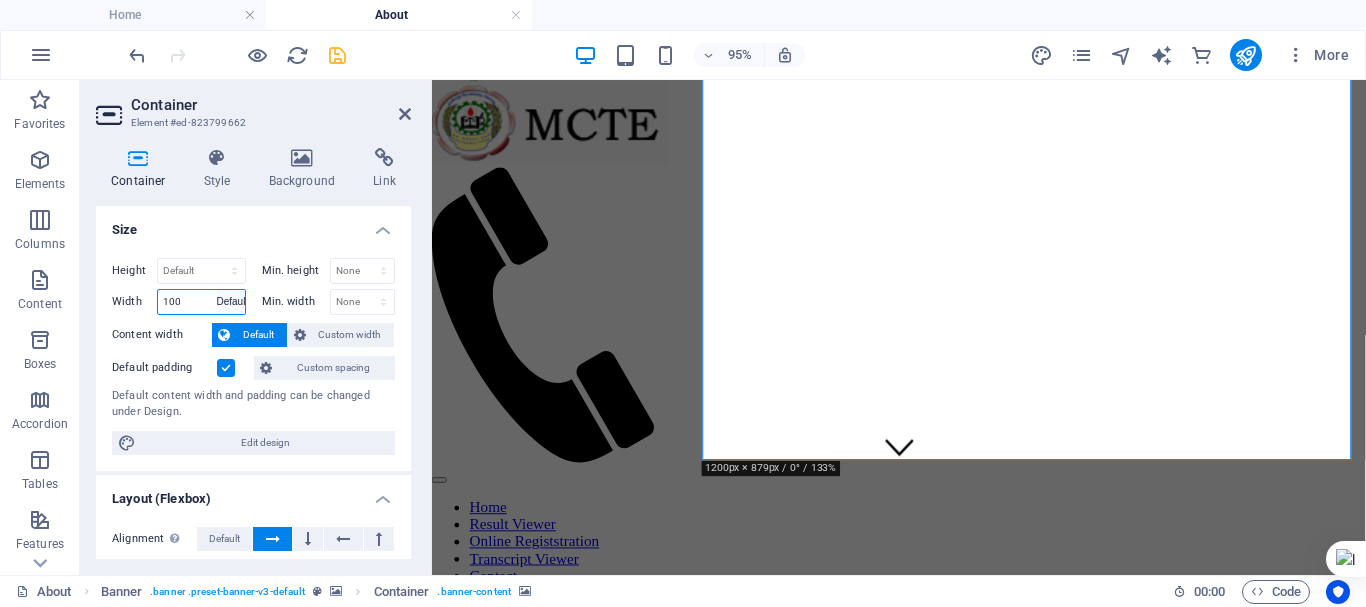 click on "Default px rem % em vh vw" at bounding box center (231, 302) 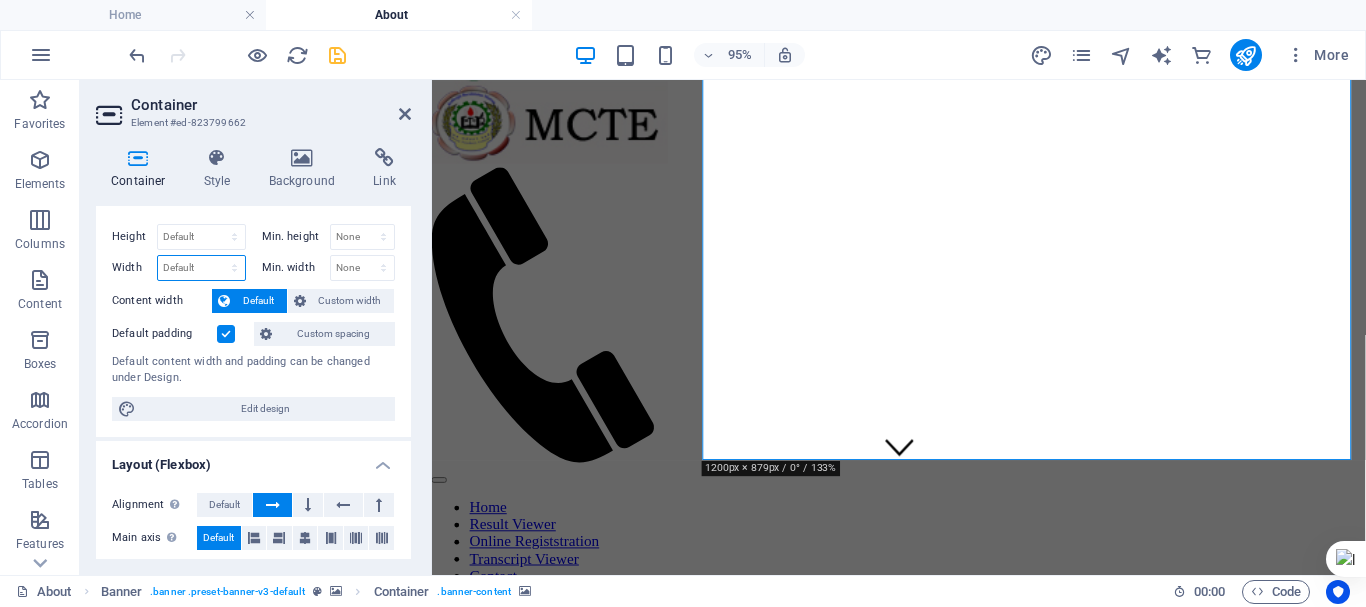 scroll, scrollTop: 0, scrollLeft: 0, axis: both 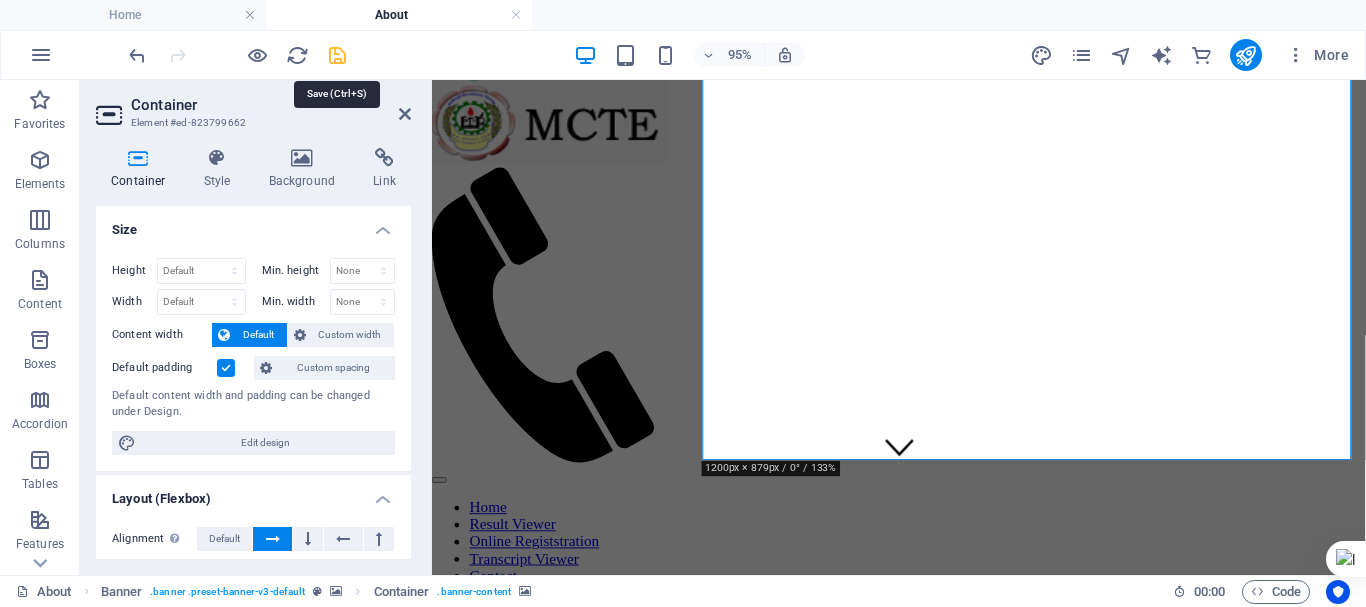 click at bounding box center [337, 55] 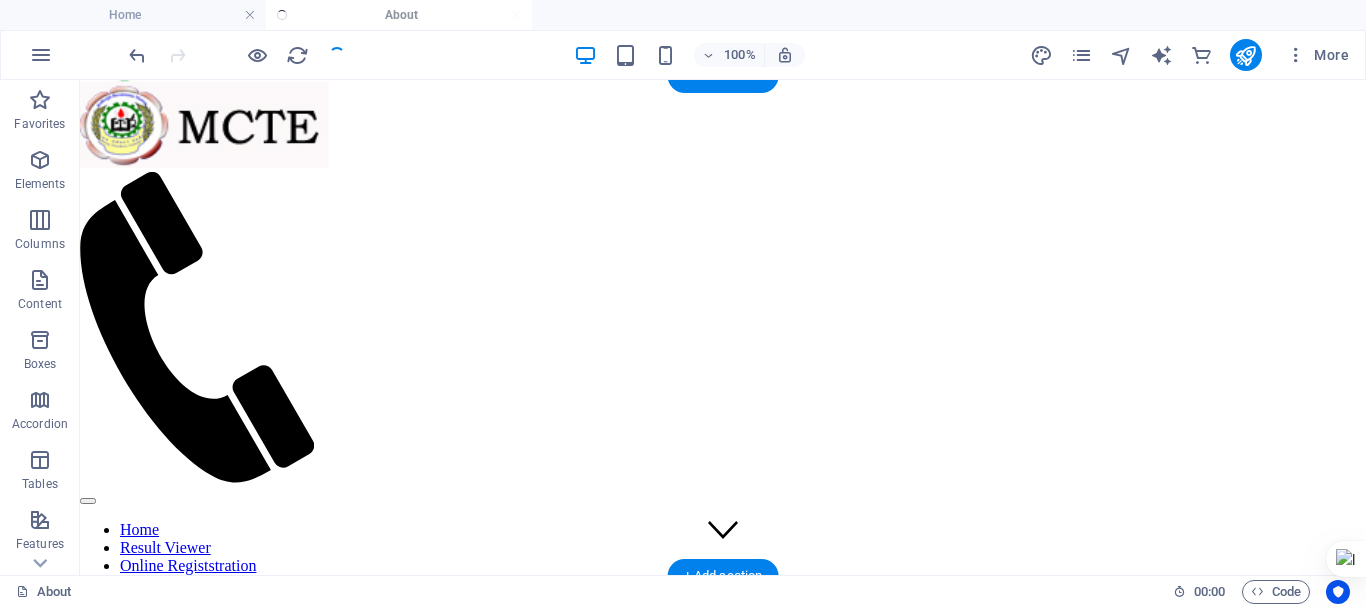 scroll, scrollTop: 0, scrollLeft: 0, axis: both 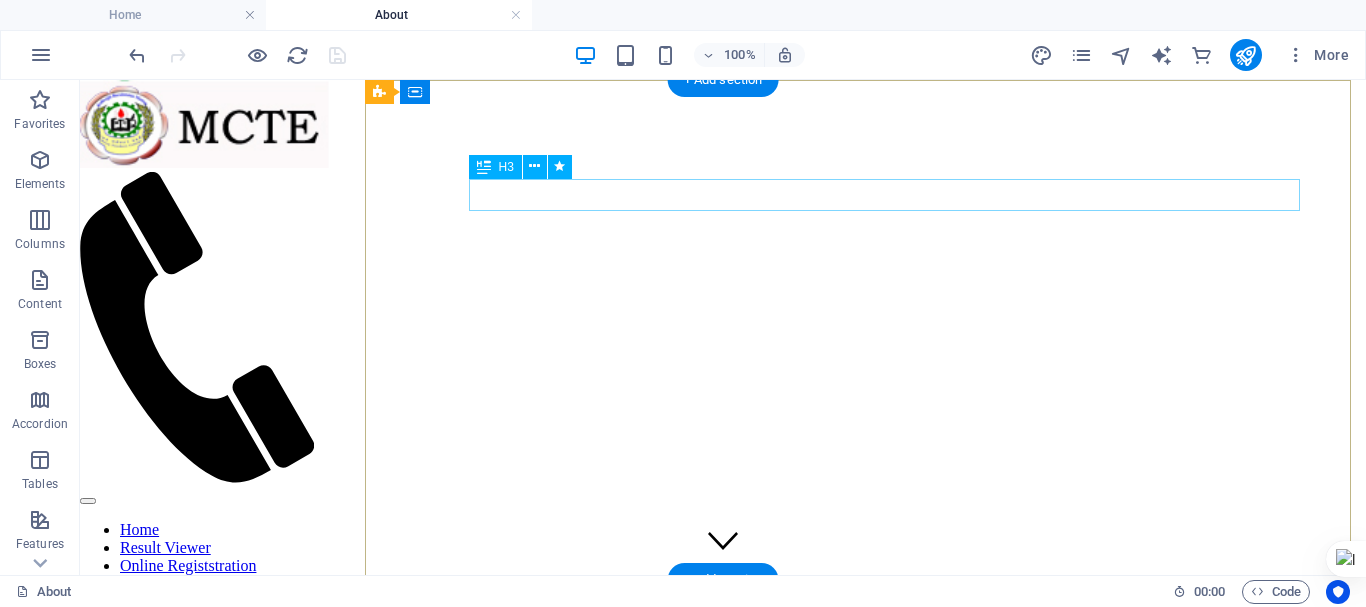 click on "Notice: The Student Result Viewer is located below this section." at bounding box center [467, 1262] 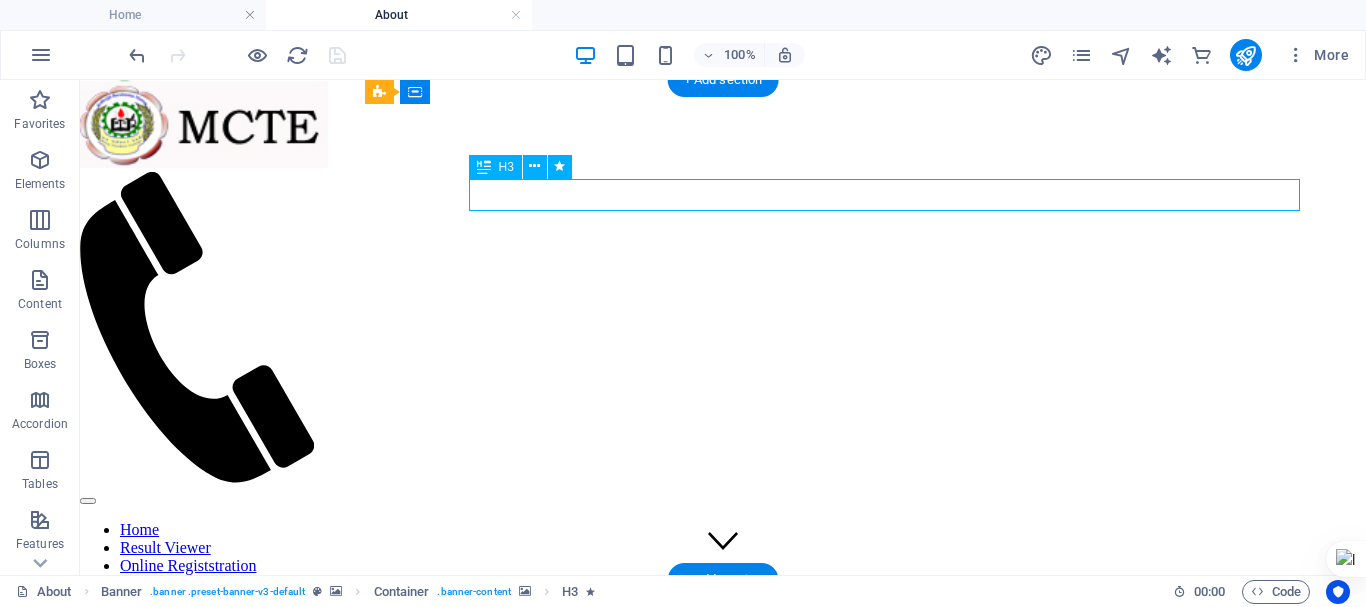 click on "Notice: The Student Result Viewer is located below this section." at bounding box center [467, 1262] 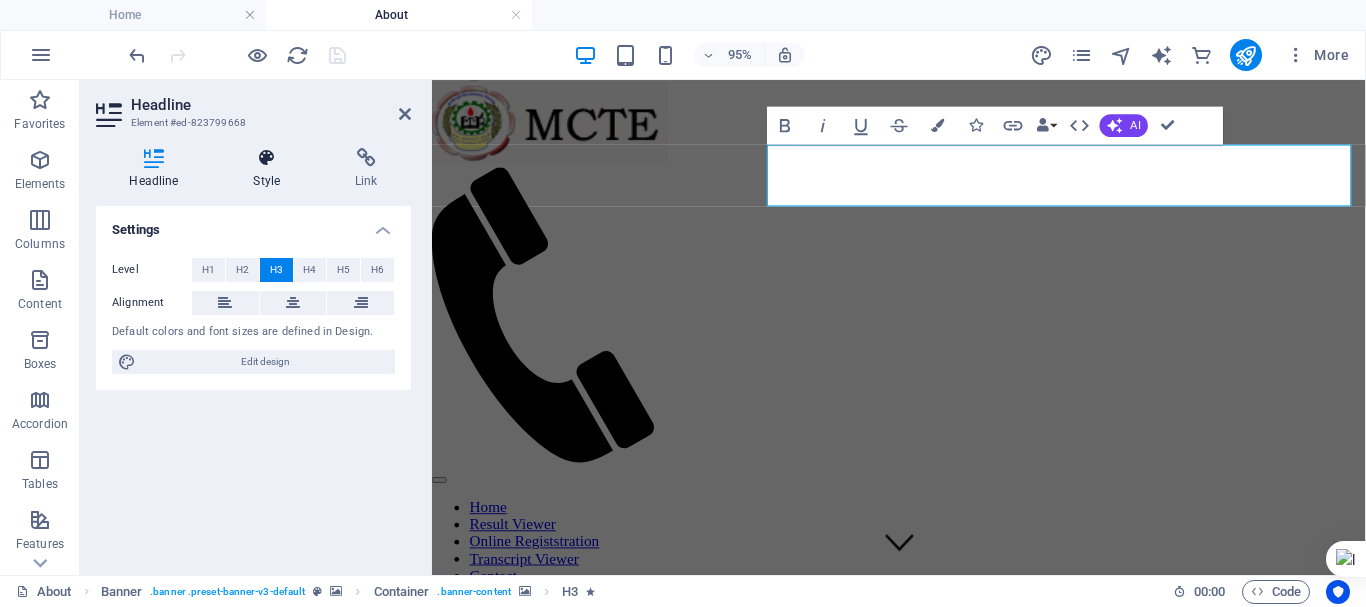 click at bounding box center (267, 158) 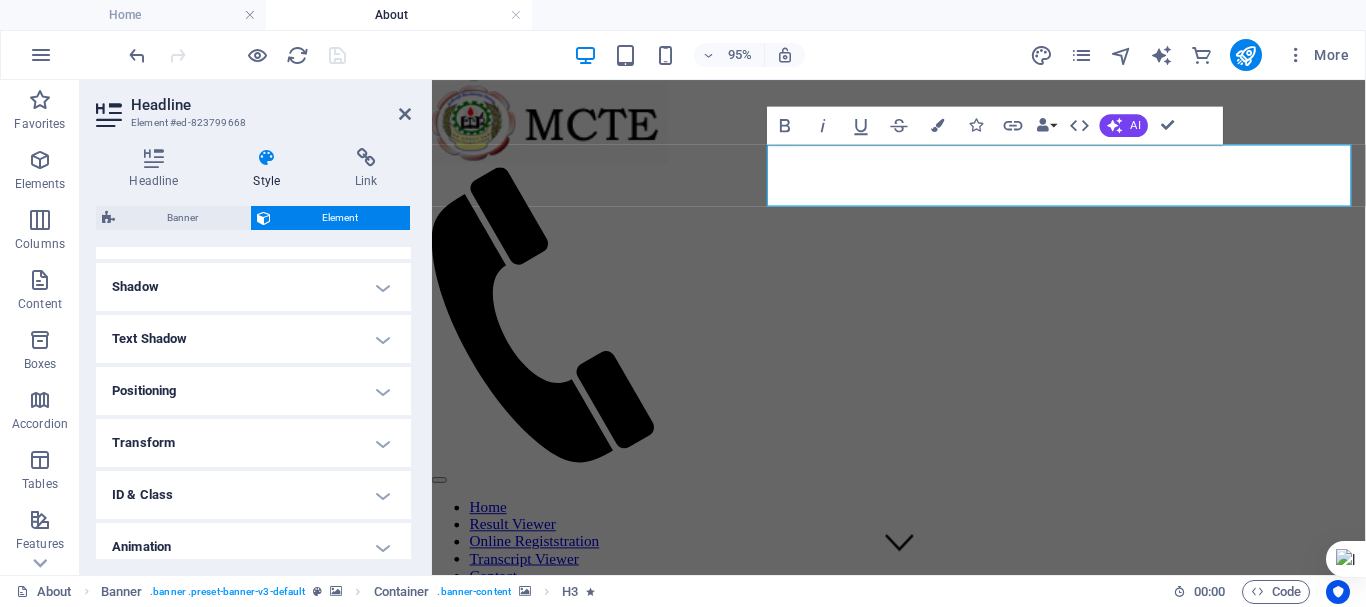 scroll, scrollTop: 500, scrollLeft: 0, axis: vertical 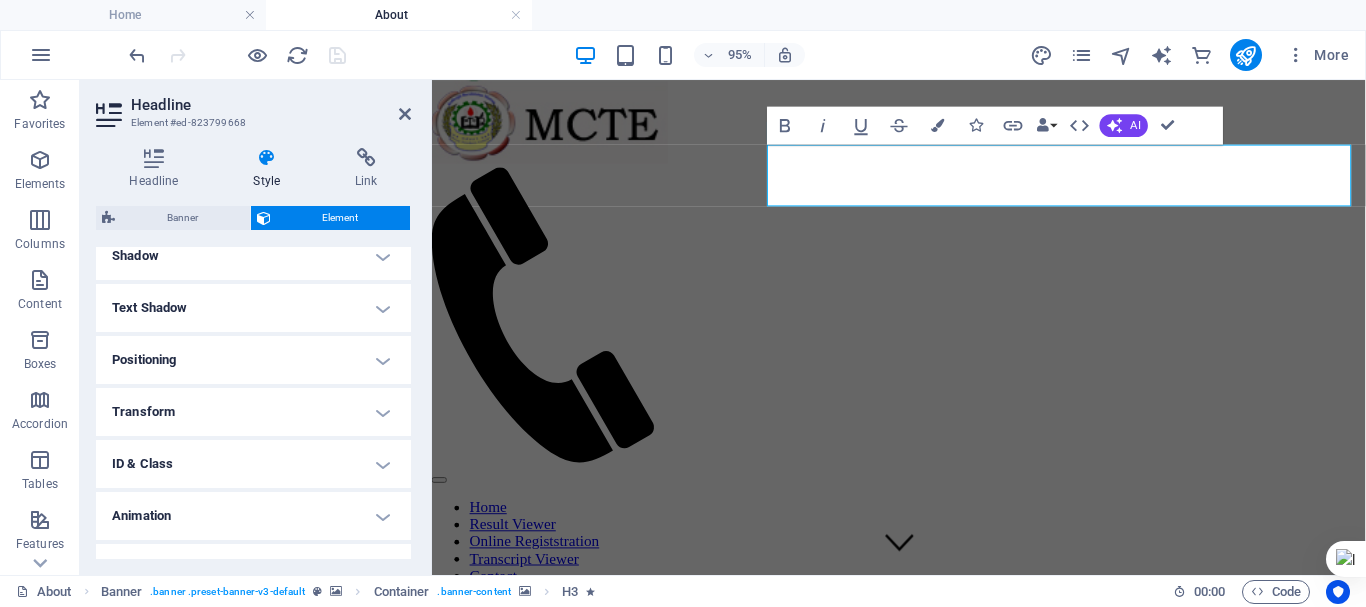 click on "Positioning" at bounding box center [253, 360] 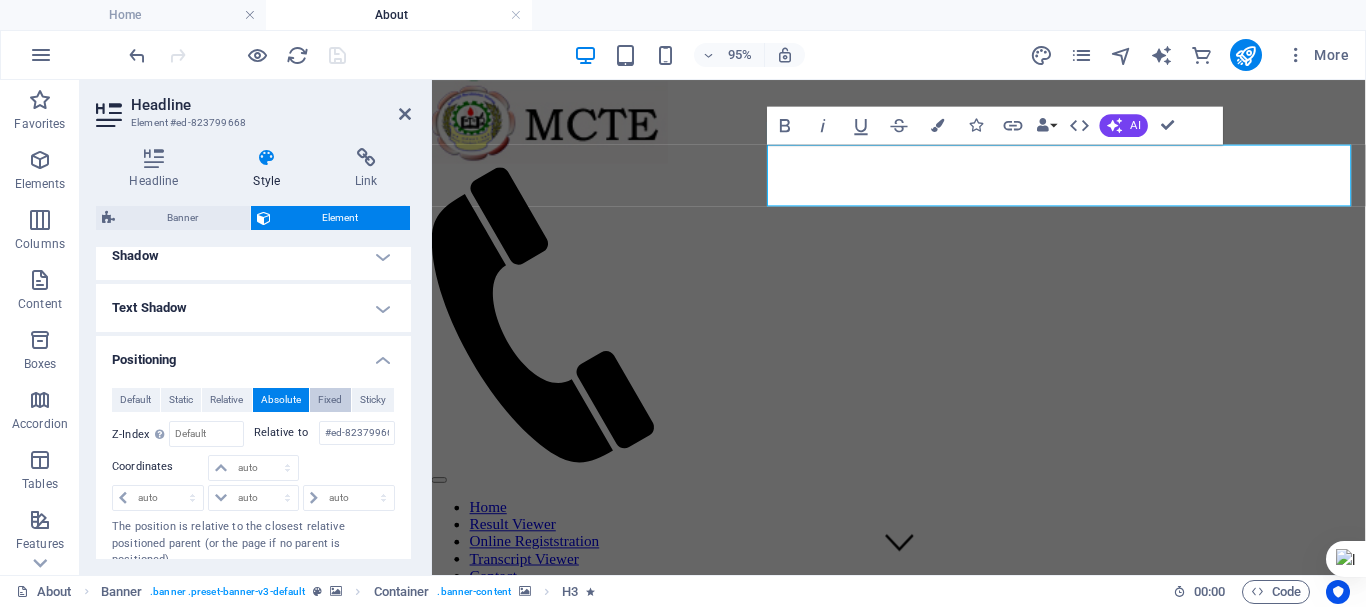 click on "Fixed" at bounding box center [330, 400] 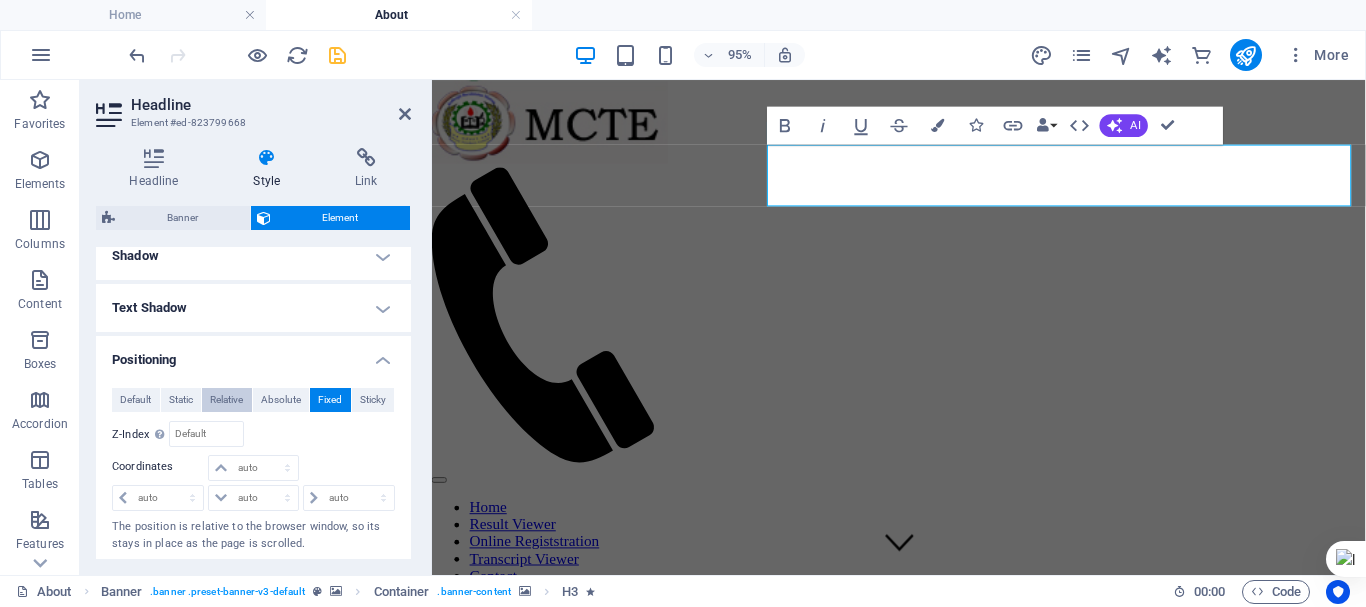 click on "Relative" at bounding box center (226, 400) 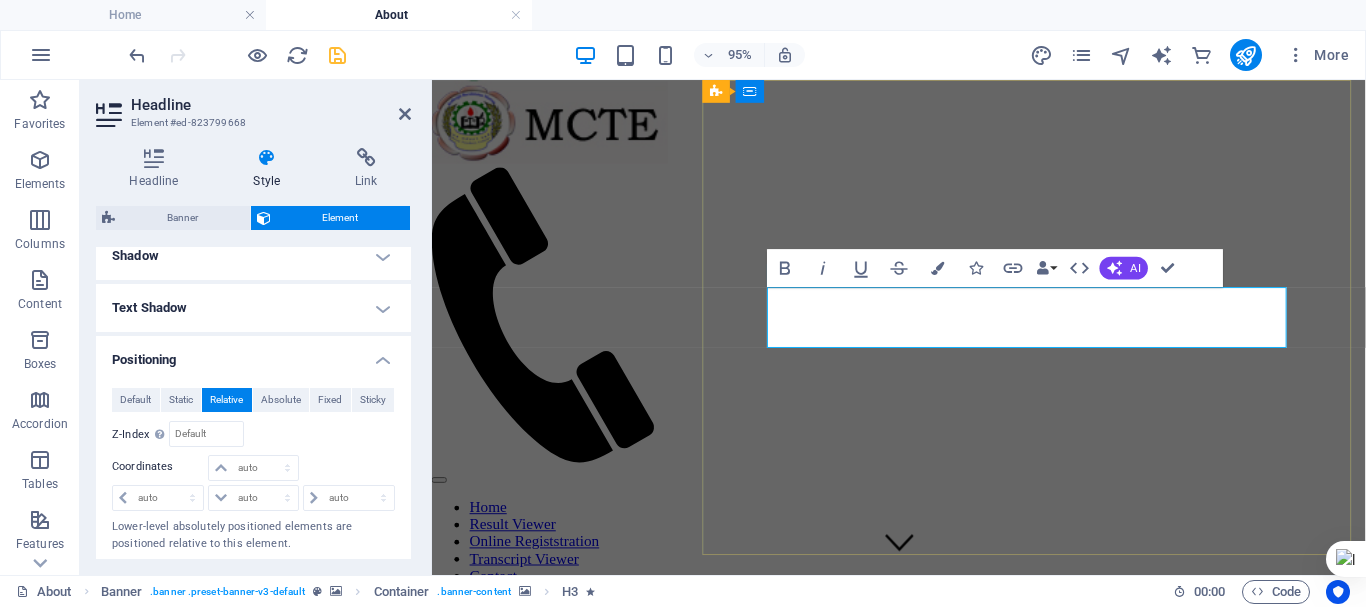 click on "Notice: The Student Result Viewer is located below this section." at bounding box center (924, 1232) 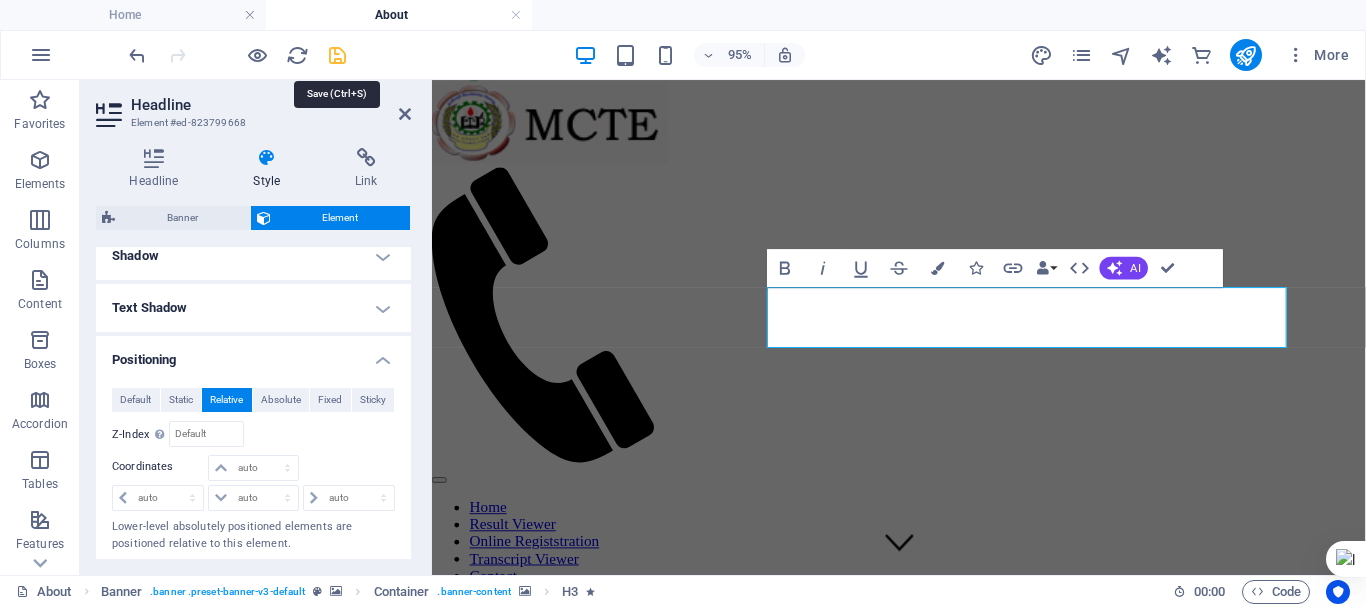click at bounding box center (337, 55) 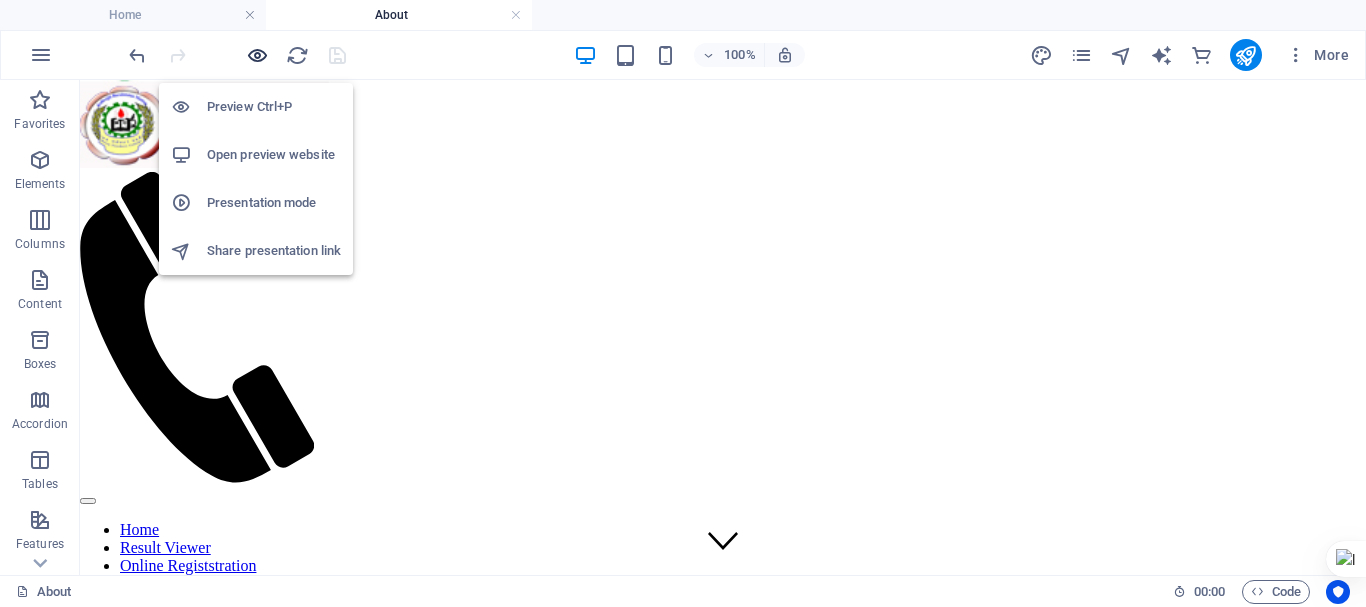 click at bounding box center (257, 55) 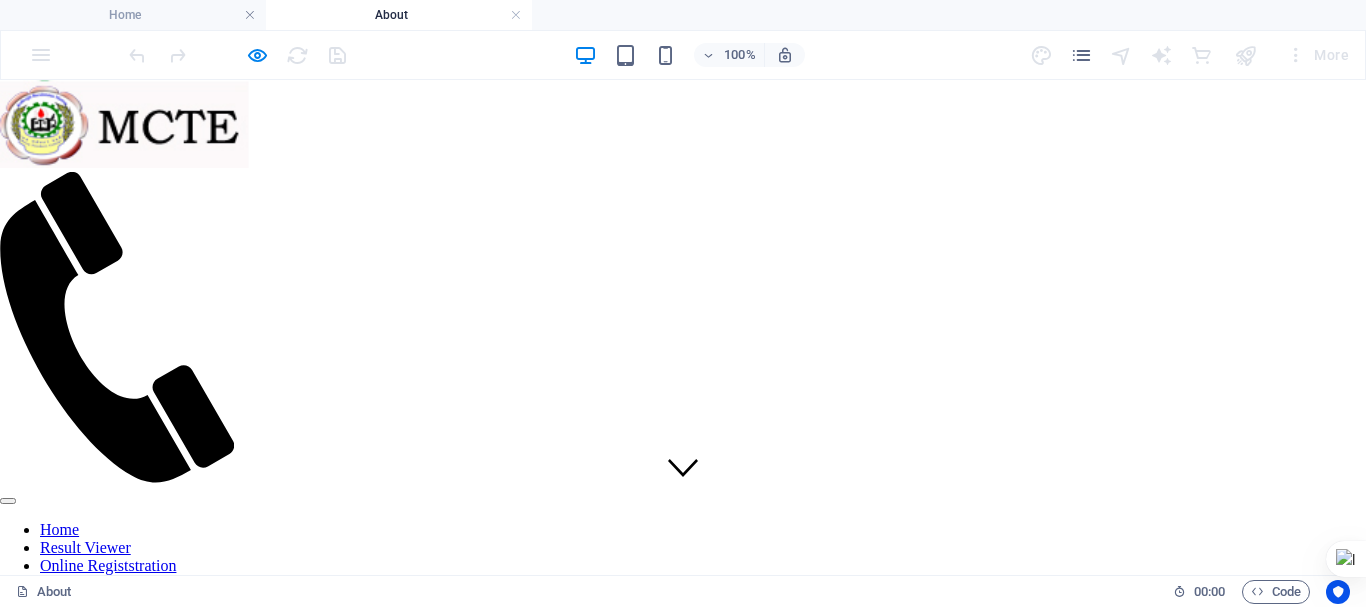 scroll, scrollTop: 0, scrollLeft: 0, axis: both 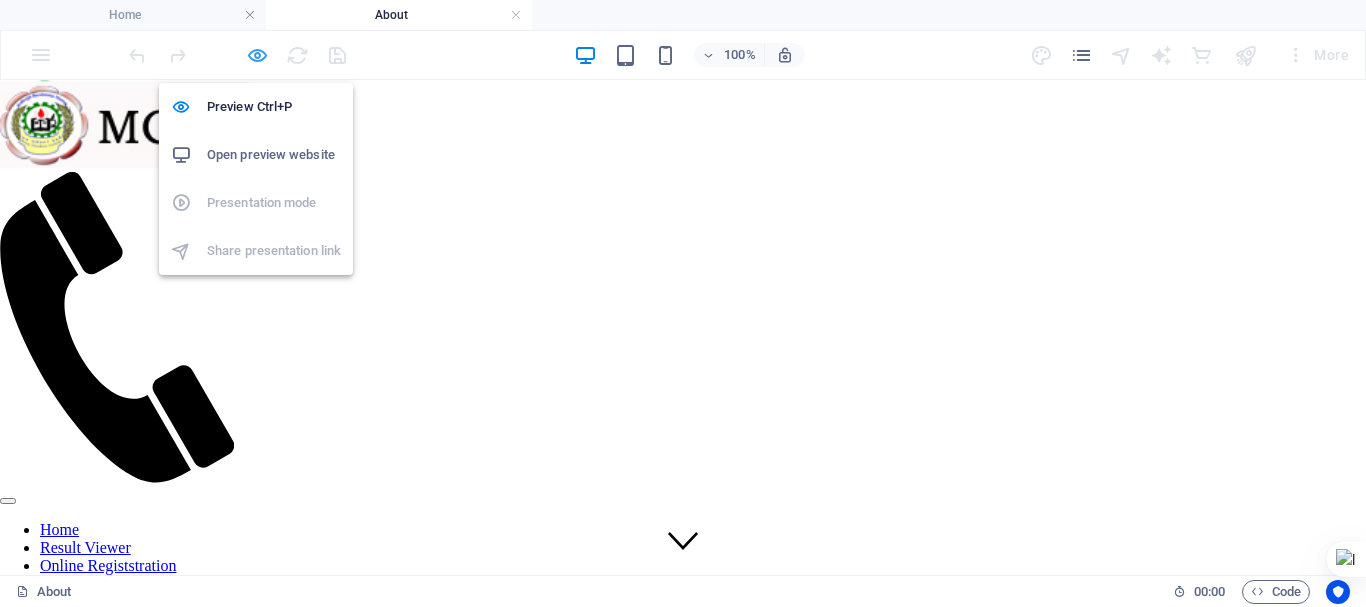 click at bounding box center (257, 55) 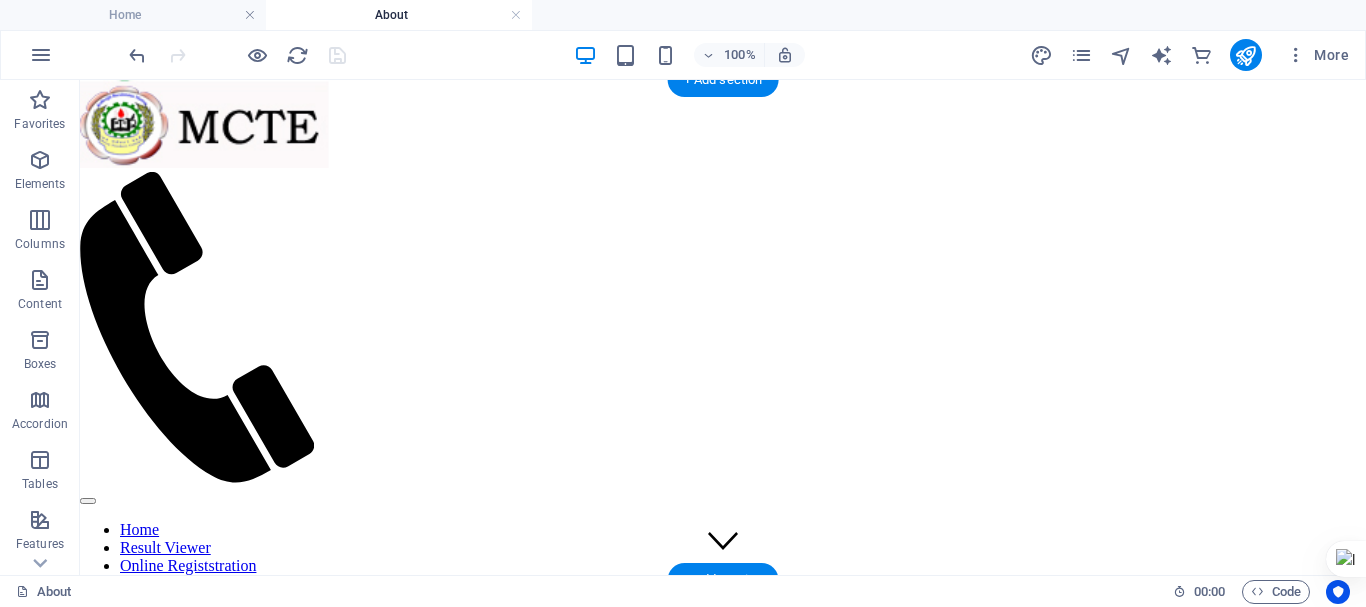 click at bounding box center (723, 606) 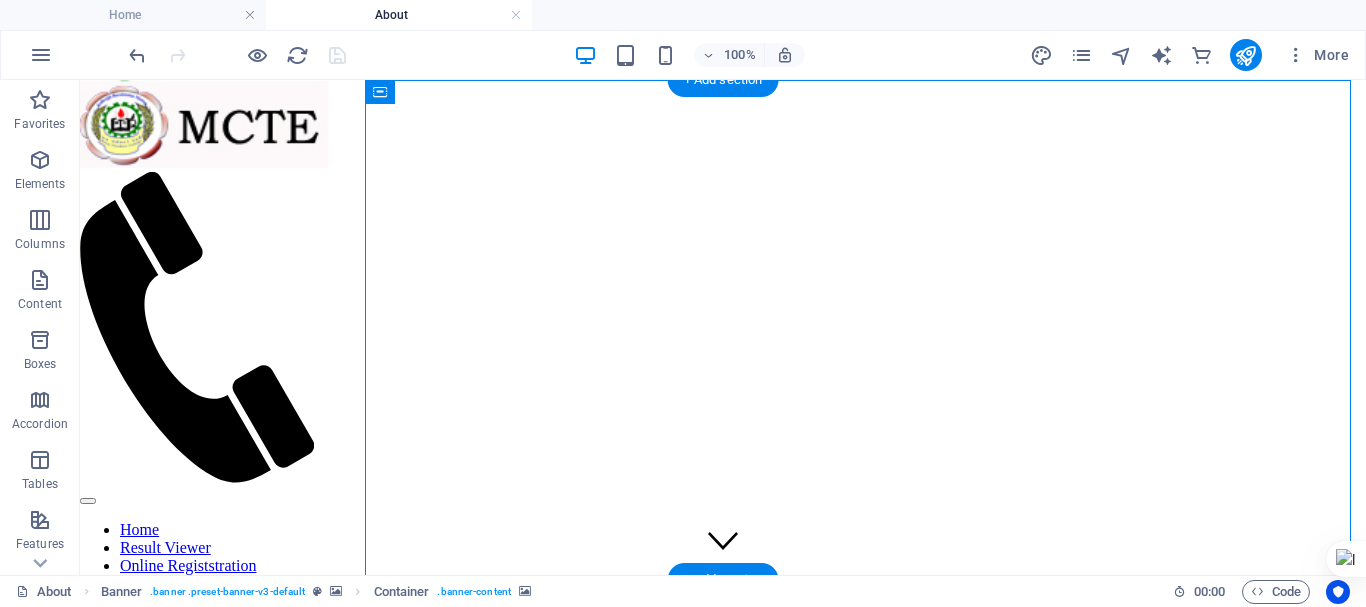 click at bounding box center (723, 606) 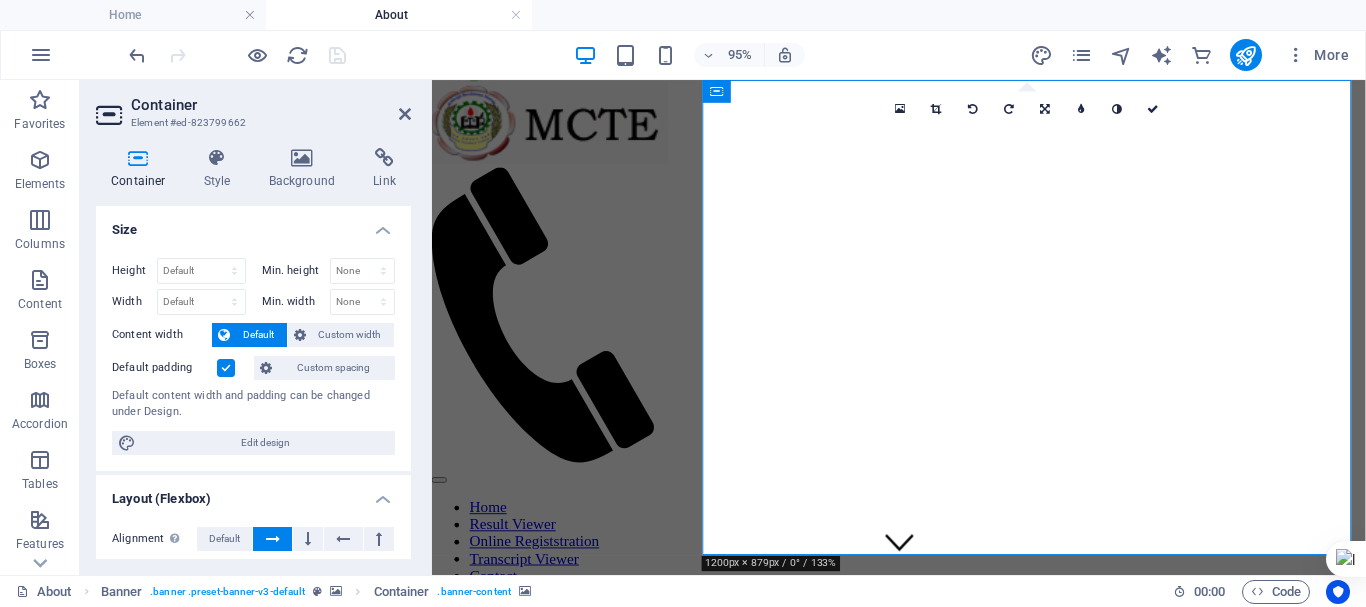 click at bounding box center (923, 606) 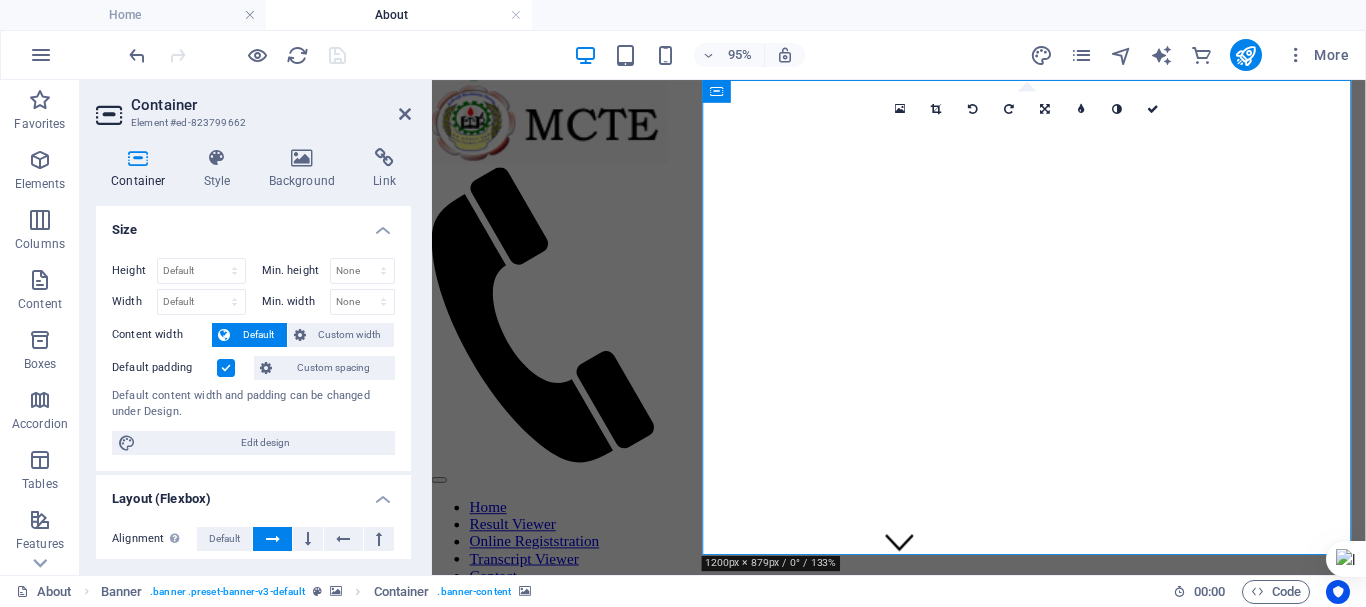 click at bounding box center (923, 606) 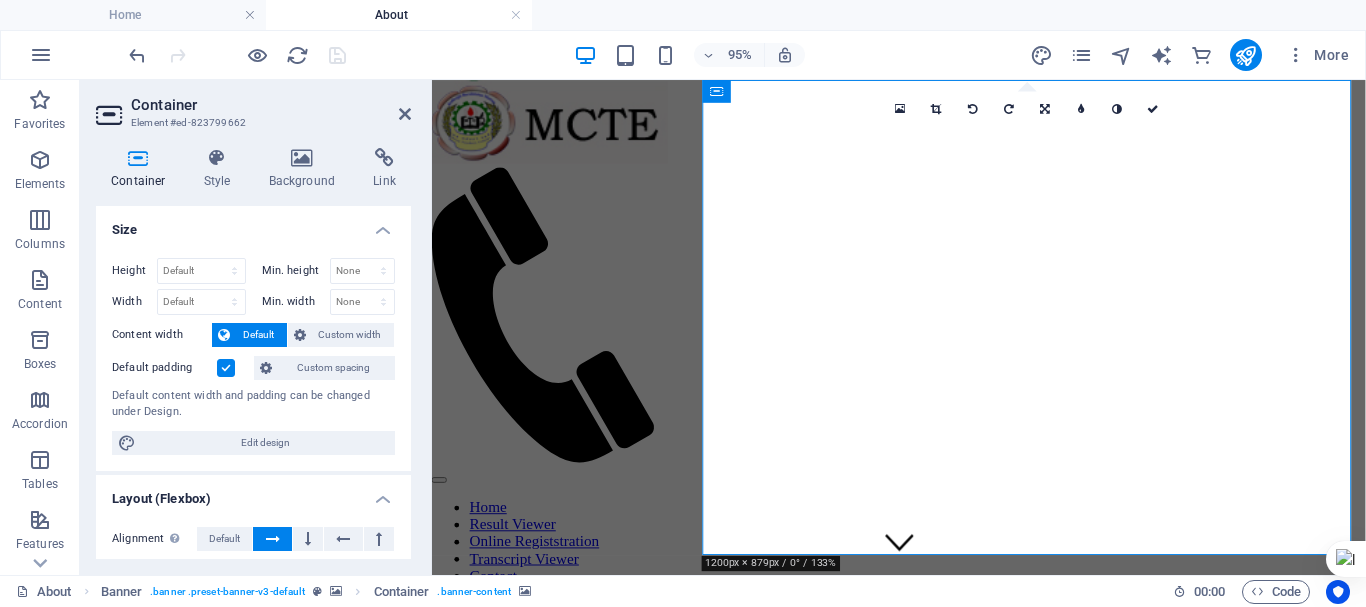 click at bounding box center [923, 606] 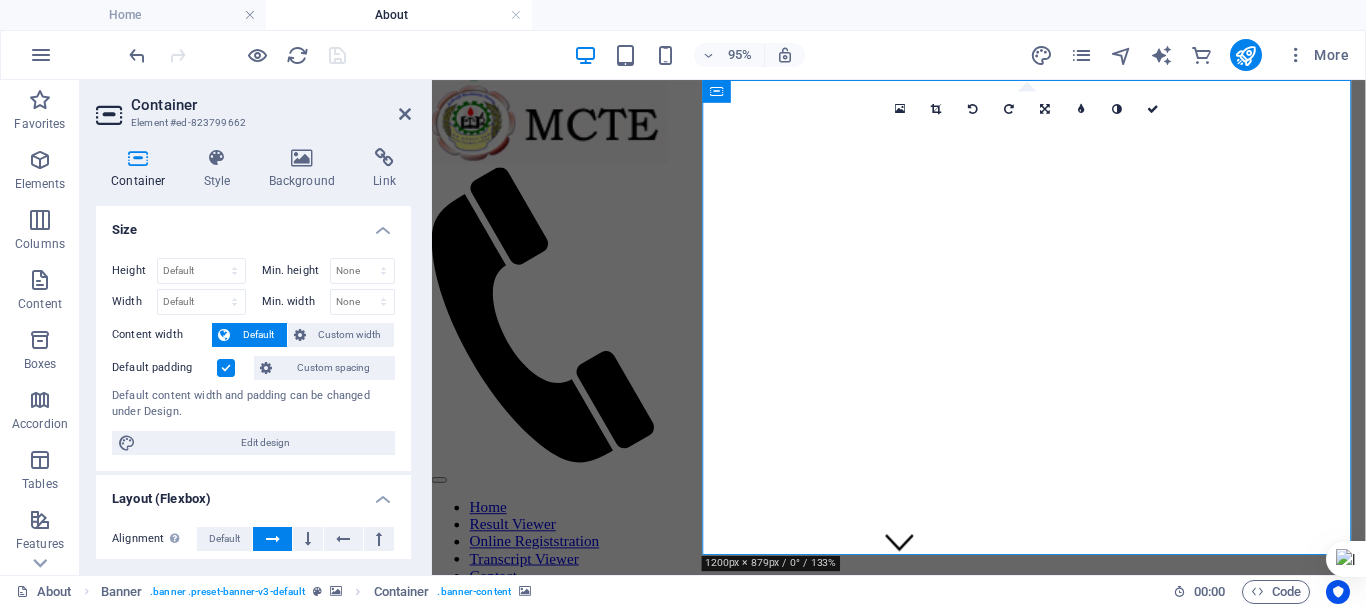 click at bounding box center [923, 606] 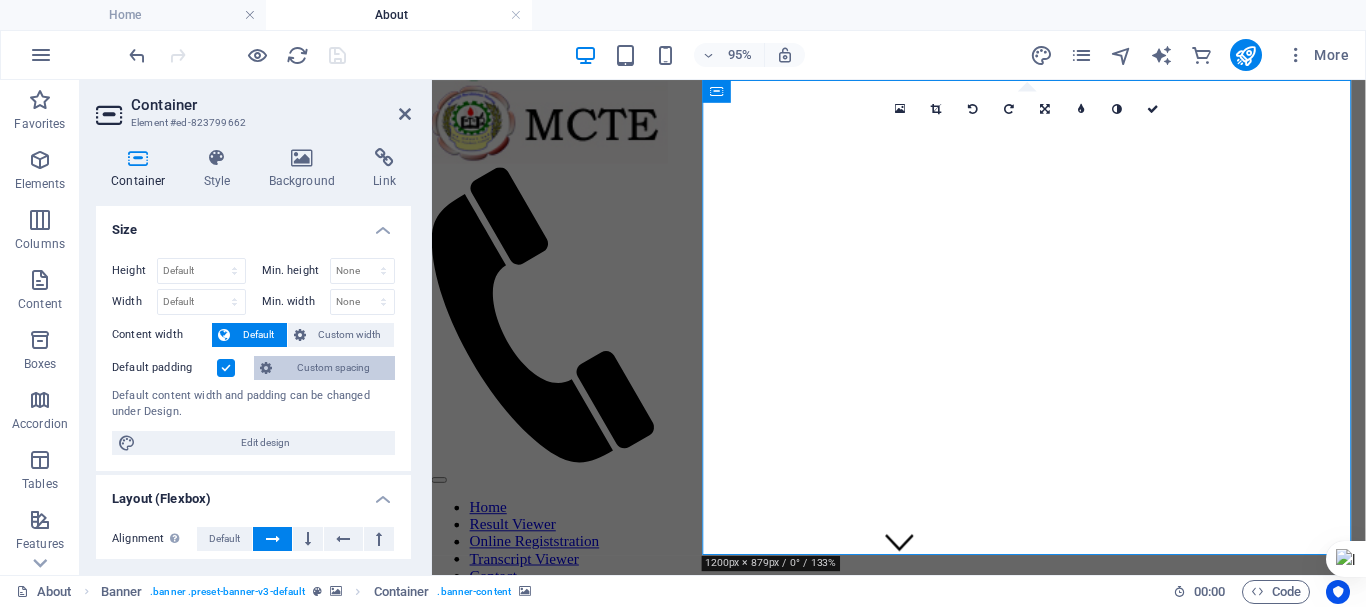 click on "Custom spacing" at bounding box center [333, 368] 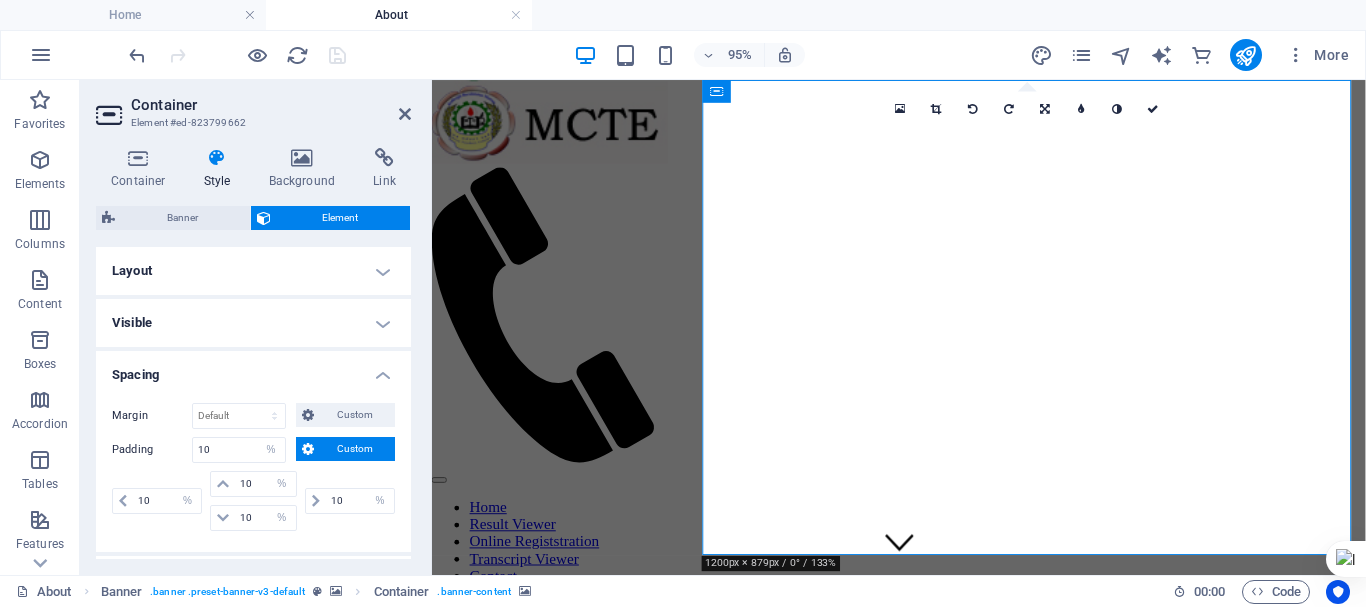 click on "Custom" at bounding box center [354, 449] 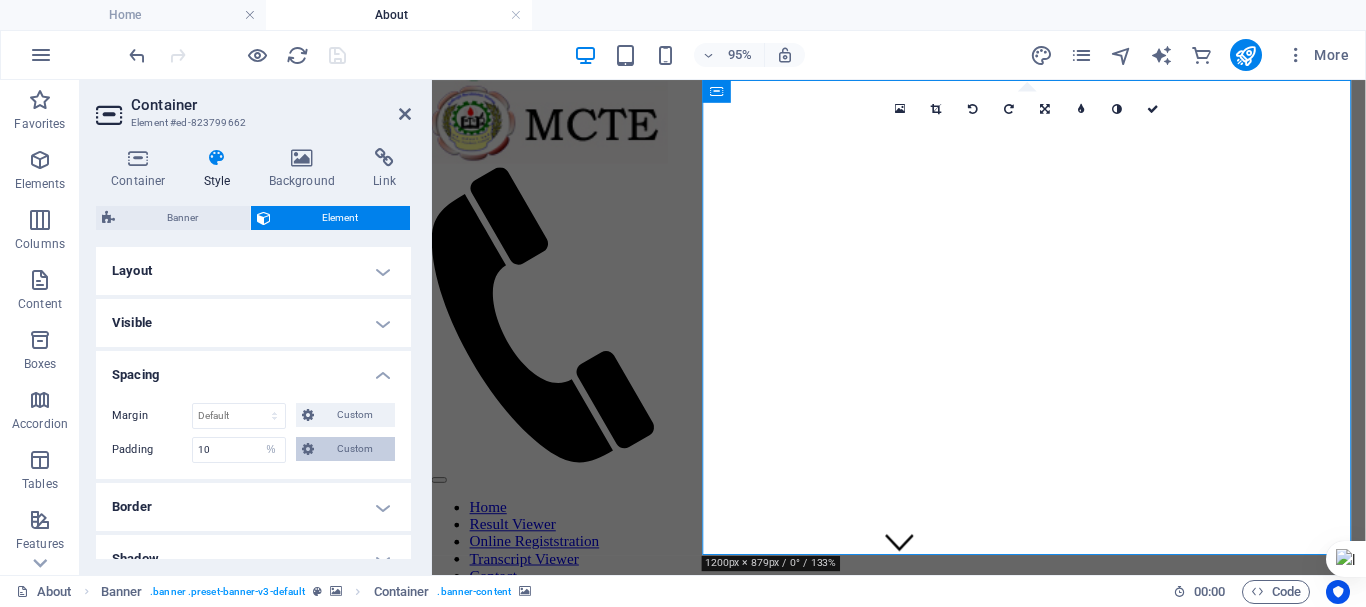 click on "Custom" at bounding box center [354, 449] 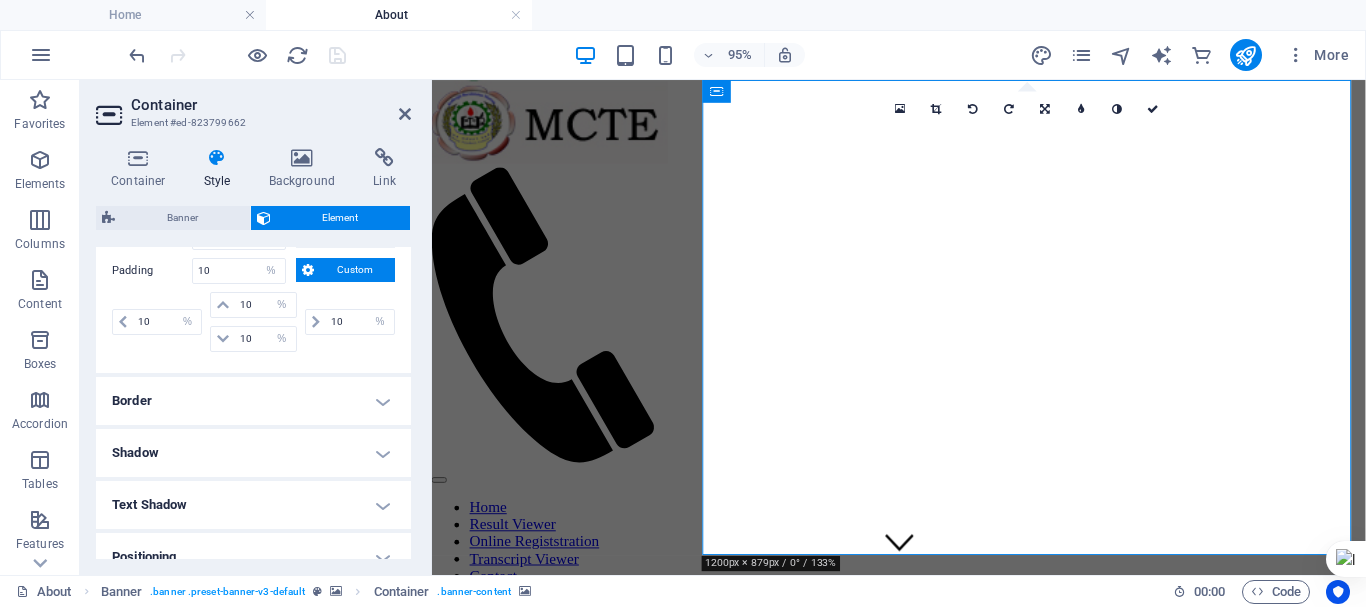 scroll, scrollTop: 200, scrollLeft: 0, axis: vertical 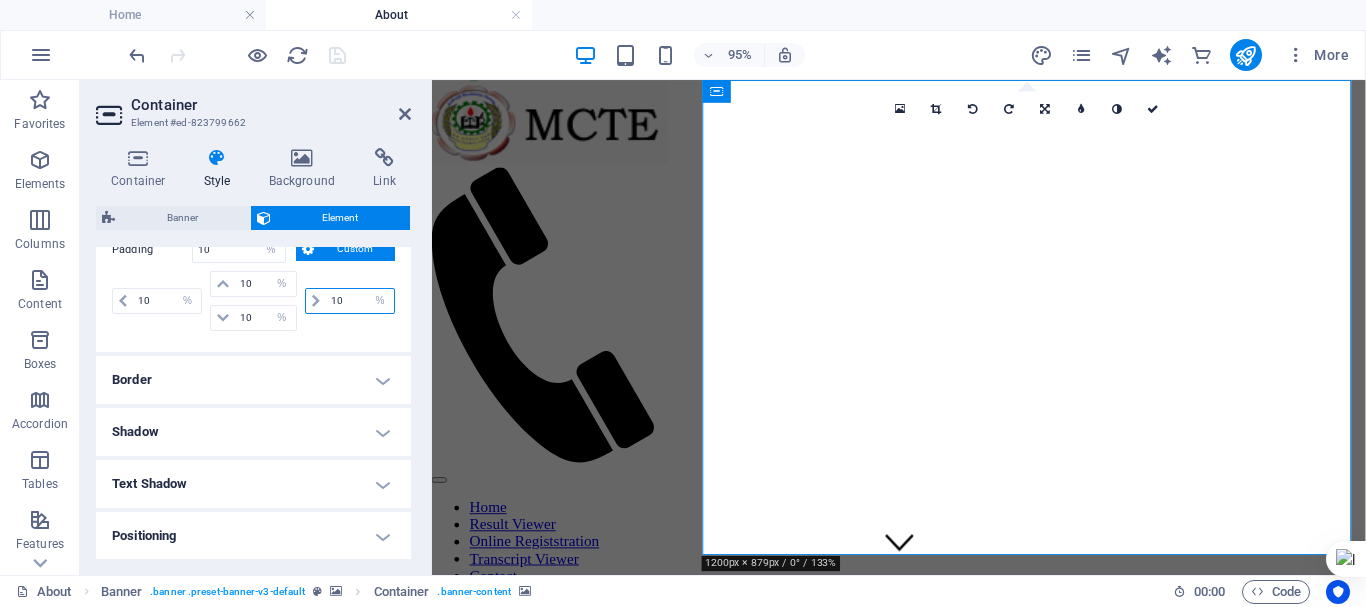 click on "10" at bounding box center (360, 301) 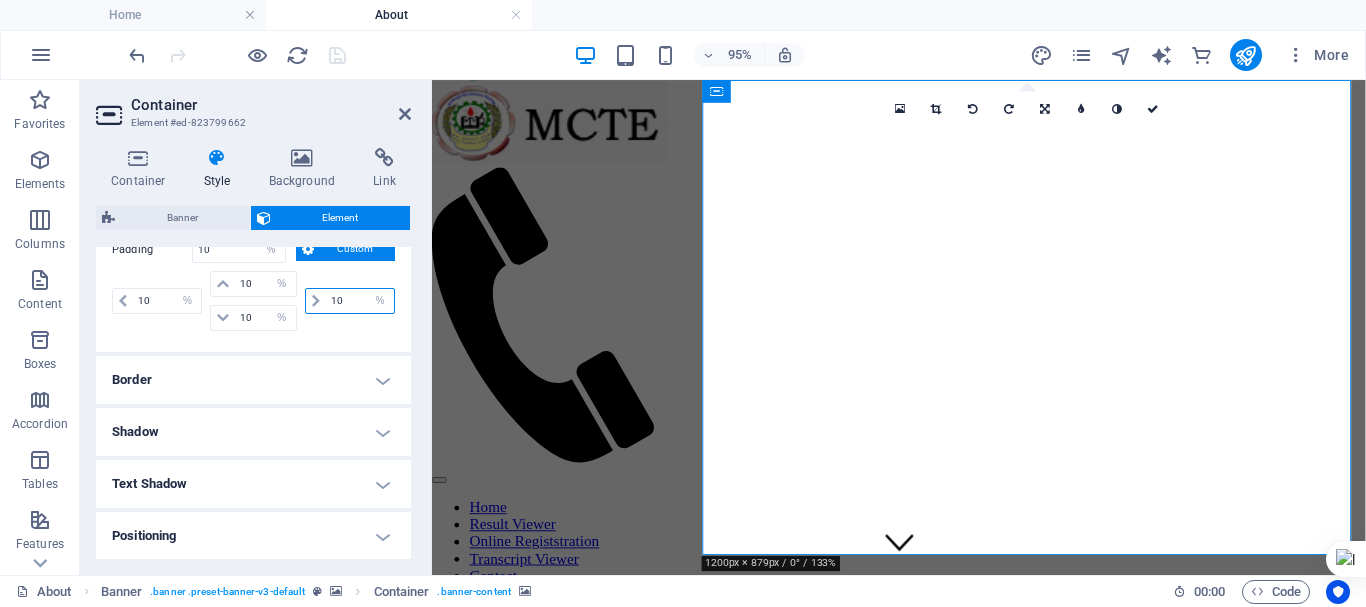 drag, startPoint x: 348, startPoint y: 297, endPoint x: 327, endPoint y: 297, distance: 21 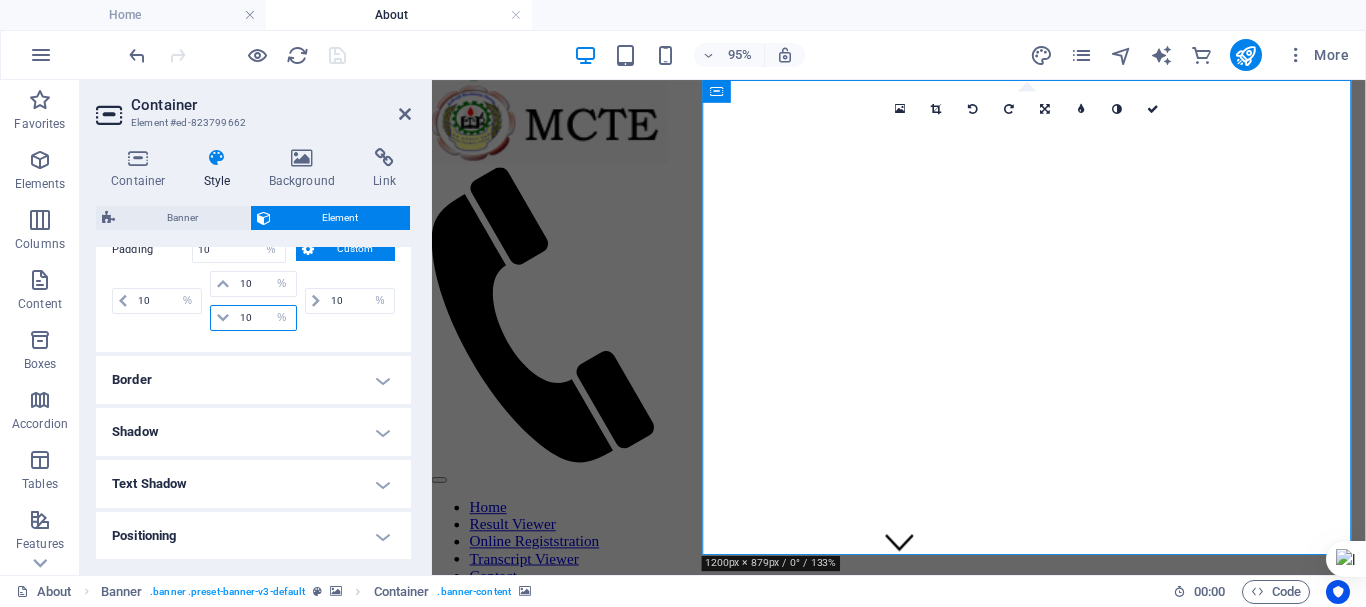 drag, startPoint x: 255, startPoint y: 318, endPoint x: 237, endPoint y: 318, distance: 18 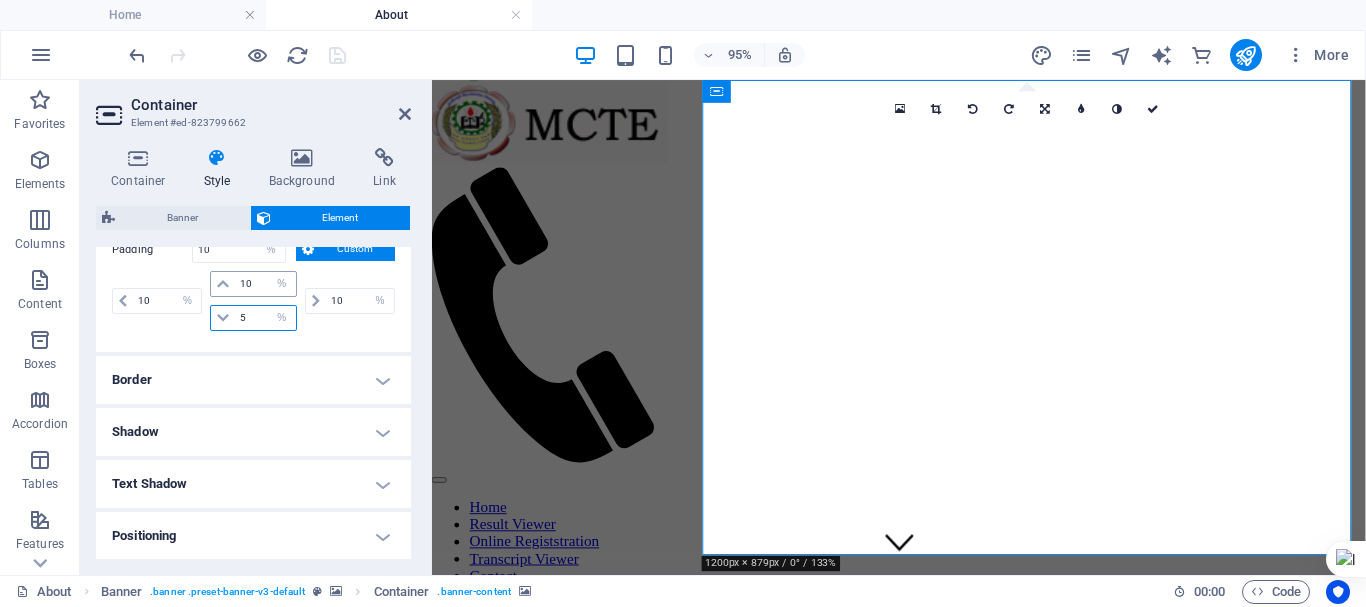 type 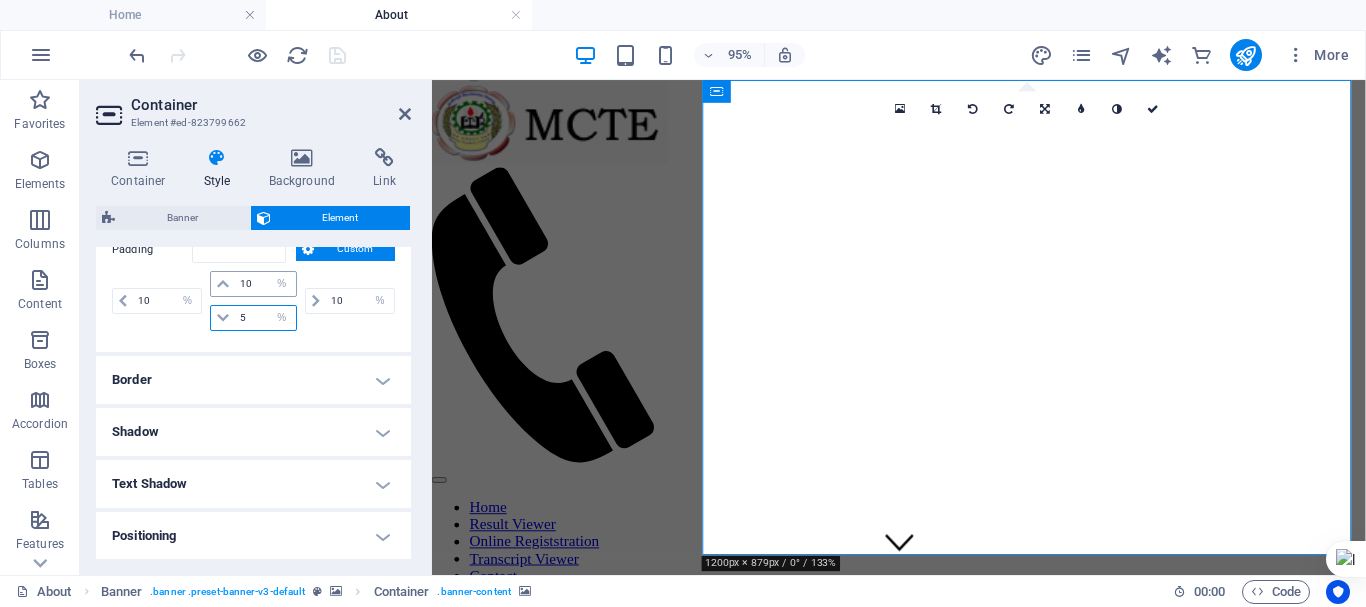 type on "5" 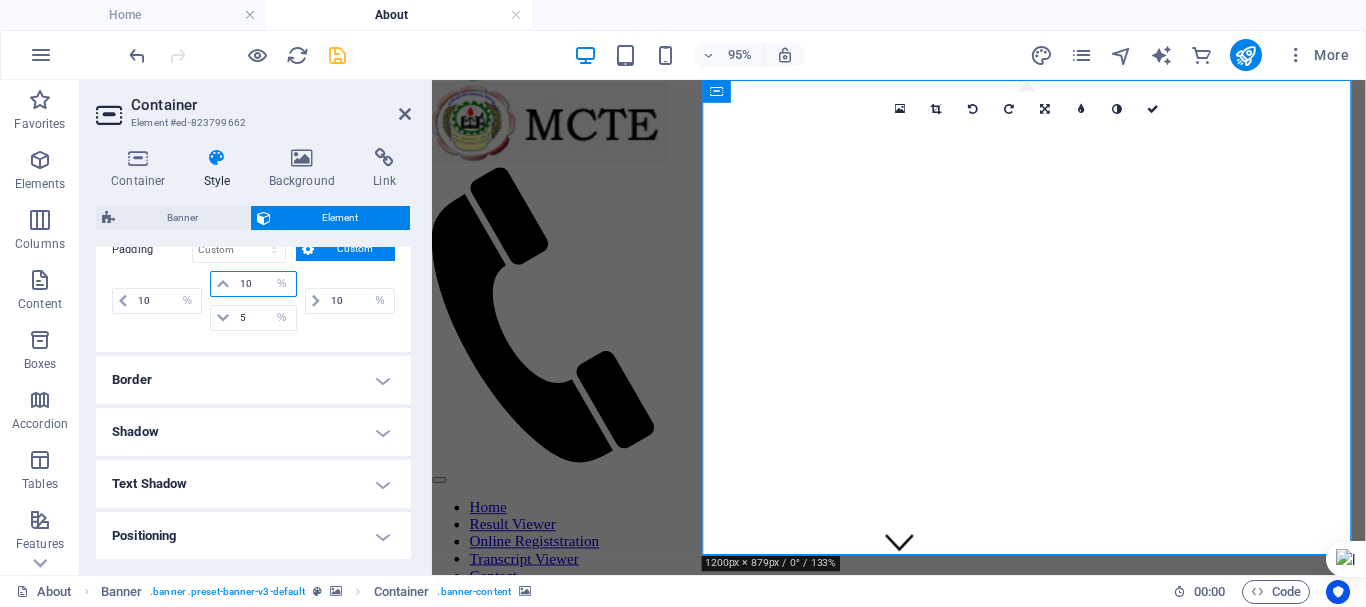 drag, startPoint x: 250, startPoint y: 284, endPoint x: 238, endPoint y: 280, distance: 12.649111 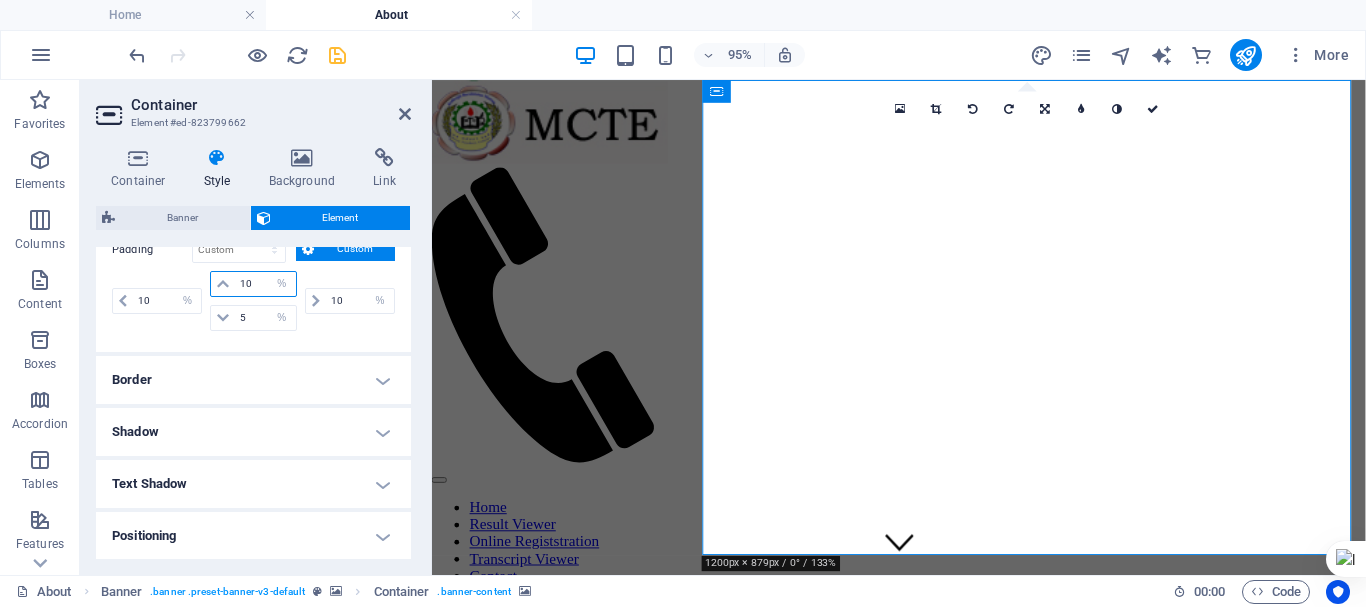 click on "10" at bounding box center (265, 284) 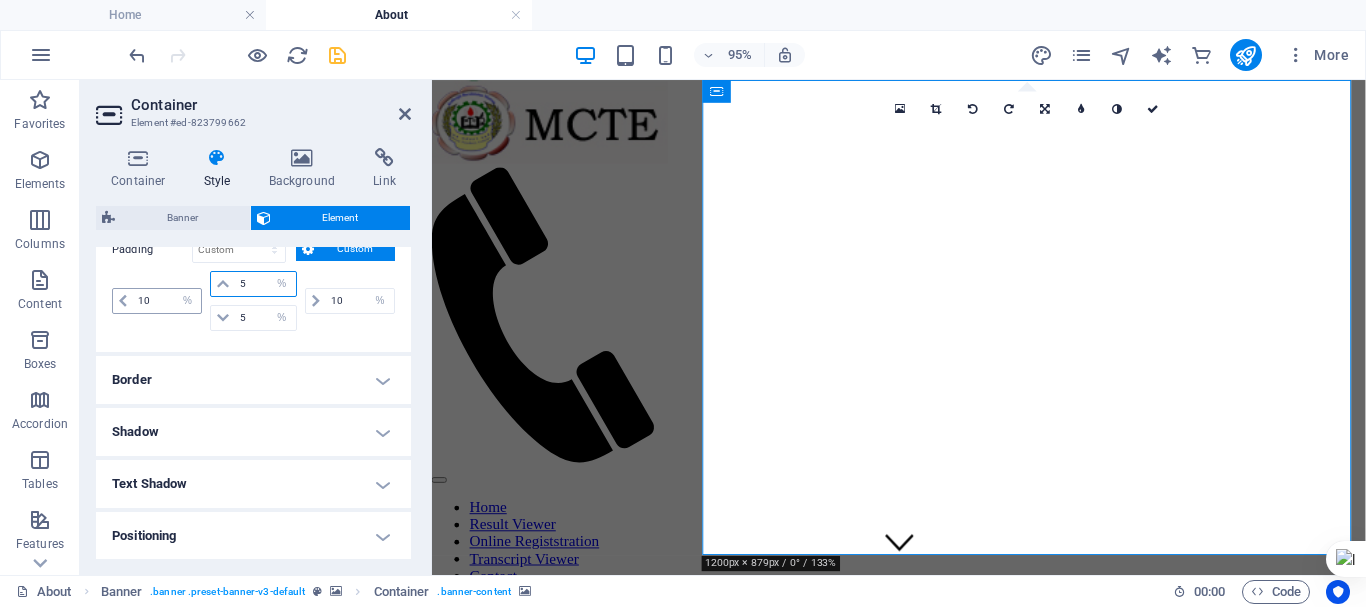 type on "5" 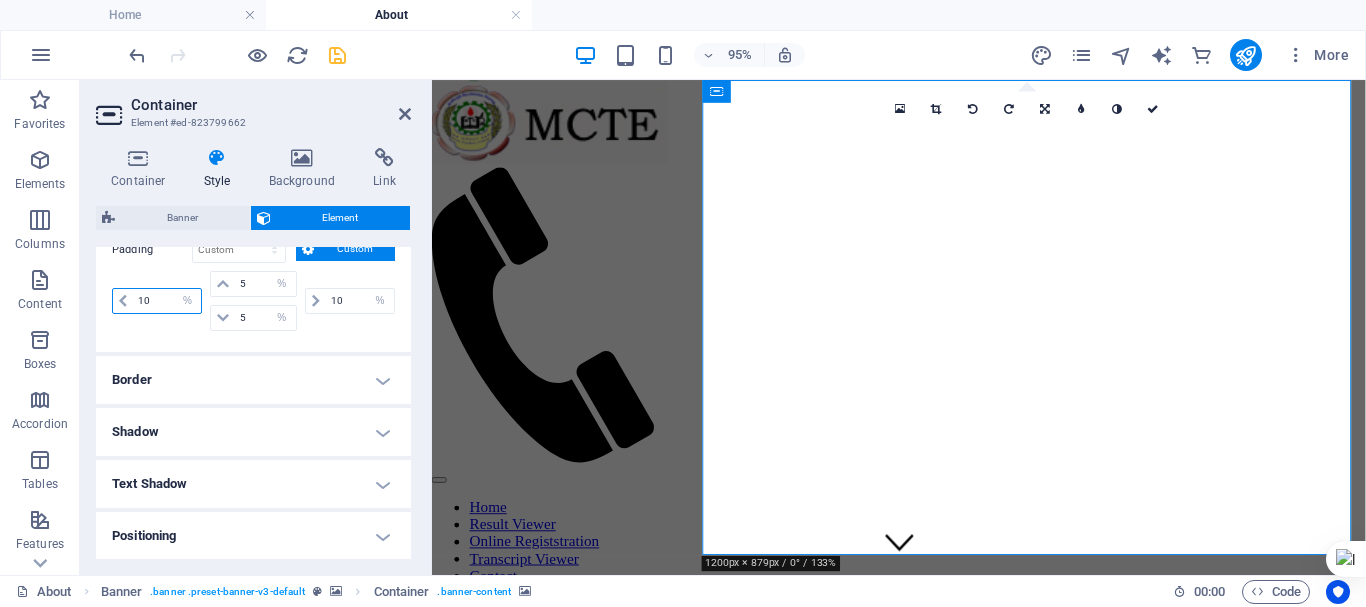 drag, startPoint x: 160, startPoint y: 294, endPoint x: 130, endPoint y: 294, distance: 30 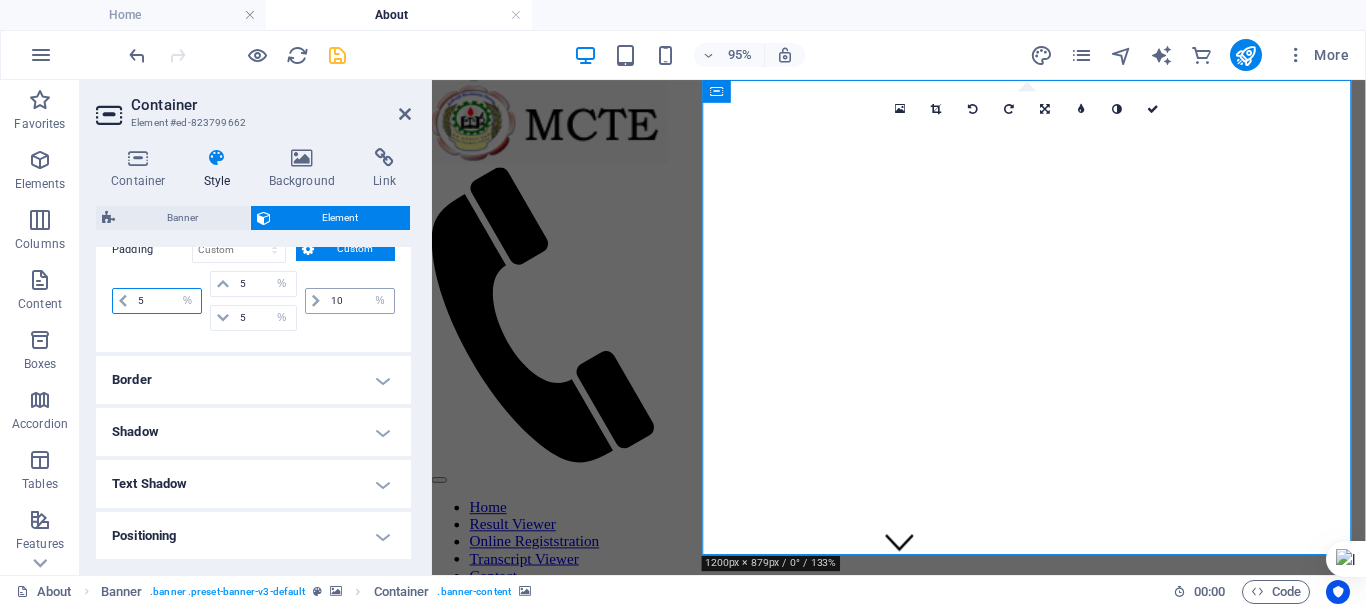 type on "5" 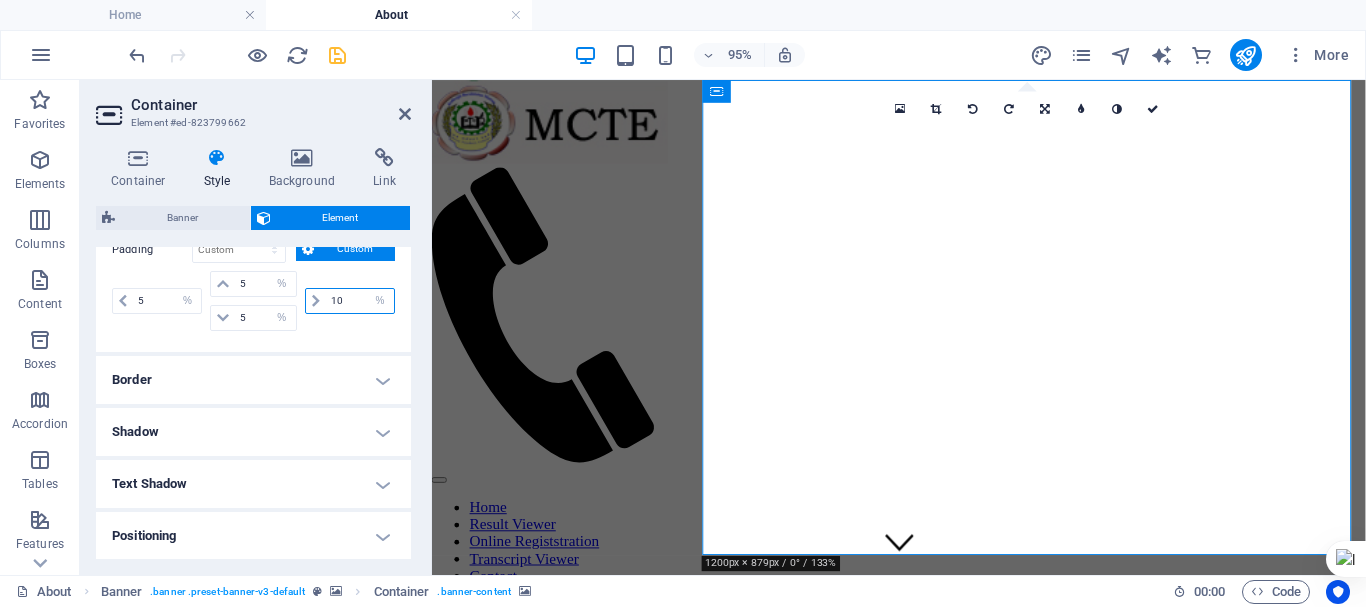drag, startPoint x: 346, startPoint y: 300, endPoint x: 323, endPoint y: 297, distance: 23.194826 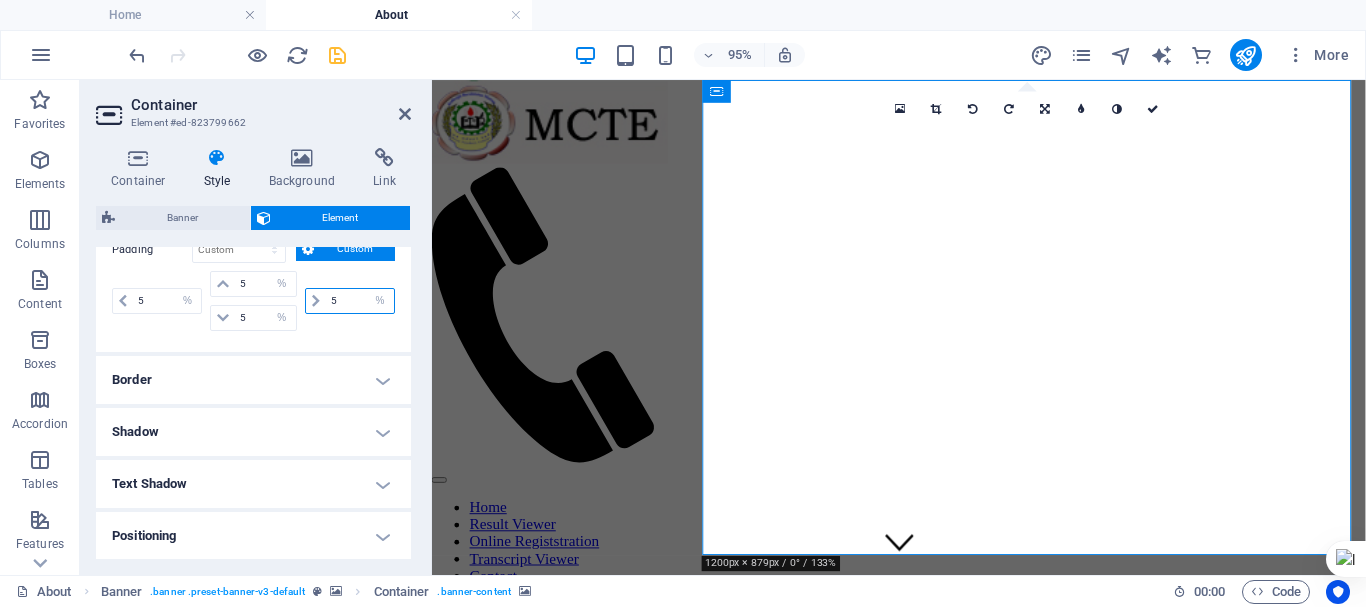 type on "5" 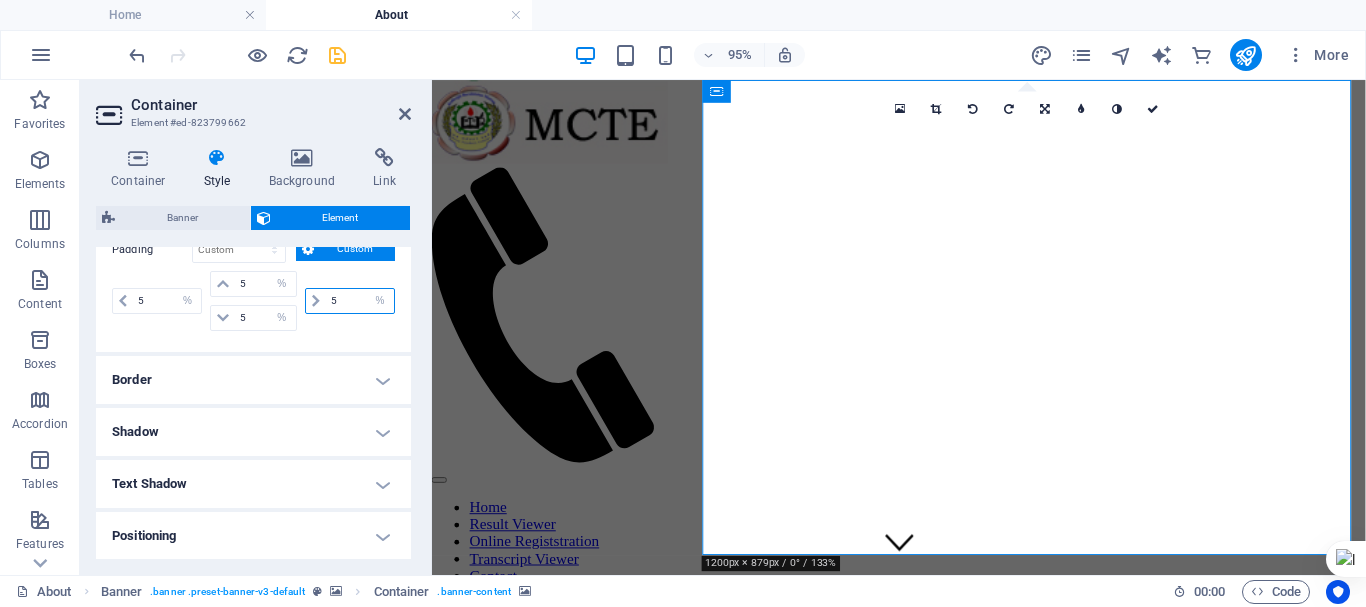 select on "%" 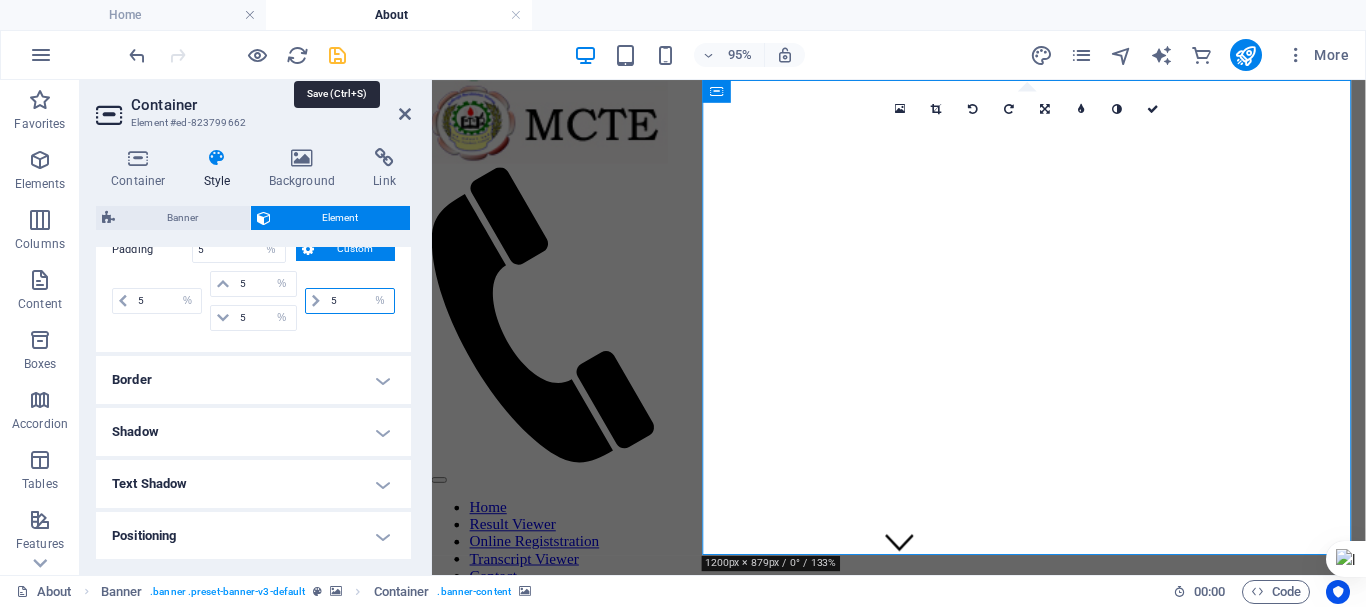 type on "5" 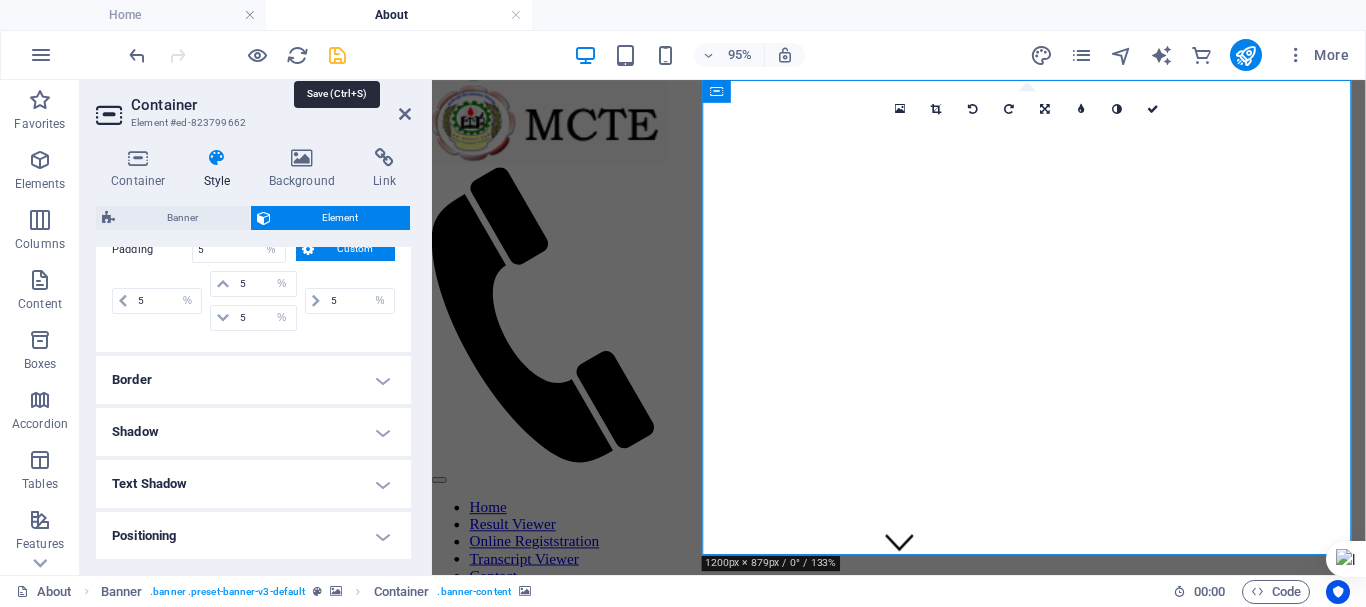 drag, startPoint x: 336, startPoint y: 54, endPoint x: 322, endPoint y: 105, distance: 52.886673 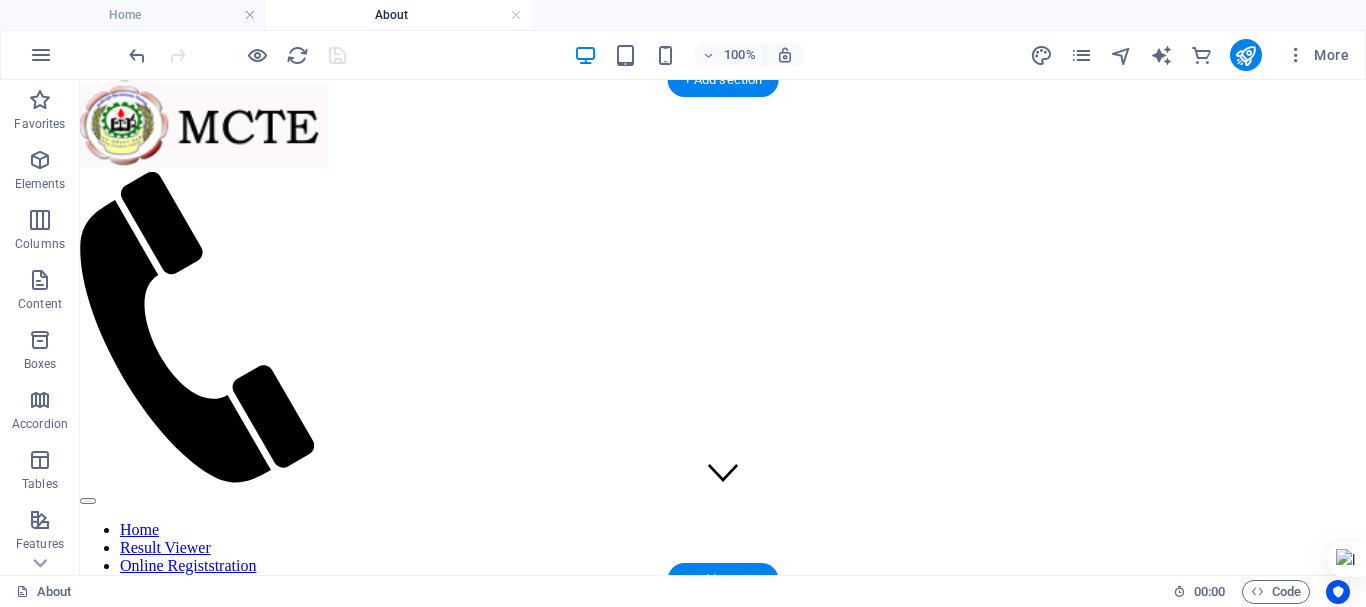 scroll, scrollTop: 100, scrollLeft: 0, axis: vertical 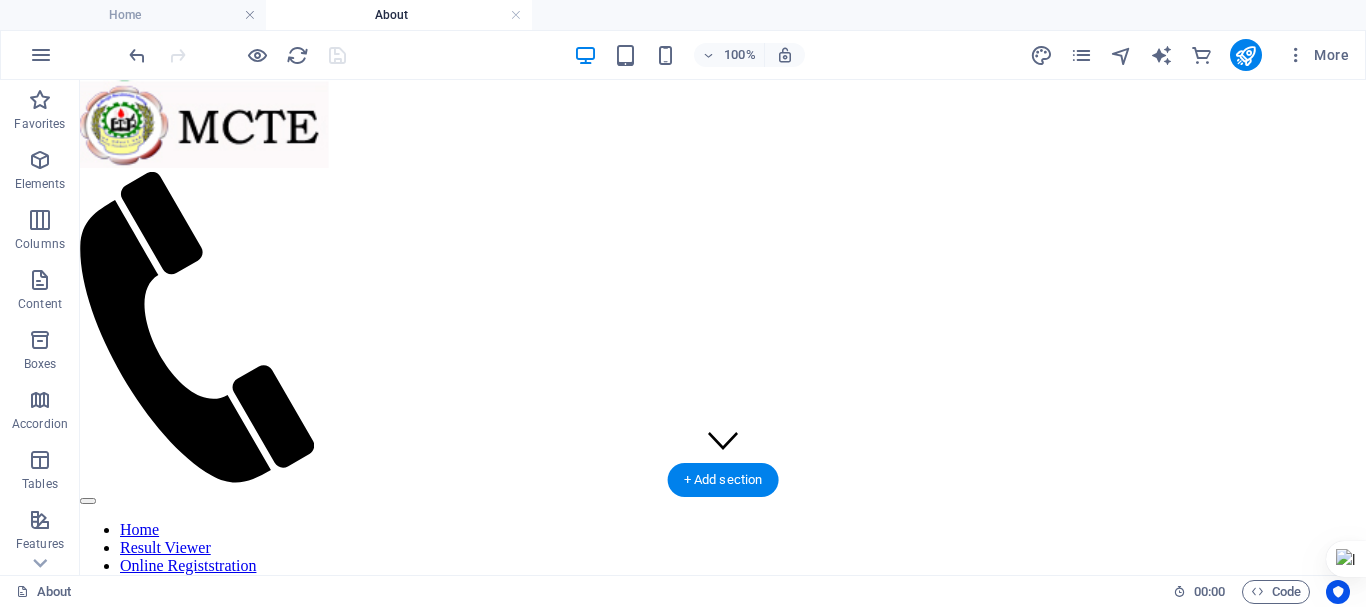 click at bounding box center (723, 506) 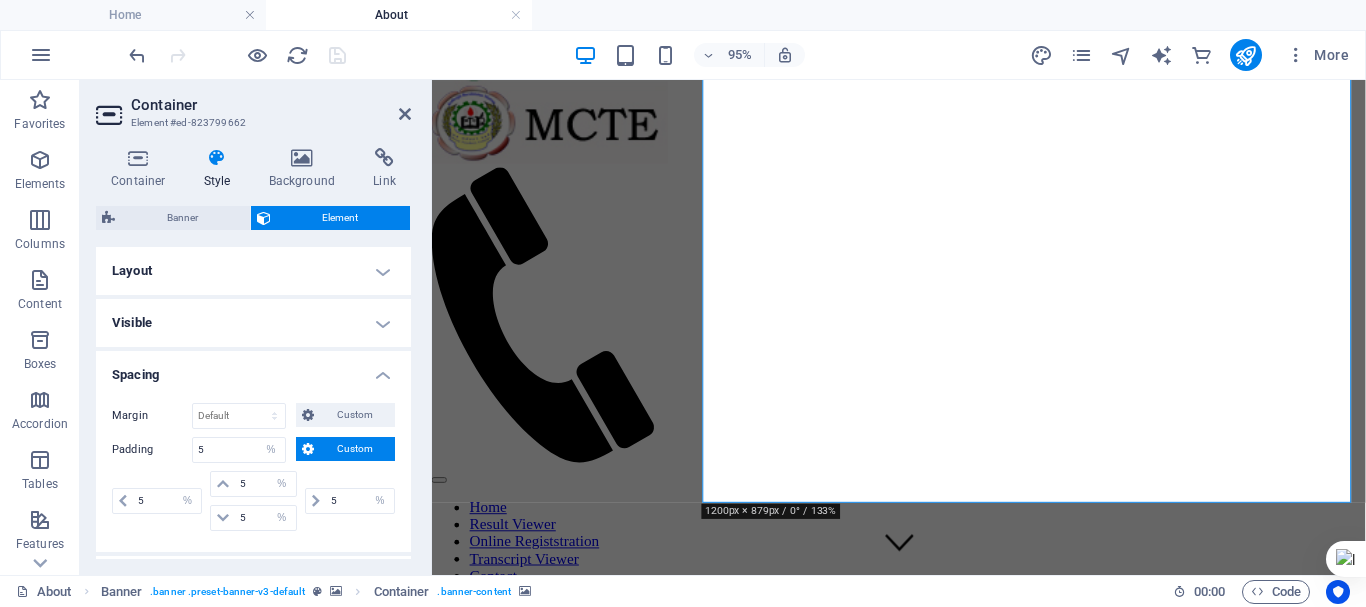 scroll, scrollTop: 100, scrollLeft: 0, axis: vertical 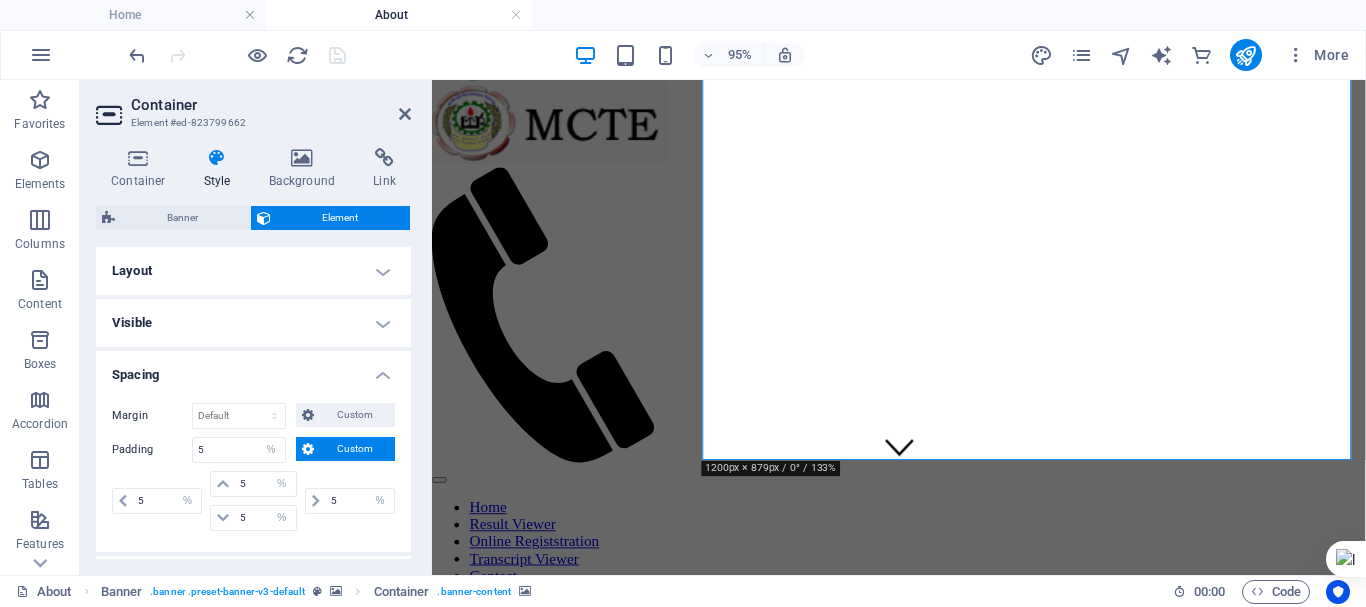 click at bounding box center [923, 506] 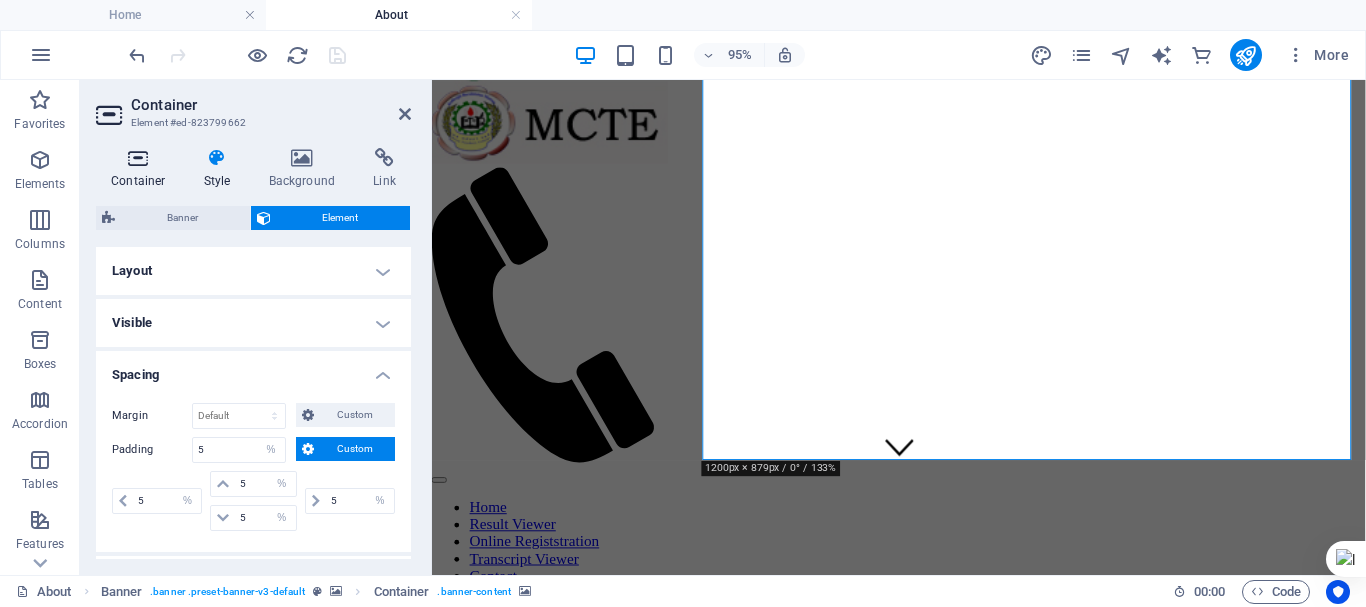 click on "Container" at bounding box center (142, 169) 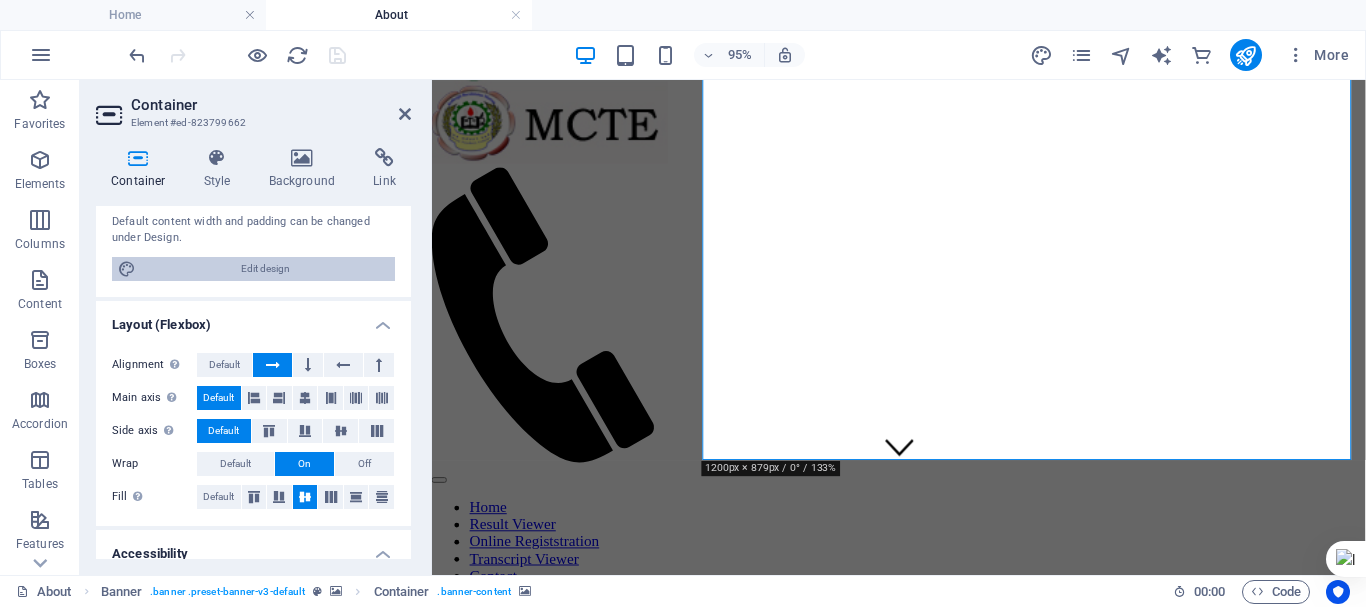 scroll, scrollTop: 200, scrollLeft: 0, axis: vertical 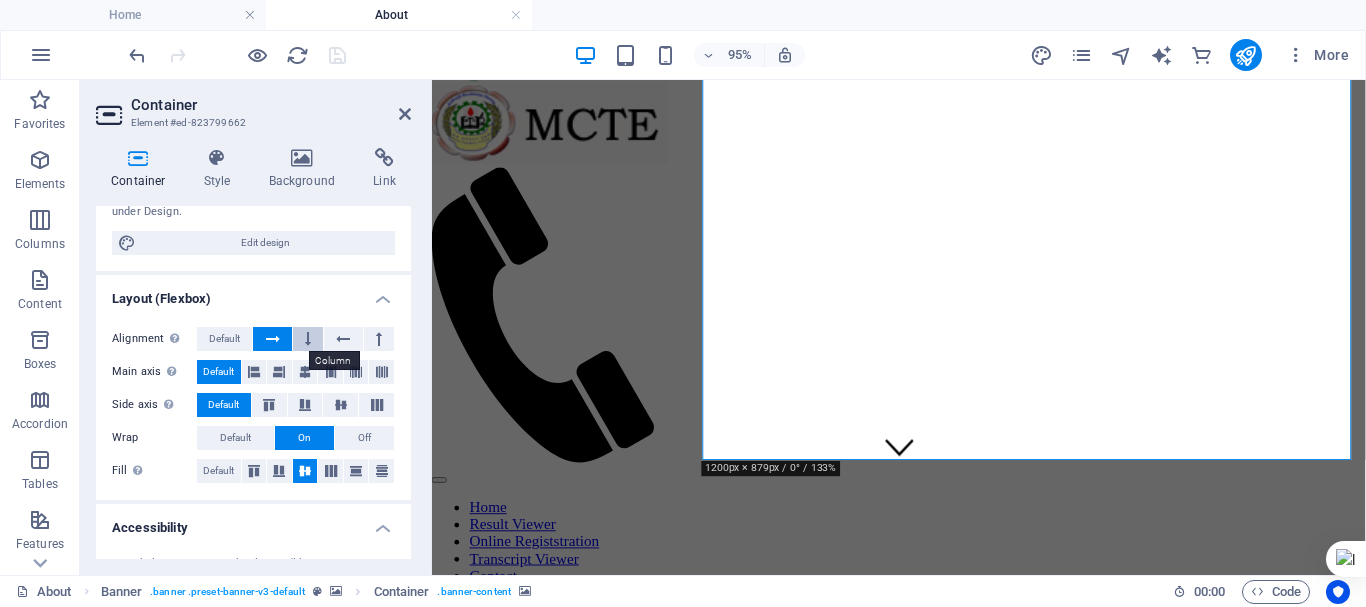 click at bounding box center [308, 339] 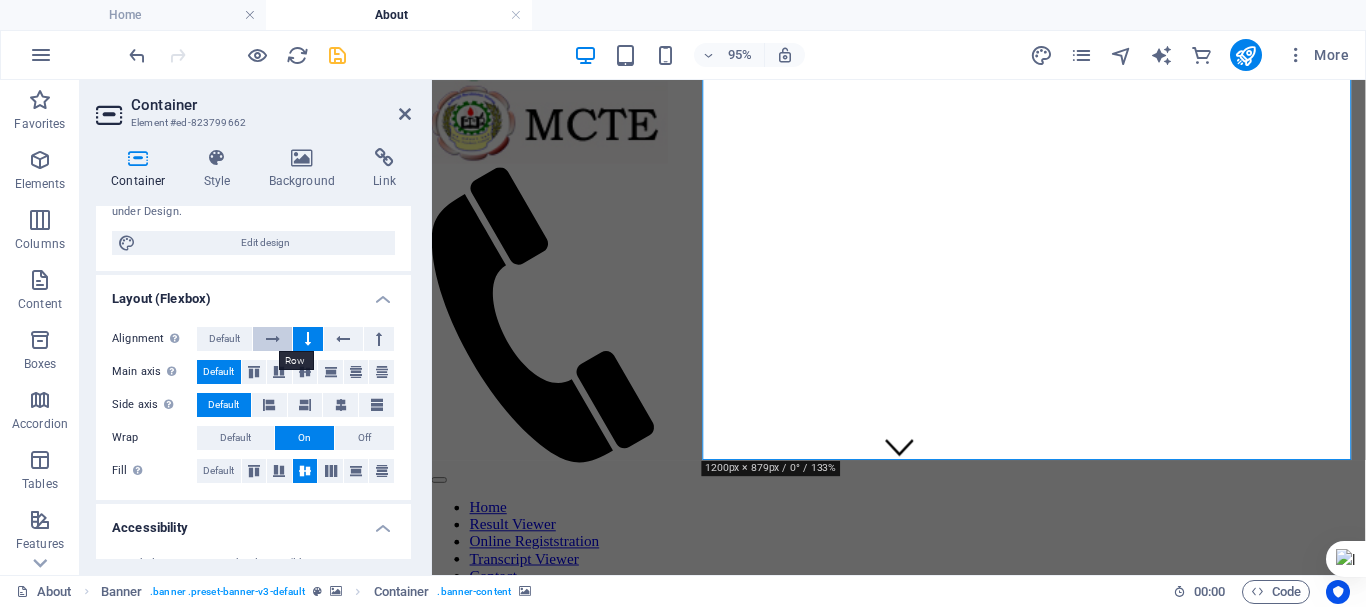click at bounding box center [273, 339] 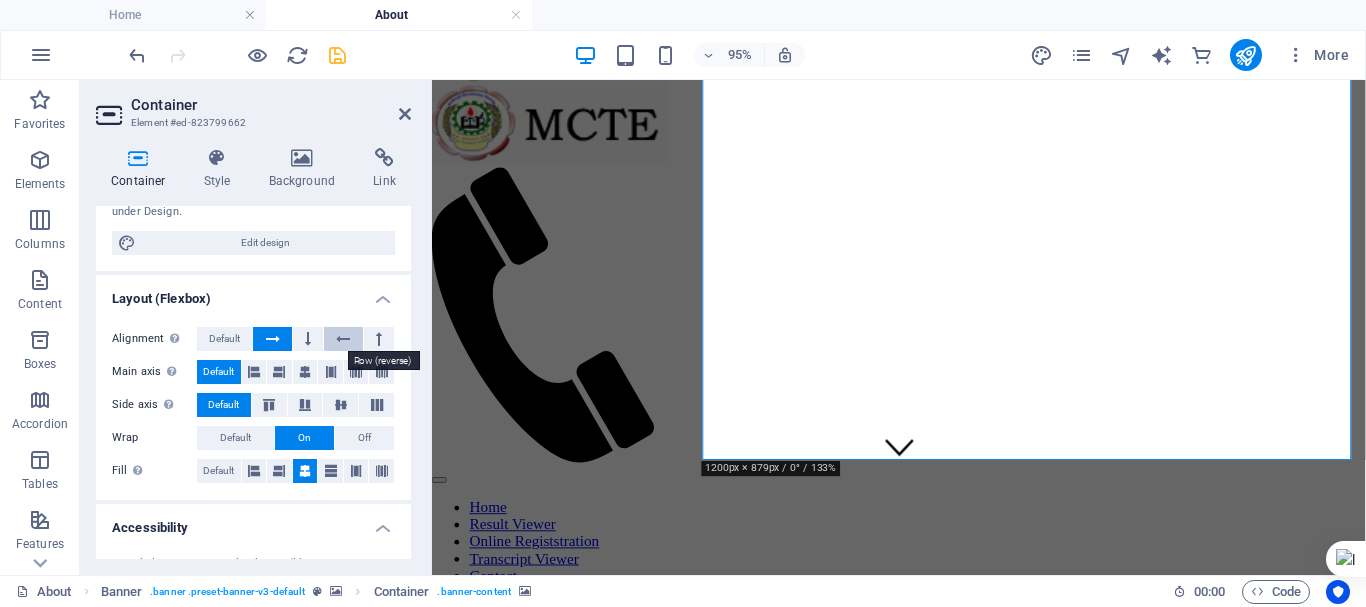 click at bounding box center (343, 339) 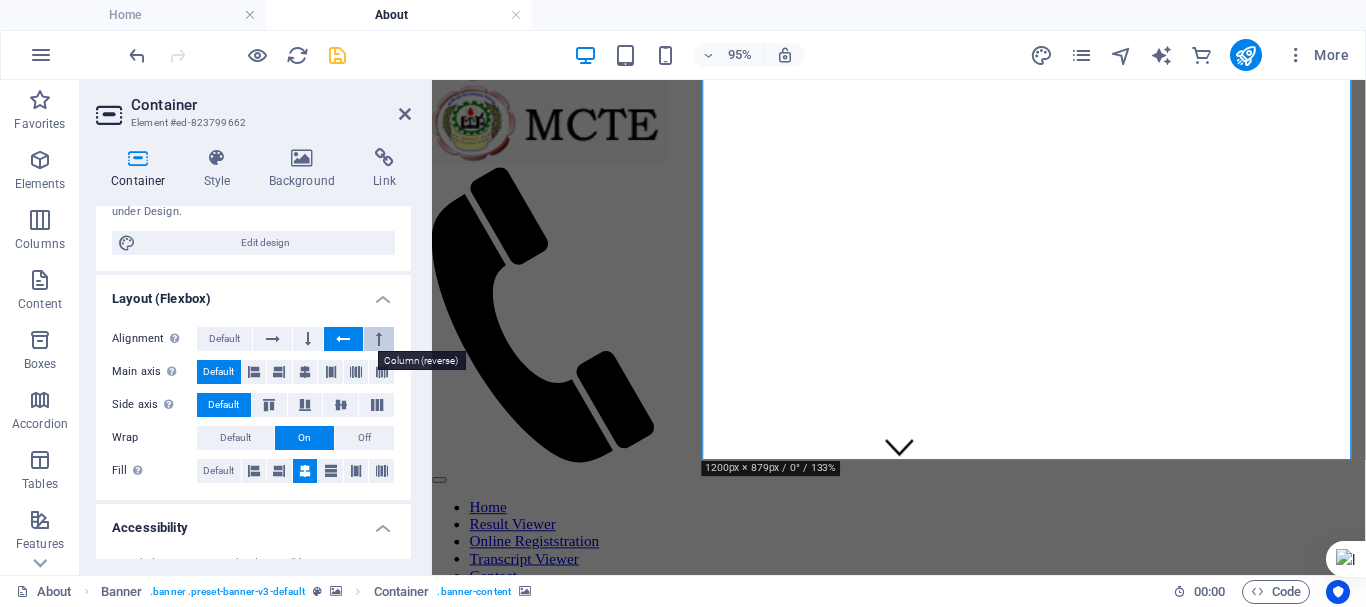 click at bounding box center (379, 339) 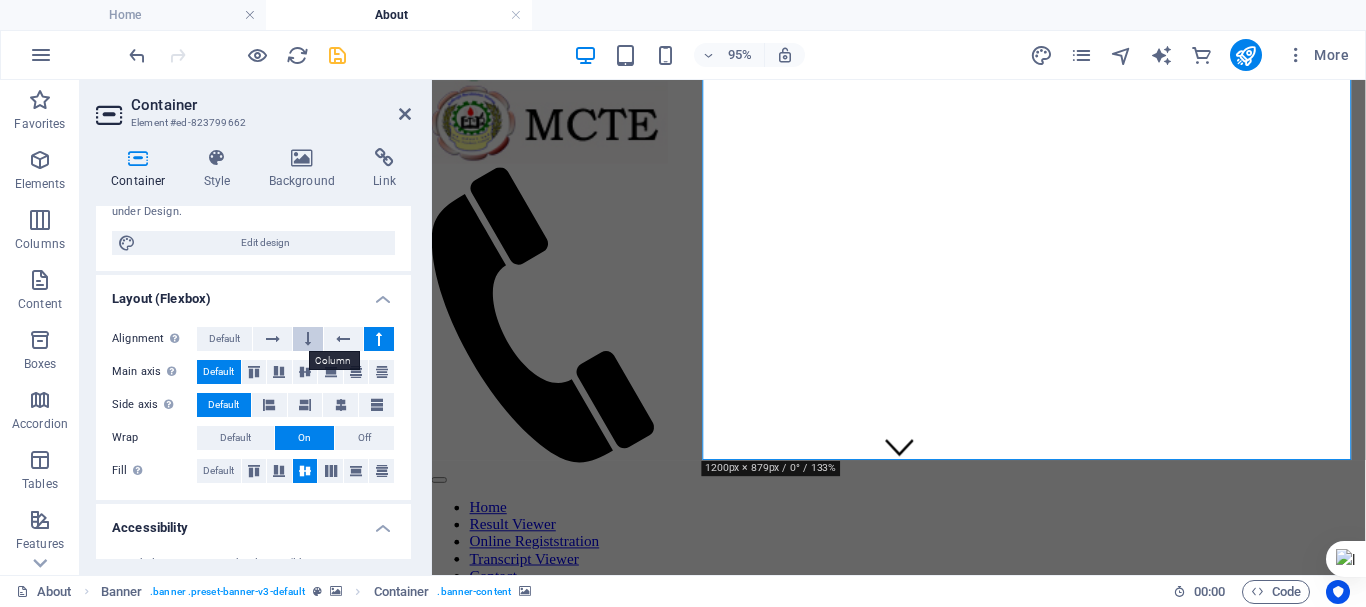 click at bounding box center [308, 339] 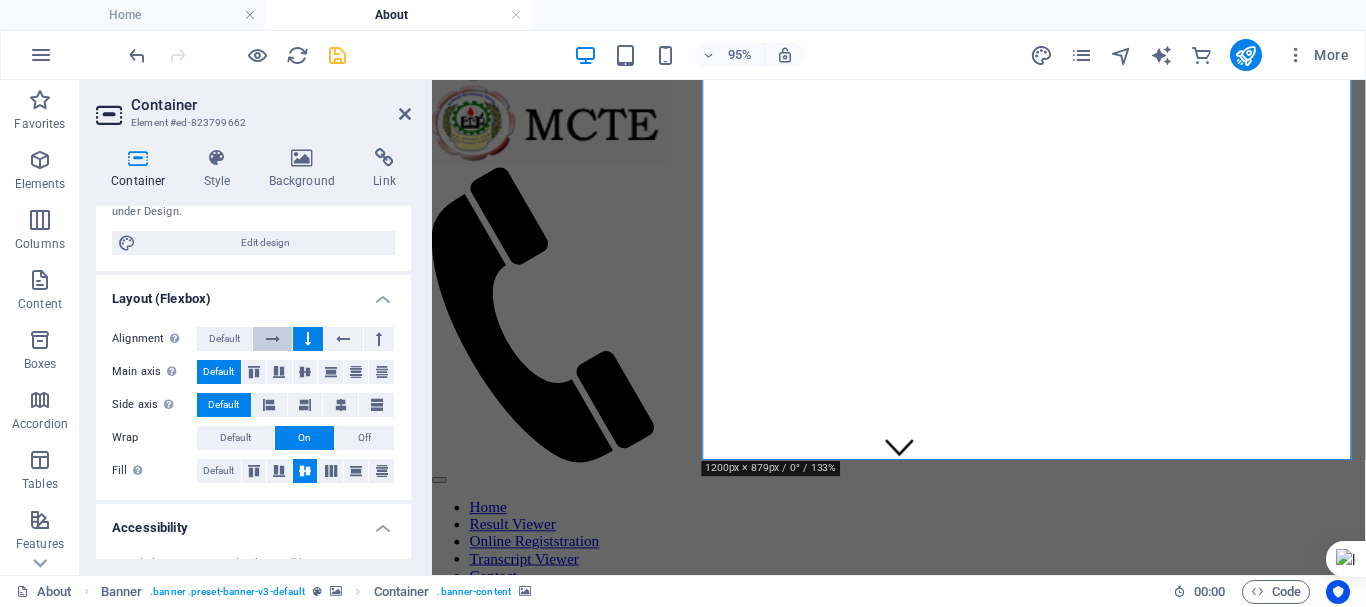 click at bounding box center (273, 339) 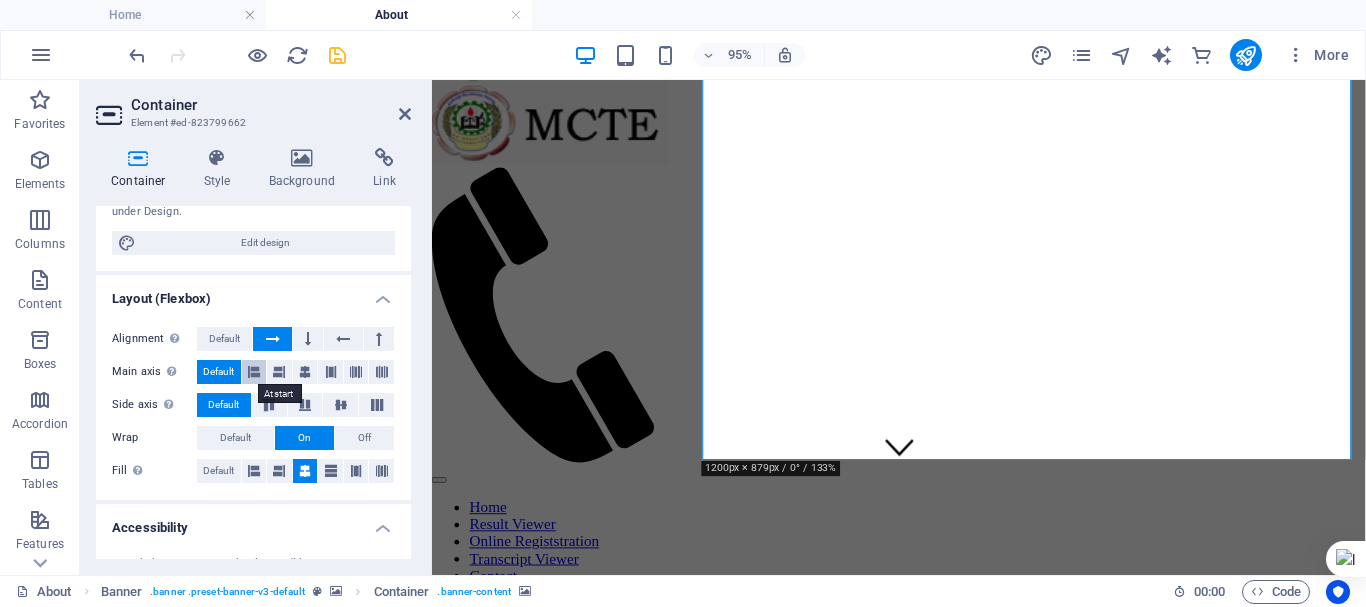 click at bounding box center (254, 372) 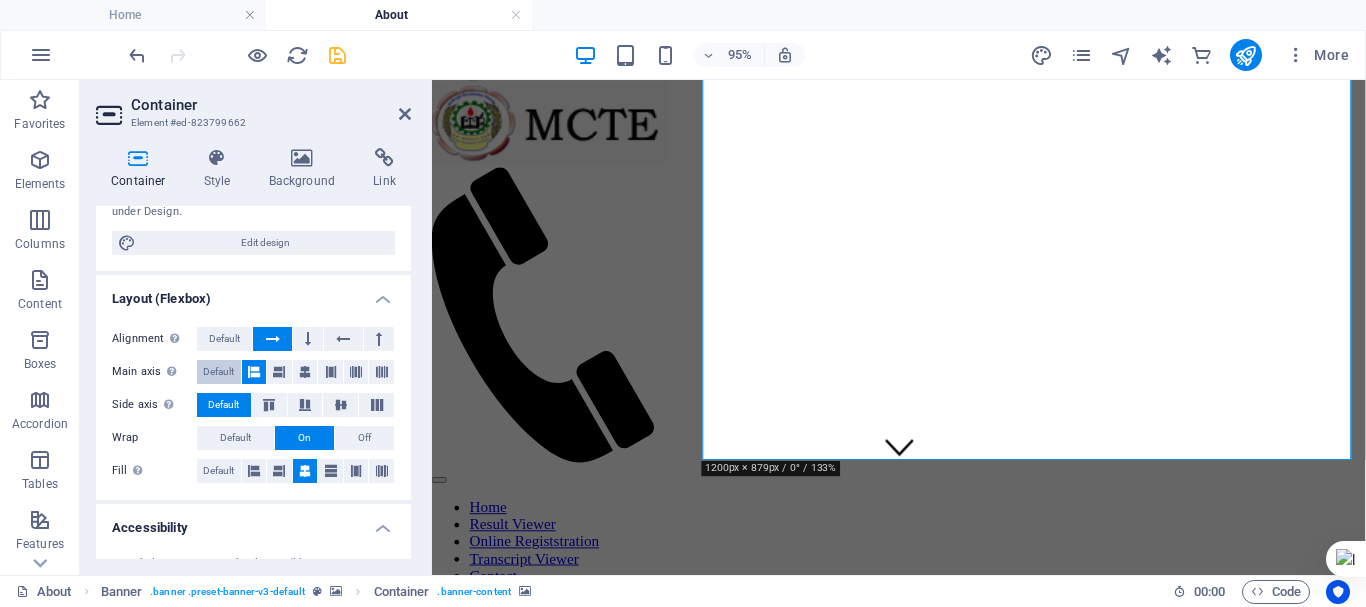 click on "Default" at bounding box center (218, 372) 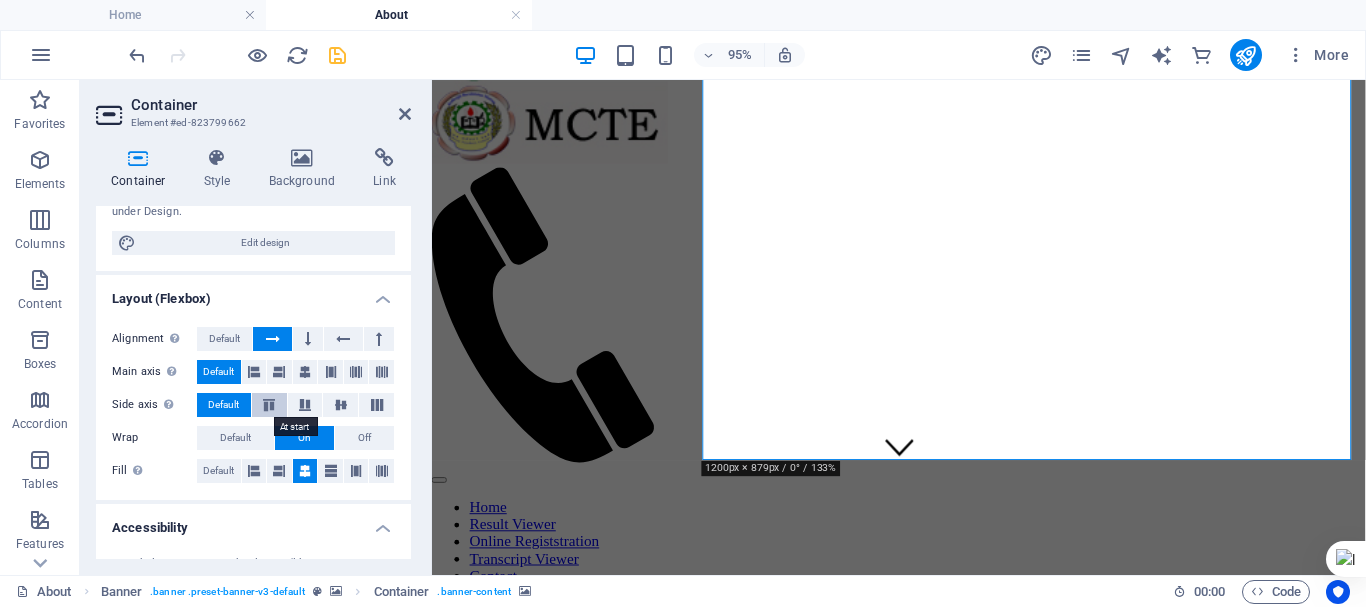 click at bounding box center [269, 405] 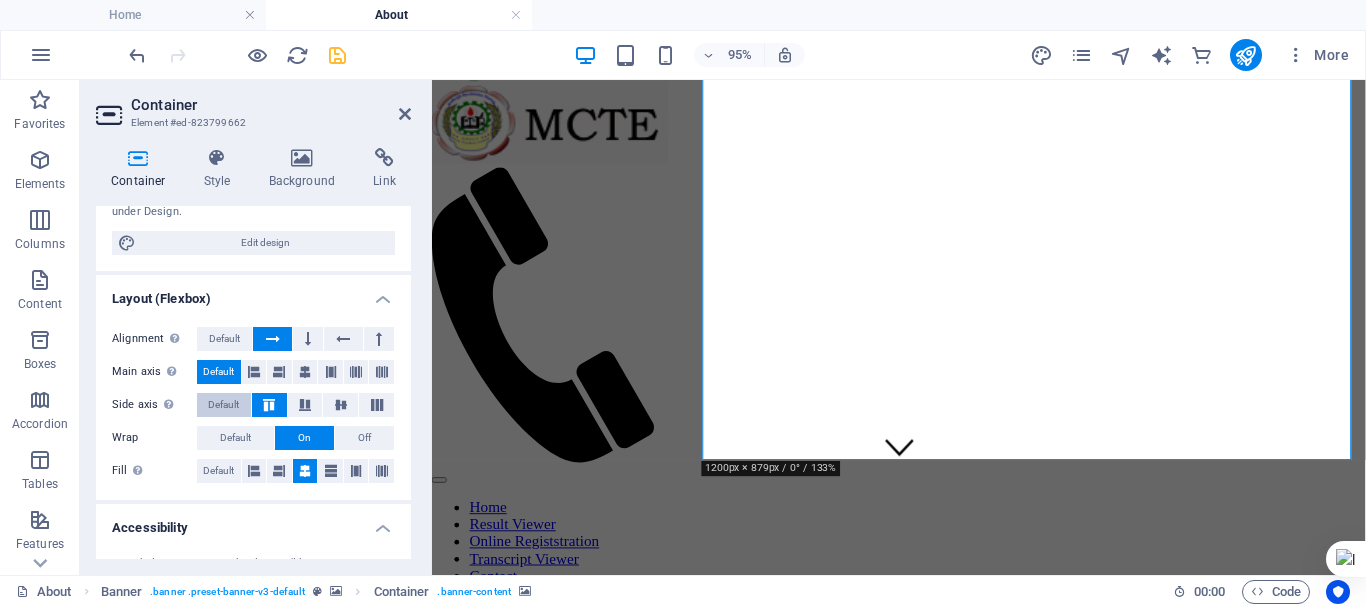 click on "Default" at bounding box center [223, 405] 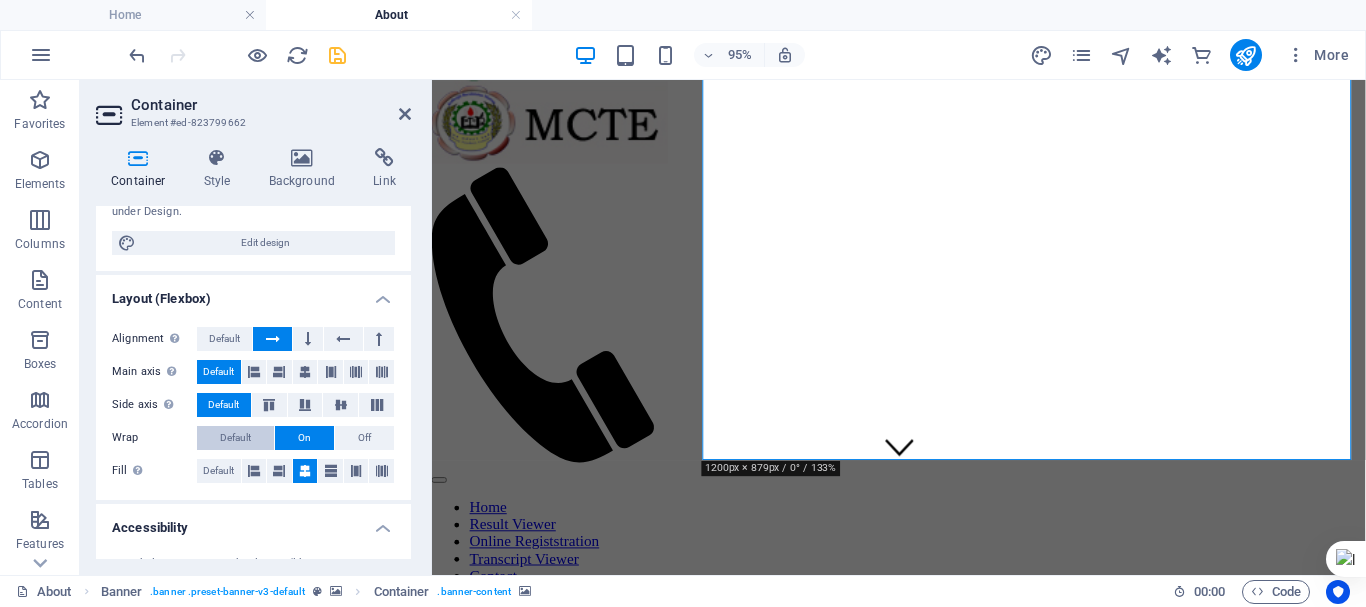 click on "Default" at bounding box center [235, 438] 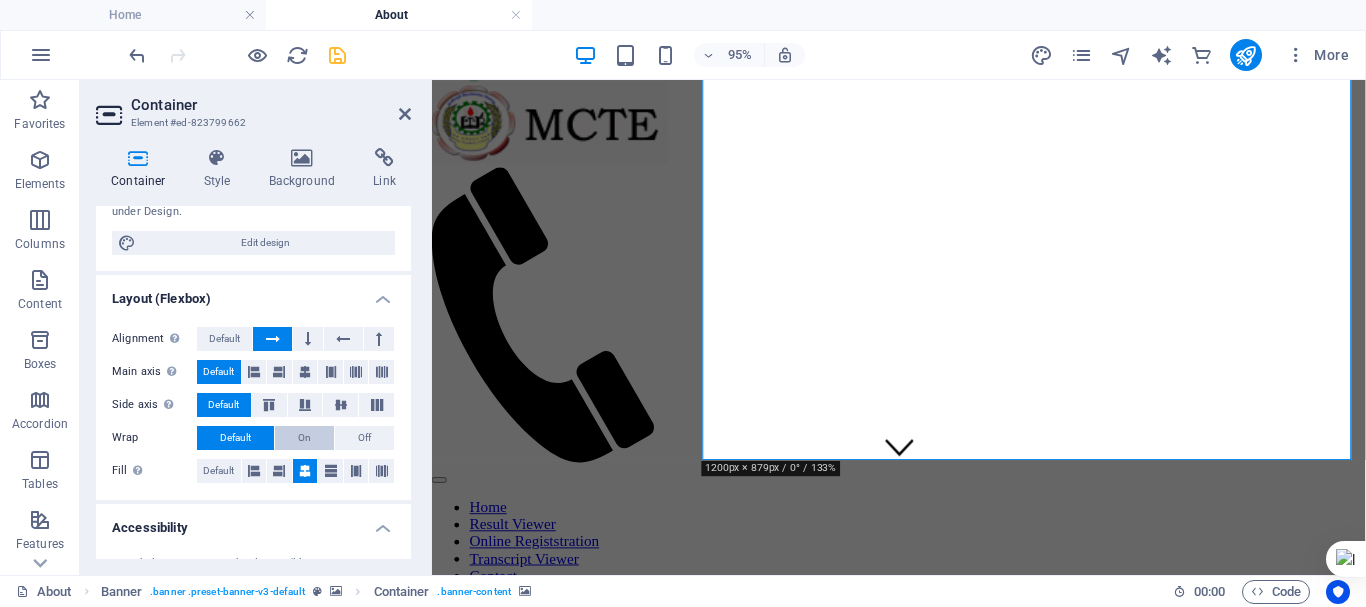 click on "On" at bounding box center (304, 438) 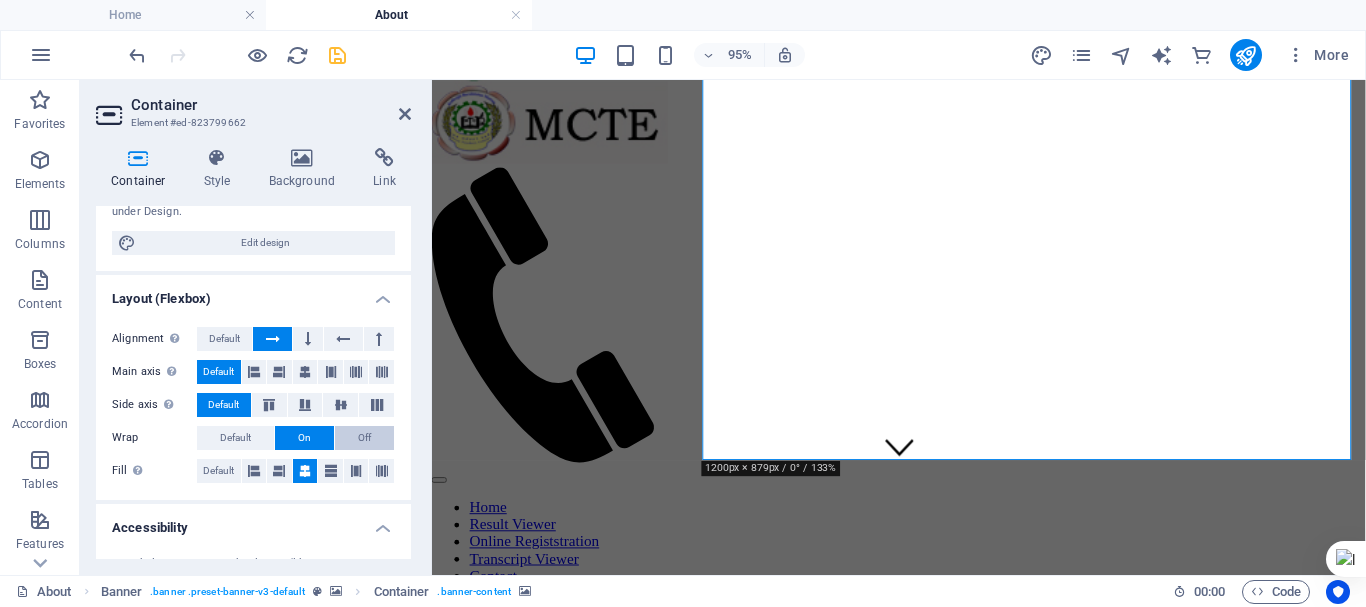 click on "Off" at bounding box center (364, 438) 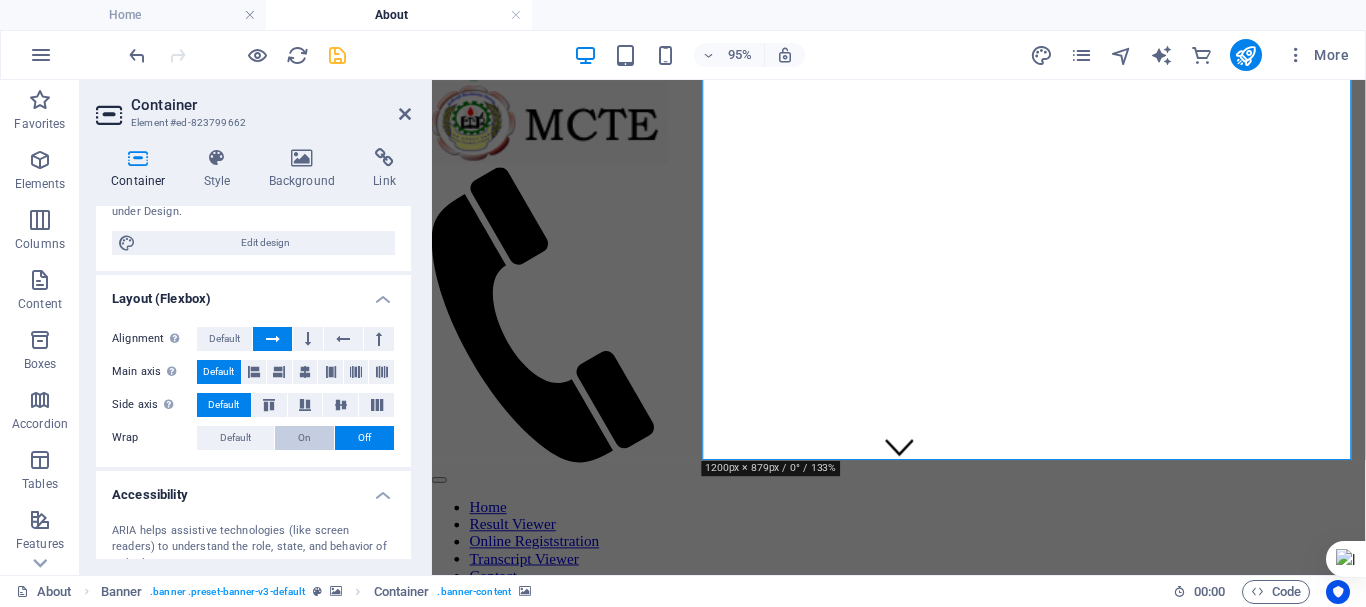 click on "On" at bounding box center (304, 438) 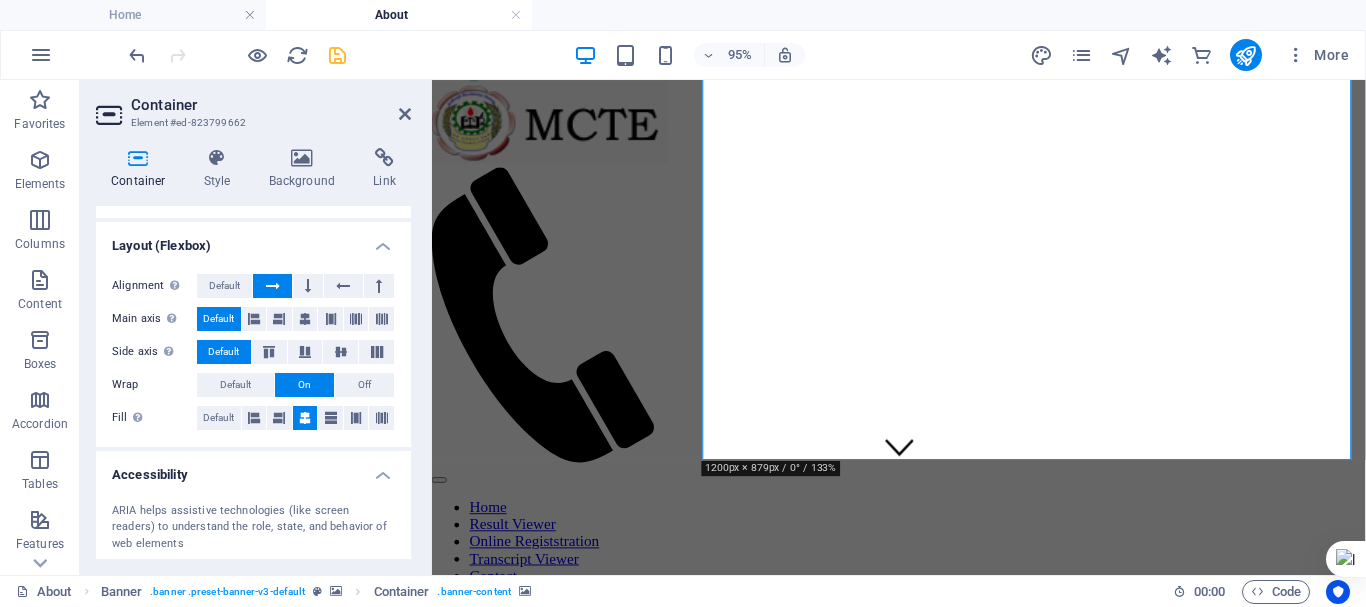 scroll, scrollTop: 300, scrollLeft: 0, axis: vertical 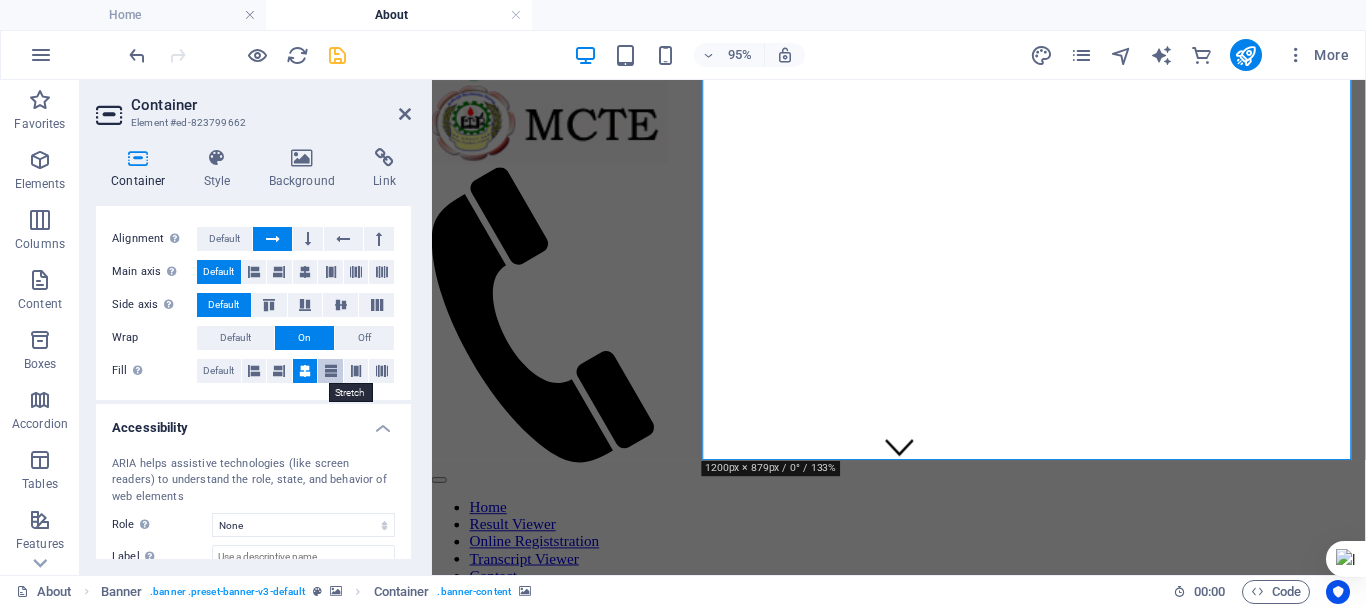 click at bounding box center [331, 371] 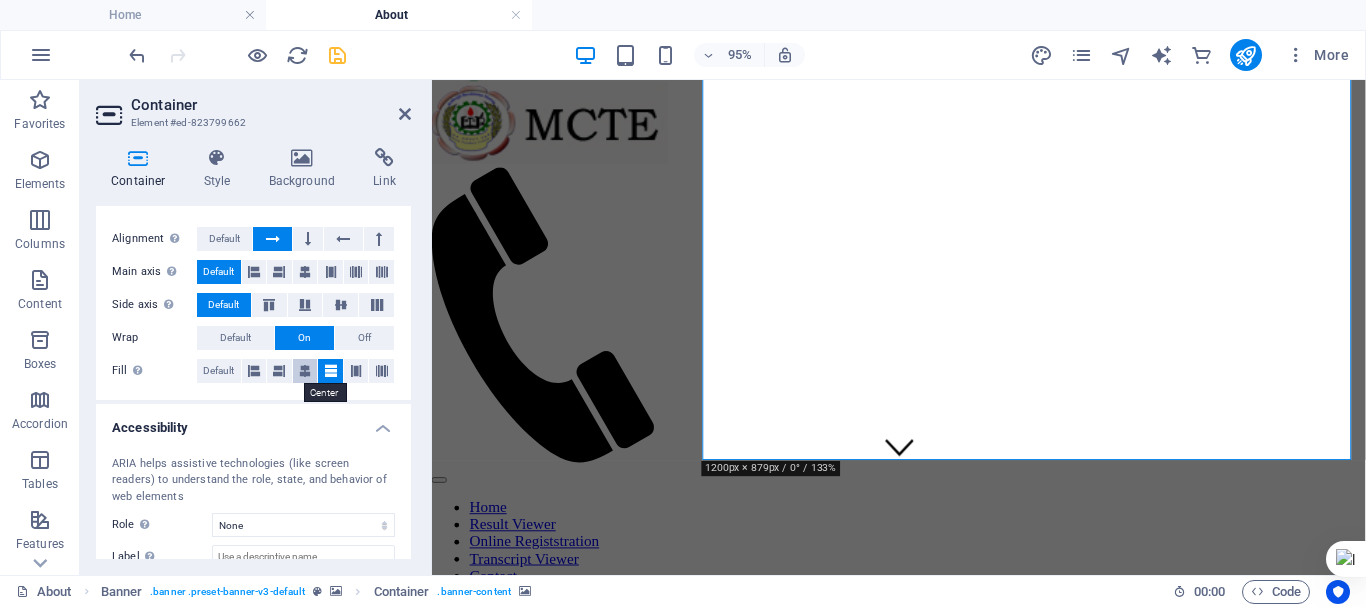 click at bounding box center (305, 371) 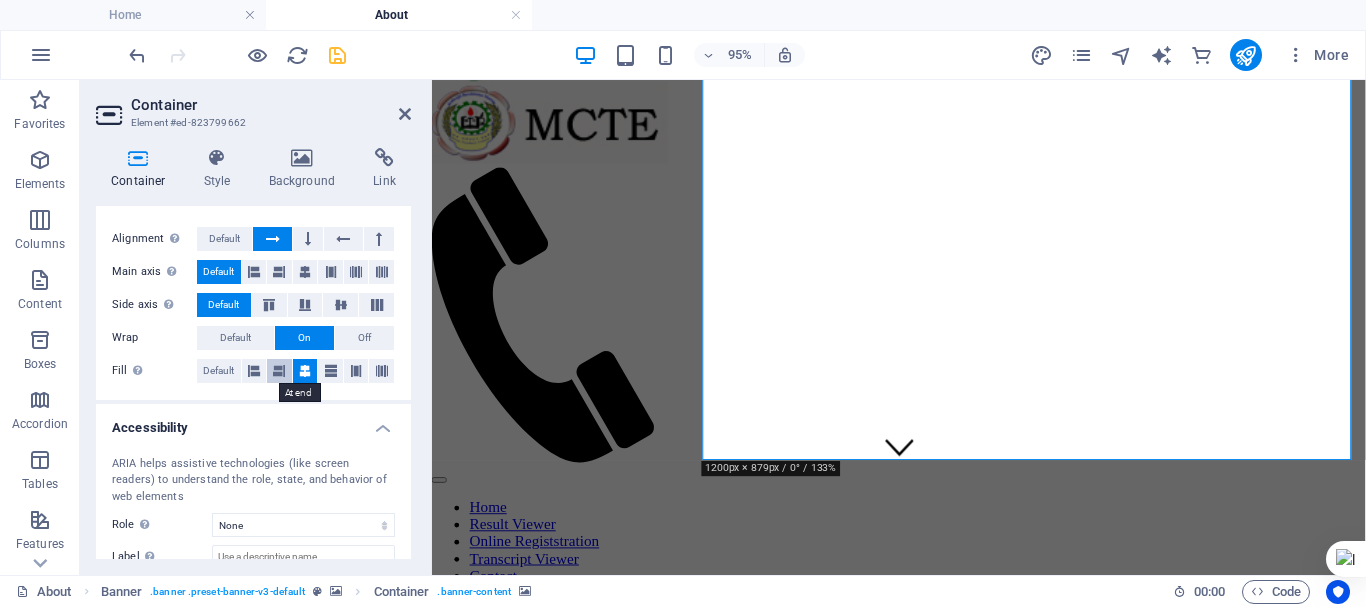 click at bounding box center [279, 371] 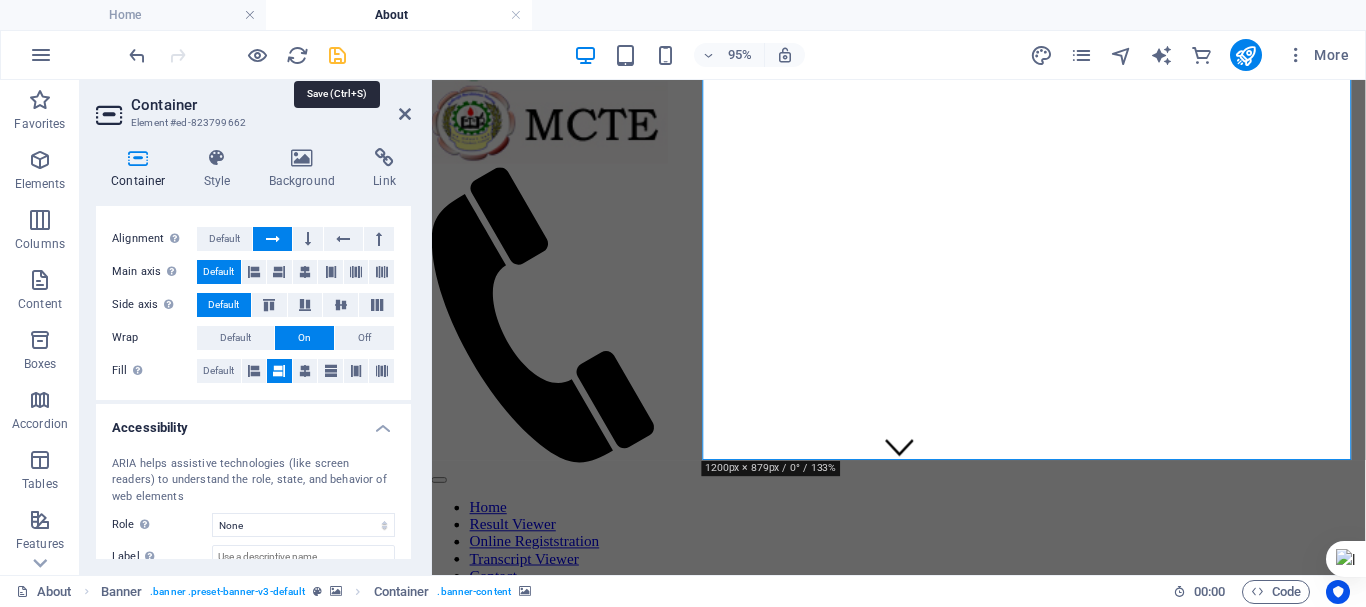 drag, startPoint x: 341, startPoint y: 49, endPoint x: 760, endPoint y: 197, distance: 444.37033 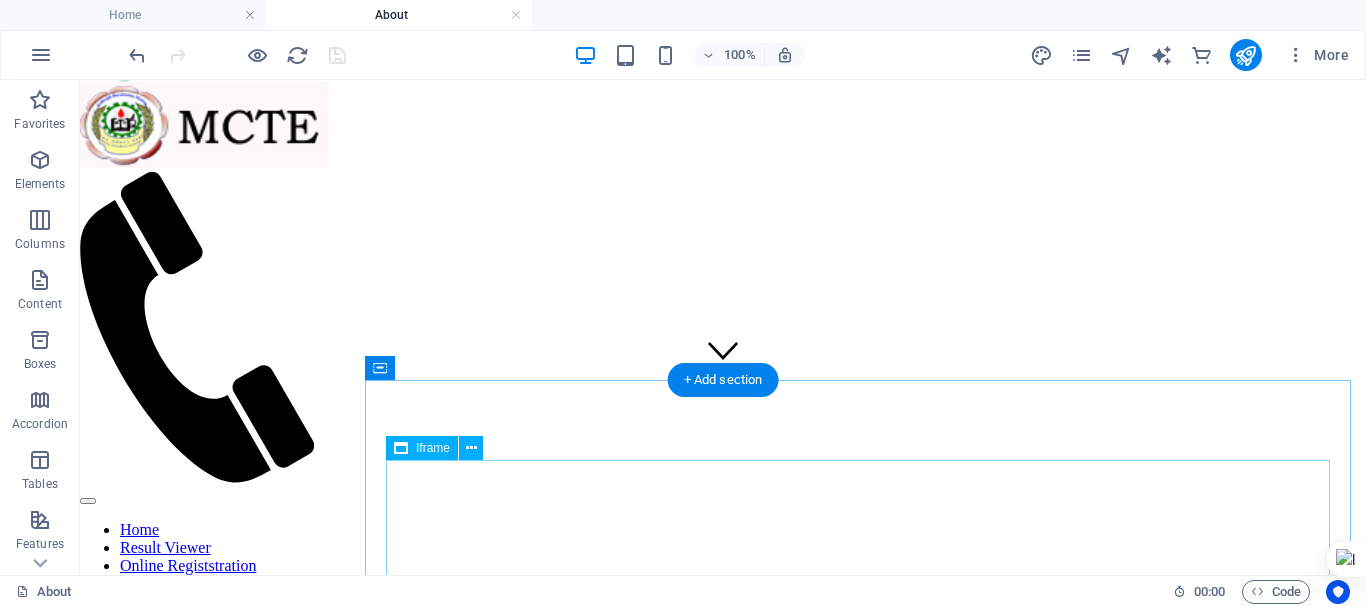 scroll, scrollTop: 200, scrollLeft: 0, axis: vertical 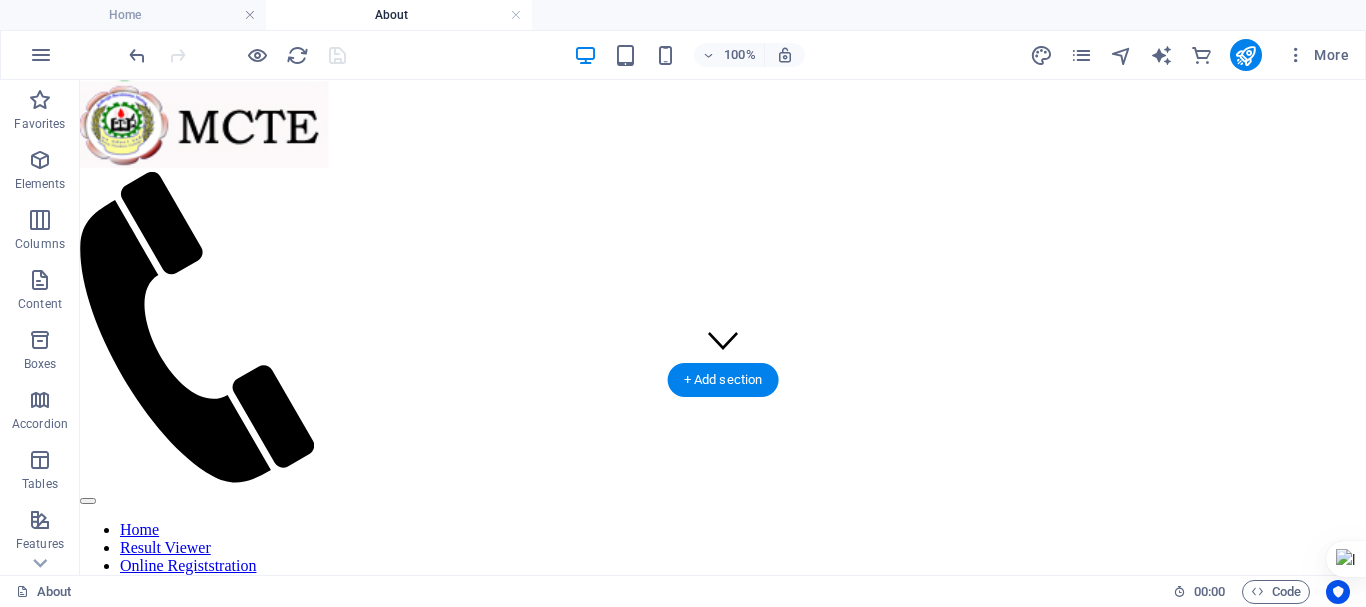 click at bounding box center [723, 406] 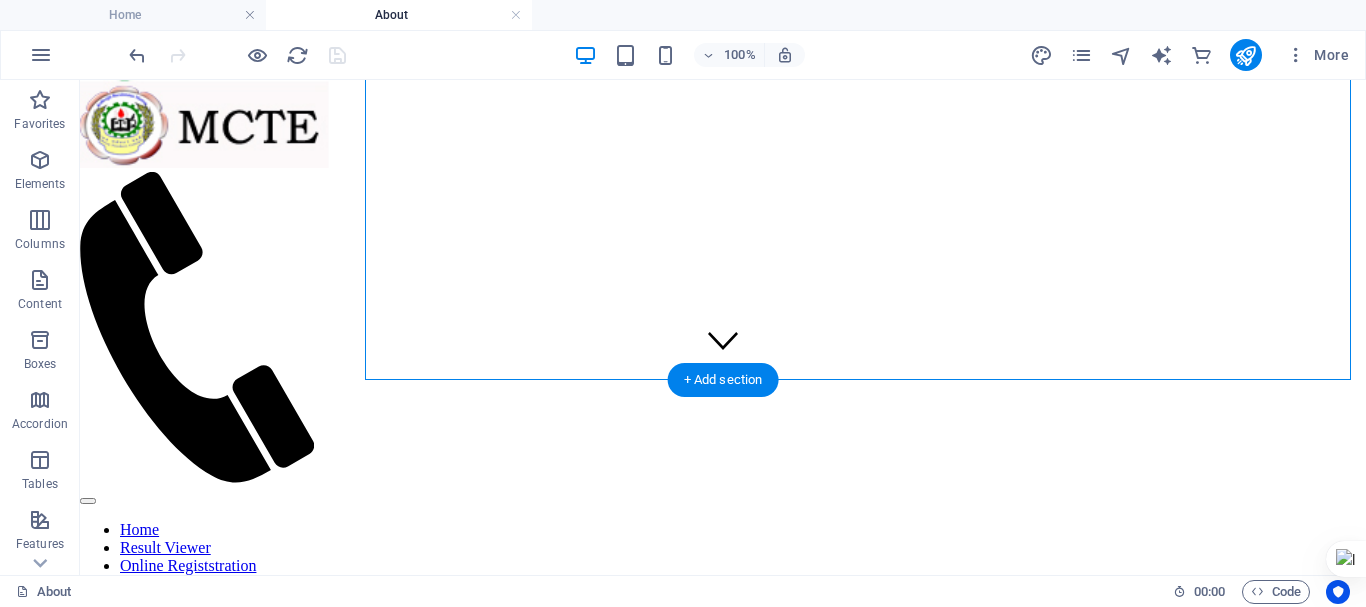 click at bounding box center [723, 406] 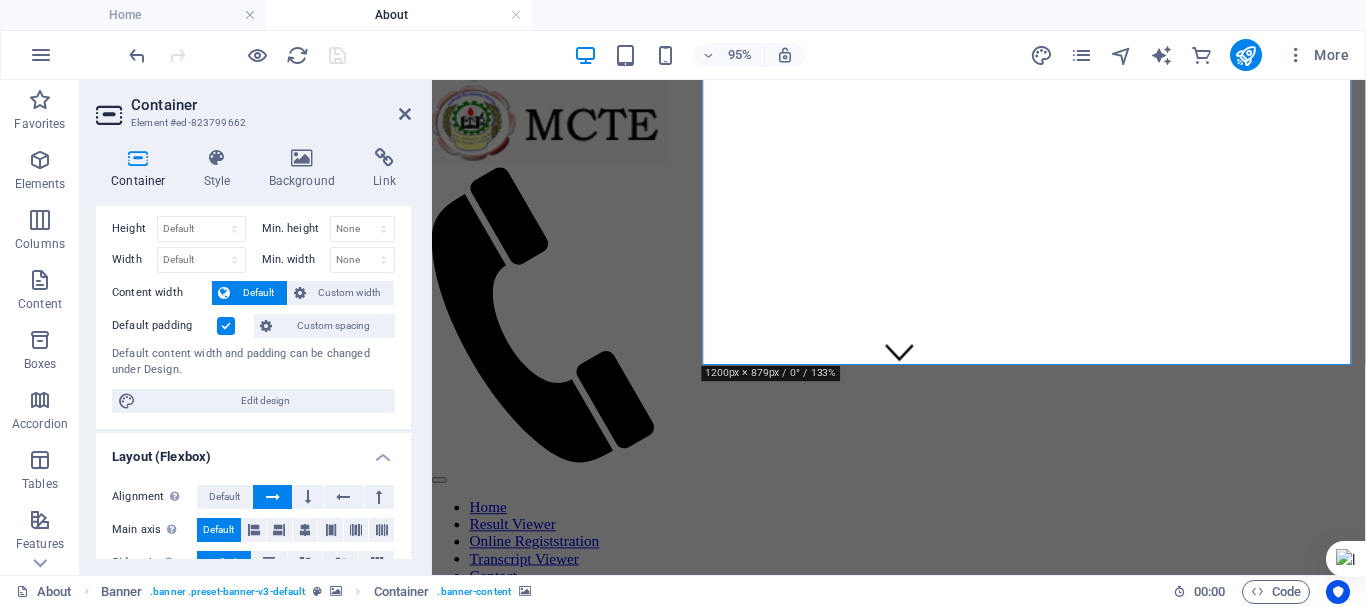 scroll, scrollTop: 0, scrollLeft: 0, axis: both 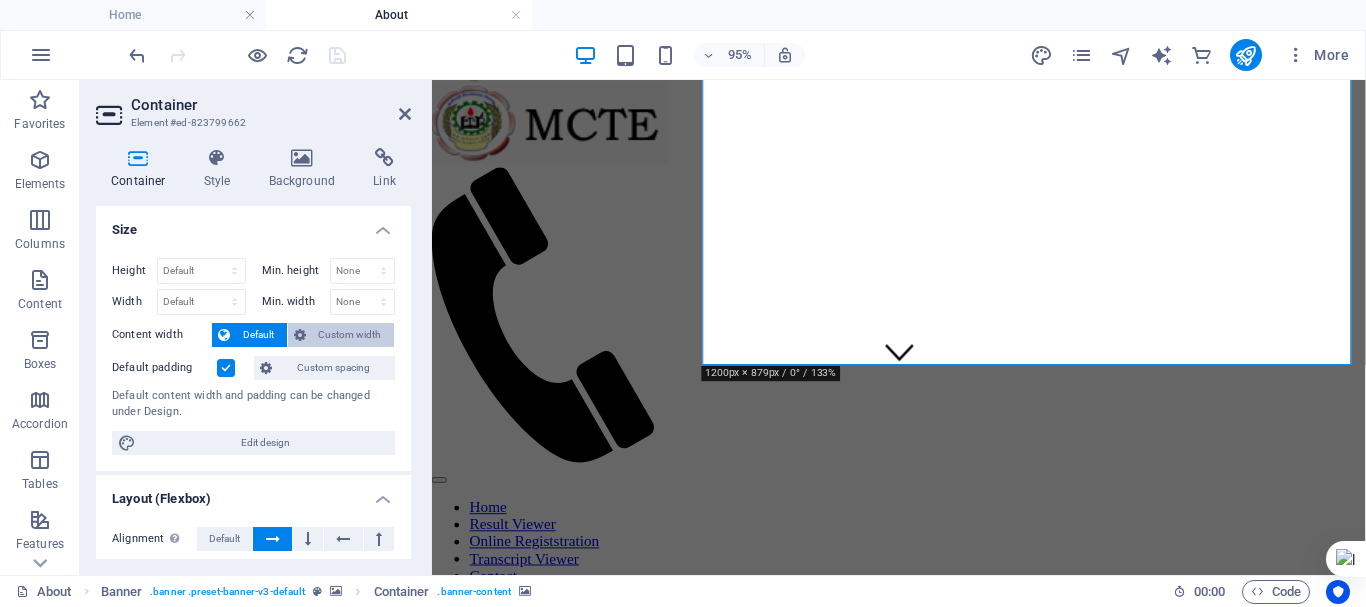 click on "Custom width" at bounding box center (350, 335) 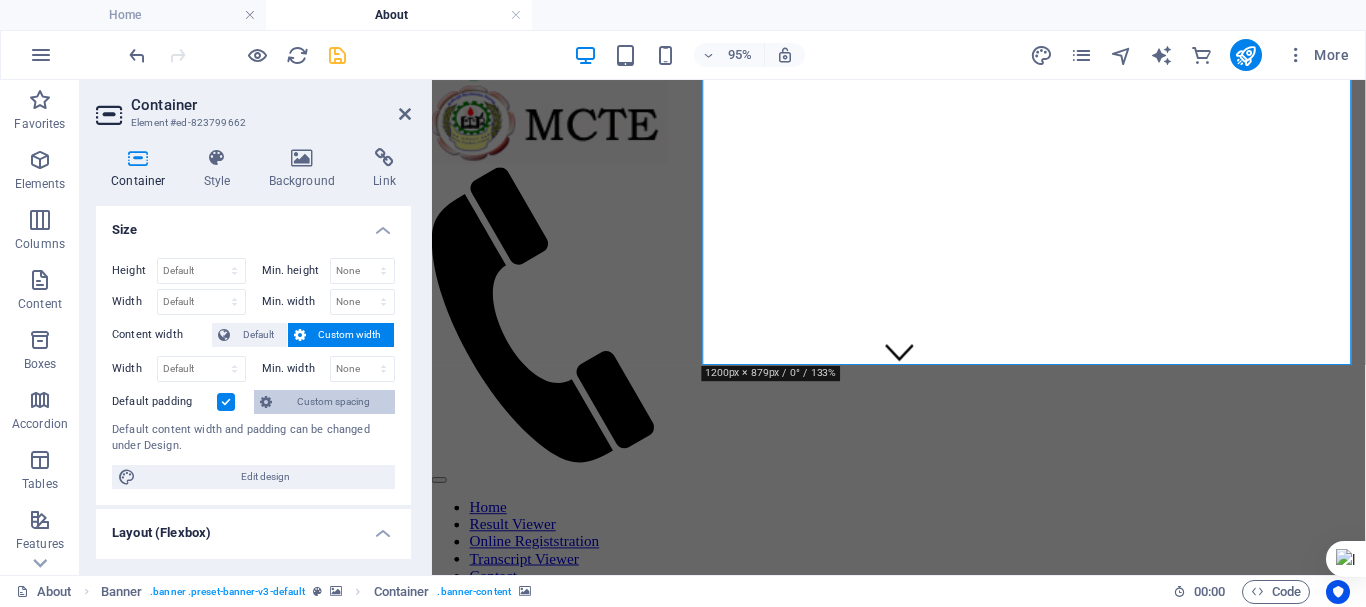 click on "Custom spacing" at bounding box center [333, 402] 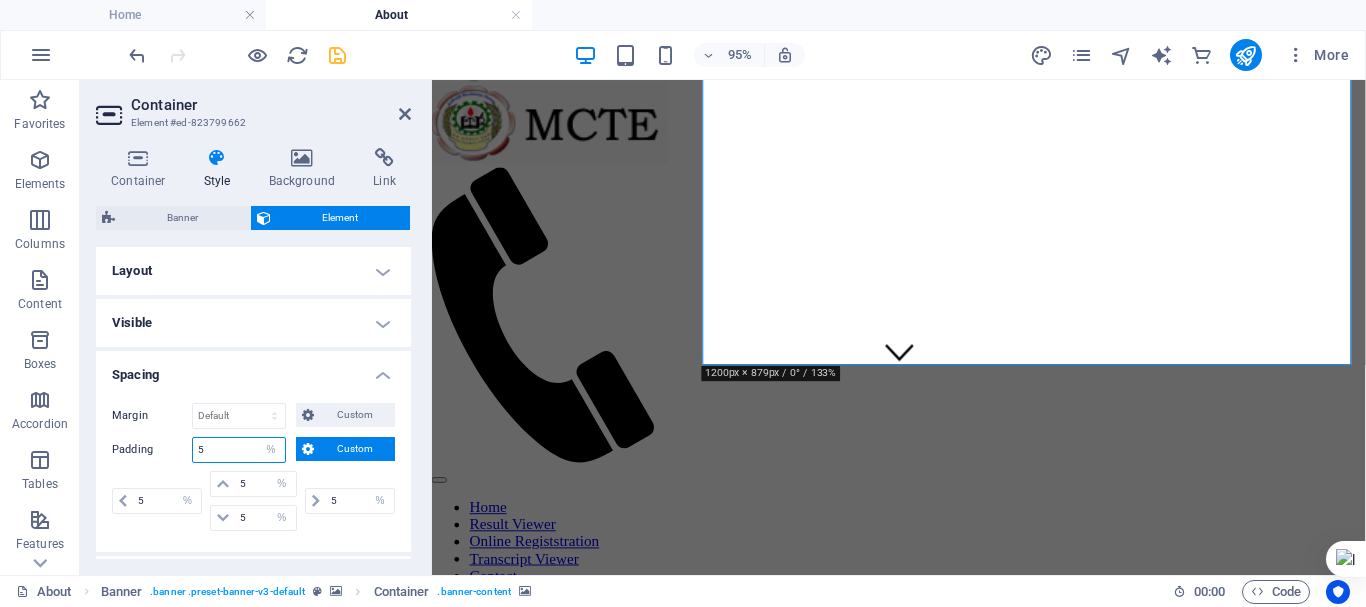 drag, startPoint x: 229, startPoint y: 450, endPoint x: 197, endPoint y: 449, distance: 32.01562 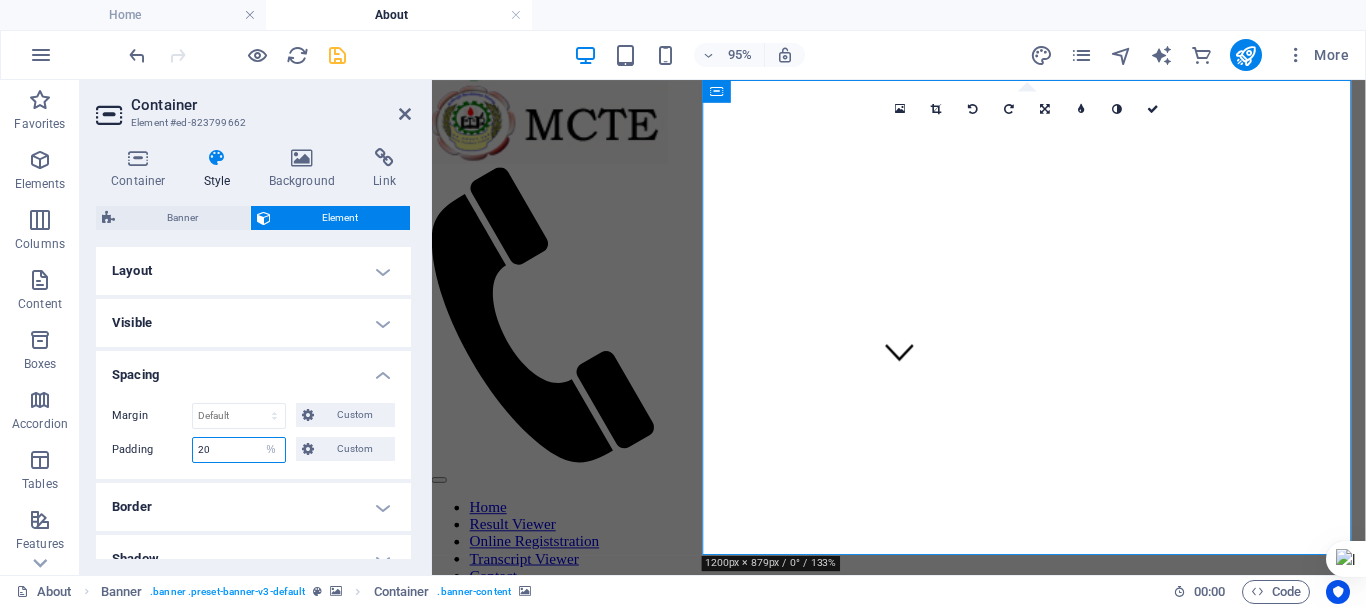 scroll, scrollTop: 0, scrollLeft: 0, axis: both 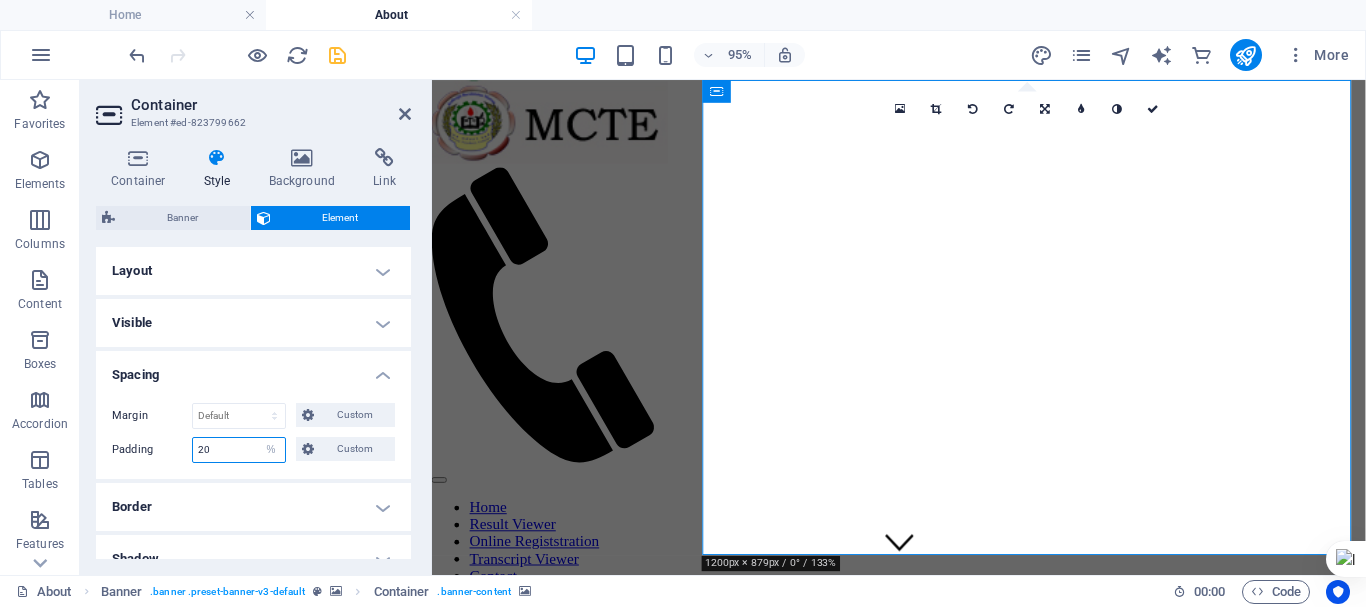 drag, startPoint x: 216, startPoint y: 454, endPoint x: 193, endPoint y: 453, distance: 23.021729 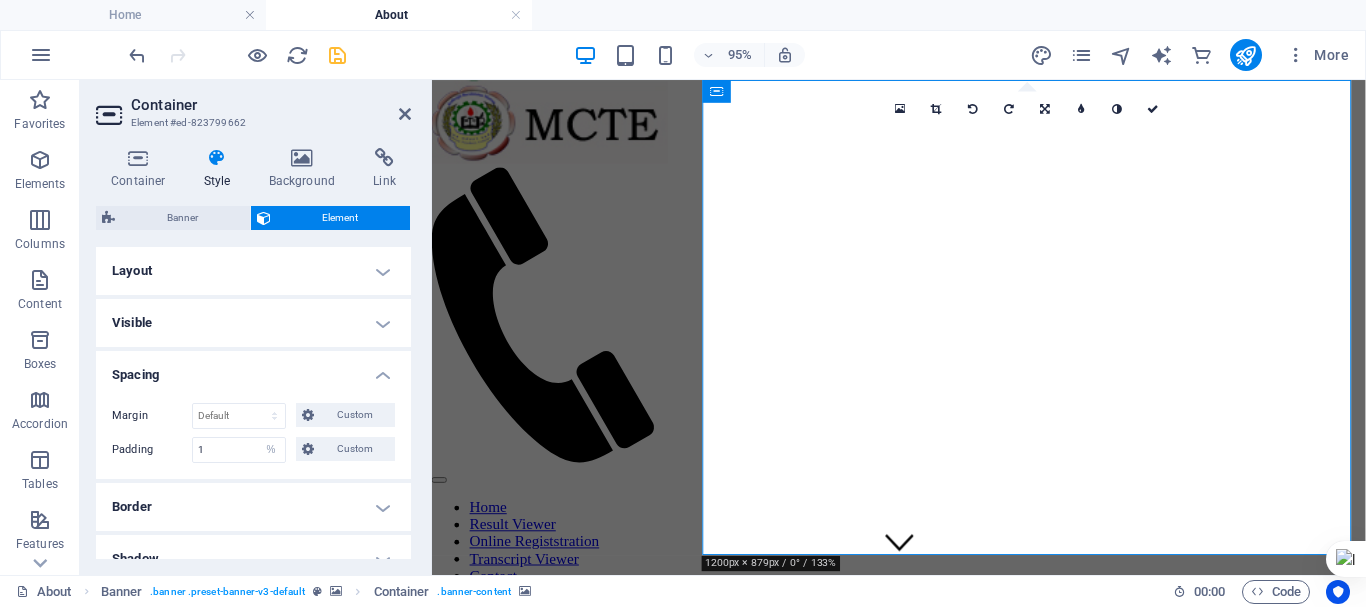 click on "Visible" at bounding box center [253, 323] 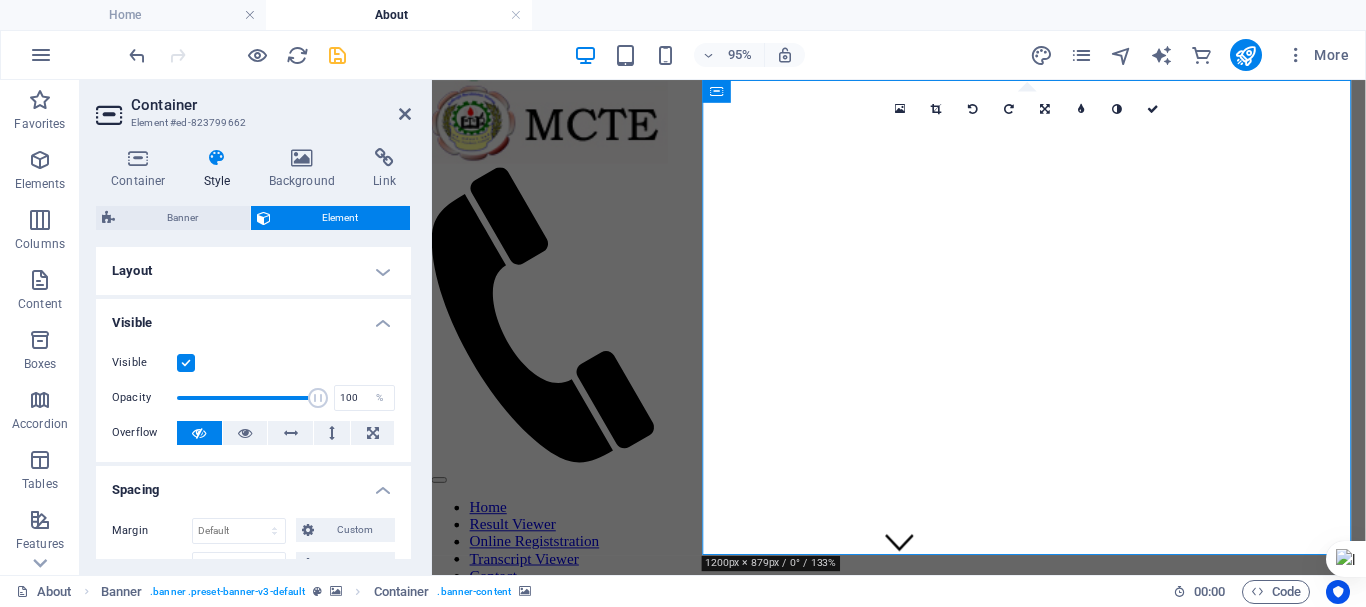 scroll, scrollTop: 100, scrollLeft: 0, axis: vertical 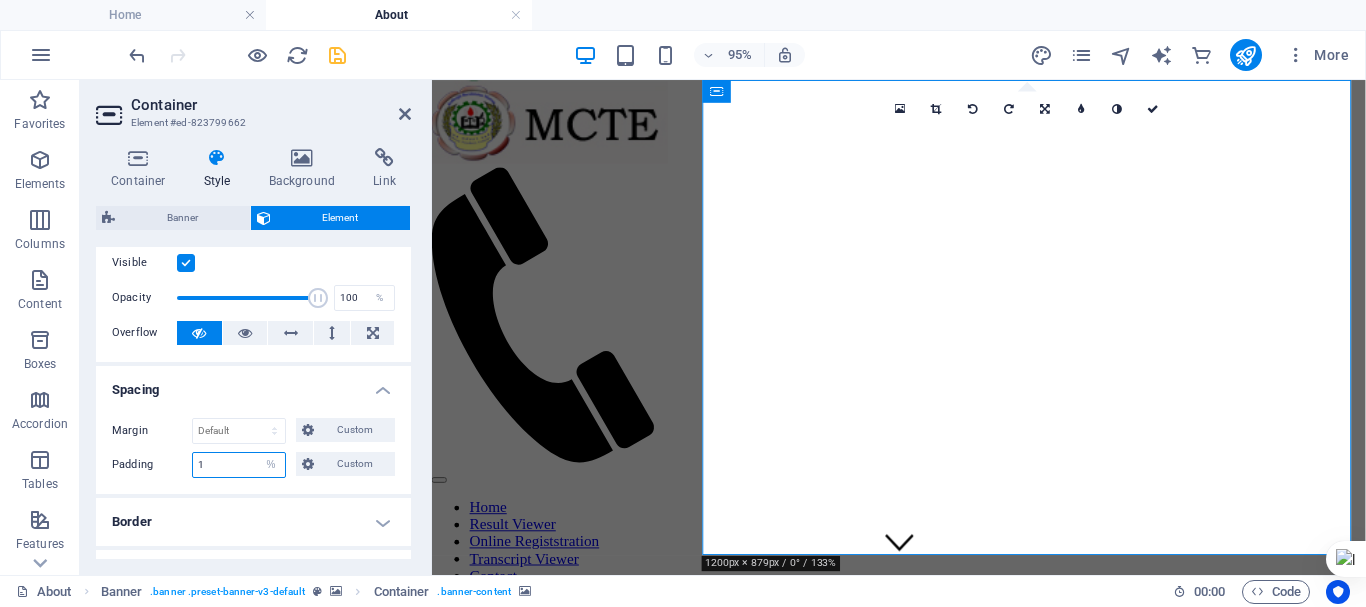 click on "1" at bounding box center [239, 465] 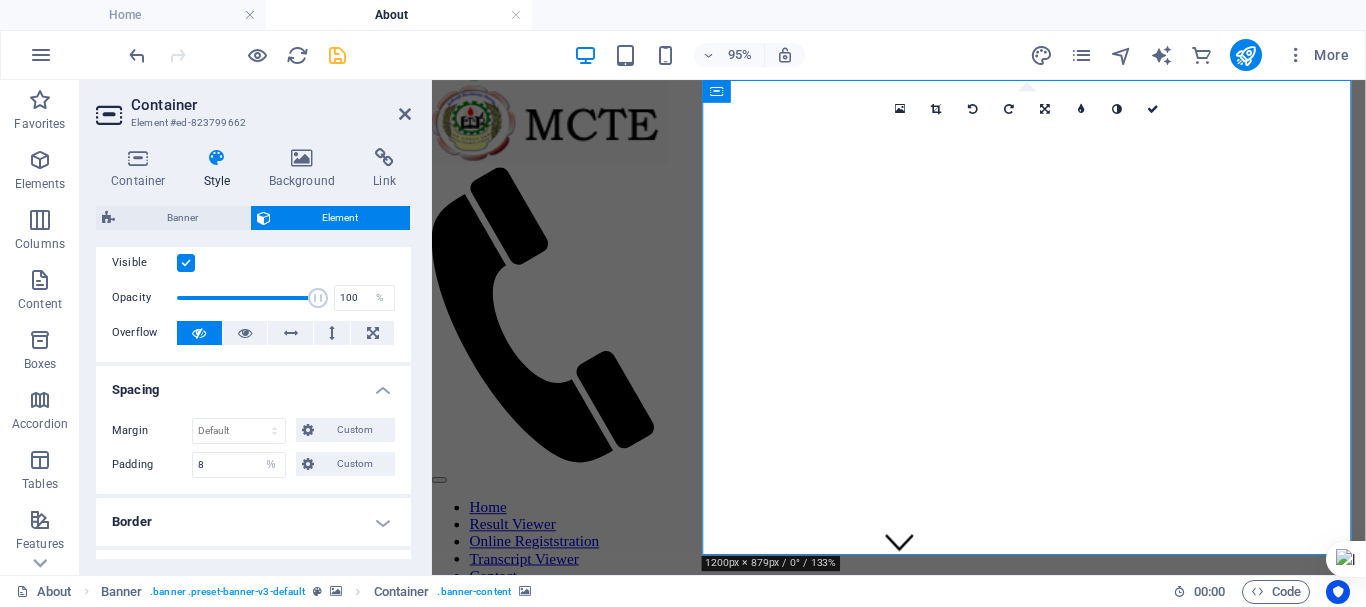 click on "Border" at bounding box center [253, 522] 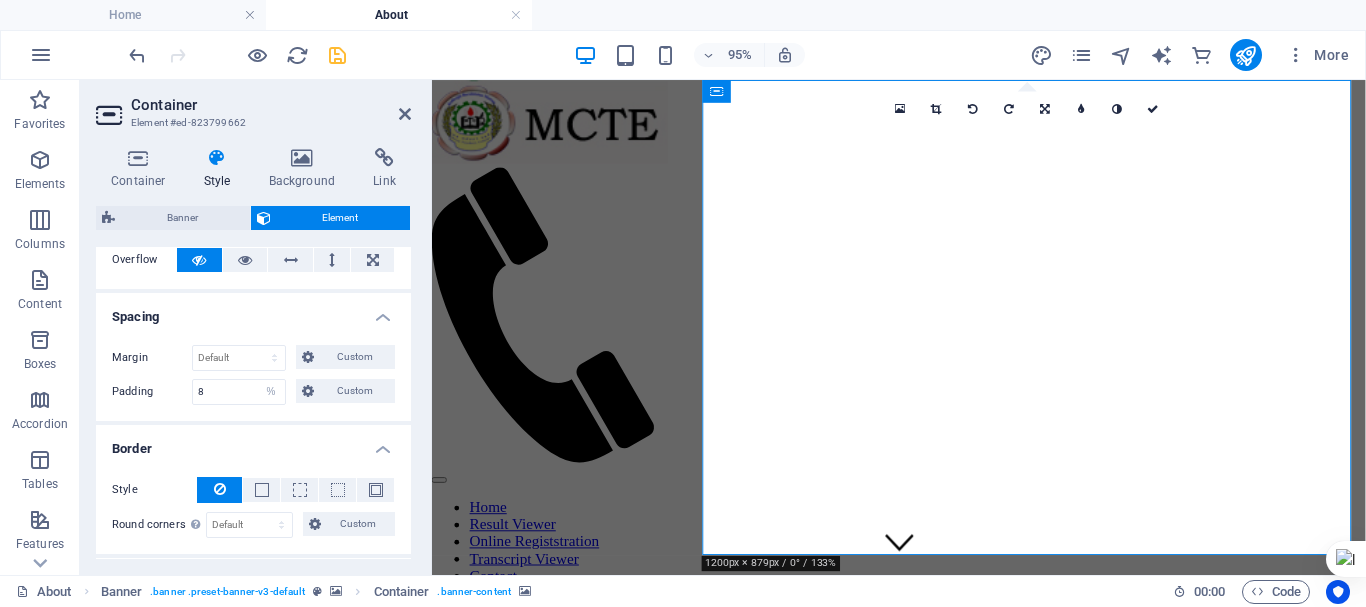 scroll, scrollTop: 200, scrollLeft: 0, axis: vertical 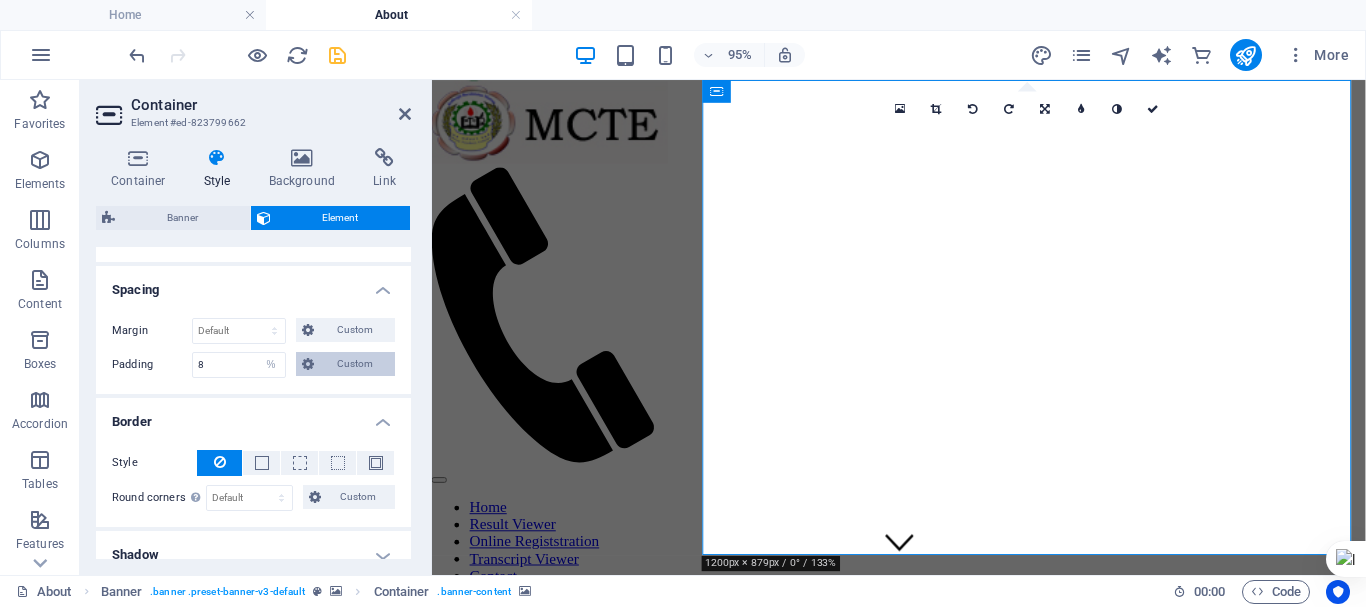 click on "Custom" at bounding box center [354, 364] 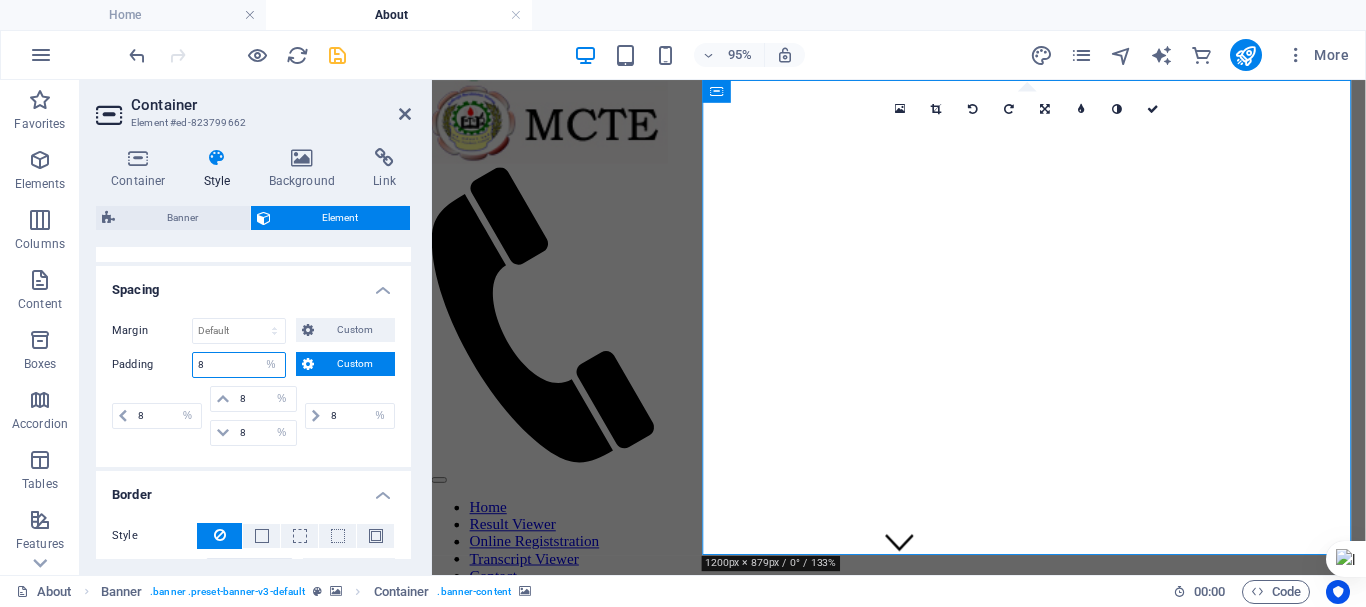 drag, startPoint x: 213, startPoint y: 368, endPoint x: 183, endPoint y: 366, distance: 30.066593 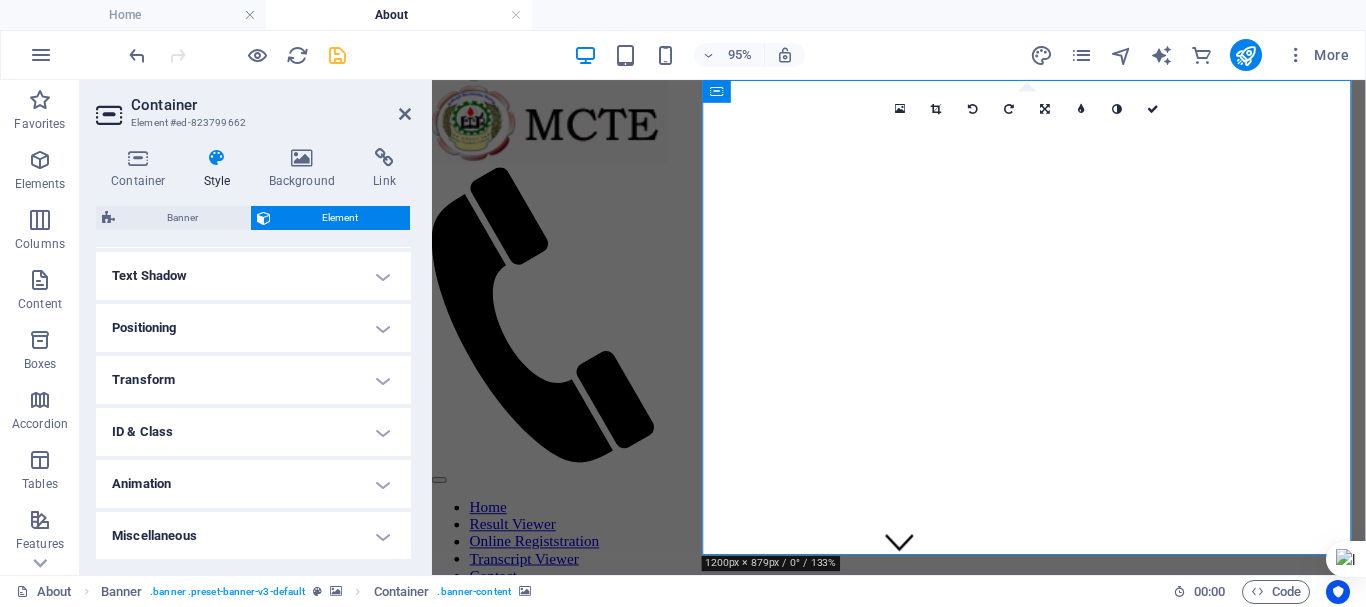 scroll, scrollTop: 532, scrollLeft: 0, axis: vertical 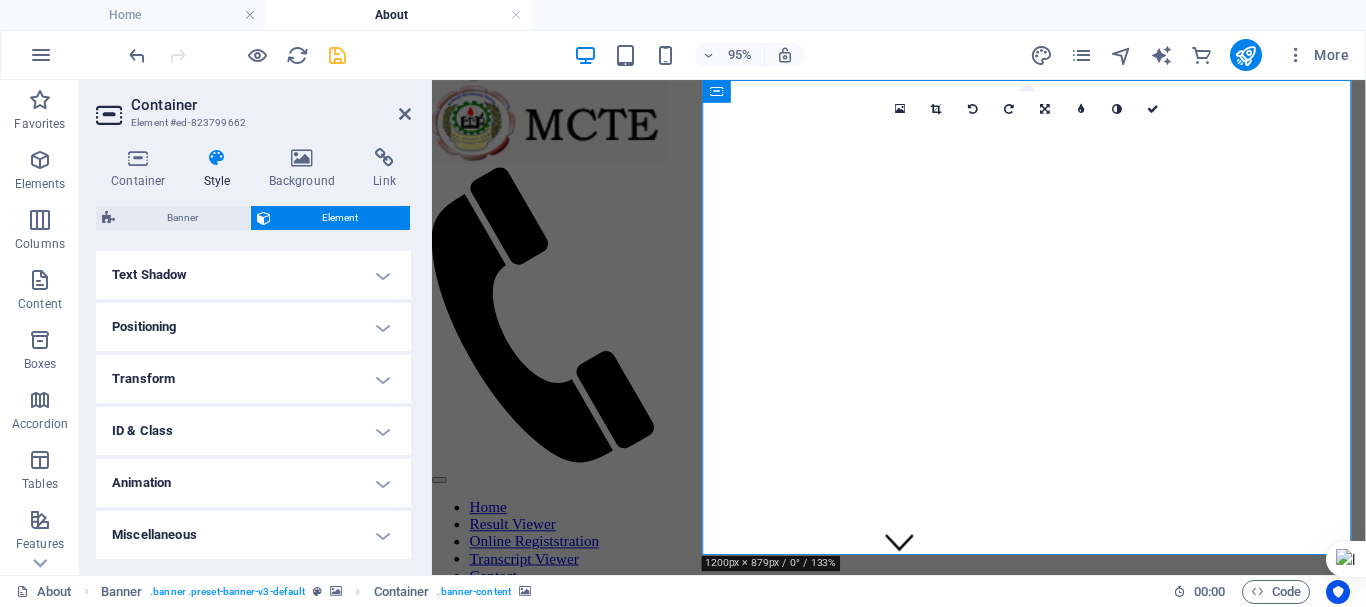 type on "10" 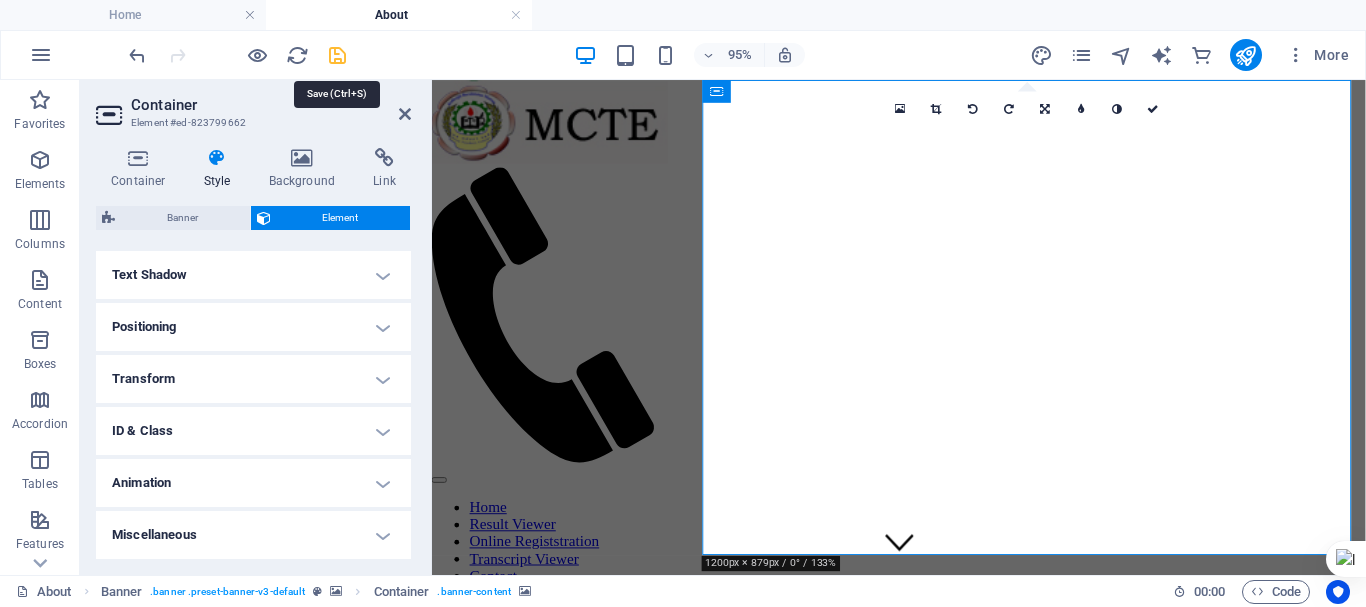 click at bounding box center (337, 55) 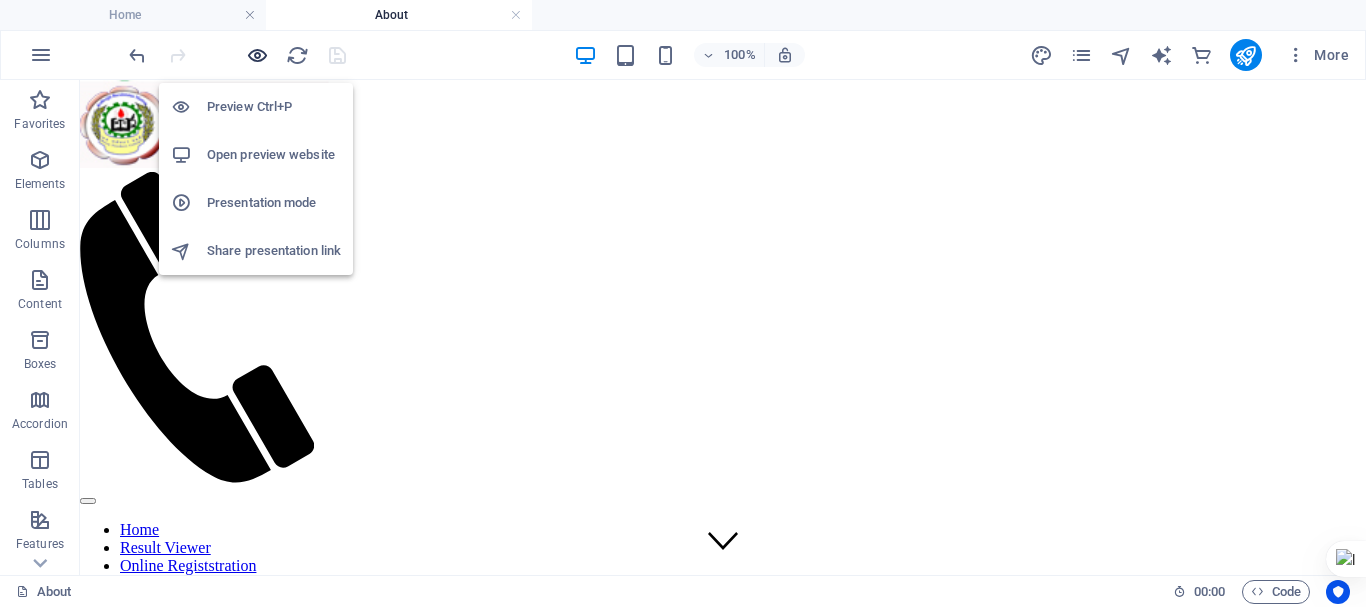 click at bounding box center [257, 55] 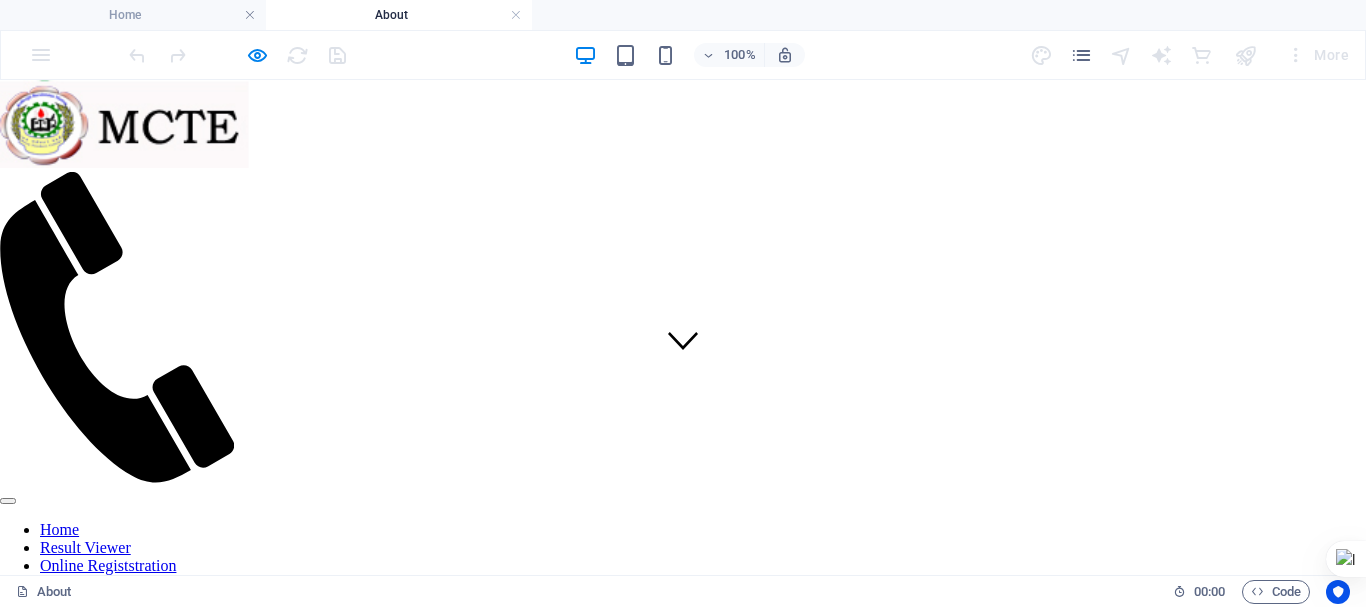 scroll, scrollTop: 0, scrollLeft: 0, axis: both 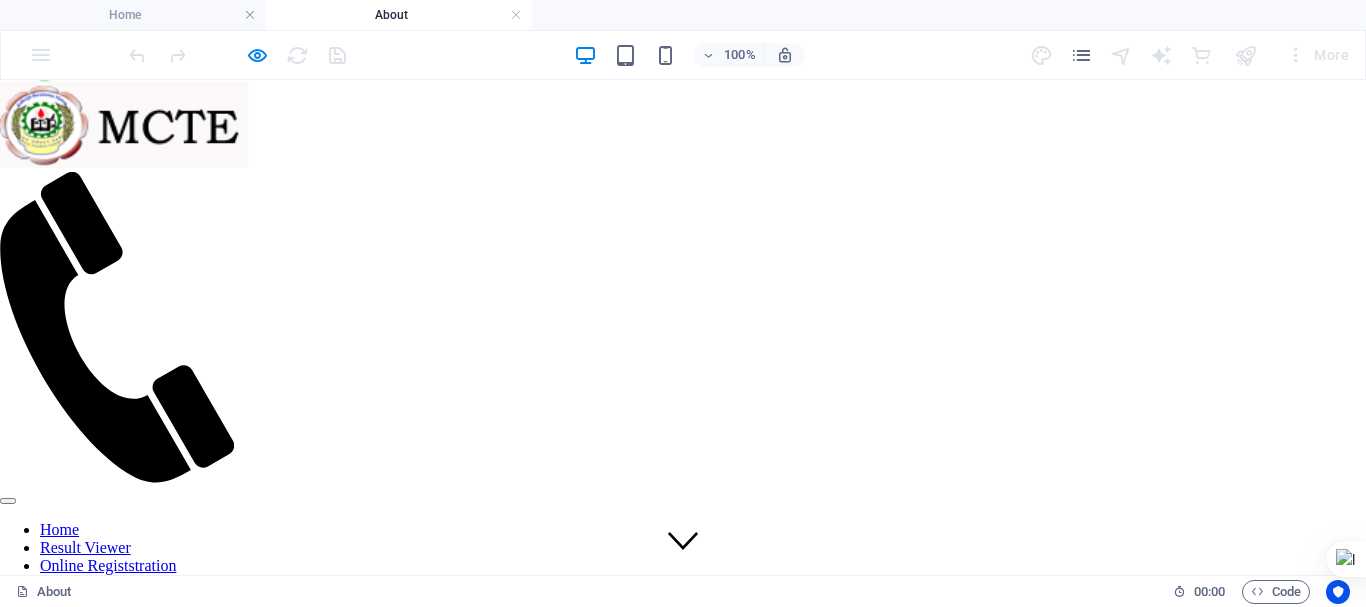 click at bounding box center [683, 606] 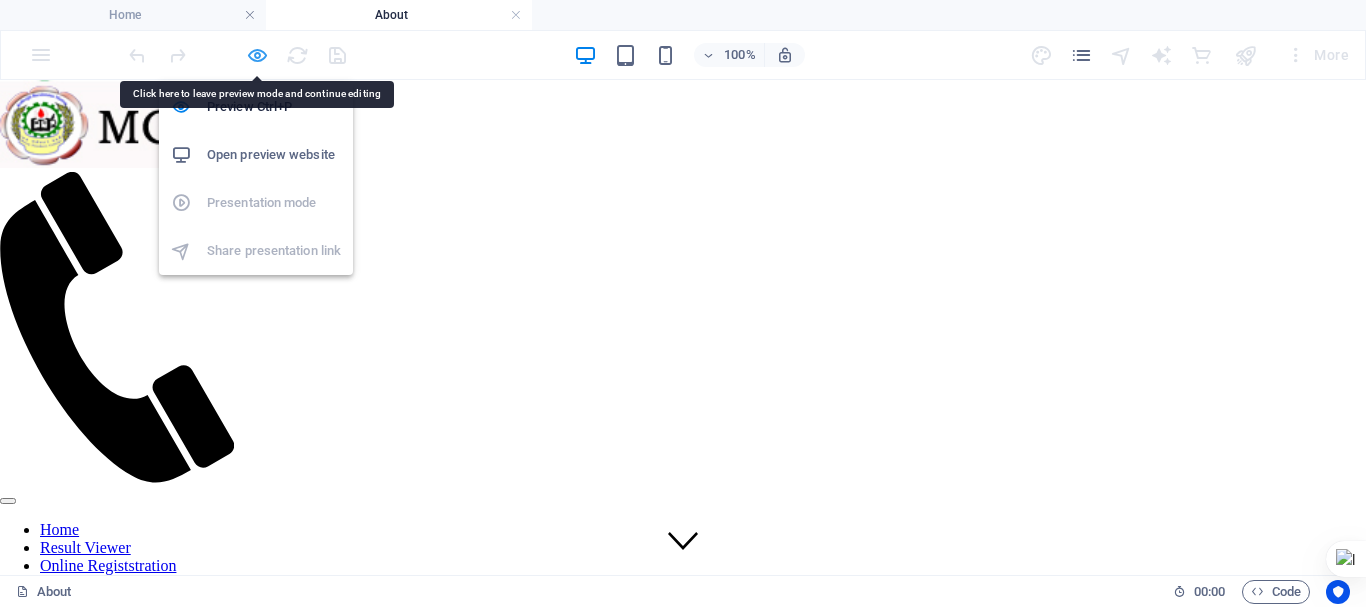 click at bounding box center (257, 55) 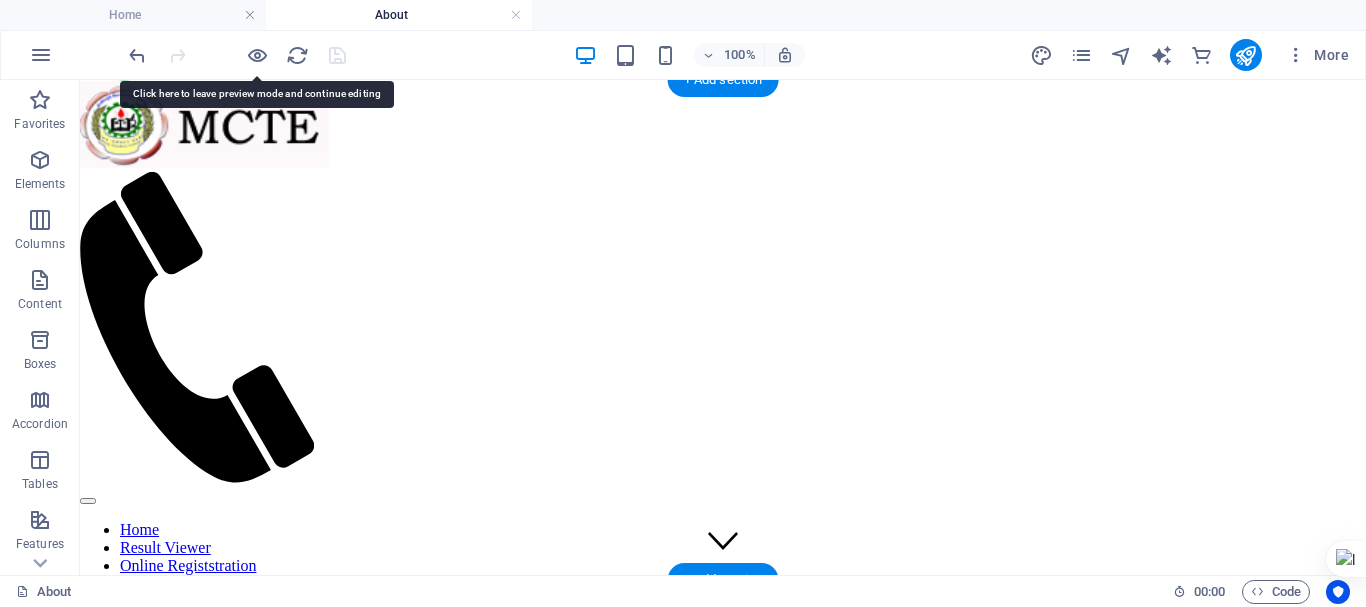 click at bounding box center (723, 606) 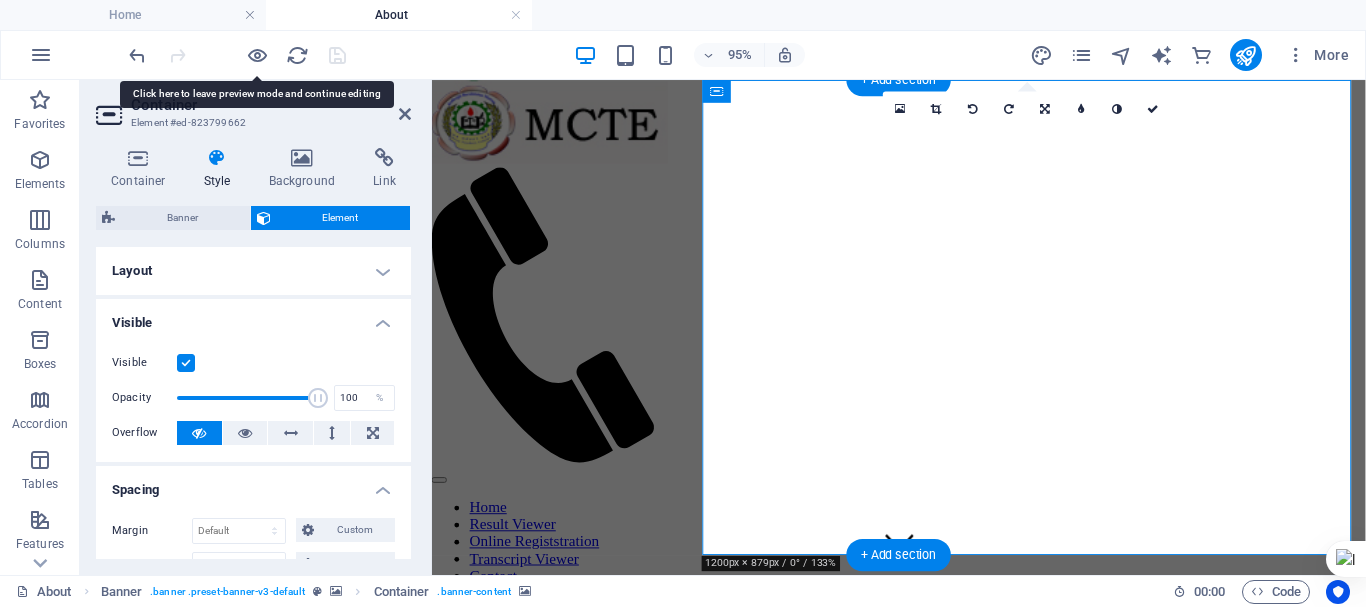 click at bounding box center [923, 606] 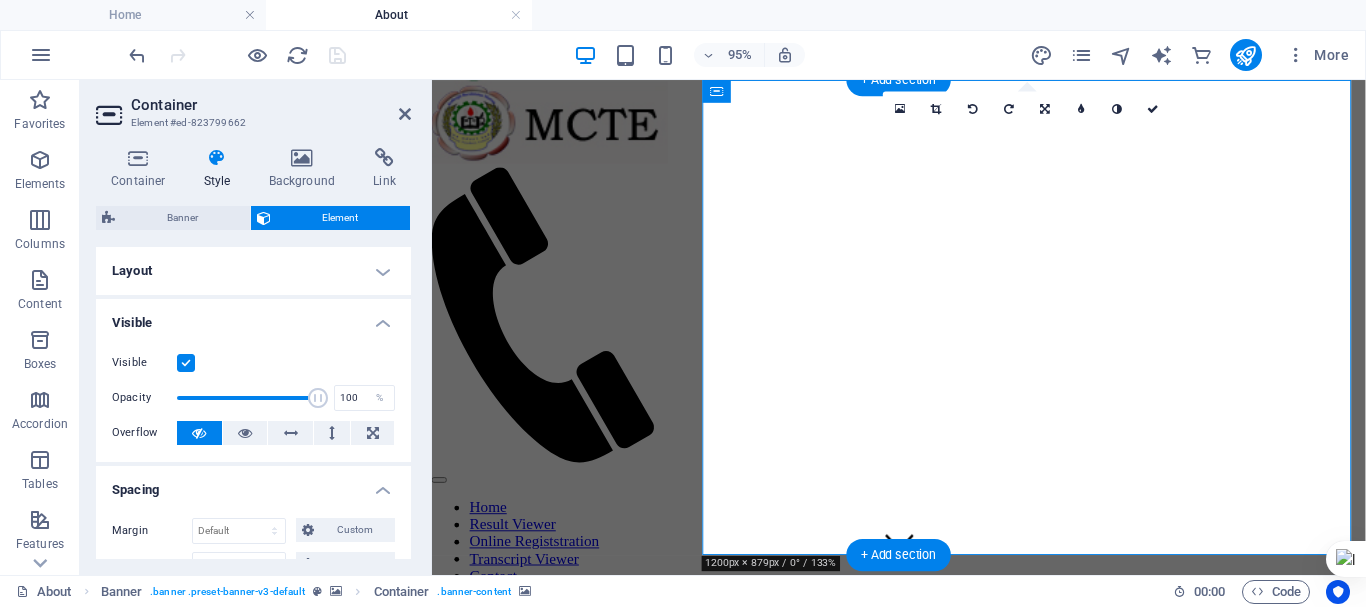 click at bounding box center (923, 606) 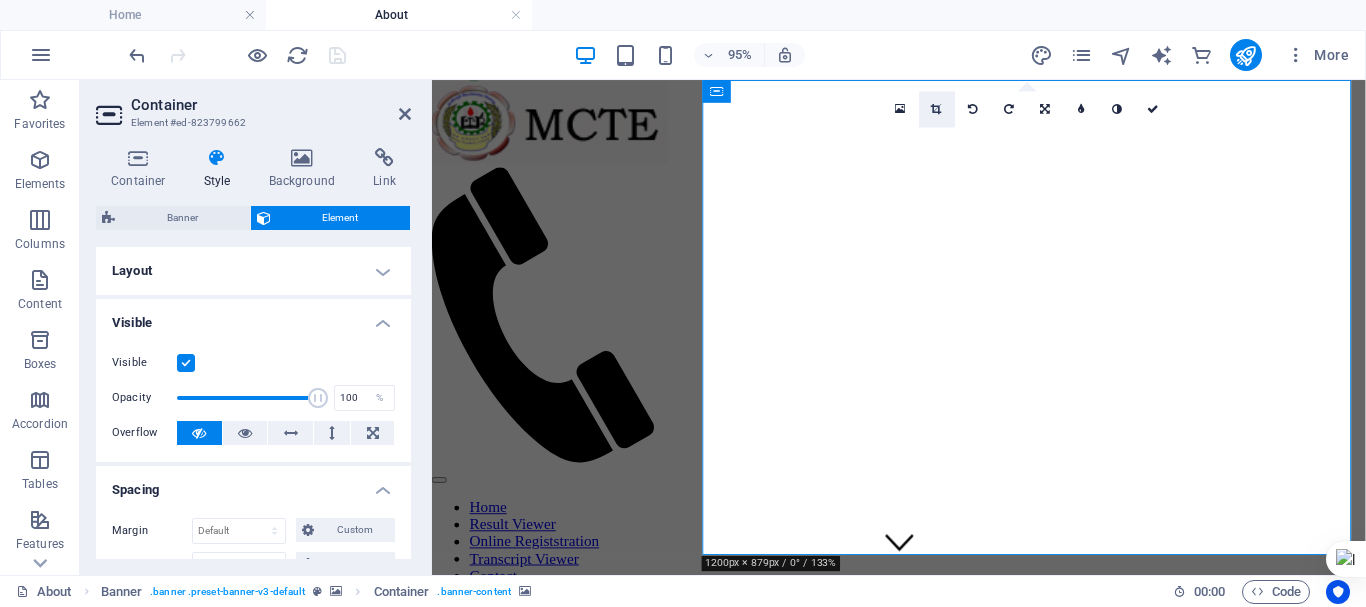 click at bounding box center [937, 109] 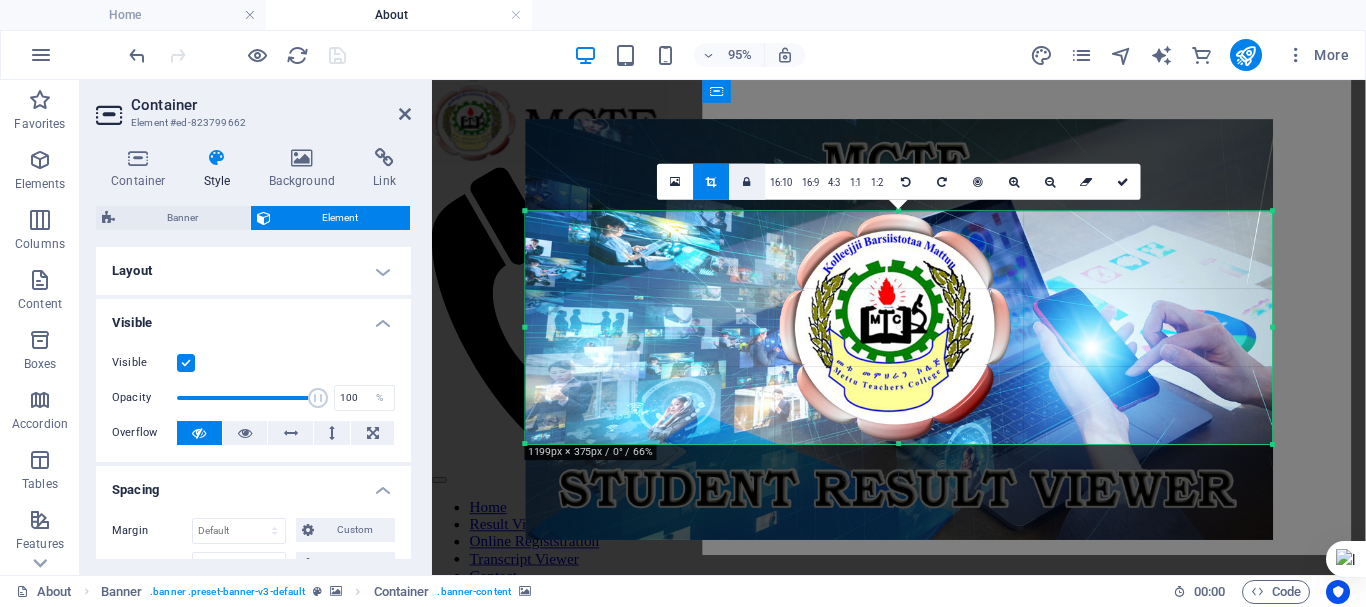 click at bounding box center (748, 181) 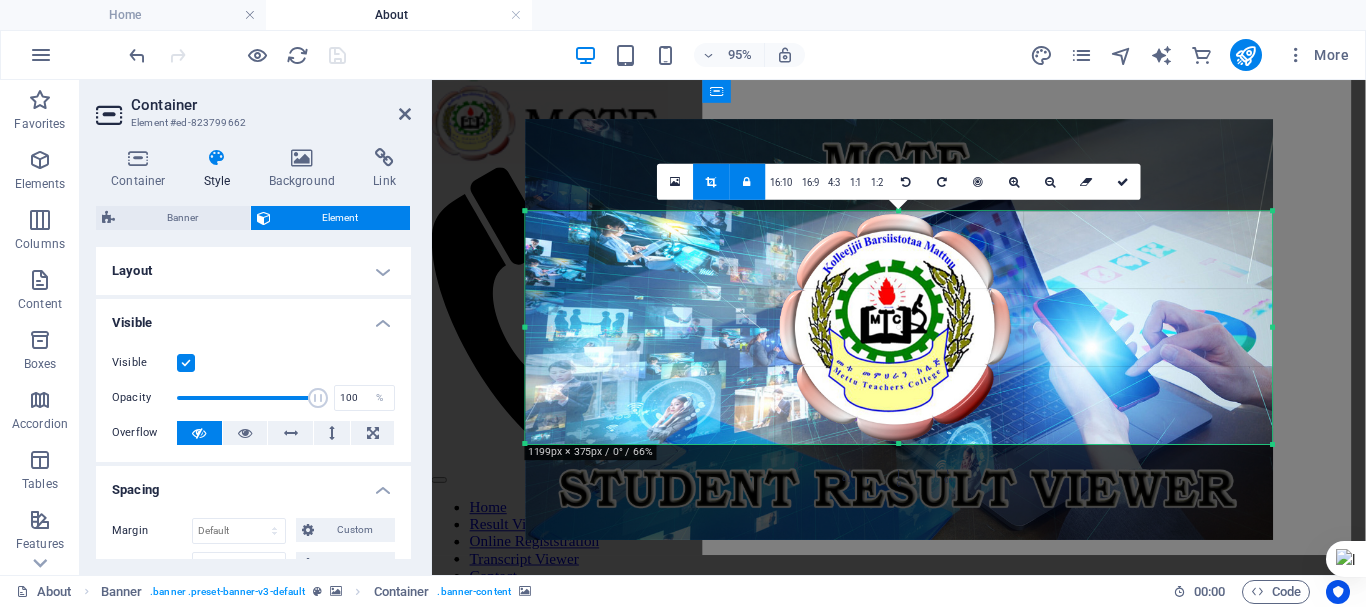 click at bounding box center [711, 181] 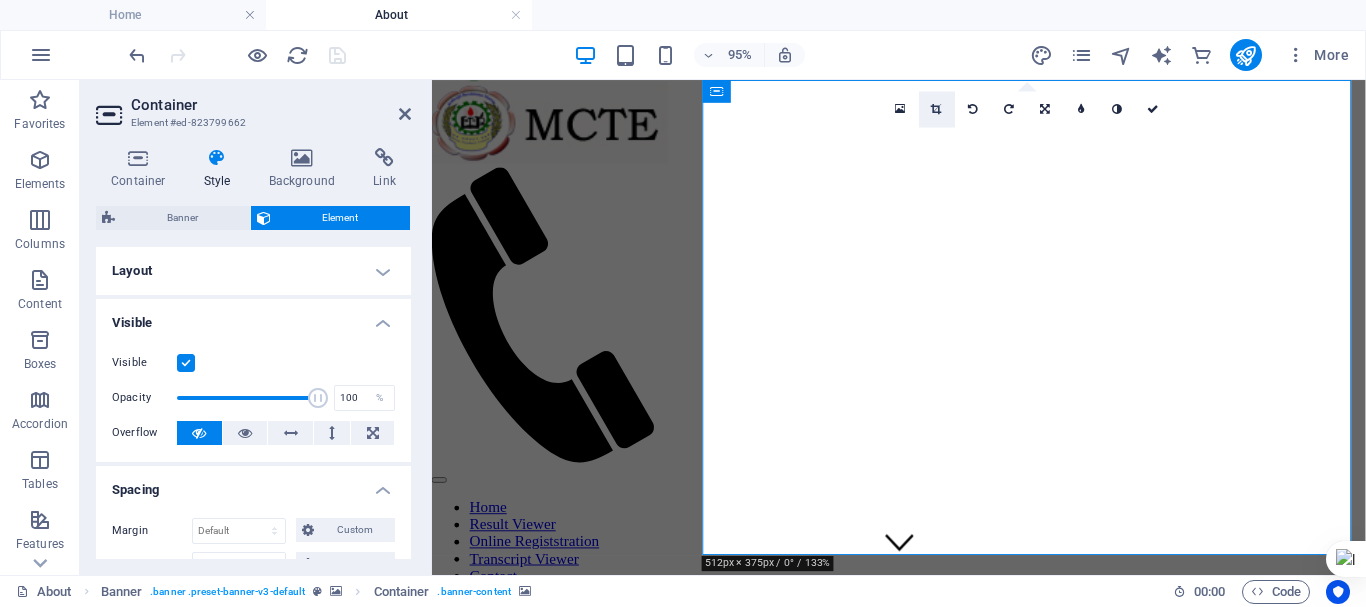 click at bounding box center (937, 109) 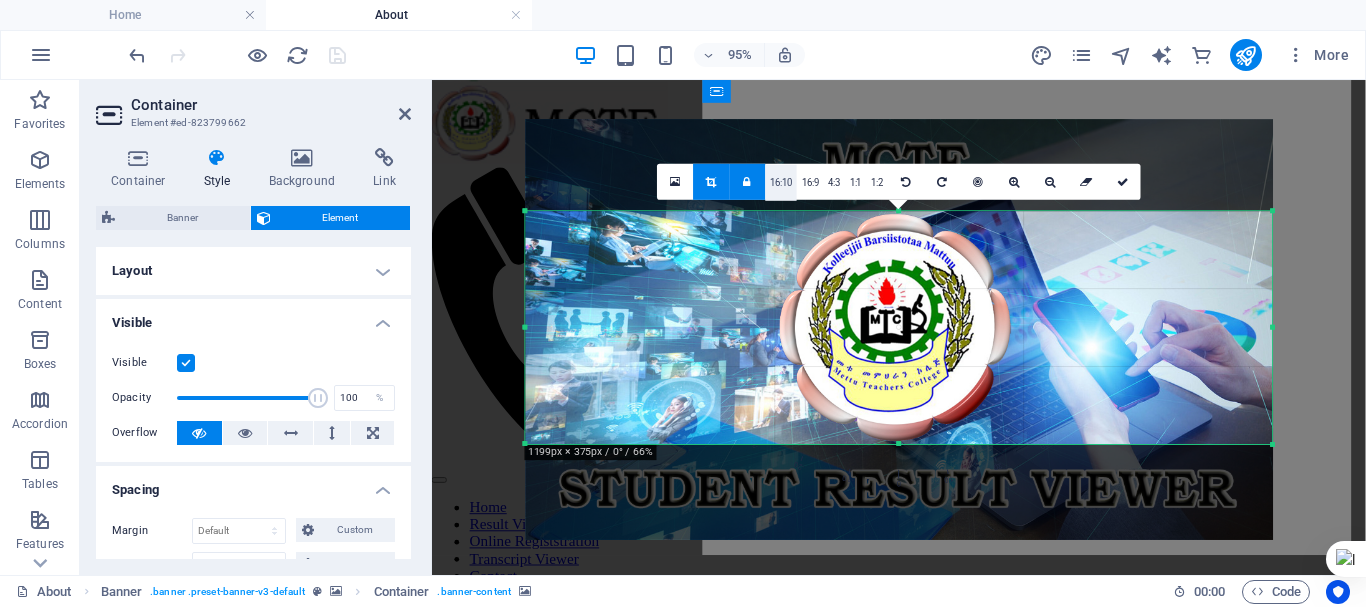 click on "16:10" at bounding box center [782, 182] 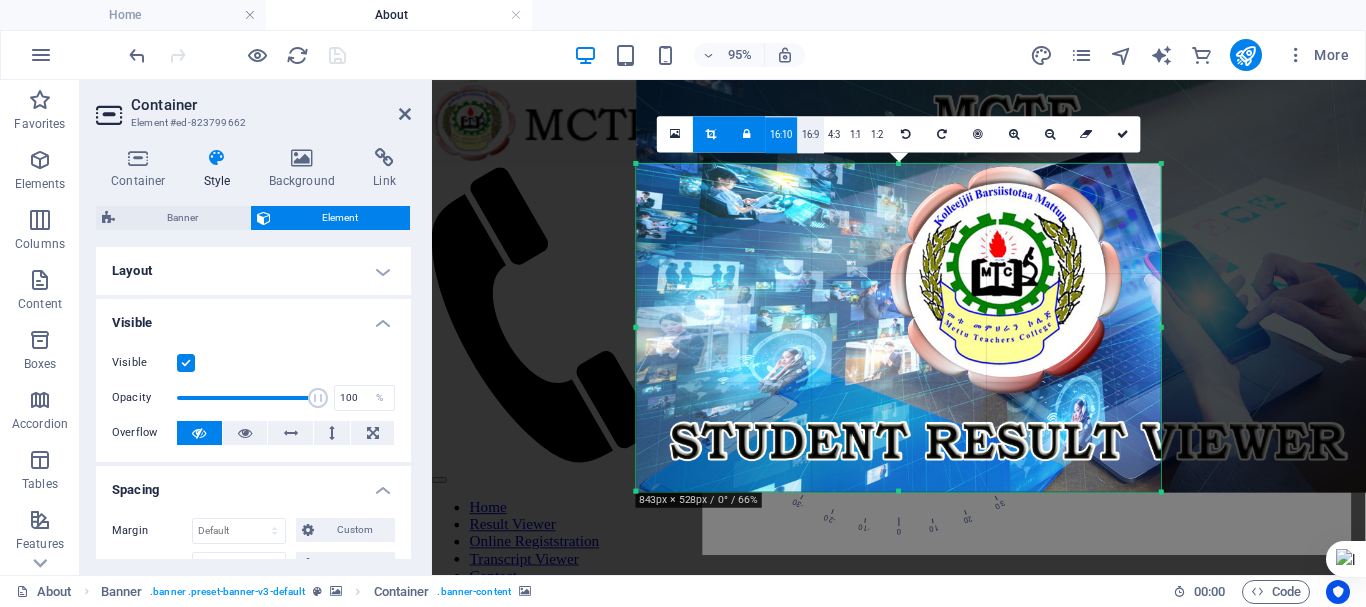 click on "16:9" at bounding box center (810, 135) 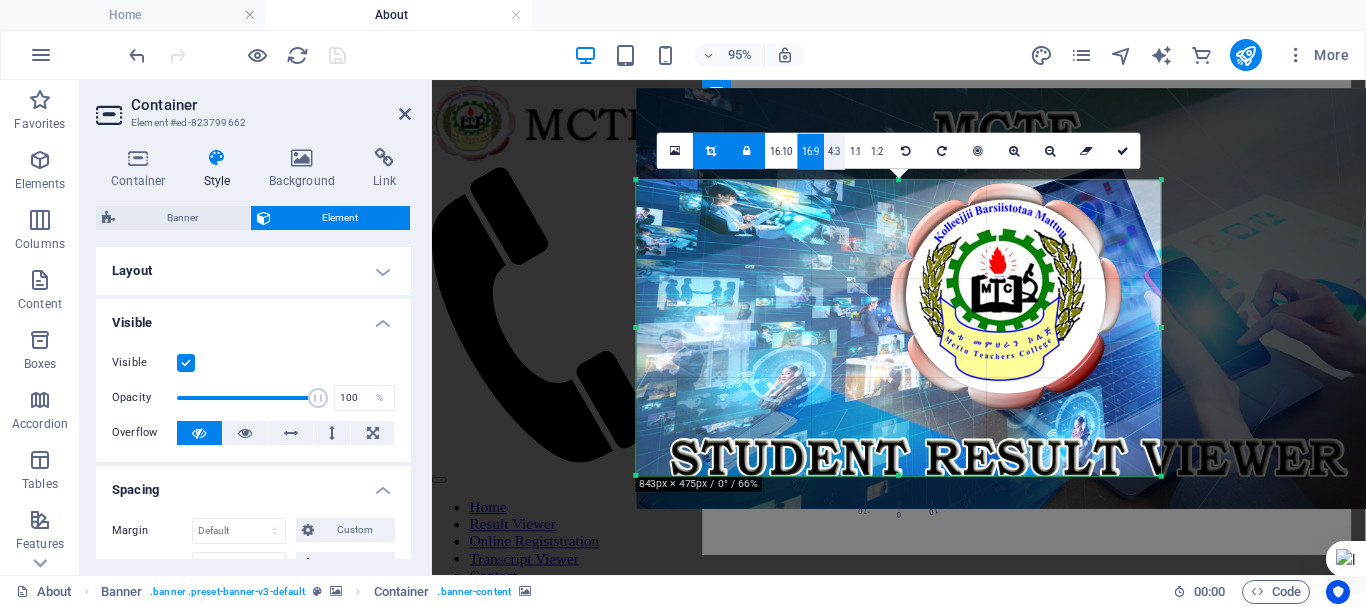 click on "4:3" at bounding box center (834, 151) 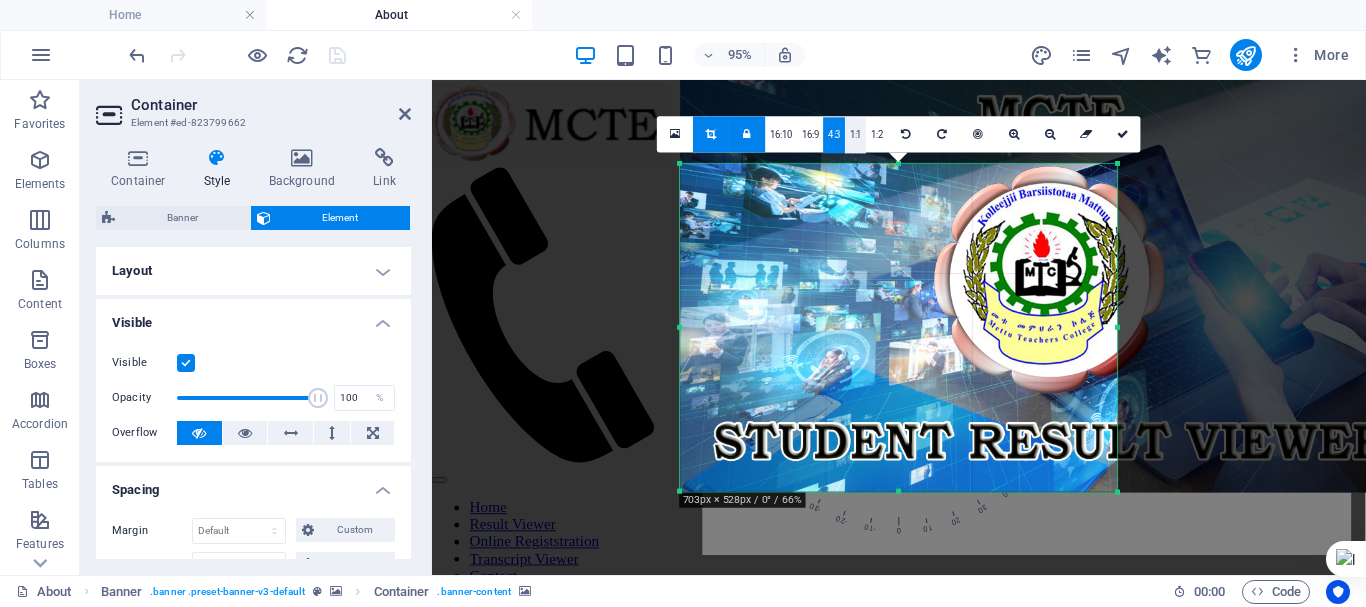 click on "1:1" at bounding box center (855, 135) 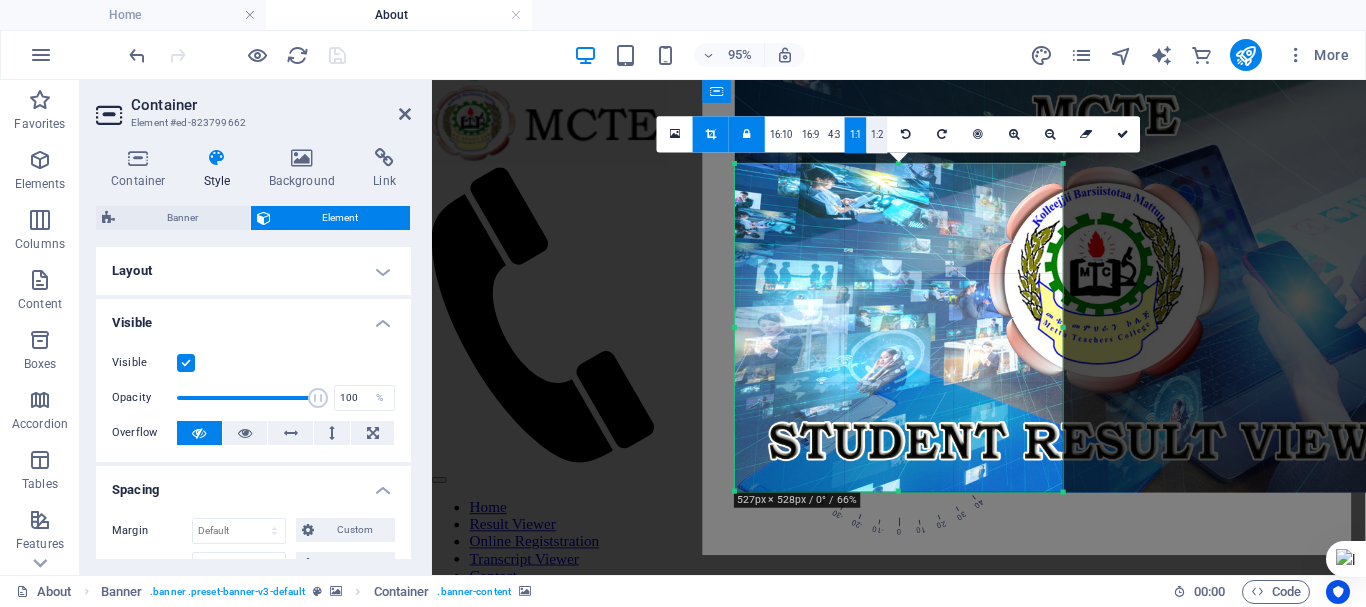 click on "1:2" at bounding box center (877, 135) 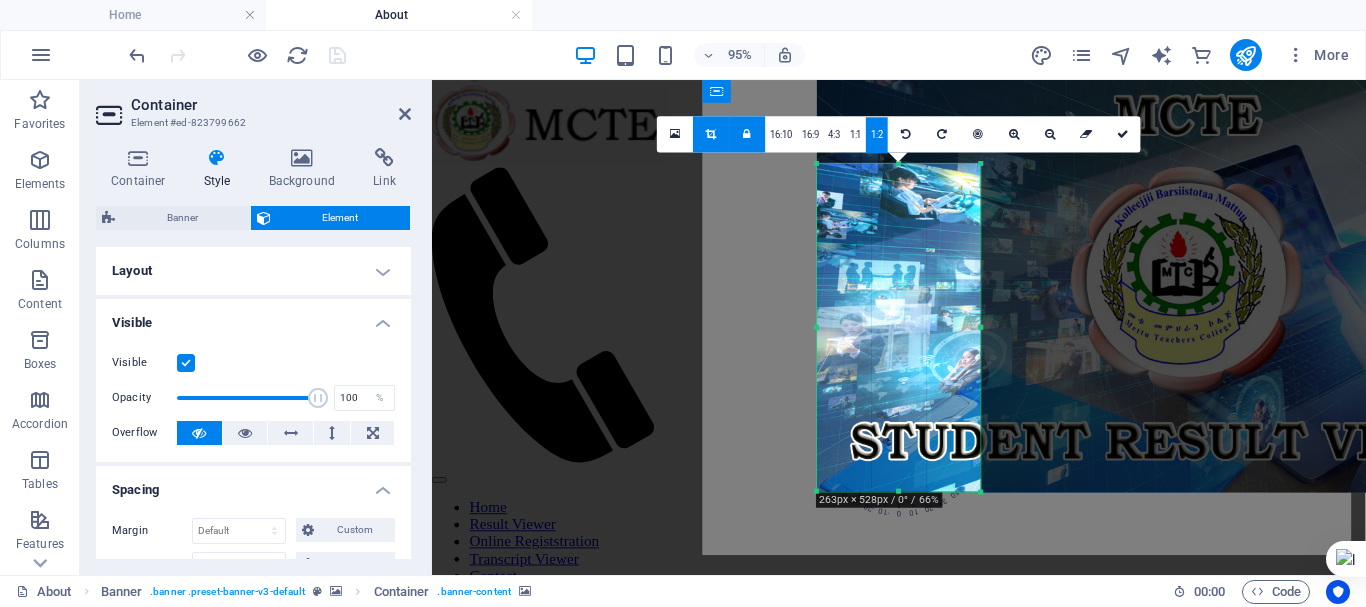 click at bounding box center [747, 134] 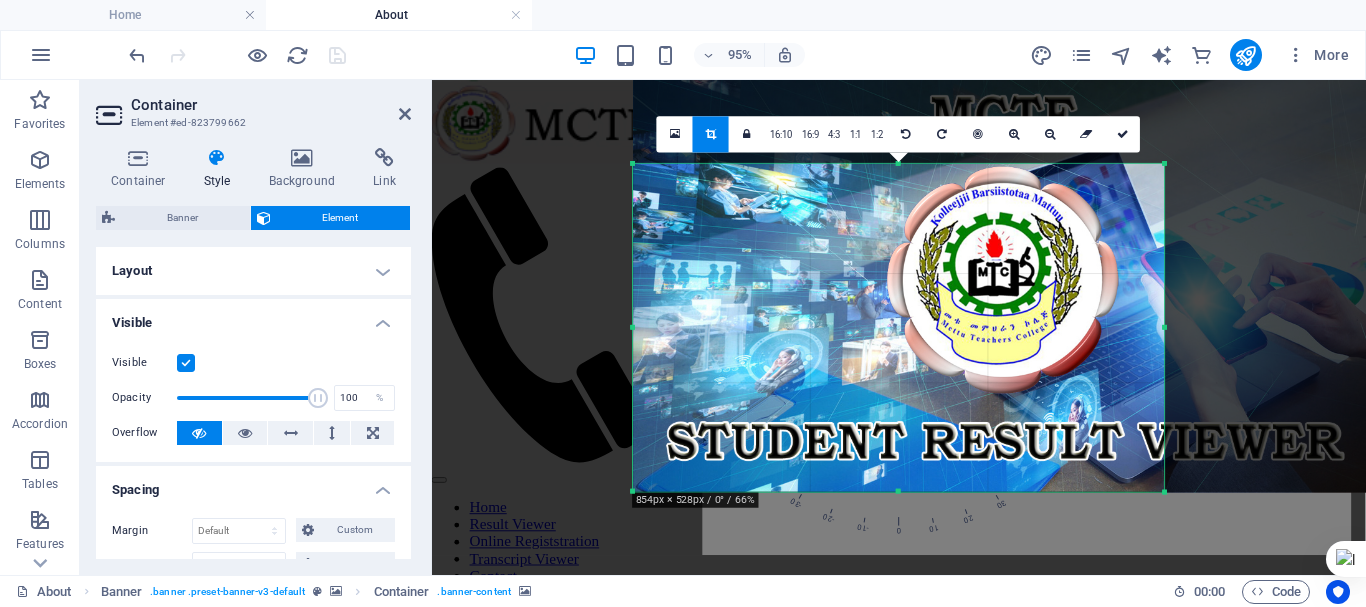 drag, startPoint x: 978, startPoint y: 328, endPoint x: 1365, endPoint y: 341, distance: 387.2183 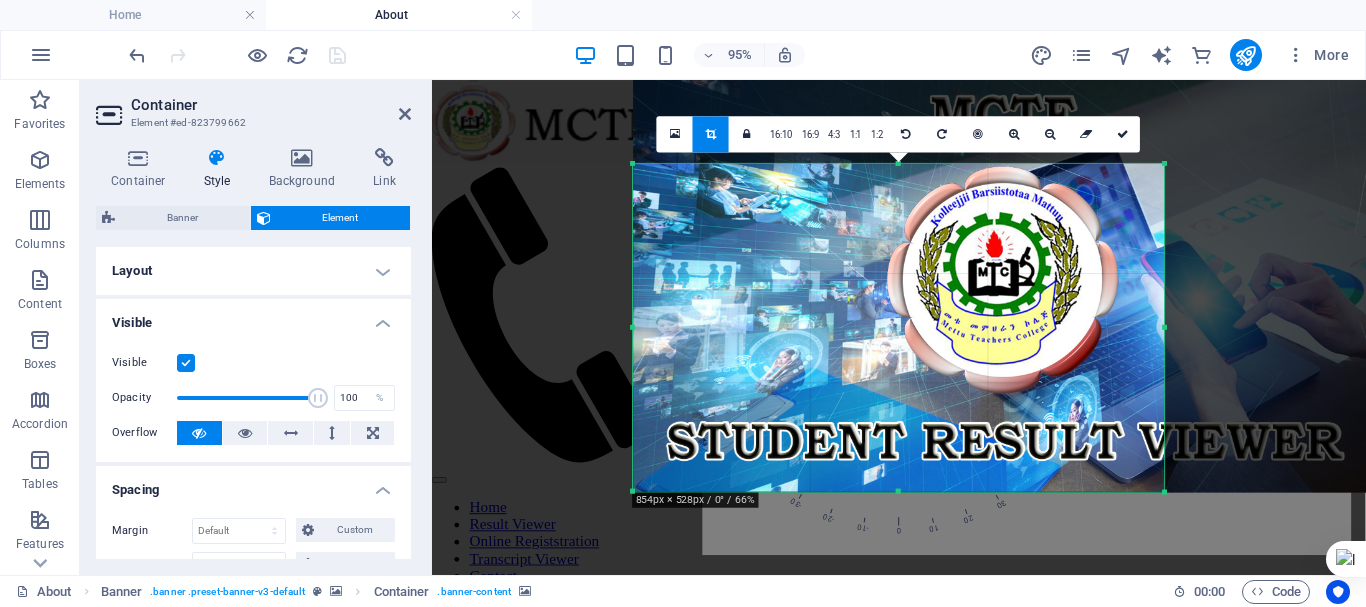 click on "reg.edu.et Home About Favorites Elements Columns Content Boxes Accordion Tables Features Images Slider Header Footer Forms Marketing Collections Commerce
Drag here to replace the existing content. Press “Ctrl” if you want to create a new element.
H1   Banner   Banner   Container   H3   Menu Bar   Logo   Menu Bar   Button   Menu   Spacer   Text   H2   Spacer   Text 100% More Home Banner . banner .preset-banner-v3-default Container . banner-content 00 : 00 Code Favorites Elements Columns Content Boxes Accordion Tables Features Images Slider Header Footer Forms Marketing Collections Commerce Container Element #[ID]
Container Style Background Link Size Height Default px rem % vh vw Min. height None px rem % vh vw Width Default px rem % em vh vw Min. width None px rem % vh vw Content width Default Custom width Width Default px rem % em vh vw Min. width None px rem % vh vw Edit design" at bounding box center (683, 303) 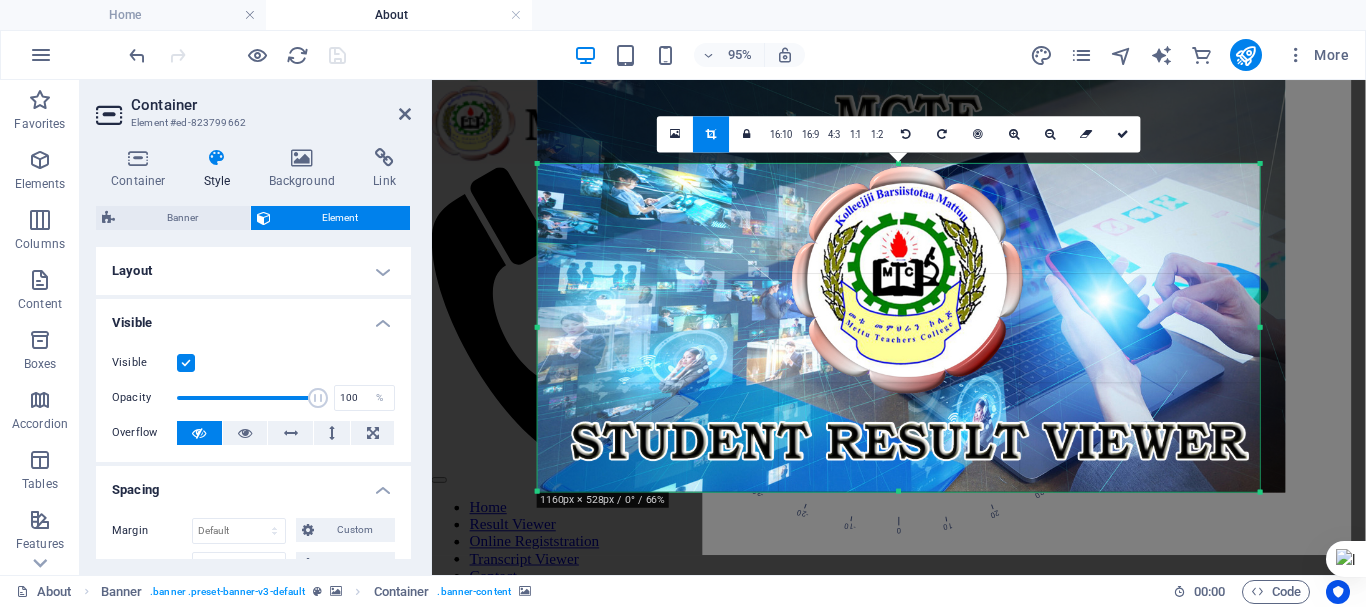 drag, startPoint x: 1286, startPoint y: 331, endPoint x: 1365, endPoint y: 335, distance: 79.101204 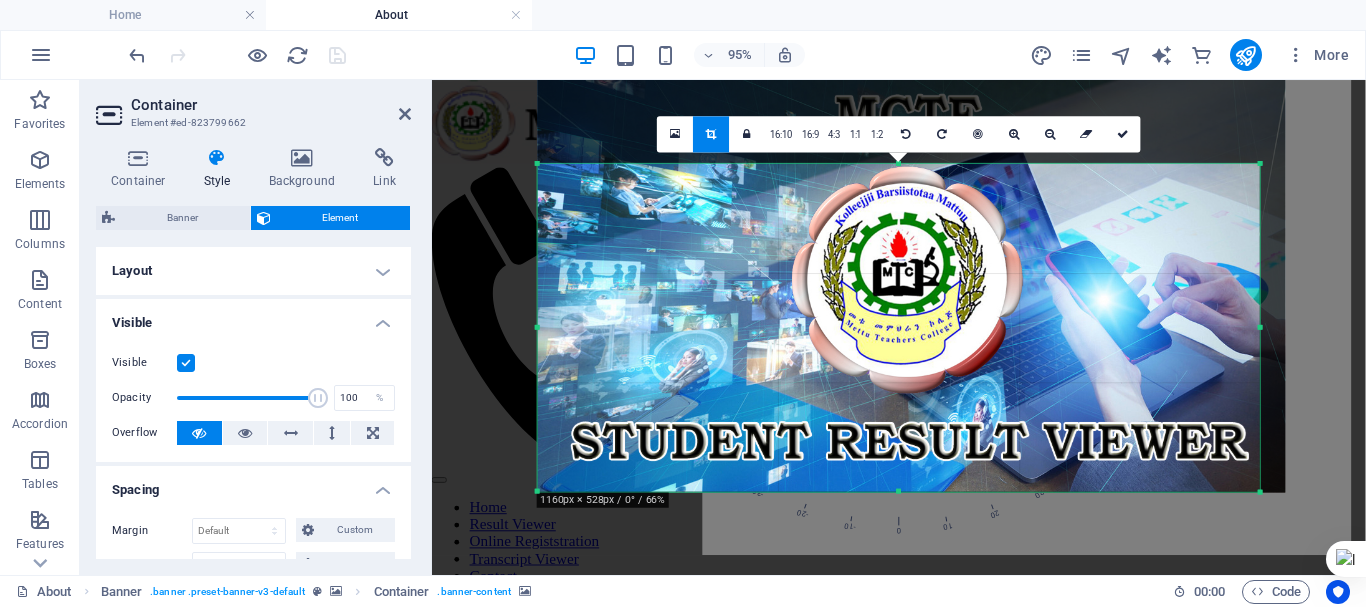 click on "reg.edu.et Home About Favorites Elements Columns Content Boxes Accordion Tables Features Images Slider Header Footer Forms Marketing Collections Commerce
Drag here to replace the existing content. Press “Ctrl” if you want to create a new element.
H1   Banner   Banner   Container   H3   Menu Bar   Logo   Menu Bar   Button   Menu   Spacer   Text   H2   Spacer   Text 100% More Home Banner . banner .preset-banner-v3-default Container . banner-content 00 : 00 Code Favorites Elements Columns Content Boxes Accordion Tables Features Images Slider Header Footer Forms Marketing Collections Commerce Container Element #[ID]
Container Style Background Link Size Height Default px rem % vh vw Min. height None px rem % vh vw Width Default px rem % em vh vw Min. width None px rem % vh vw Content width Default Custom width Width Default px rem % em vh vw Min. width None px rem % vh vw Edit design" at bounding box center [683, 303] 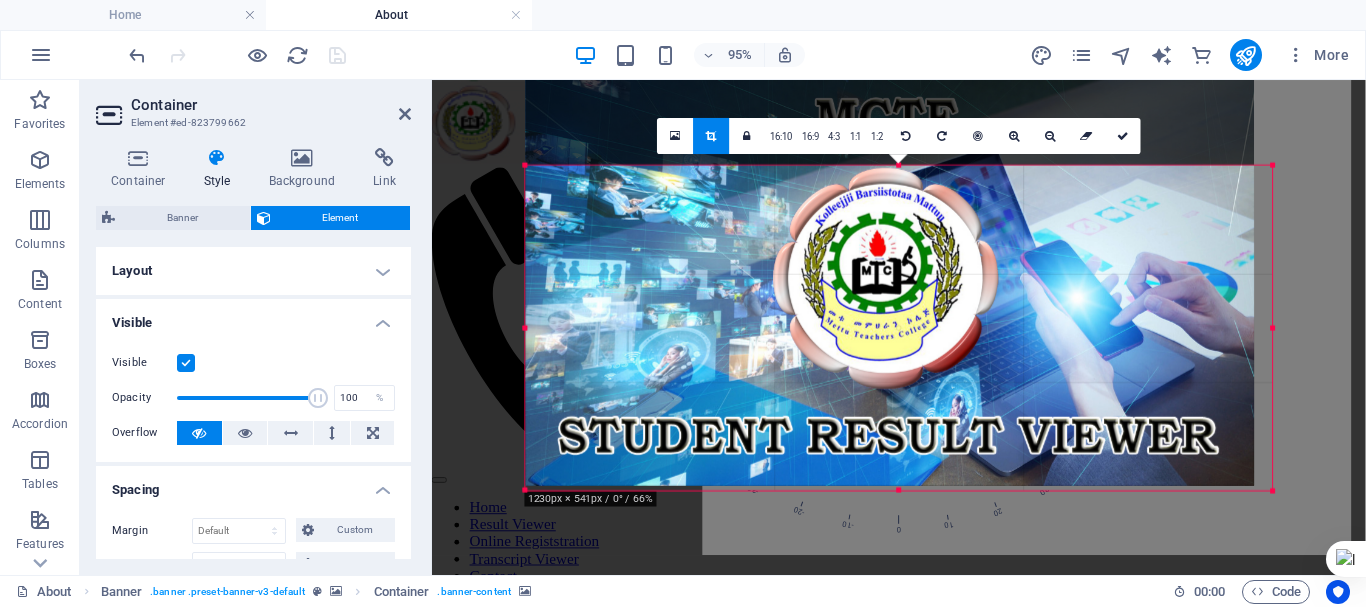 drag, startPoint x: 1261, startPoint y: 327, endPoint x: 1299, endPoint y: 327, distance: 38 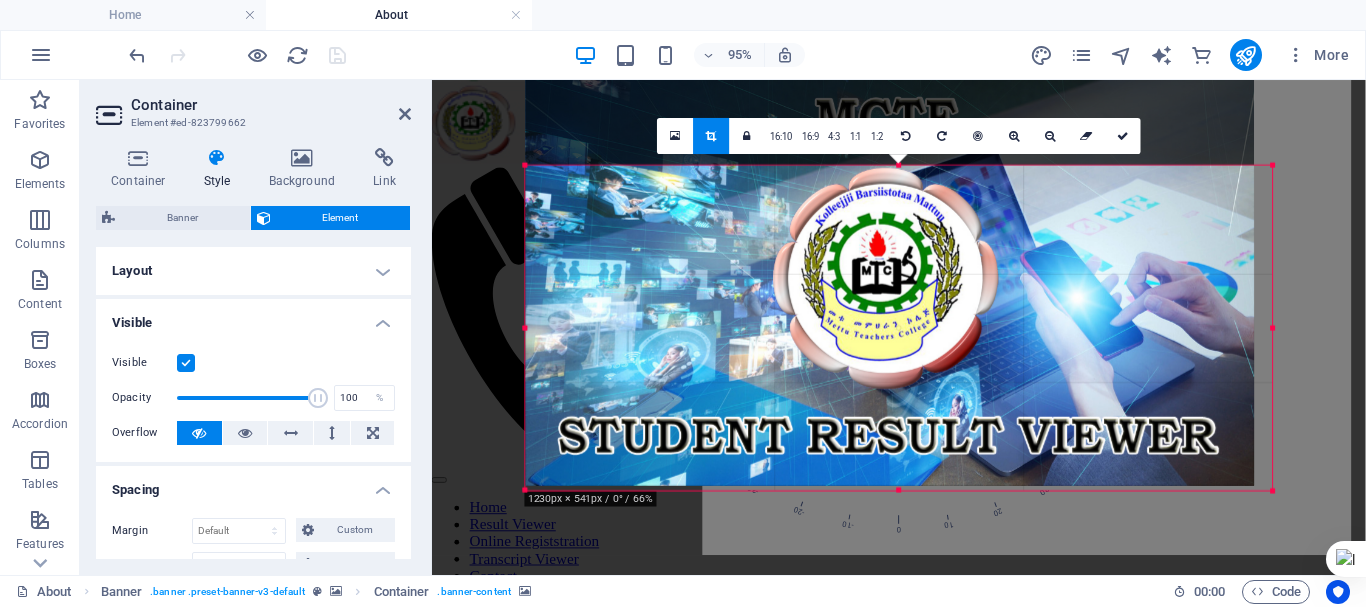 click on "Drag here to replace the existing content. Press “Ctrl” if you want to create a new element.
H3   Banner   Banner   Container   Reference   Container   Iframe 180 170 160 150 140 130 120 110 100 90 80 70 60 50 40 30 20 10 0 -10 -20 -30 -40 -50 -60 -70 -80 -90 -100 -110 -120 -130 -140 -150 -160 -170 1230px × 541px / 0° / 66% 16:10 16:9 4:3 1:1 1:2 0" at bounding box center [899, 327] 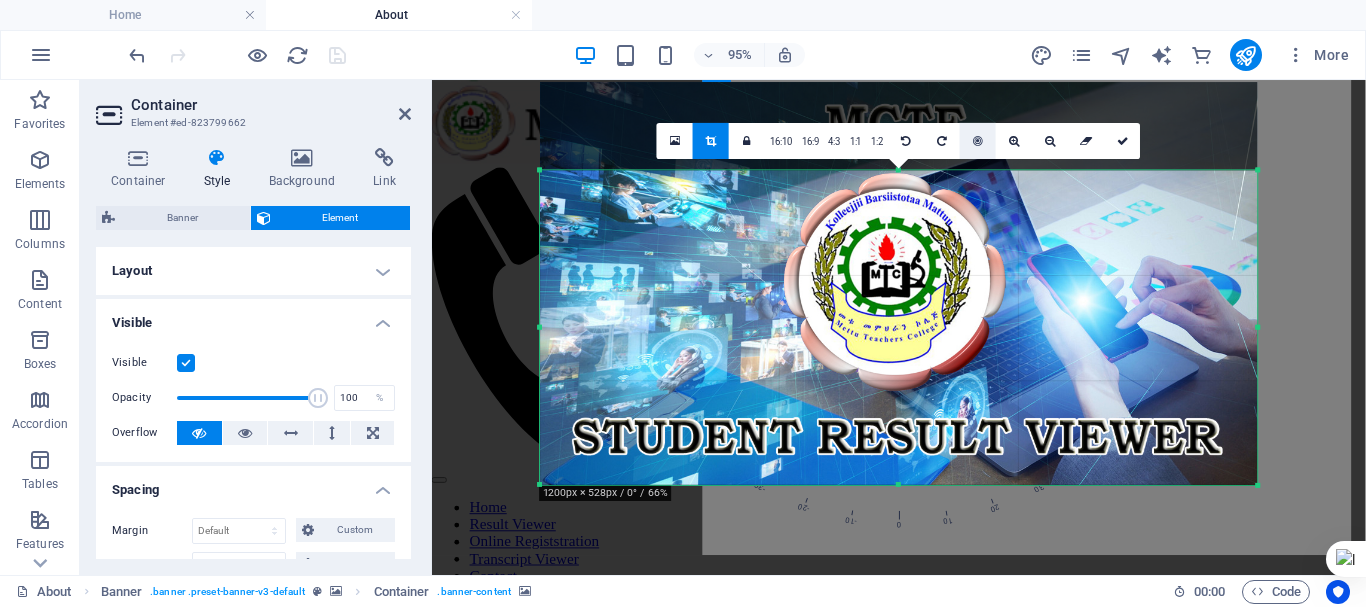 click at bounding box center (978, 140) 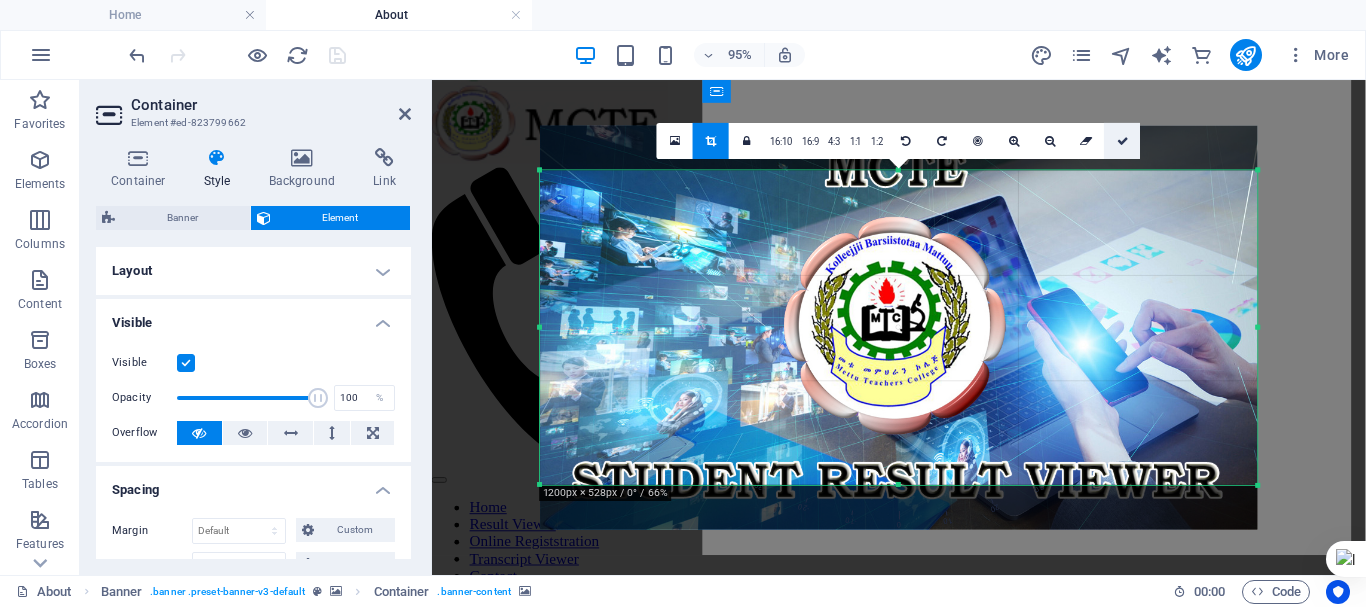 click at bounding box center [1123, 140] 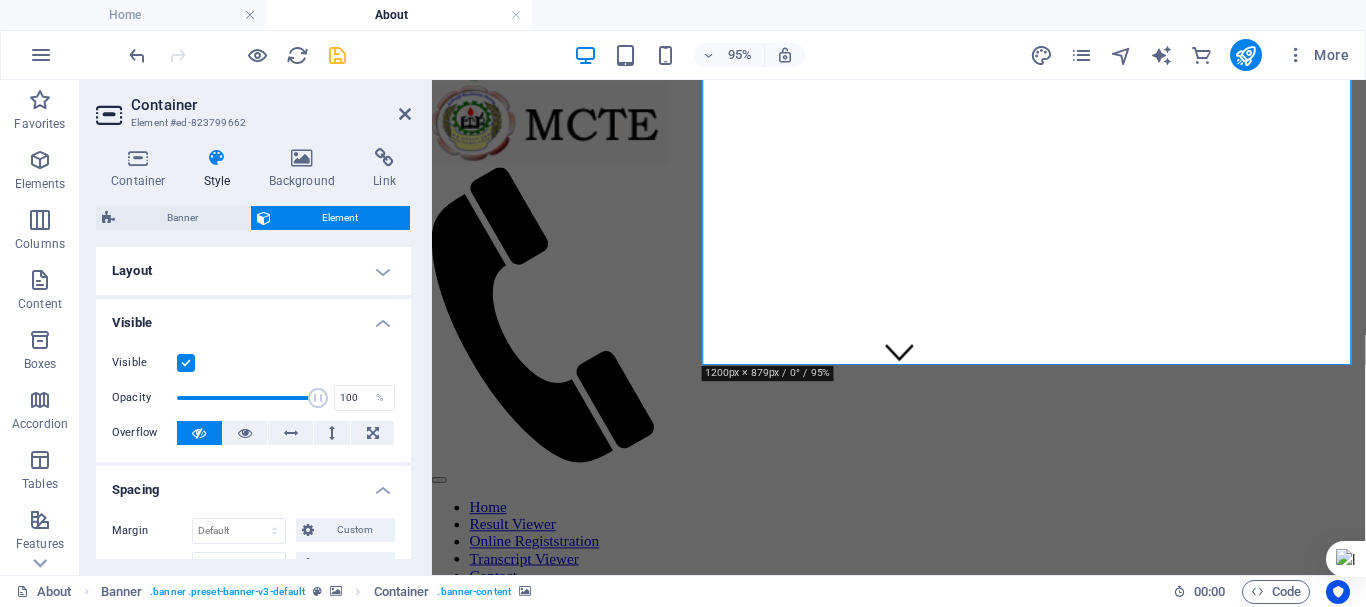 scroll, scrollTop: 0, scrollLeft: 0, axis: both 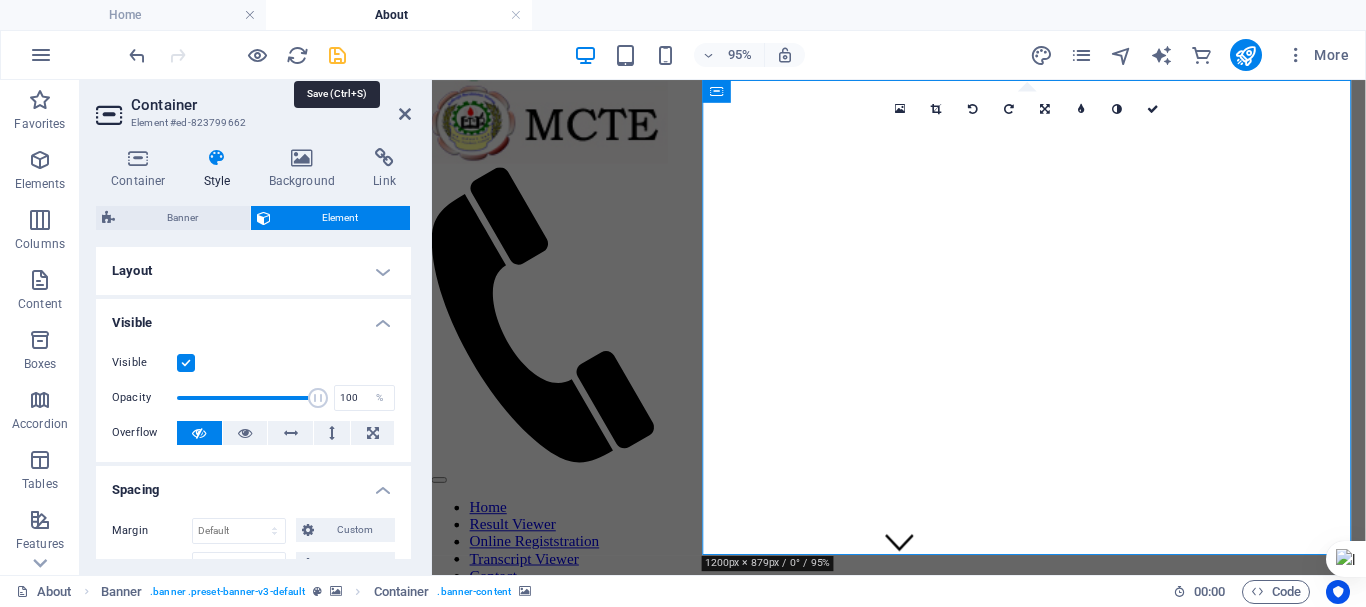 click at bounding box center (337, 55) 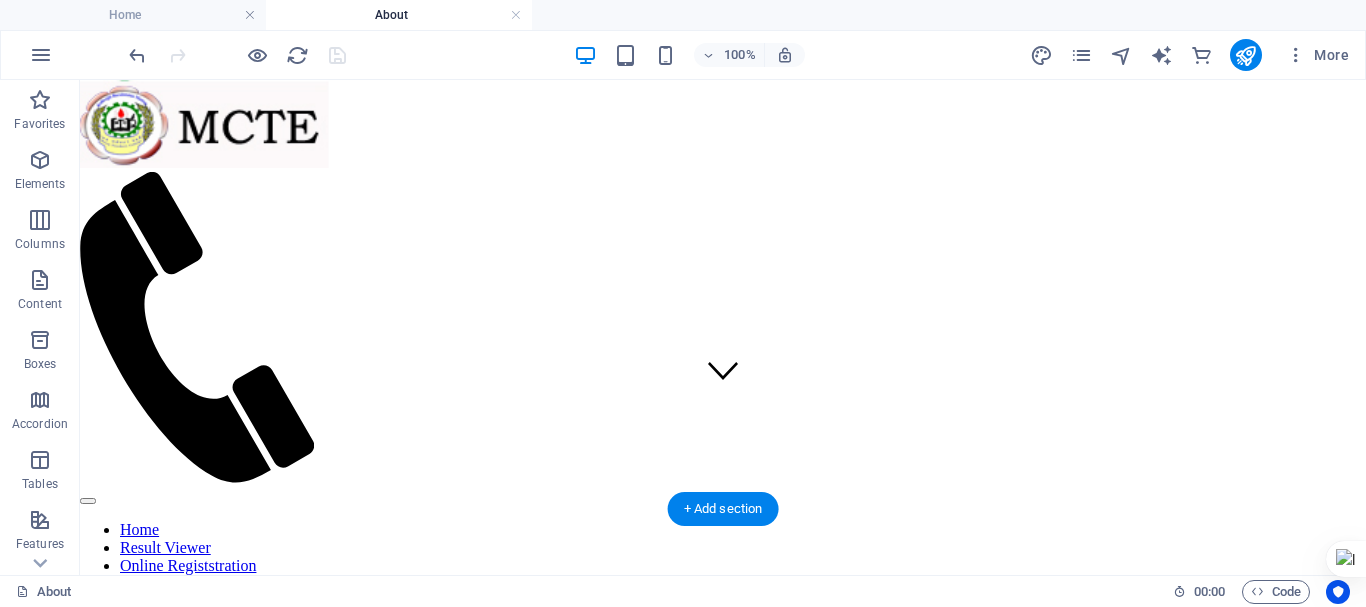 scroll, scrollTop: 200, scrollLeft: 0, axis: vertical 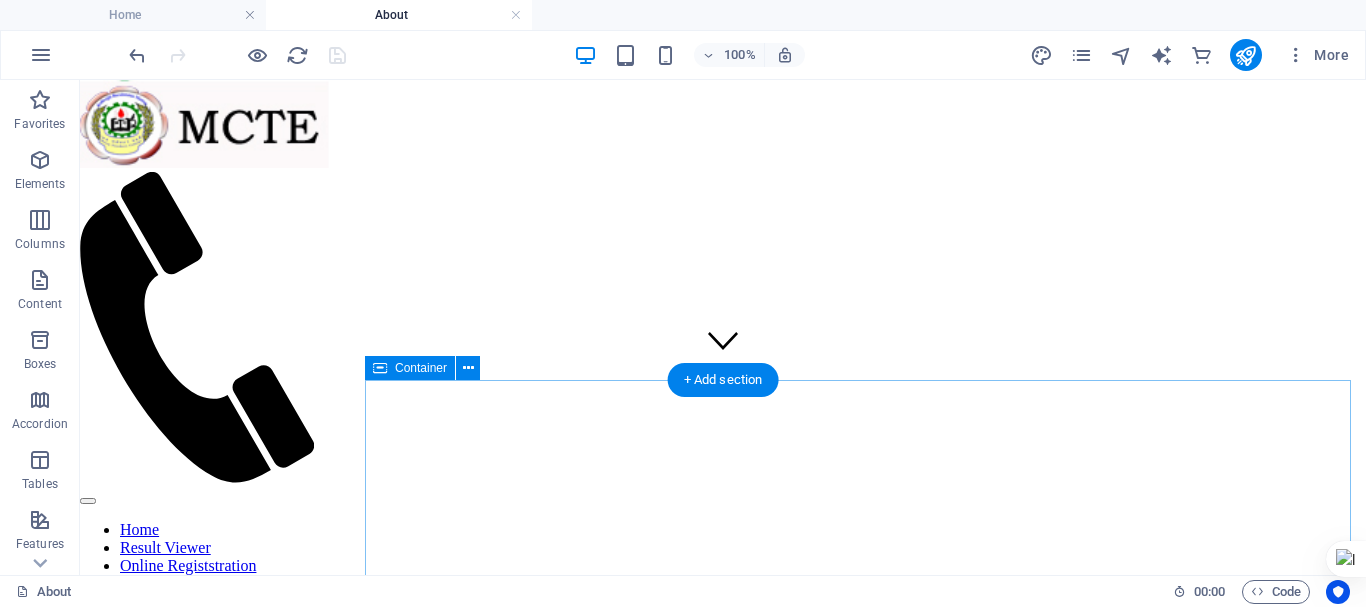 click on "</div>" at bounding box center [723, 608] 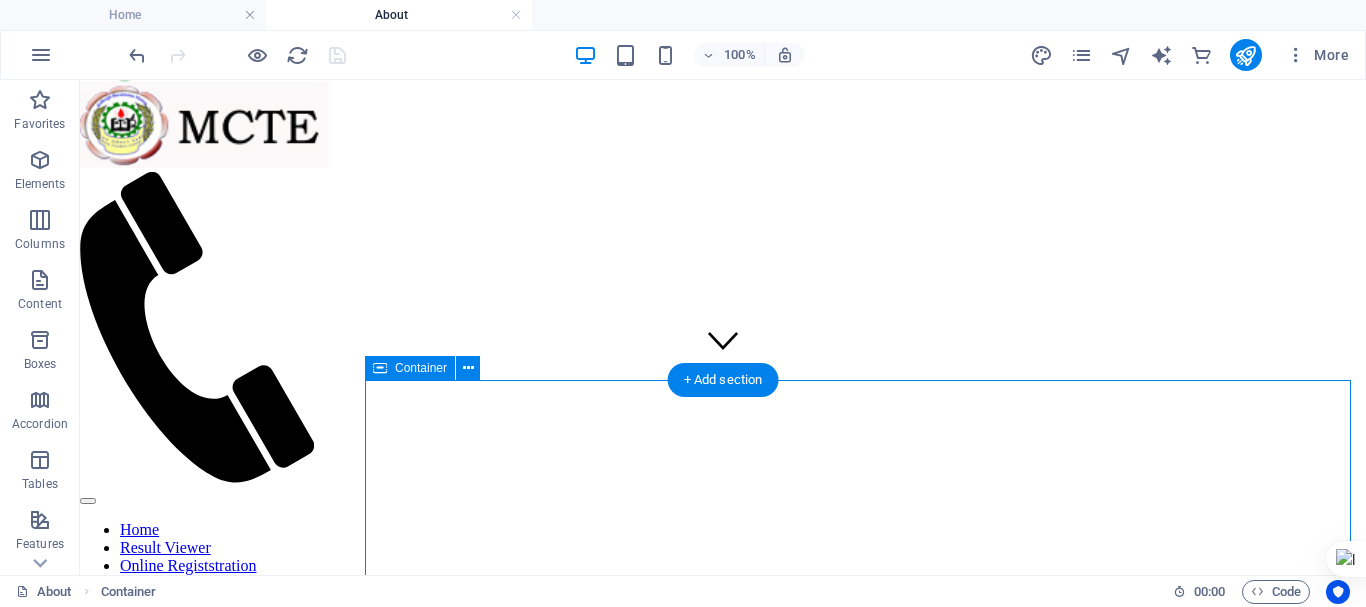 scroll, scrollTop: 300, scrollLeft: 0, axis: vertical 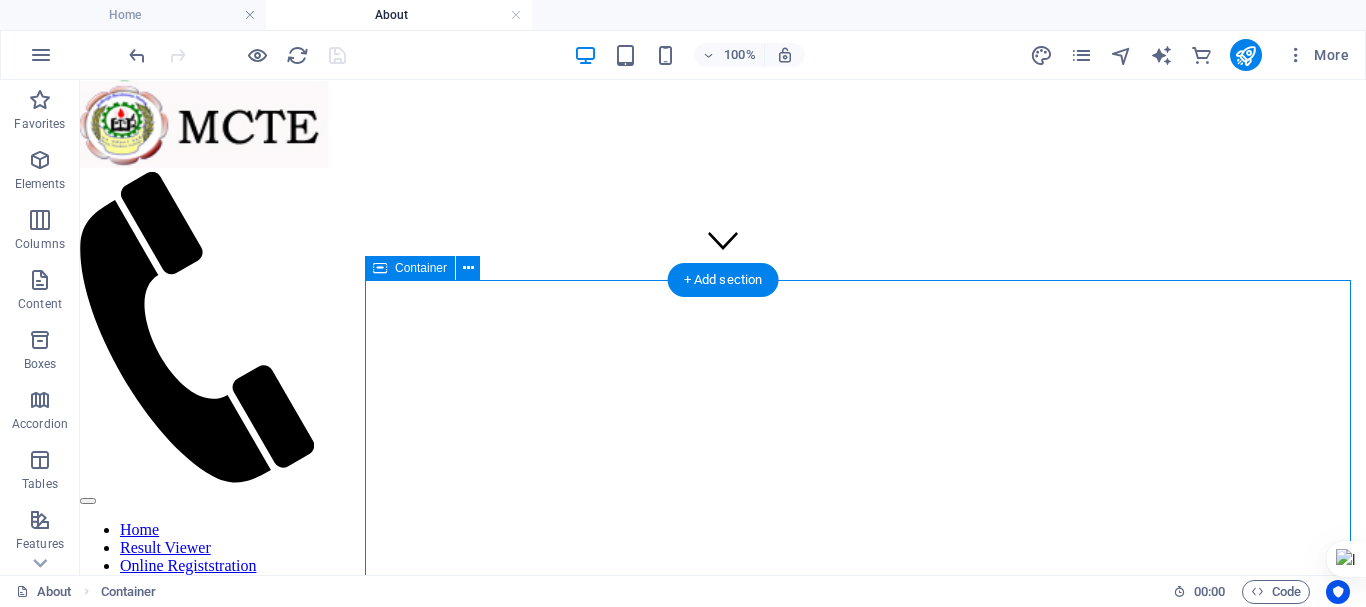 click on "</div>" at bounding box center [723, 508] 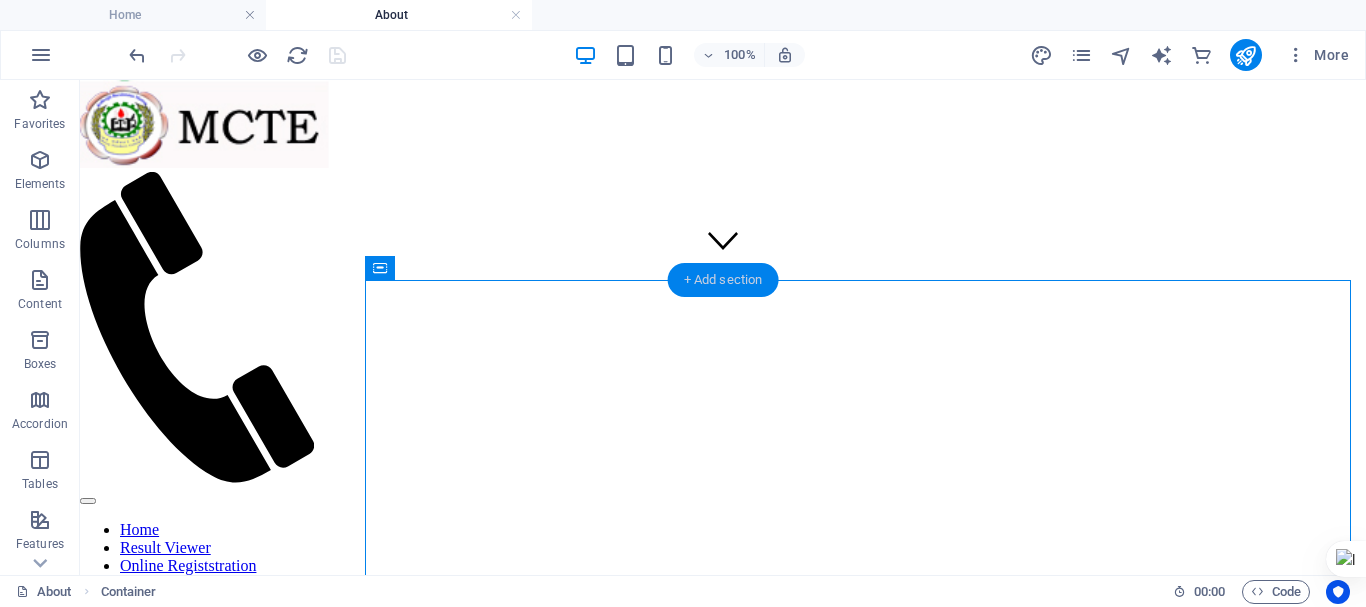click on "+ Add section" at bounding box center (723, 280) 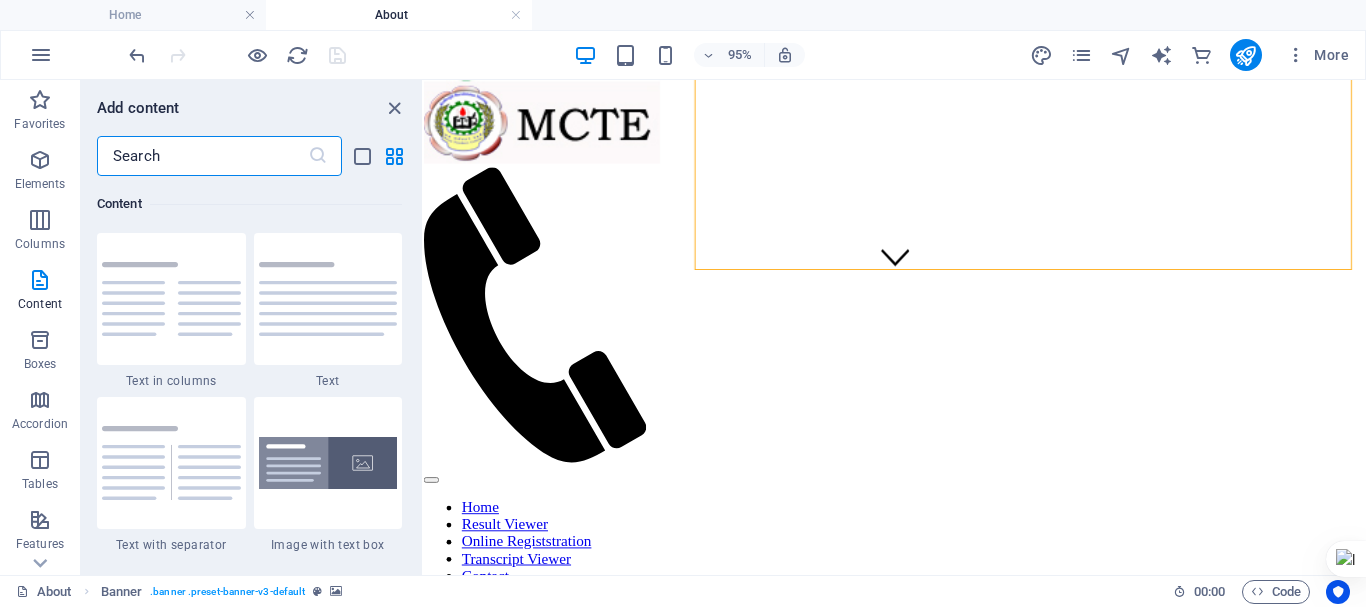 scroll, scrollTop: 3699, scrollLeft: 0, axis: vertical 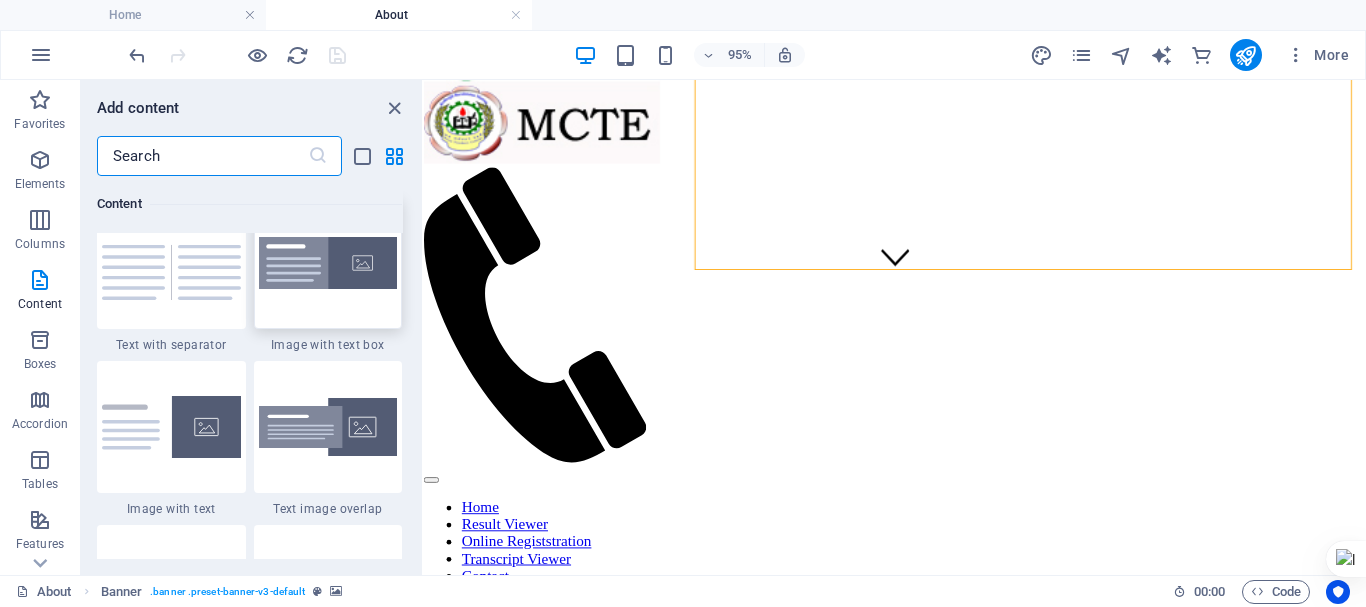 click at bounding box center [328, 263] 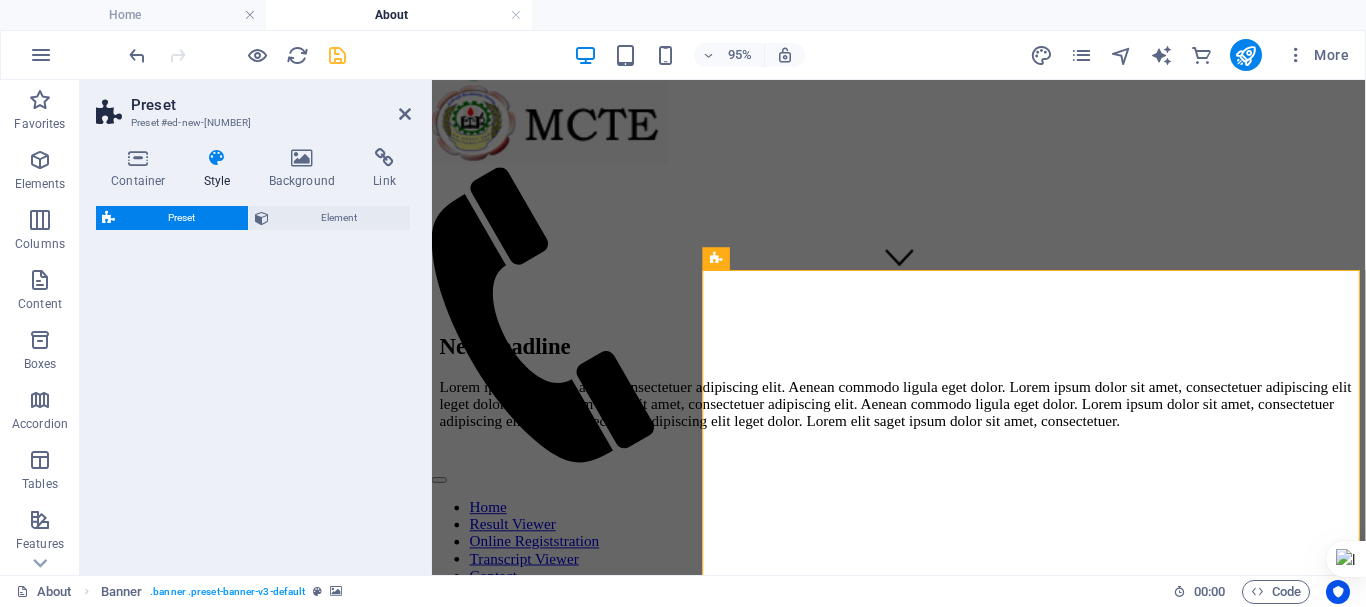 select on "rem" 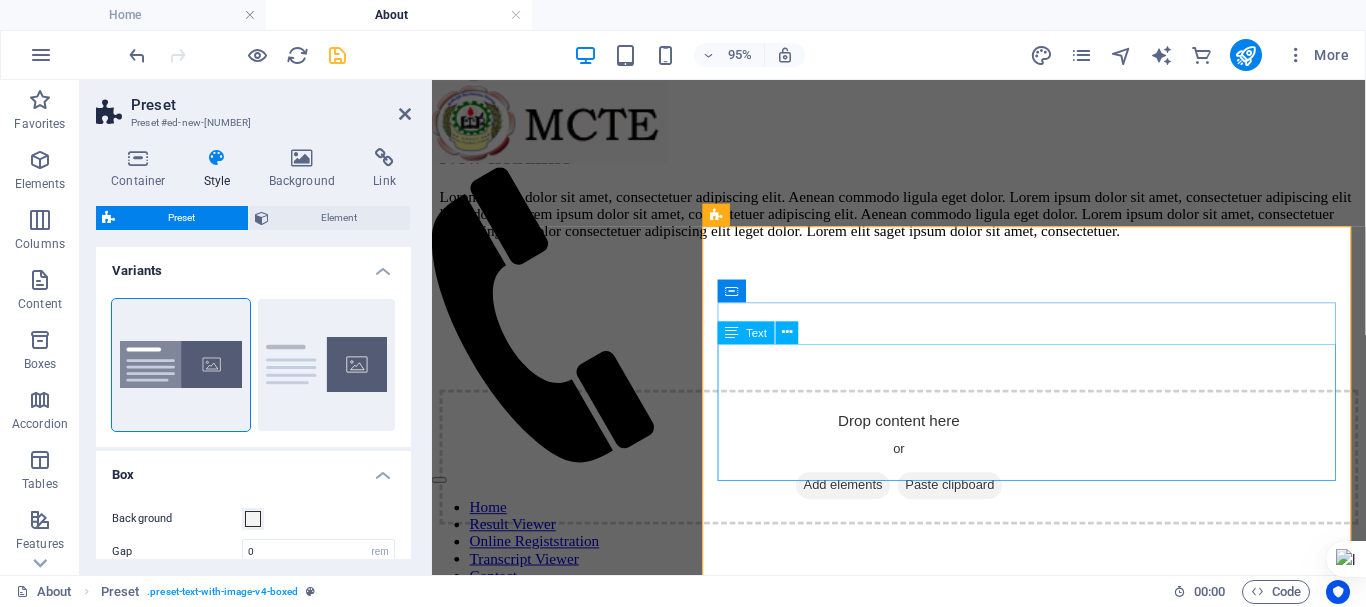 scroll, scrollTop: 300, scrollLeft: 0, axis: vertical 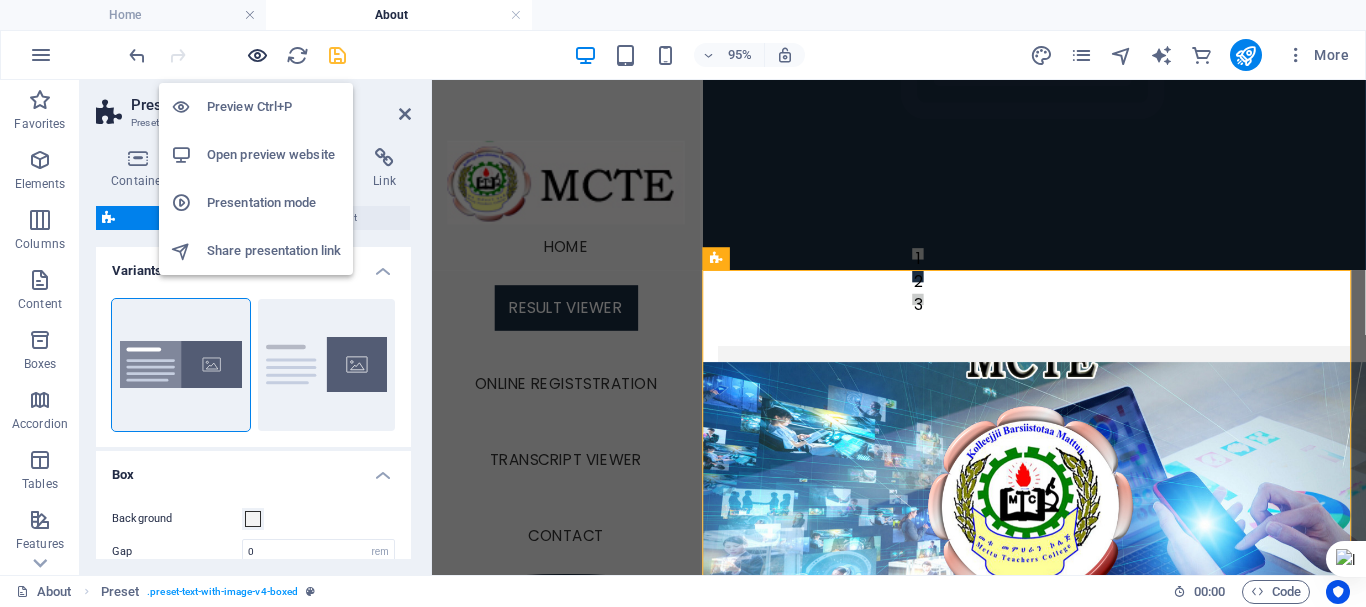 click at bounding box center [257, 55] 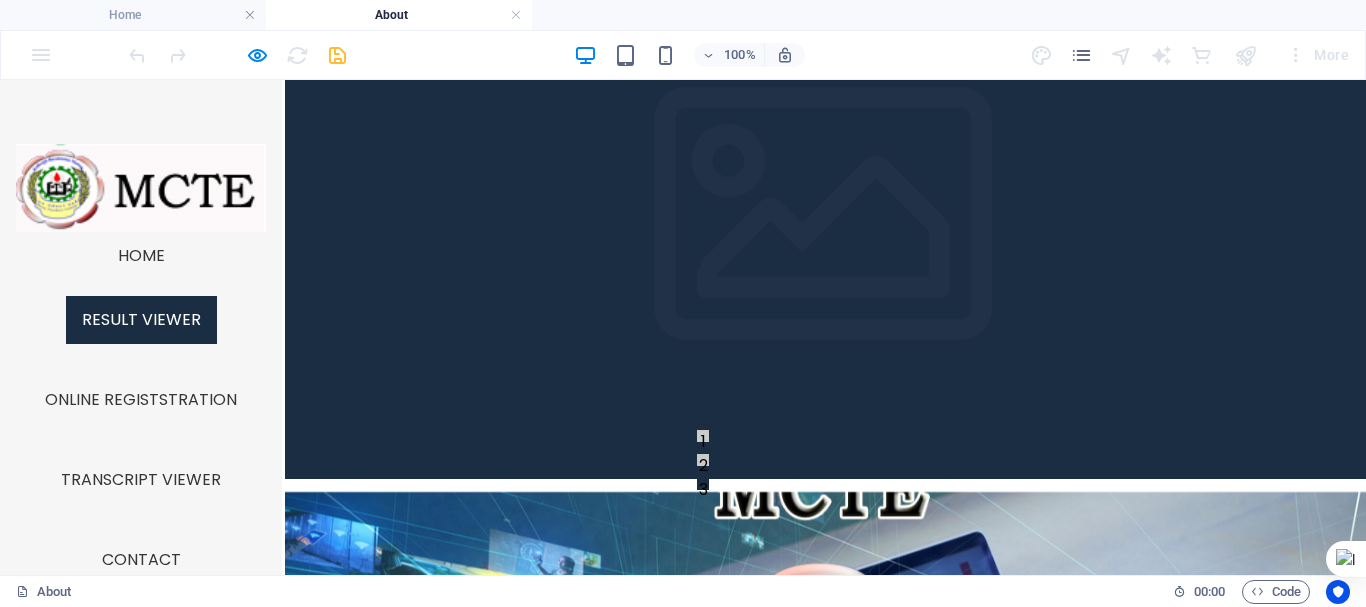 scroll, scrollTop: 100, scrollLeft: 0, axis: vertical 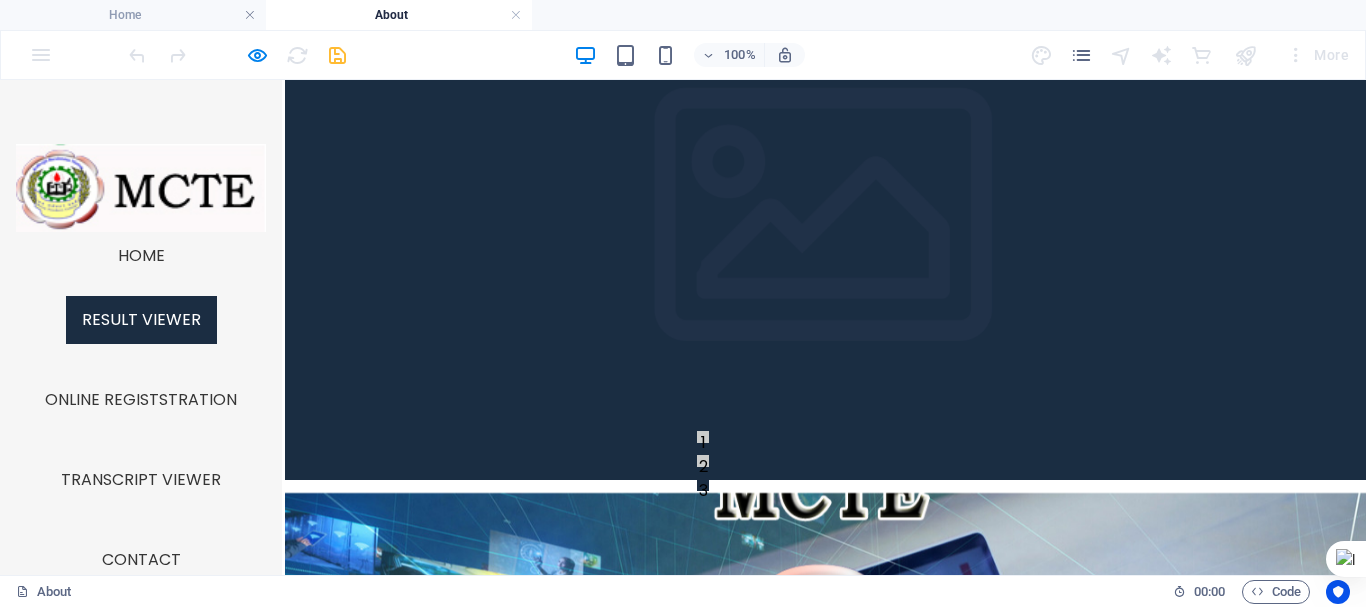 click at bounding box center [825, 730] 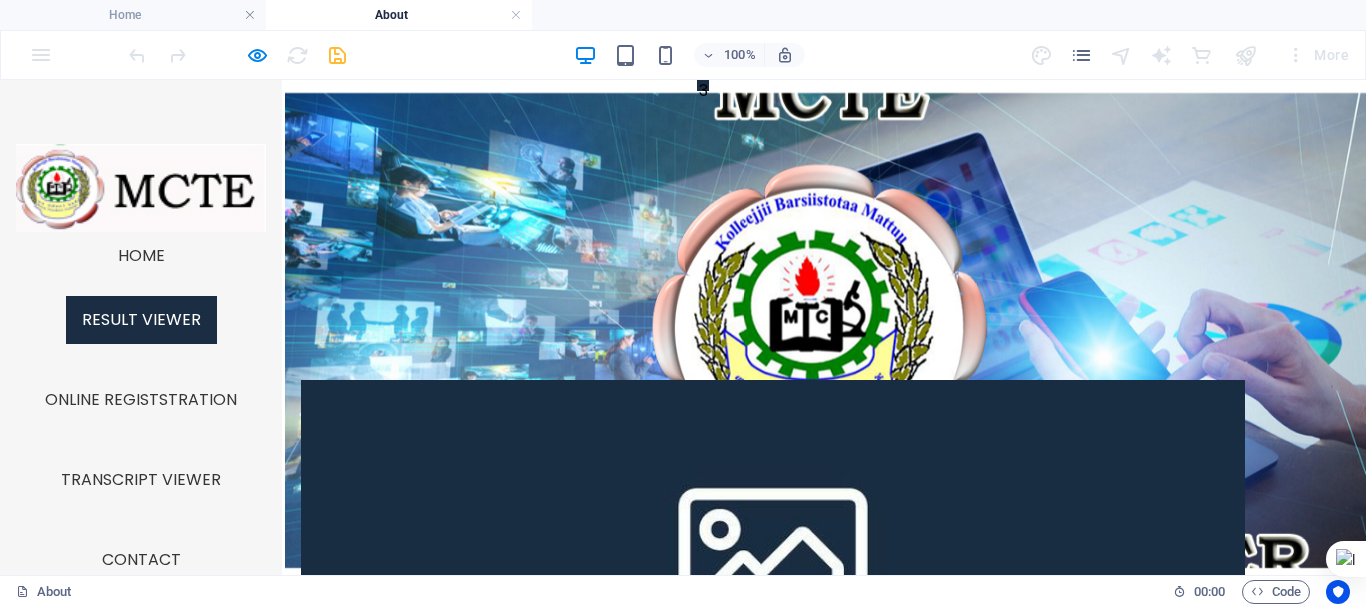 scroll, scrollTop: 100, scrollLeft: 0, axis: vertical 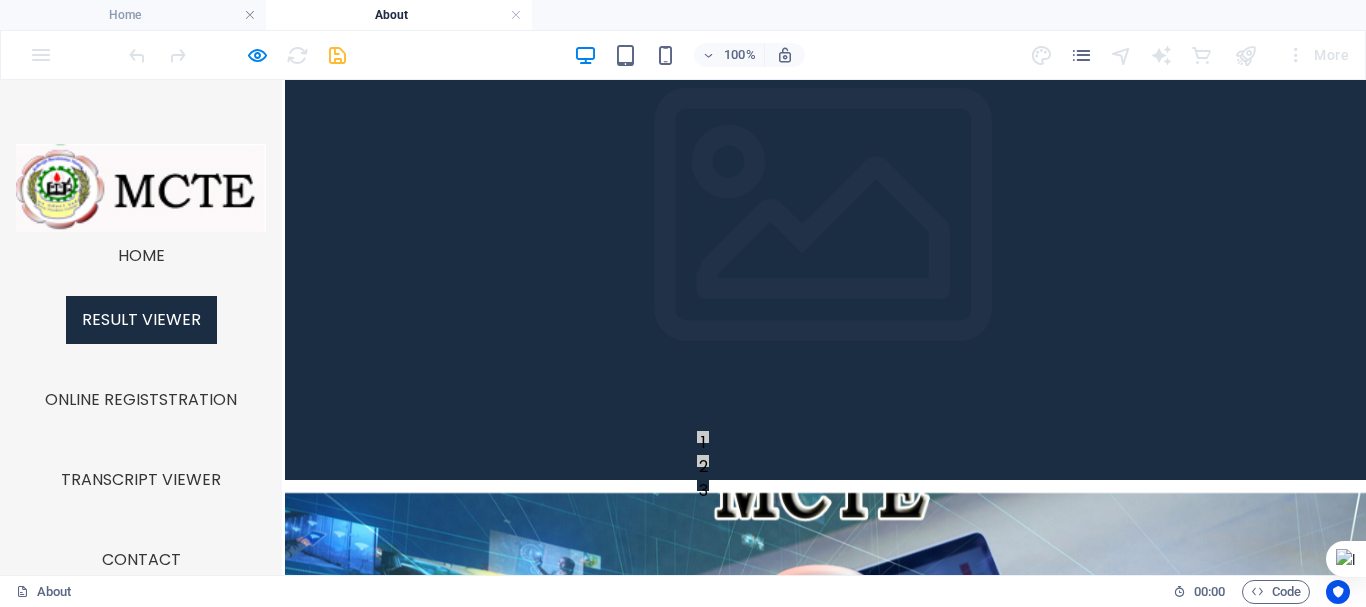 click on "Notice: The Student Result Viewer is  located below this section." at bounding box center [825, 1120] 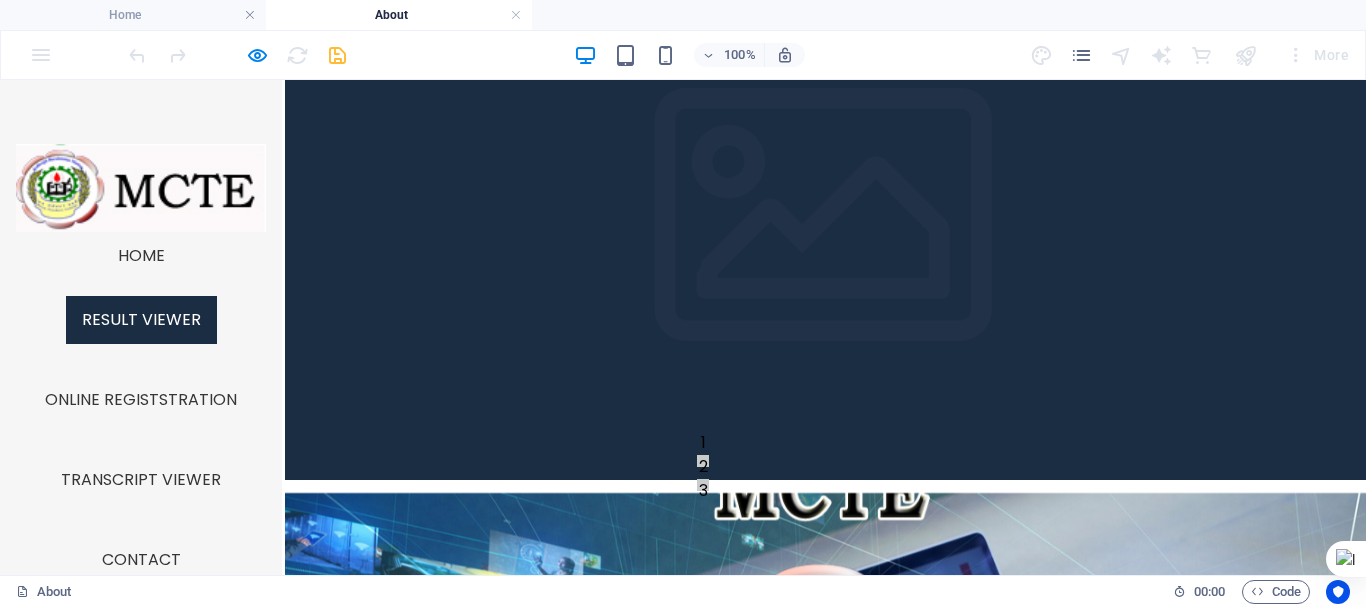 click at bounding box center (825, 730) 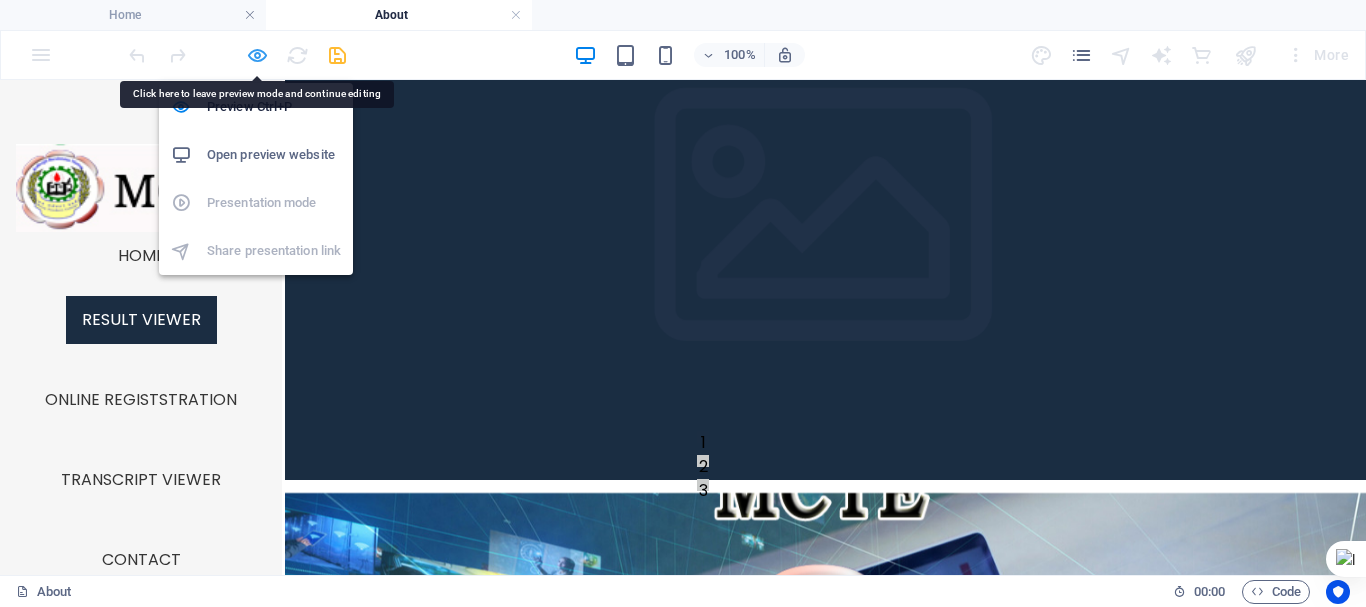 drag, startPoint x: 249, startPoint y: 48, endPoint x: 728, endPoint y: 270, distance: 527.94415 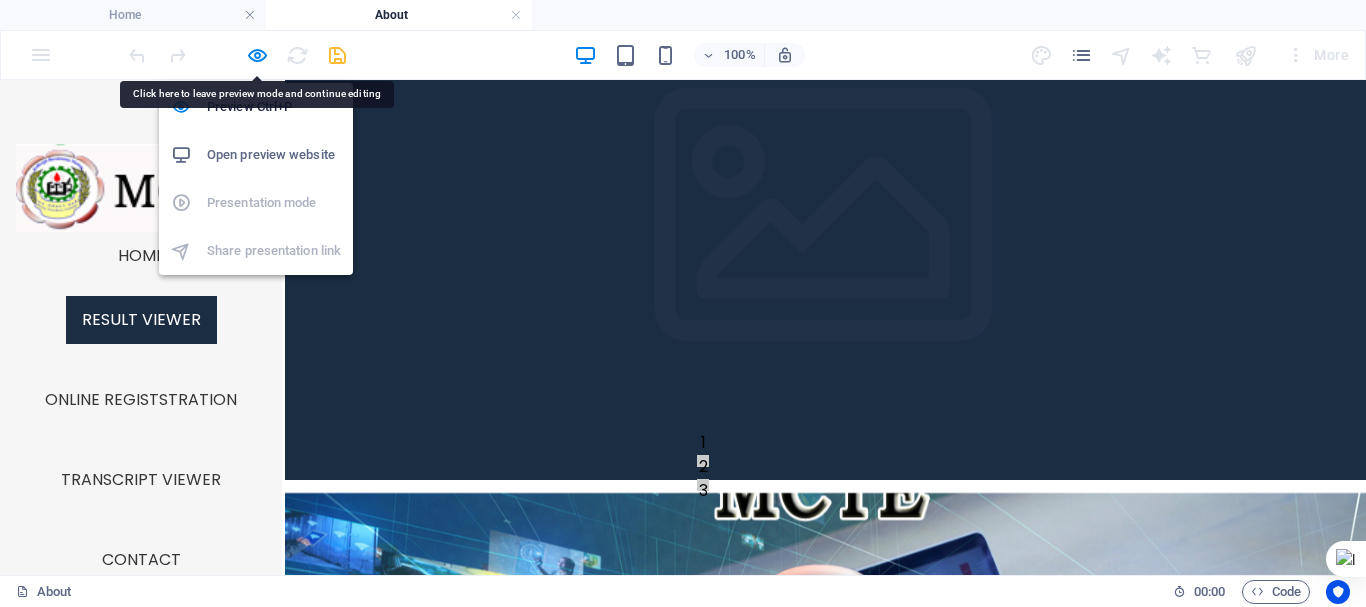 select on "rem" 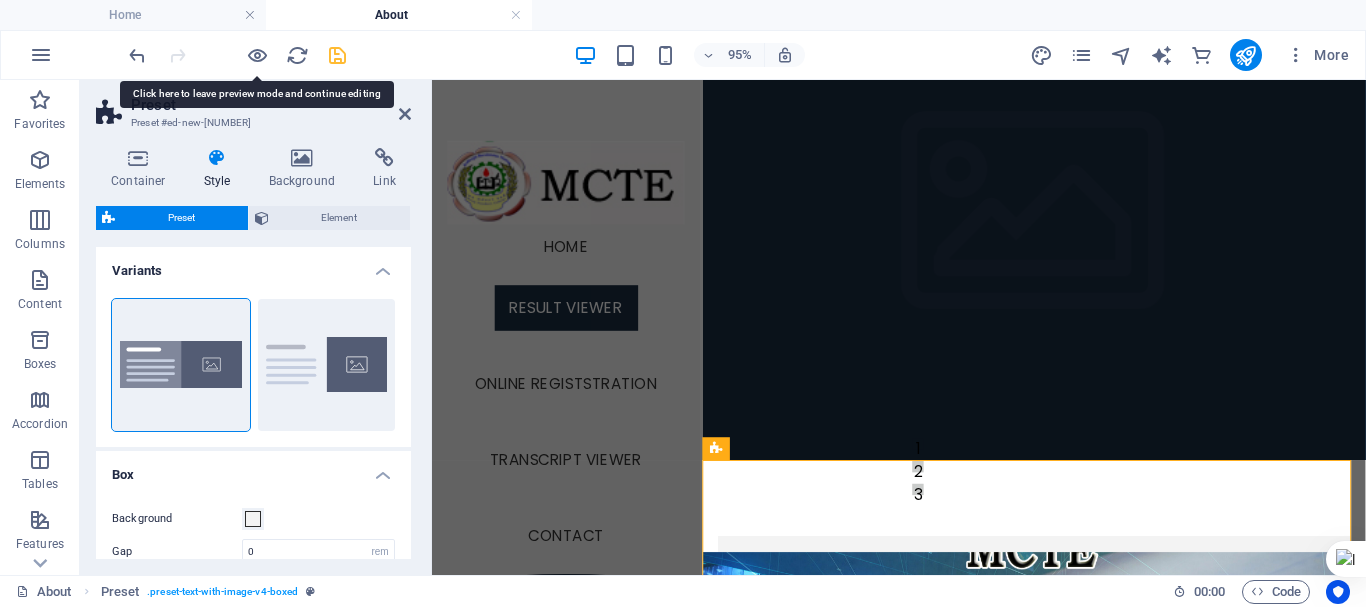click at bounding box center (1066, 730) 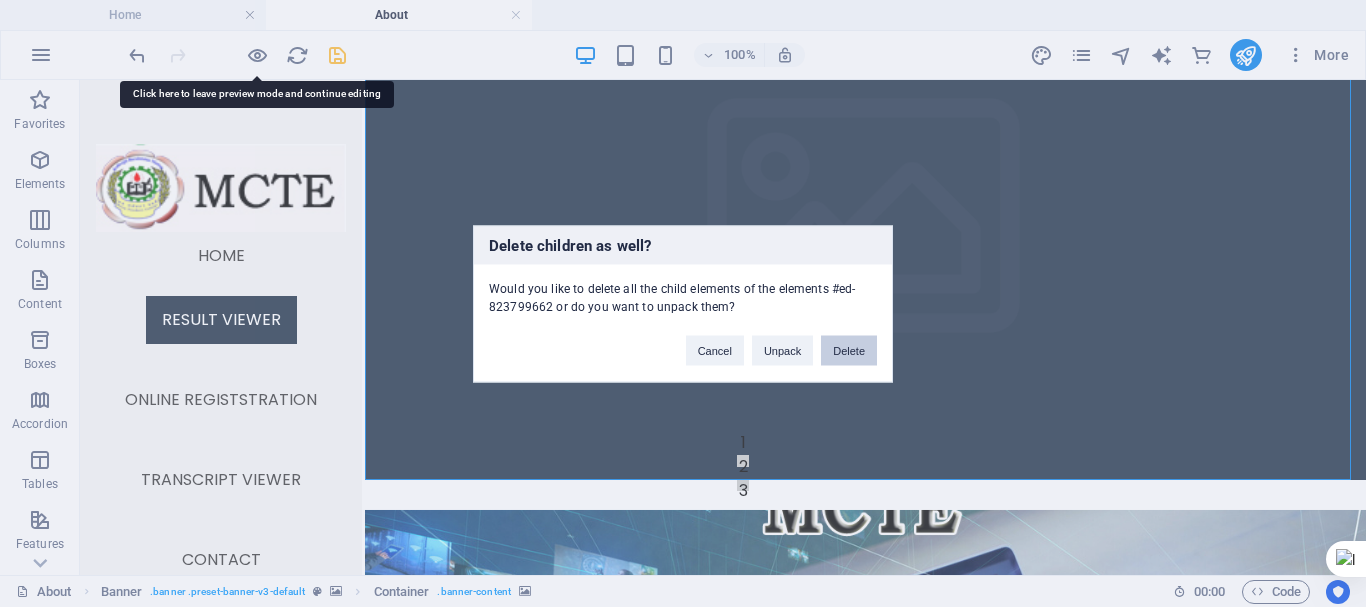 click on "Delete" at bounding box center (849, 350) 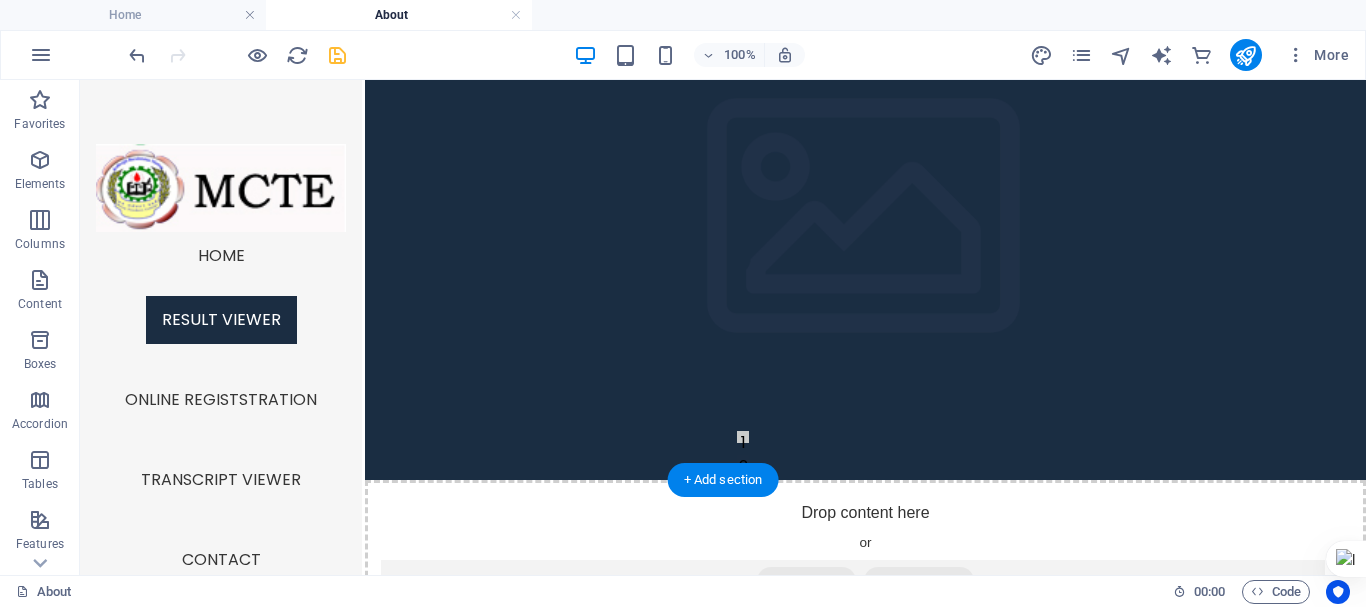 scroll, scrollTop: 0, scrollLeft: 0, axis: both 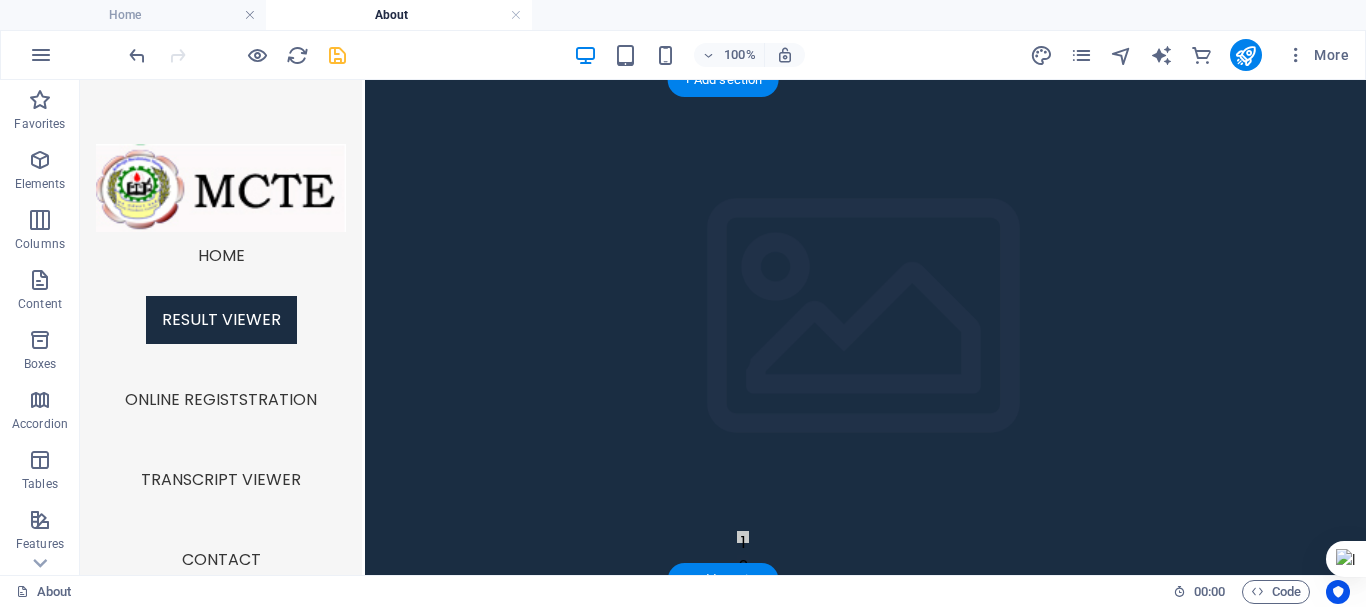 click at bounding box center (865, 330) 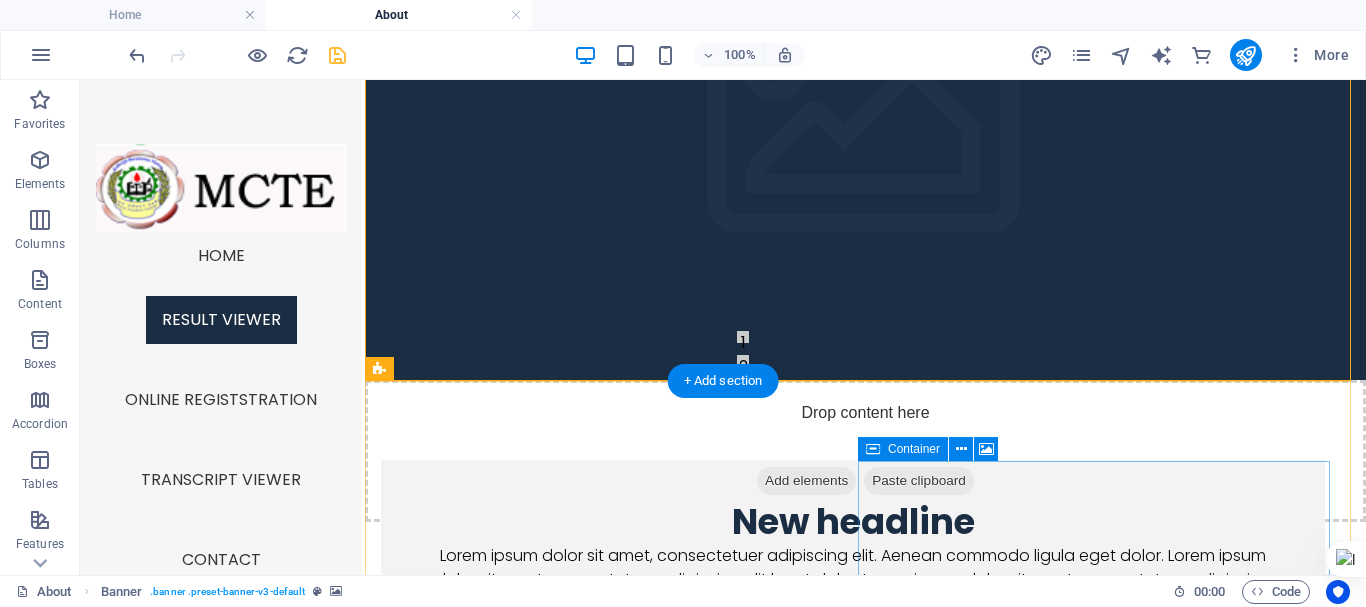 scroll, scrollTop: 0, scrollLeft: 0, axis: both 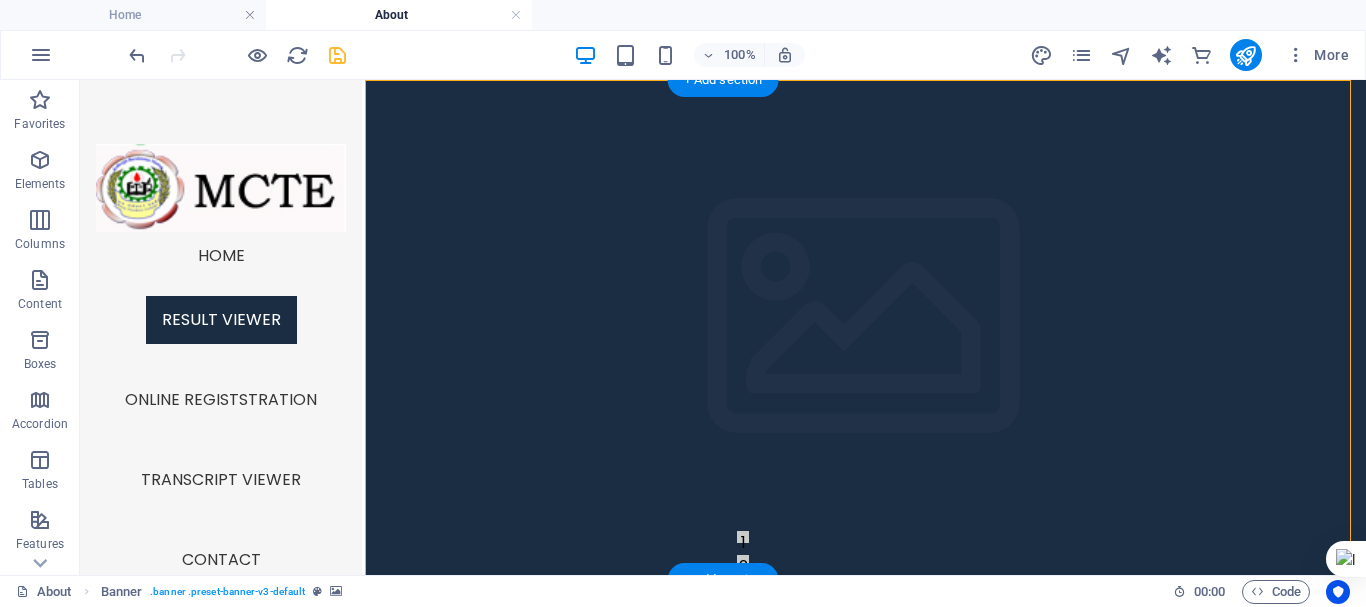 click at bounding box center [865, 330] 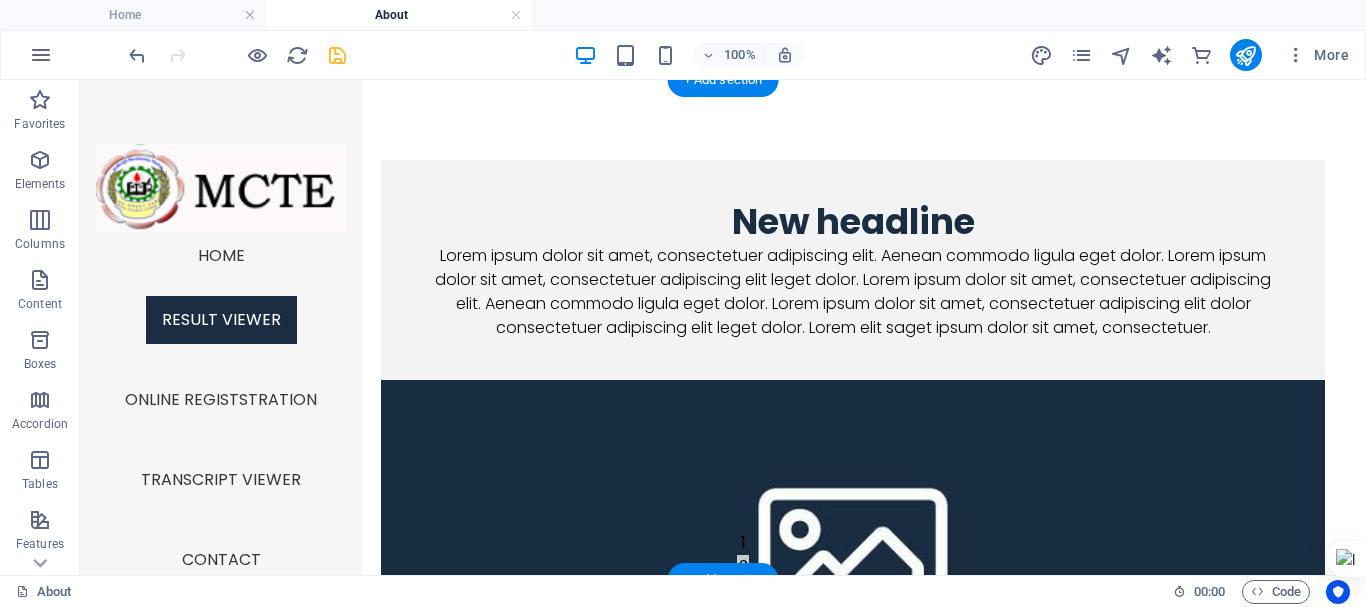 click at bounding box center (853, 550) 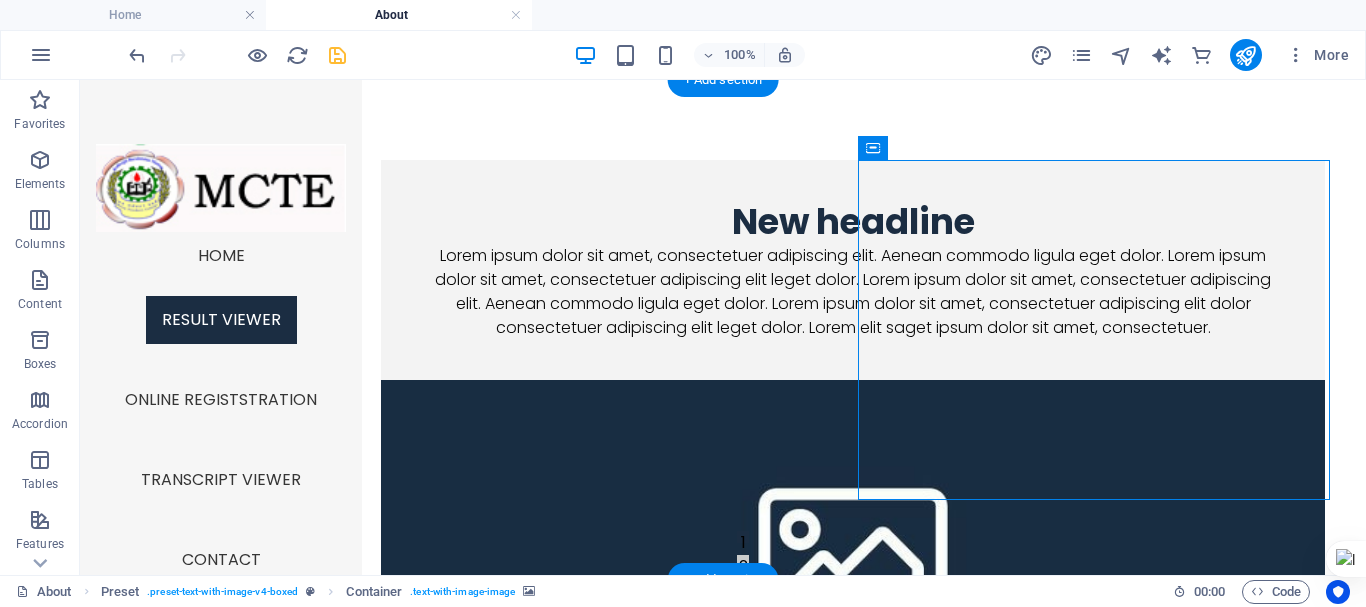 click at bounding box center (853, 550) 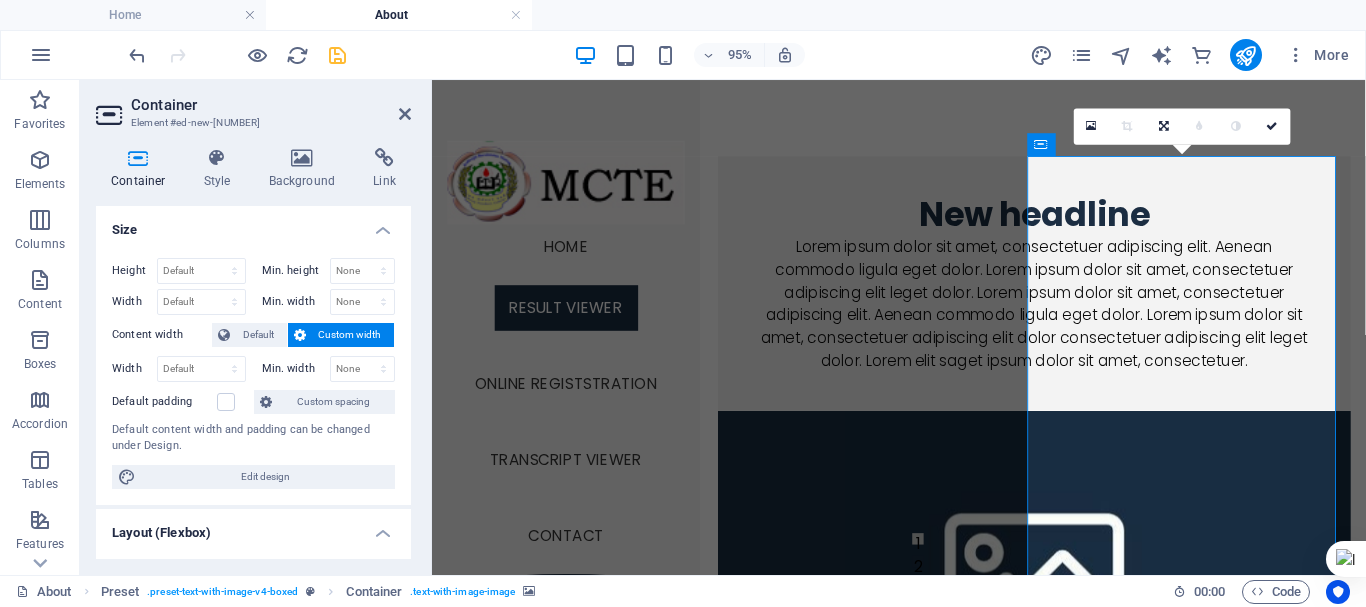 click at bounding box center [1066, 598] 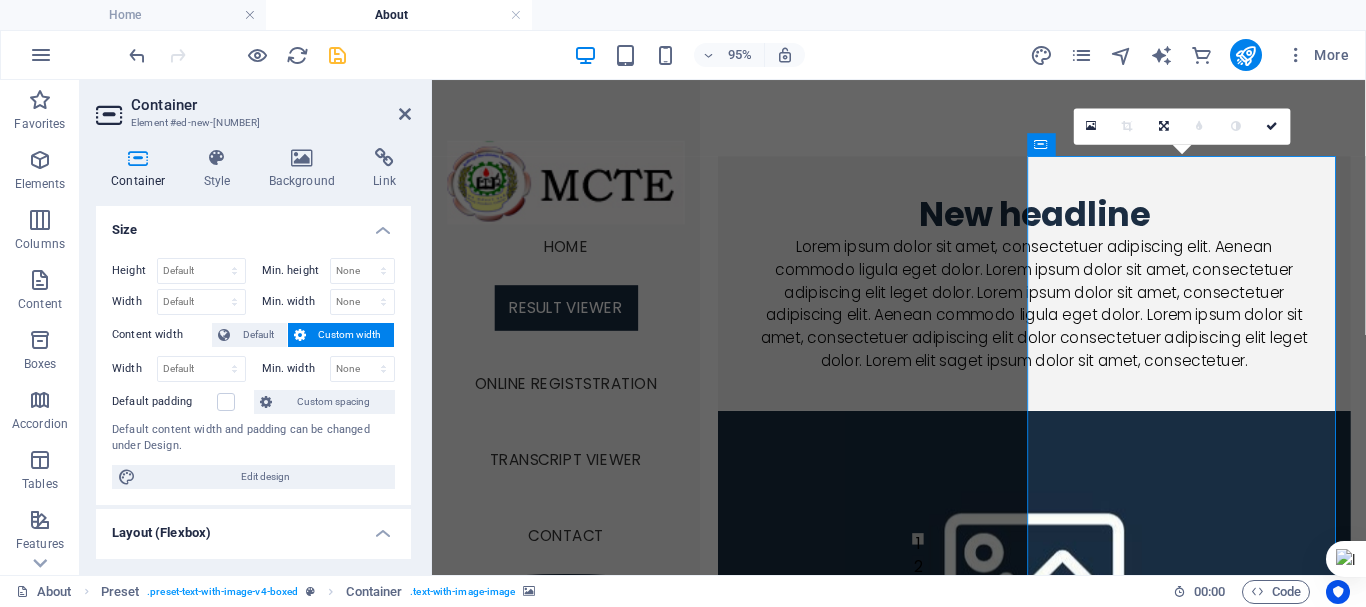 click at bounding box center [1066, 598] 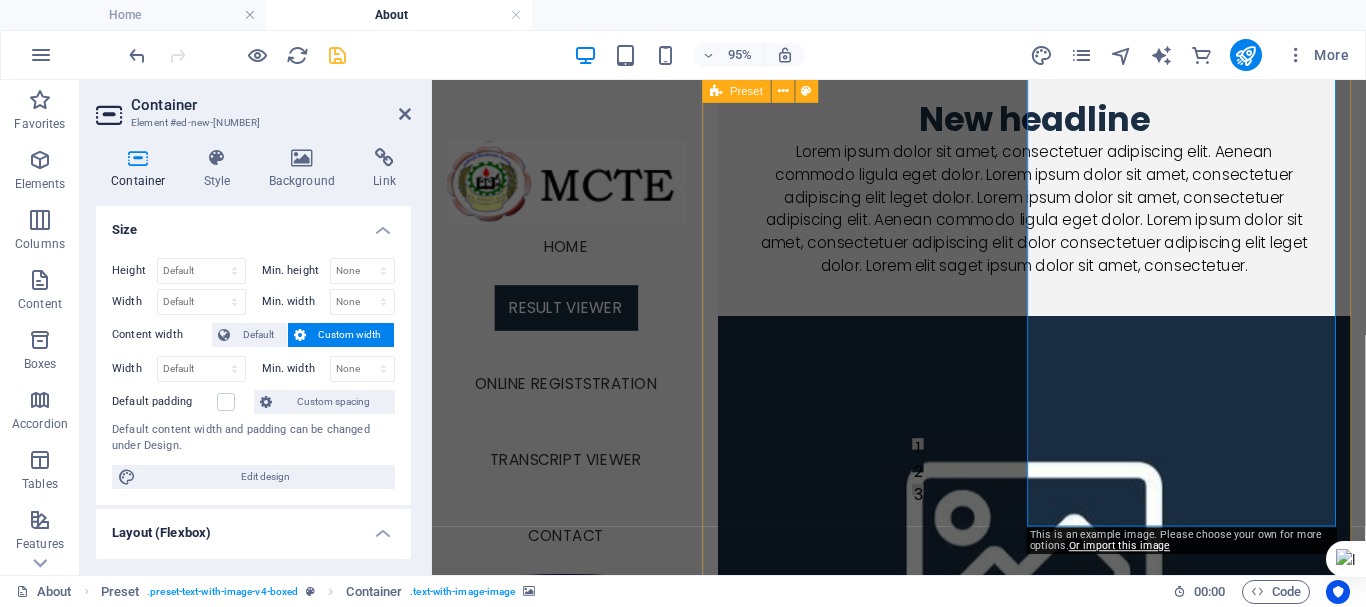 scroll, scrollTop: 0, scrollLeft: 0, axis: both 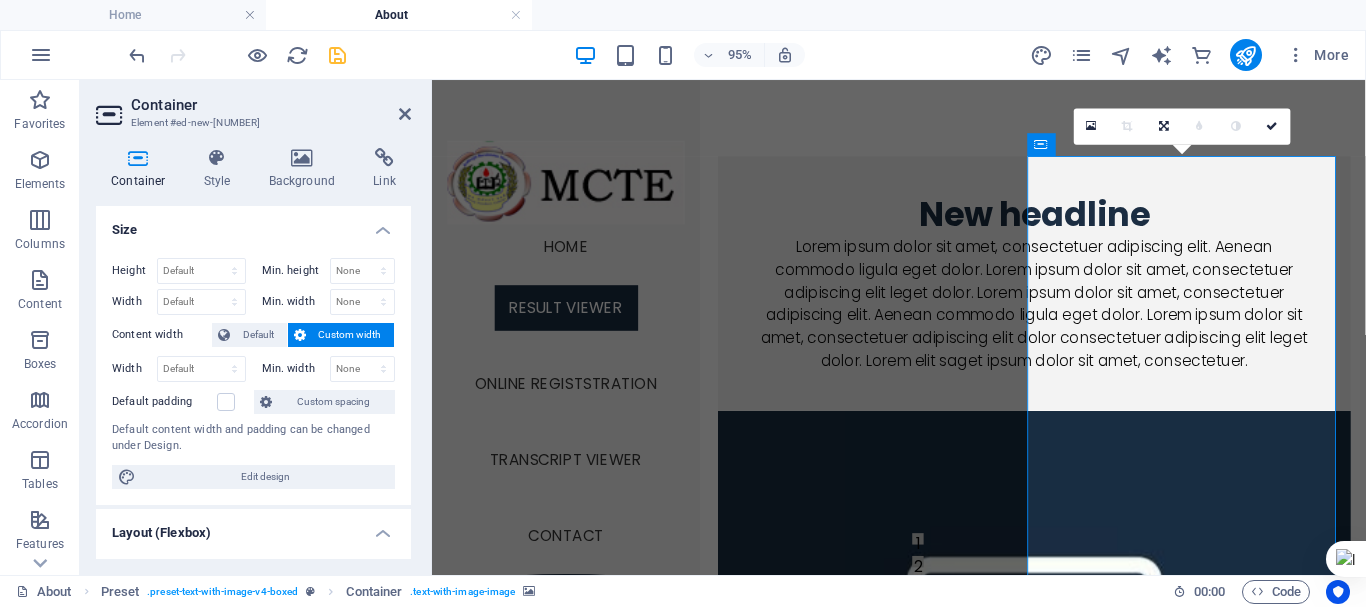 click at bounding box center [1066, 670] 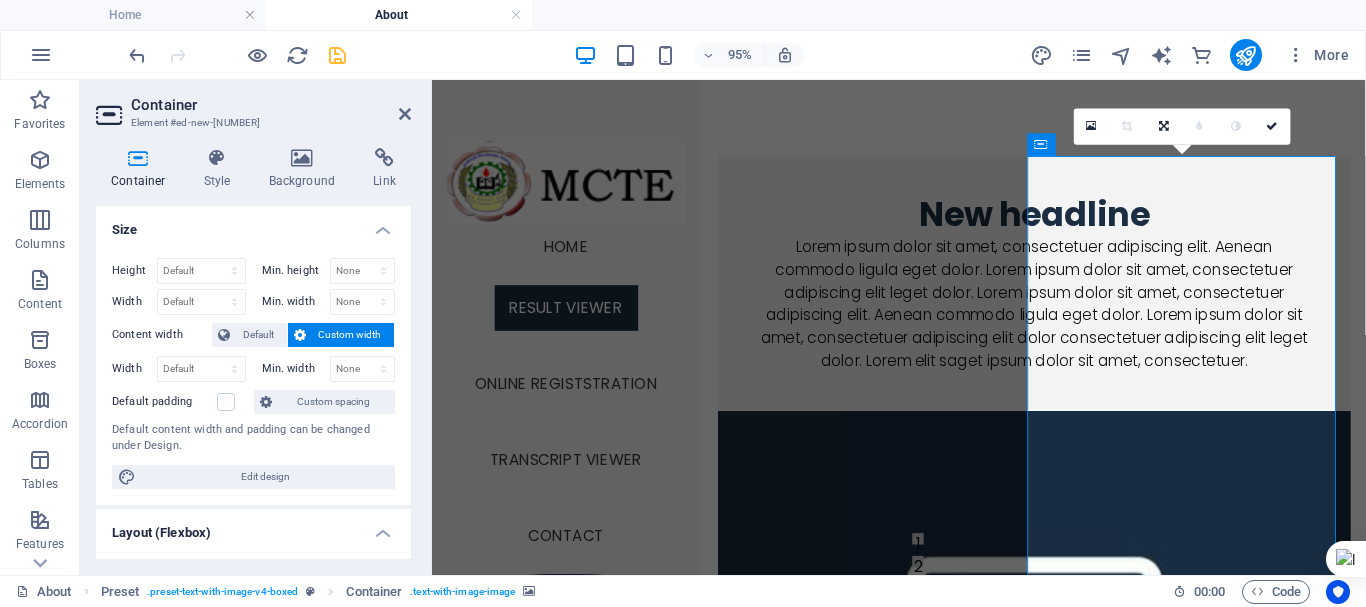 click at bounding box center (1066, 670) 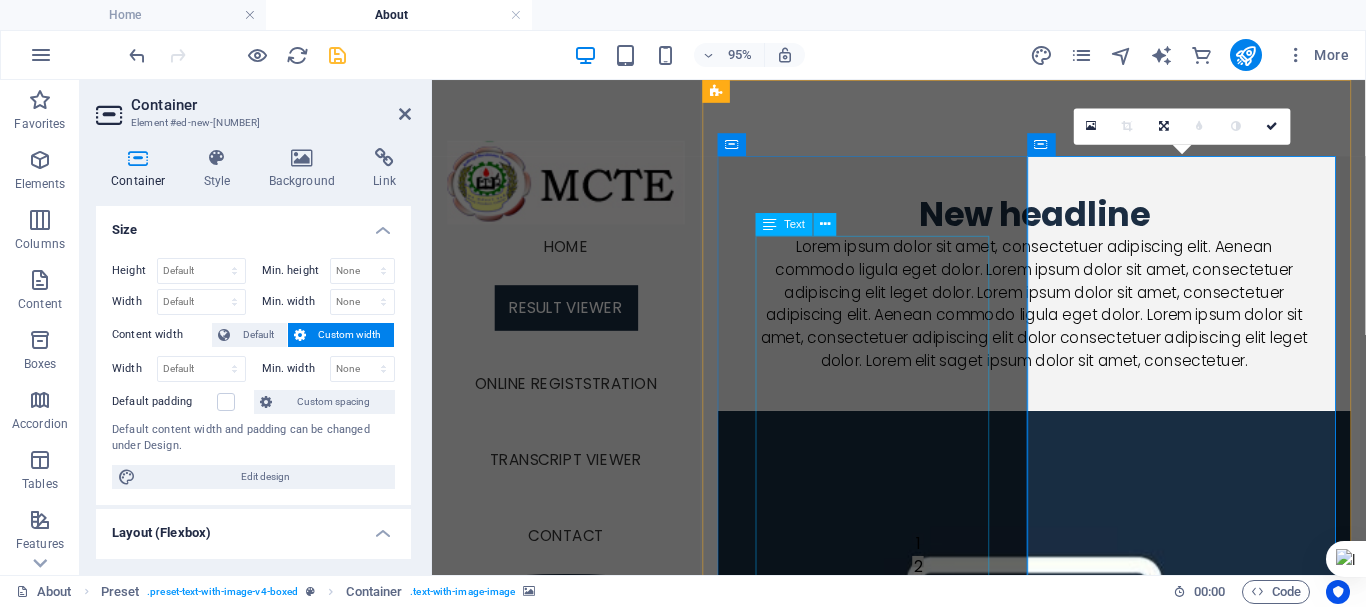 click on "Lorem ipsum dolor sit amet, consectetuer adipiscing elit. Aenean commodo ligula eget dolor. Lorem ipsum dolor sit amet, consectetuer adipiscing elit leget dolor. Lorem ipsum dolor sit amet, consectetuer adipiscing elit. Aenean commodo ligula eget dolor. Lorem ipsum dolor sit amet, consectetuer adipiscing elit dolor consectetuer adipiscing elit leget dolor. Lorem elit saget ipsum dolor sit amet, consectetuer." at bounding box center (1066, 316) 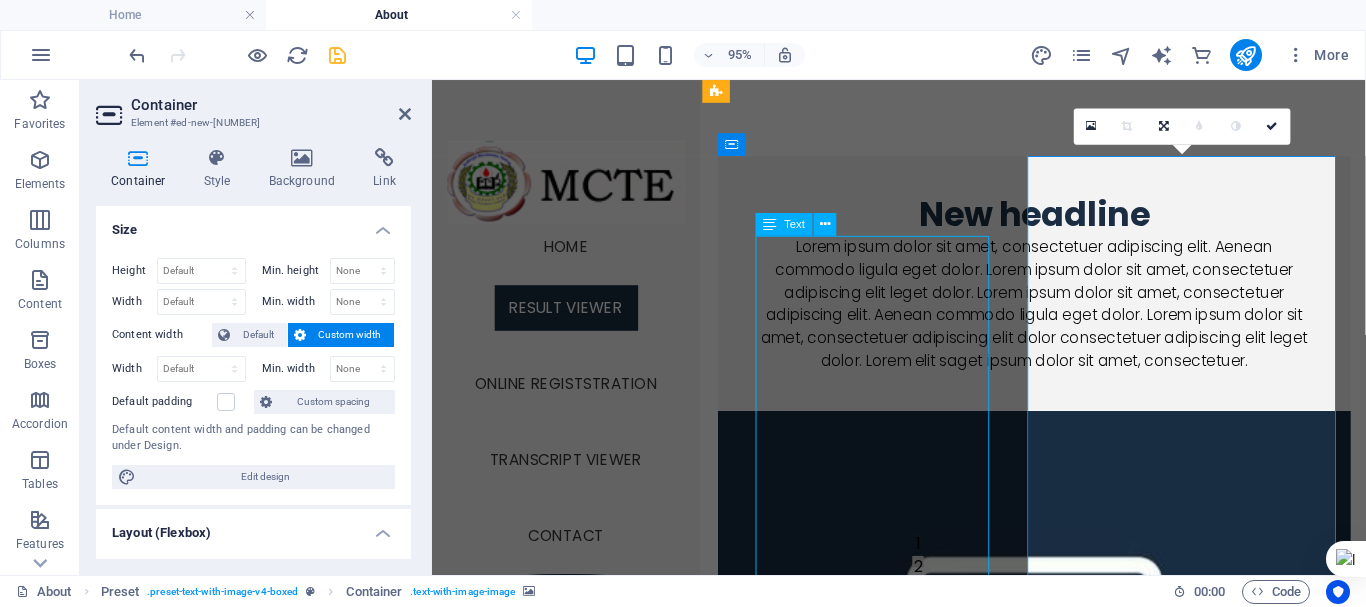 click on "Lorem ipsum dolor sit amet, consectetuer adipiscing elit. Aenean commodo ligula eget dolor. Lorem ipsum dolor sit amet, consectetuer adipiscing elit leget dolor. Lorem ipsum dolor sit amet, consectetuer adipiscing elit. Aenean commodo ligula eget dolor. Lorem ipsum dolor sit amet, consectetuer adipiscing elit dolor consectetuer adipiscing elit leget dolor. Lorem elit saget ipsum dolor sit amet, consectetuer." at bounding box center (1066, 316) 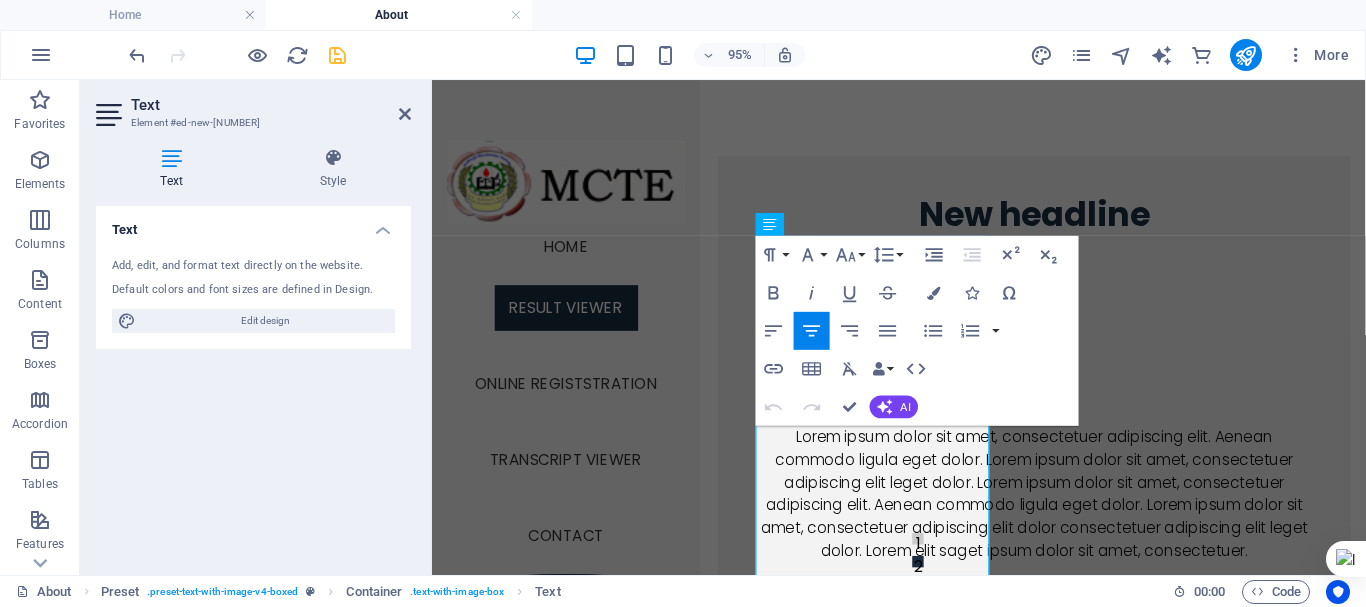 click at bounding box center (1066, 870) 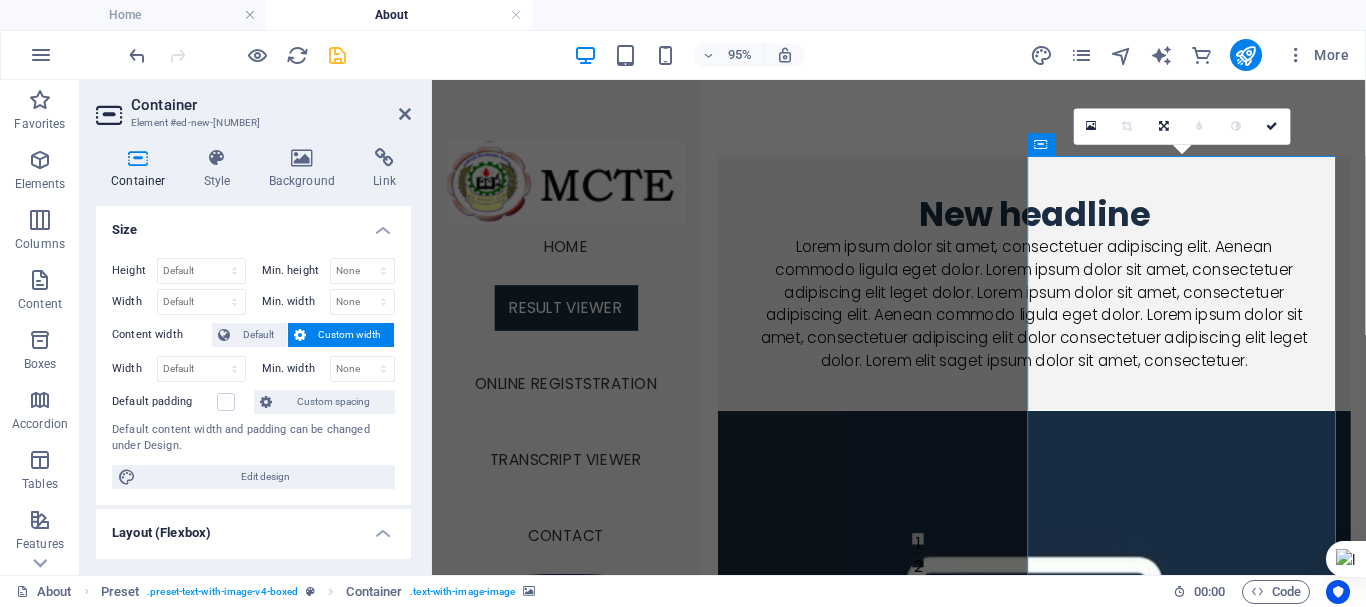 click at bounding box center (1066, 670) 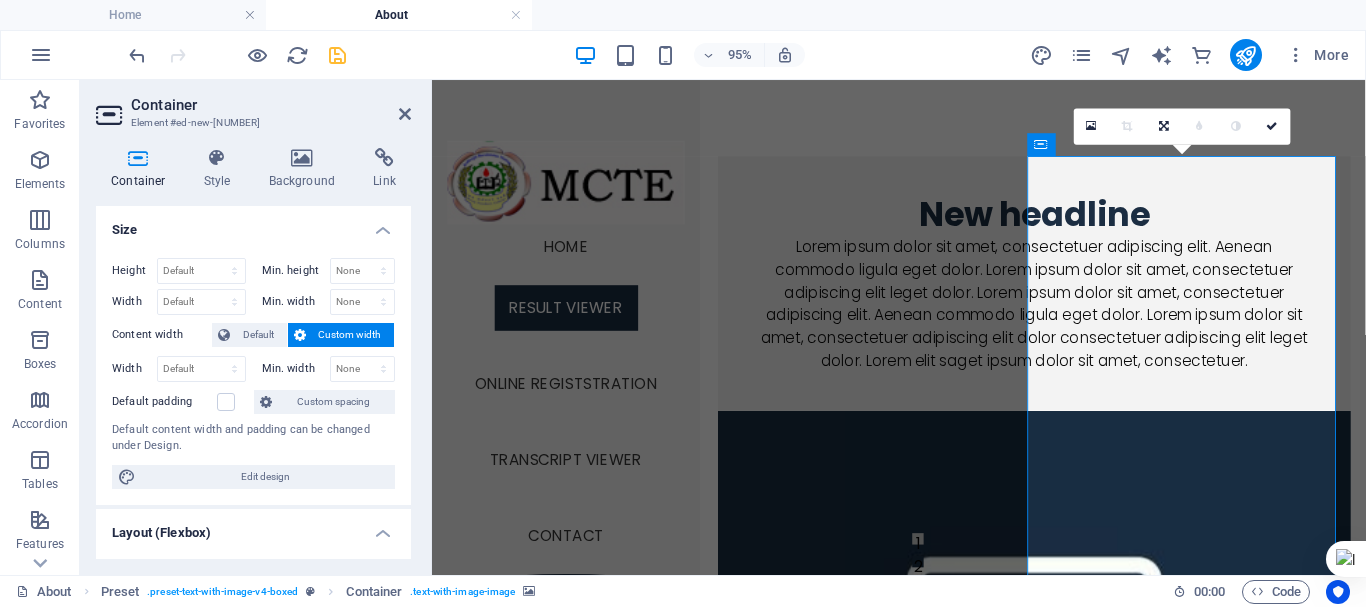 click at bounding box center [1066, 670] 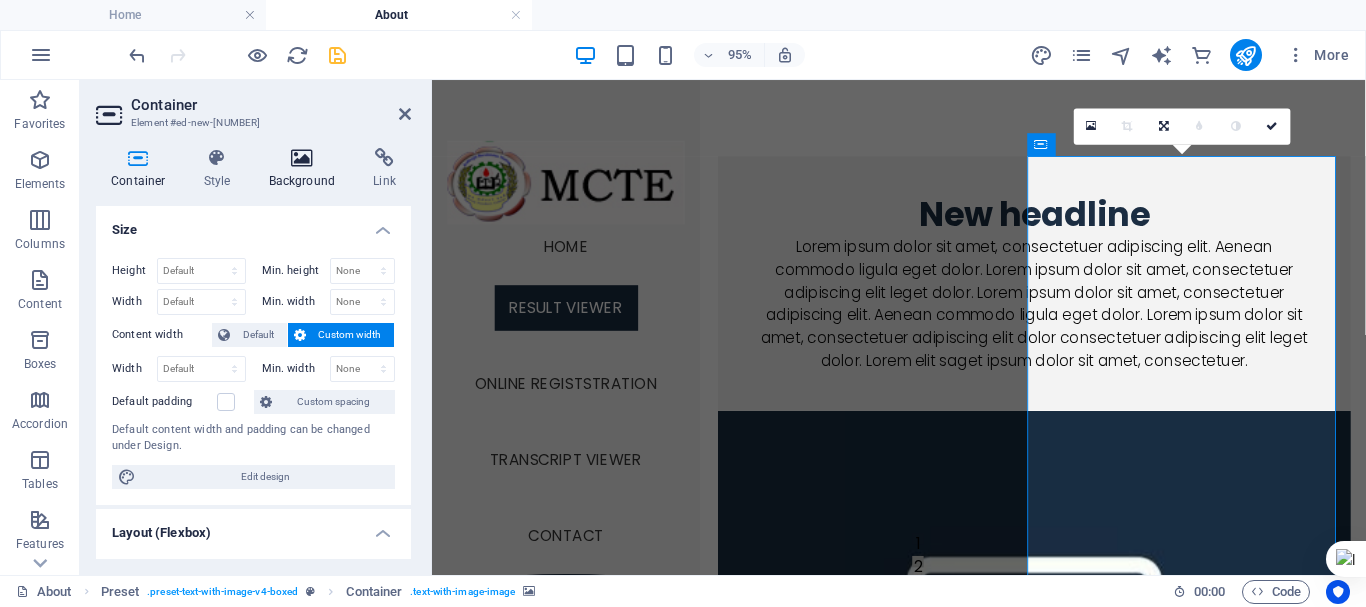 click at bounding box center (302, 158) 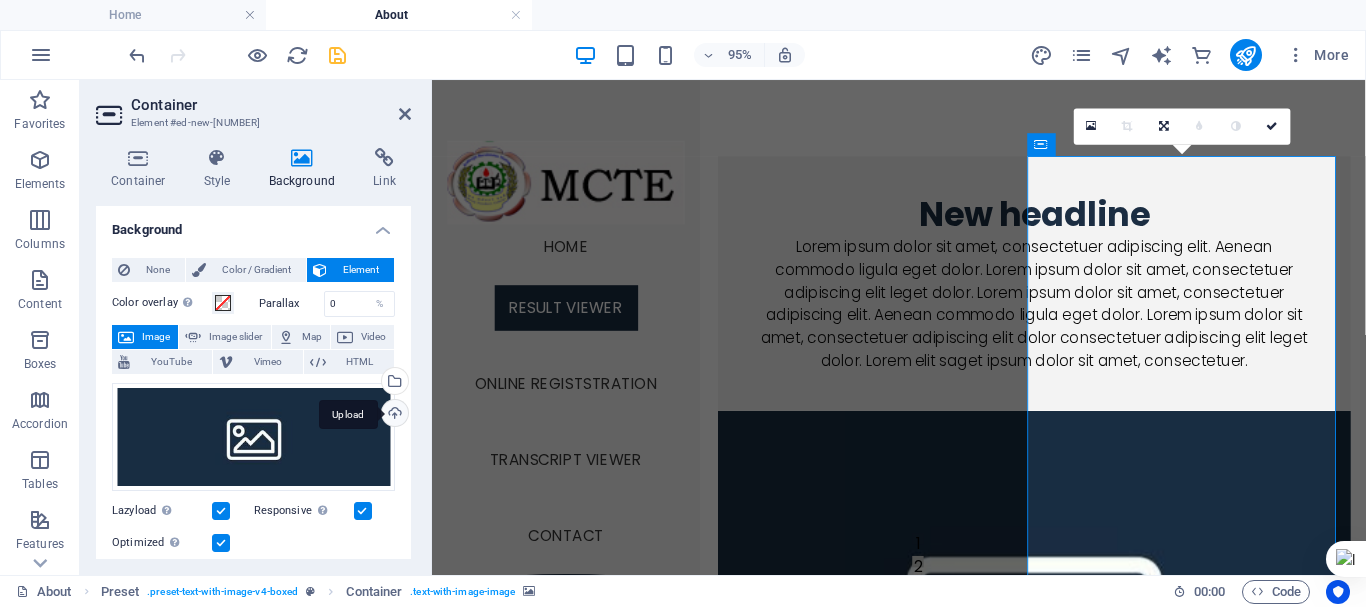 click on "Upload" at bounding box center (393, 415) 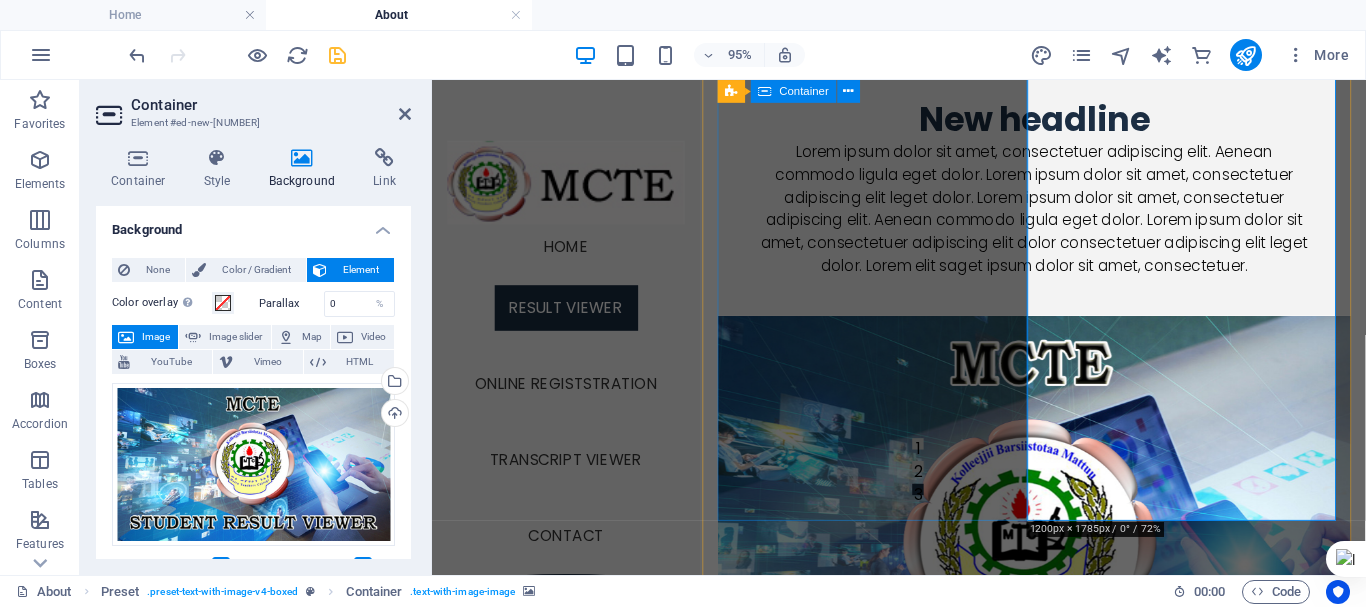 scroll, scrollTop: 0, scrollLeft: 0, axis: both 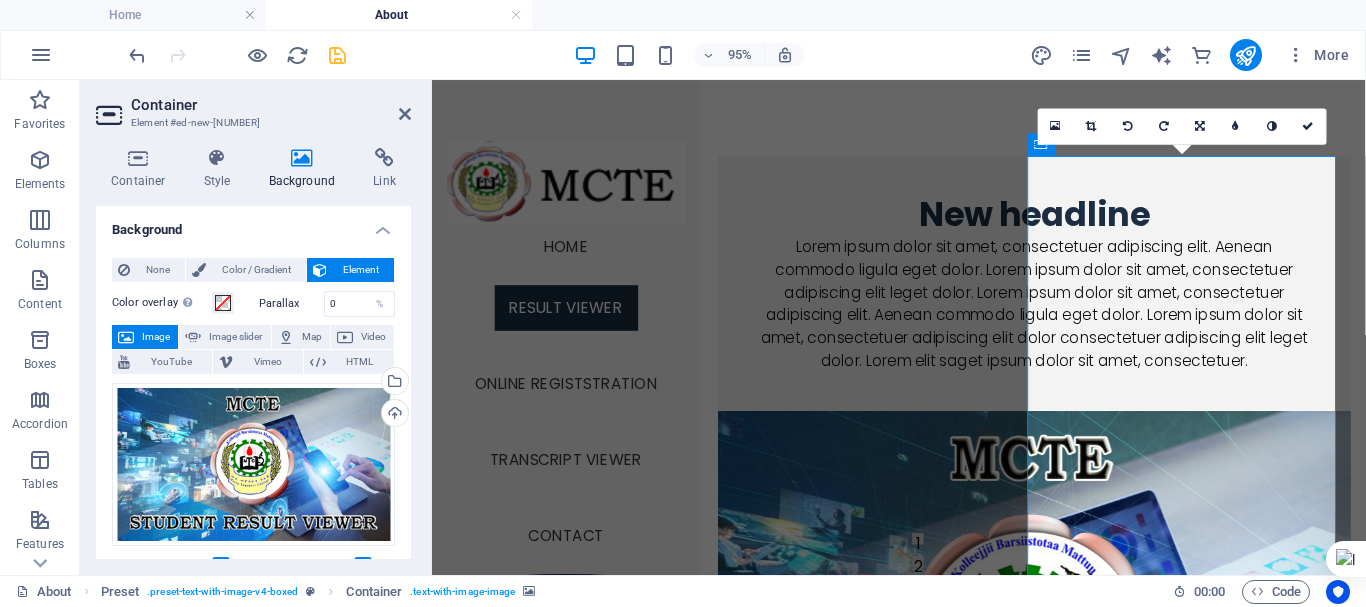 click at bounding box center (337, 55) 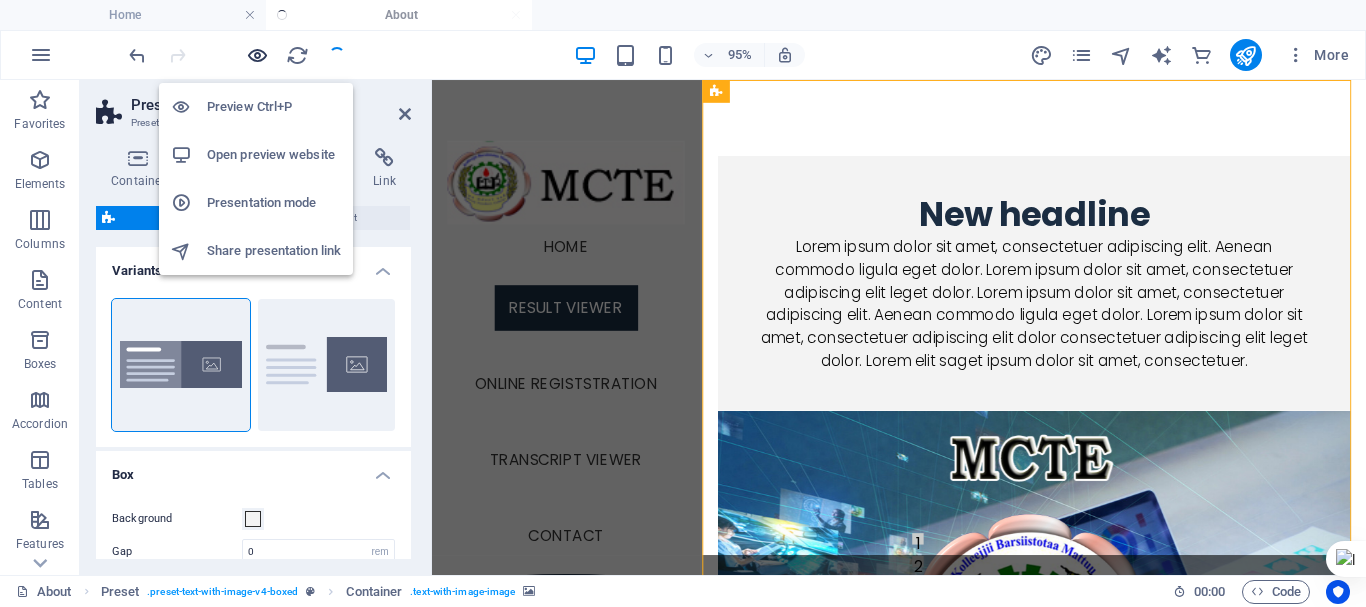 click at bounding box center (257, 55) 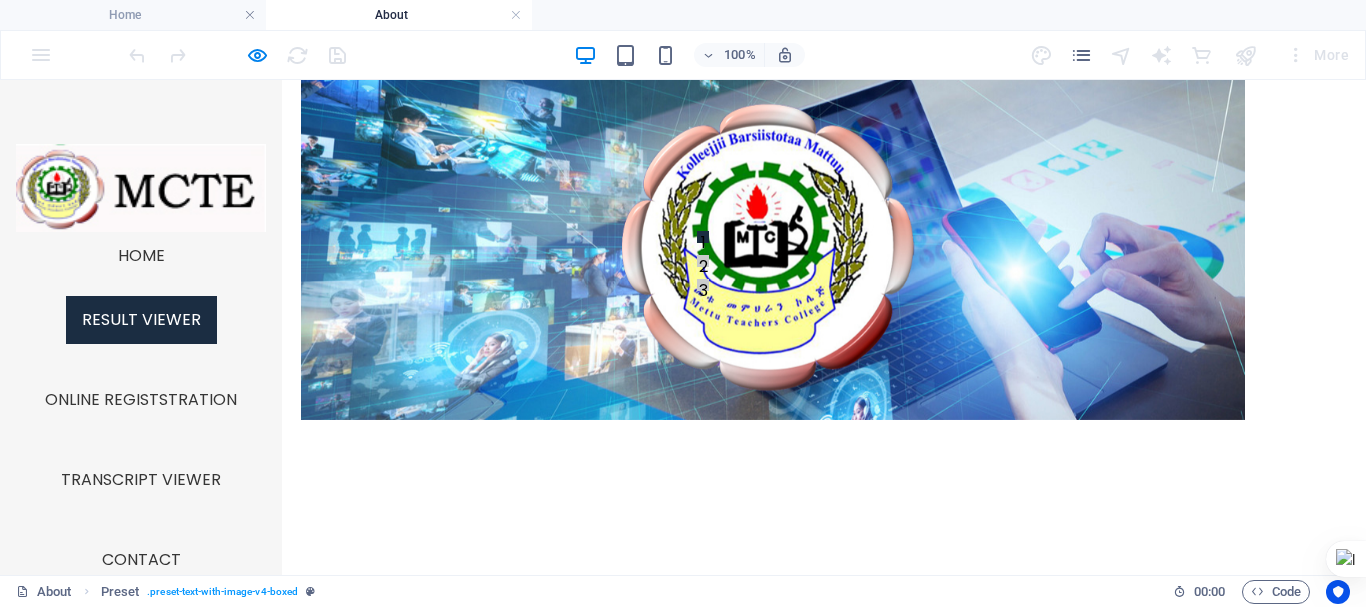scroll, scrollTop: 0, scrollLeft: 0, axis: both 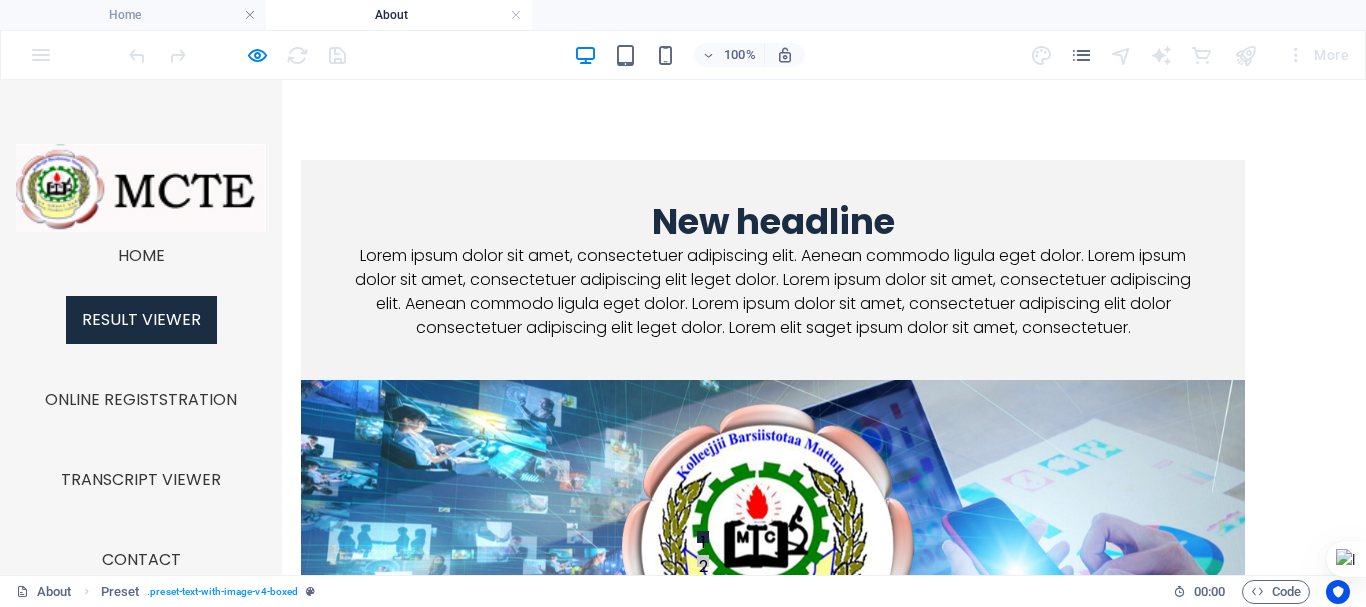 click at bounding box center (773, 550) 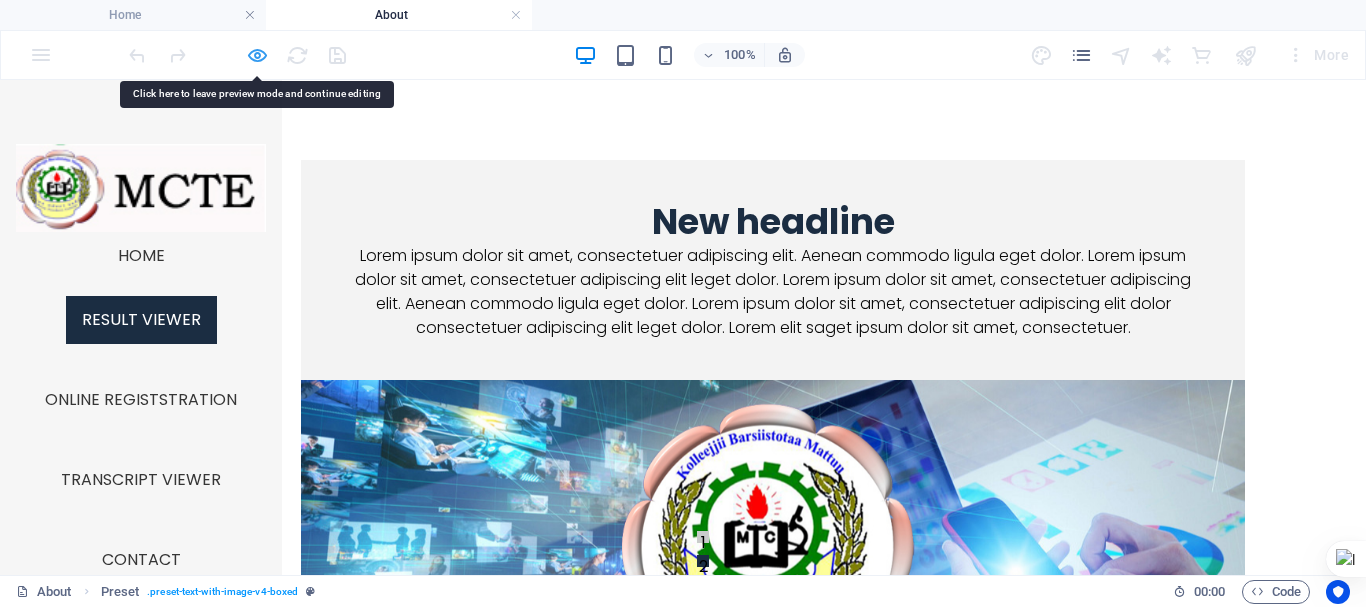 click at bounding box center (257, 55) 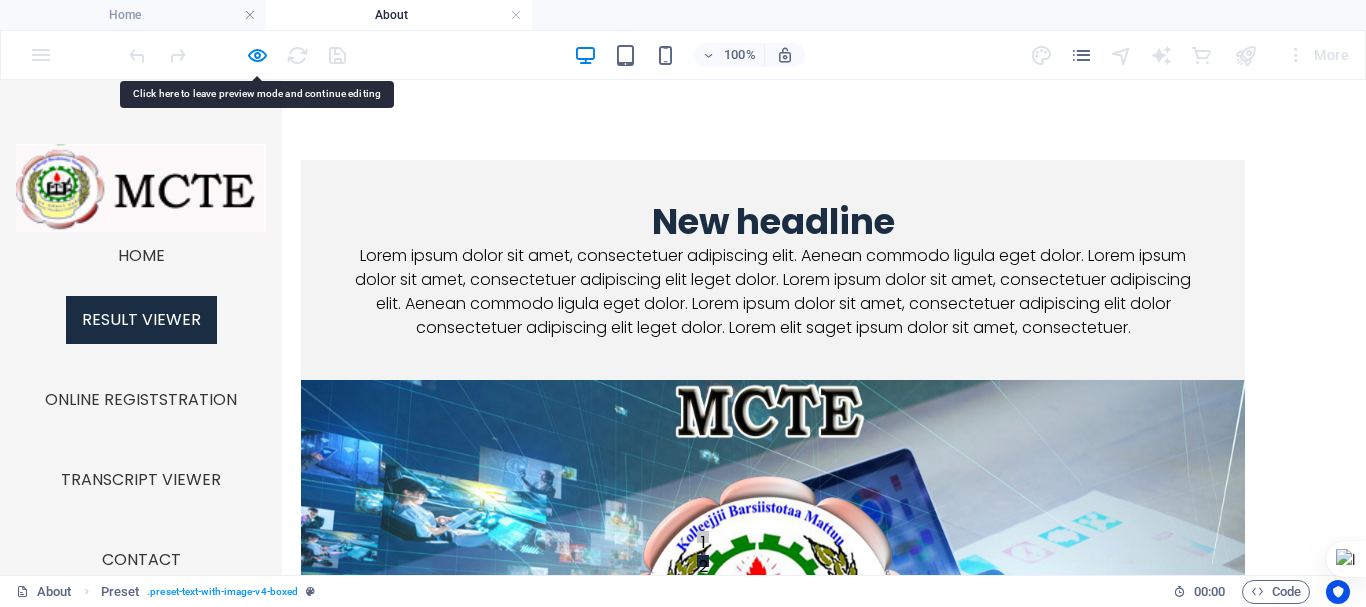 select on "rem" 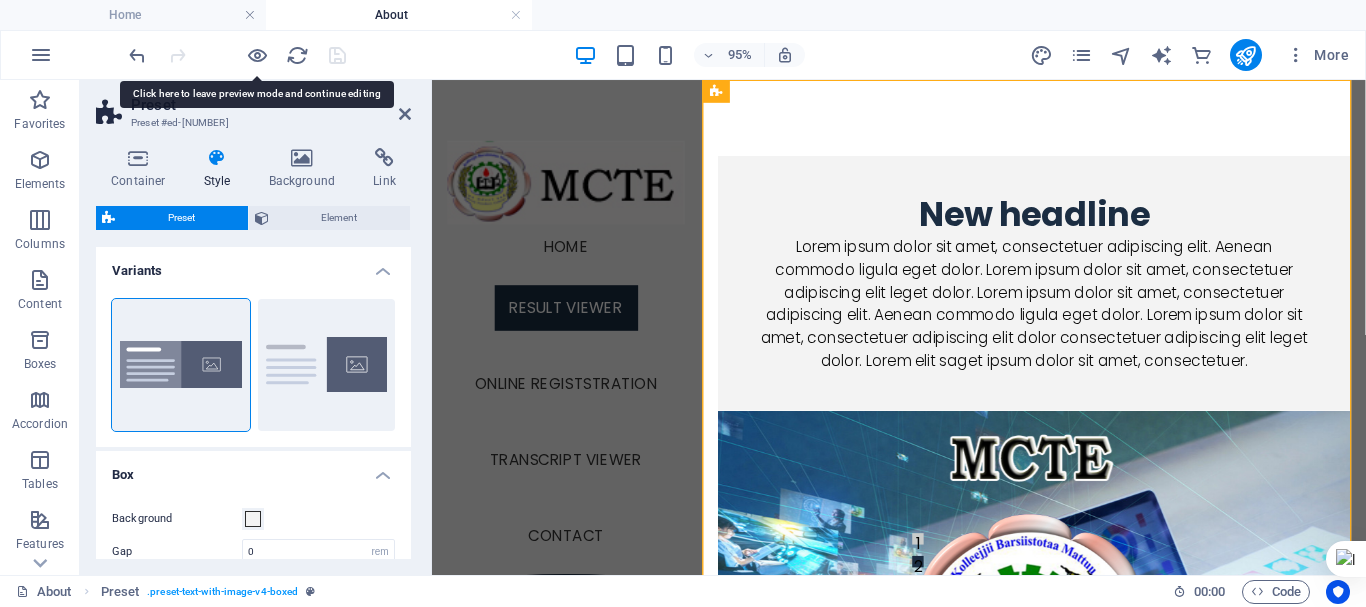 scroll, scrollTop: 200, scrollLeft: 0, axis: vertical 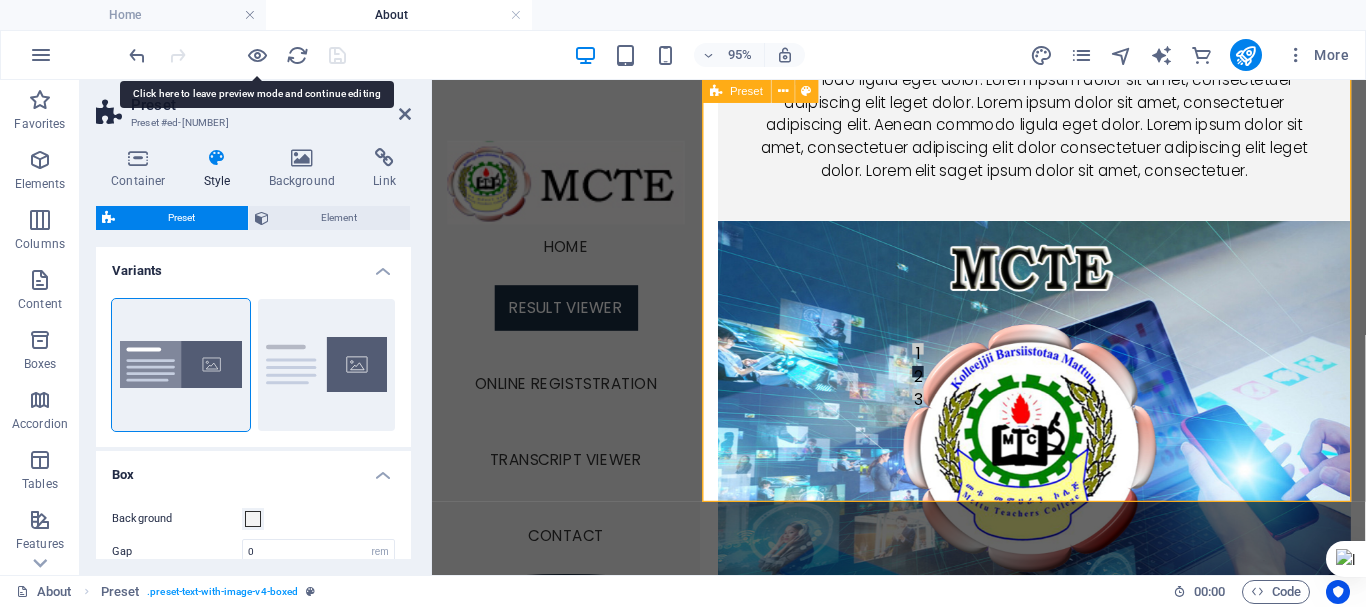 click on "New headline Lorem ipsum dolor sit amet, consectetuer adipiscing elit. Aenean commodo ligula eget dolor. Lorem ipsum dolor sit amet, consectetuer adipiscing elit leget dolor. Lorem ipsum dolor sit amet, consectetuer adipiscing elit. Aenean commodo ligula eget dolor. Lorem ipsum dolor sit amet, consectetuer adipiscing elit dolor consectetuer adipiscing elit leget dolor. Lorem elit saget ipsum dolor sit amet, consectetuer. Drop content here or  Add elements  Paste clipboard" at bounding box center [1066, 407] 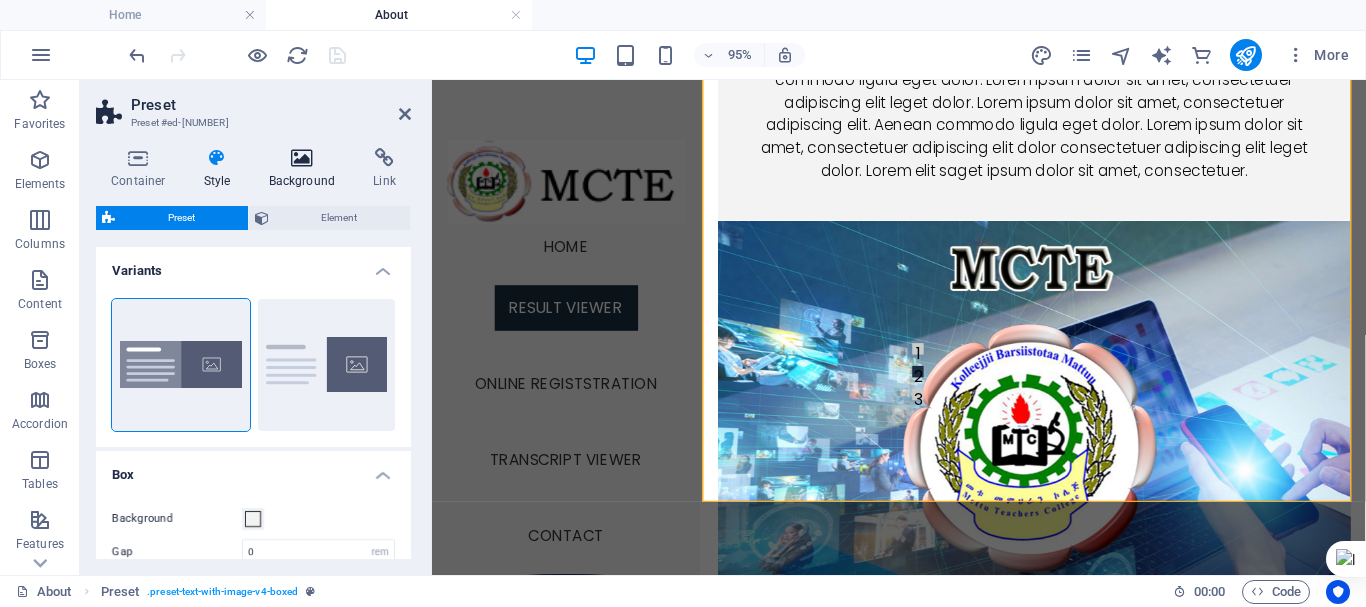 click at bounding box center (302, 158) 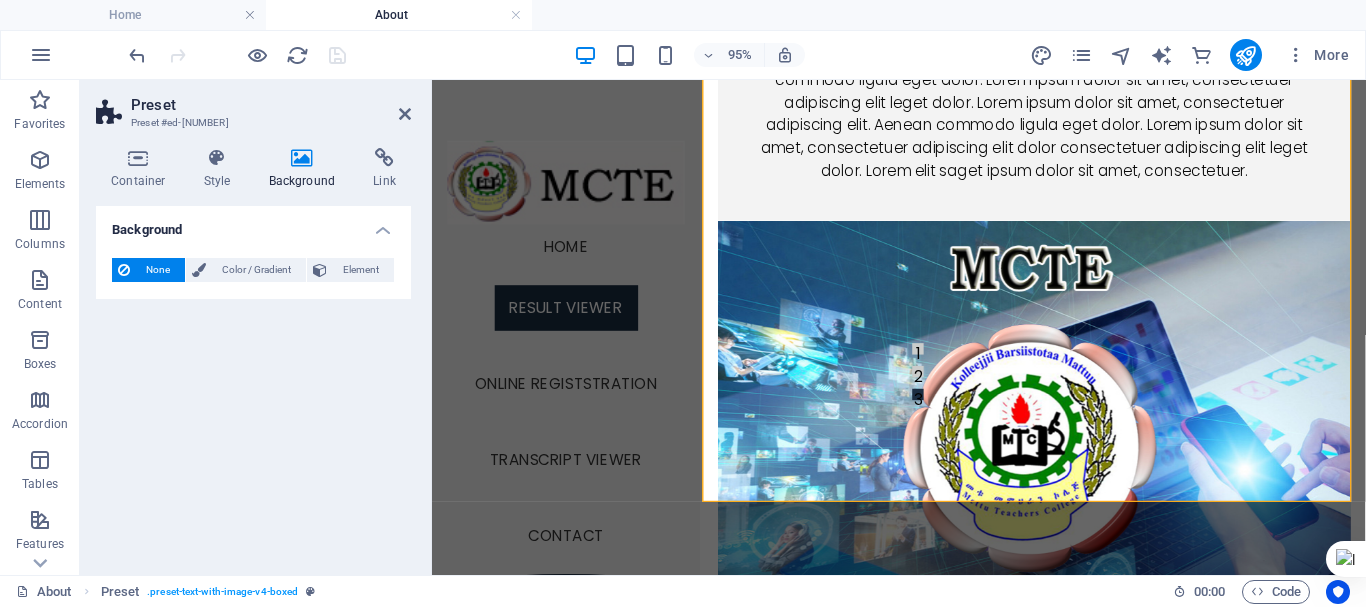 click on "Element" at bounding box center [360, 270] 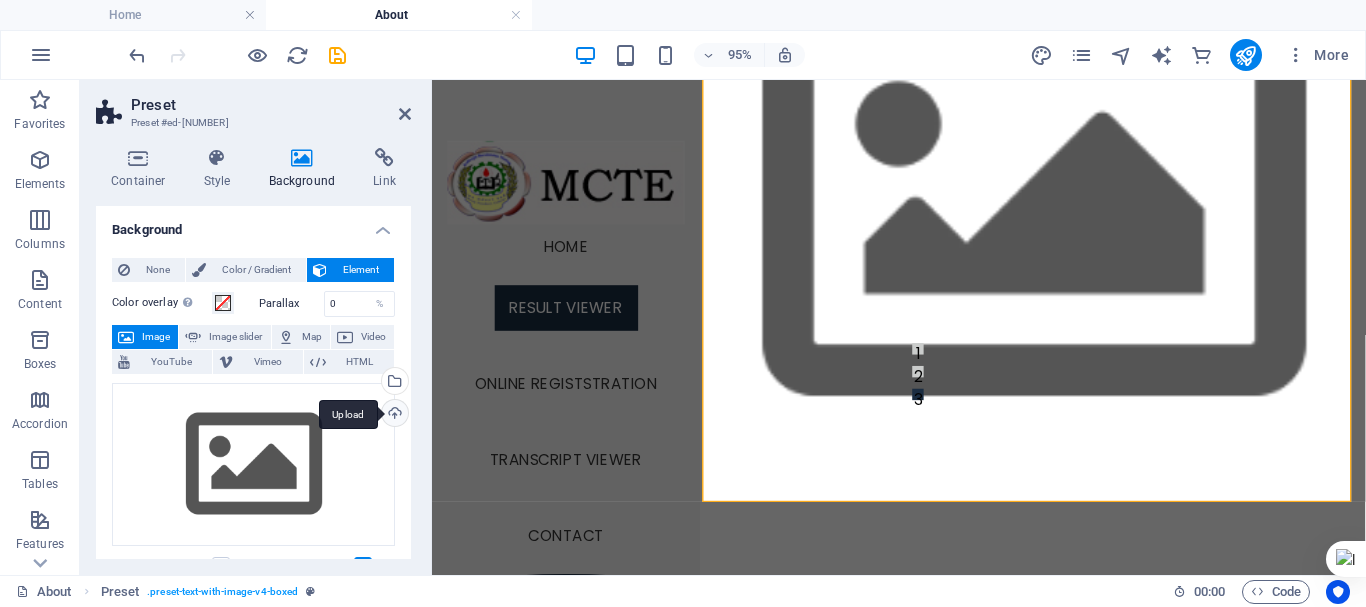 click on "Upload" at bounding box center (393, 415) 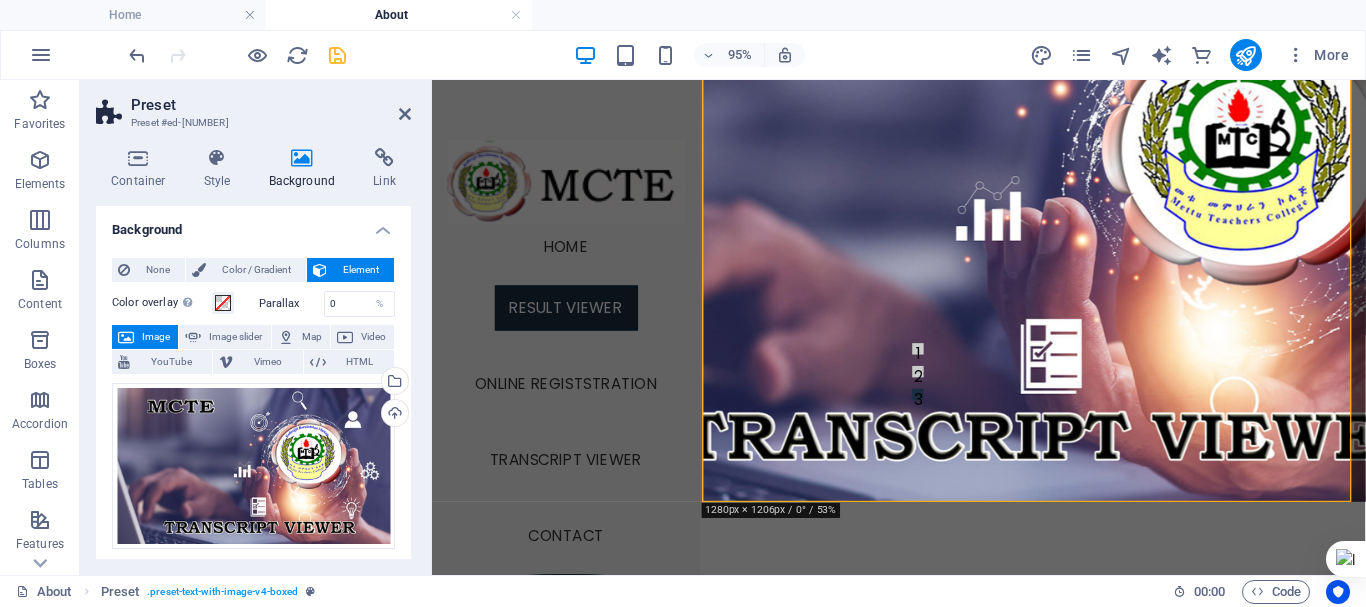 click at bounding box center (337, 55) 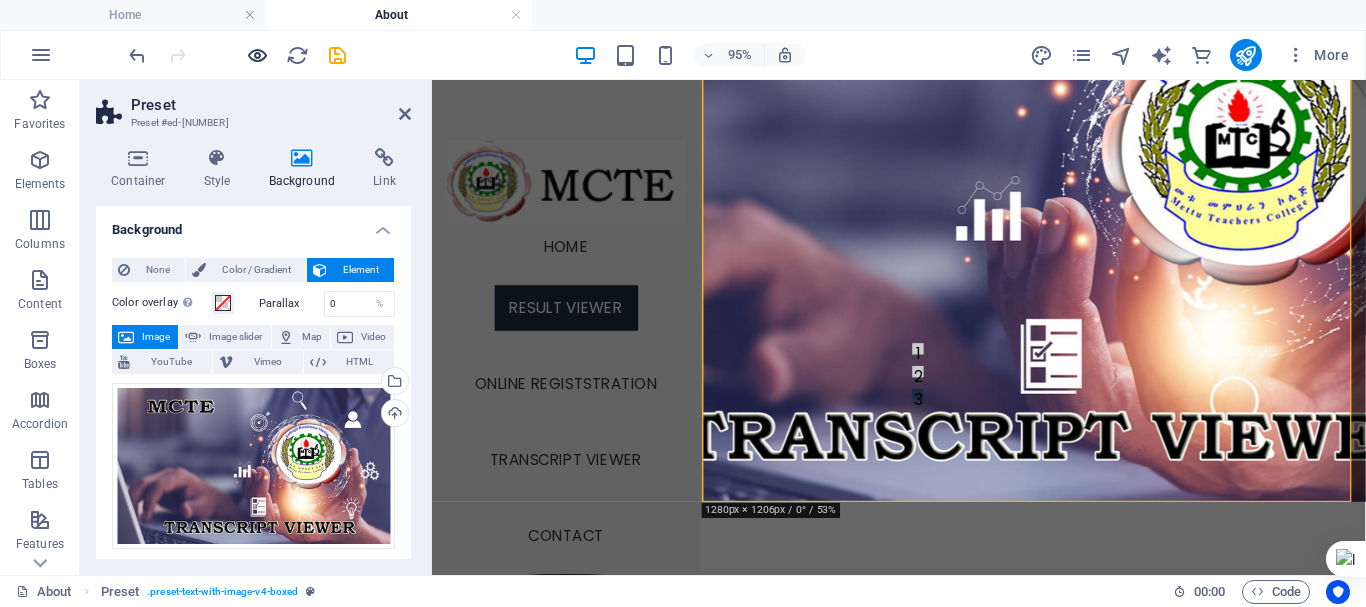 click at bounding box center [257, 55] 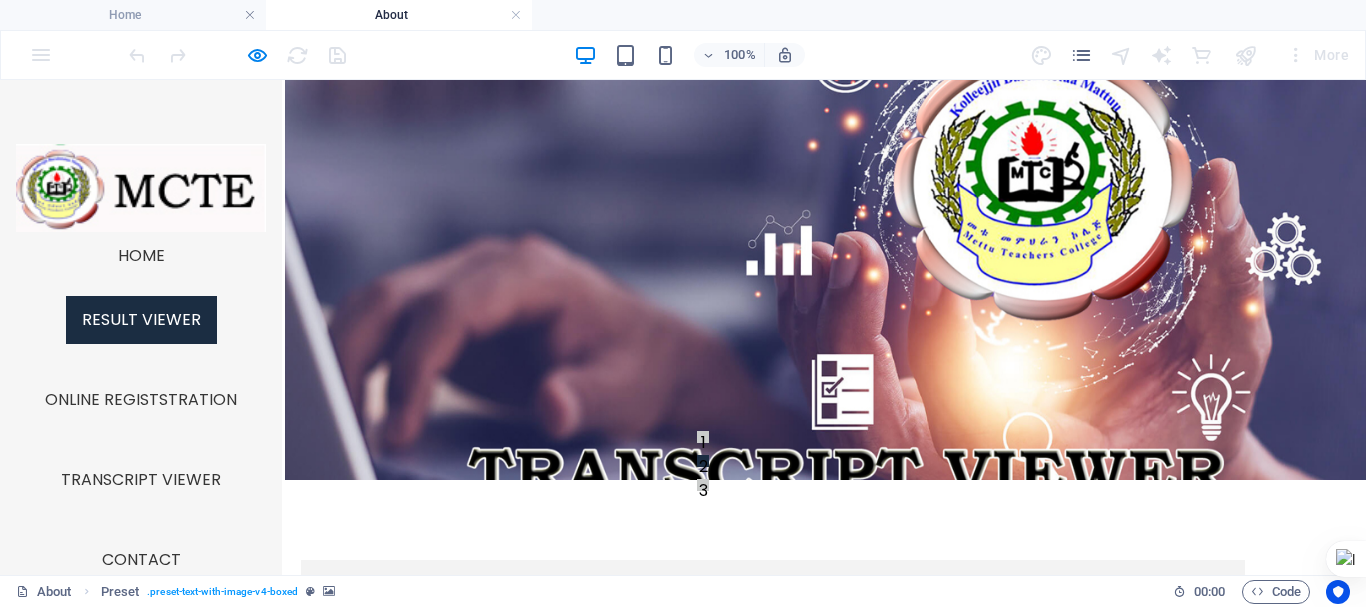 scroll, scrollTop: 0, scrollLeft: 0, axis: both 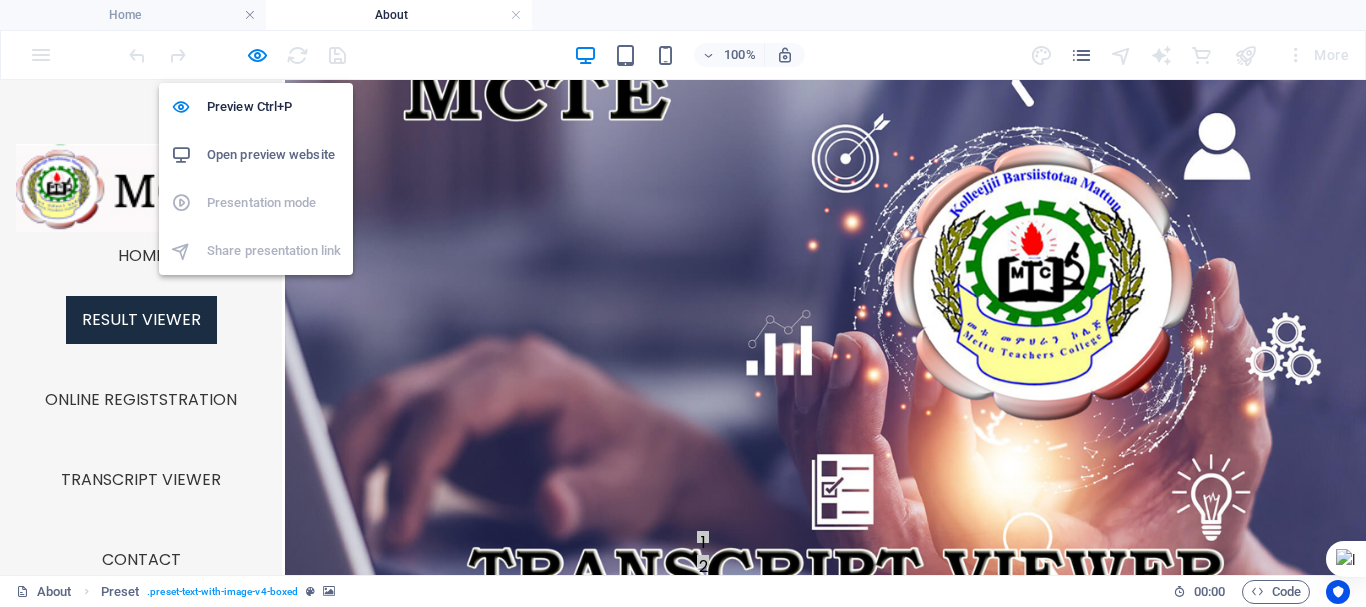 click at bounding box center (257, 55) 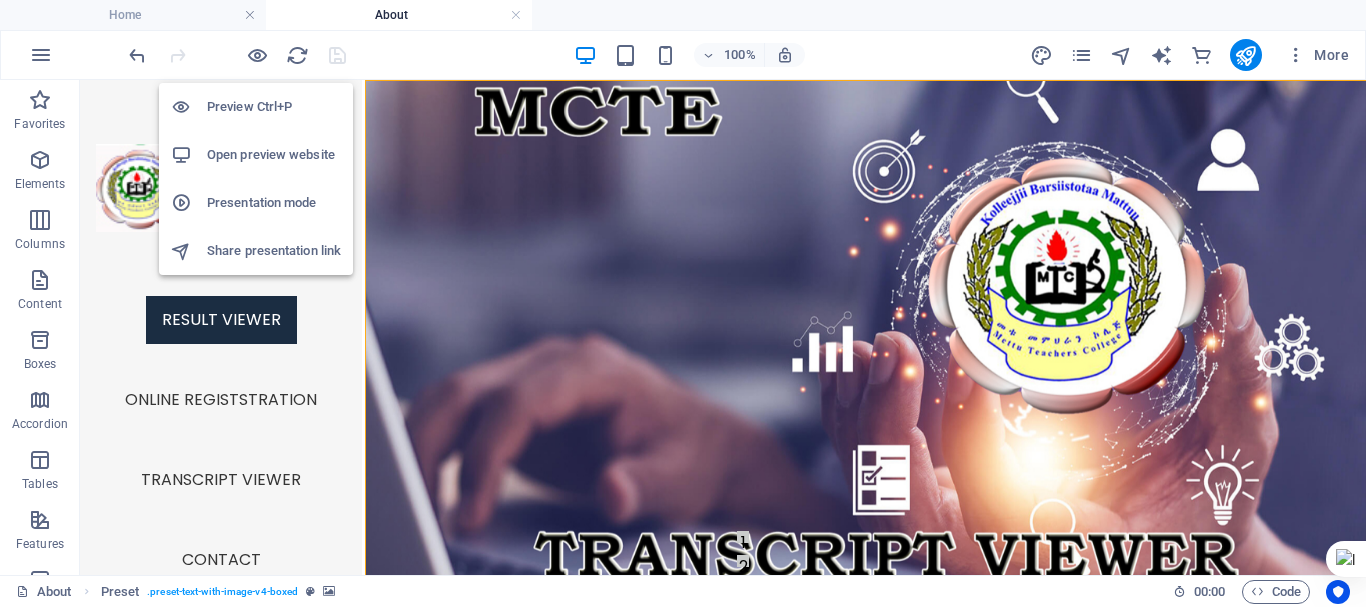 scroll, scrollTop: 300, scrollLeft: 0, axis: vertical 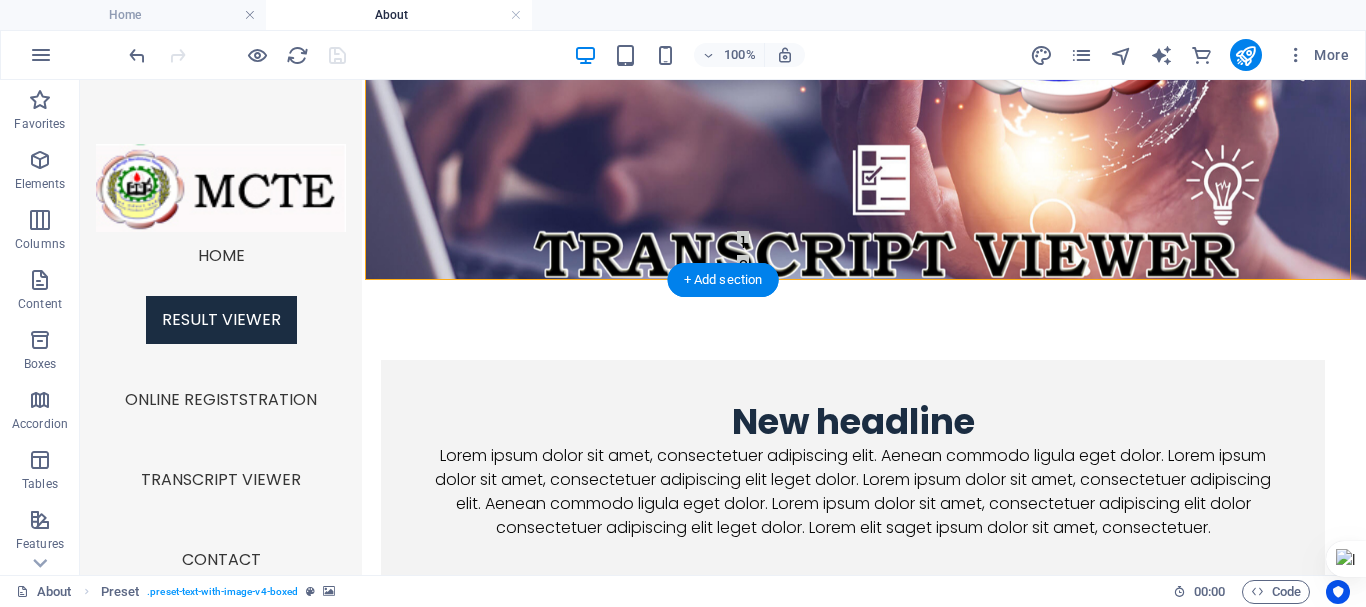 click at bounding box center (865, 30) 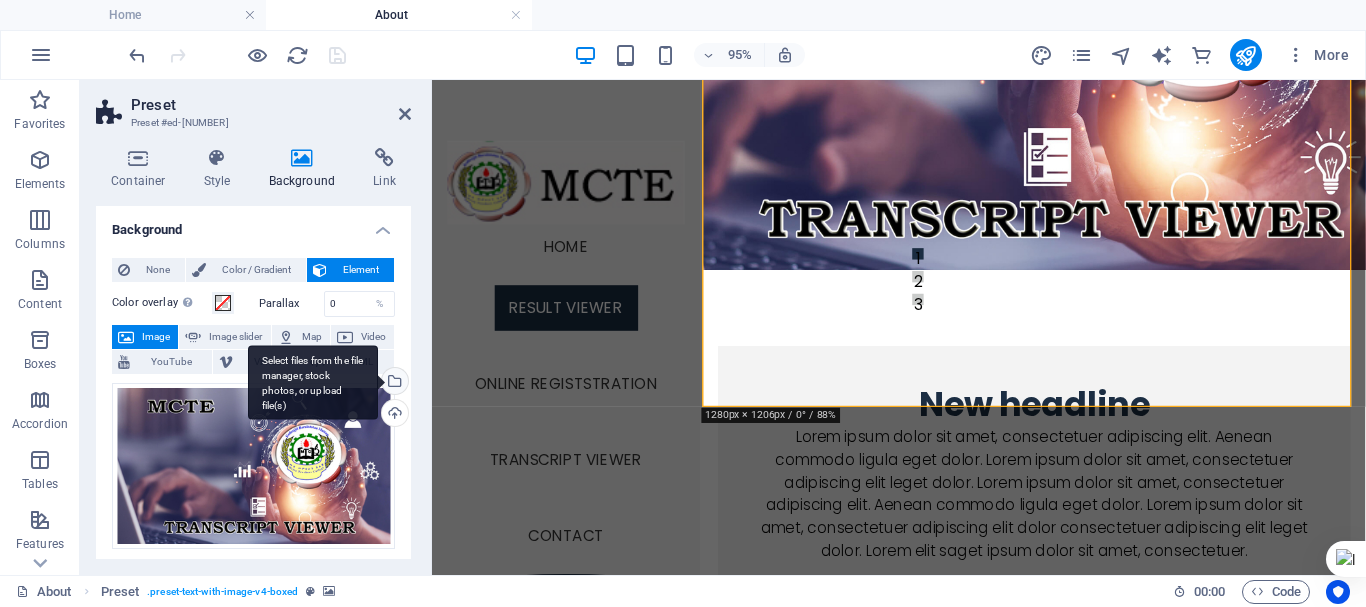 click on "Select files from the file manager, stock photos, or upload file(s)" at bounding box center (393, 383) 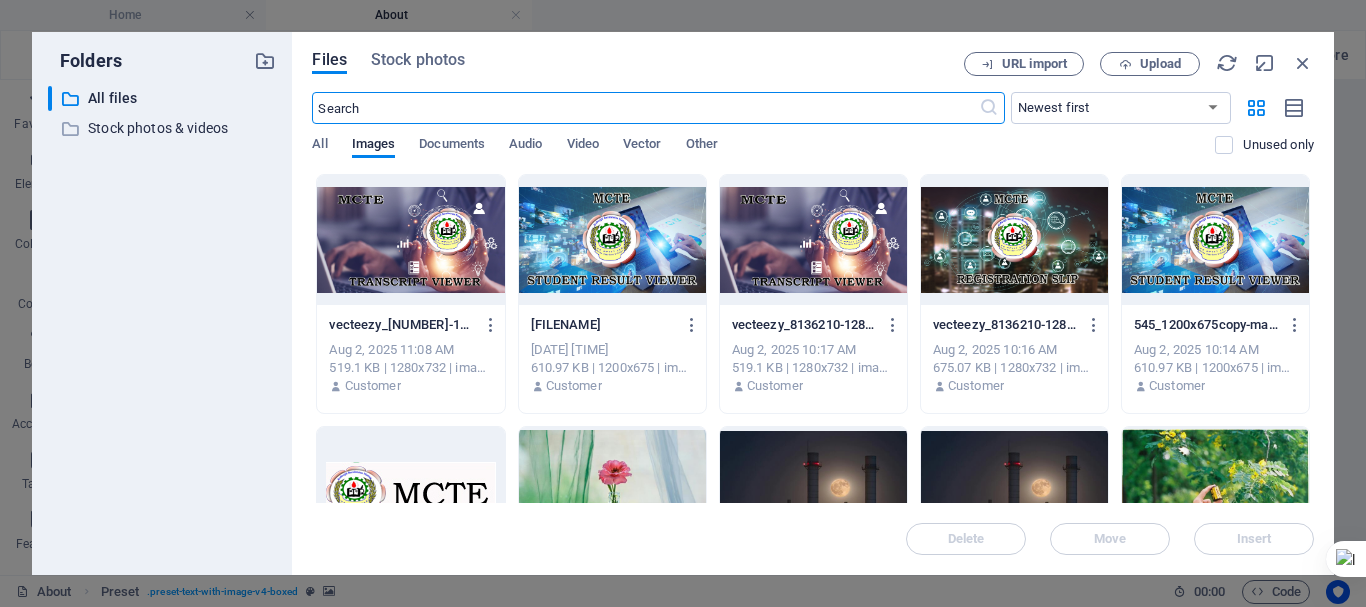 scroll, scrollTop: 200, scrollLeft: 0, axis: vertical 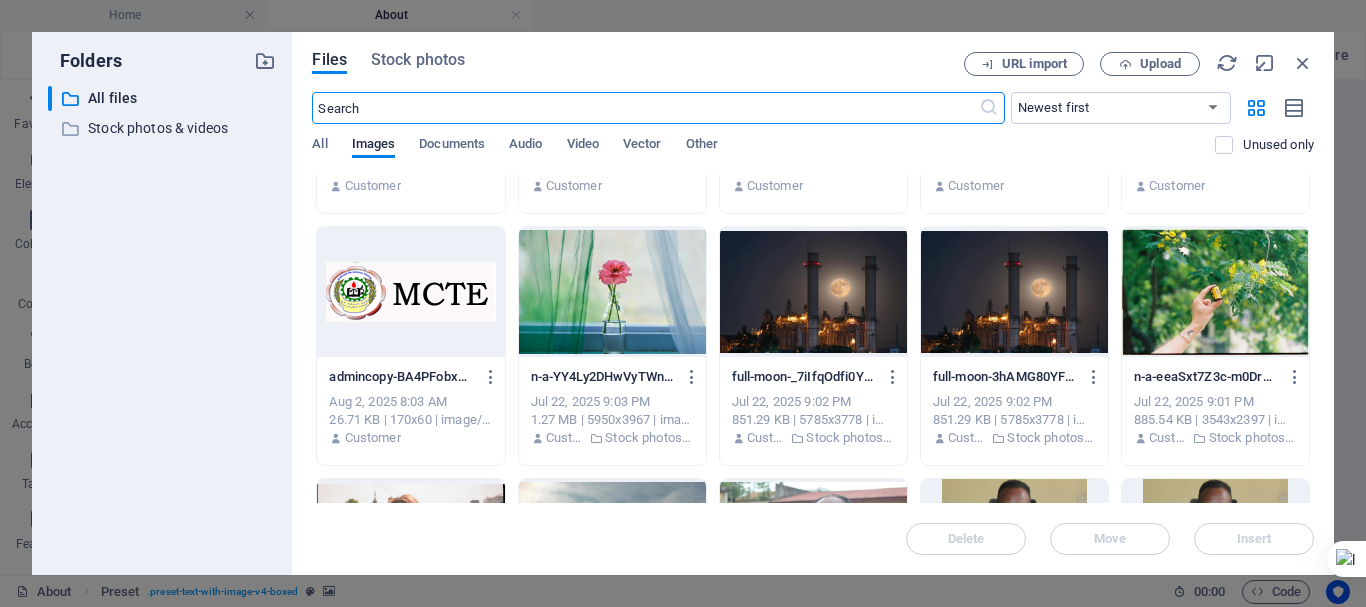 click at bounding box center (612, 292) 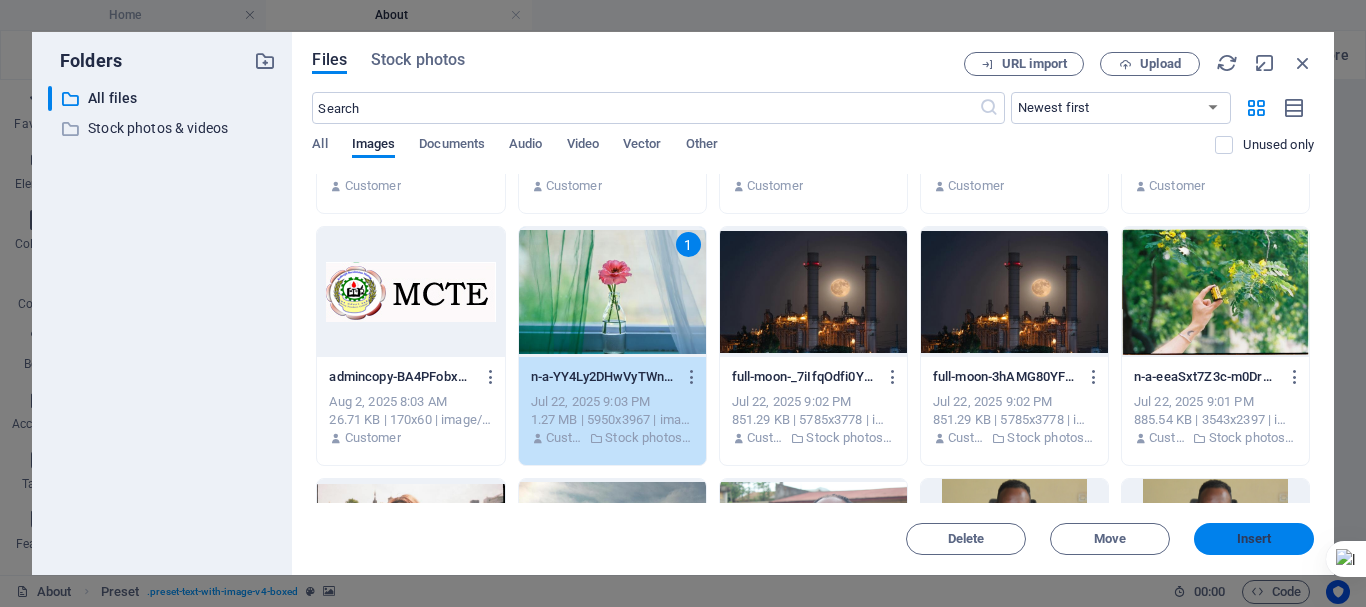 click on "Insert" at bounding box center [1254, 539] 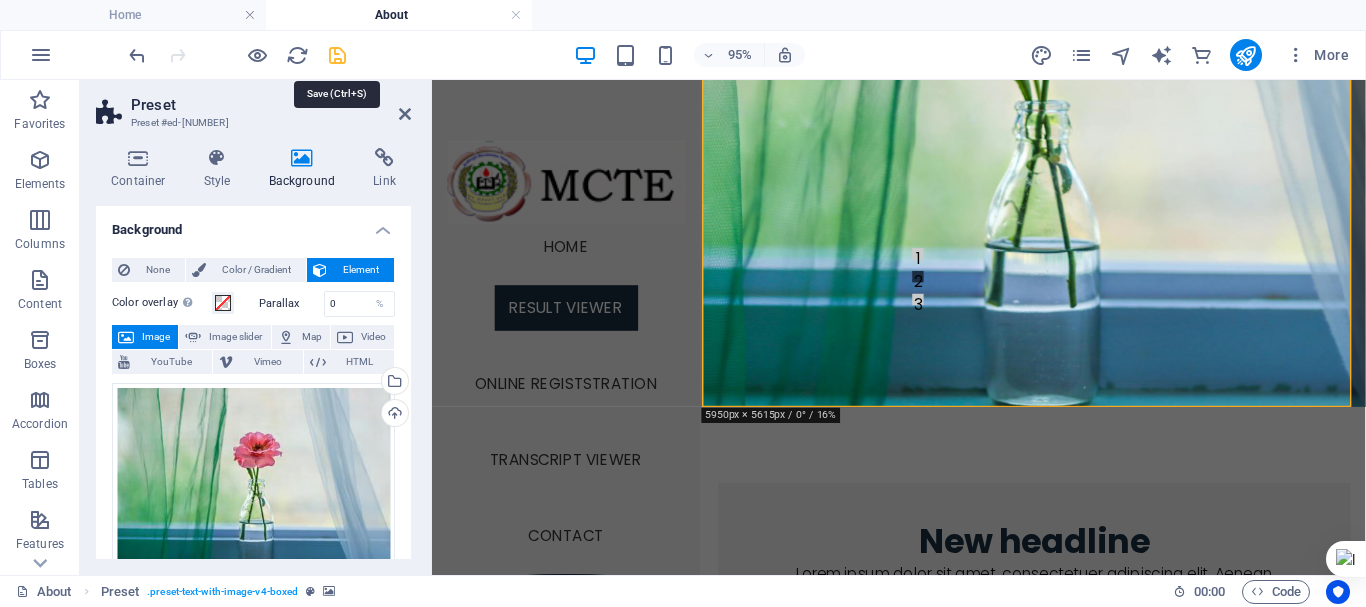 click at bounding box center [337, 55] 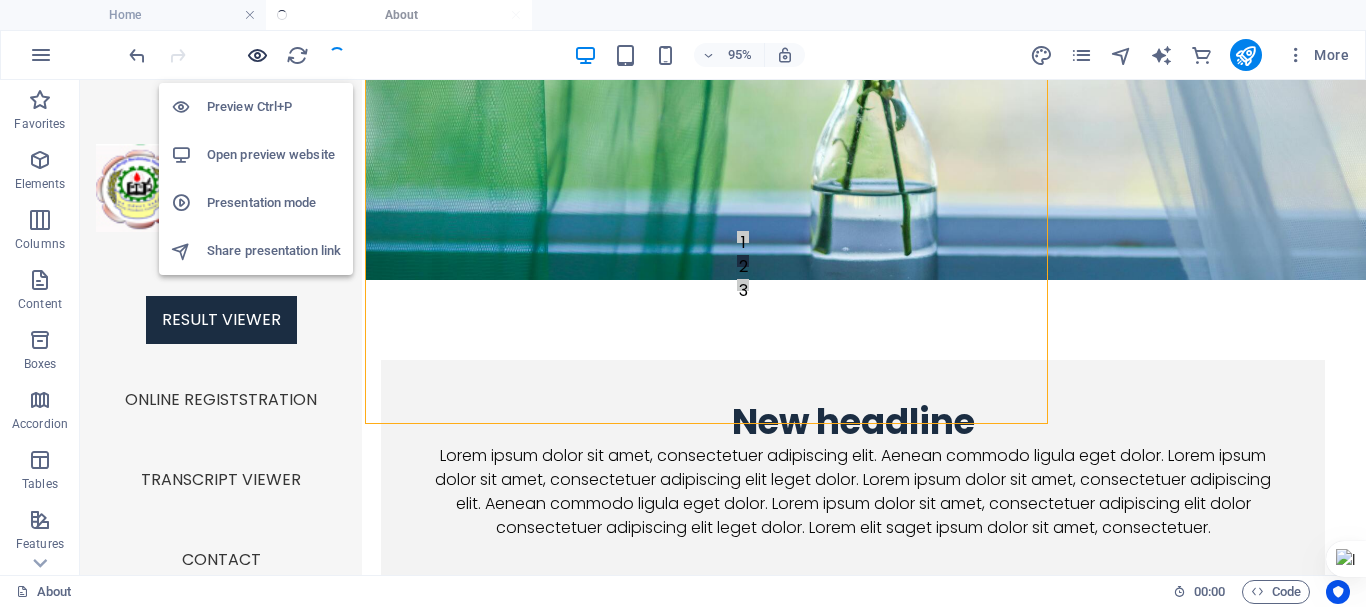 click at bounding box center (257, 55) 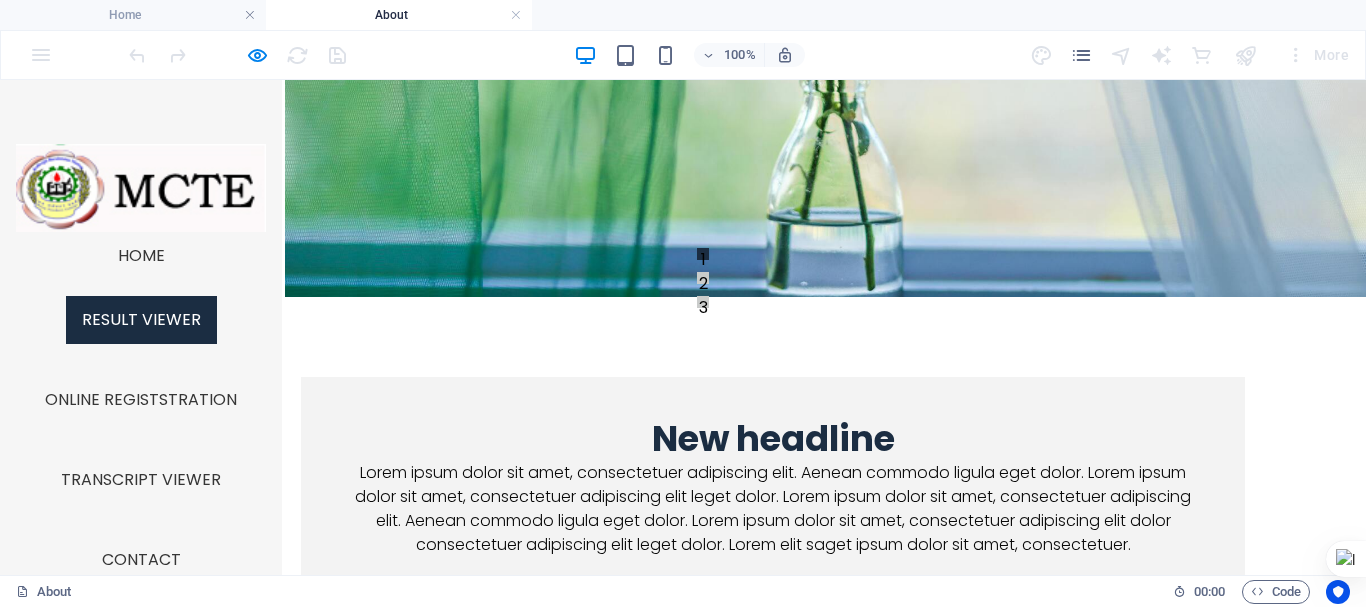 scroll, scrollTop: 0, scrollLeft: 0, axis: both 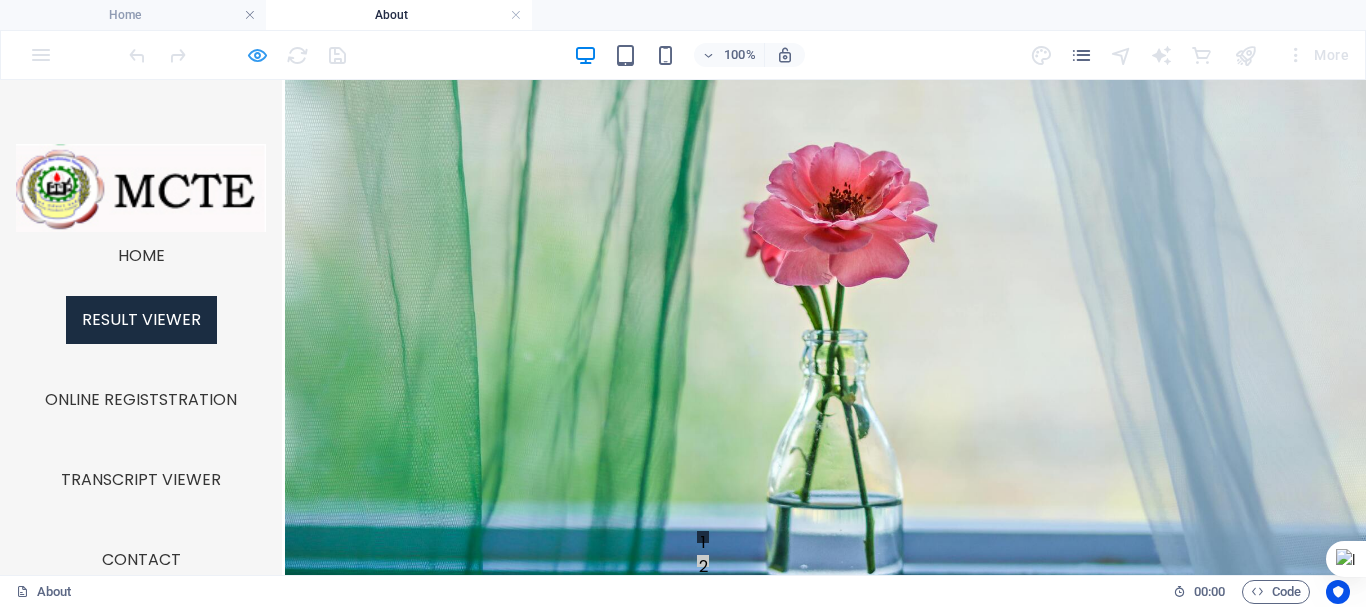 click at bounding box center [257, 55] 